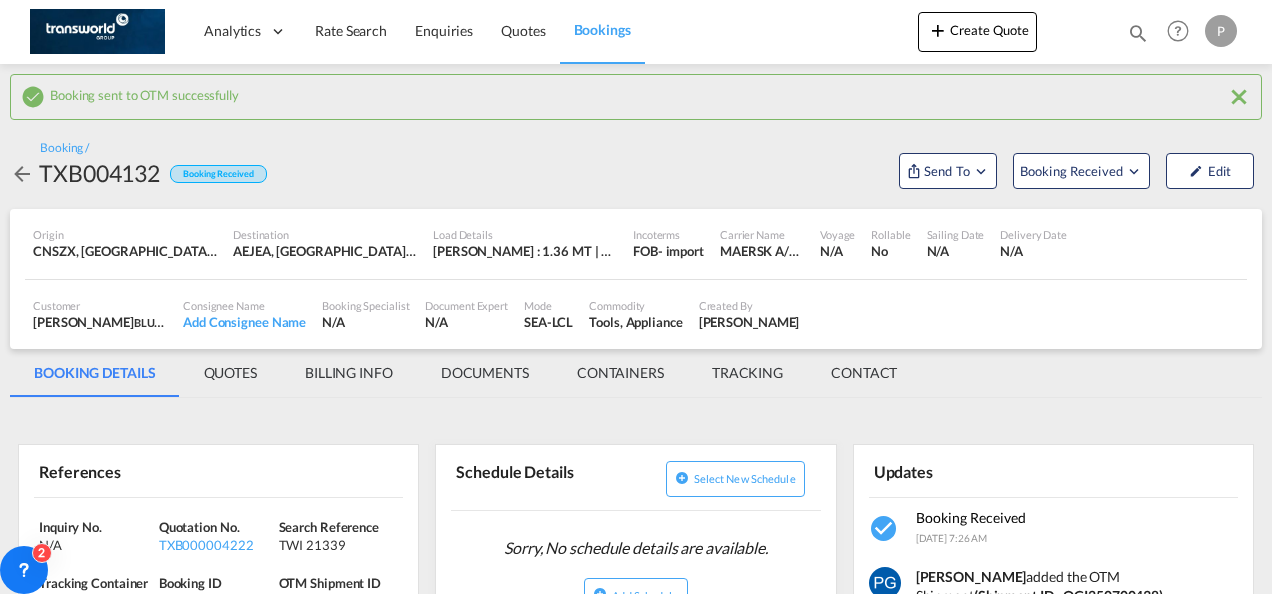scroll, scrollTop: 0, scrollLeft: 0, axis: both 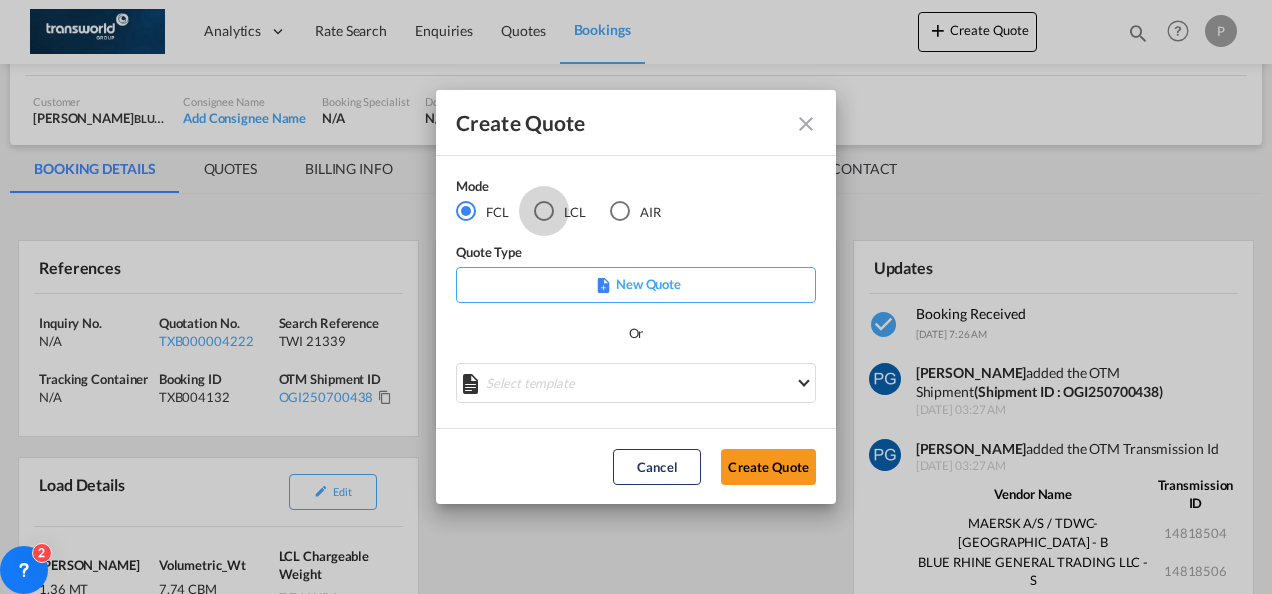 click at bounding box center (544, 211) 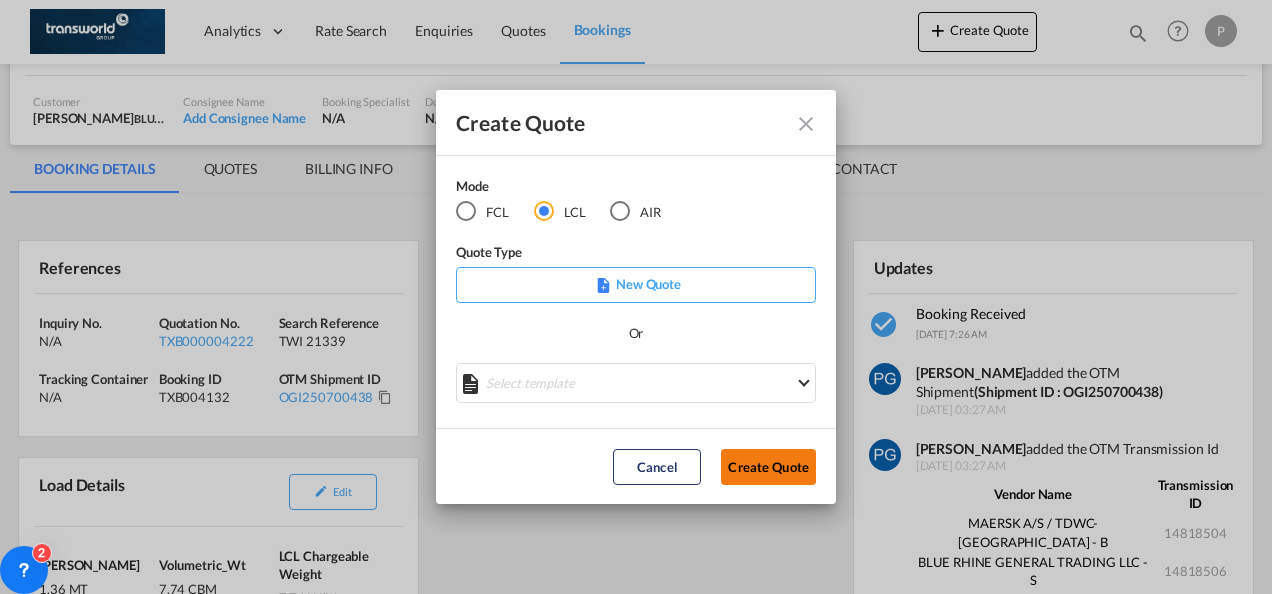 click on "Create Quote" 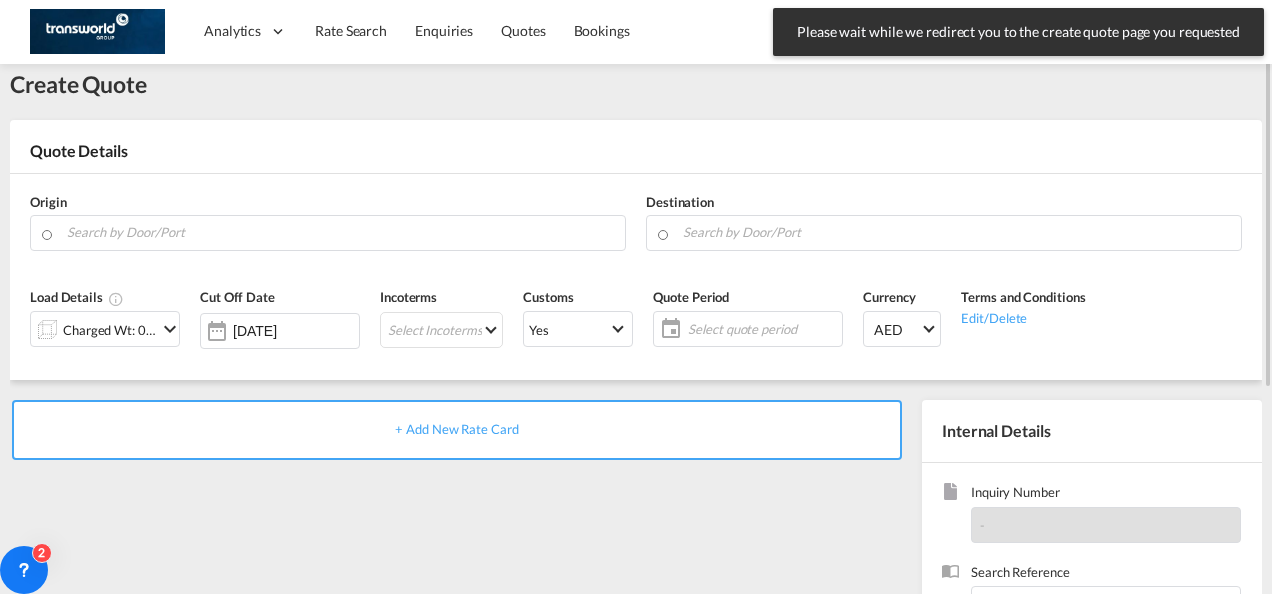 scroll, scrollTop: 11, scrollLeft: 0, axis: vertical 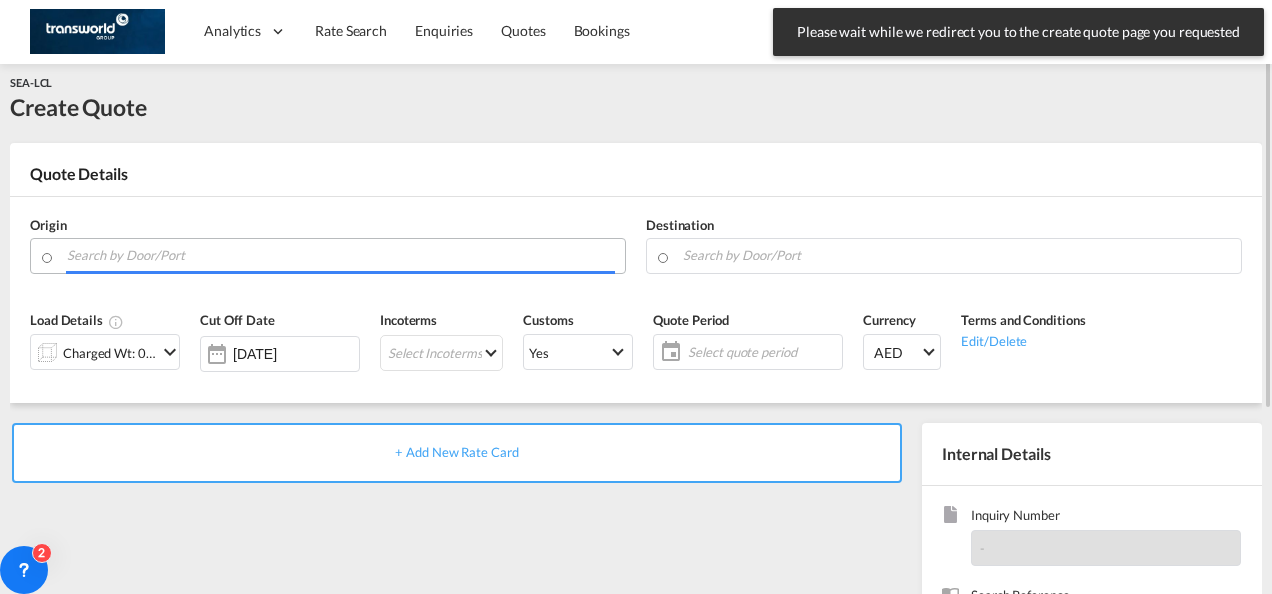 click at bounding box center (341, 255) 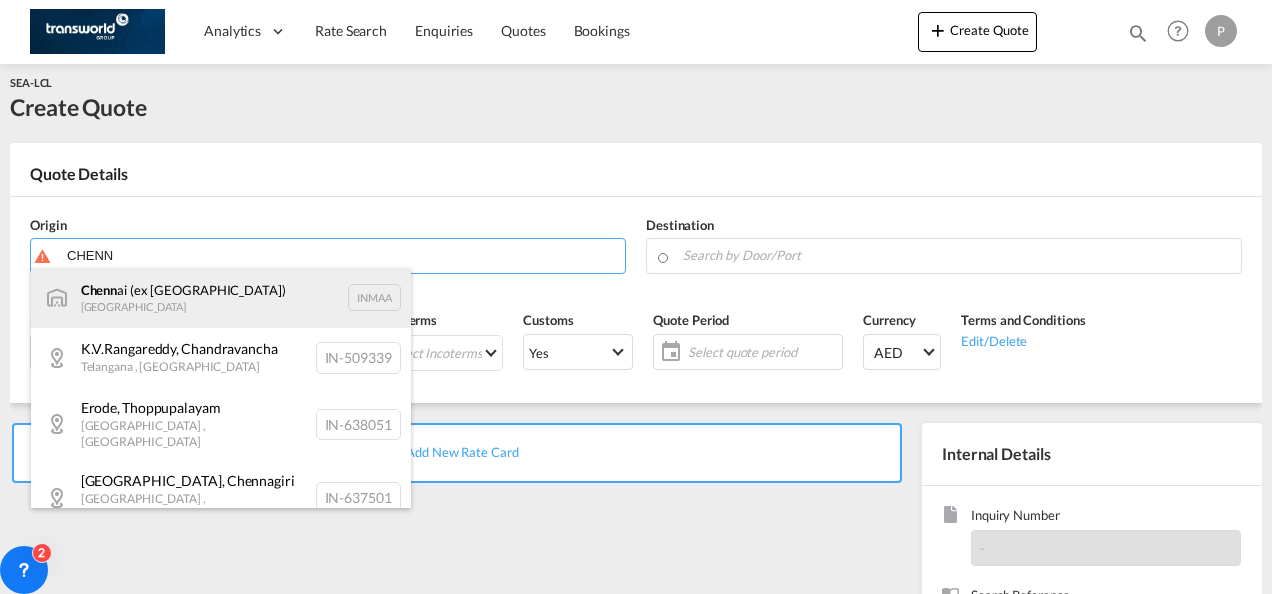 click on "Chenn ai (ex [GEOGRAPHIC_DATA]) [GEOGRAPHIC_DATA]
INMAA" at bounding box center (221, 298) 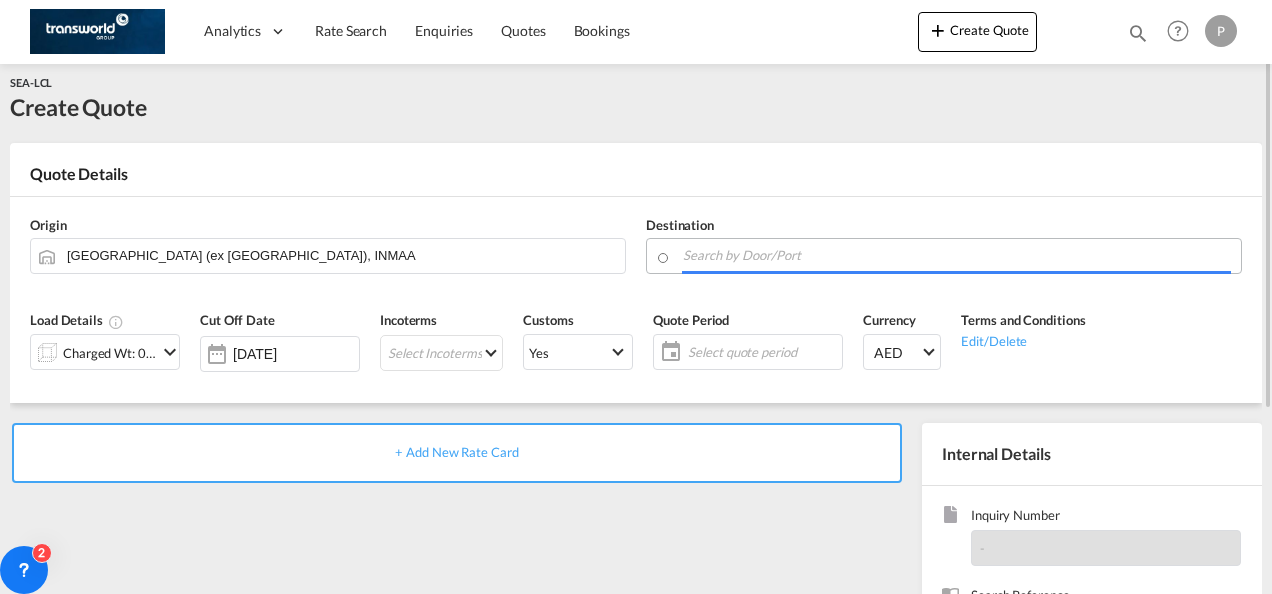 click at bounding box center [957, 255] 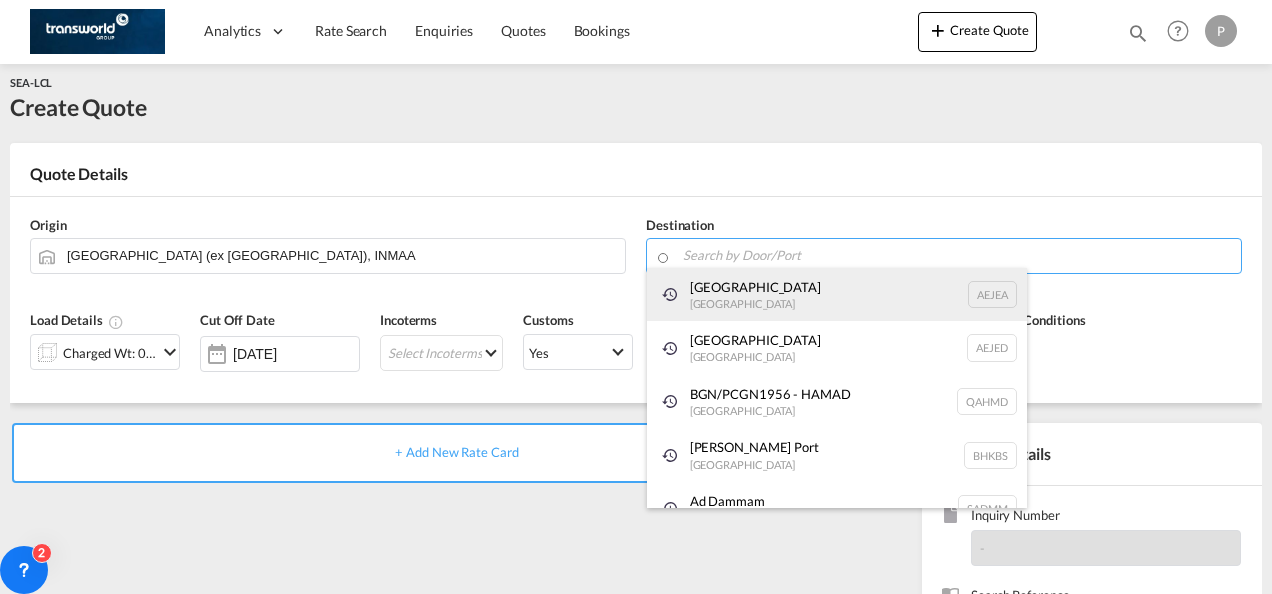 click on "[GEOGRAPHIC_DATA]
[GEOGRAPHIC_DATA]" at bounding box center (837, 295) 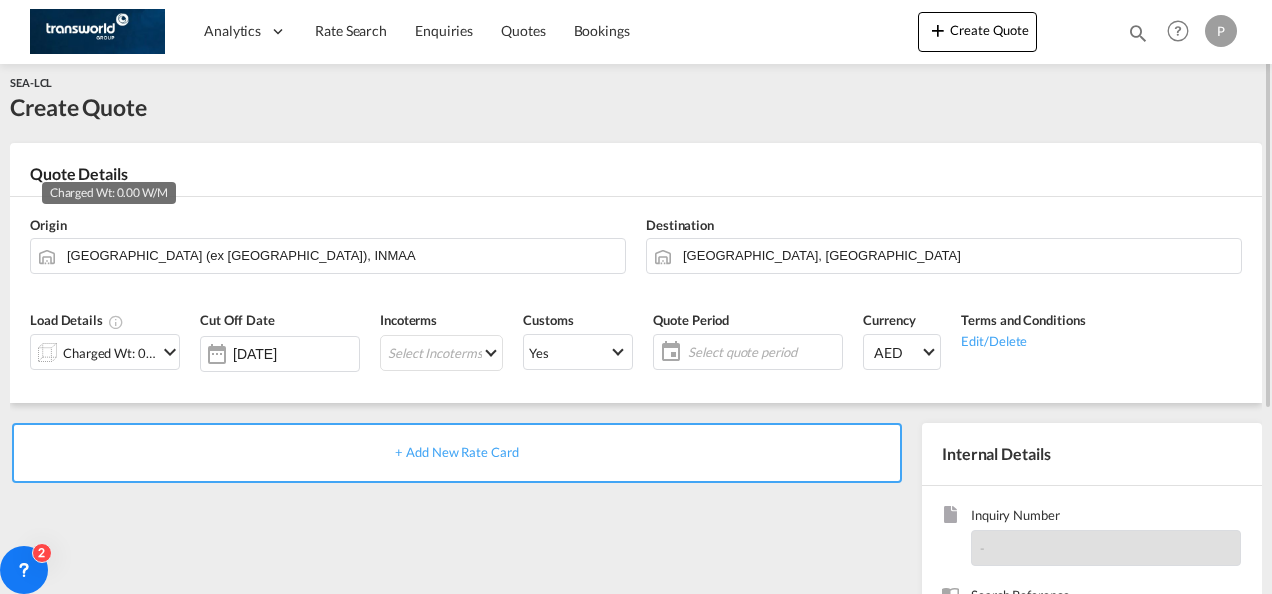 click on "Charged Wt: 0.00 W/M" at bounding box center (110, 353) 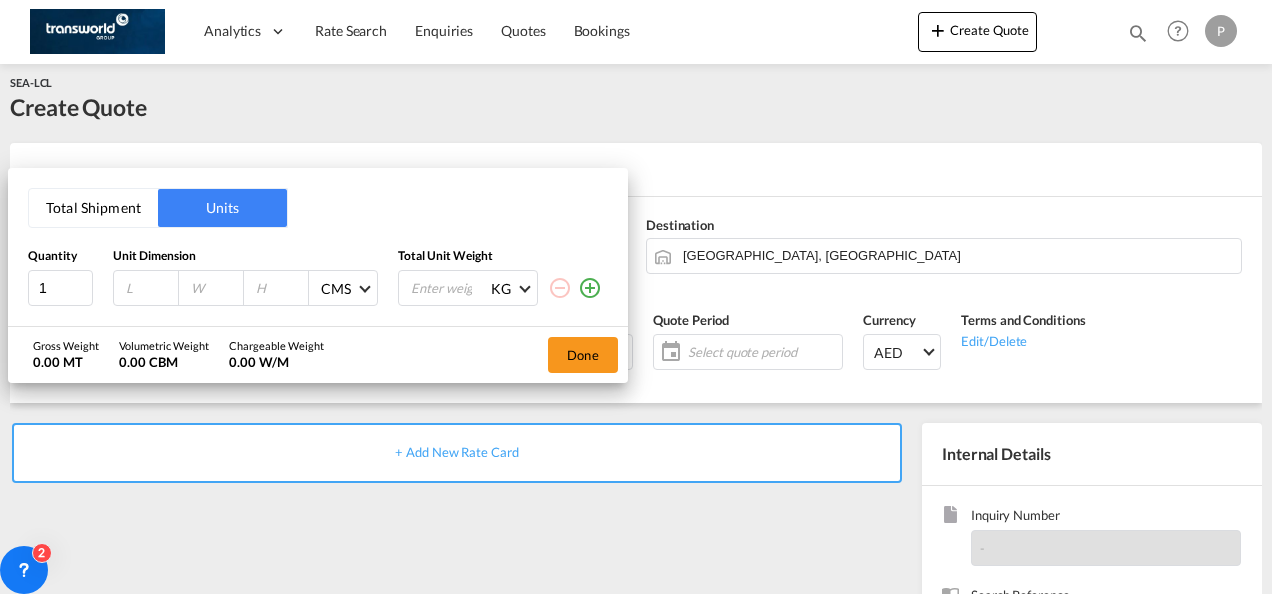 click on "Total Shipment" at bounding box center [93, 208] 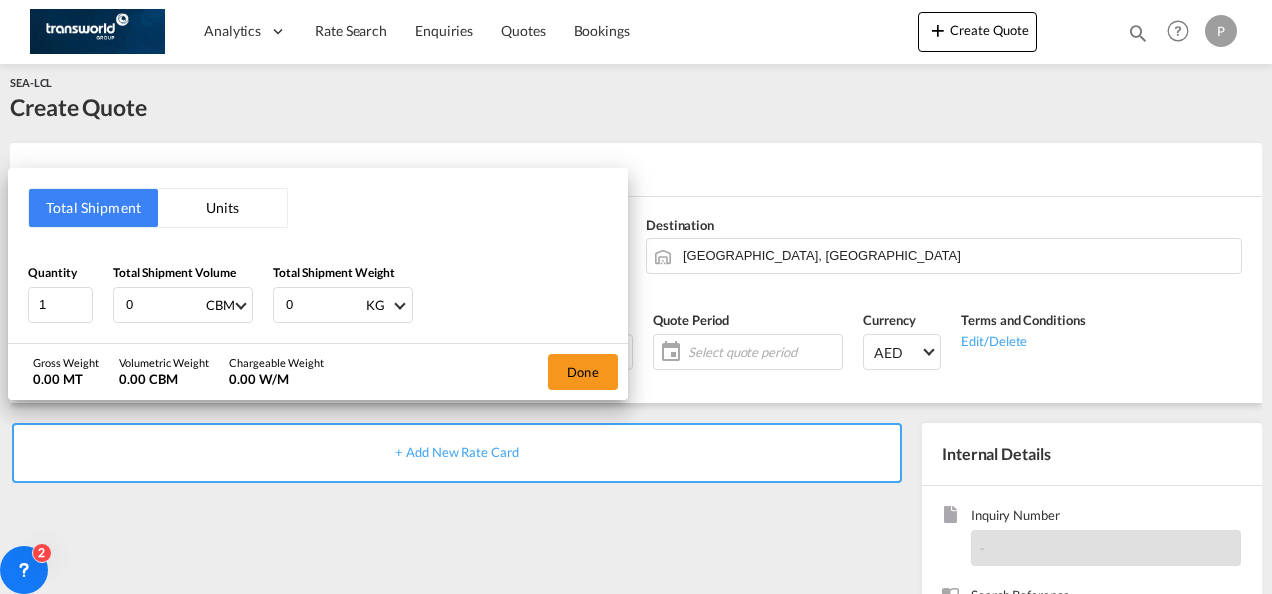 click on "0" at bounding box center [164, 305] 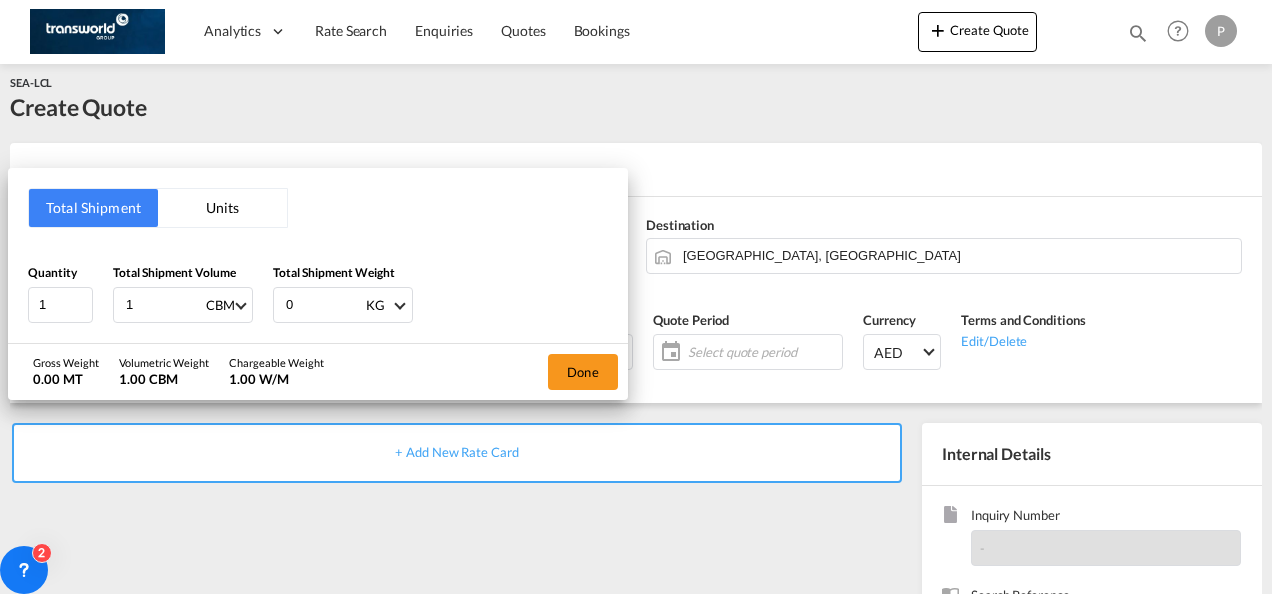 type on "1" 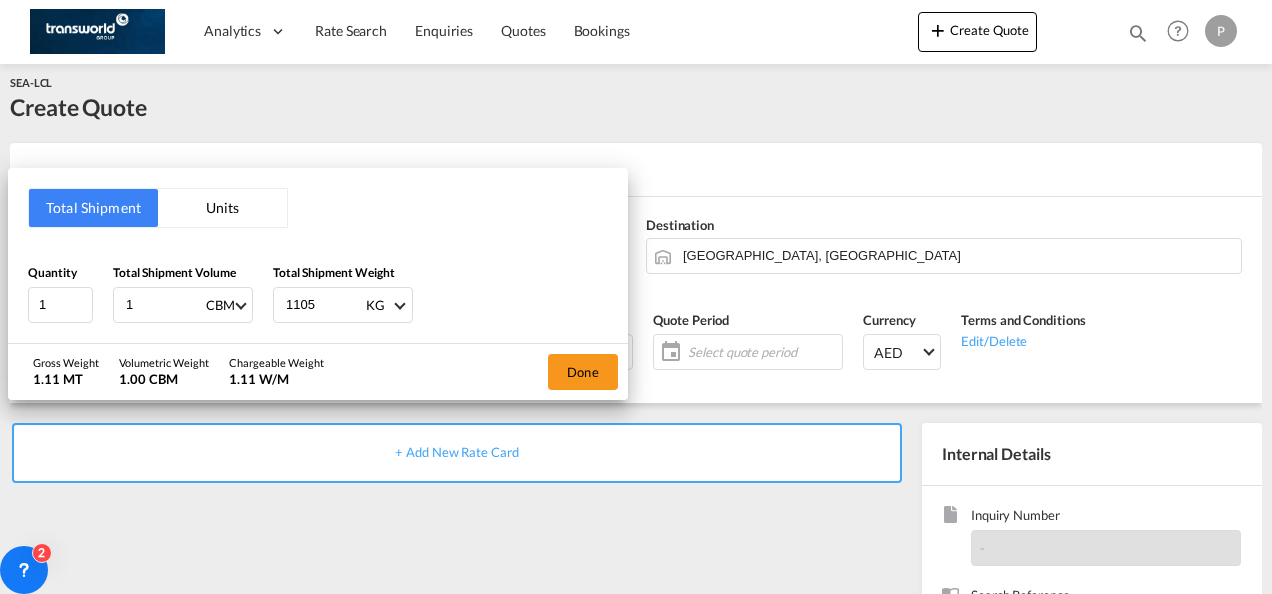 click on "1105" at bounding box center [324, 305] 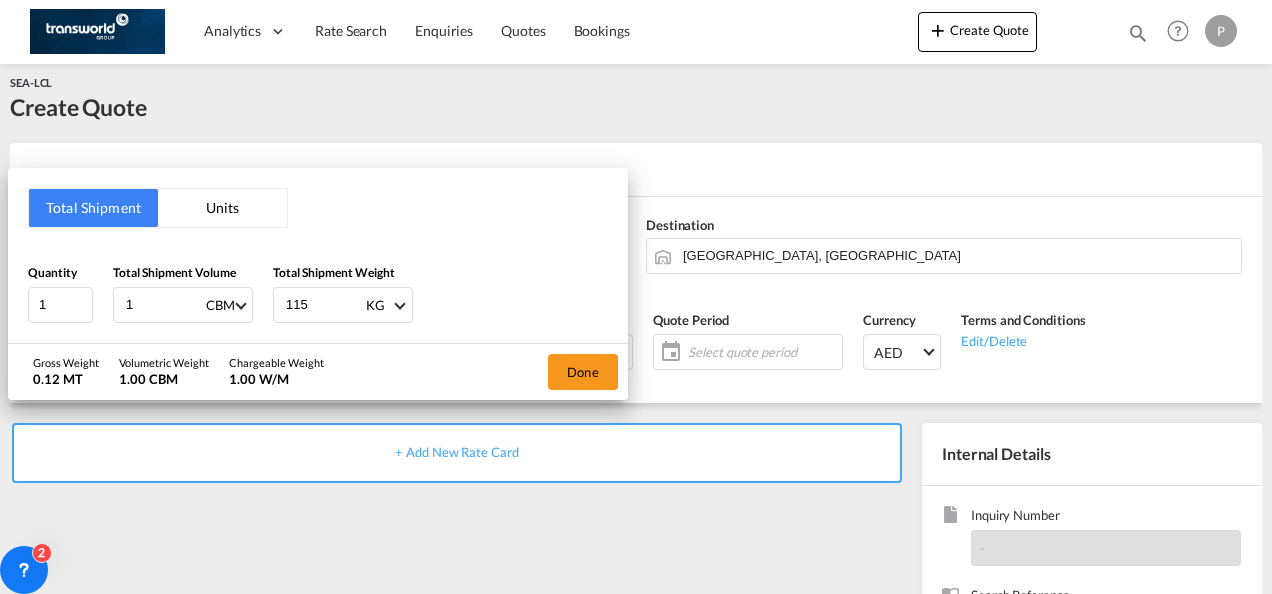 click on "115" at bounding box center (324, 305) 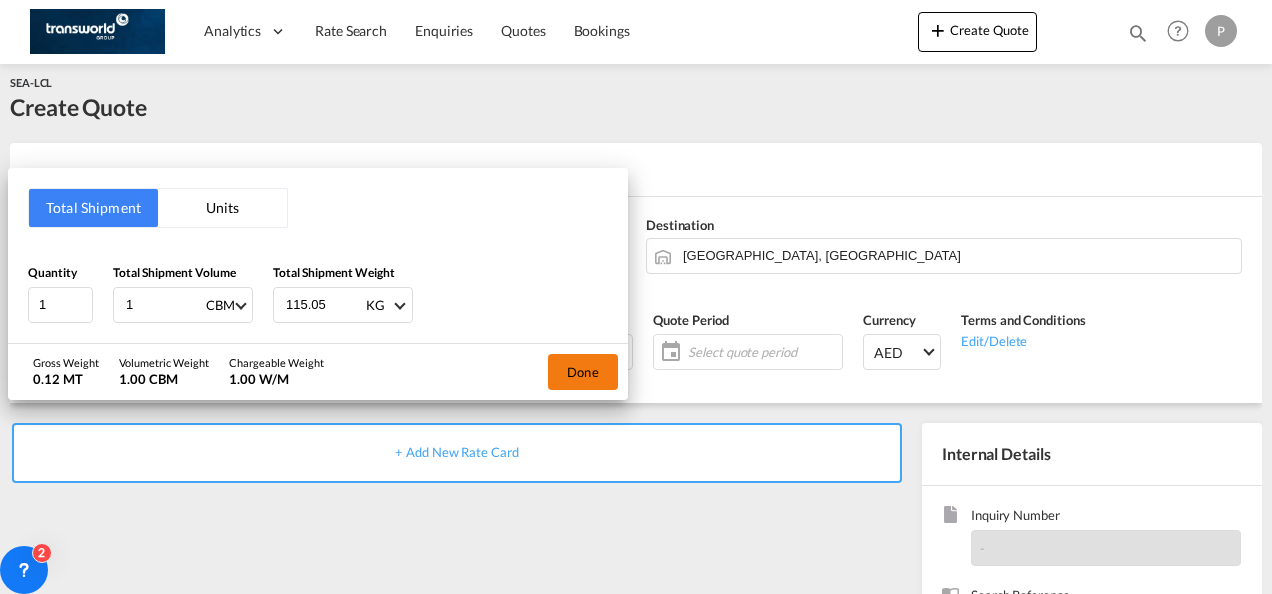 type on "115.05" 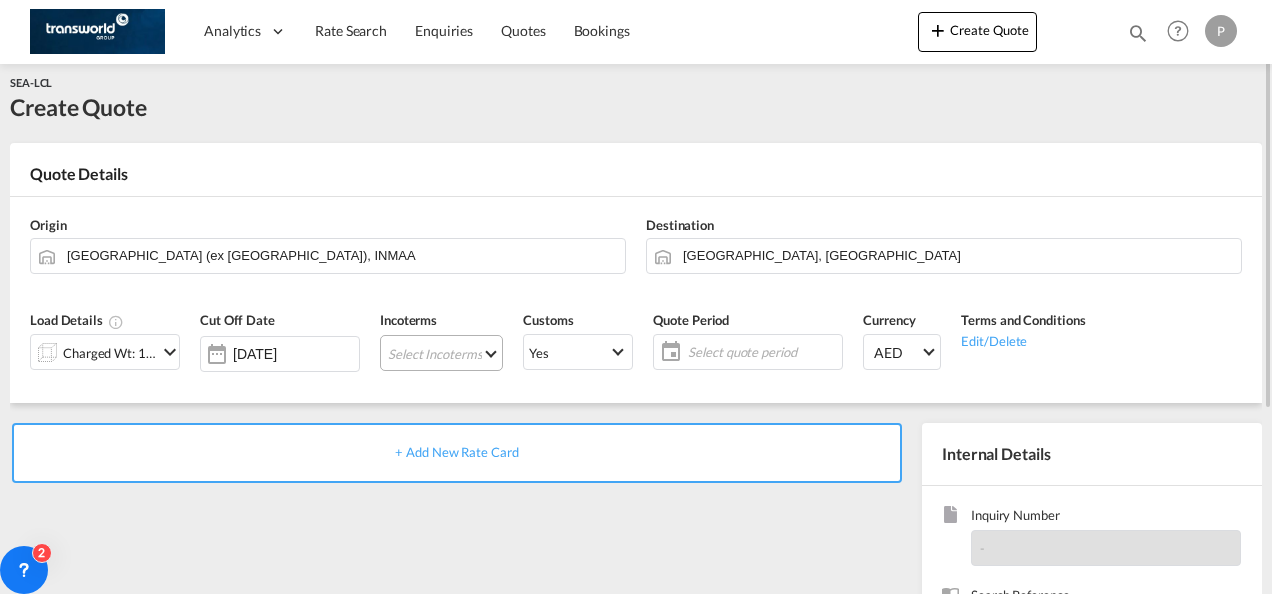 click on "Select Incoterms
CIF - import
Cost,Insurance and Freight CIP - export
Carriage and Insurance Paid to DDP - export
Delivery Duty Paid CIF - export
Cost,Insurance and Freight FOB - import
Free on Board FOB - export
Free on Board DPU - export
Delivery at Place Unloaded CPT - export
Carrier Paid to DAP - export
Delivered at Place CFR - import
Cost and Freight DPU - import
Delivery at Place Unloaded DAP - import
Delivered at Place CIP - import
Carriage and Insurance Paid to CFR - export
Cost and Freight EXW - export
Ex Works CPT - import
Carrier Paid to [GEOGRAPHIC_DATA] - import
Free Alongside Ship FCA - export
Free Carrier EXW - import
Ex Works FCA - import
Free Carrier FAS - export
Free Alongside Ship" at bounding box center (441, 353) 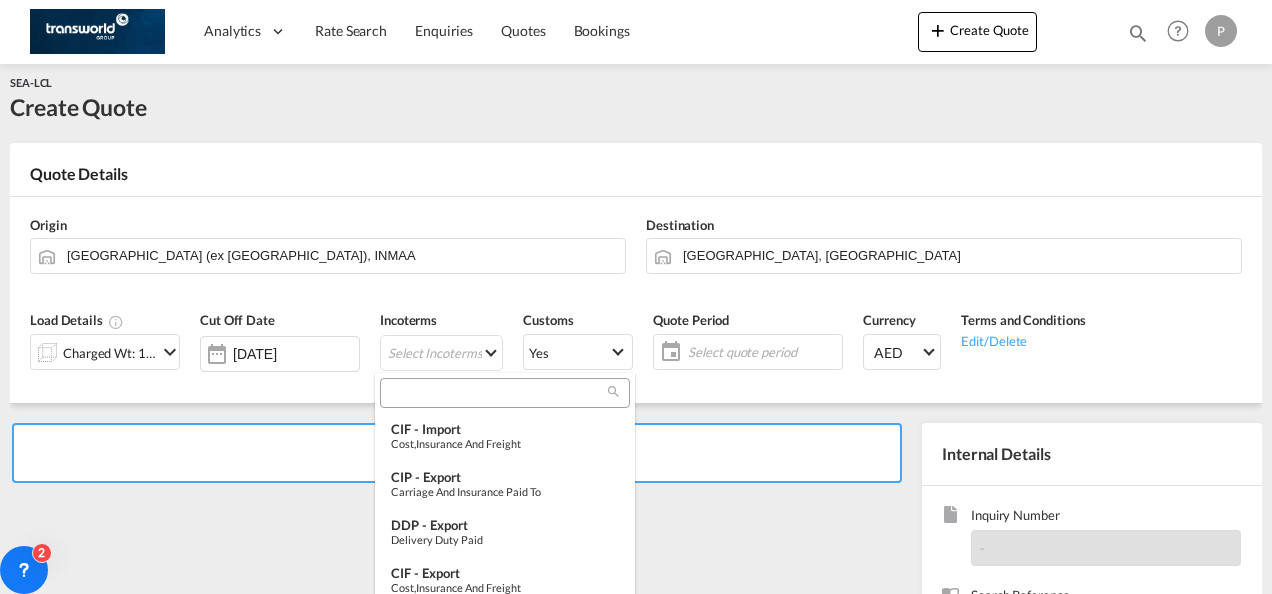 click at bounding box center [505, 393] 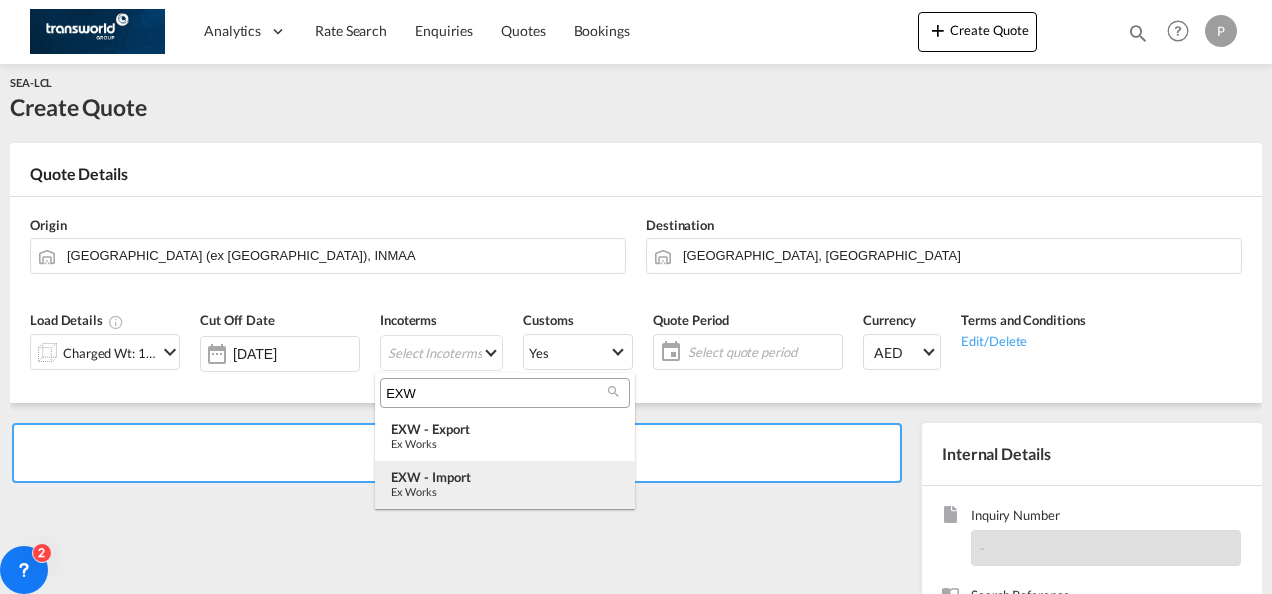 type on "EXW" 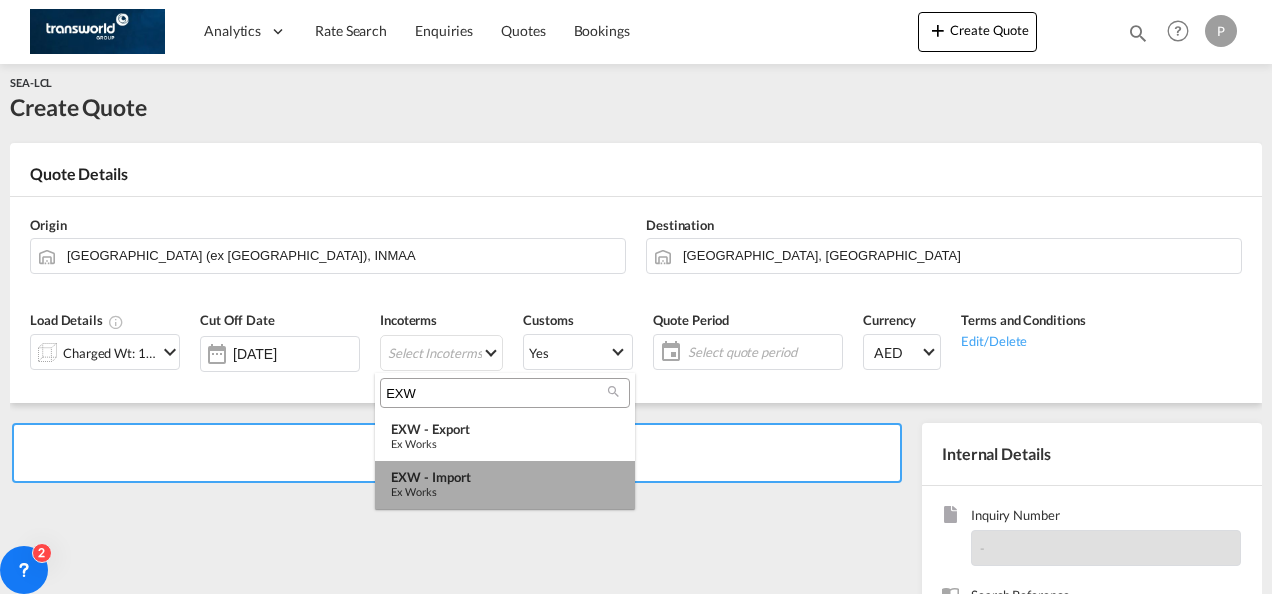 click on "EXW - import
Ex Works" at bounding box center [505, 485] 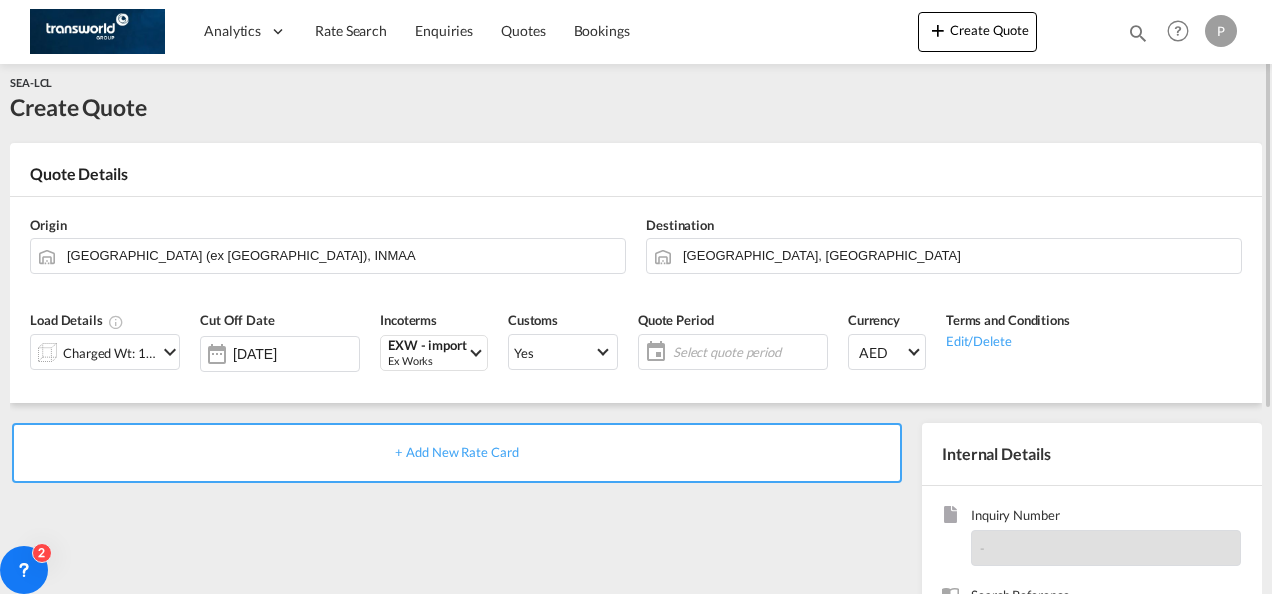 click on "Select quote period" 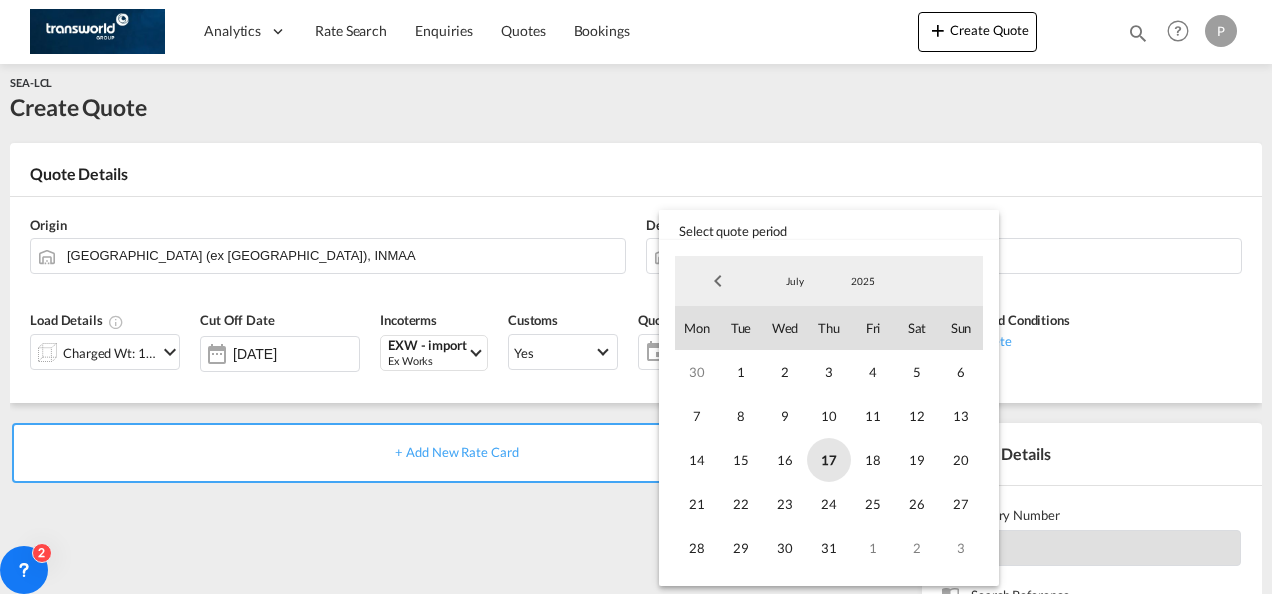 click on "17" at bounding box center [829, 460] 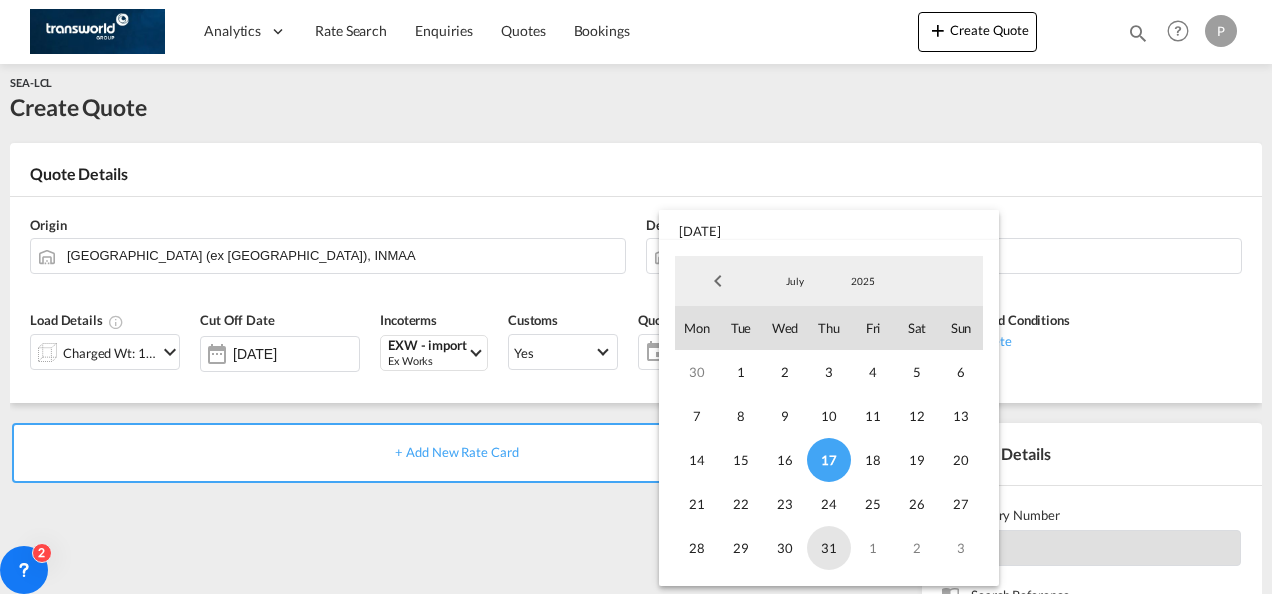 click on "31" at bounding box center (829, 548) 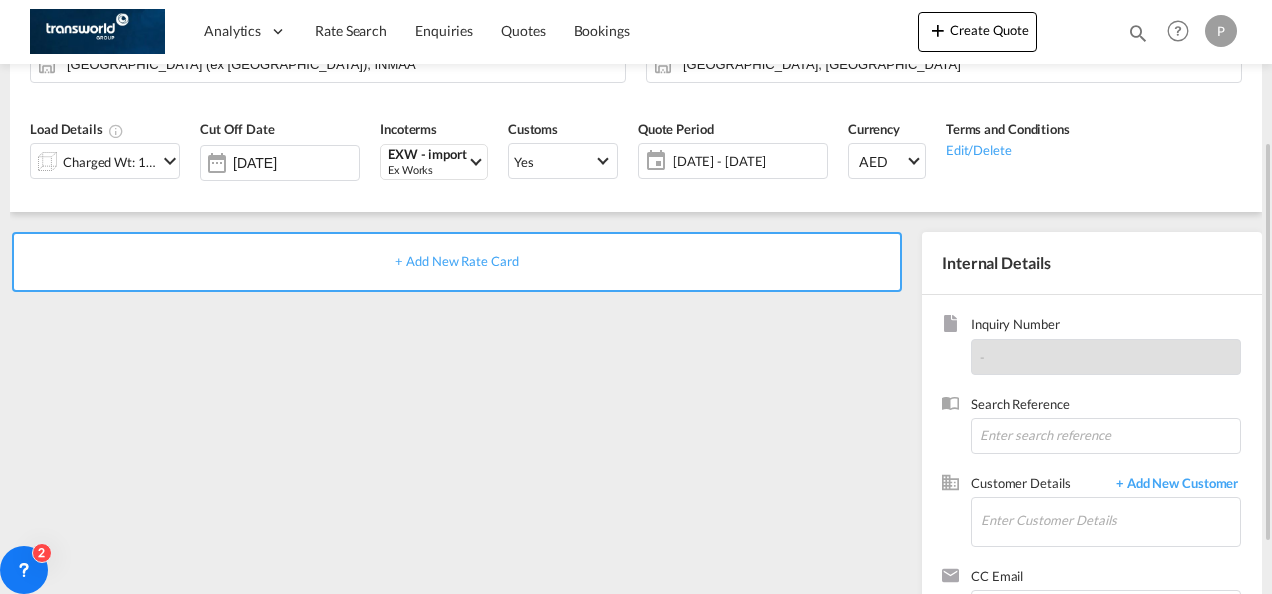 scroll, scrollTop: 205, scrollLeft: 0, axis: vertical 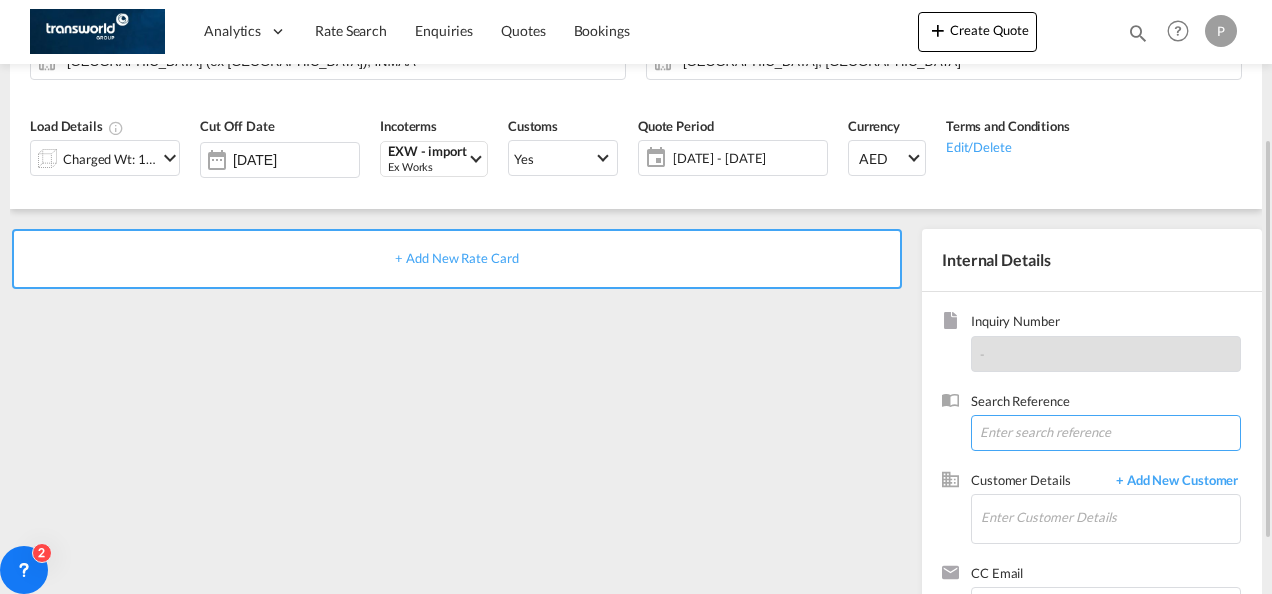 click at bounding box center (1106, 433) 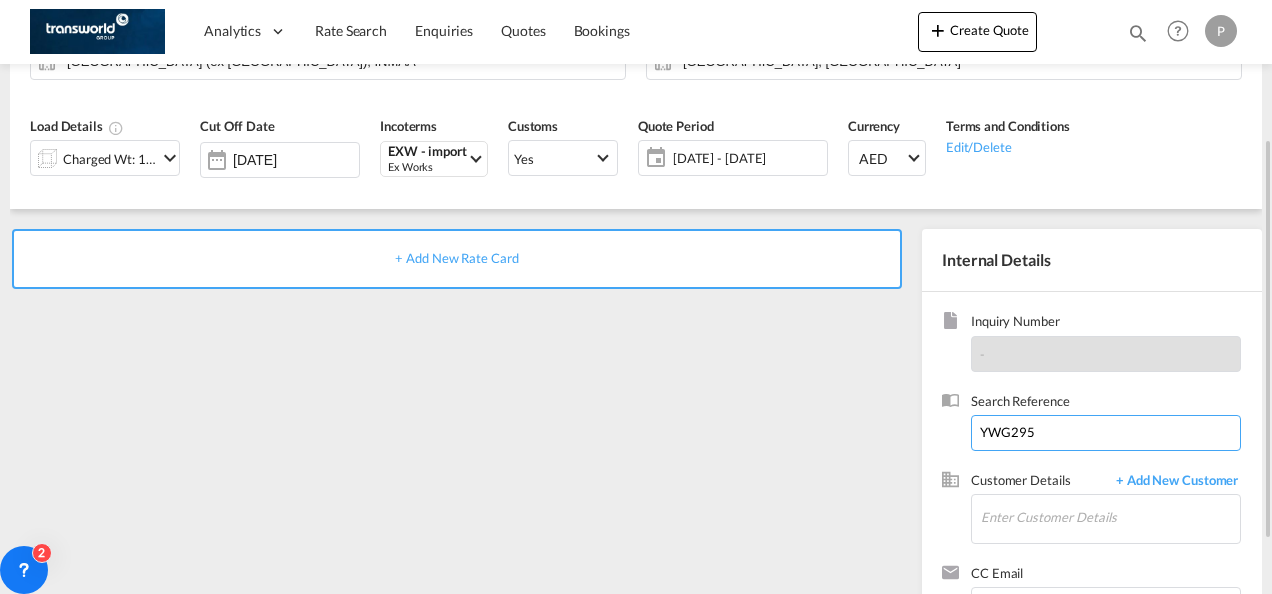 click on "YWG295" at bounding box center (1106, 433) 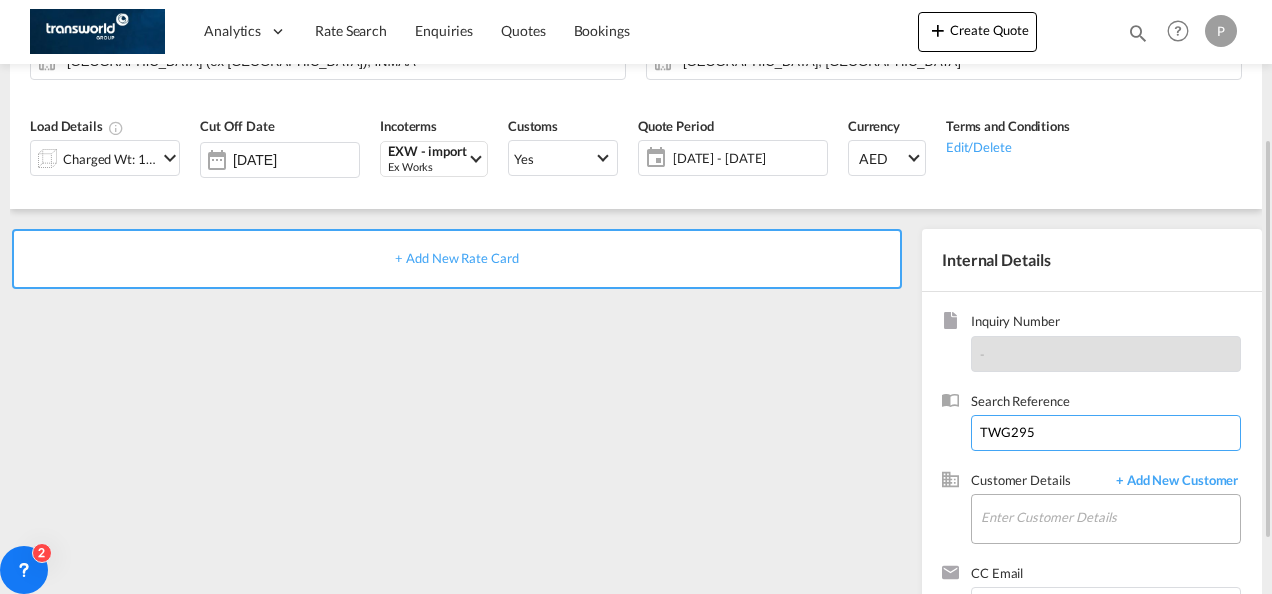 type on "TWG295" 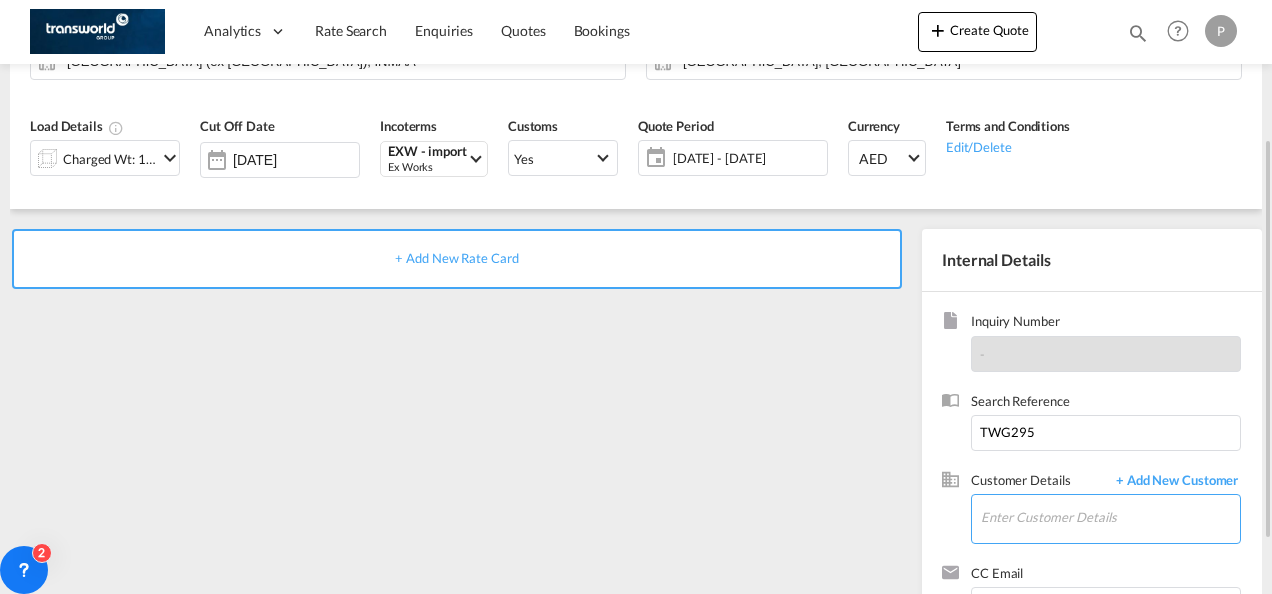 click on "Enter Customer Details" at bounding box center (1110, 517) 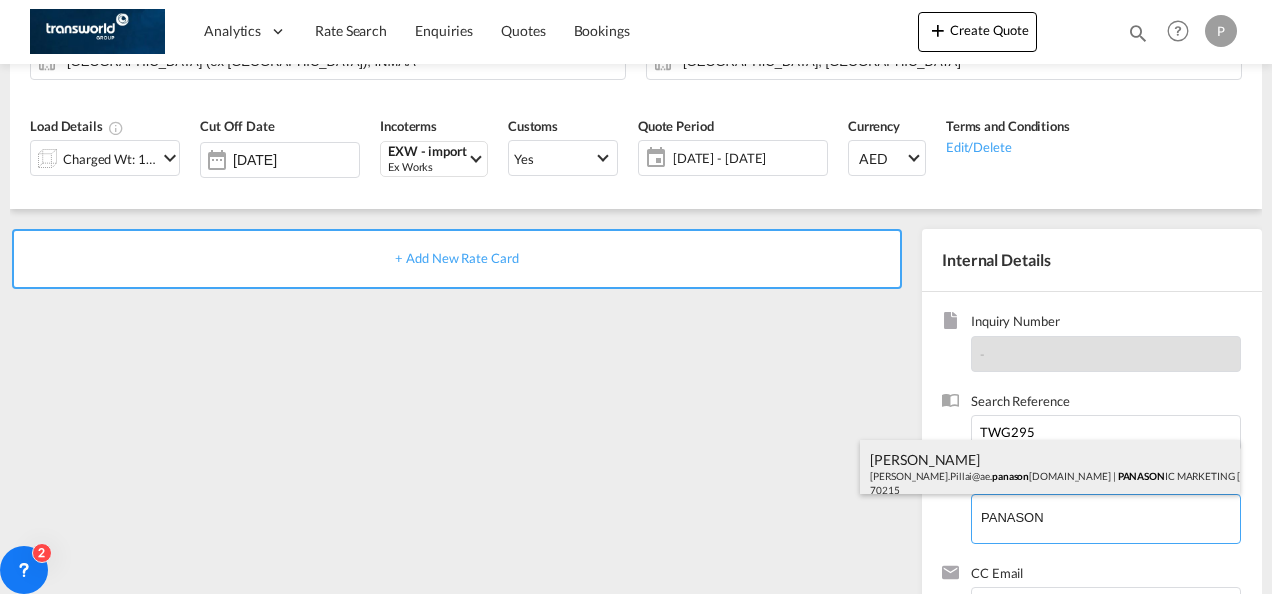click on "[PERSON_NAME] [PERSON_NAME].Pillai@ae. panason [DOMAIN_NAME]    |    PANASON IC MARKETING [GEOGRAPHIC_DATA] AND [GEOGRAPHIC_DATA] (PMMAF) SPARE PARTS
|      70215" at bounding box center (1050, 474) 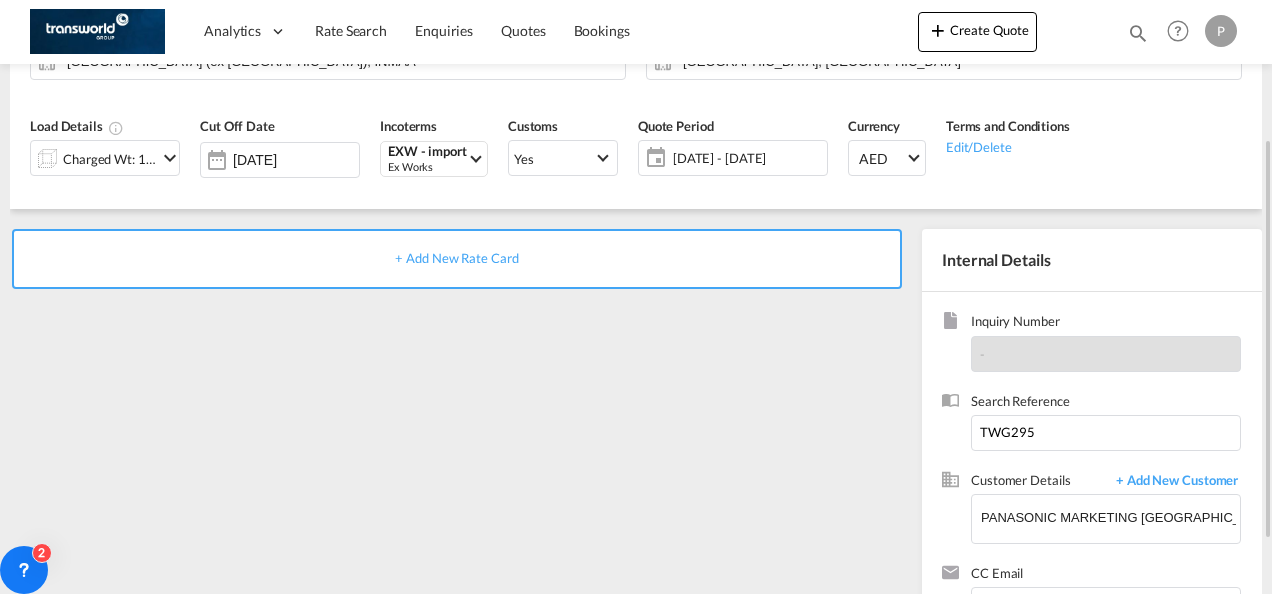 click on "+ Add New Rate Card" at bounding box center [456, 258] 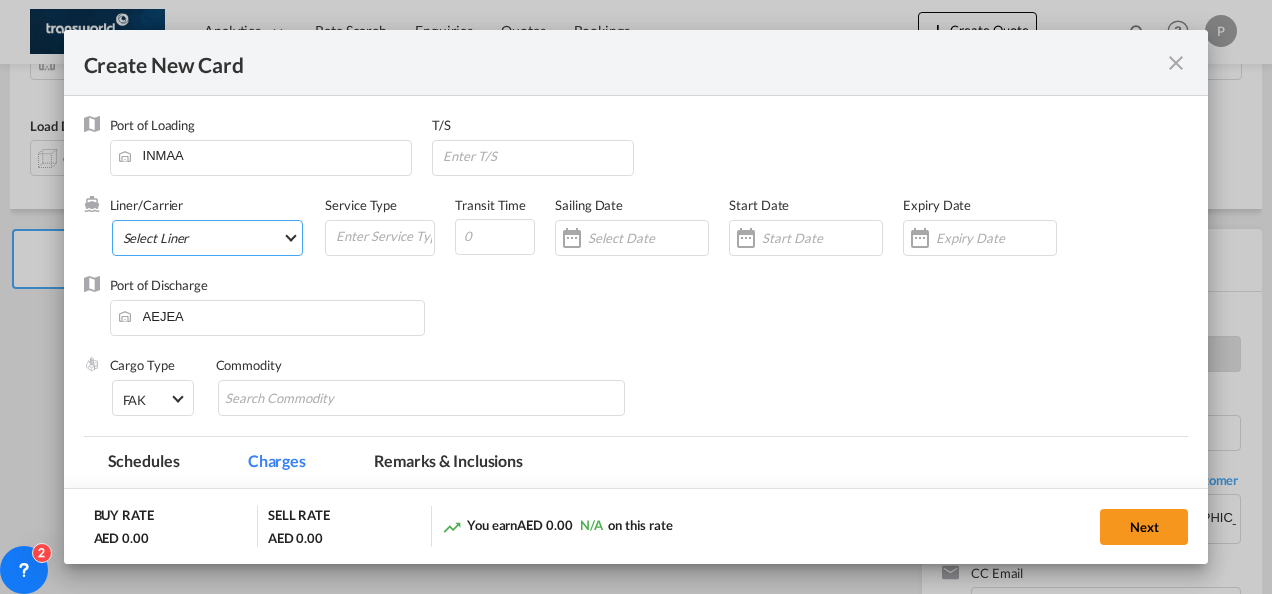 click on "Select Liner   2HM LOGISTICS D.O.O 2HM LOGISTICS D.O.O. / TDWC-CAPODISTRI 2HM LOGISTICS D.O.O. / TDWC-KOPER 2HM LOGISTICS KFT / TDWC-ANKARANSKA 3A INTERNATIONAL LOGISTICS JOINT STOCK COMPANY / T 3P LOGISTICS / TDWC - [GEOGRAPHIC_DATA] A & G INTERNATIONAL CARGO ([GEOGRAPHIC_DATA])  / TDWC-BANGK A A X L GLOBAL SHIPPING LINES L.L.C / TDWC-[GEOGRAPHIC_DATA] A AND G INTERNATIONAL CARGO / TDWC-[GEOGRAPHIC_DATA] A J WORLDWIDE SERVICES INC / TDWC-SADDLE BRO A K ENTERPRISES / TDWC-[GEOGRAPHIC_DATA] A.J WORLDWIDE SERVICES LTD / TDWC-WESTDRAYTO AA AND S SHIPPING LLC / TDWC-DUBAI AA&S SHIPPING LLC / TDWC-[GEOGRAPHIC_DATA] AAA CHINA LIMITED / TDWC-[GEOGRAPHIC_DATA] [PERSON_NAME] SHIPPING L.L.C / TDWC-[GEOGRAPHIC_DATA] AAS FREIGHT EUROPE GMBH / TDWC-[GEOGRAPHIC_DATA] [GEOGRAPHIC_DATA] COMMERCIAL FZE / TDWC-[GEOGRAPHIC_DATA] AAXL GLOBAL SHIPPING LINES LLC [PERSON_NAME] / TDWC-[GEOGRAPHIC_DATA] [PERSON_NAME] TRADING LLC / TDWC-[GEOGRAPHIC_DATA] ABC EUROPEAN AIR AND SEA CARGO DISTRI / TDWC-BEOGR ABDA CARGO SERVICES DMCC / TDWC-DUBAI [PERSON_NAME] SHIPPING LLC [PERSON_NAME] SHIPPING LLC / TDWC-[GEOGRAPHIC_DATA] ABRAO SHIPPING / TDWC-[GEOGRAPHIC_DATA] ABRECO FREIGHT LLC / TDWC-[GEOGRAPHIC_DATA]" at bounding box center [208, 238] 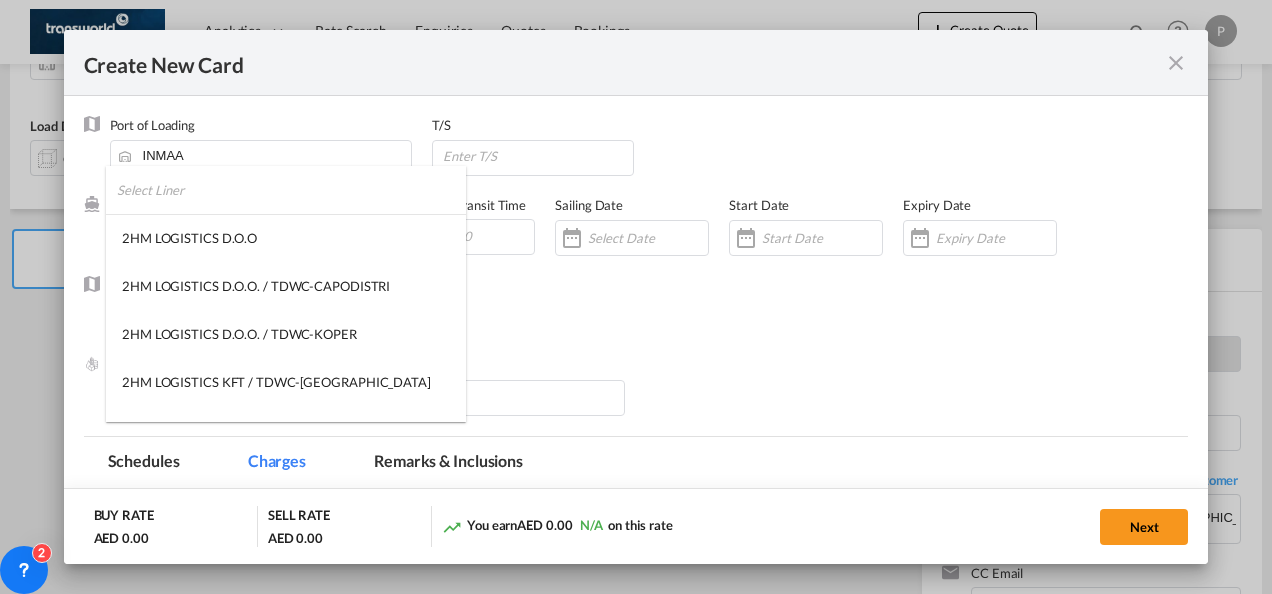 click at bounding box center [291, 190] 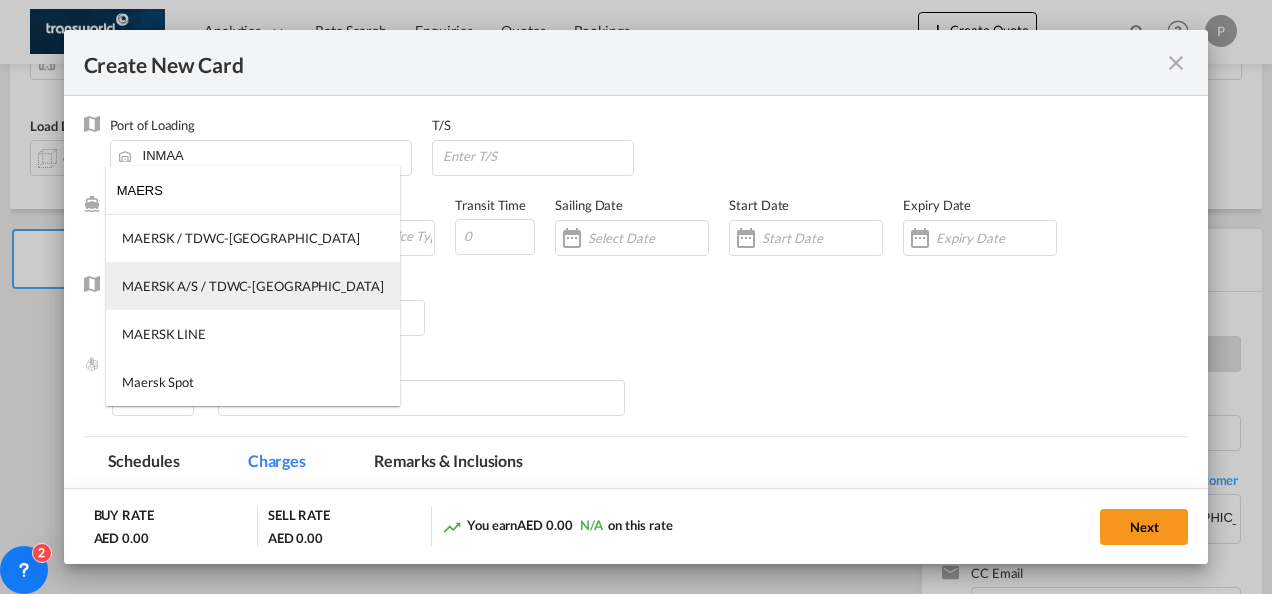 type on "MAERS" 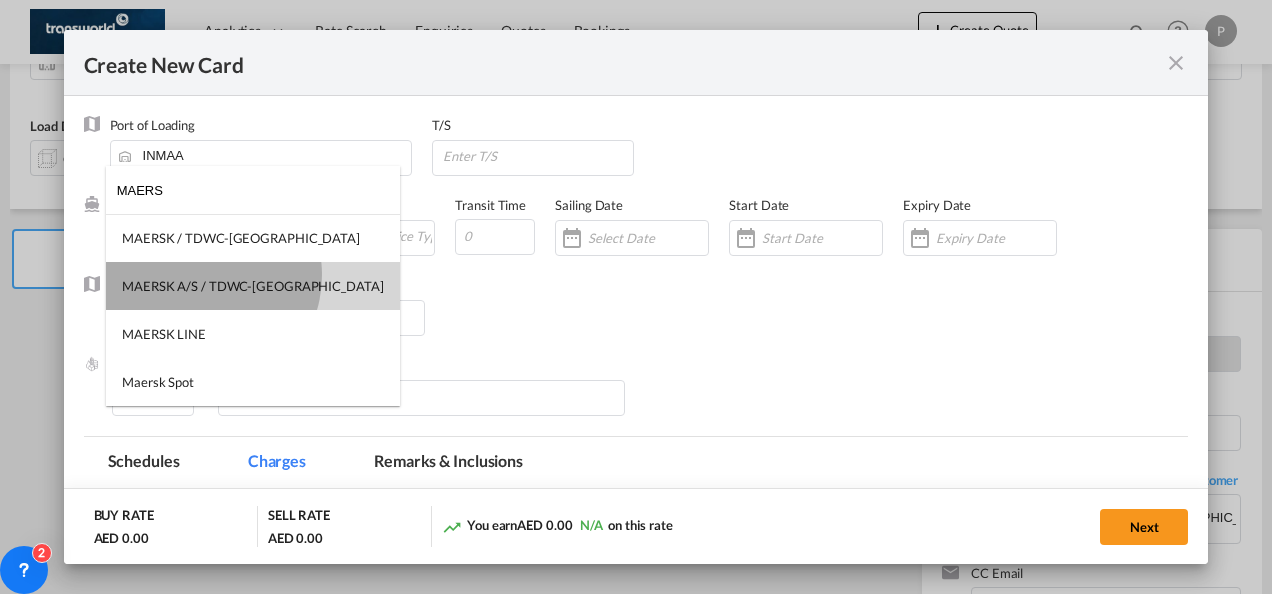 click on "MAERSK A/S / TDWC-[GEOGRAPHIC_DATA]" at bounding box center [253, 286] 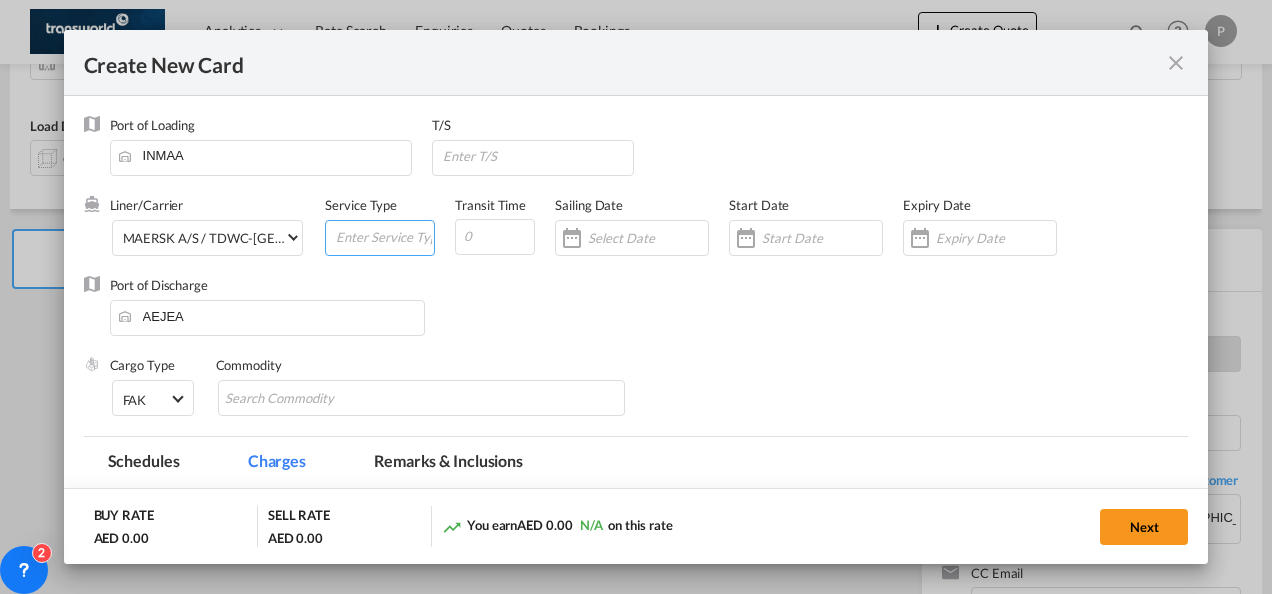 click at bounding box center [384, 236] 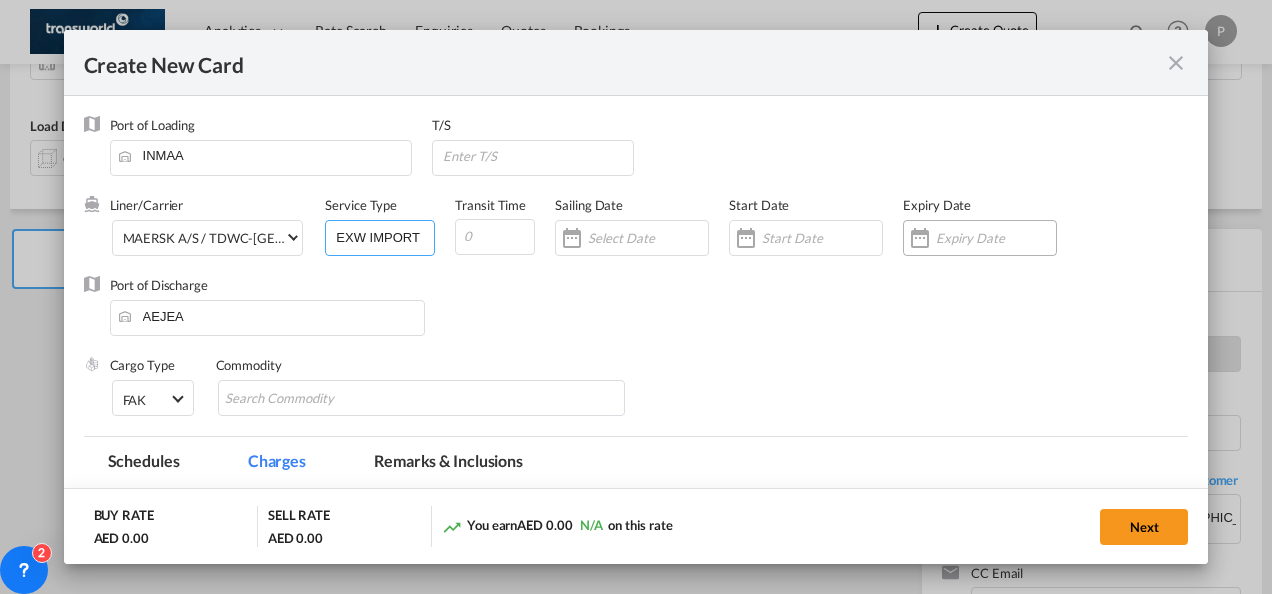 type on "EXW IMPORT" 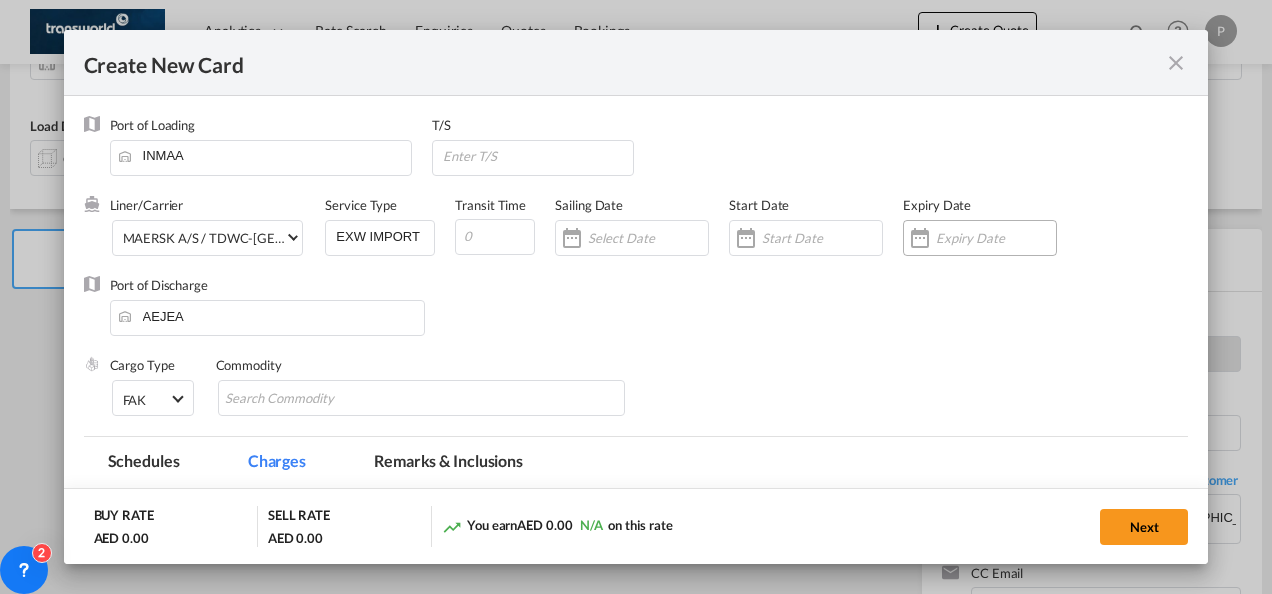 click at bounding box center [996, 238] 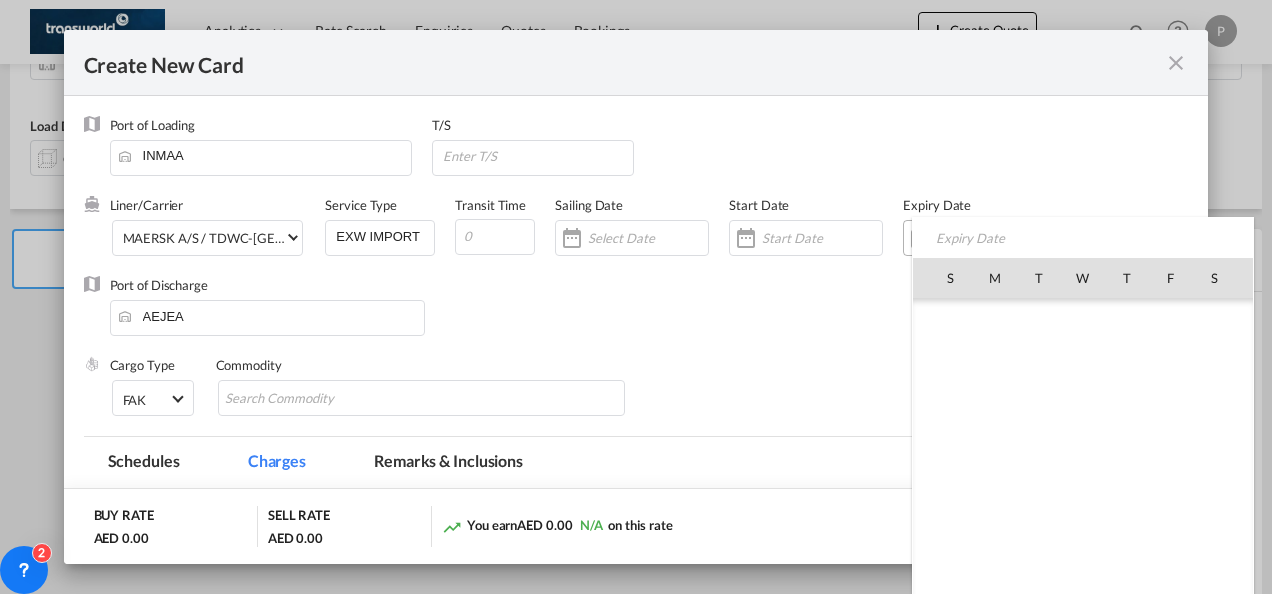 scroll, scrollTop: 462690, scrollLeft: 0, axis: vertical 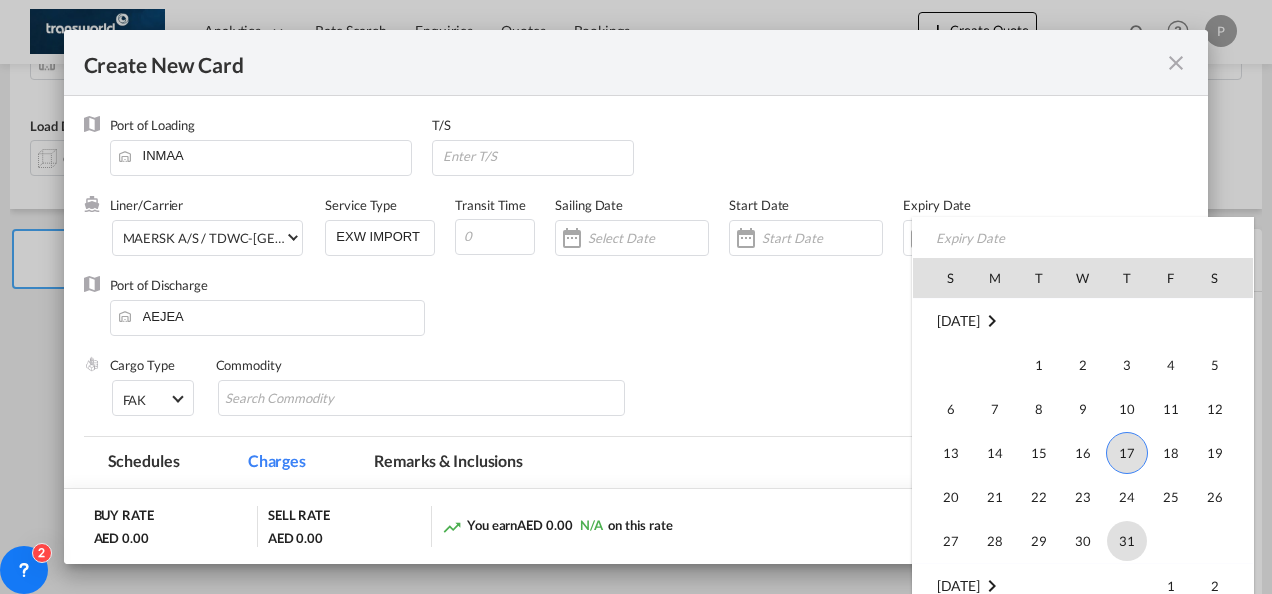 click on "31" at bounding box center [1127, 541] 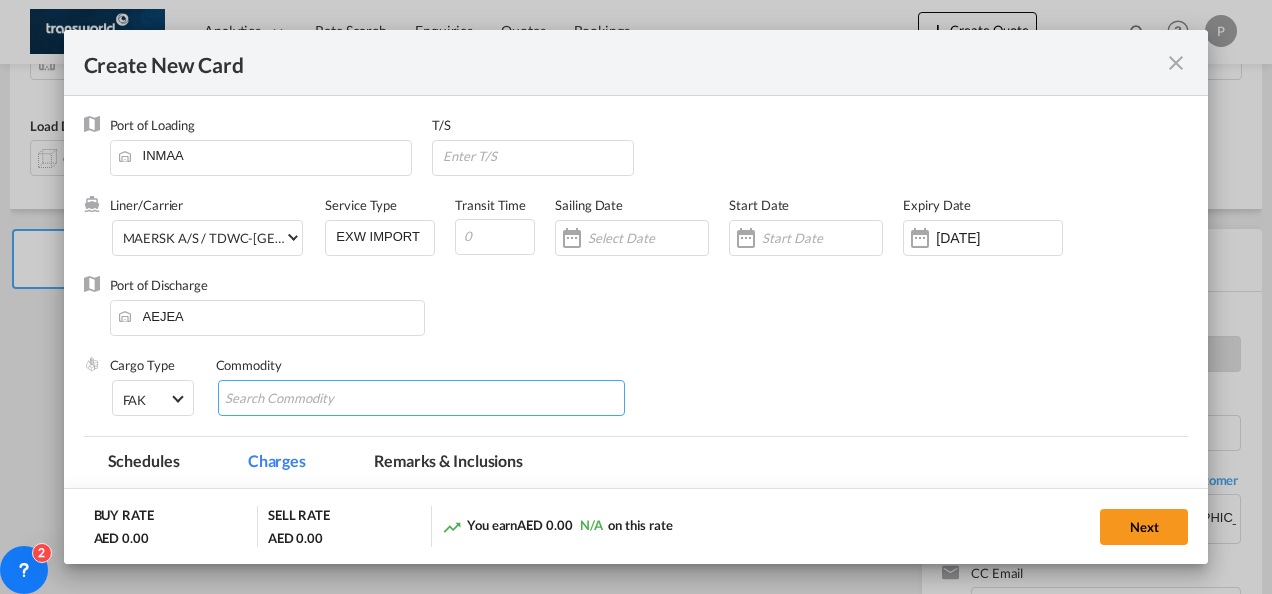 click at bounding box center (316, 399) 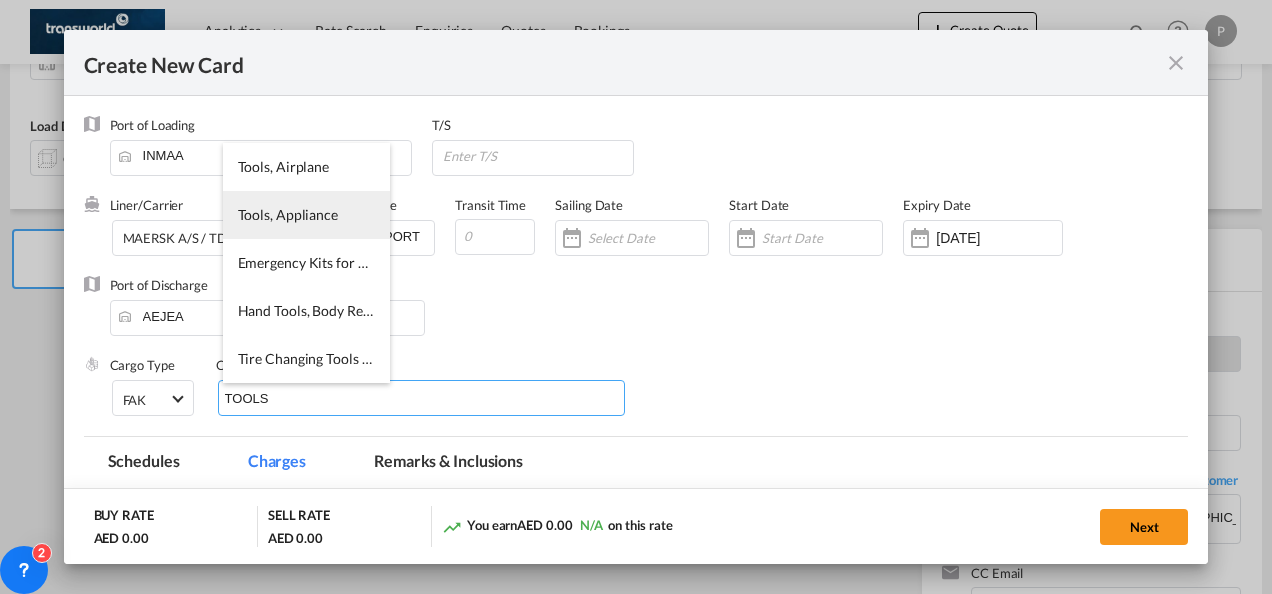 type on "TOOLS" 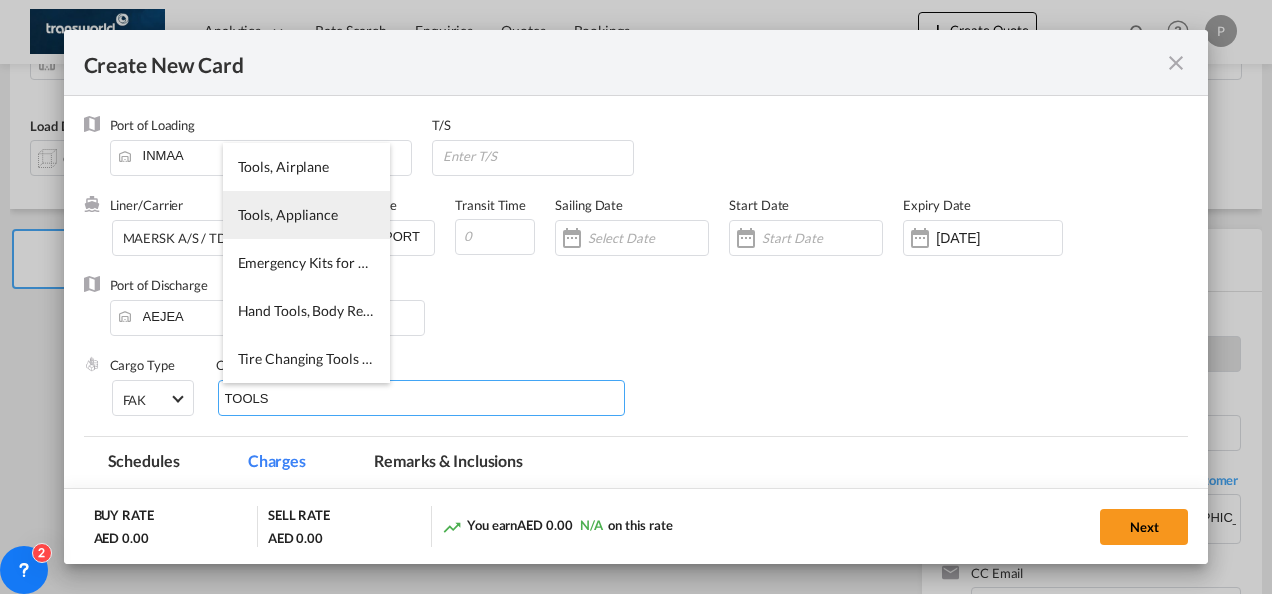 click on "Tools, Appliance" at bounding box center (306, 215) 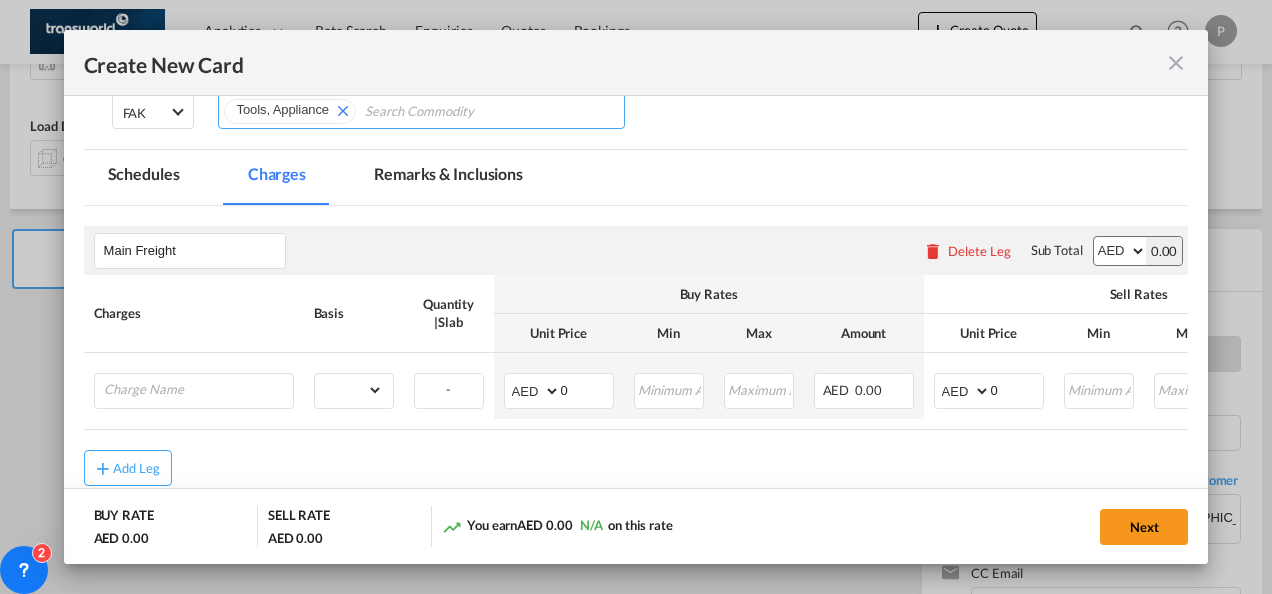 scroll, scrollTop: 290, scrollLeft: 0, axis: vertical 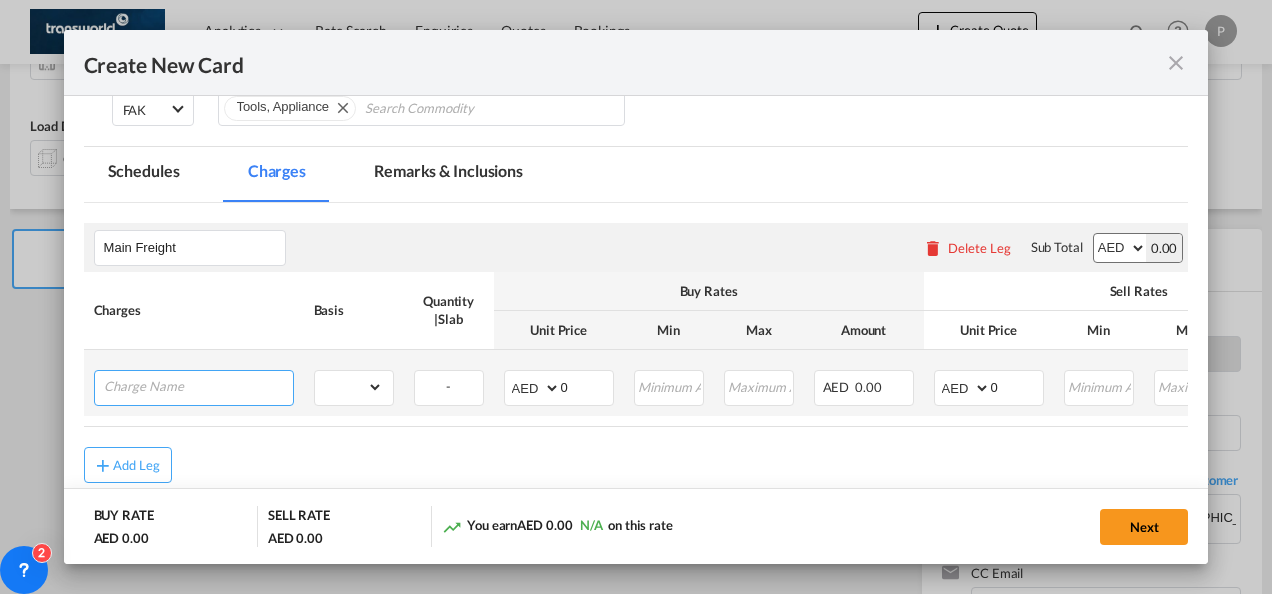 click at bounding box center (198, 386) 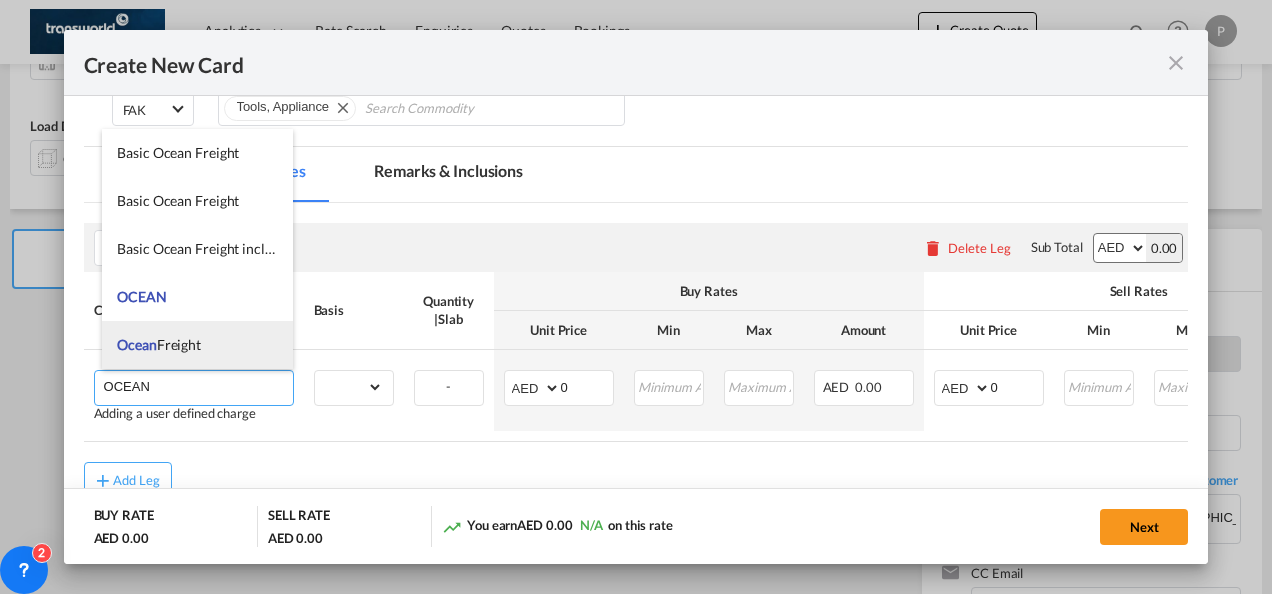 click on "Ocean  Freight" at bounding box center [159, 344] 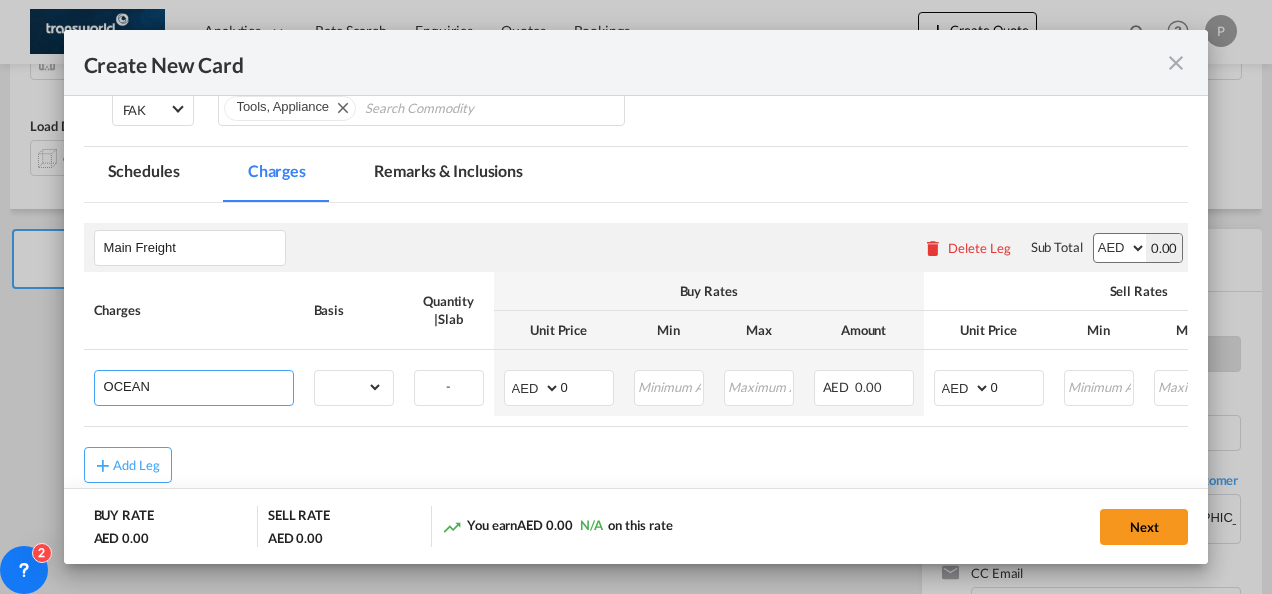 type on "Ocean Freight" 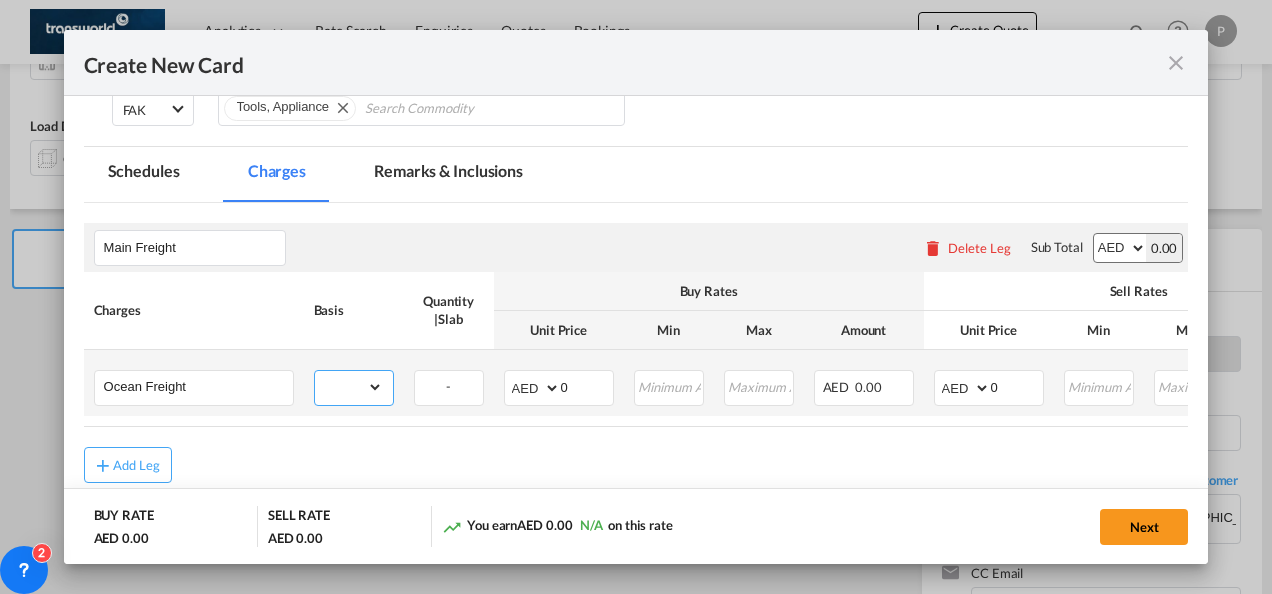 click on "gross_weight
volumetric_weight
per_shipment
per_bl
per_km
per_hawb
per_kg
flat
per_ton
per_cbm
per_hbl
per_w/m
per_awb
per_sbl
per_quintal
per_doc
N/A
per shipping bill
% on freight
per_lbs
per_pallet
per_carton
per_vehicle
per_shift
per_invoice
per_package
per_cft
per_day
per_revalidation
per_declaration
per_document
per clearance
MRN" at bounding box center (349, 387) 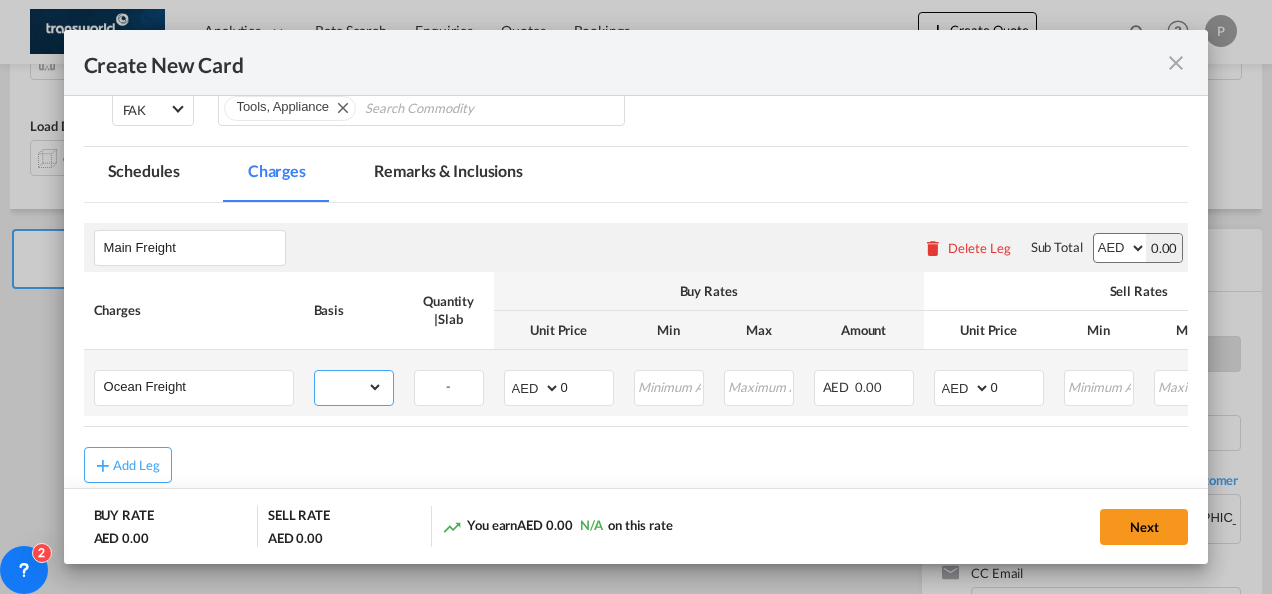 select on "per_shipment" 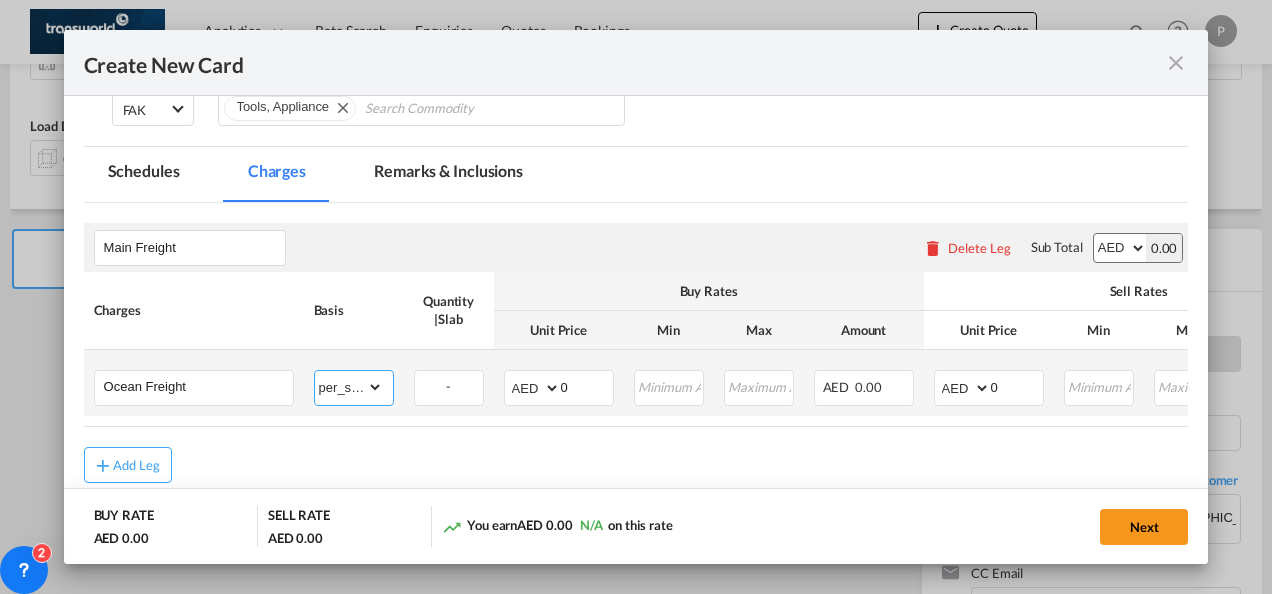 click on "gross_weight
volumetric_weight
per_shipment
per_bl
per_km
per_hawb
per_kg
flat
per_ton
per_cbm
per_hbl
per_w/m
per_awb
per_sbl
per_quintal
per_doc
N/A
per shipping bill
% on freight
per_lbs
per_pallet
per_carton
per_vehicle
per_shift
per_invoice
per_package
per_cft
per_day
per_revalidation
per_declaration
per_document
per clearance
MRN" at bounding box center (349, 387) 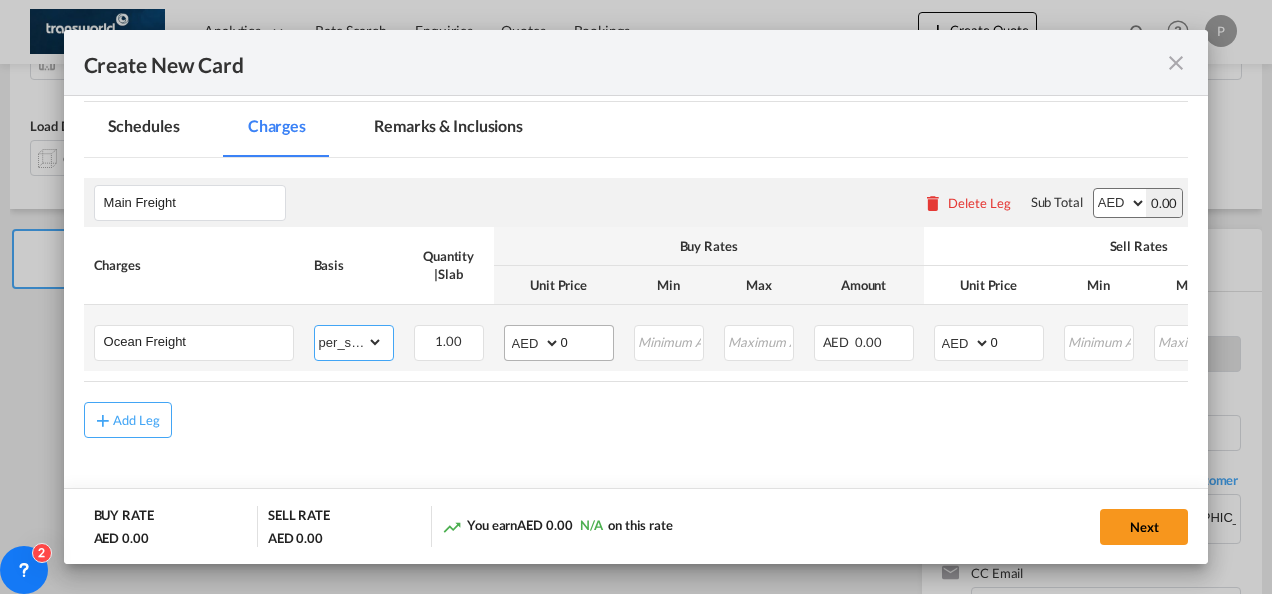 scroll, scrollTop: 343, scrollLeft: 0, axis: vertical 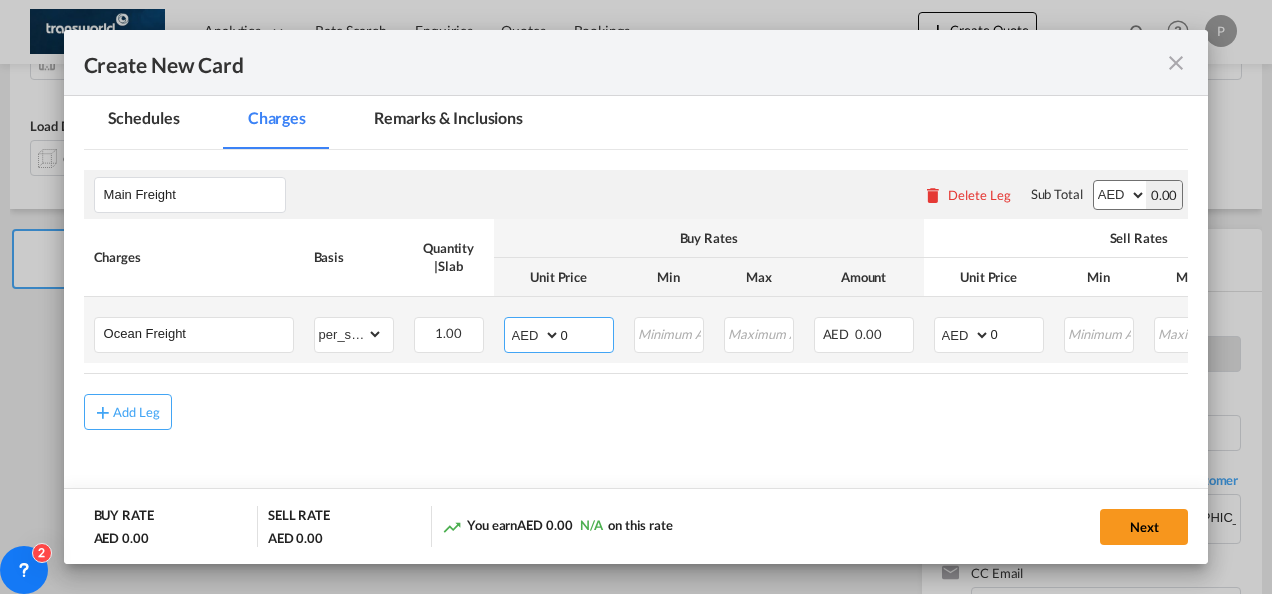 click on "0" at bounding box center (587, 333) 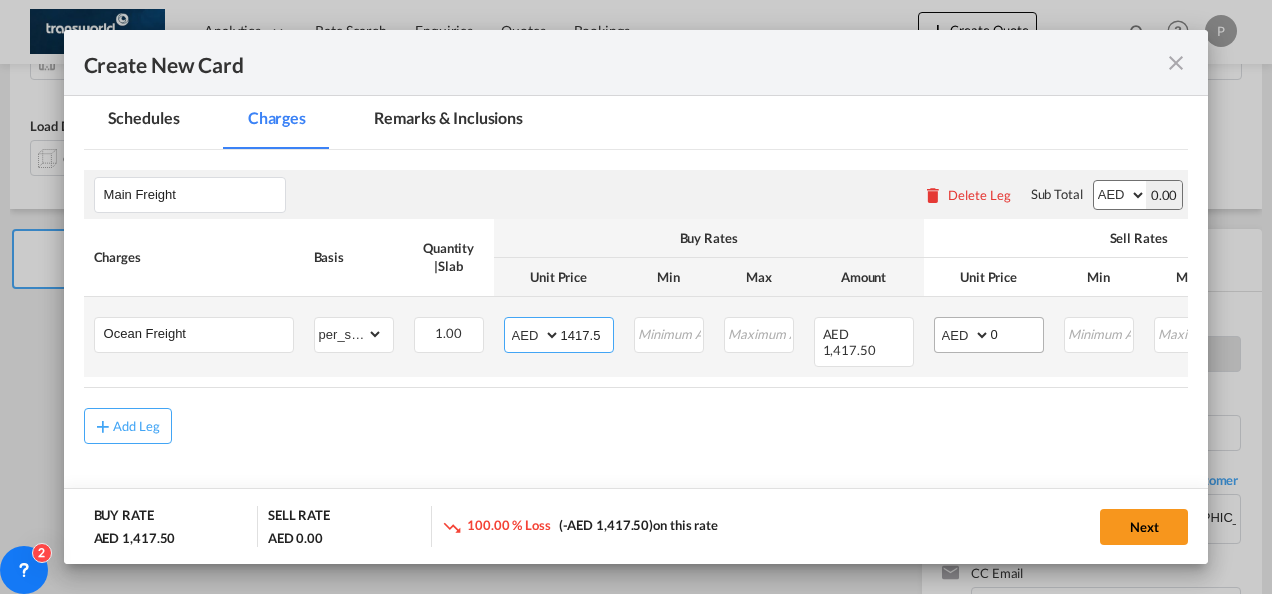 type on "1417.5" 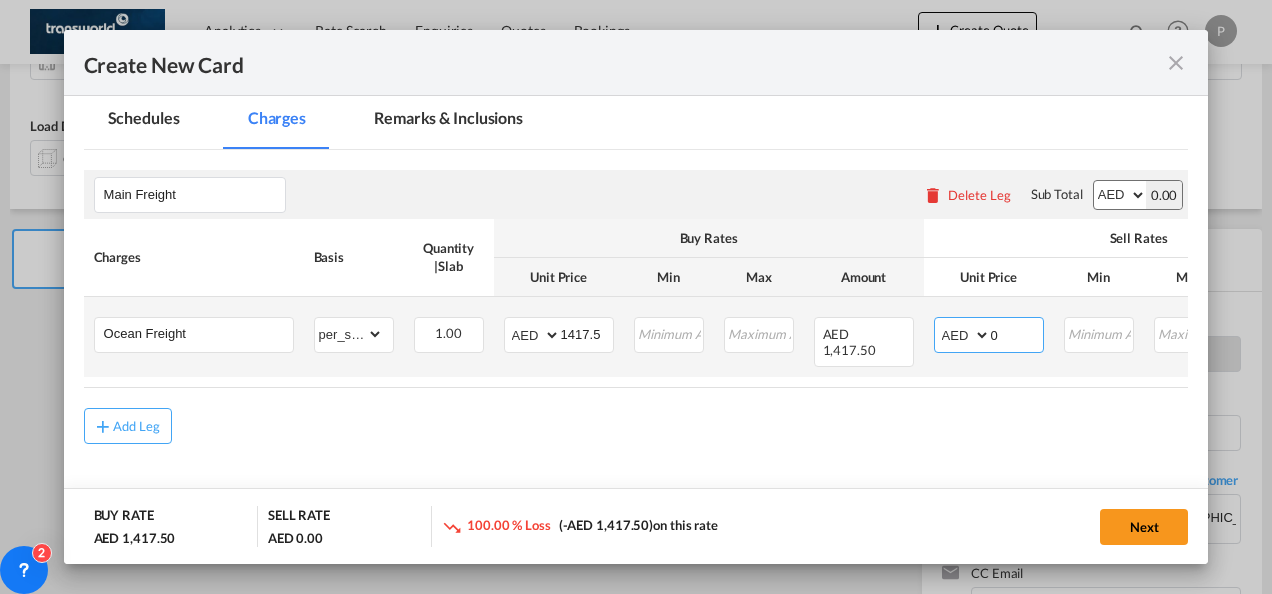 click on "0" at bounding box center (1017, 333) 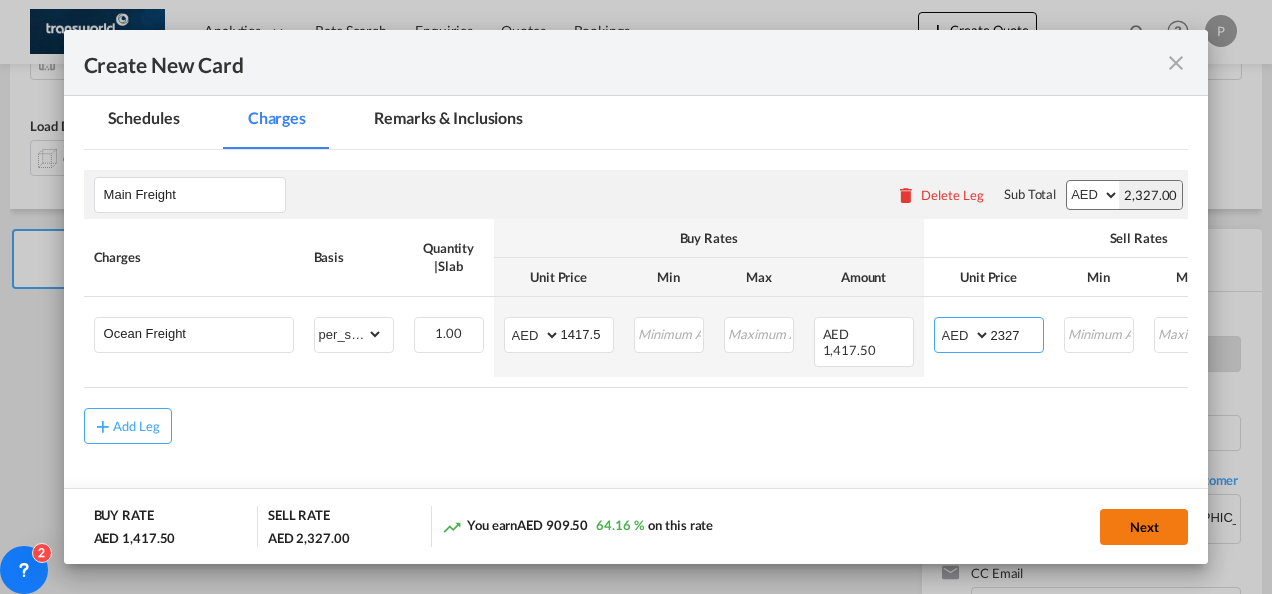 type on "2327" 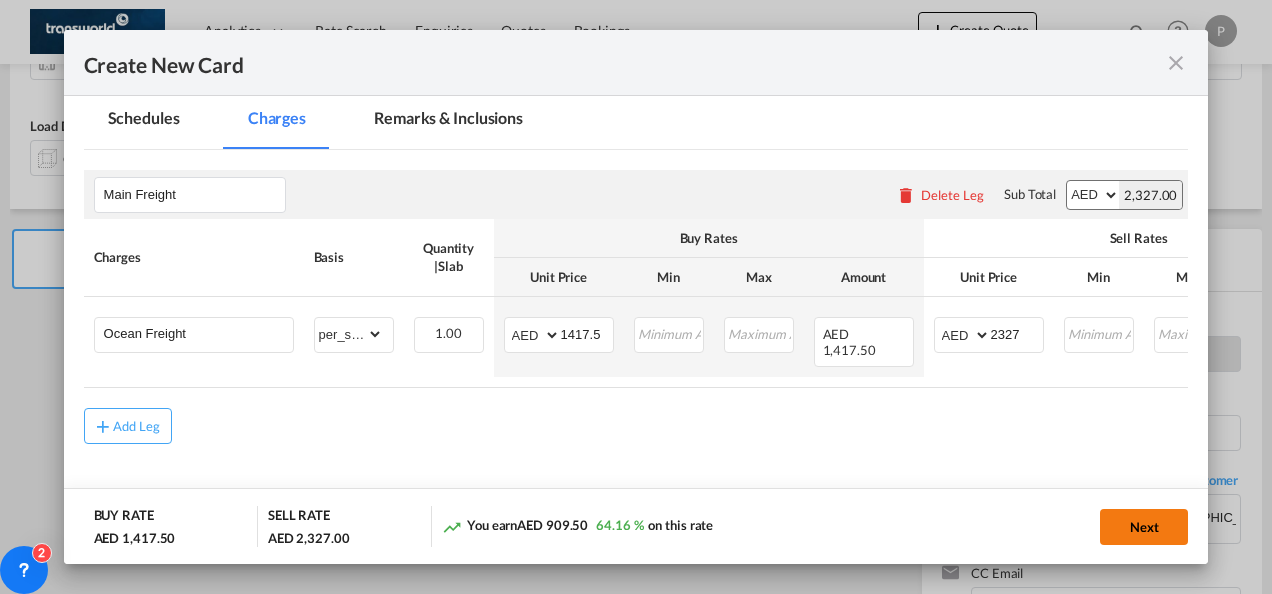 click on "Next" 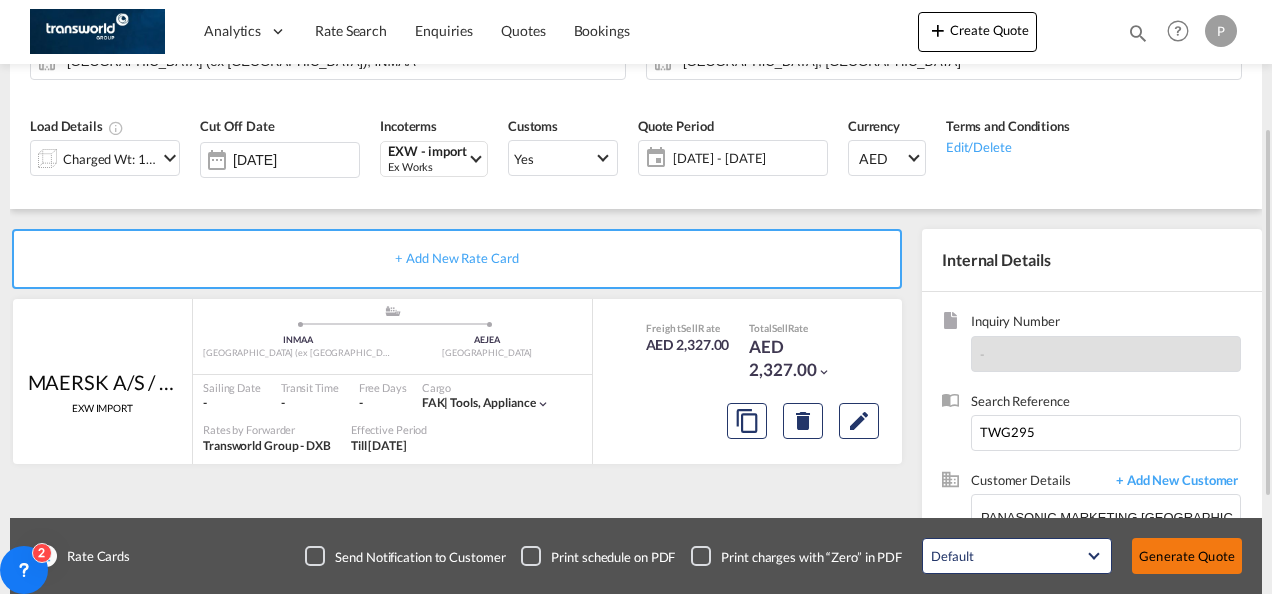 click on "Generate Quote" at bounding box center [1187, 556] 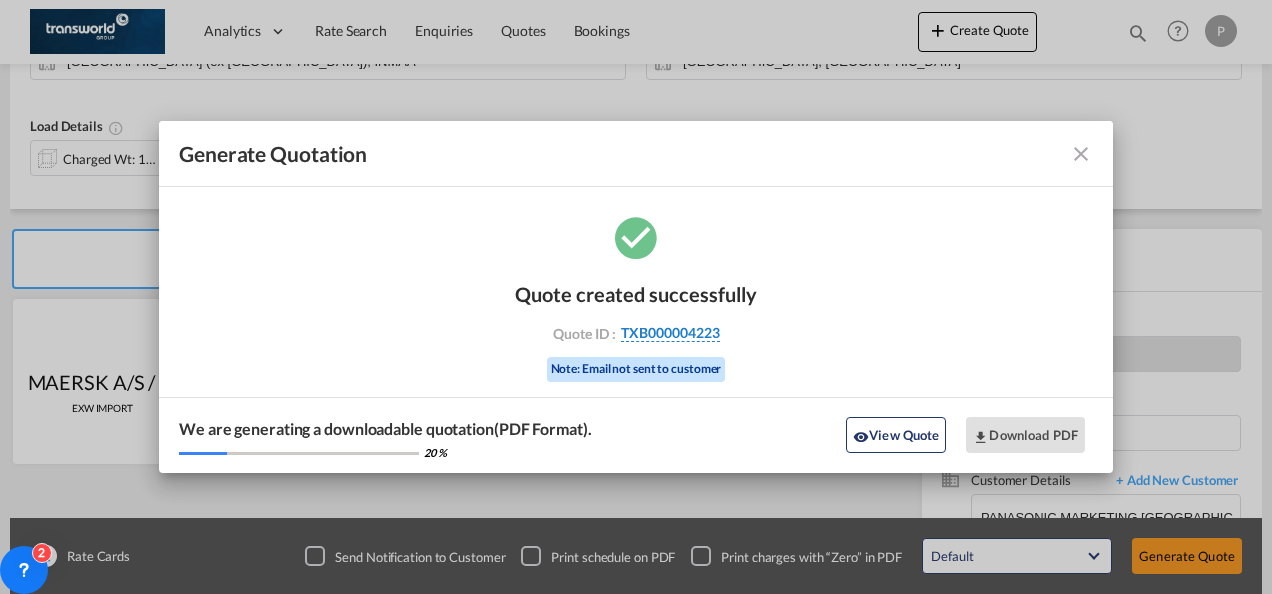 click on "TXB000004223" at bounding box center [670, 333] 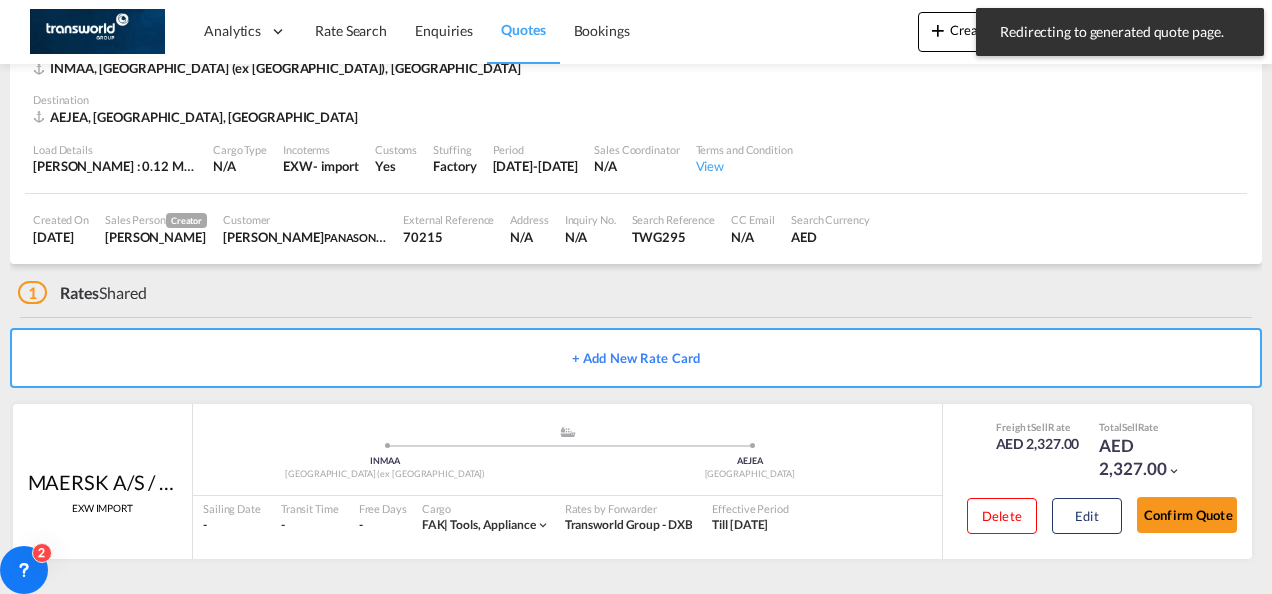 scroll, scrollTop: 122, scrollLeft: 0, axis: vertical 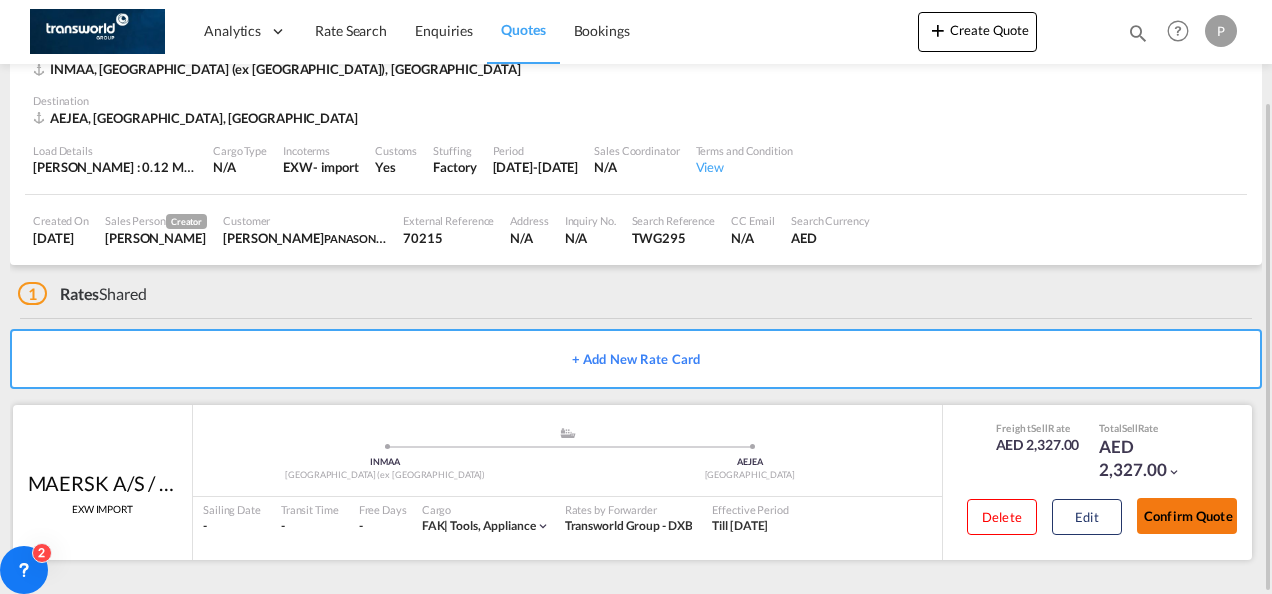 click on "Confirm Quote" at bounding box center (1187, 516) 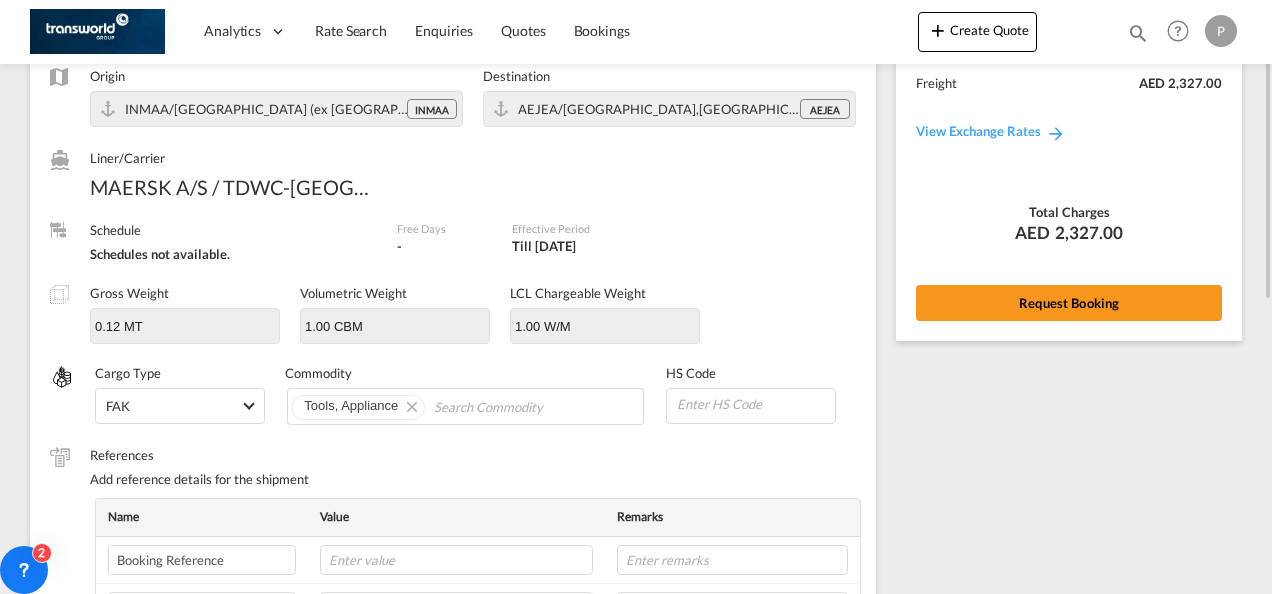 scroll, scrollTop: 133, scrollLeft: 0, axis: vertical 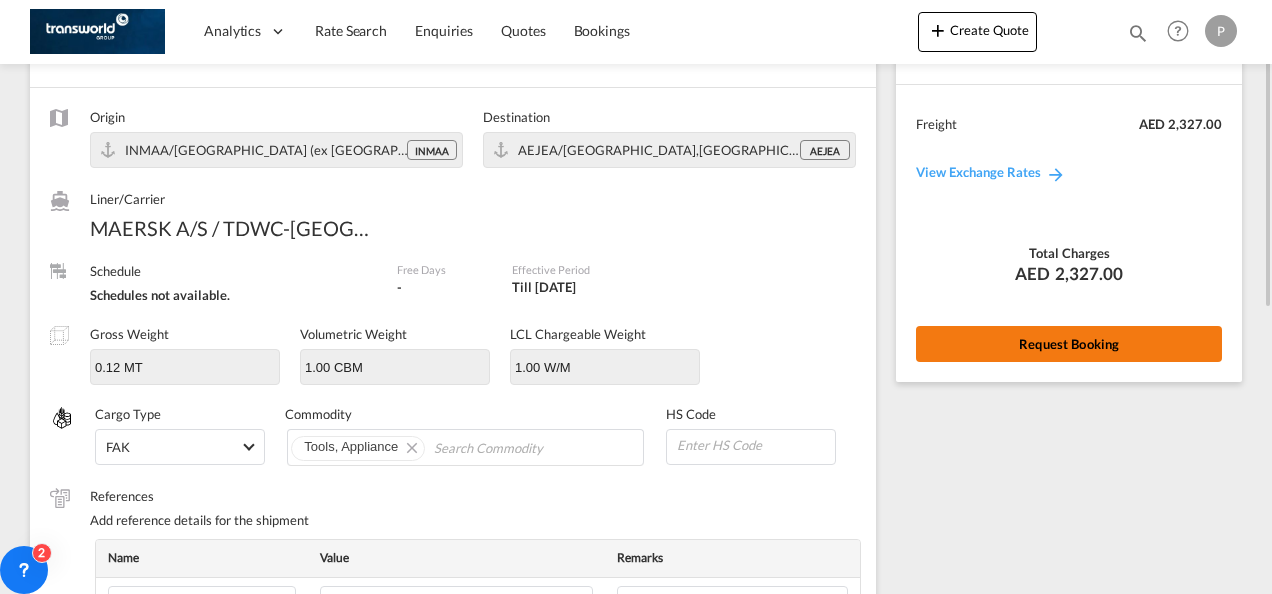 click on "Request Booking" at bounding box center [1069, 344] 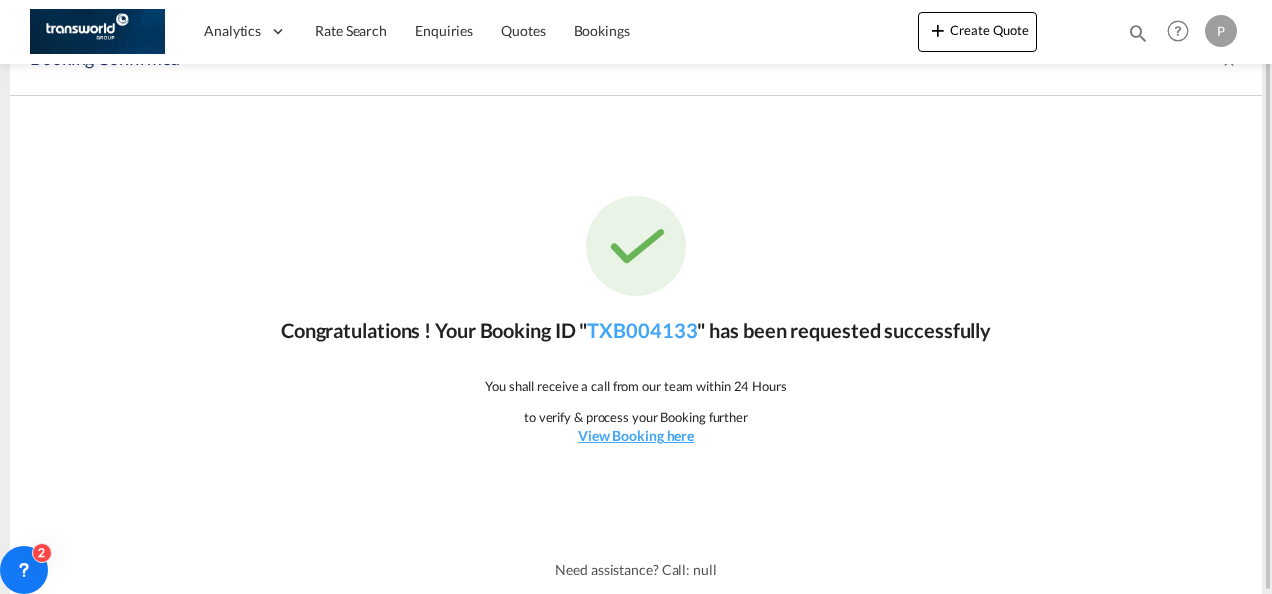 scroll, scrollTop: 37, scrollLeft: 0, axis: vertical 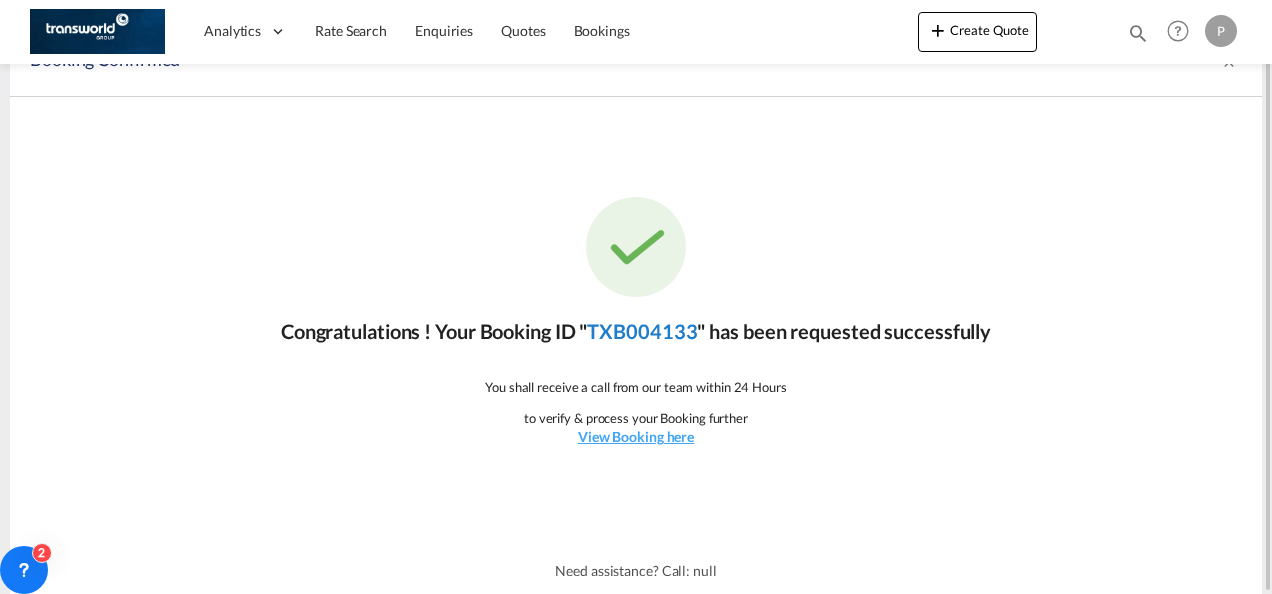 click on "TXB004133" 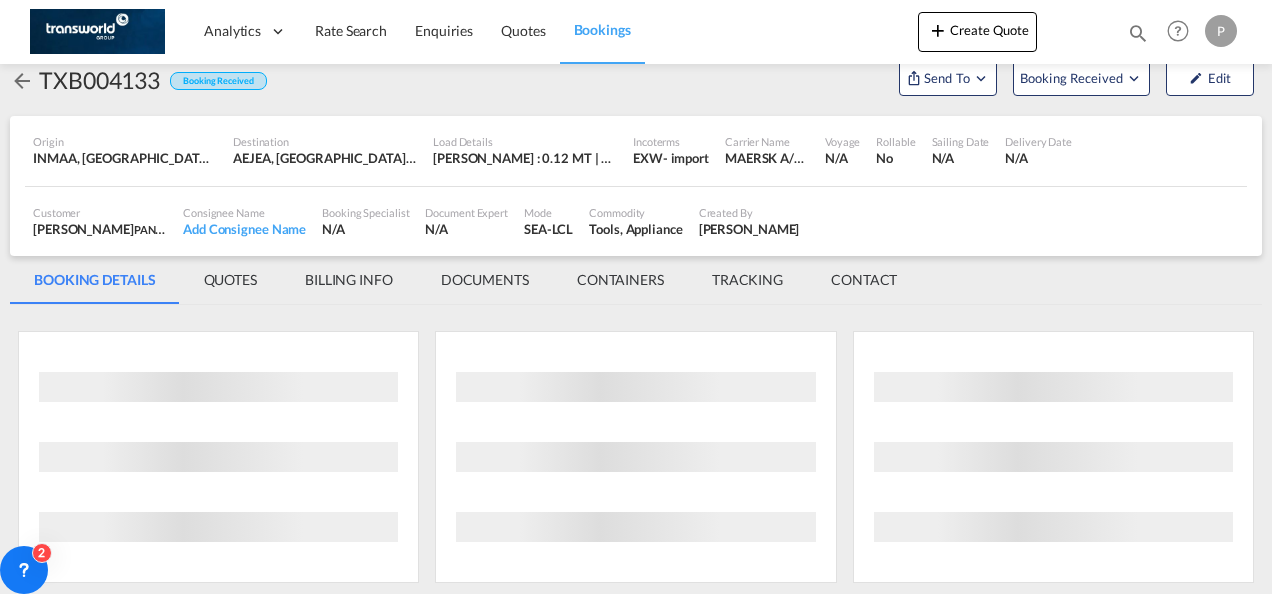 scroll, scrollTop: 1176, scrollLeft: 0, axis: vertical 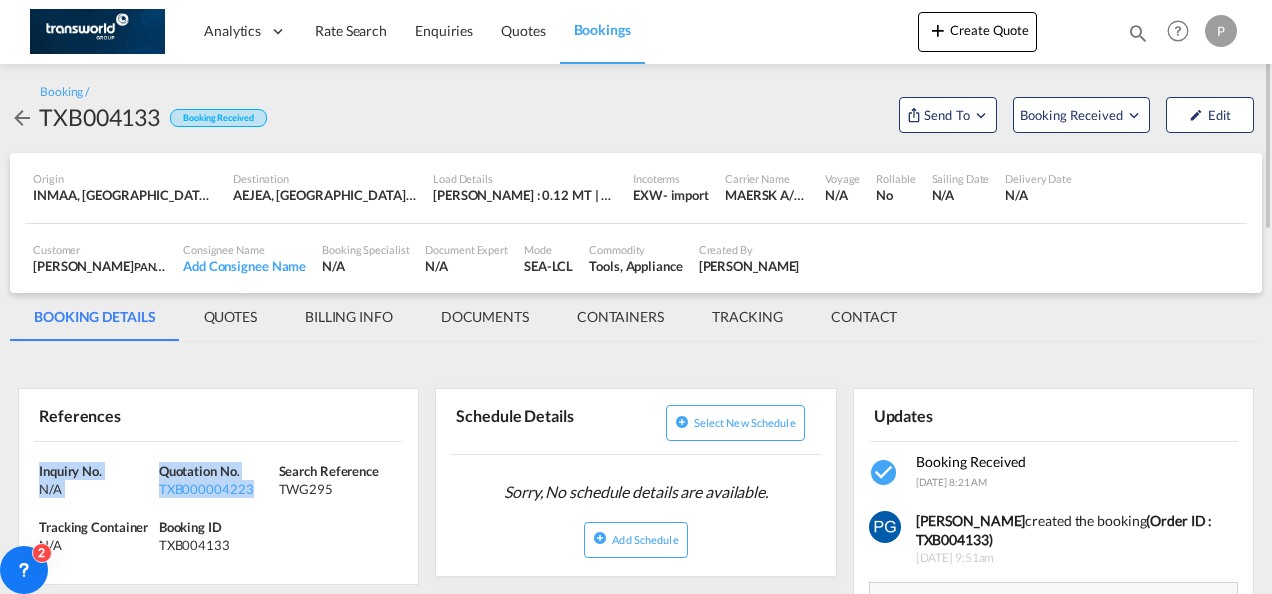 drag, startPoint x: 254, startPoint y: 488, endPoint x: 156, endPoint y: 470, distance: 99.63935 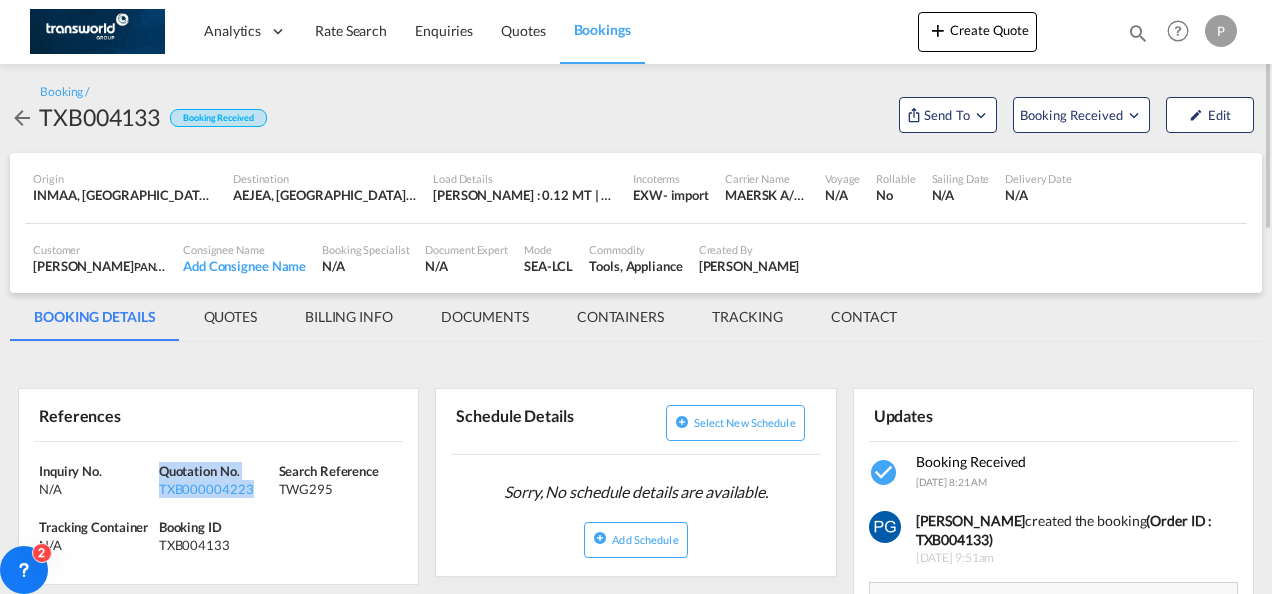 drag, startPoint x: 251, startPoint y: 487, endPoint x: 161, endPoint y: 471, distance: 91.411156 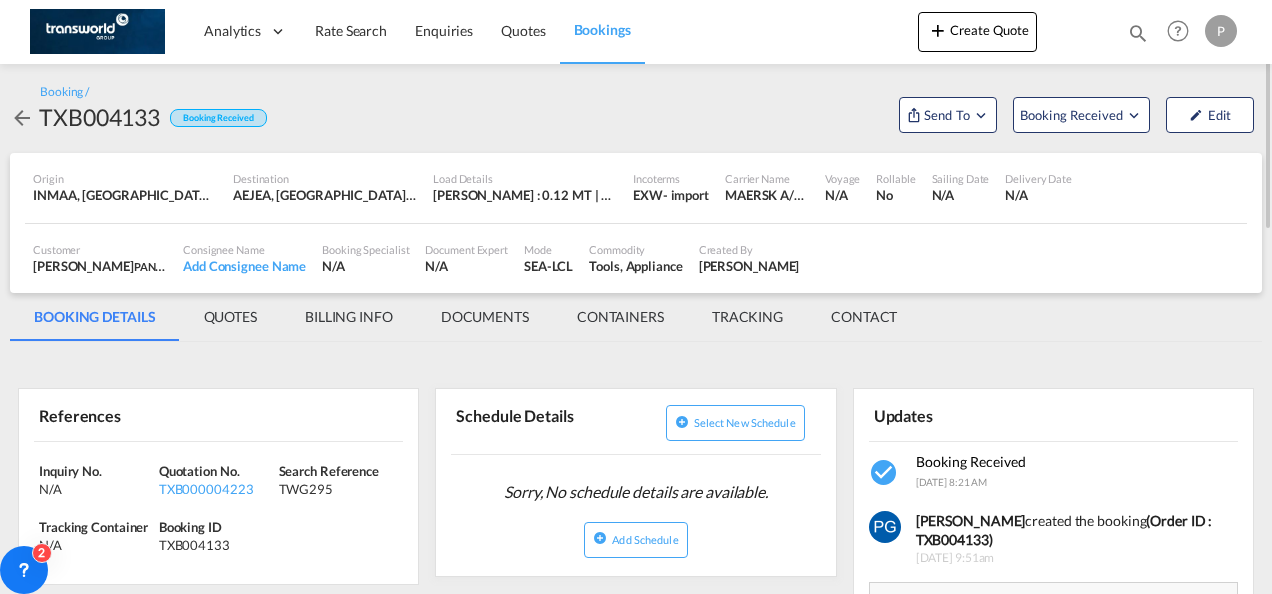 click on "Send To
OTM
Yet to sync
Send Shipment" at bounding box center (948, 112) 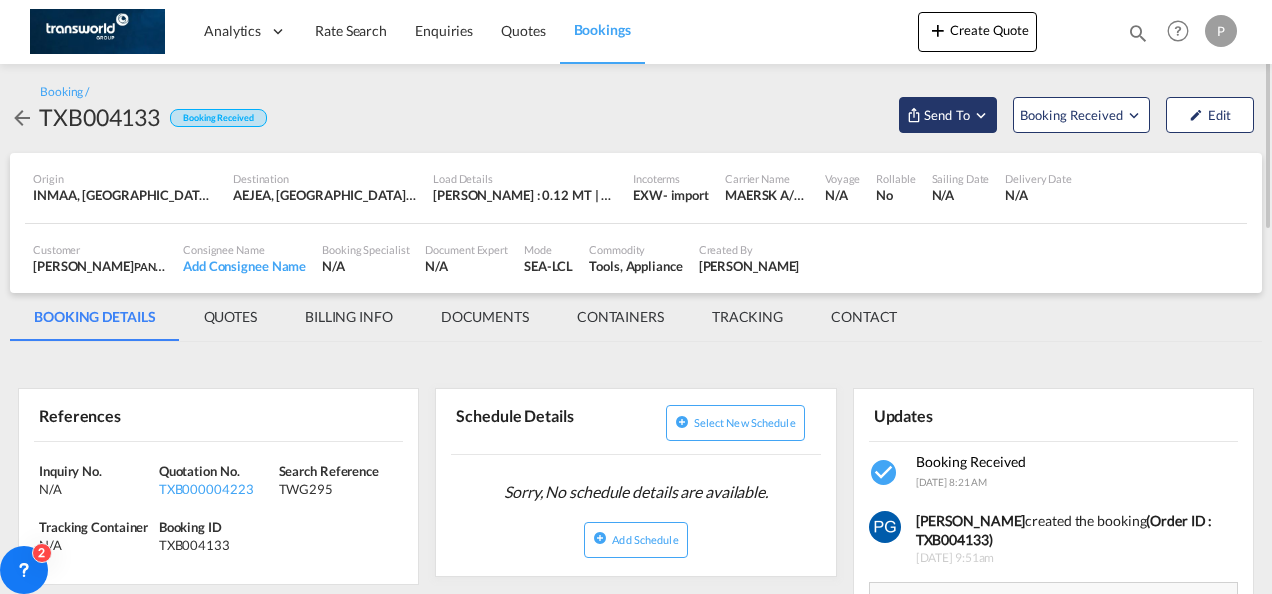 click on "Send To" at bounding box center (947, 115) 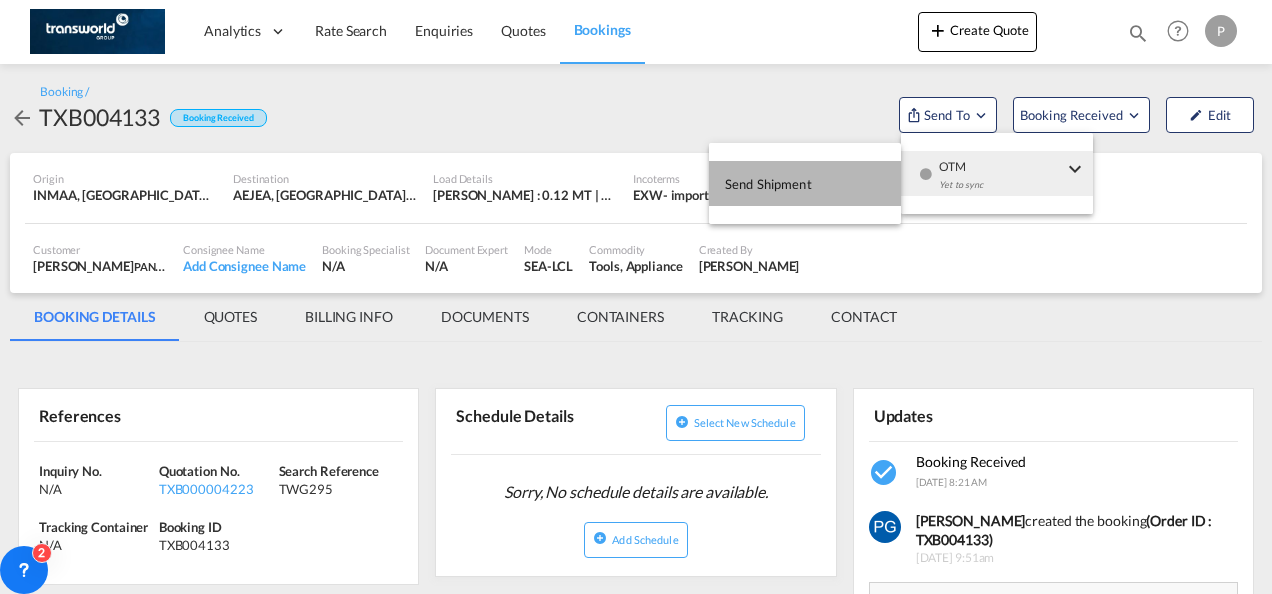 click on "Send Shipment" at bounding box center [805, 183] 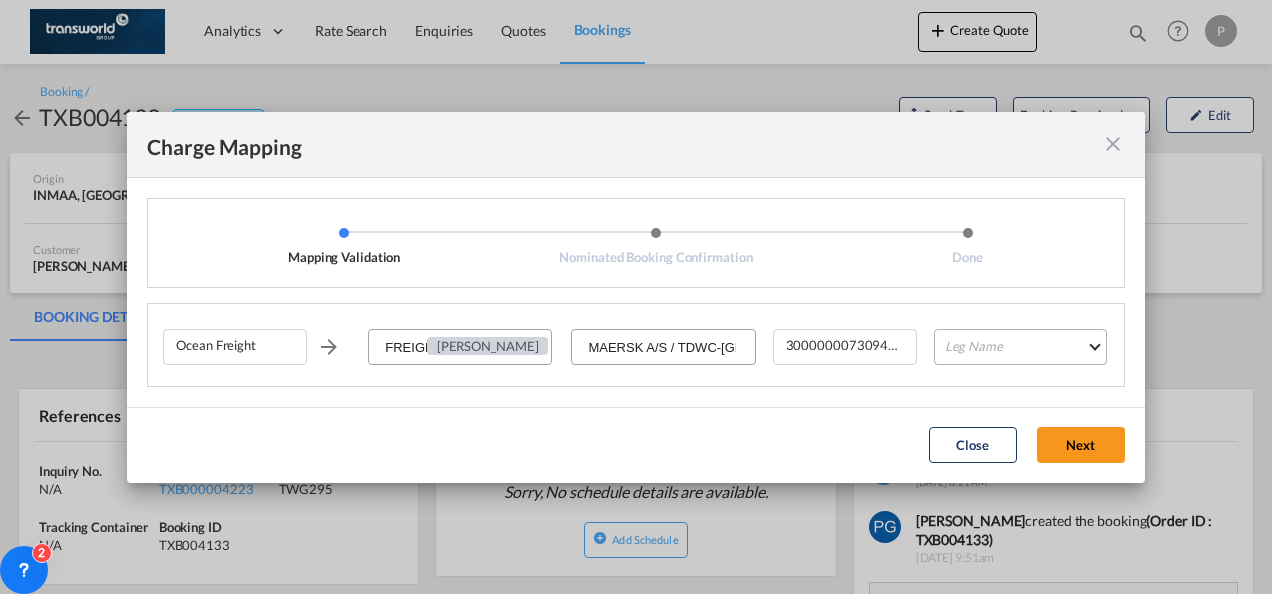 click on "Leg Name HANDLING ORIGIN VESSEL HANDLING DESTINATION OTHERS TL PICK UP CUSTOMS ORIGIN CUSTOMS DESTINATION TL DELIVERY" at bounding box center [1020, 347] 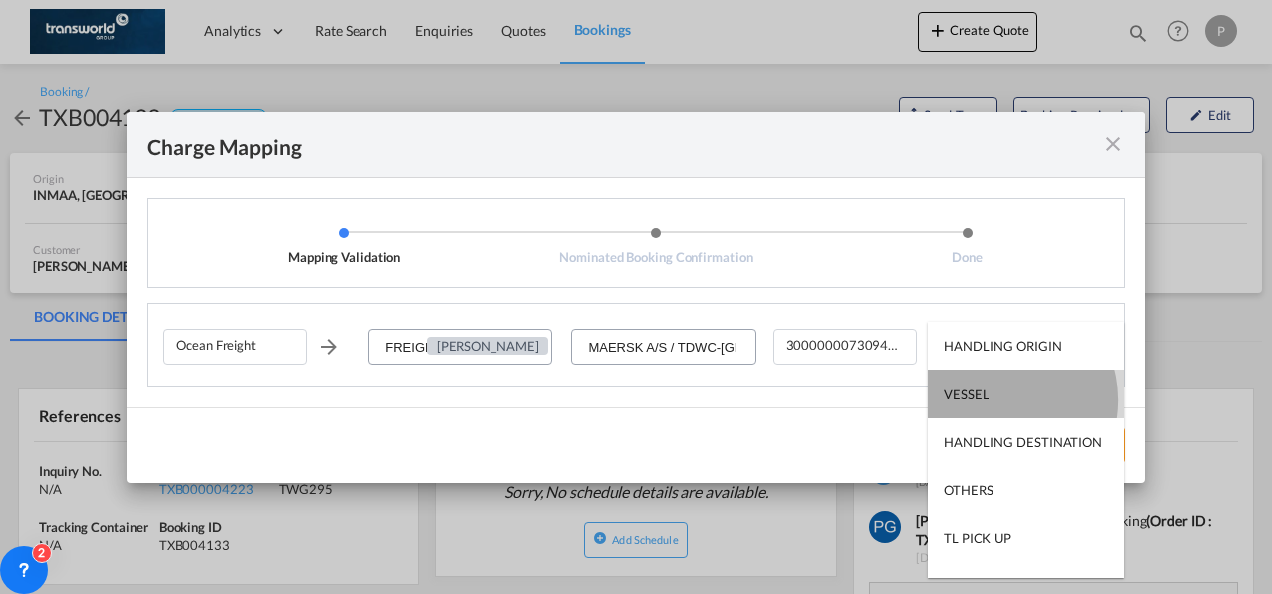 click on "VESSEL" at bounding box center (1026, 394) 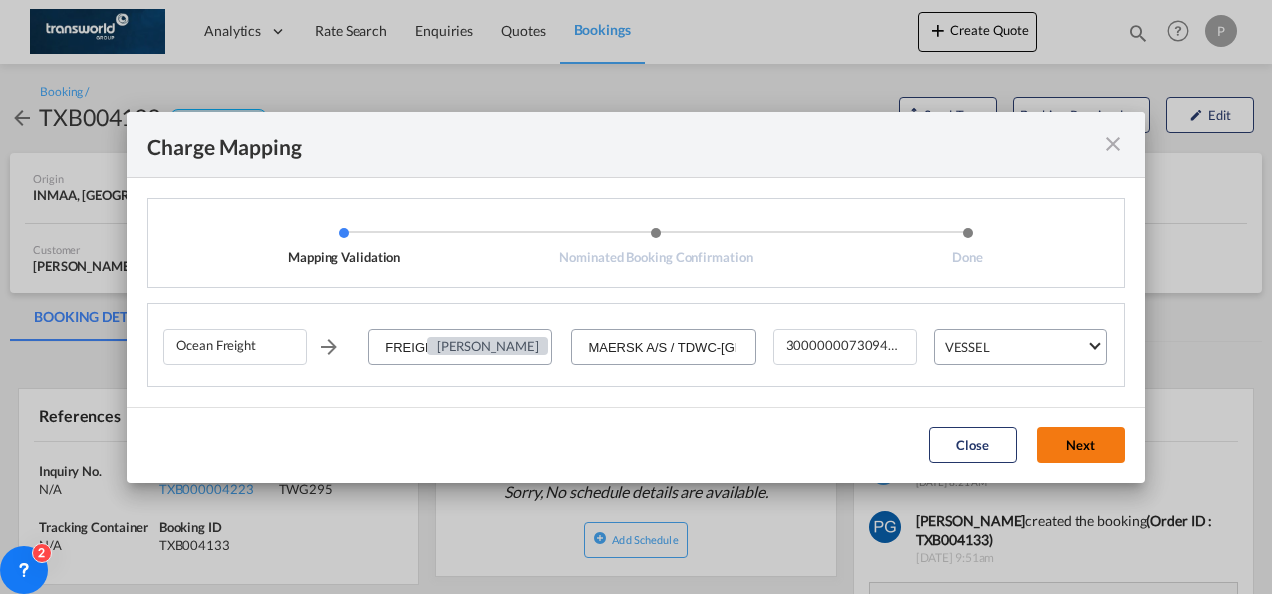click on "Next" 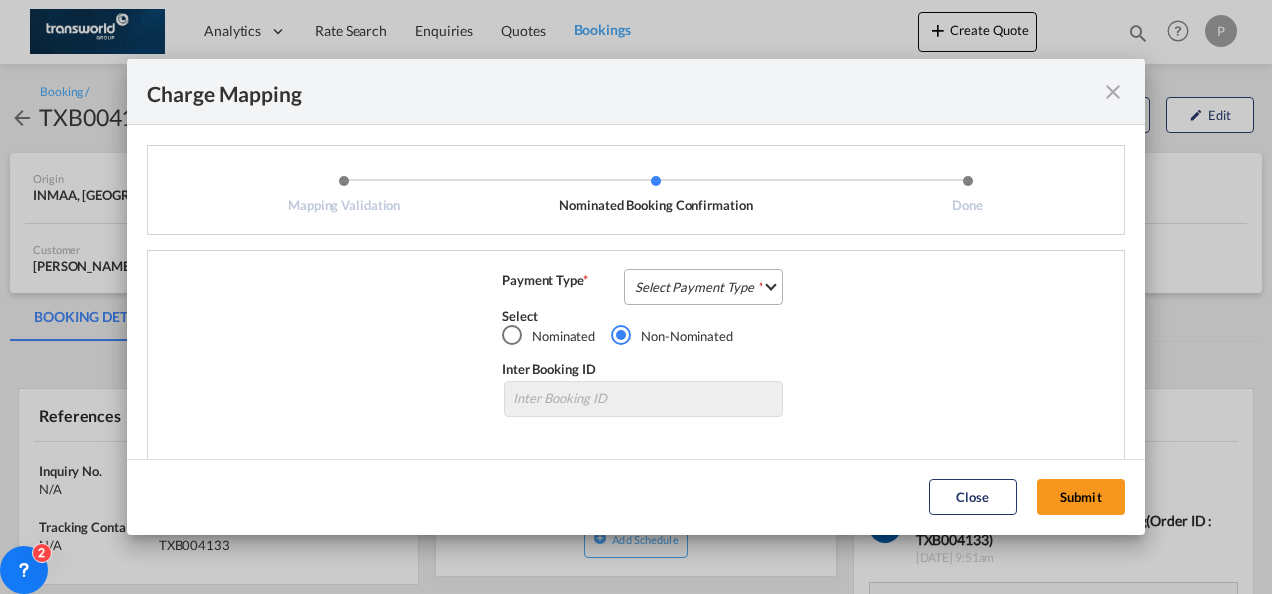 click on "Select Payment Type
COLLECT
PREPAID" at bounding box center (703, 287) 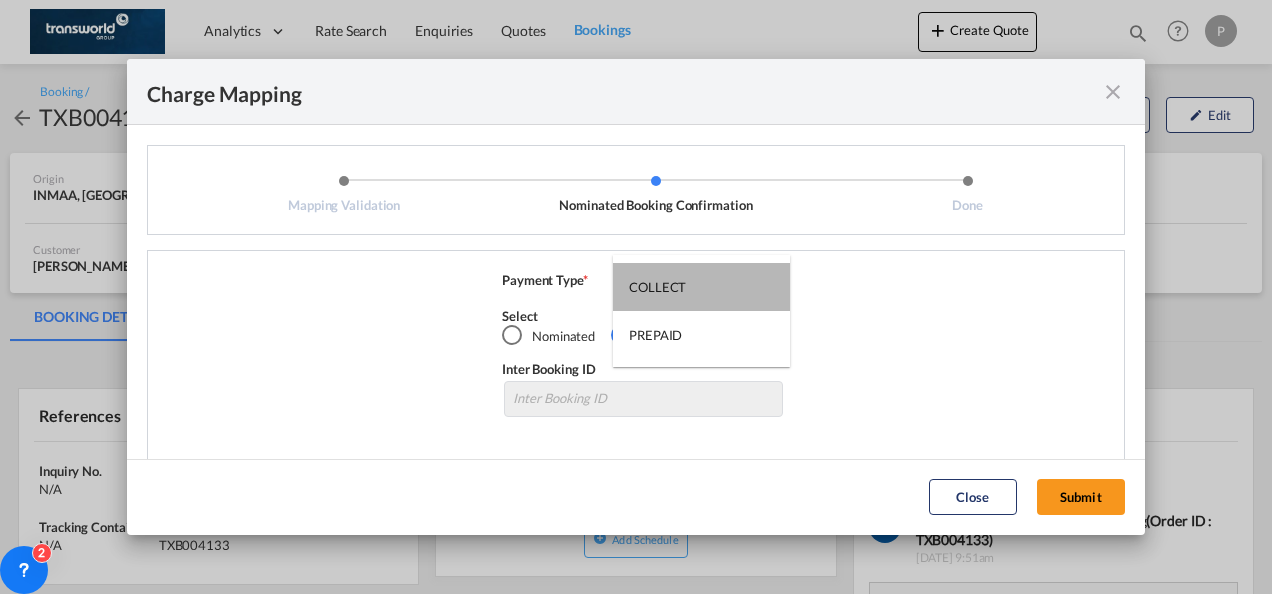 click on "COLLECT" at bounding box center (701, 287) 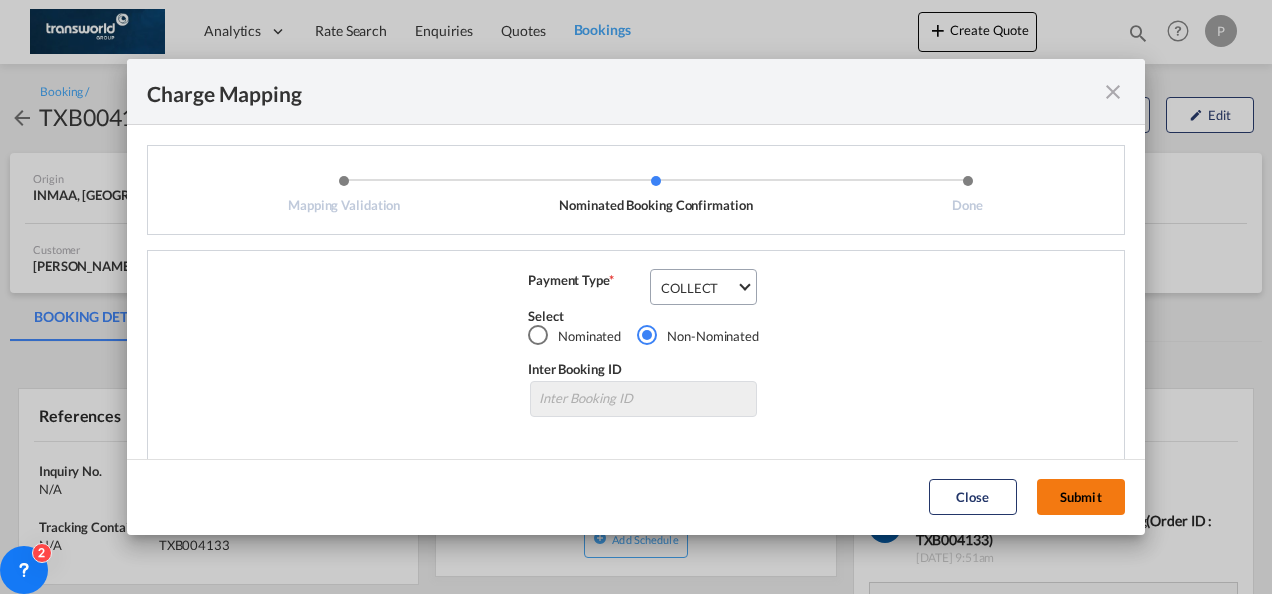 click on "Submit" 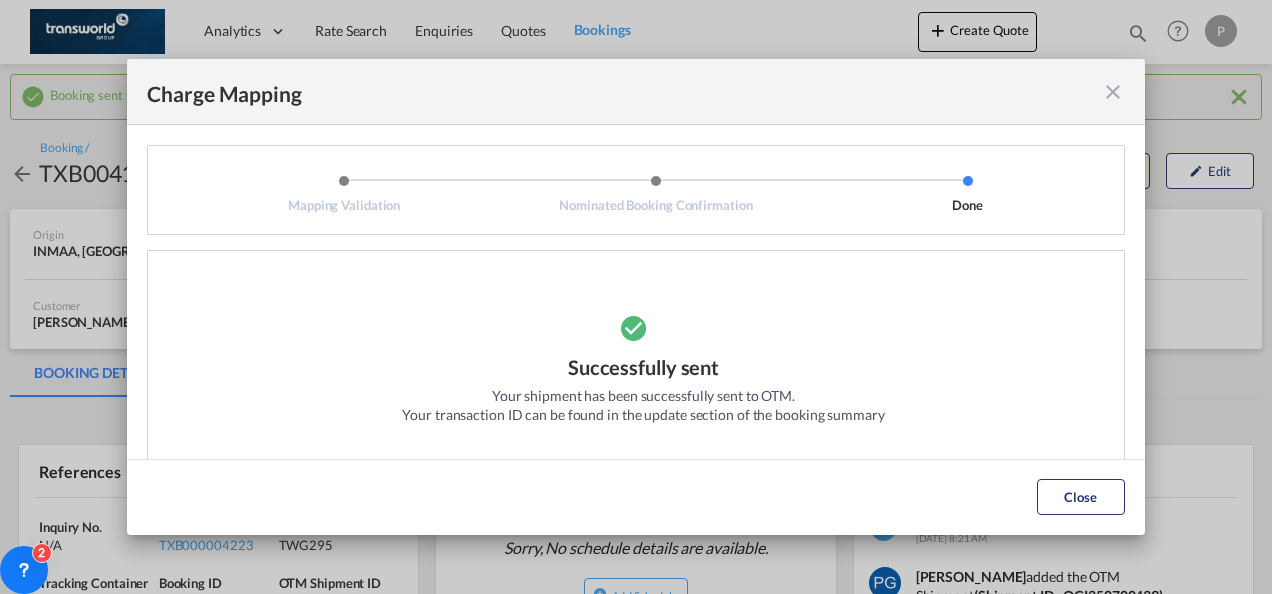 click at bounding box center [1113, 92] 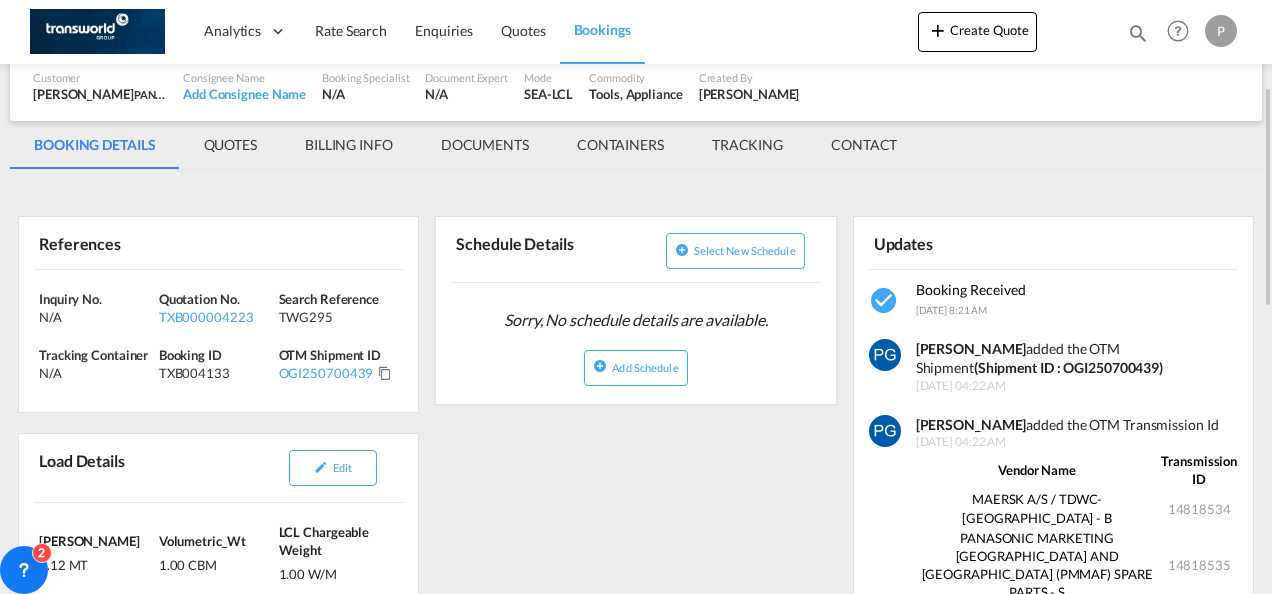 scroll, scrollTop: 230, scrollLeft: 0, axis: vertical 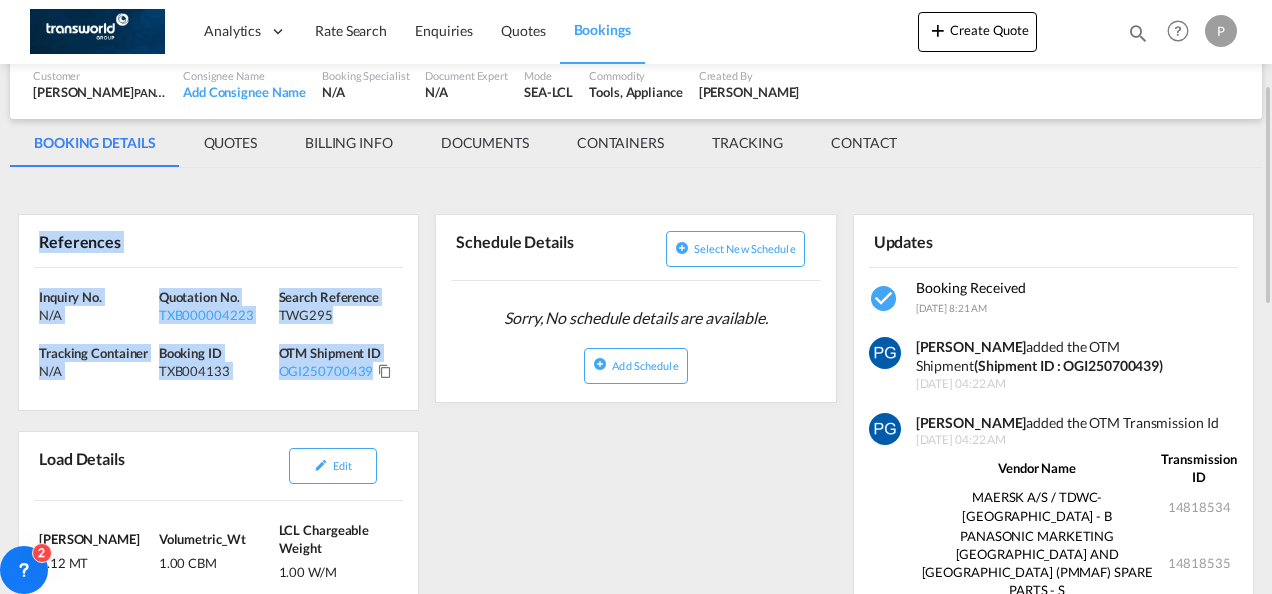 drag, startPoint x: 36, startPoint y: 236, endPoint x: 410, endPoint y: 387, distance: 403.33237 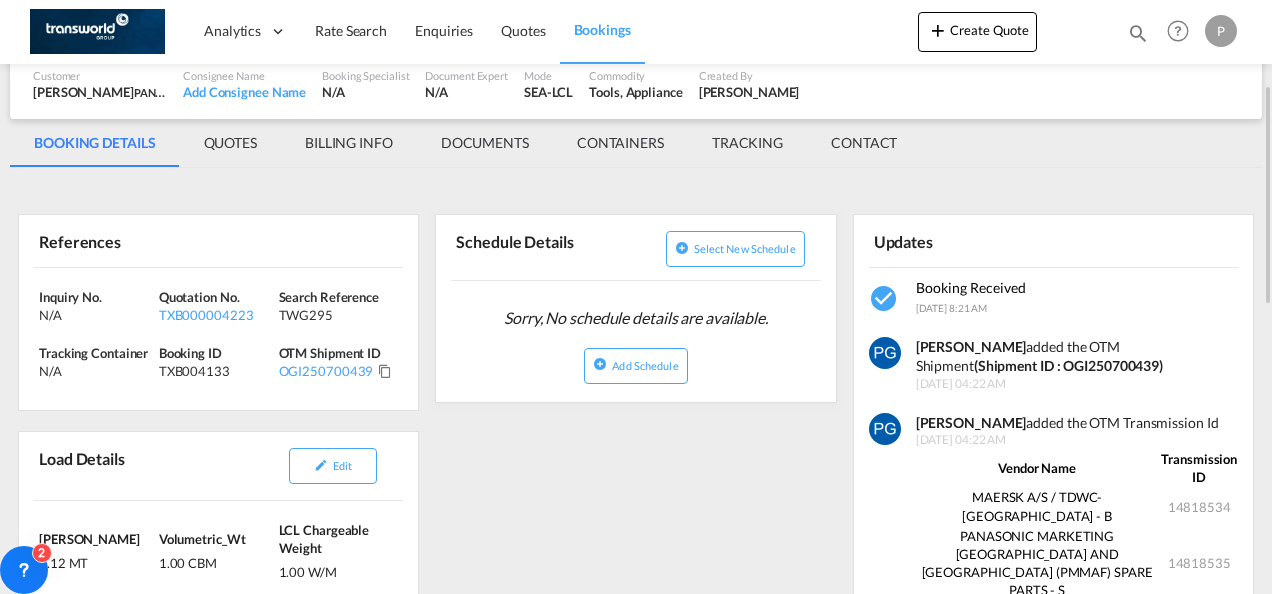 click on "Schedule Details
Select new schedule Sorry, No schedule details are available.
Add Schedule" at bounding box center [635, 298] 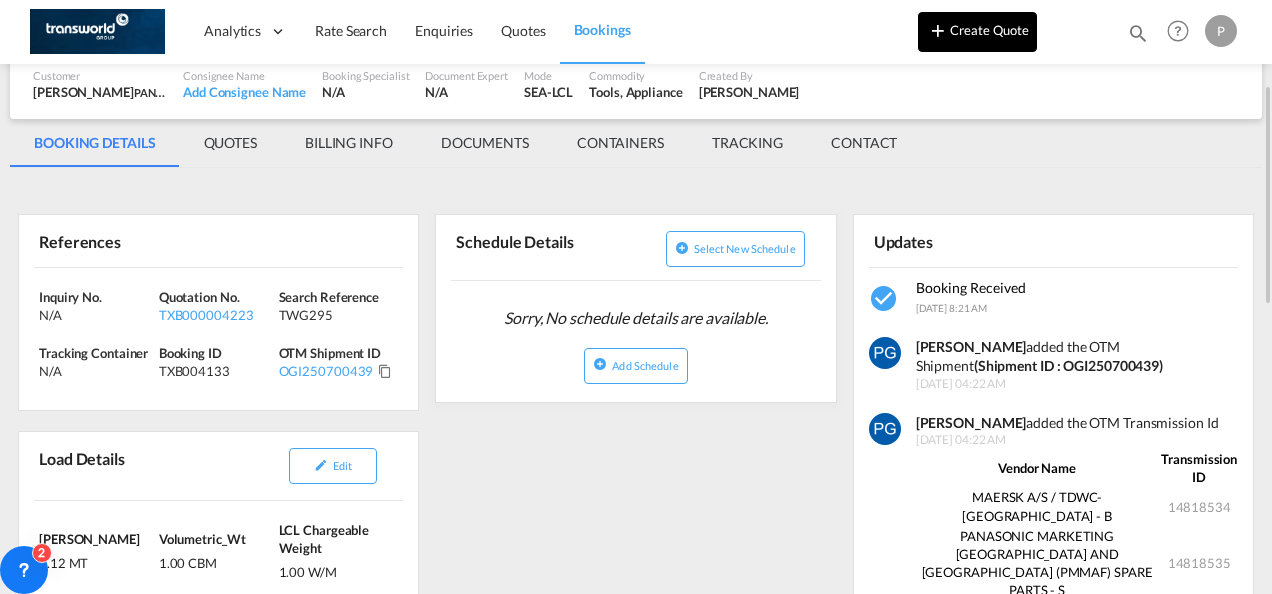 click on "Create Quote" at bounding box center (977, 32) 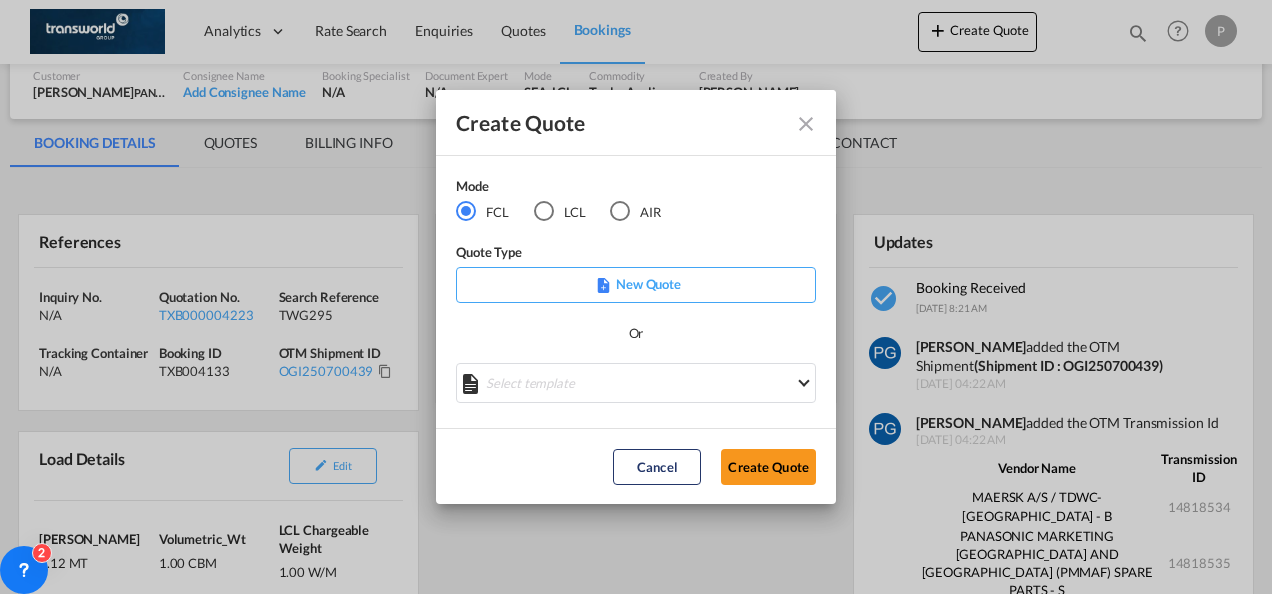 click at bounding box center (620, 211) 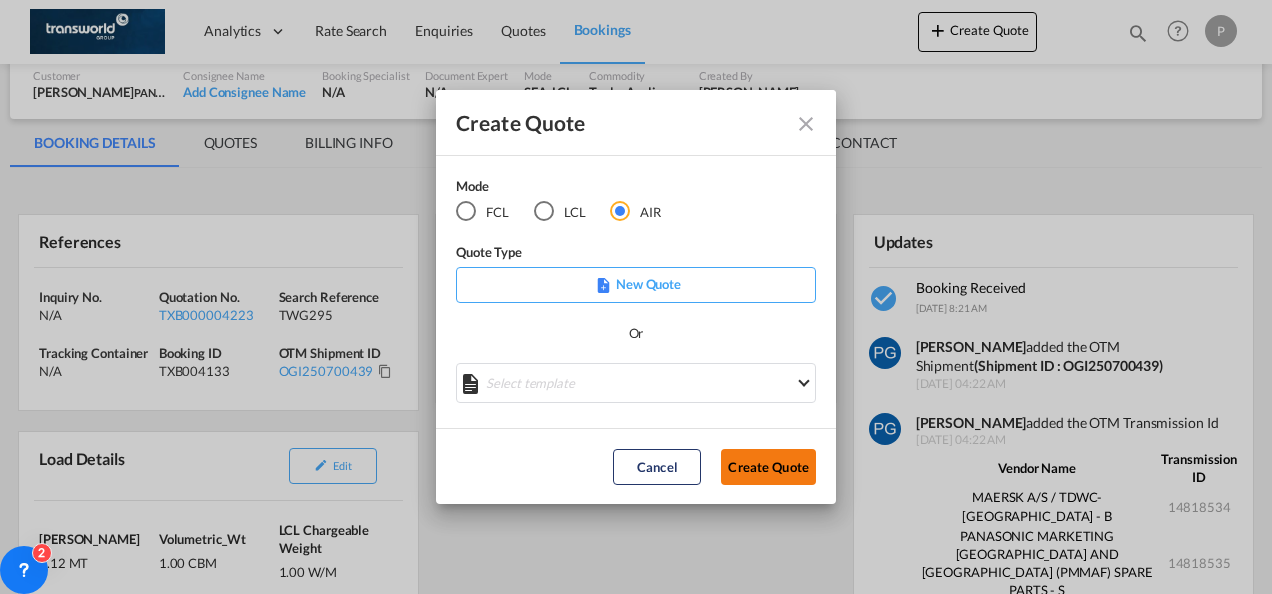 click on "Create Quote" 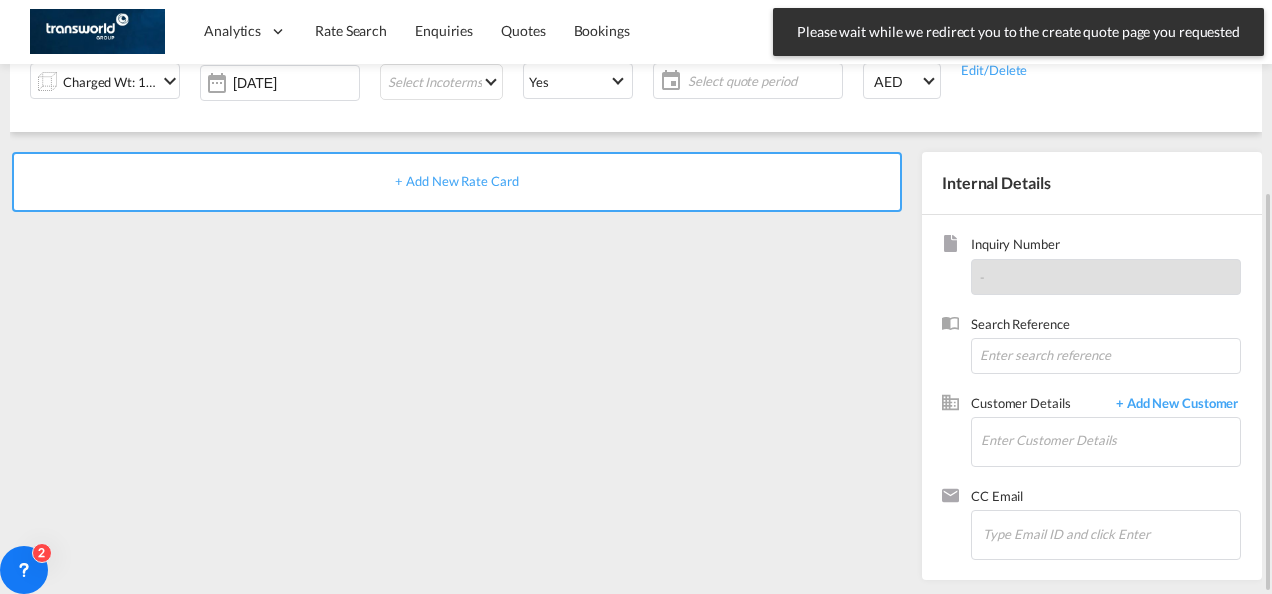 scroll, scrollTop: 0, scrollLeft: 0, axis: both 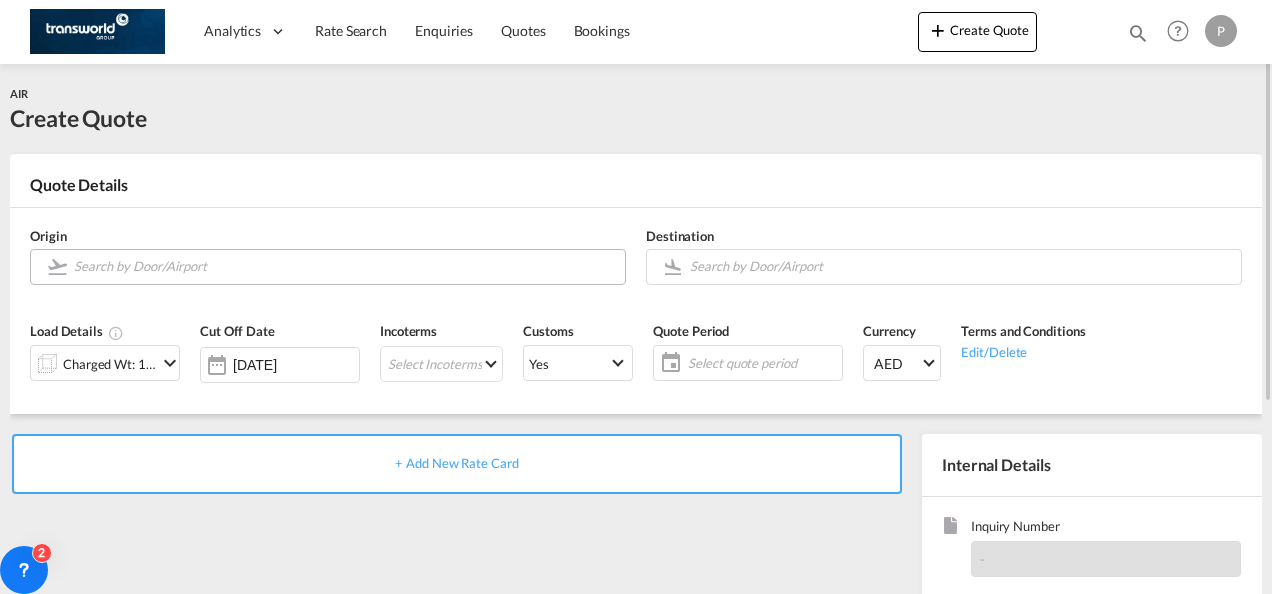 click at bounding box center [344, 266] 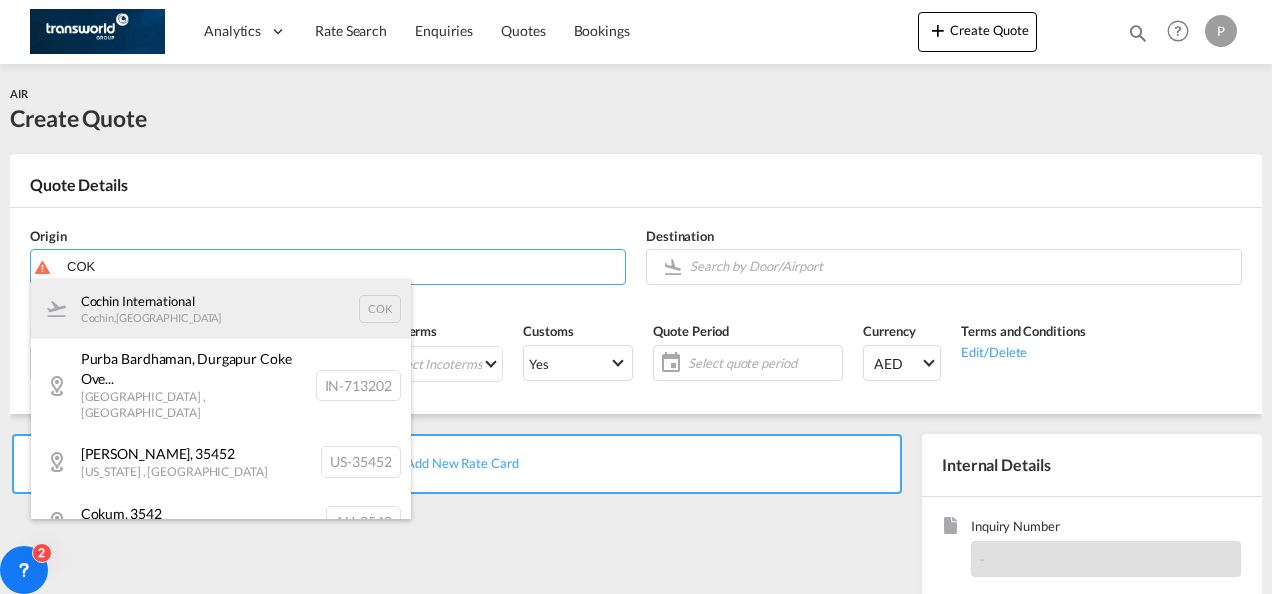 click on "Cochin International Cochin ,  [GEOGRAPHIC_DATA]
COK" at bounding box center (221, 309) 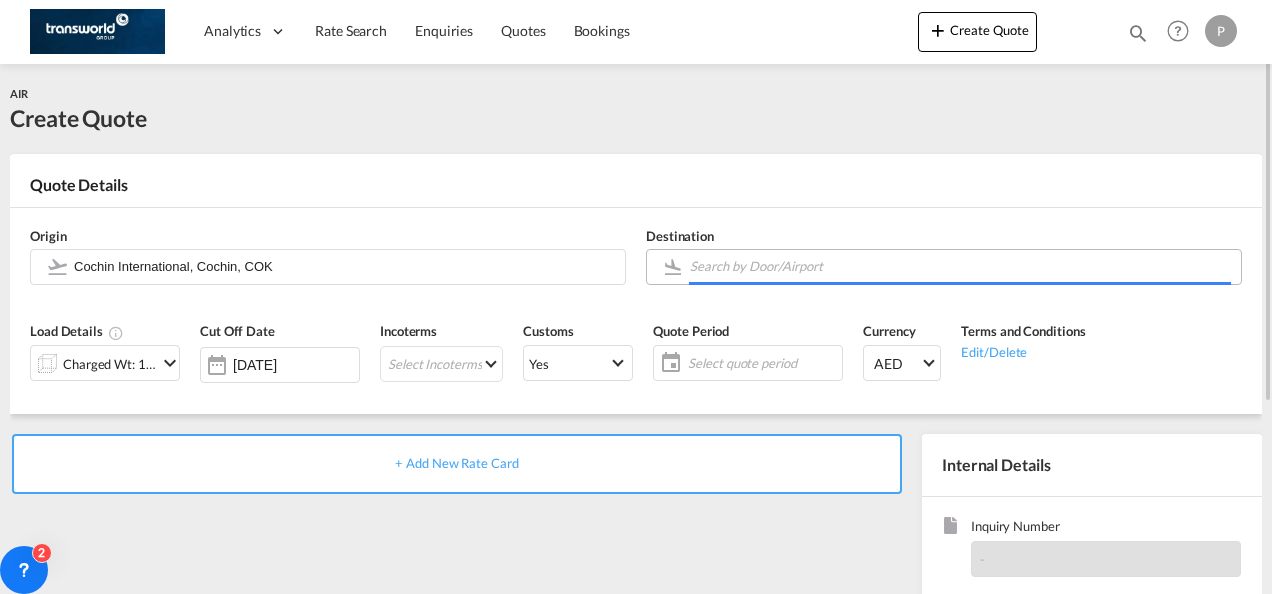click at bounding box center [960, 266] 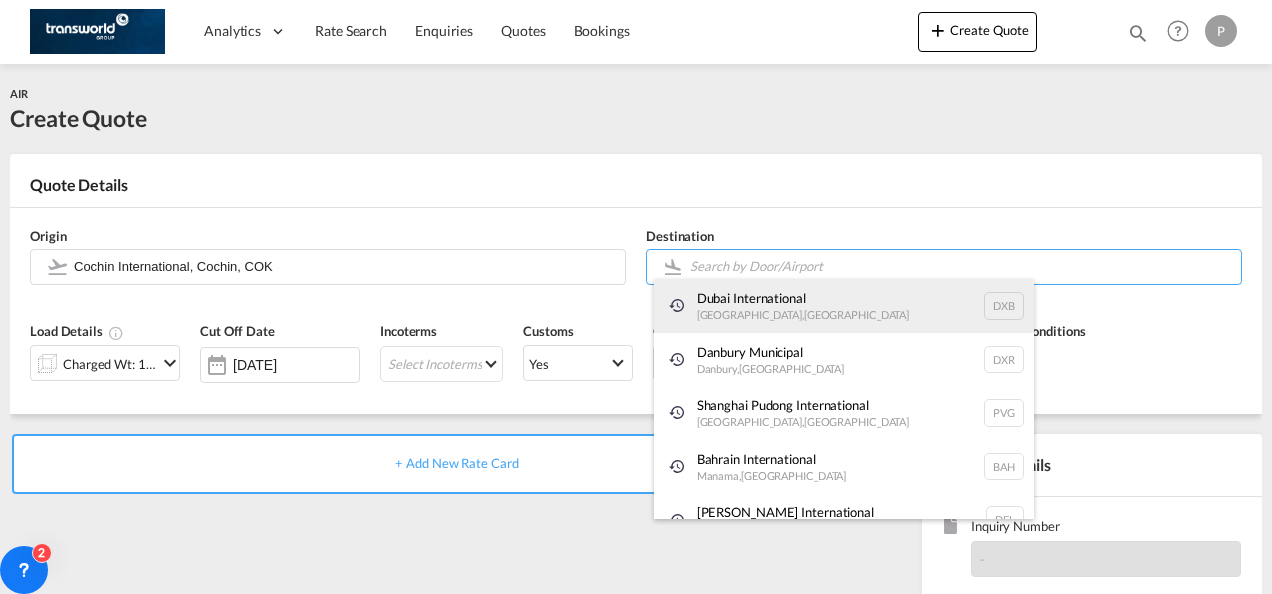click on "Dubai International
[GEOGRAPHIC_DATA] ,  [GEOGRAPHIC_DATA]
DXB" at bounding box center (844, 306) 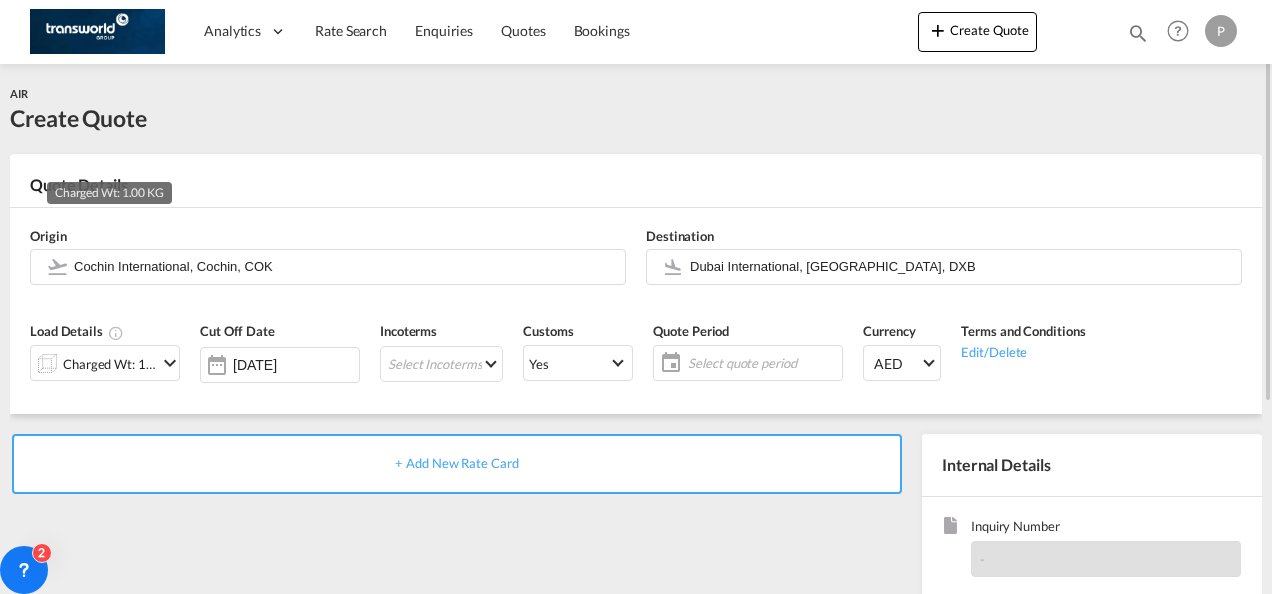 click on "Charged Wt: 1.00 KG" at bounding box center (110, 364) 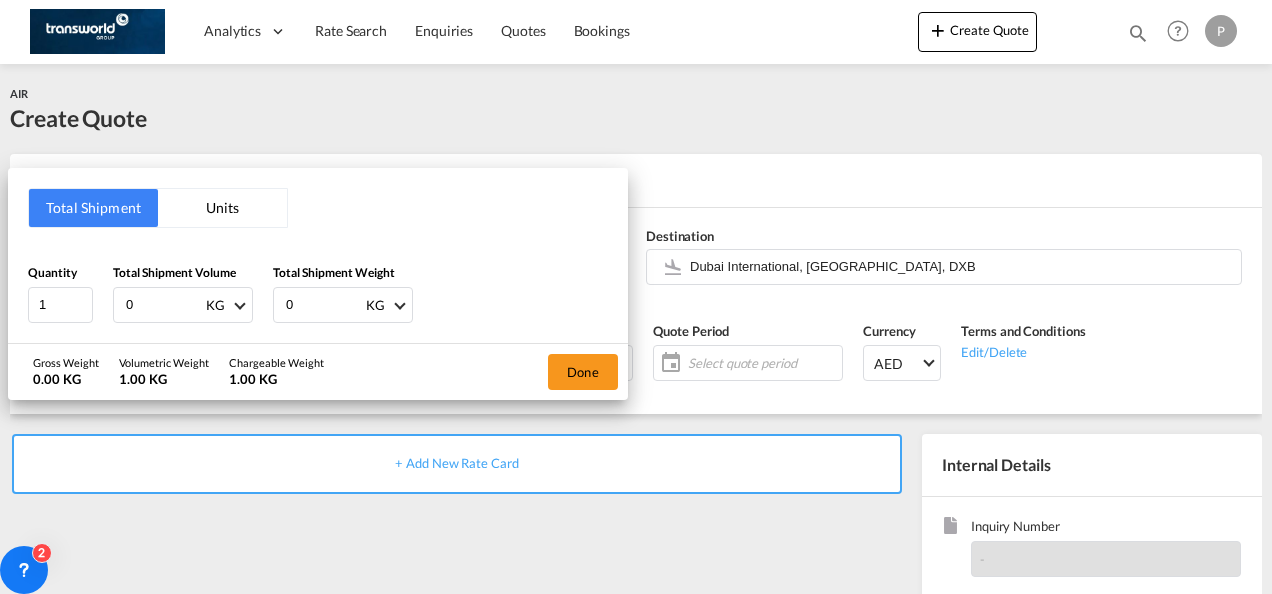 click on "0" at bounding box center (164, 305) 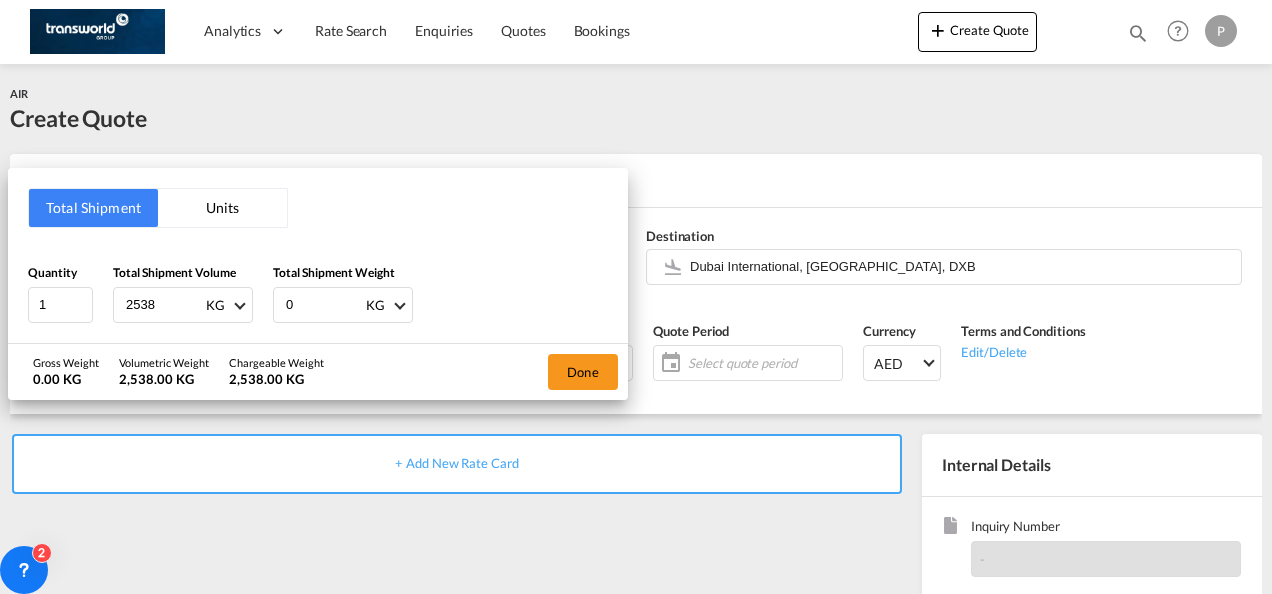 type on "2538" 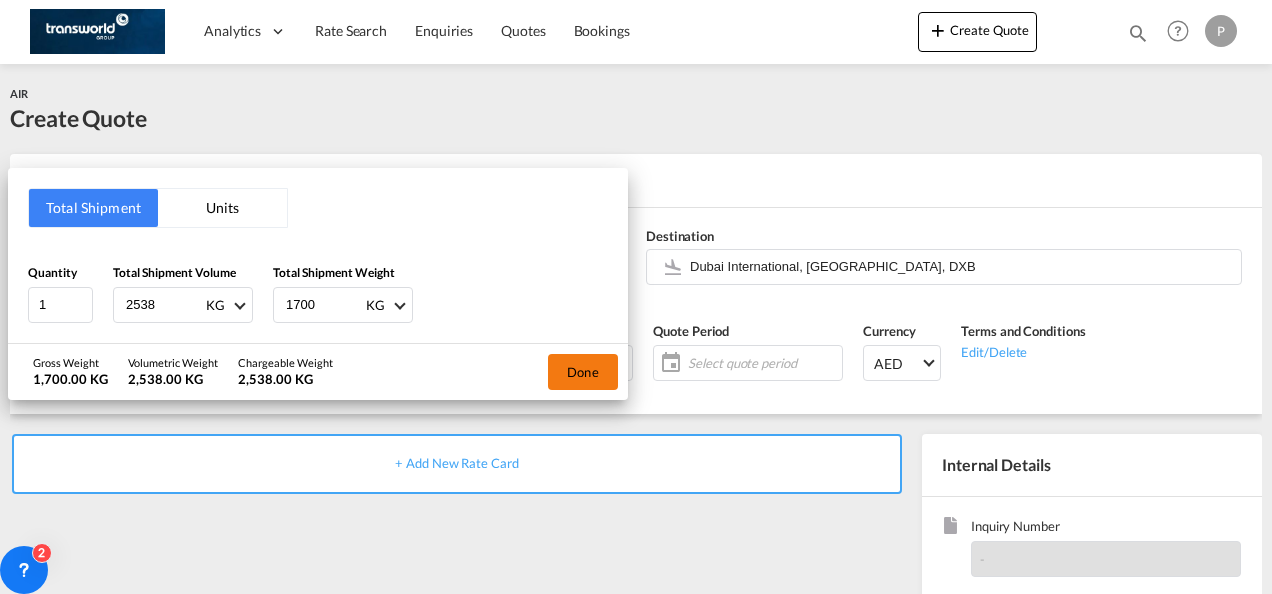type on "1700" 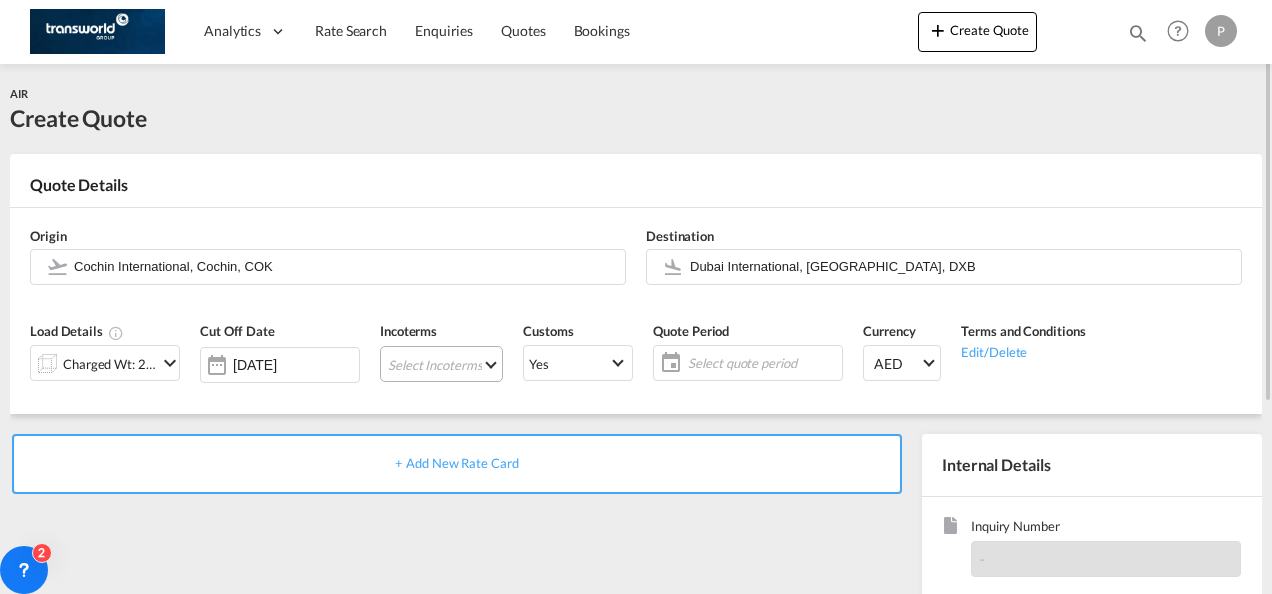 click on "Select Incoterms
CIF - import
Cost,Insurance and Freight CIP - export
Carriage and Insurance Paid to DDP - export
Delivery Duty Paid CIF - export
Cost,Insurance and Freight FOB - import
Free on Board FOB - export
Free on Board DPU - export
Delivery at Place Unloaded CPT - export
Carrier Paid to DAP - export
Delivered at Place CFR - import
Cost and Freight DPU - import
Delivery at Place Unloaded DAP - import
Delivered at Place CIP - import
Carriage and Insurance Paid to CFR - export
Cost and Freight EXW - export
Ex Works CPT - import
Carrier Paid to [GEOGRAPHIC_DATA] - import
Free Alongside Ship FCA - export
Free Carrier EXW - import
Ex Works FCA - import
Free Carrier FAS - export
Free Alongside Ship" at bounding box center [441, 364] 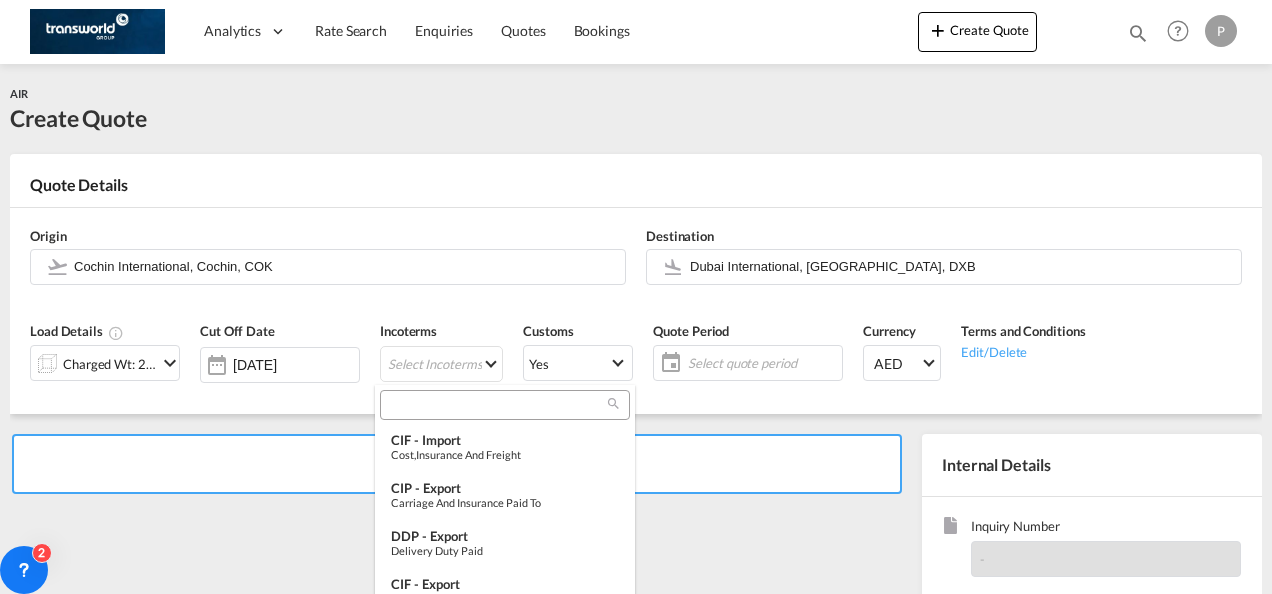 click at bounding box center [497, 405] 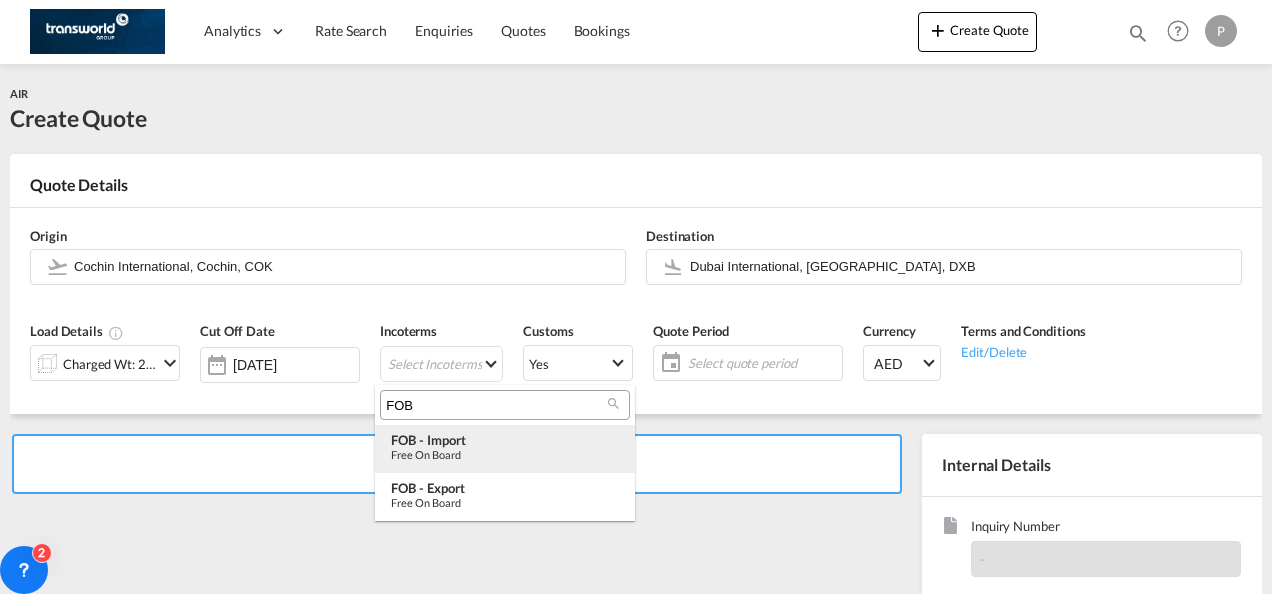 type on "FOB" 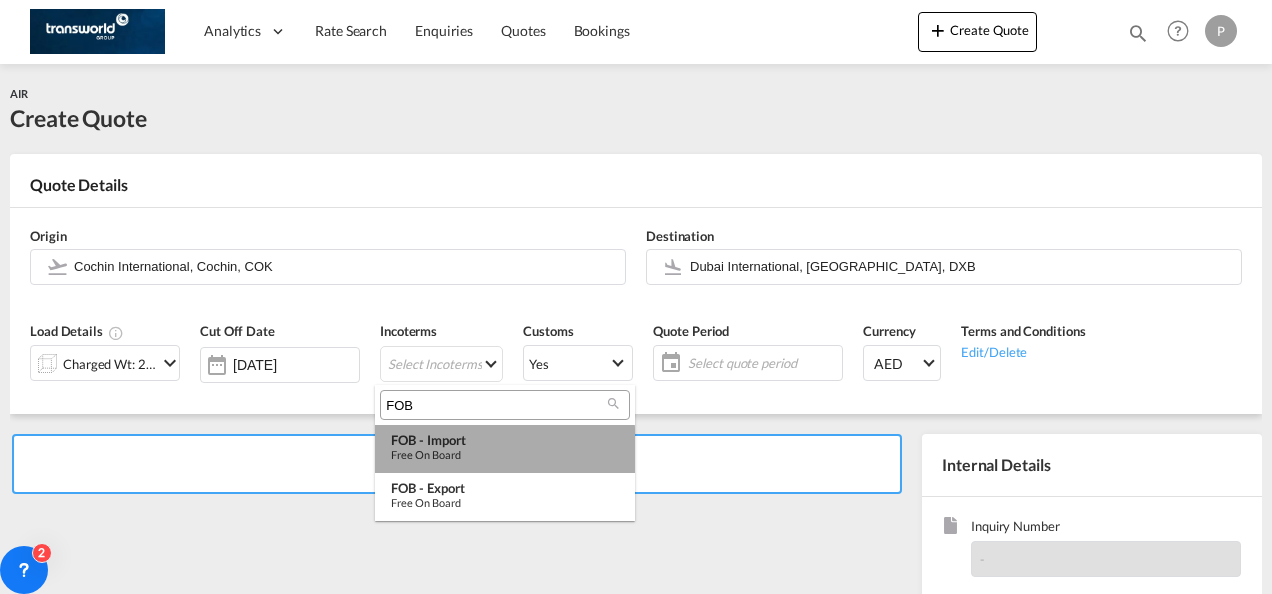 click on "Free on Board" at bounding box center [505, 454] 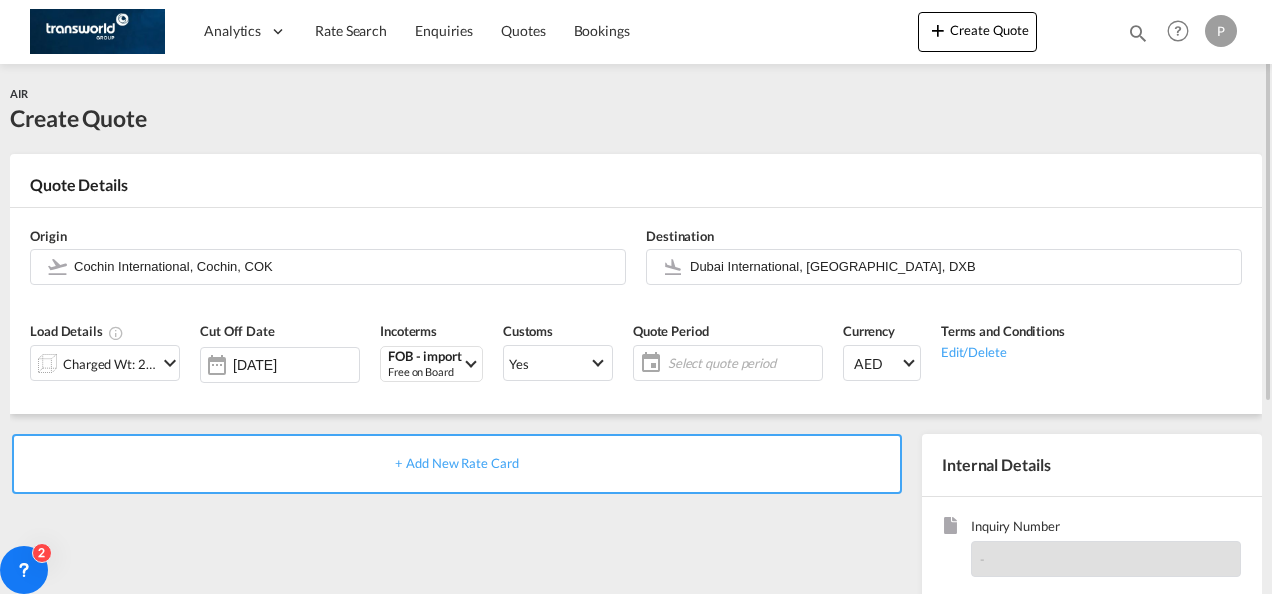 click on "Select quote period" 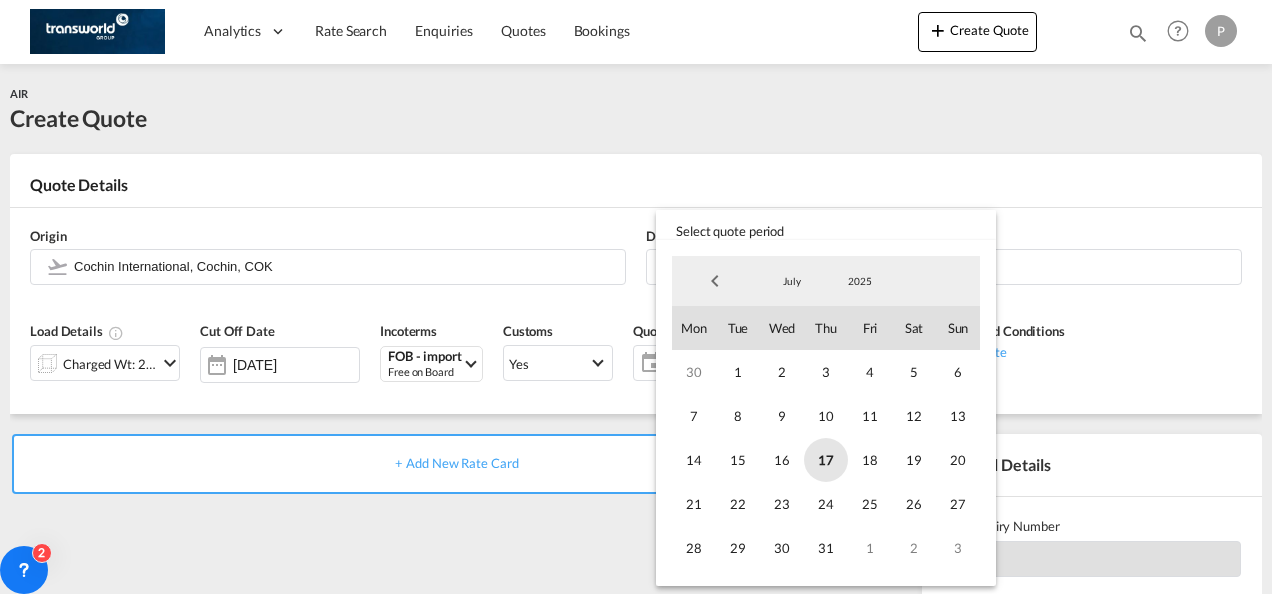 click on "17" at bounding box center (826, 460) 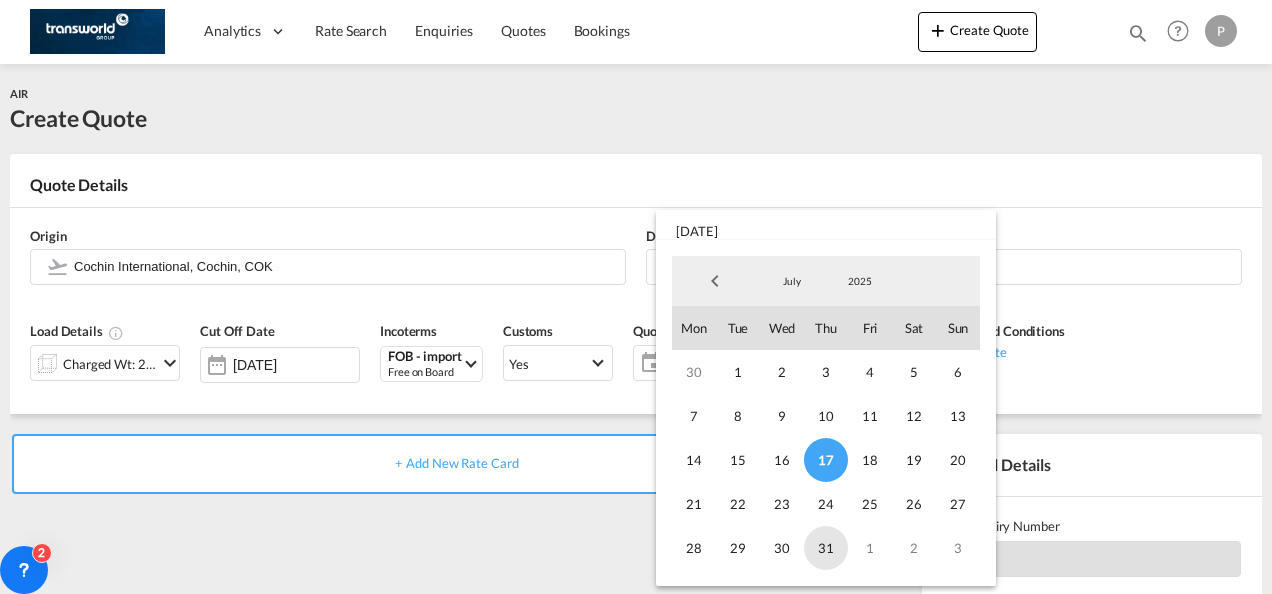 click on "31" at bounding box center [826, 548] 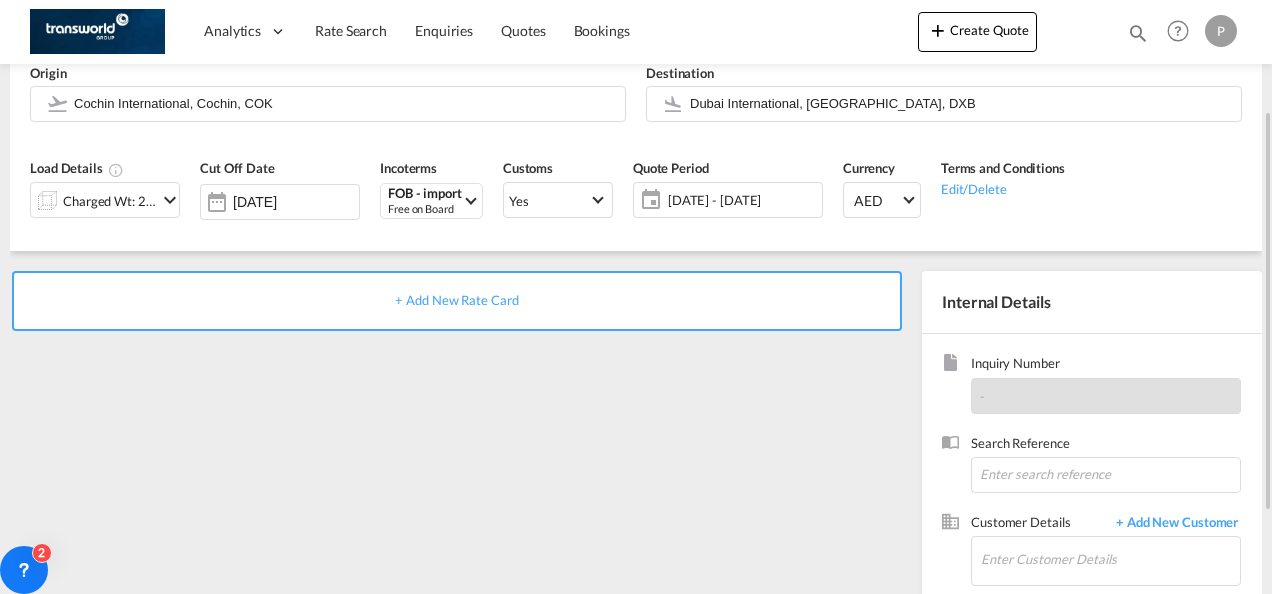 scroll, scrollTop: 170, scrollLeft: 0, axis: vertical 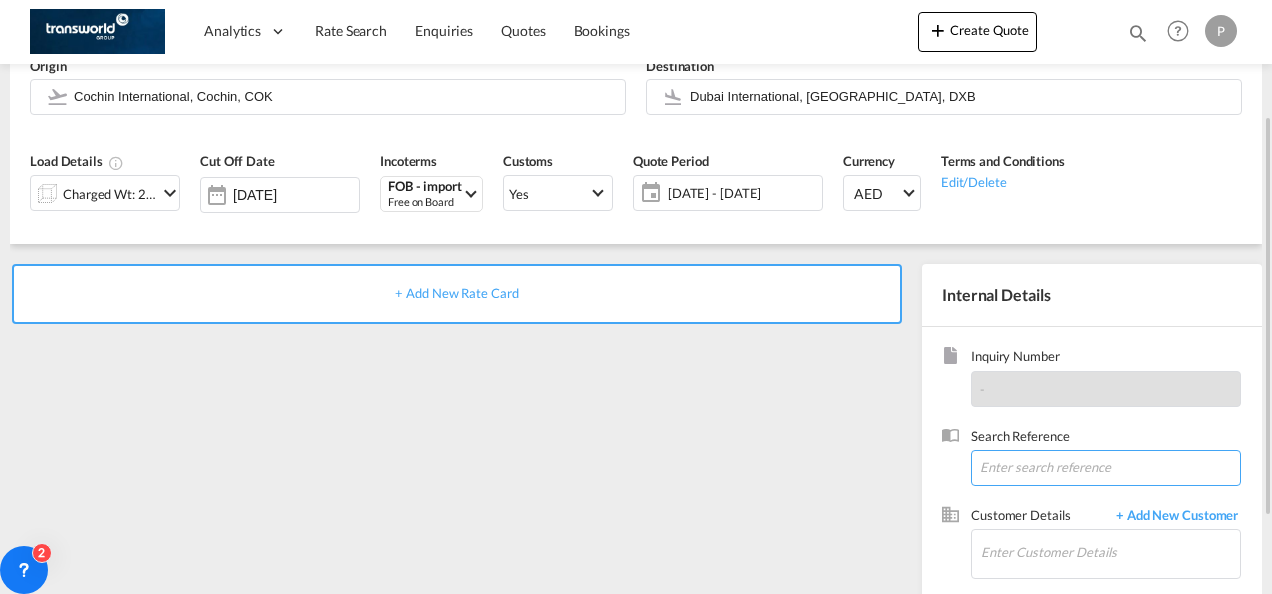 paste on "682396" 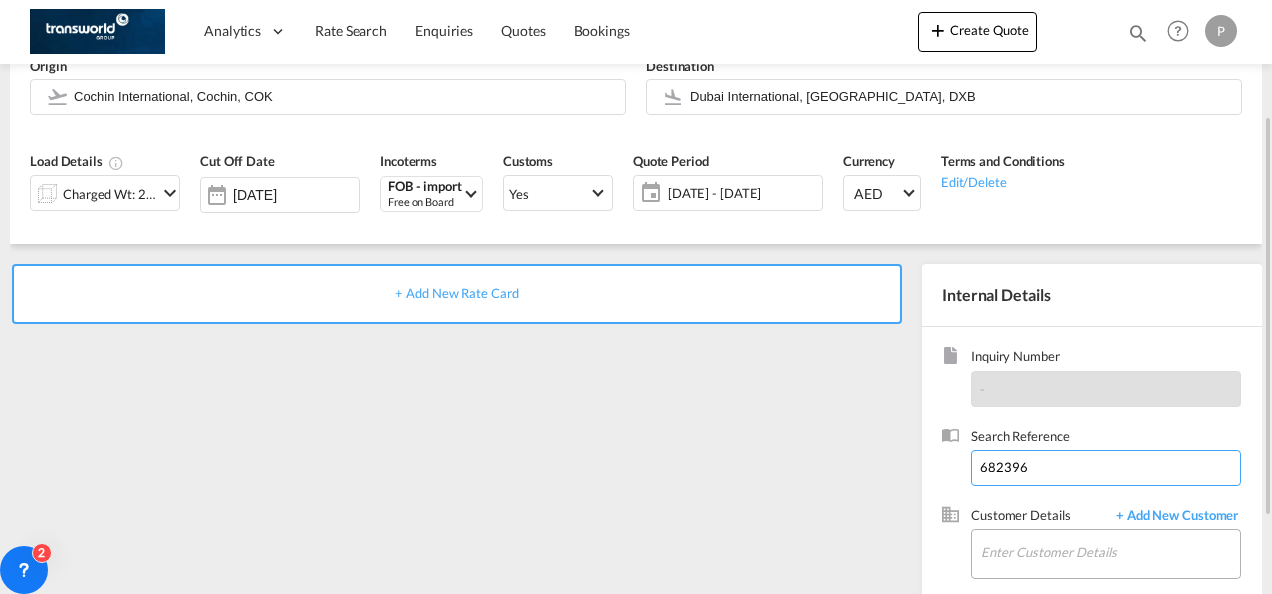 type on "682396" 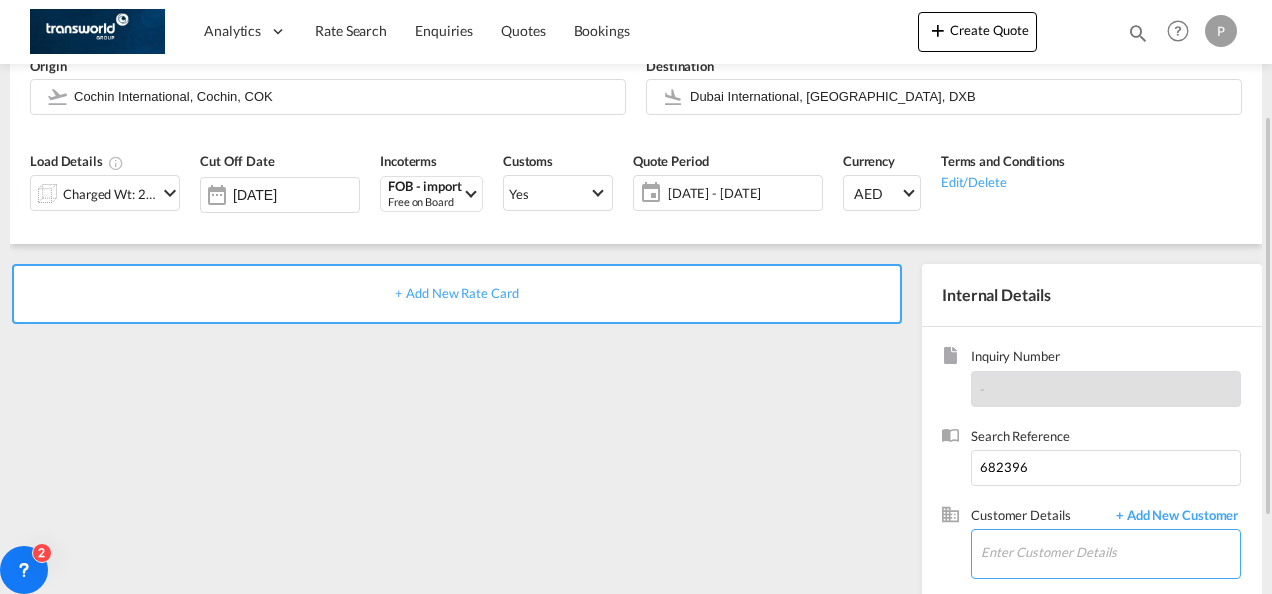 click on "Enter Customer Details" at bounding box center (1110, 552) 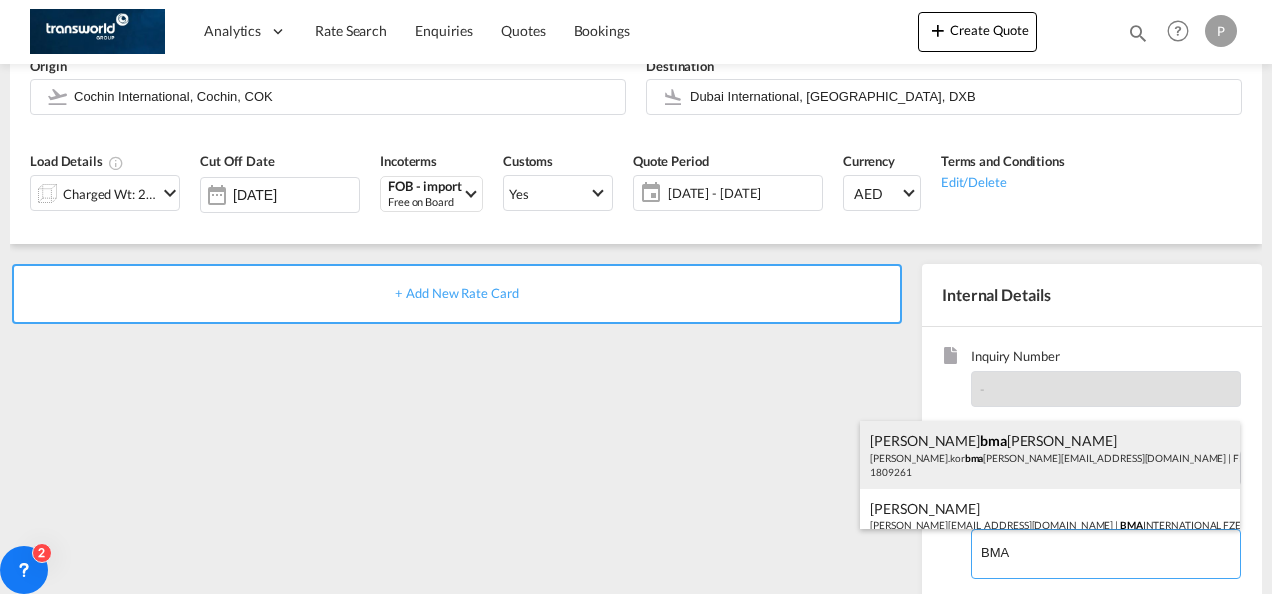 scroll, scrollTop: 27, scrollLeft: 0, axis: vertical 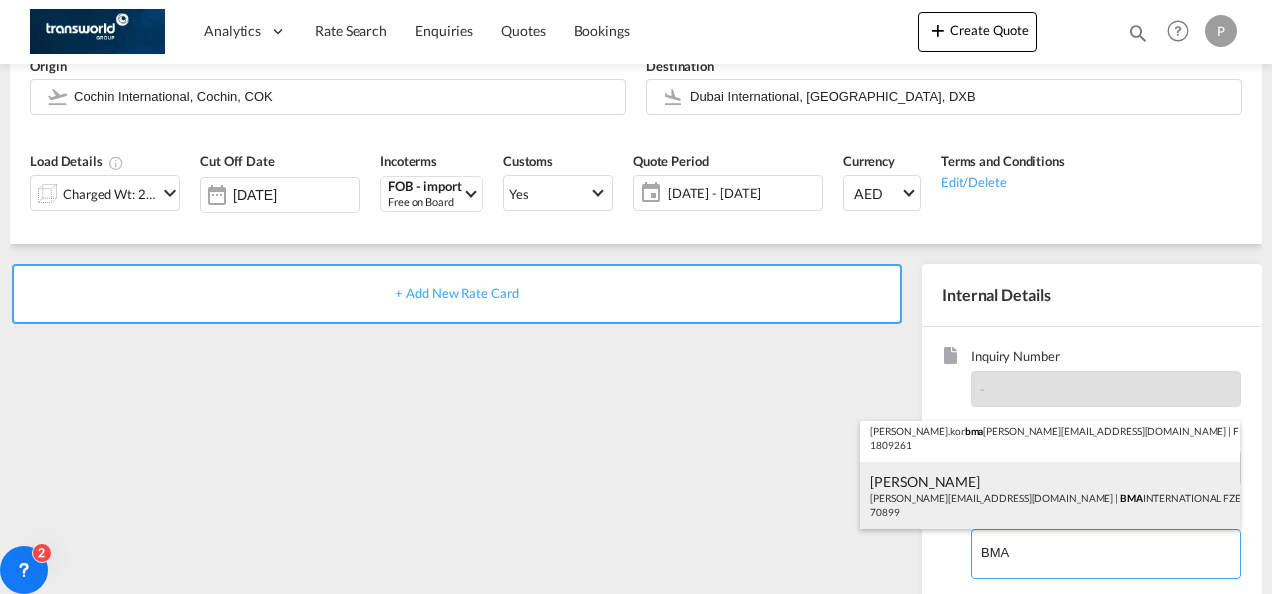 click on "[PERSON_NAME] [EMAIL_ADDRESS][DOMAIN_NAME]    |    BMA  INTERNATIONAL FZE
|      70899" at bounding box center (1050, 496) 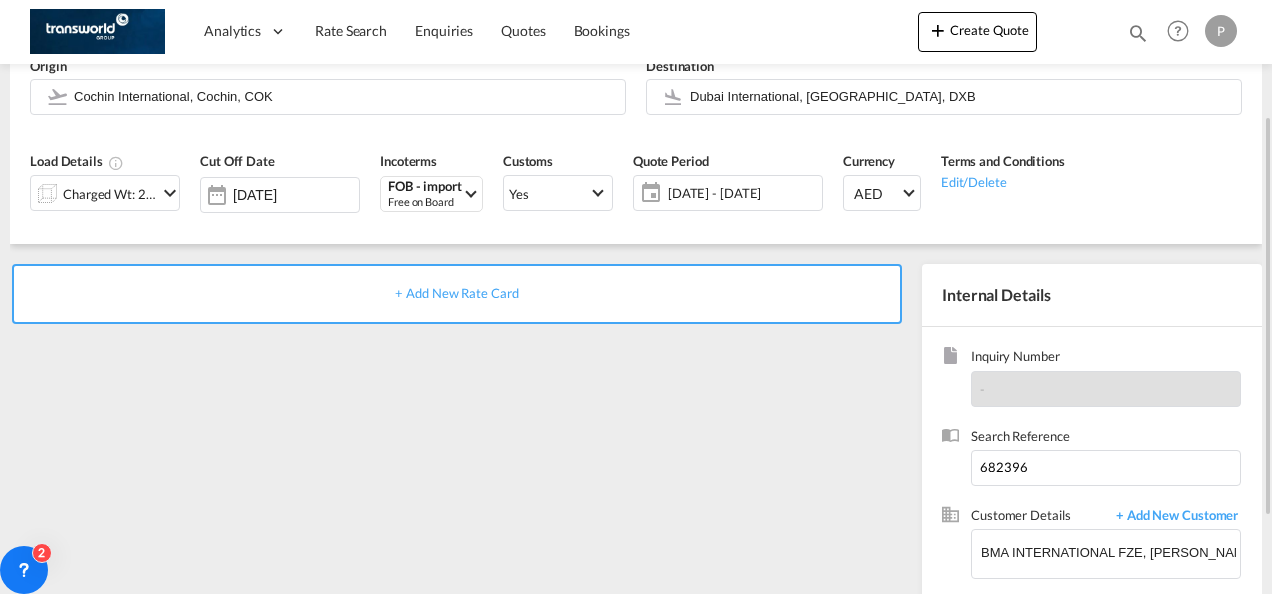 click on "+ Add New Rate Card" at bounding box center (457, 294) 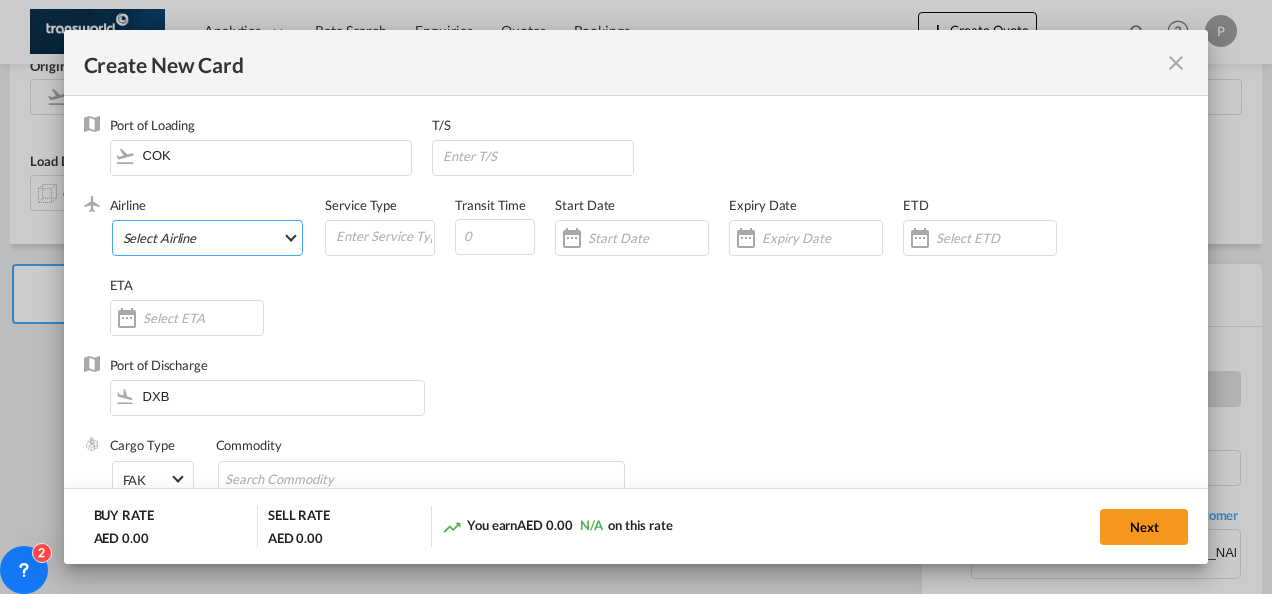 click on "Select Airline
AIR EXPRESS S.A. (1166- / -)
CMA CGM Air Cargo (1140-2C / -)
DDWL Logistics (1138-AU / -)
Fast Logistics (1150-AE / -)
NFS Airfreight (1137-NL / -)
PROAIR (1135-DE / -)
Transportdeal WW (1141-SE / -)
21 Air LLC (964-2I*-681-US / 681)
40-Mile Air, Ltd. (145-Q5* / -)
8165343 Canada Inc. dba Air Canada Rouge (164-RV / -)
9 Air Co Ltd (793-AQ-902-CN / 902)
9G Rail Limited (1101-9G* / -)
A.P.G. Distribution System (847-A1 / -)
AB AVIATION (821-Y6 / -)
ABC Aerolineas S.A. de C.V. (935-4O*-837-MX / 837)
ABSA  -  Aerolinhas Brasileiras S.A dba LATAM Cargo [GEOGRAPHIC_DATA] (95-M3-549-BR / 549)
ABX Air, Inc. (32-GB-832-US / 832)
AccesRail and Partner Railways (772-9B* / -)
ACE Belgium Freighters S.A. (222-X7-744-BE / 744)
ACP fly (1147-PA / -)
ACT Havayollari A.S. (624-9T*-556-TR / 556)
Adria Airways (JP / -)
Advanced Air, LLC (1055-AN / -)
Aegean Airlines (575-A3-390-GR / 390)
[PERSON_NAME], LLC dba Aloha Air Cargo (427-KH-687-US / 687)
Aer Lingus Limited (369-EI-53-IE / 53)" at bounding box center (208, 238) 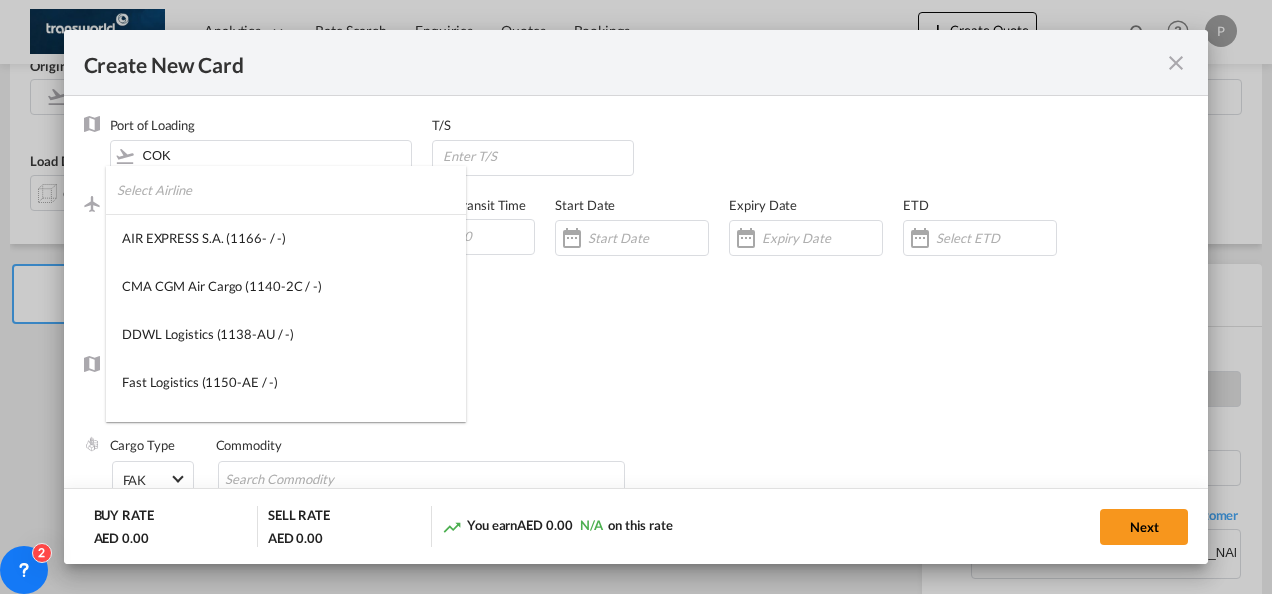 click at bounding box center [291, 190] 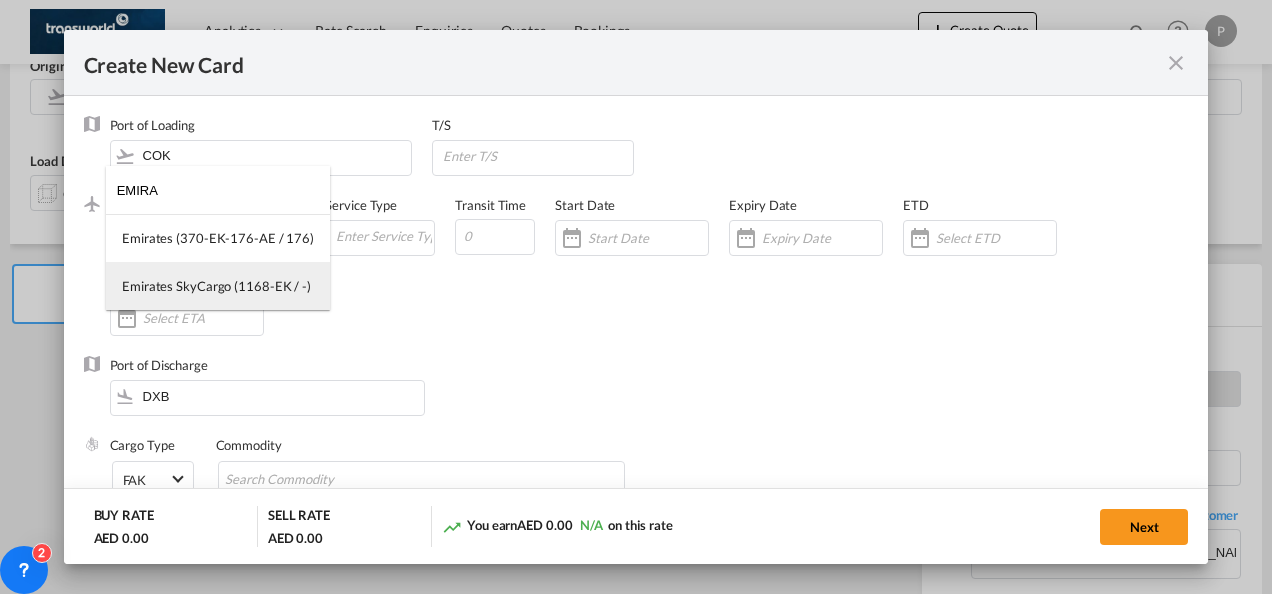 type on "EMIRA" 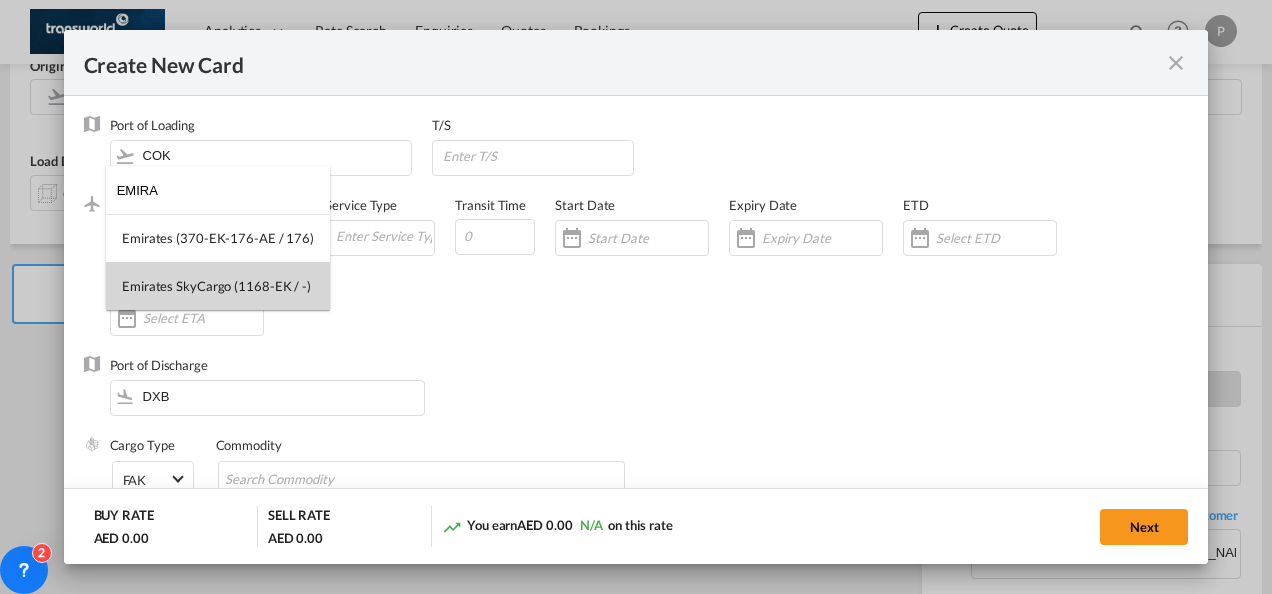 click on "Emirates SkyCargo (1168-EK / -)" at bounding box center (216, 286) 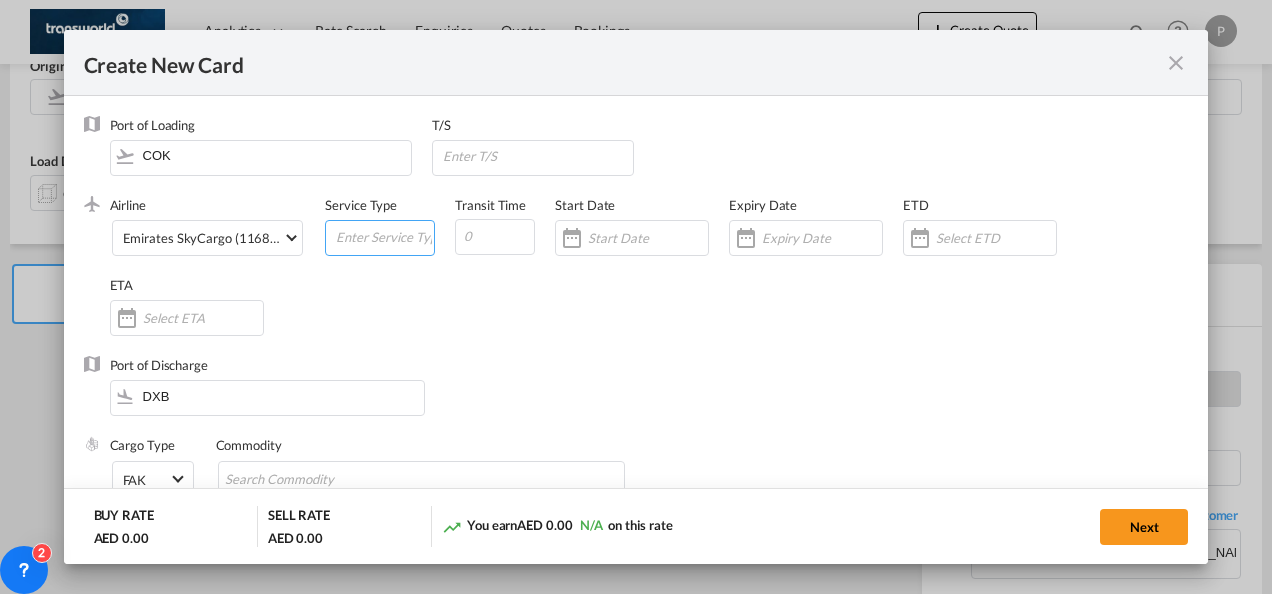 click at bounding box center [384, 236] 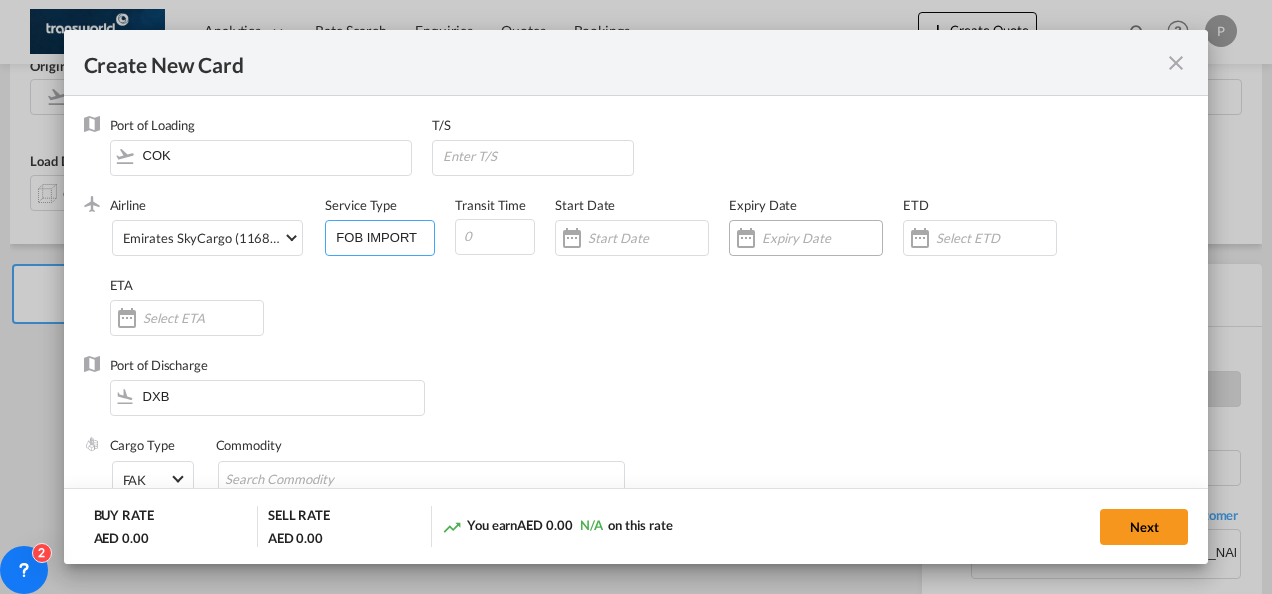 type on "FOB IMPORT" 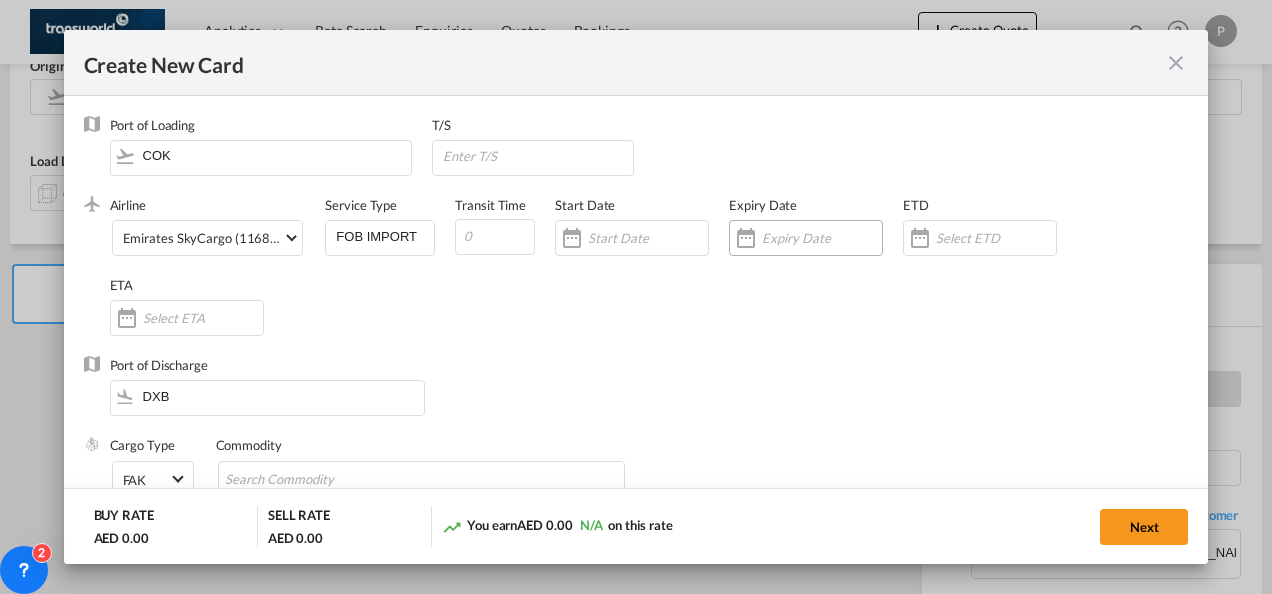 click at bounding box center [806, 238] 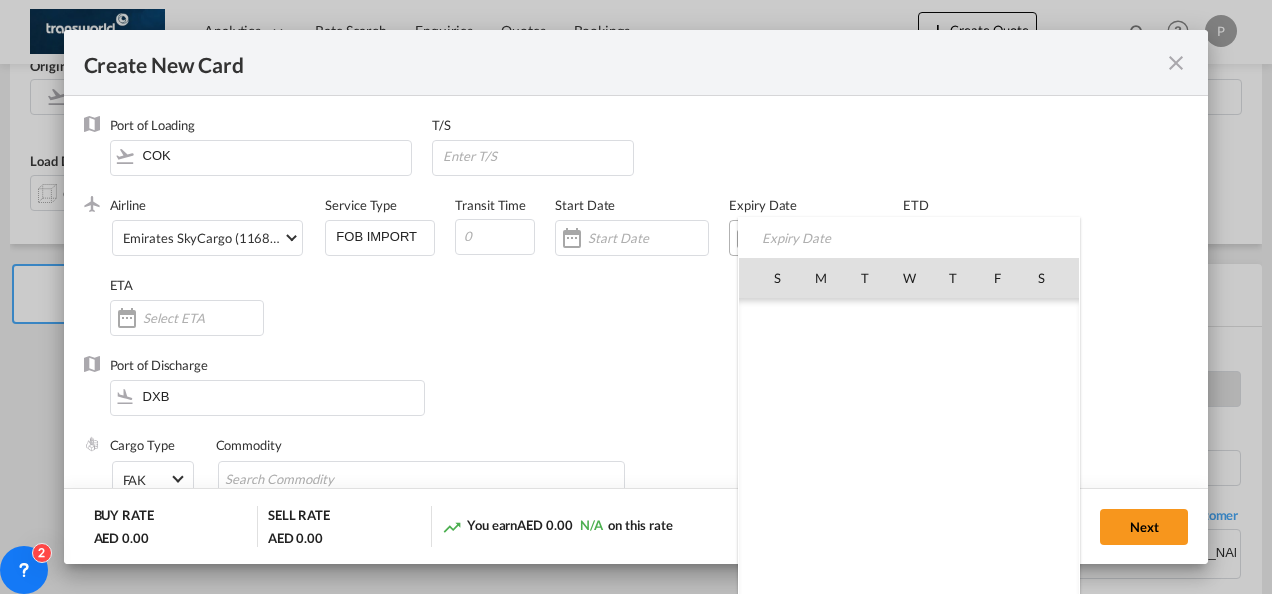 scroll, scrollTop: 462690, scrollLeft: 0, axis: vertical 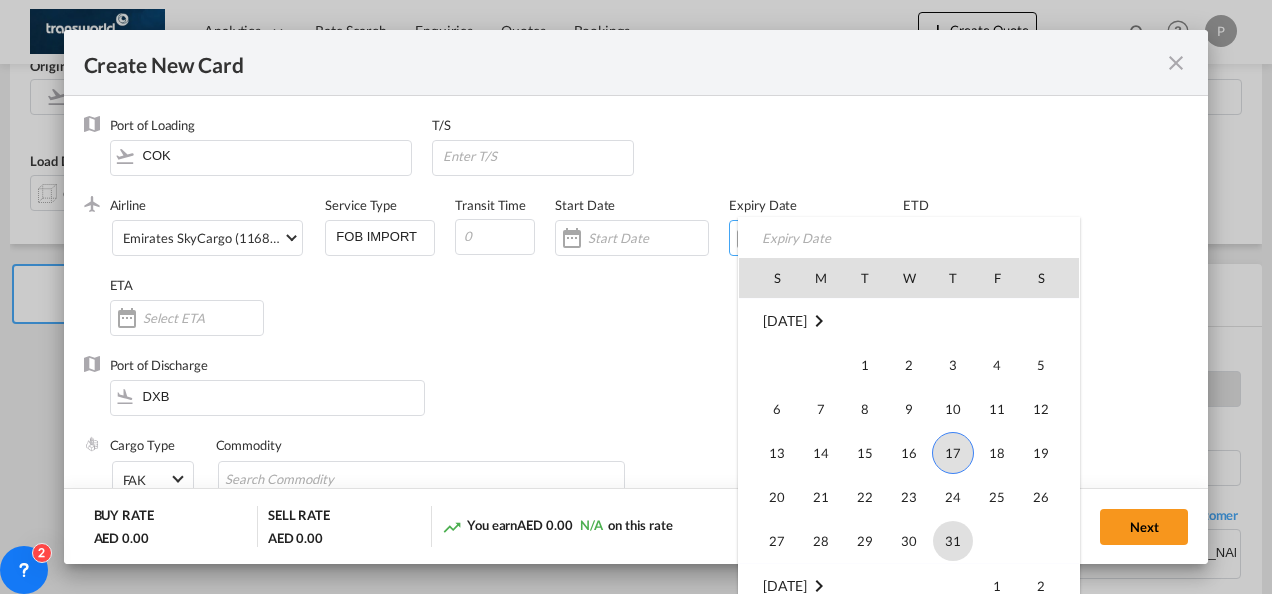 click on "31" at bounding box center [953, 541] 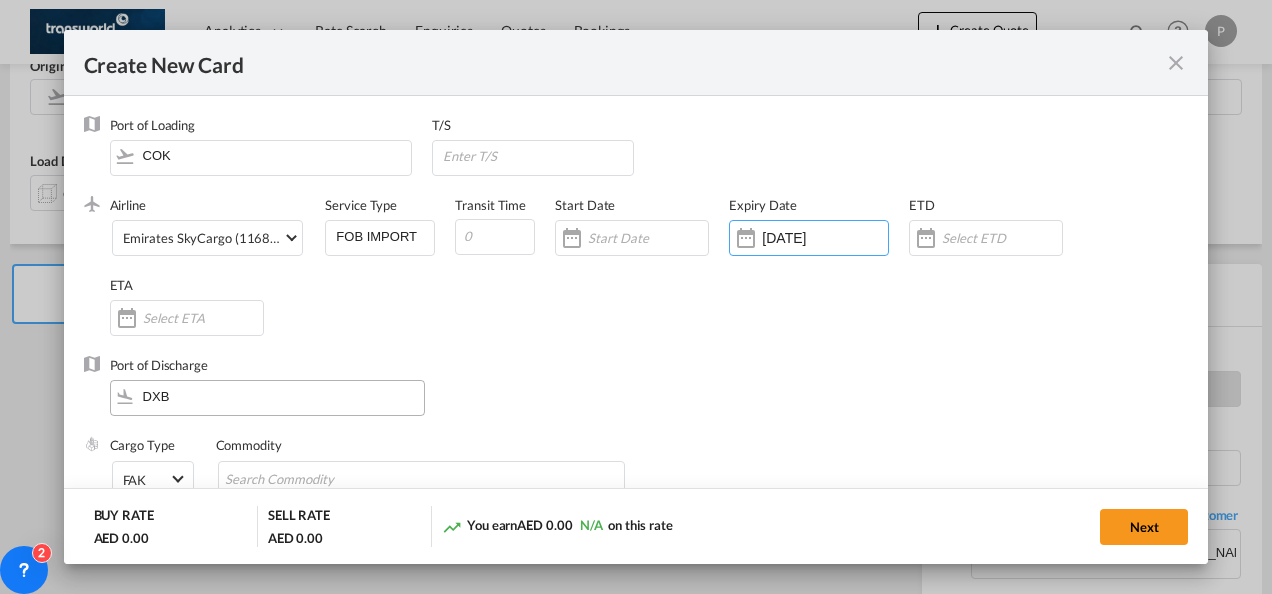 scroll, scrollTop: 164, scrollLeft: 0, axis: vertical 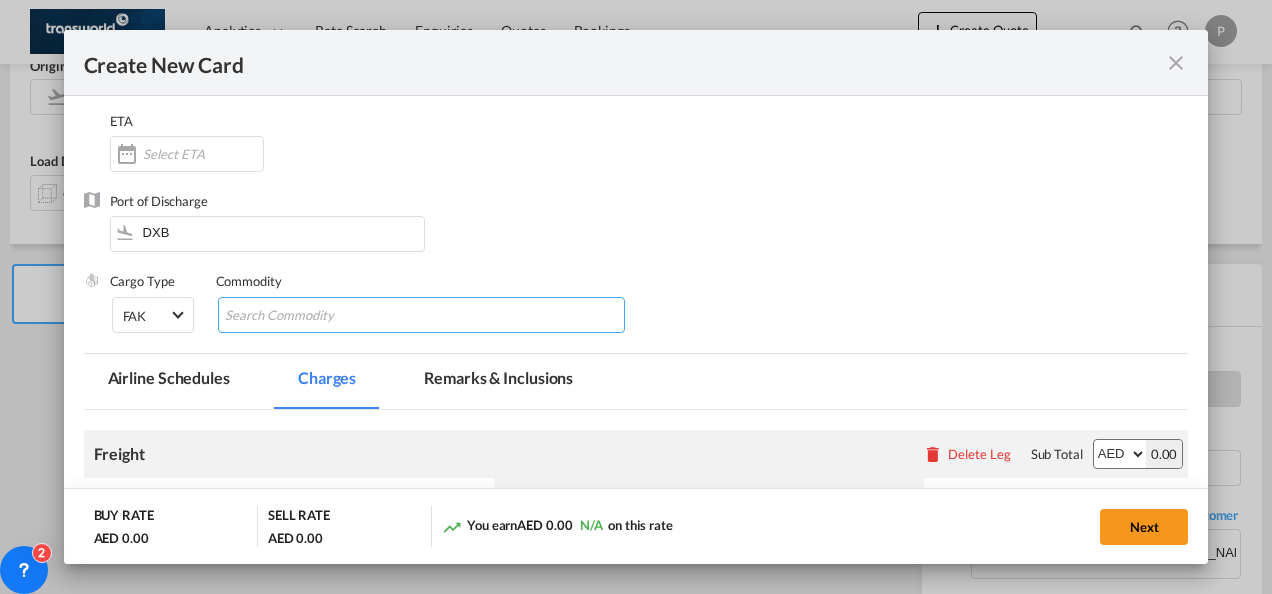 click at bounding box center [316, 316] 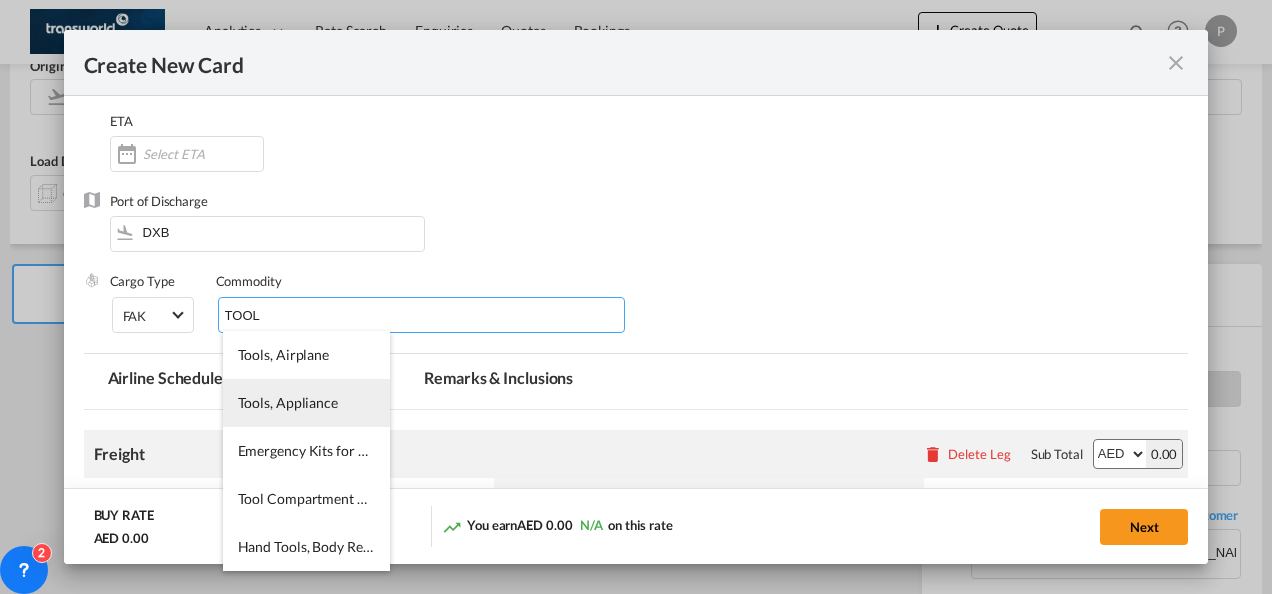 type on "TOOL" 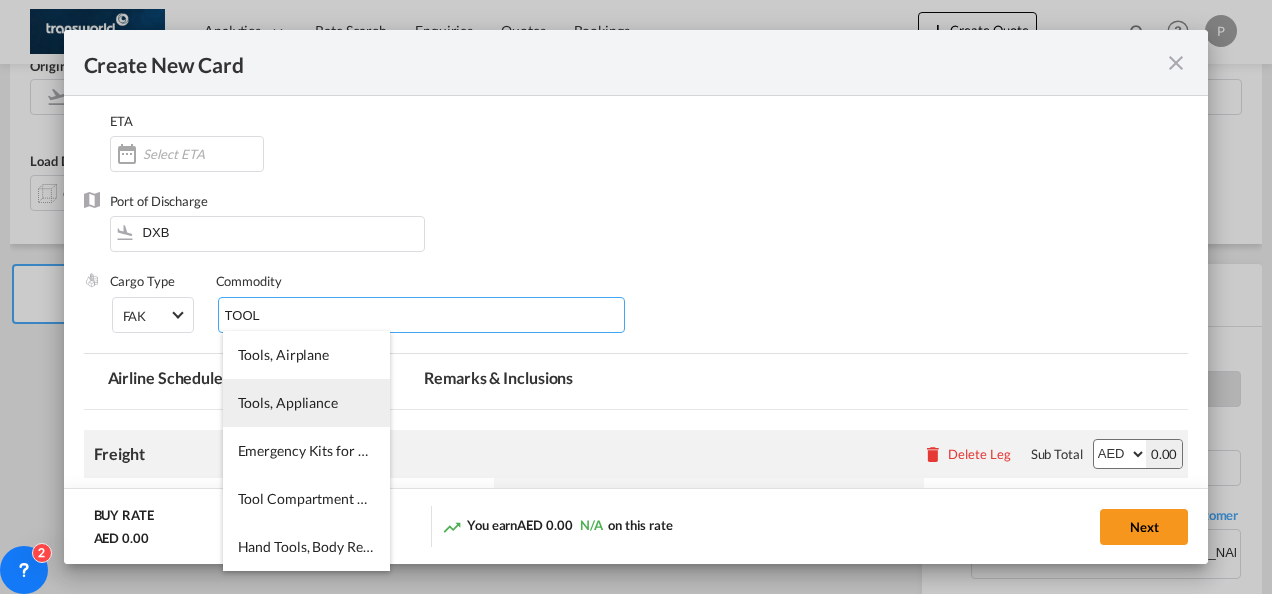 click on "Tools, Appliance" at bounding box center (288, 402) 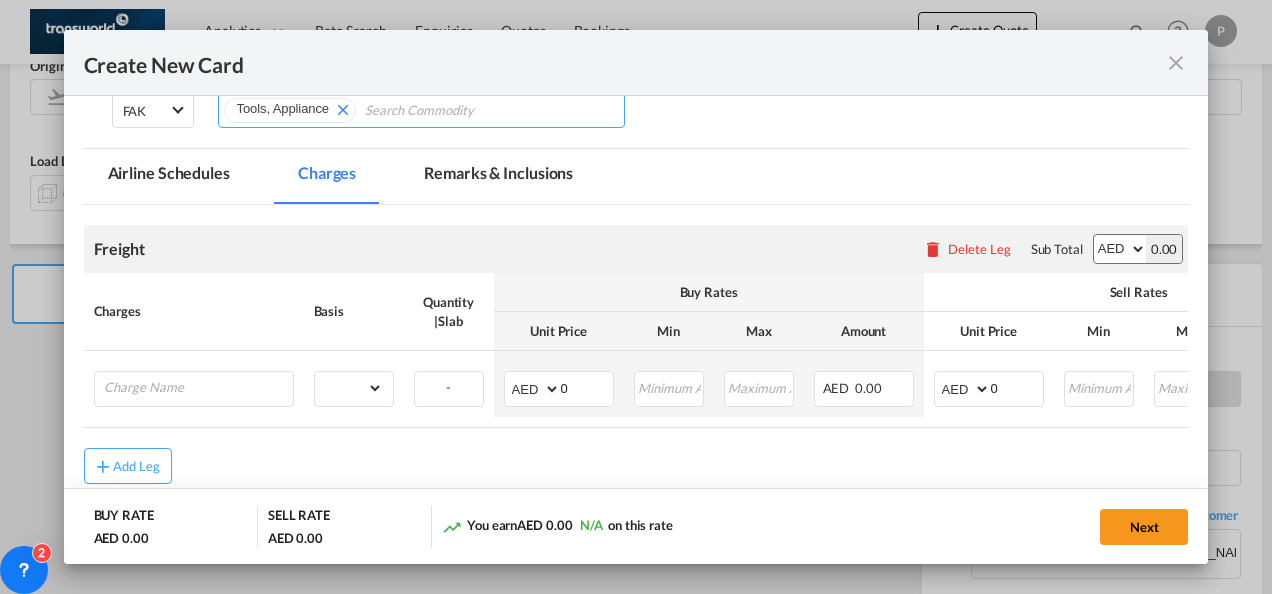 scroll, scrollTop: 377, scrollLeft: 0, axis: vertical 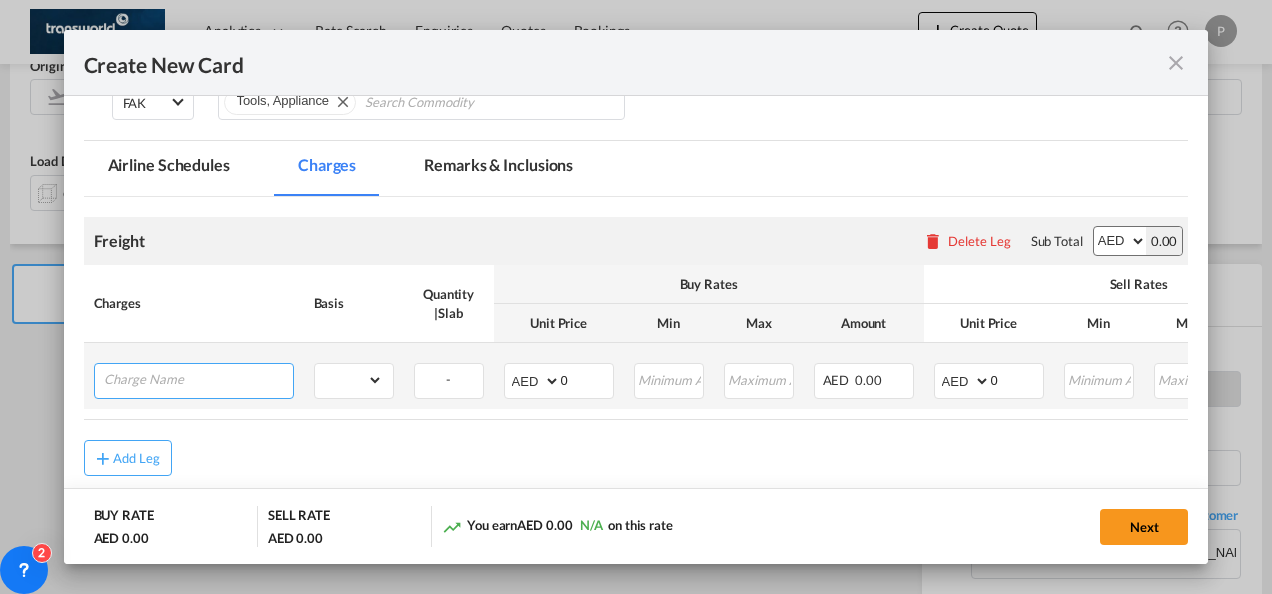 click at bounding box center (198, 379) 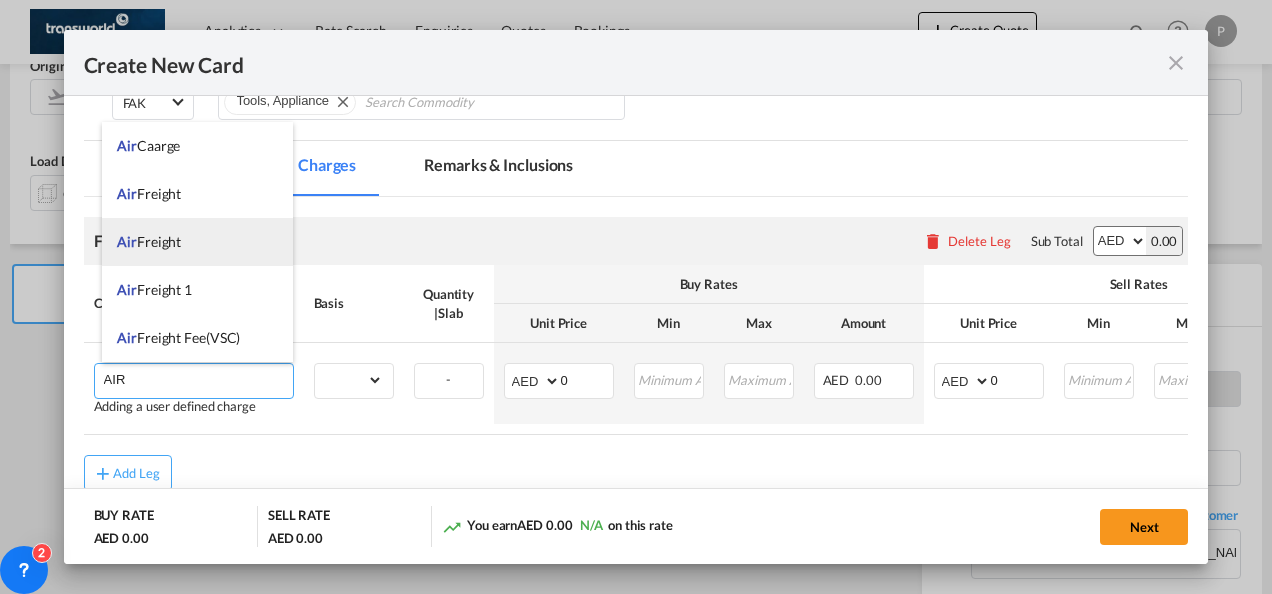 click on "Air  Freight" at bounding box center [149, 241] 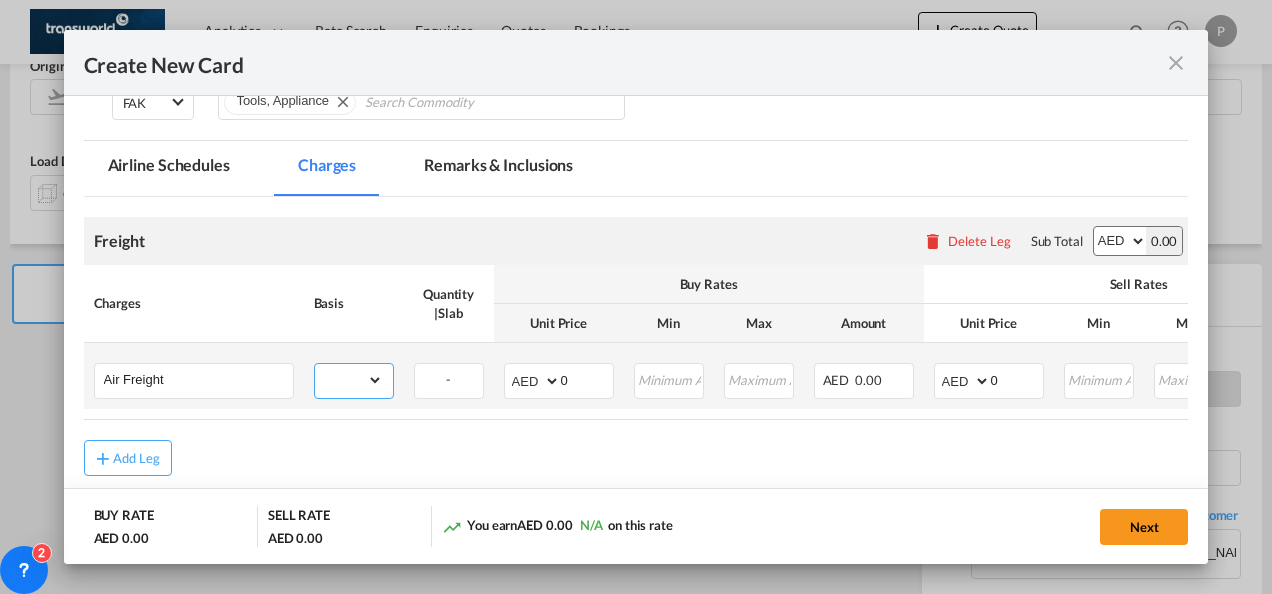 click on "gross_weight
volumetric_weight
per_shipment
per_bl
per_km
% on air freight
per_hawb
per_kg
per_pallet
per_carton
flat
chargeable_weight
per_ton
per_cbm
per_hbl
per_w/m
per_awb
per_sbl
per shipping bill
per_quintal
per_lbs
per_vehicle
per_shift
per_invoice
per_package
per_day
per_revalidation
per_declaration
per_document
per clearance" at bounding box center [349, 380] 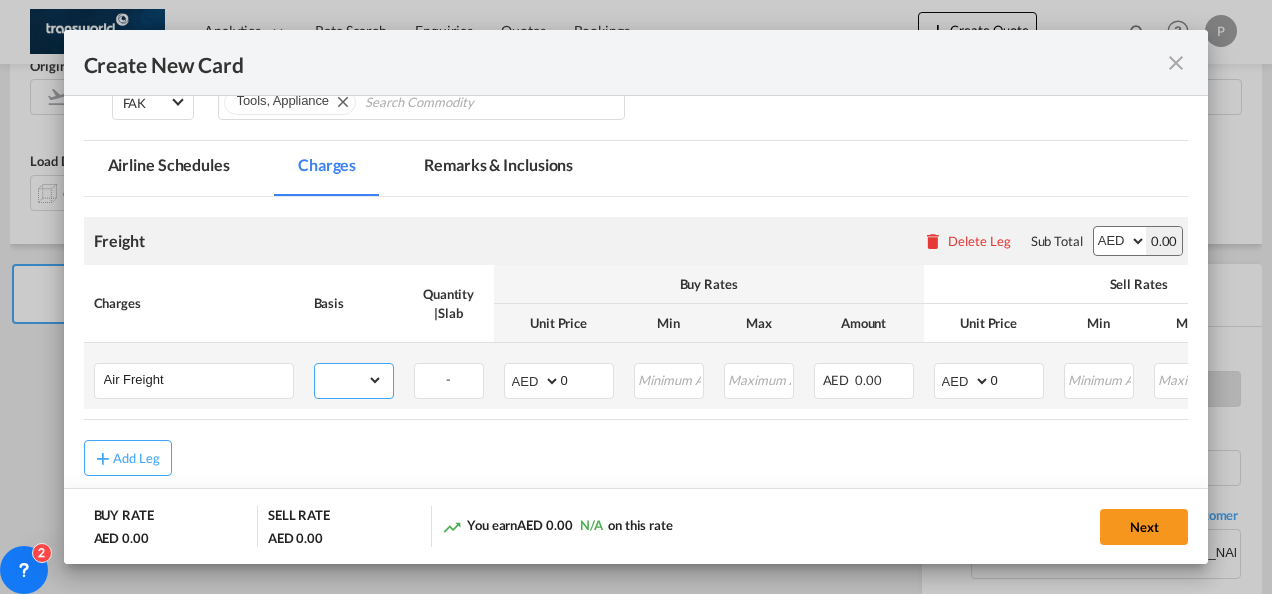 select on "per_shipment" 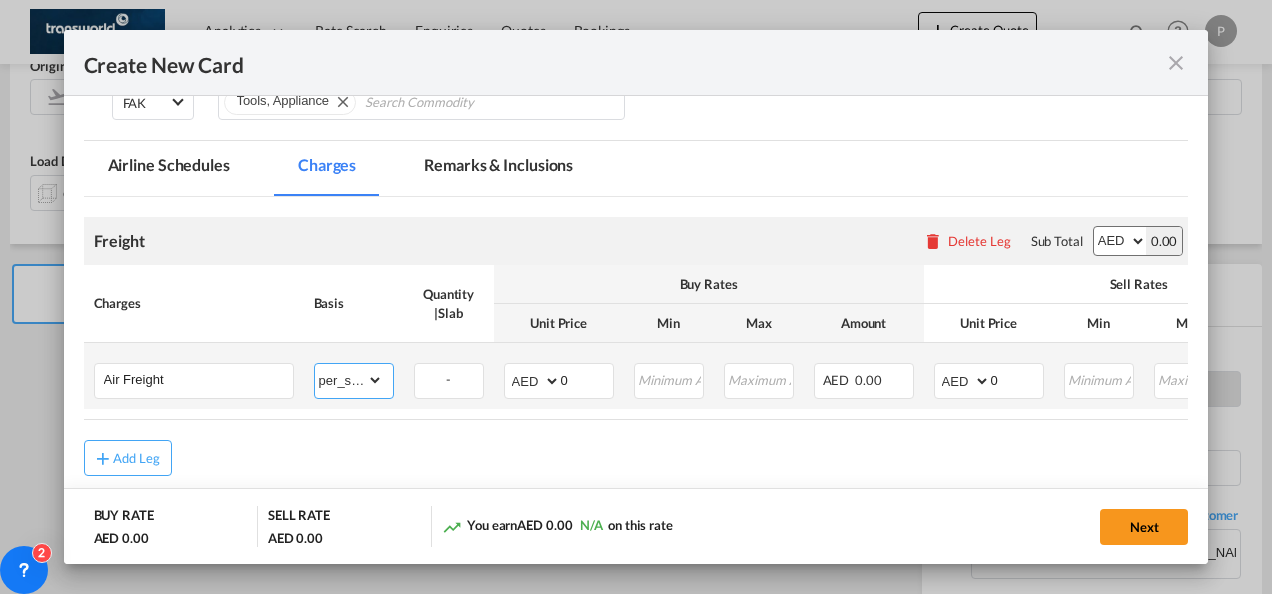 click on "gross_weight
volumetric_weight
per_shipment
per_bl
per_km
% on air freight
per_hawb
per_kg
per_pallet
per_carton
flat
chargeable_weight
per_ton
per_cbm
per_hbl
per_w/m
per_awb
per_sbl
per shipping bill
per_quintal
per_lbs
per_vehicle
per_shift
per_invoice
per_package
per_day
per_revalidation
per_declaration
per_document
per clearance" at bounding box center [349, 380] 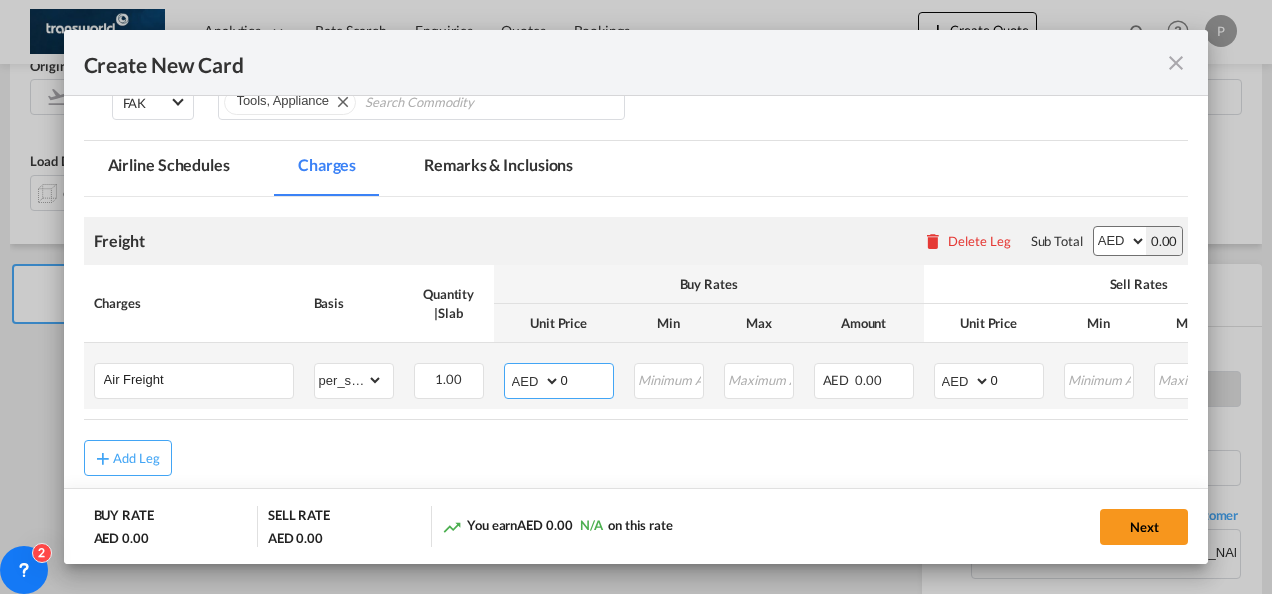 click on "0" at bounding box center (587, 379) 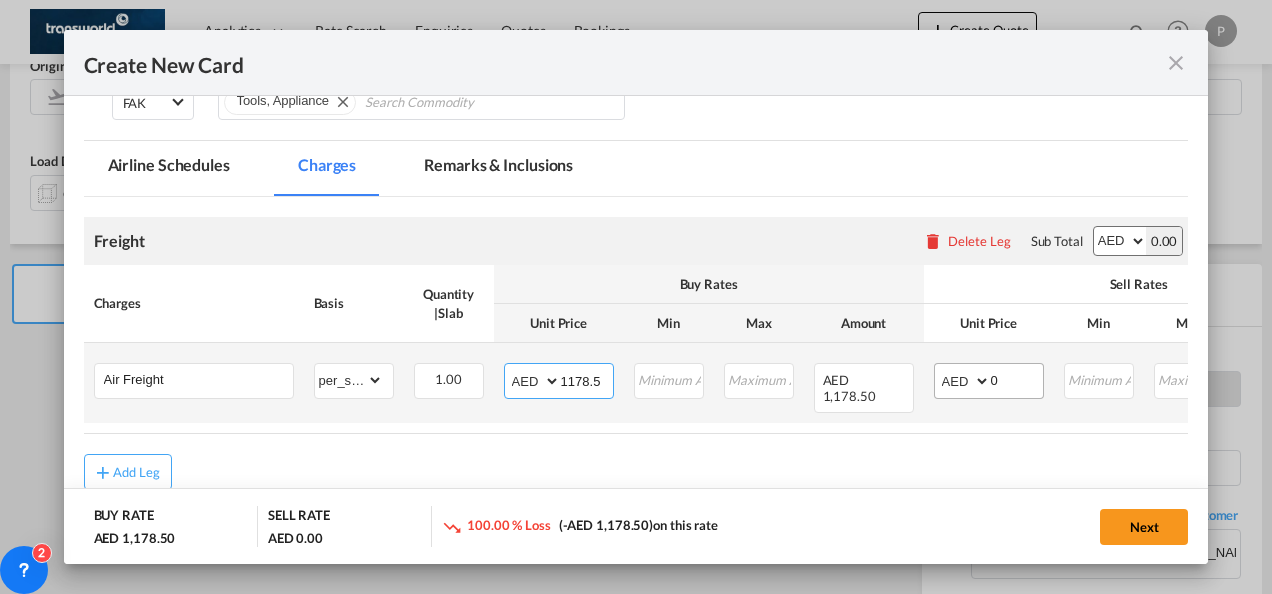type on "1178.5" 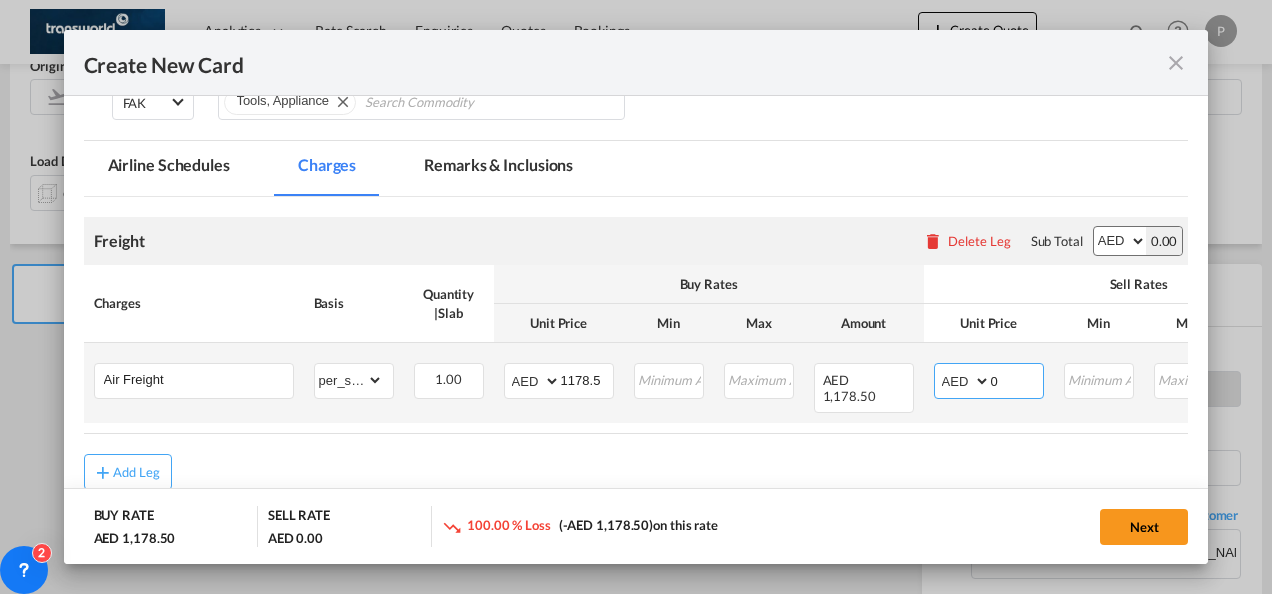 click on "0" at bounding box center [1017, 379] 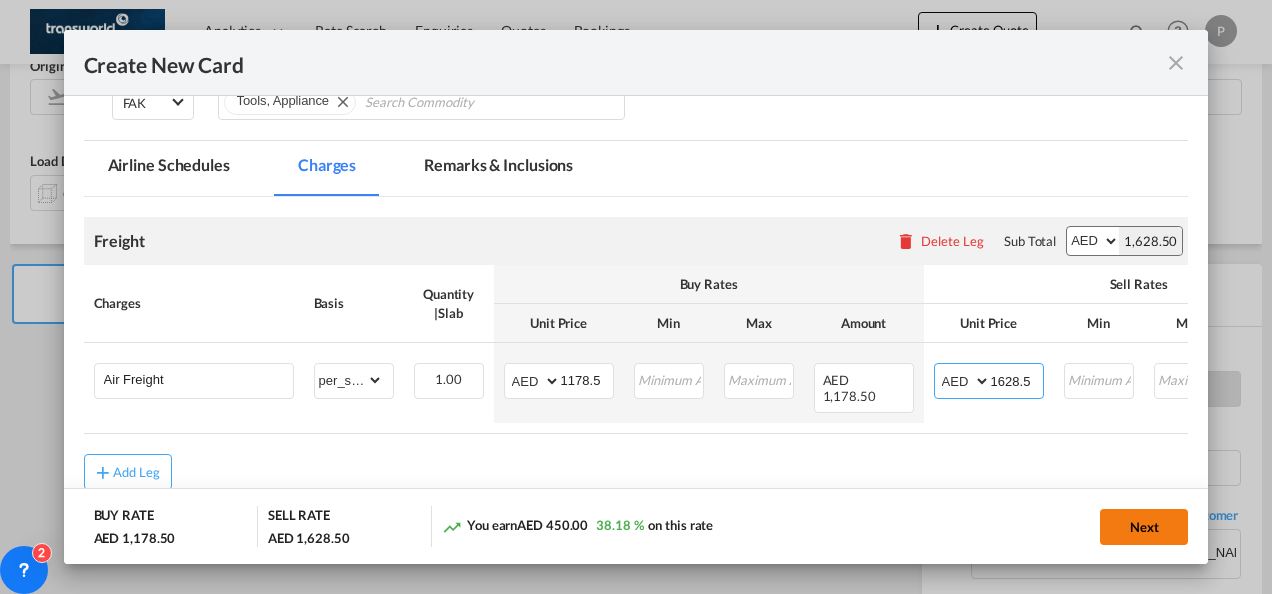 type on "1628.5" 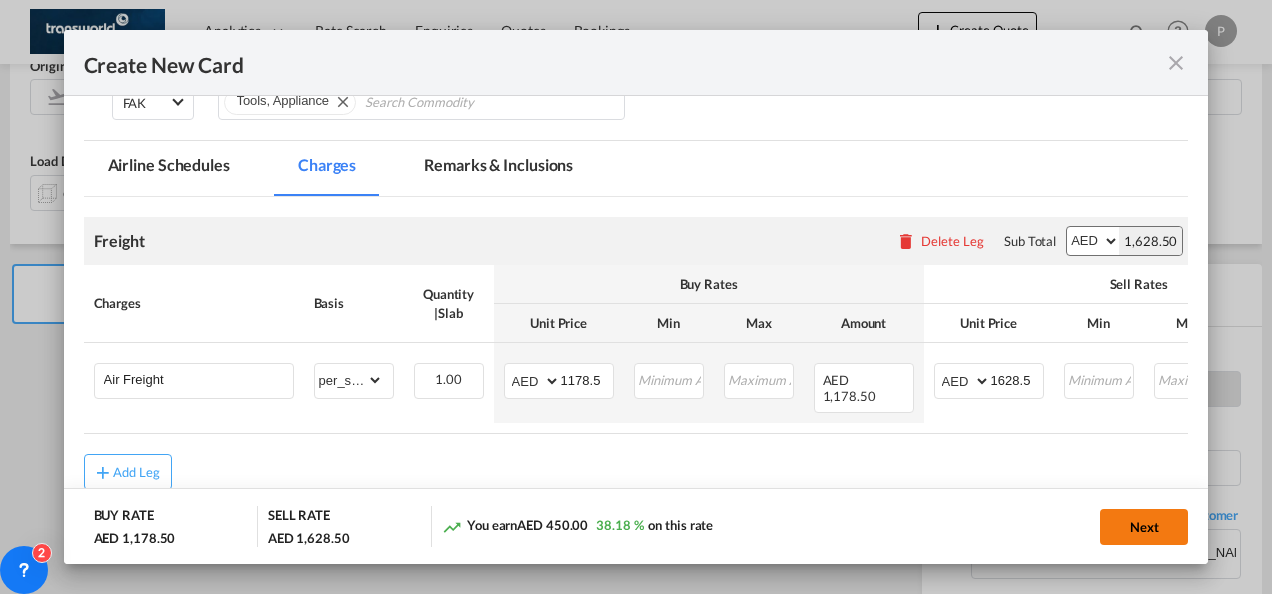 click on "Next" 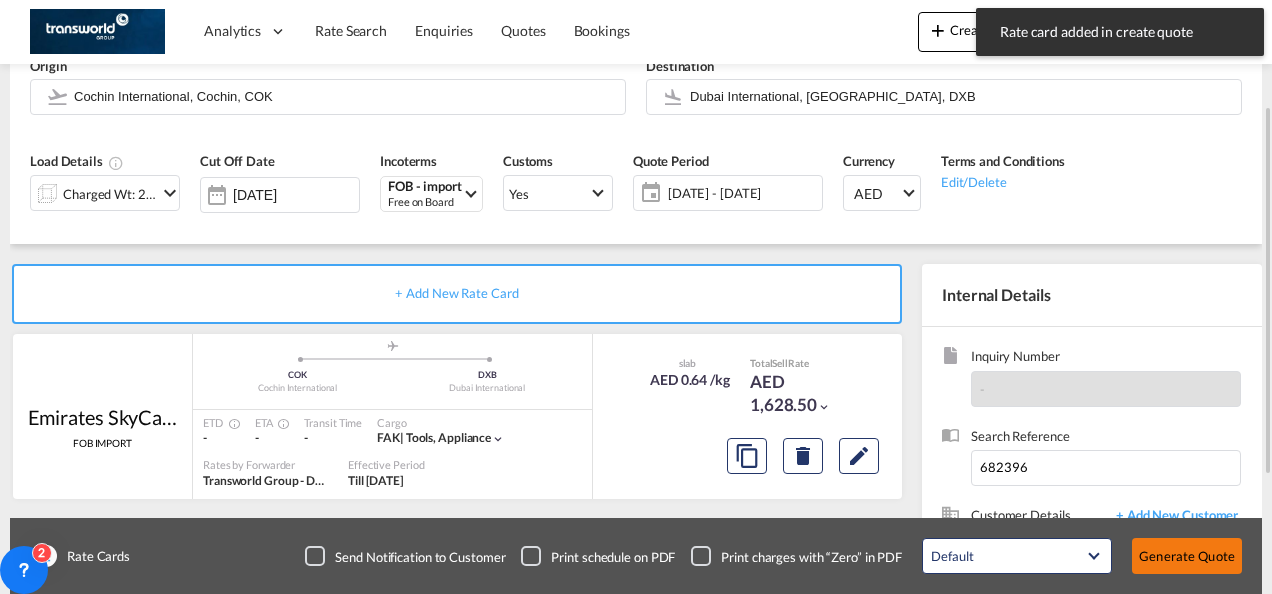 click on "Generate Quote" at bounding box center (1187, 556) 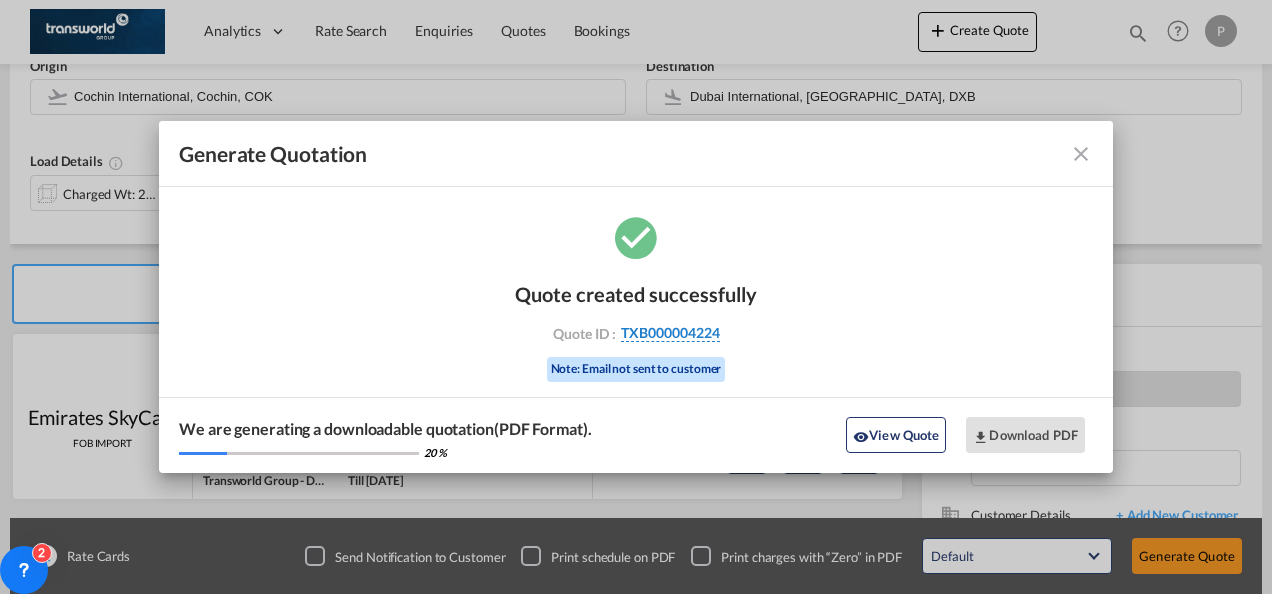 click on "TXB000004224" at bounding box center (670, 333) 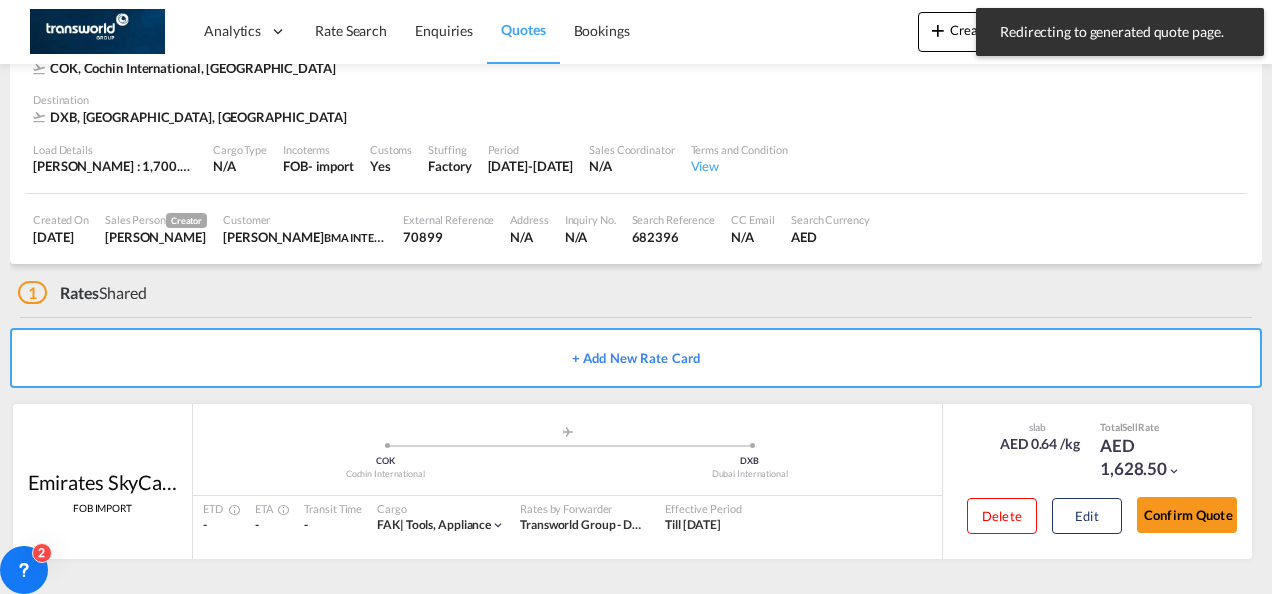 scroll, scrollTop: 122, scrollLeft: 0, axis: vertical 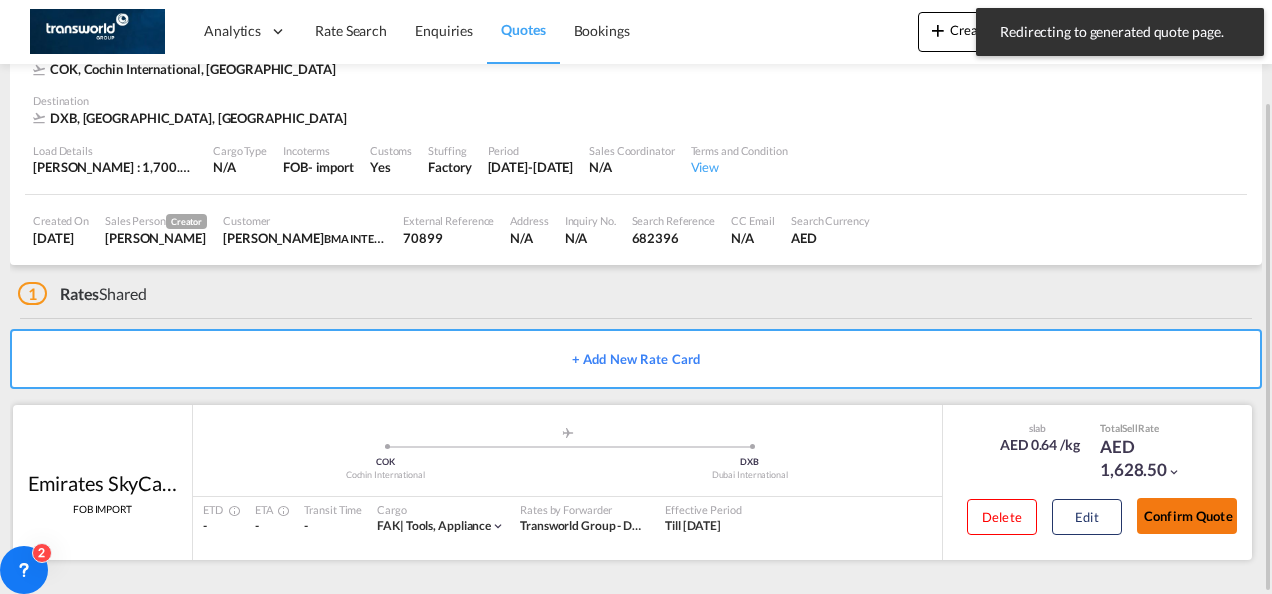 click on "Confirm Quote" at bounding box center [1187, 516] 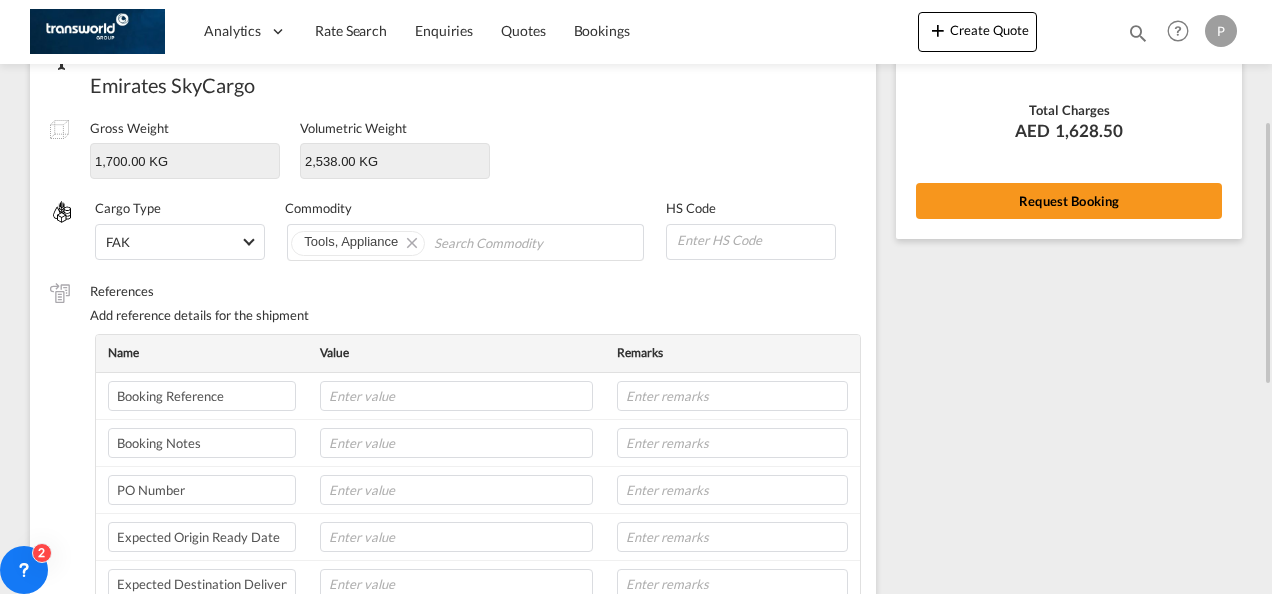 scroll, scrollTop: 274, scrollLeft: 0, axis: vertical 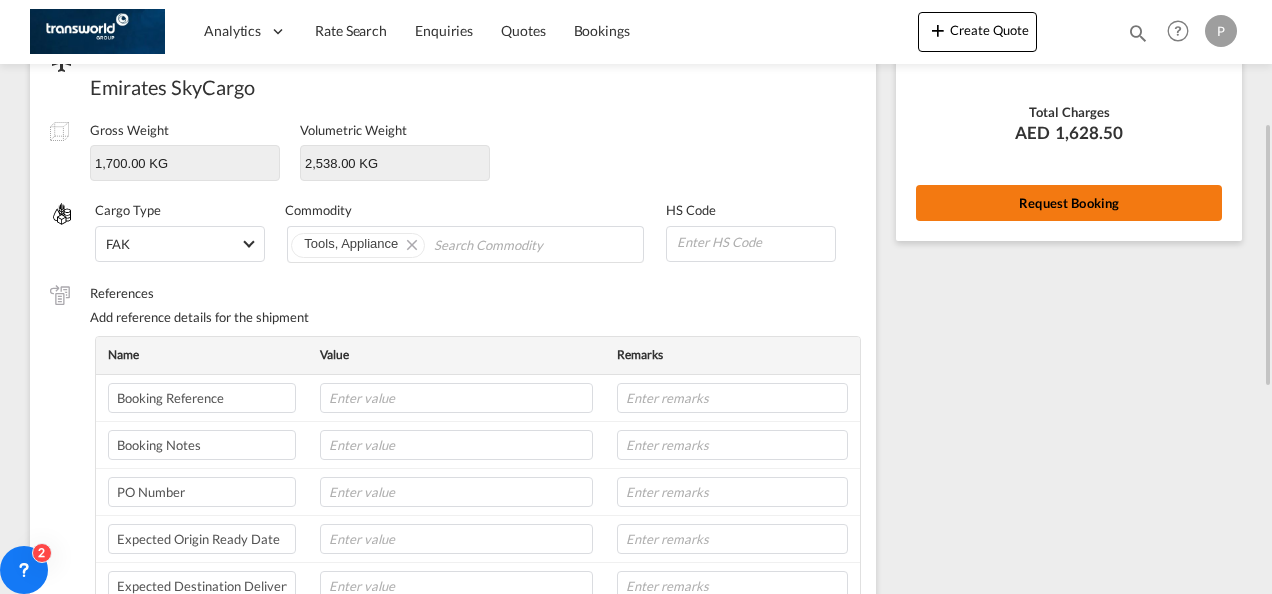 click on "Request Booking" at bounding box center (1069, 203) 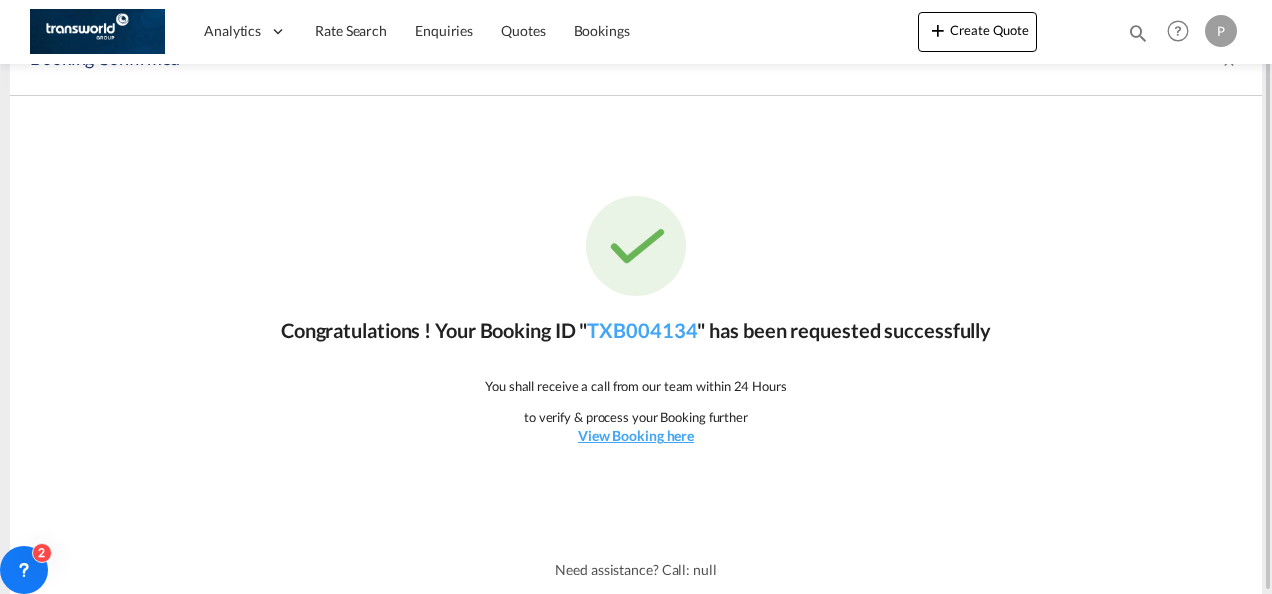 scroll, scrollTop: 37, scrollLeft: 0, axis: vertical 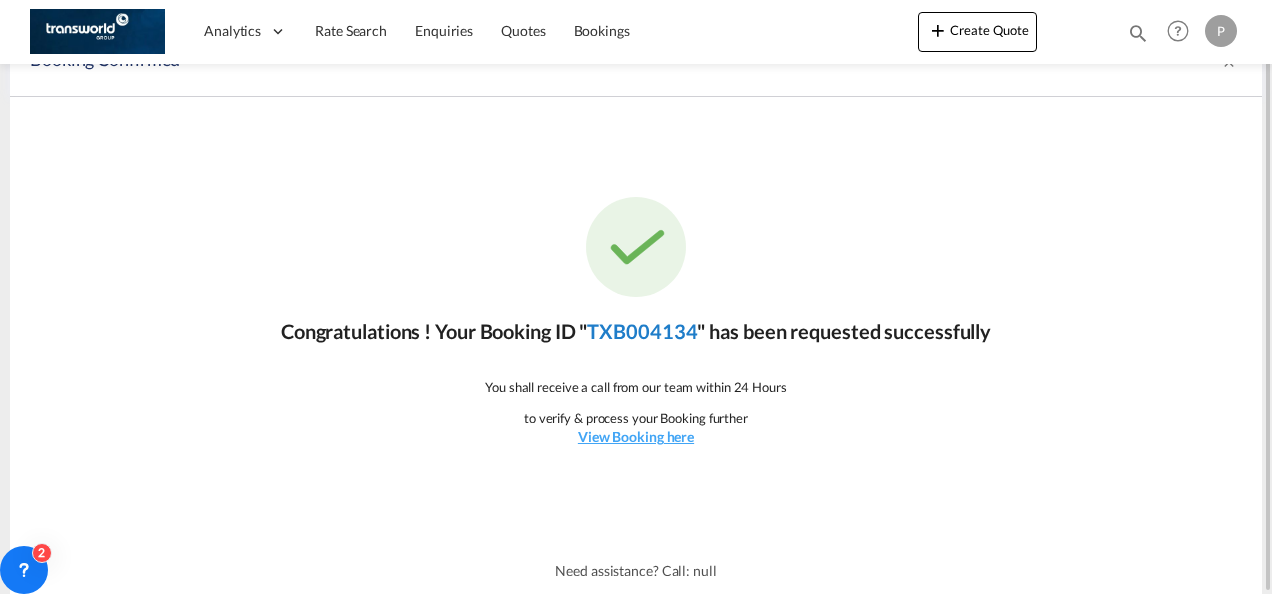 click on "TXB004134" 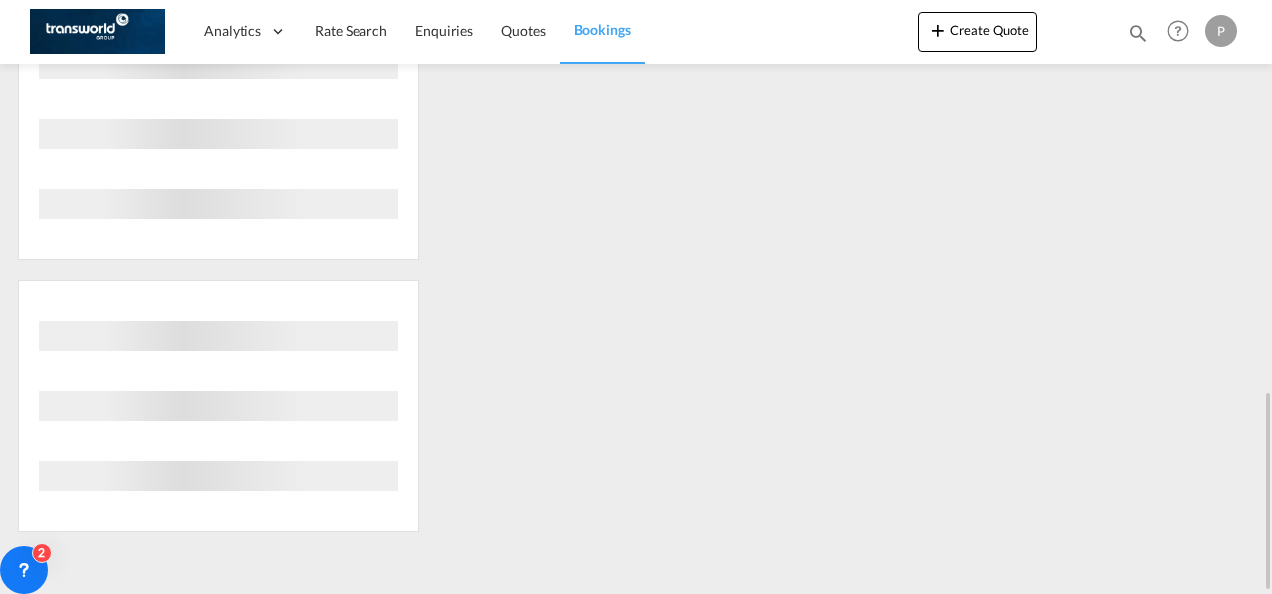 scroll, scrollTop: 633, scrollLeft: 0, axis: vertical 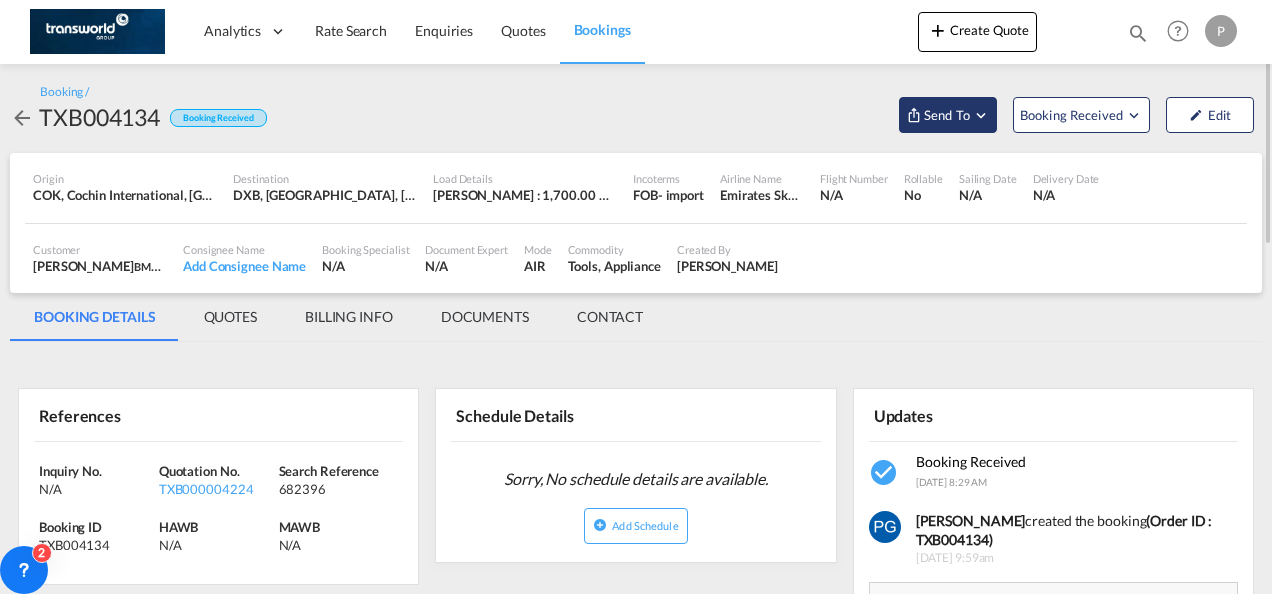 click on "Send To" at bounding box center (948, 115) 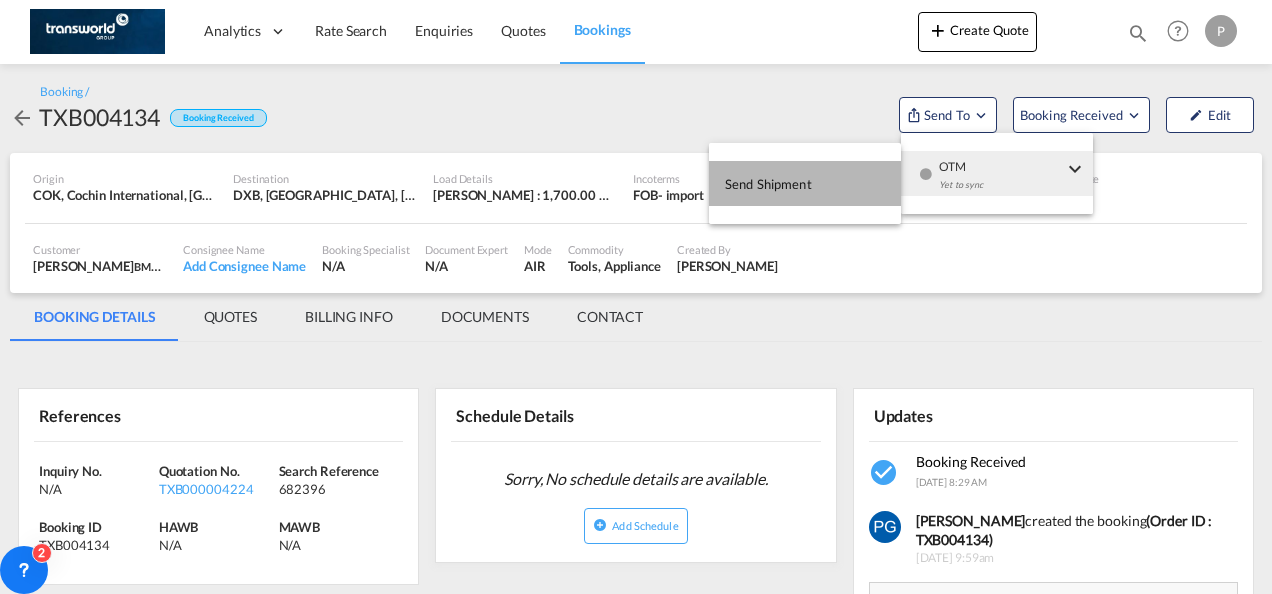 click on "Send Shipment" at bounding box center [805, 183] 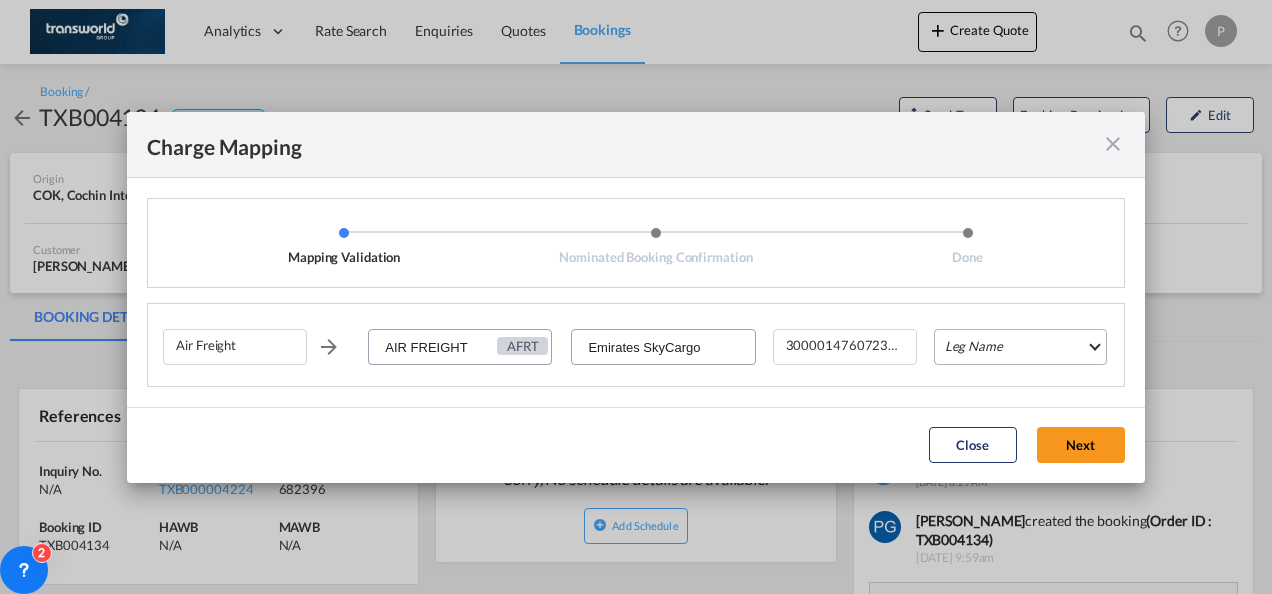 click on "Leg Name HANDLING ORIGIN HANDLING DESTINATION OTHERS TL PICK UP CUSTOMS ORIGIN AIR CUSTOMS DESTINATION TL DELIVERY" at bounding box center (1020, 347) 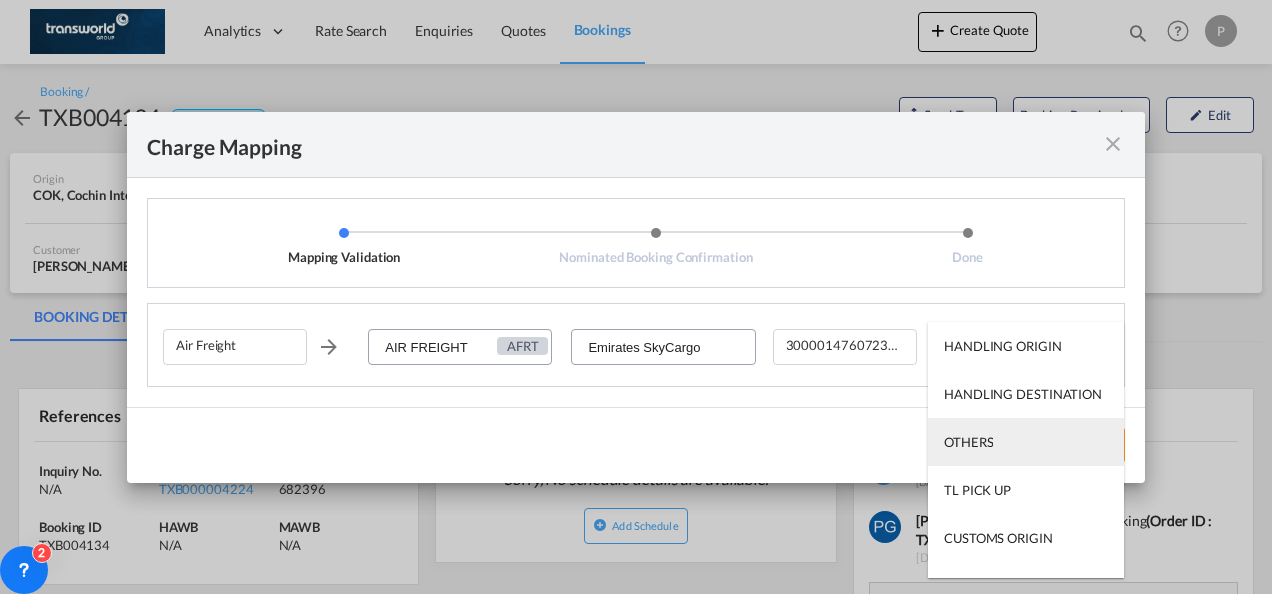 scroll, scrollTop: 128, scrollLeft: 0, axis: vertical 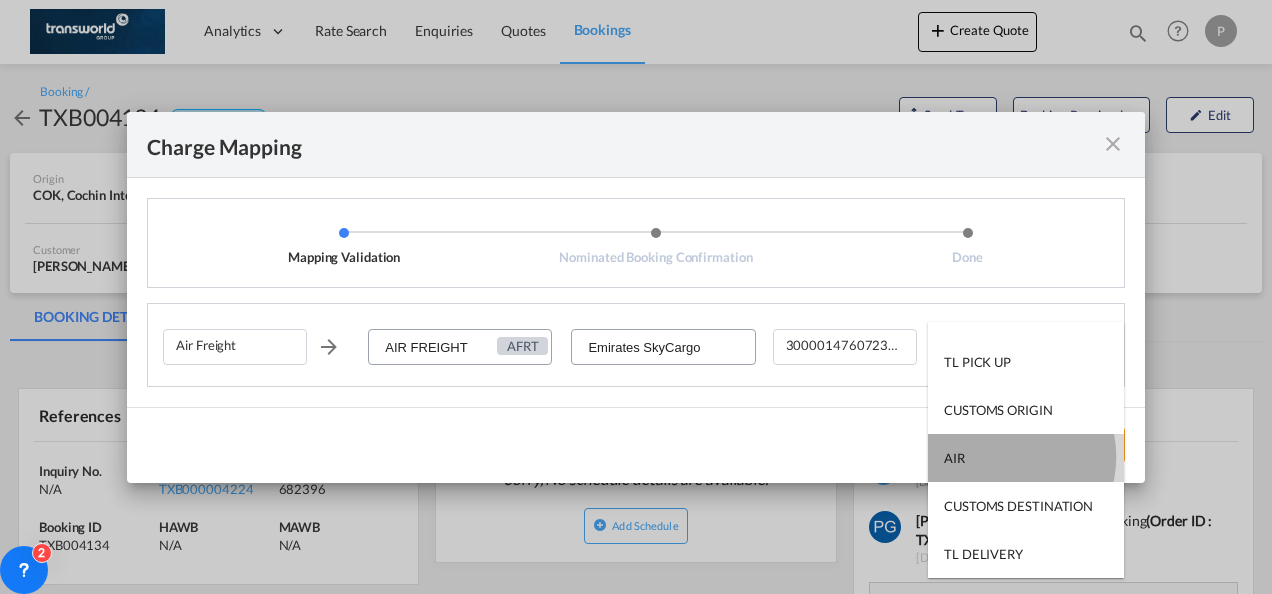 click on "AIR" at bounding box center (1026, 458) 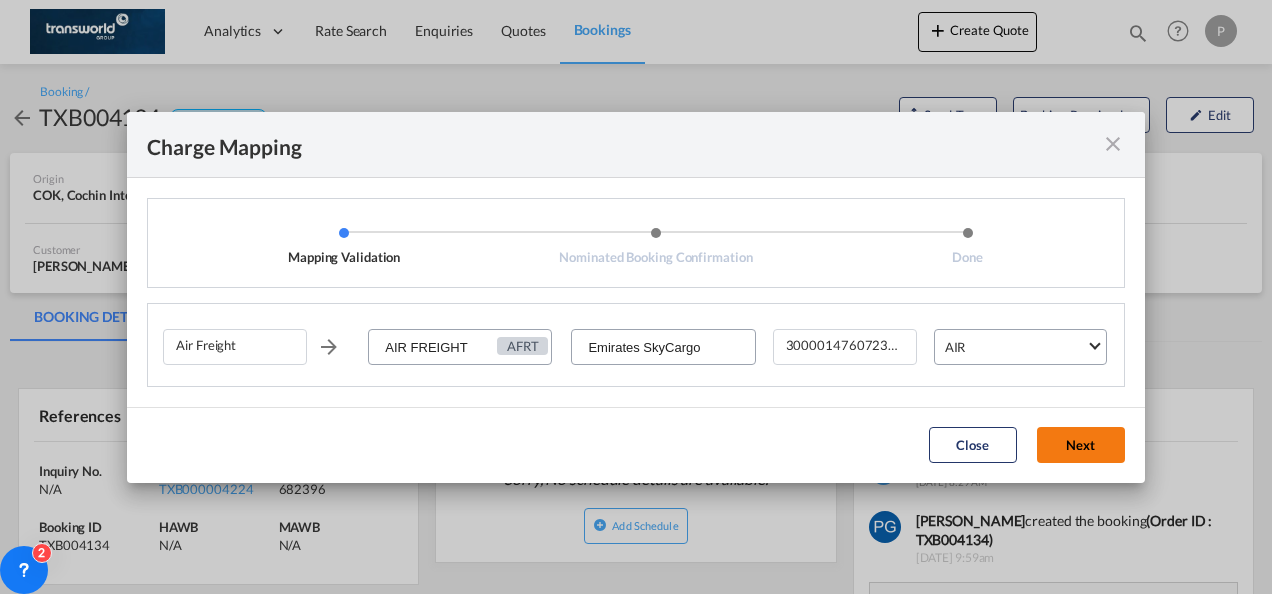 click on "Next" 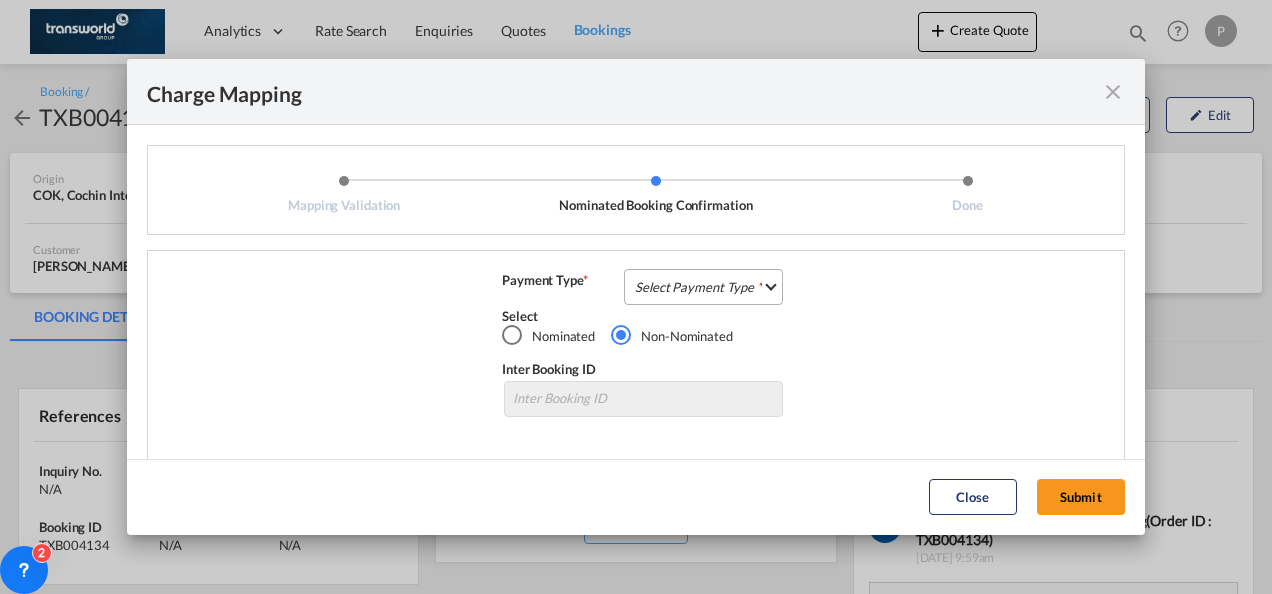 click on "Select Payment Type
COLLECT
PREPAID" at bounding box center [703, 287] 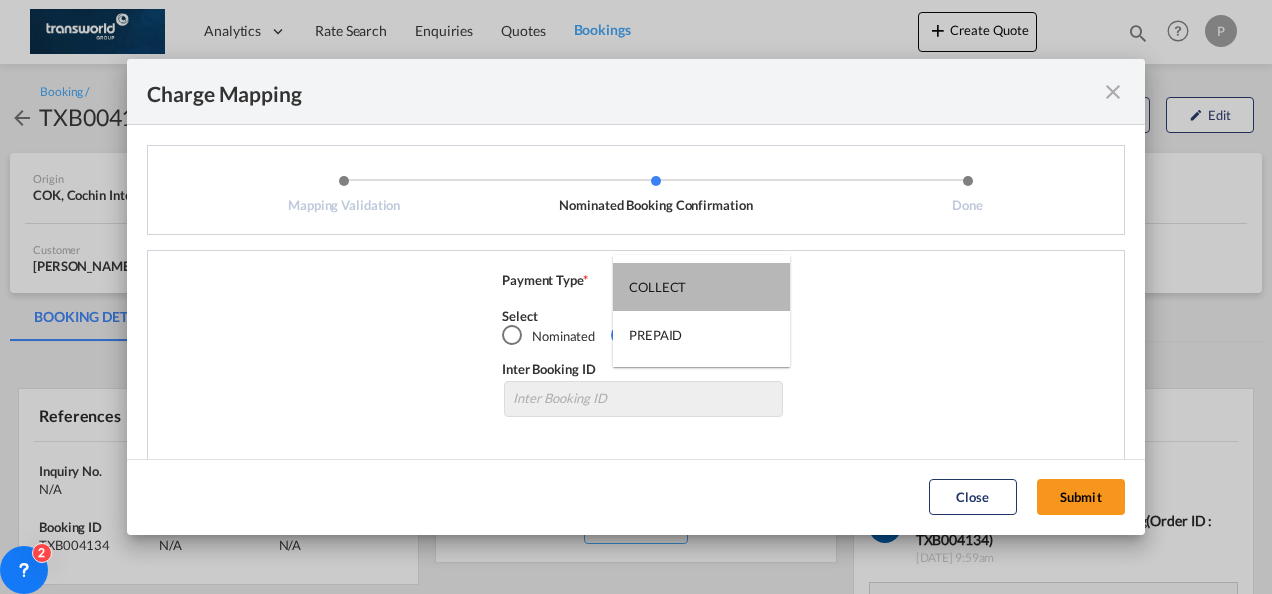 click on "COLLECT" at bounding box center (701, 287) 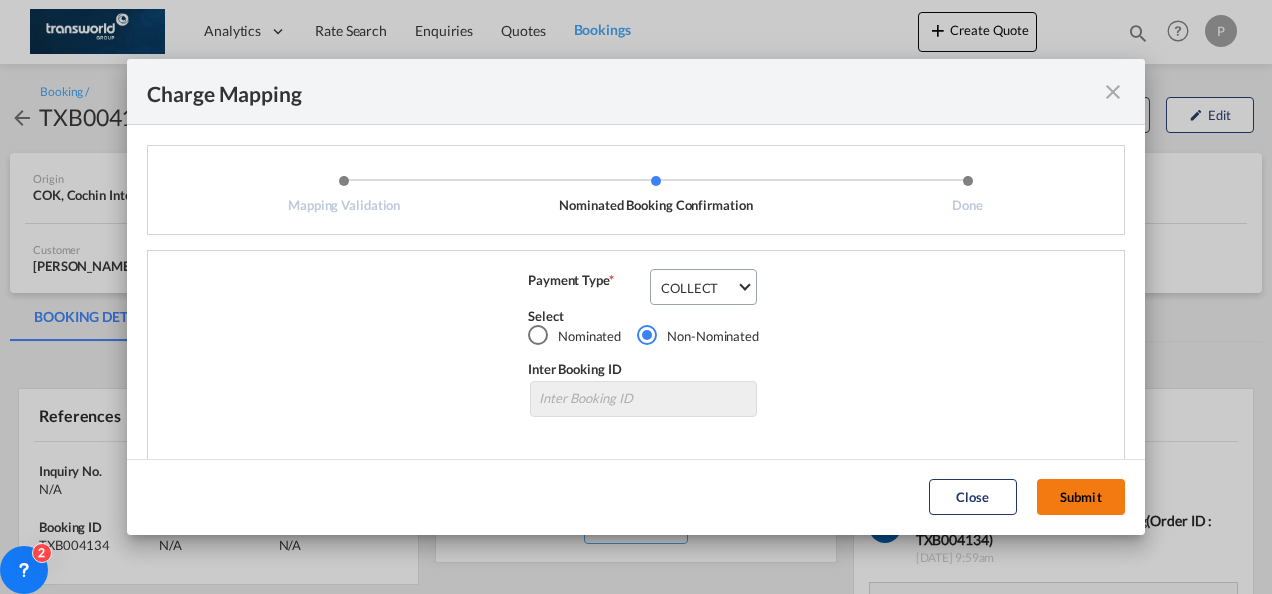 click on "Submit" 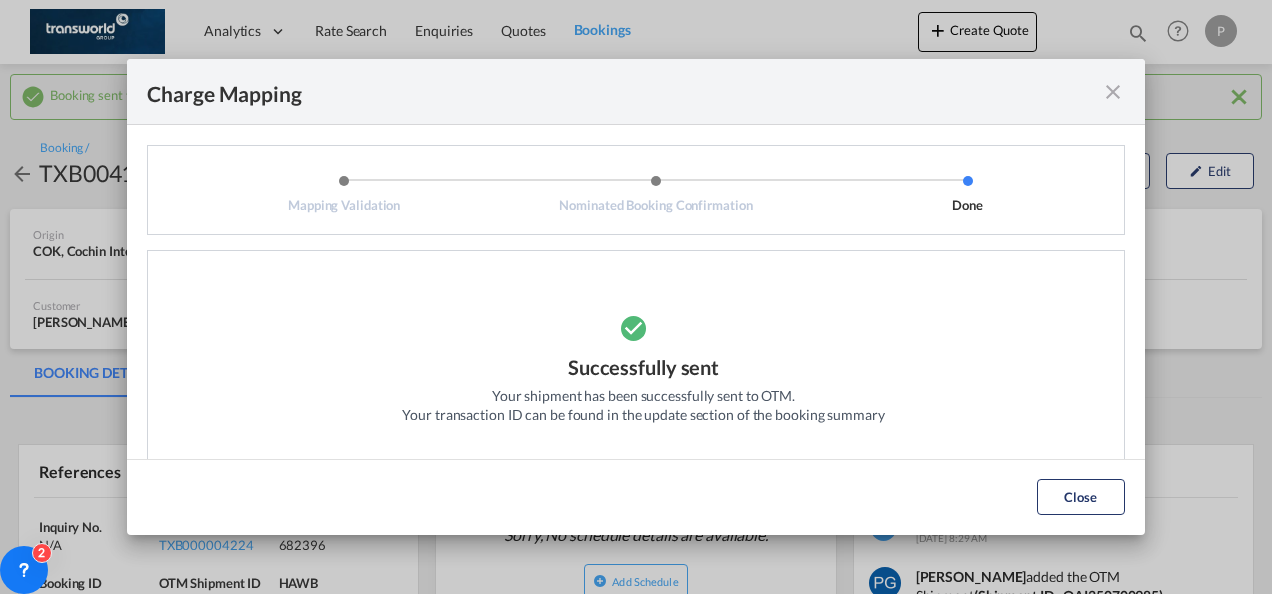click at bounding box center [1113, 92] 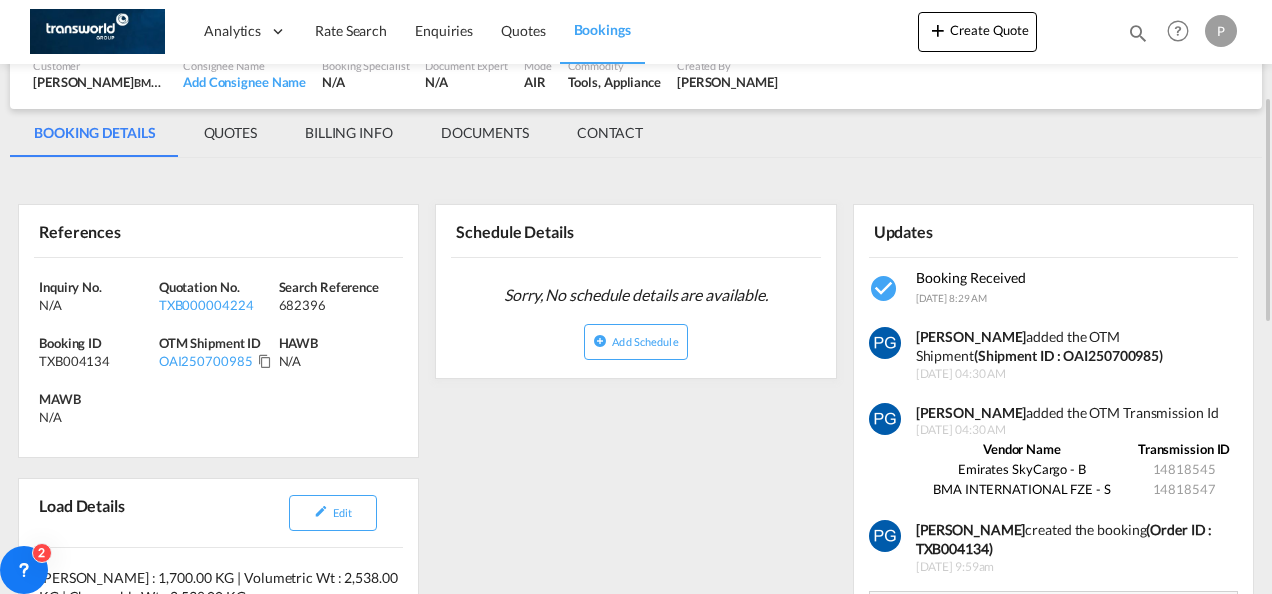 scroll, scrollTop: 244, scrollLeft: 0, axis: vertical 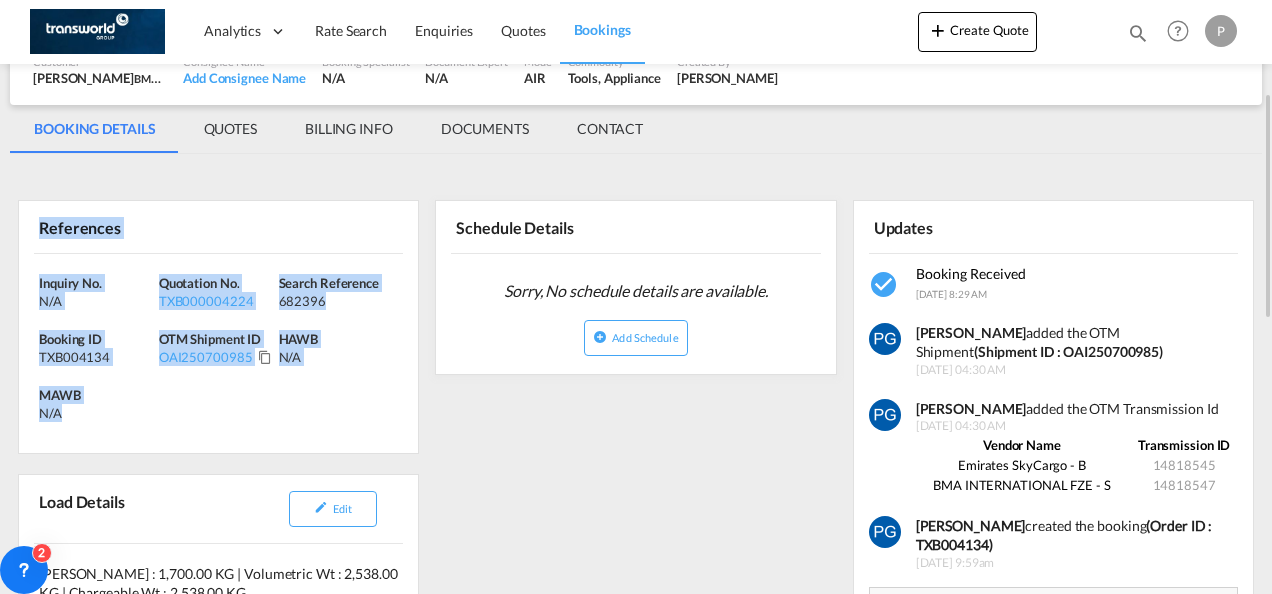 drag, startPoint x: 36, startPoint y: 224, endPoint x: 98, endPoint y: 405, distance: 191.32433 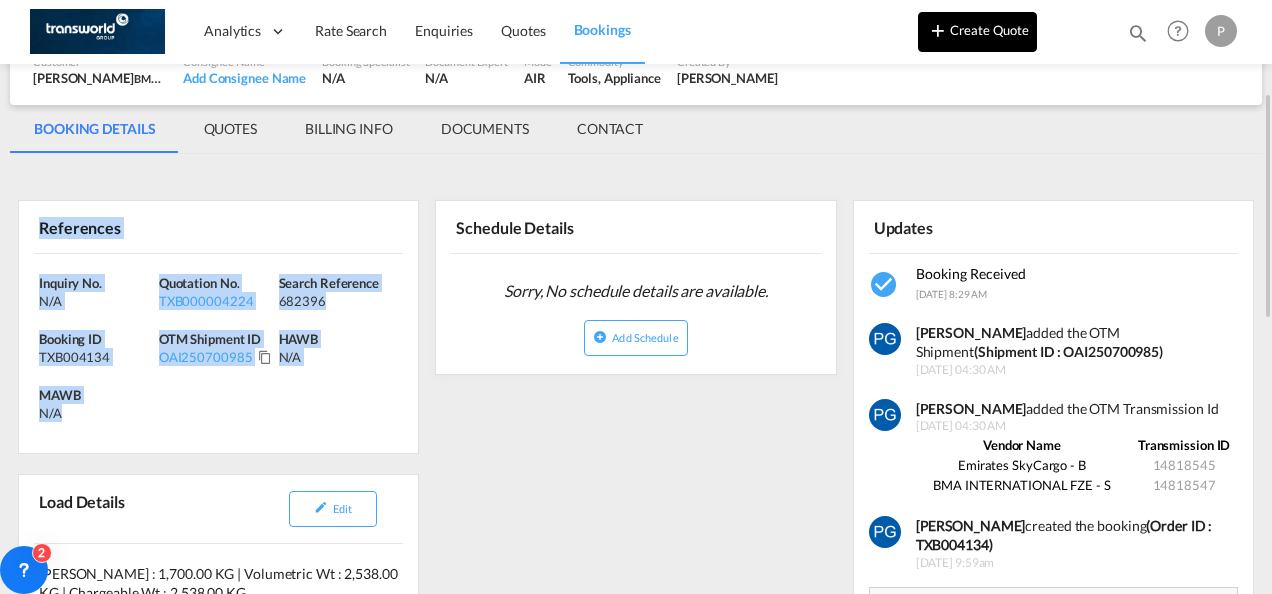click on "Create Quote" at bounding box center (977, 32) 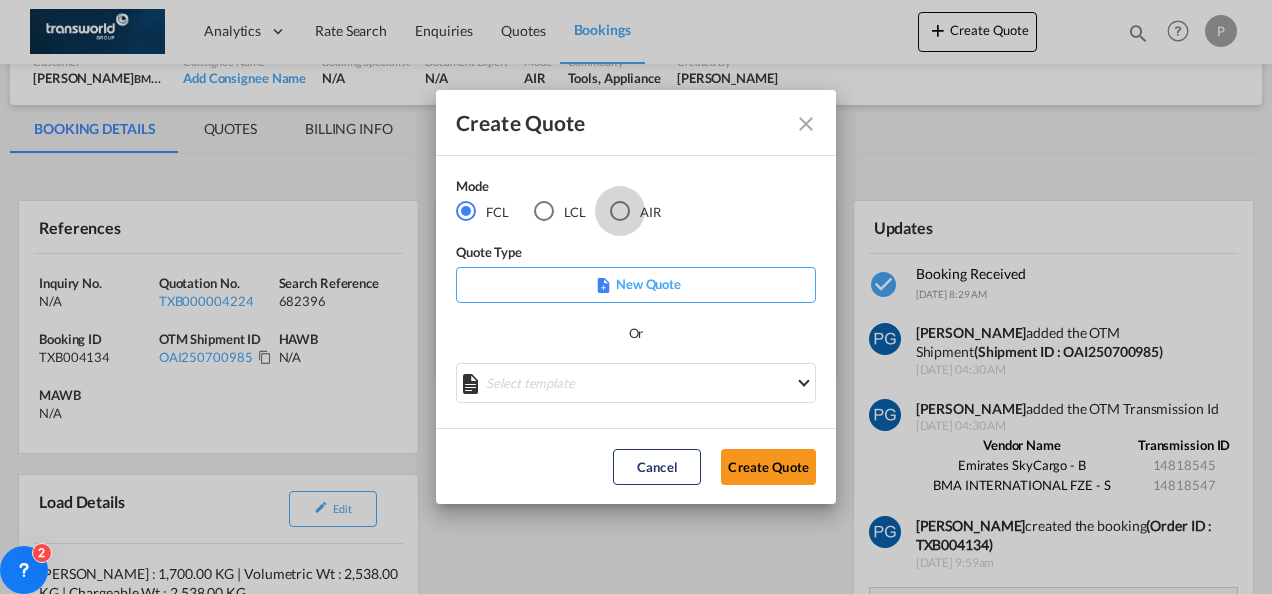 click at bounding box center [620, 211] 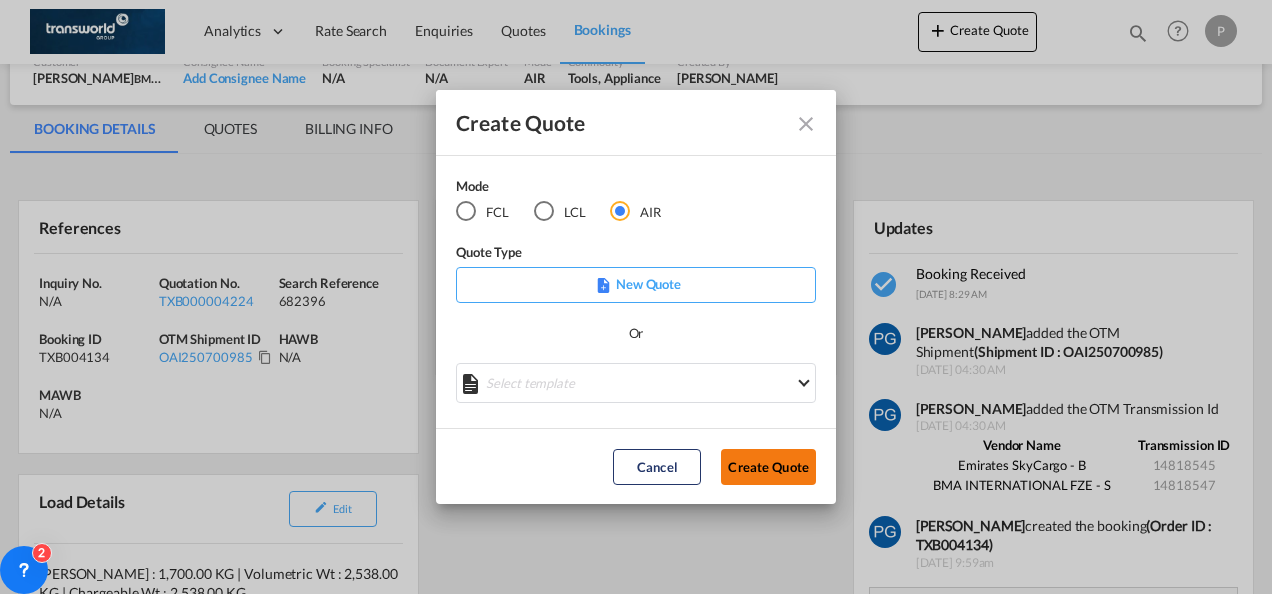 click on "Create Quote" 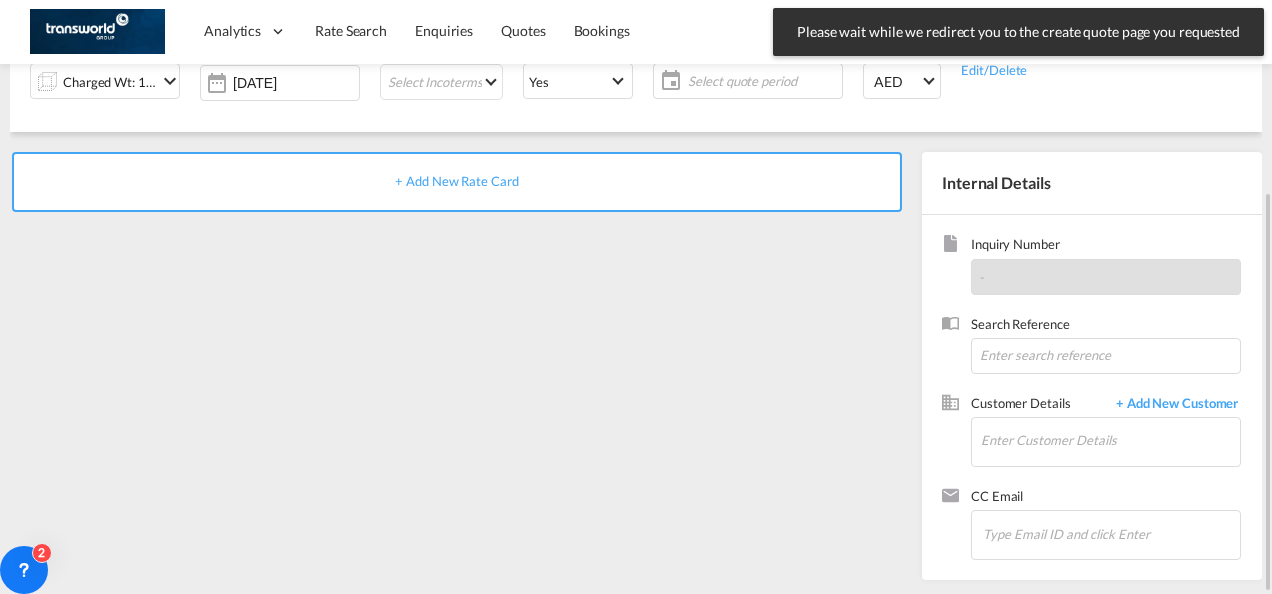 scroll, scrollTop: 0, scrollLeft: 0, axis: both 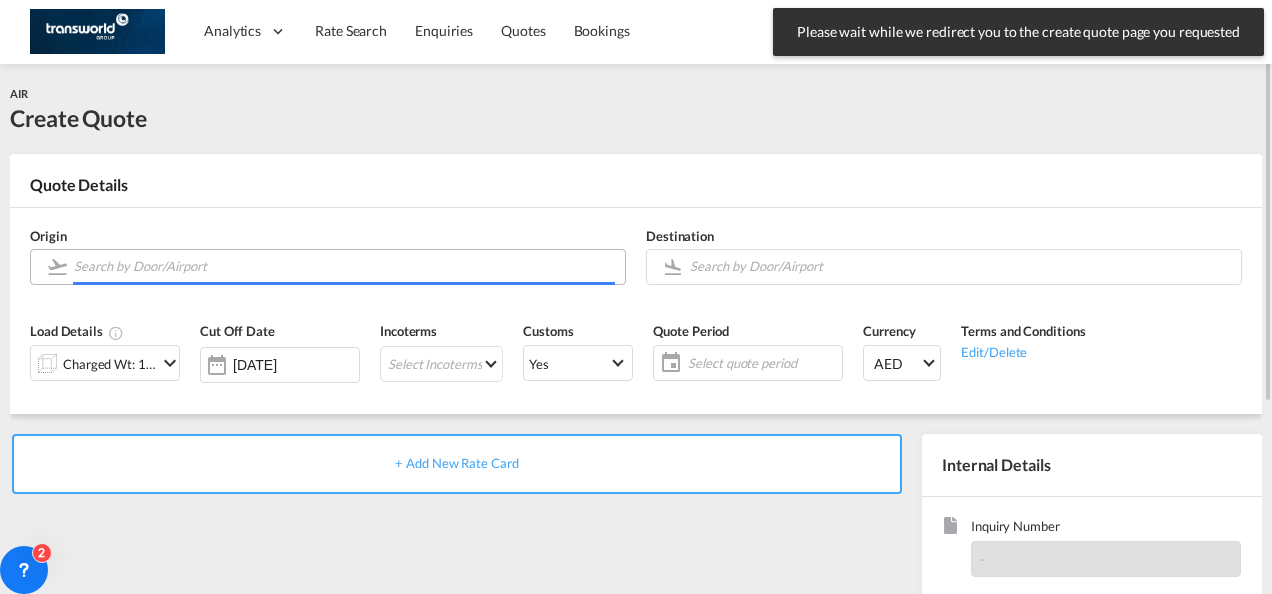 click at bounding box center (344, 266) 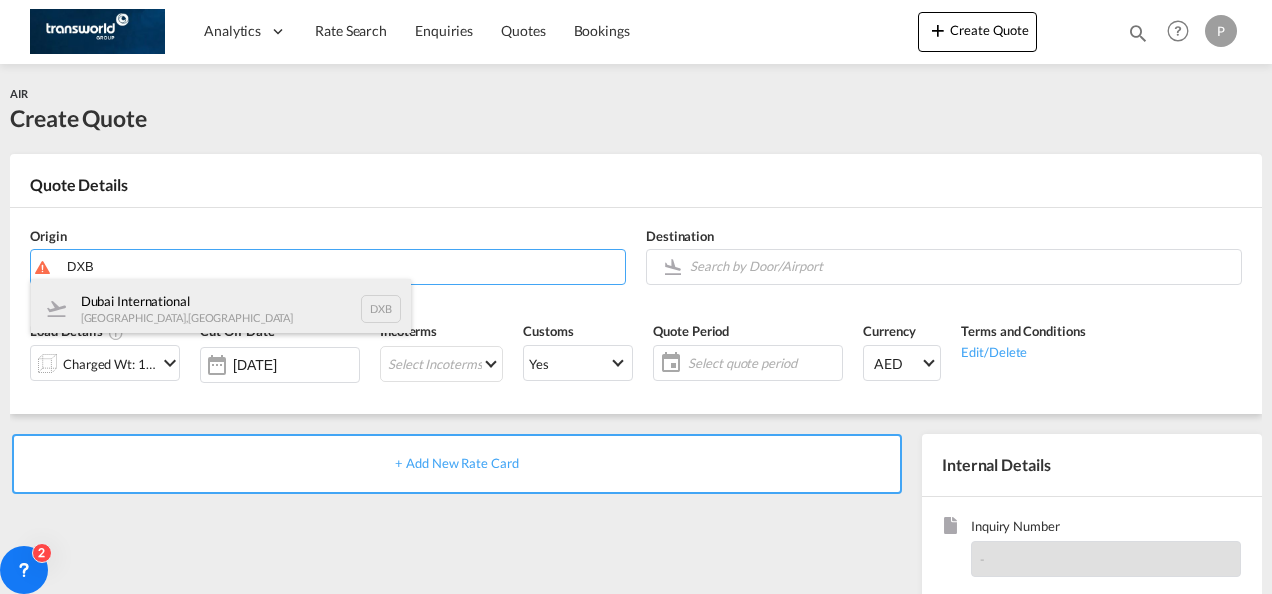 click on "Dubai International [GEOGRAPHIC_DATA] ,  [GEOGRAPHIC_DATA]
DXB" at bounding box center (221, 309) 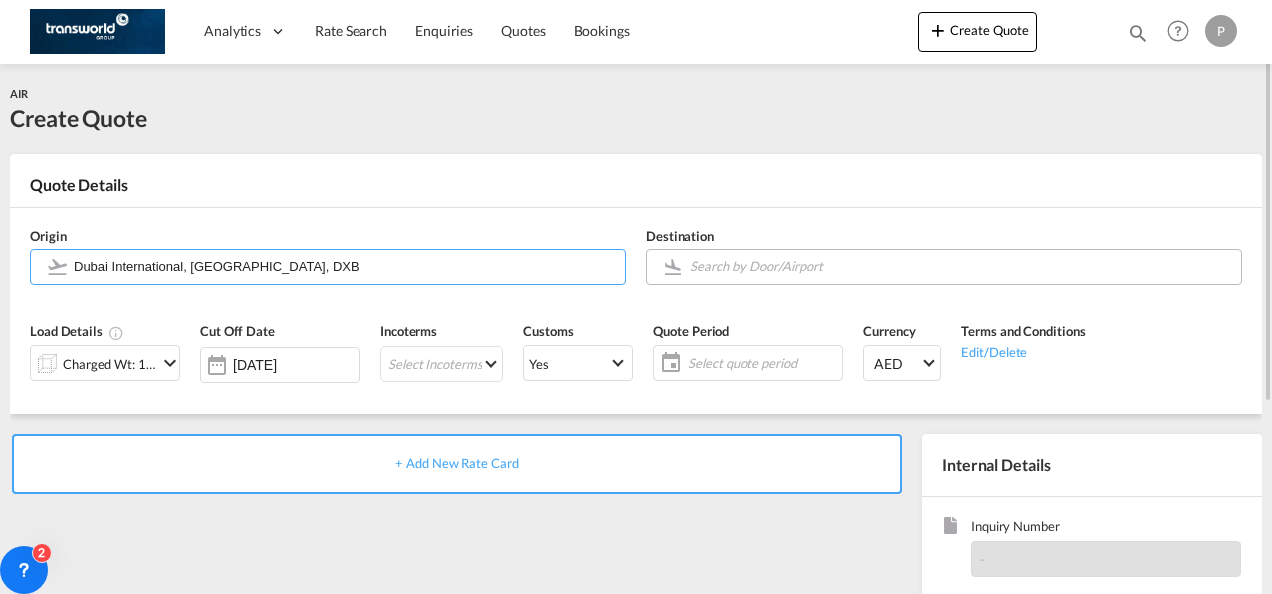 click at bounding box center [960, 266] 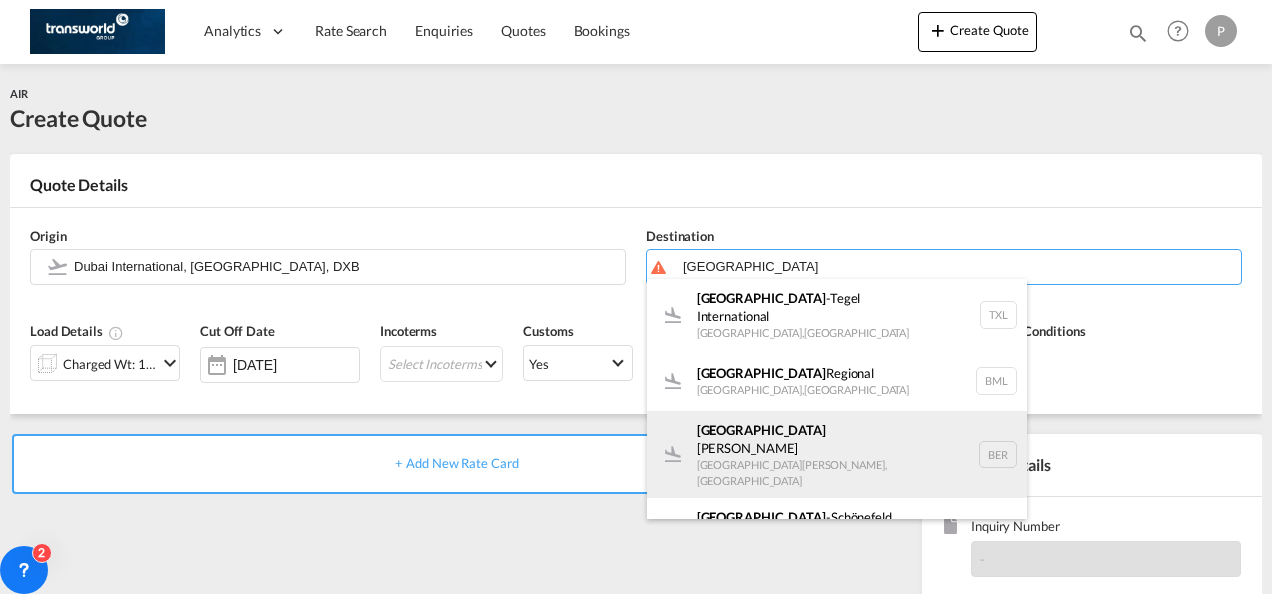 click on "Berlin  [PERSON_NAME]
[GEOGRAPHIC_DATA][PERSON_NAME] ,  [GEOGRAPHIC_DATA]
BER" at bounding box center [837, 454] 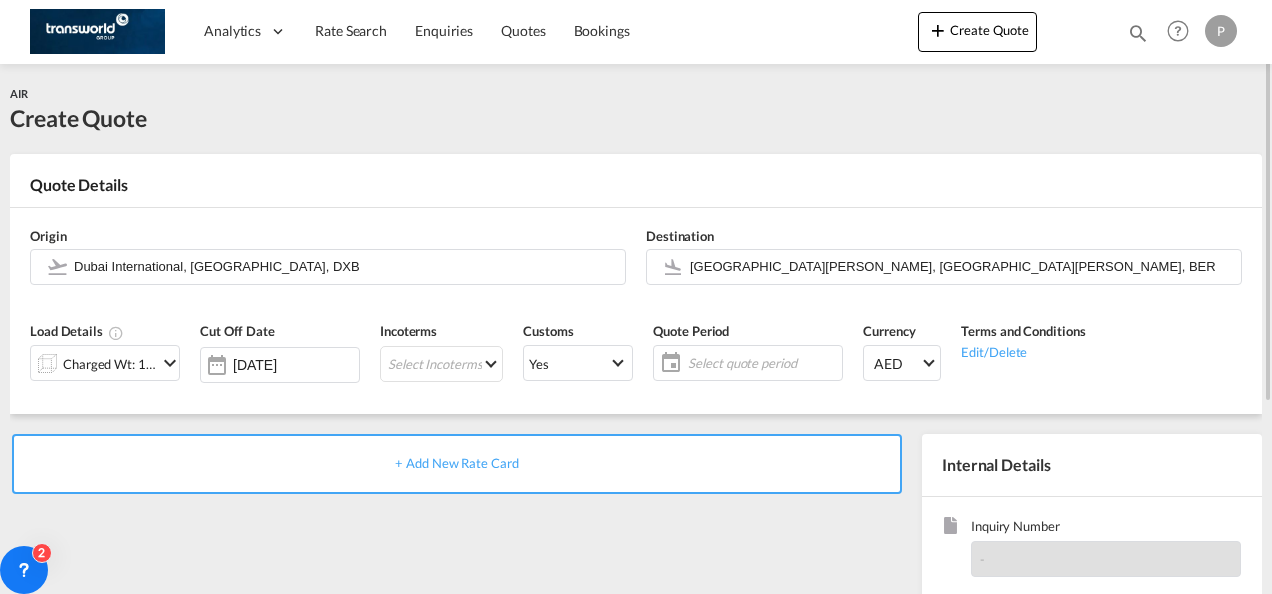 click at bounding box center [170, 363] 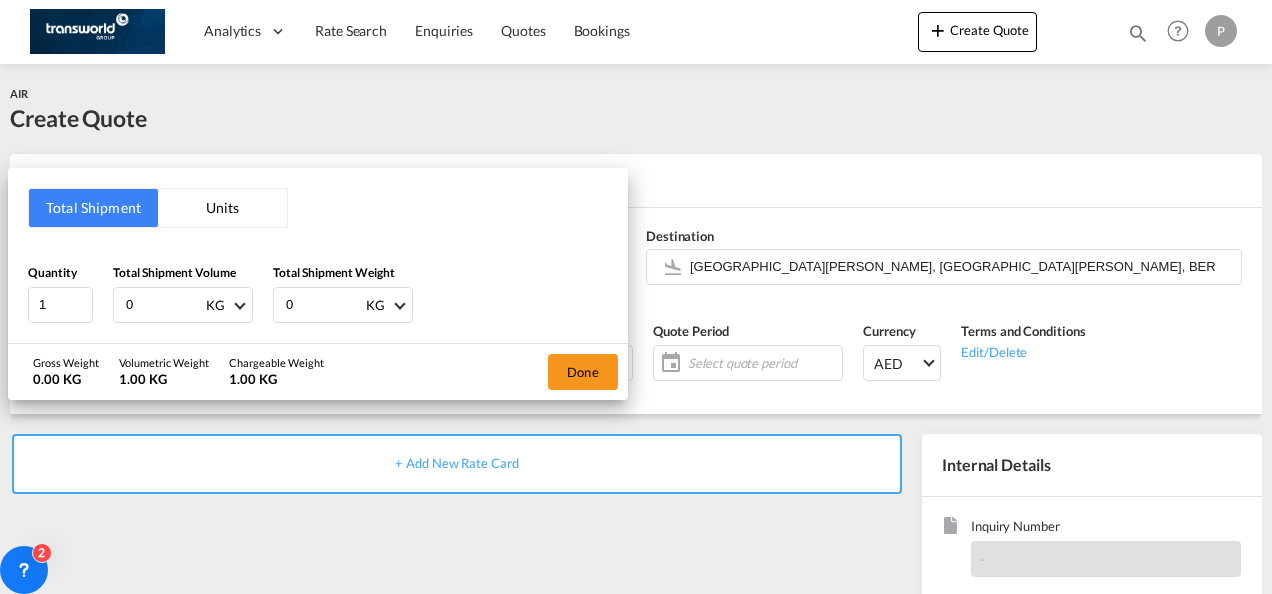 click on "0" at bounding box center [164, 305] 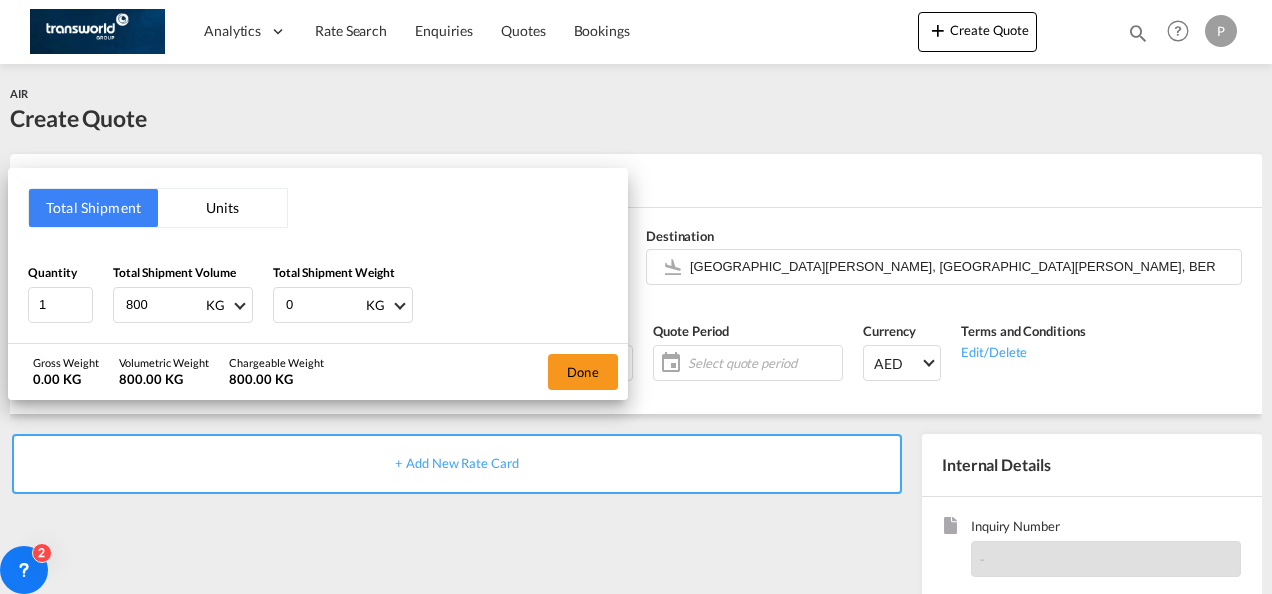 type on "800" 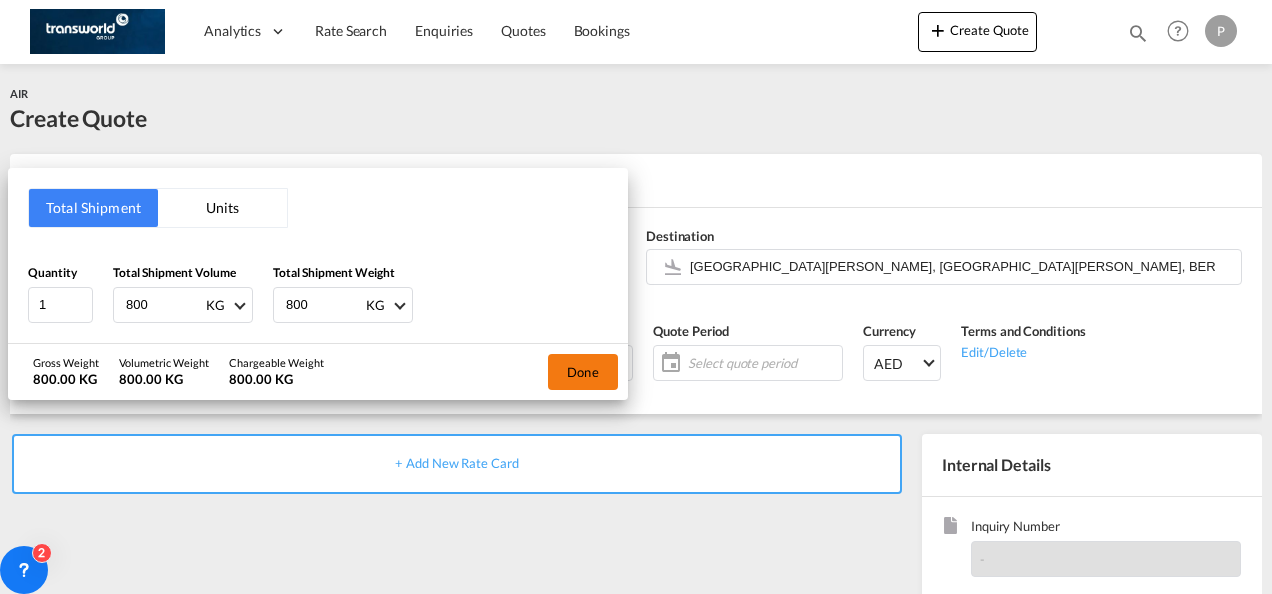 type on "800" 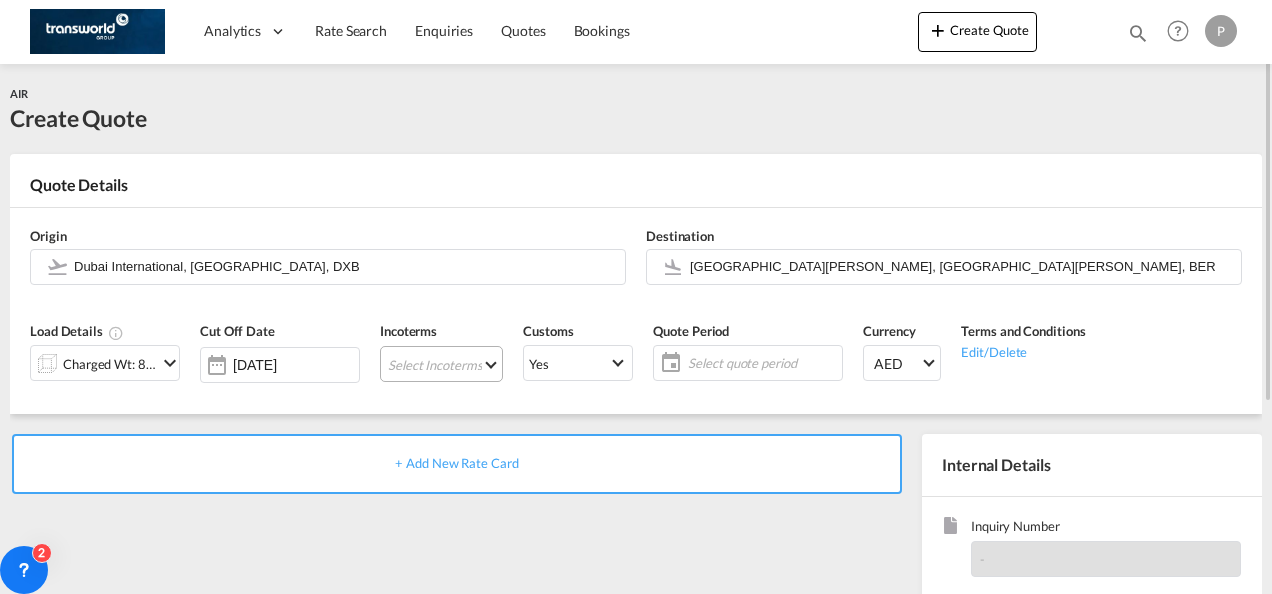 click on "Select Incoterms
CIF - import
Cost,Insurance and Freight CIP - export
Carriage and Insurance Paid to DDP - export
Delivery Duty Paid CIF - export
Cost,Insurance and Freight FOB - import
Free on Board FOB - export
Free on Board DPU - export
Delivery at Place Unloaded CPT - export
Carrier Paid to DAP - export
Delivered at Place CFR - import
Cost and Freight DPU - import
Delivery at Place Unloaded DAP - import
Delivered at Place CIP - import
Carriage and Insurance Paid to CFR - export
Cost and Freight EXW - export
Ex Works CPT - import
Carrier Paid to [GEOGRAPHIC_DATA] - import
Free Alongside Ship FCA - export
Free Carrier EXW - import
Ex Works FCA - import
Free Carrier FAS - export
Free Alongside Ship" at bounding box center (441, 364) 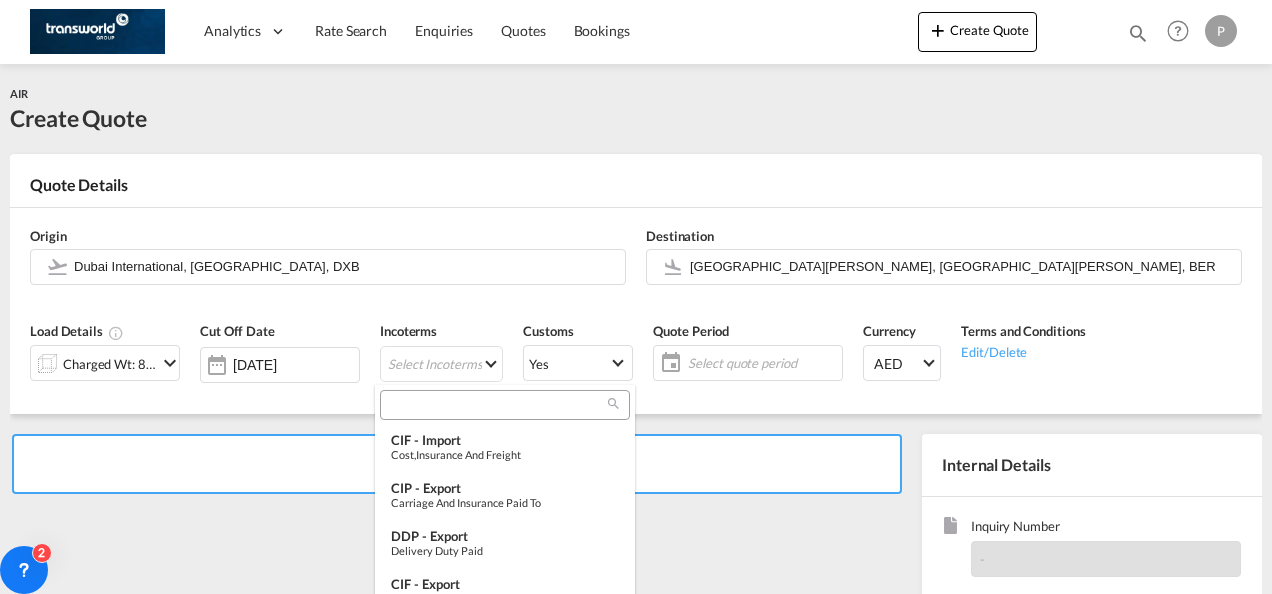 click at bounding box center [497, 405] 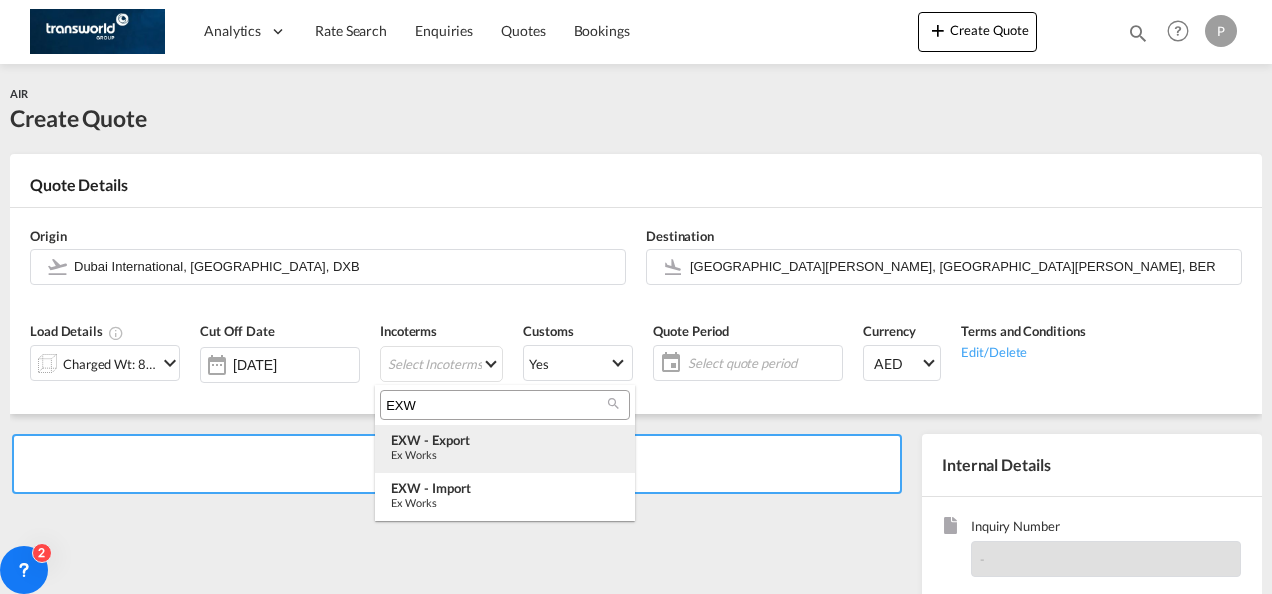type on "EXW" 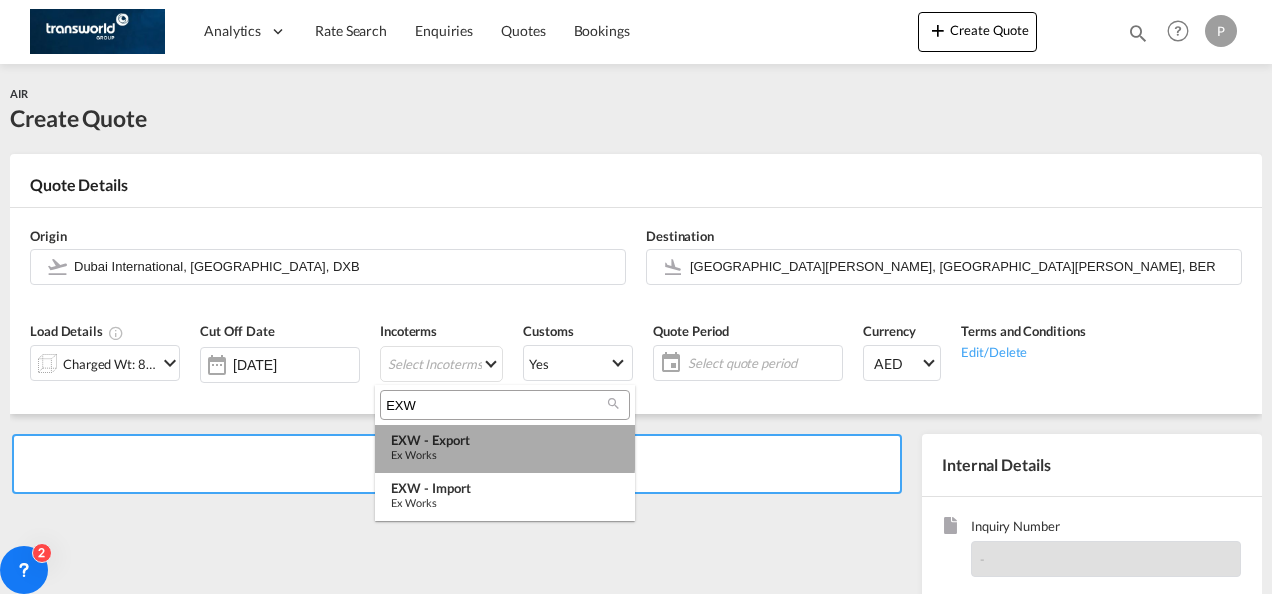 click on "EXW - export" at bounding box center [505, 440] 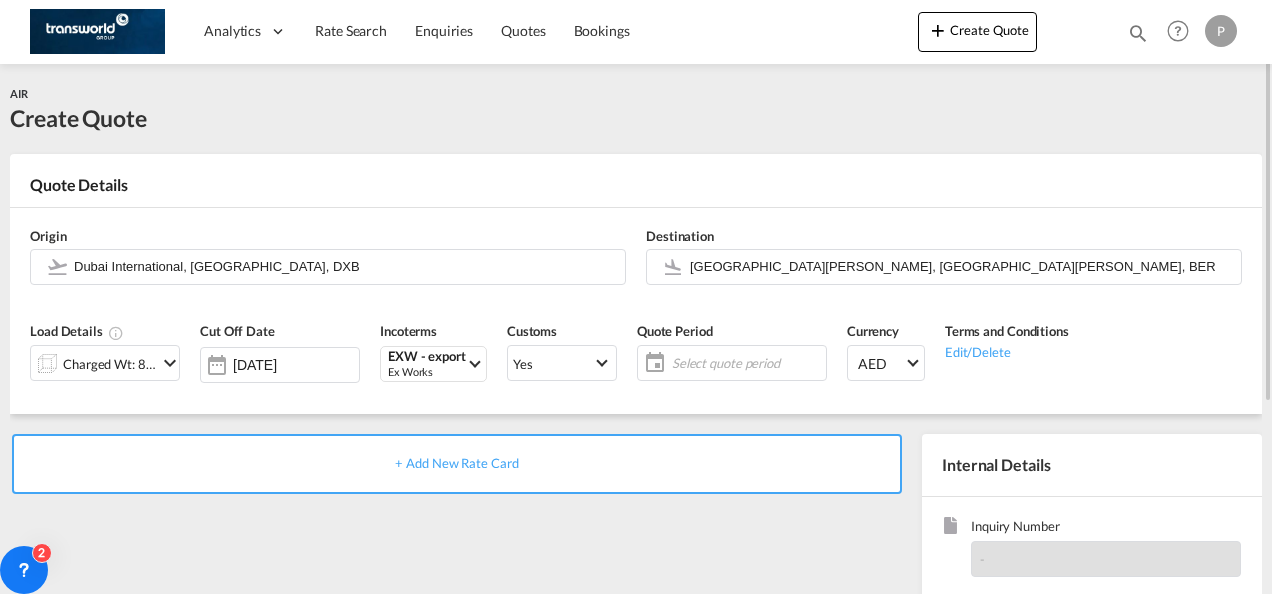 click on "Select quote period" 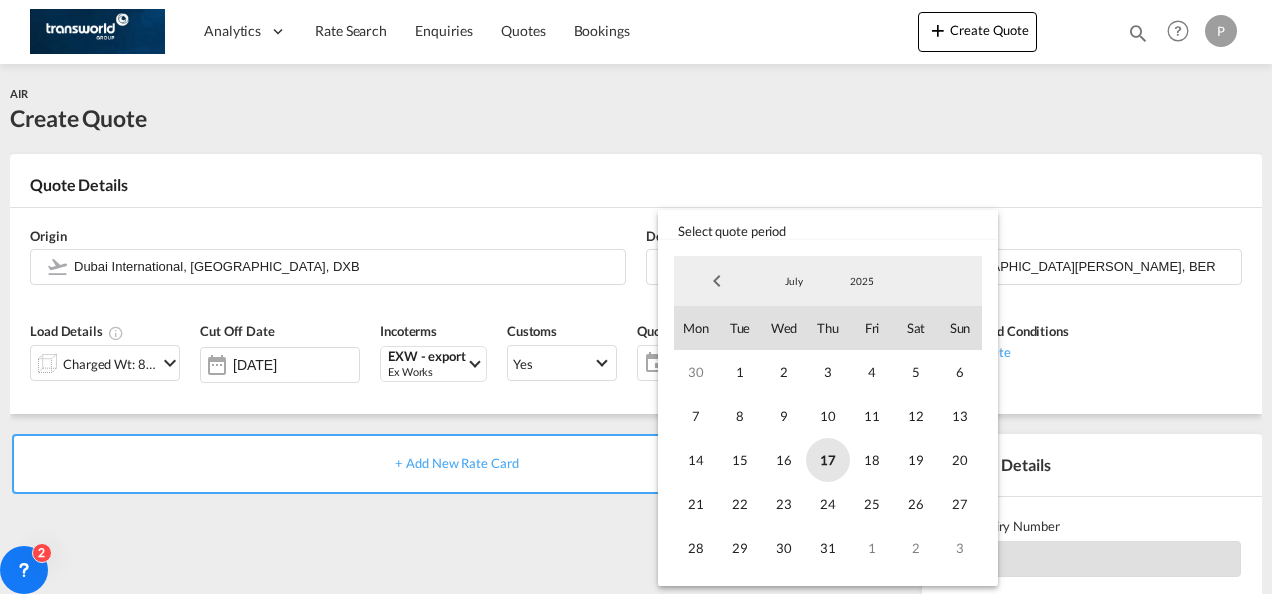 click on "17" at bounding box center [828, 460] 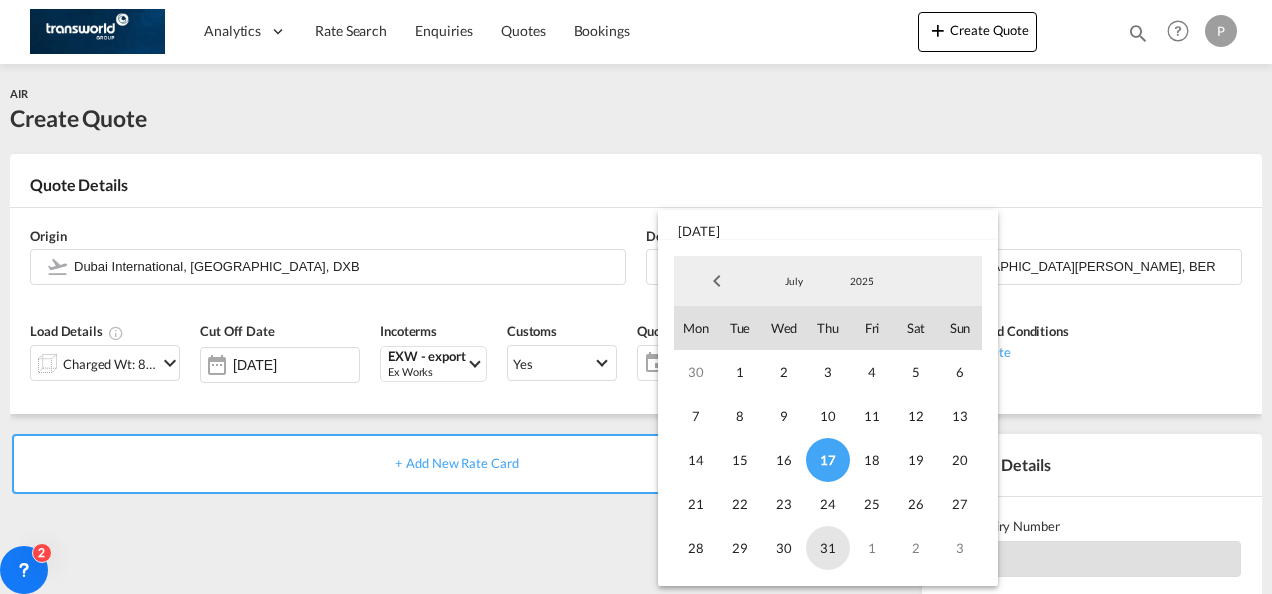 click on "31" at bounding box center (828, 548) 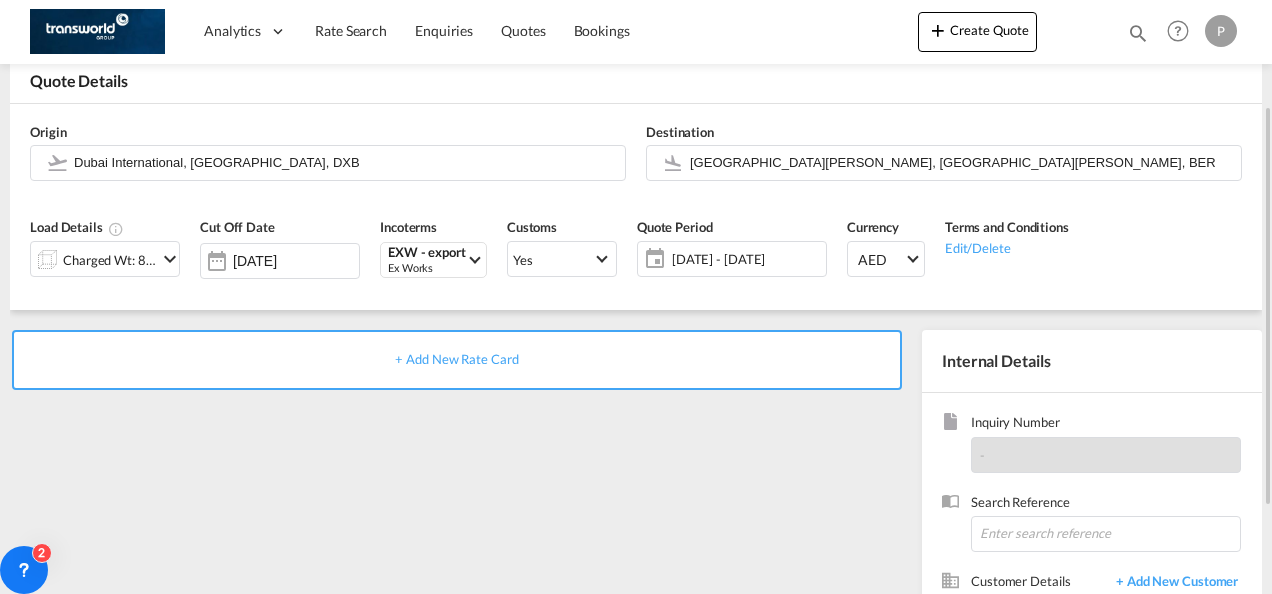 scroll, scrollTop: 131, scrollLeft: 0, axis: vertical 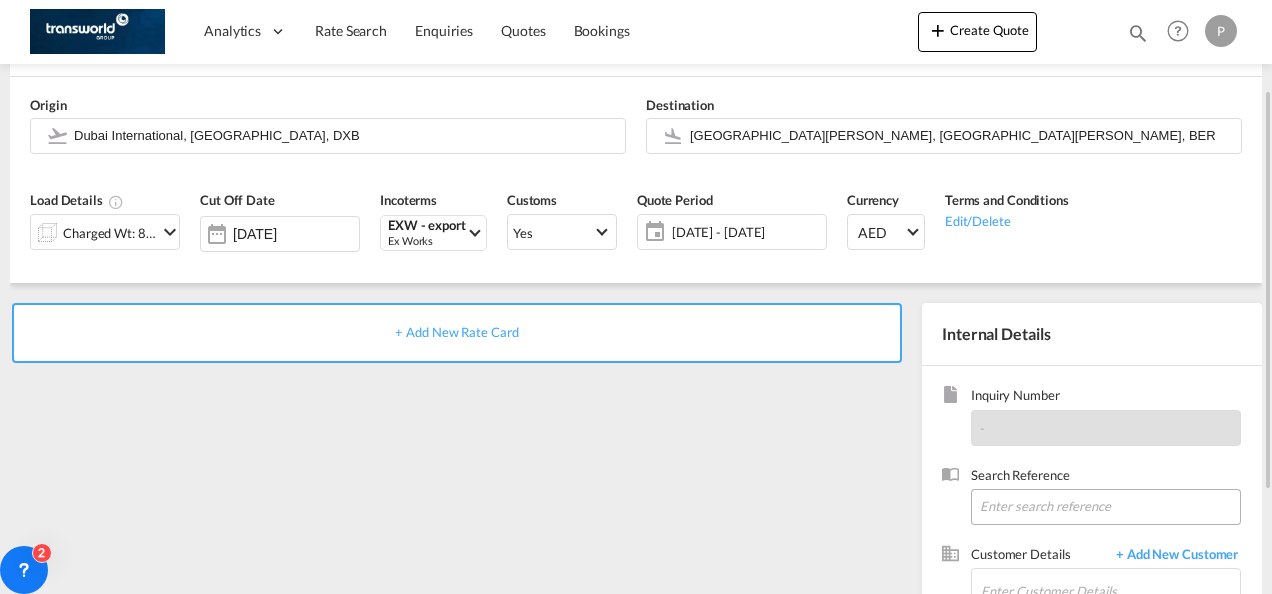 click at bounding box center (1106, 507) 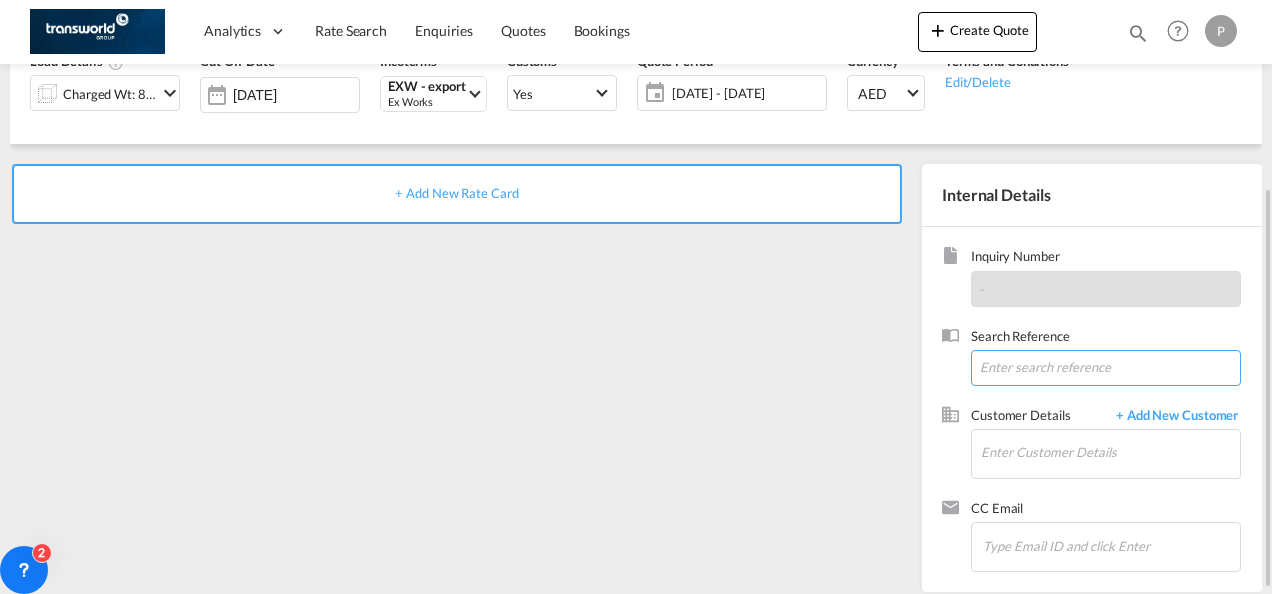 scroll, scrollTop: 272, scrollLeft: 0, axis: vertical 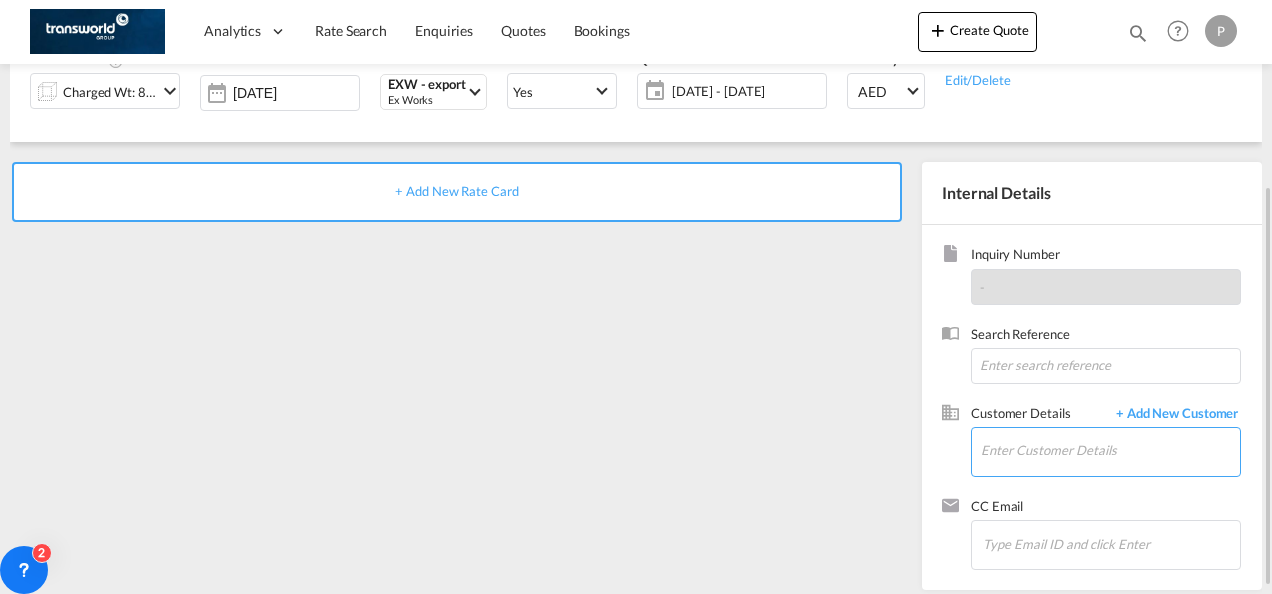 click on "Enter Customer Details" at bounding box center (1110, 450) 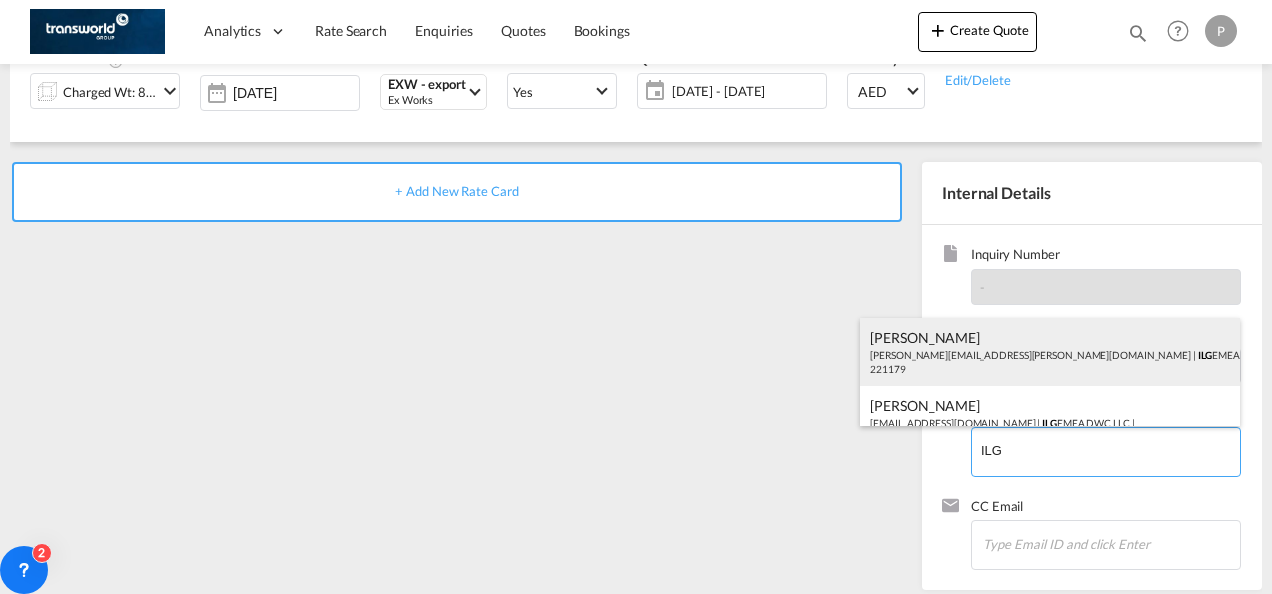 click on "[PERSON_NAME] [PERSON_NAME][EMAIL_ADDRESS][PERSON_NAME][DOMAIN_NAME]    |    ILG  EMEA DWC LLC
|      221179" at bounding box center (1050, 352) 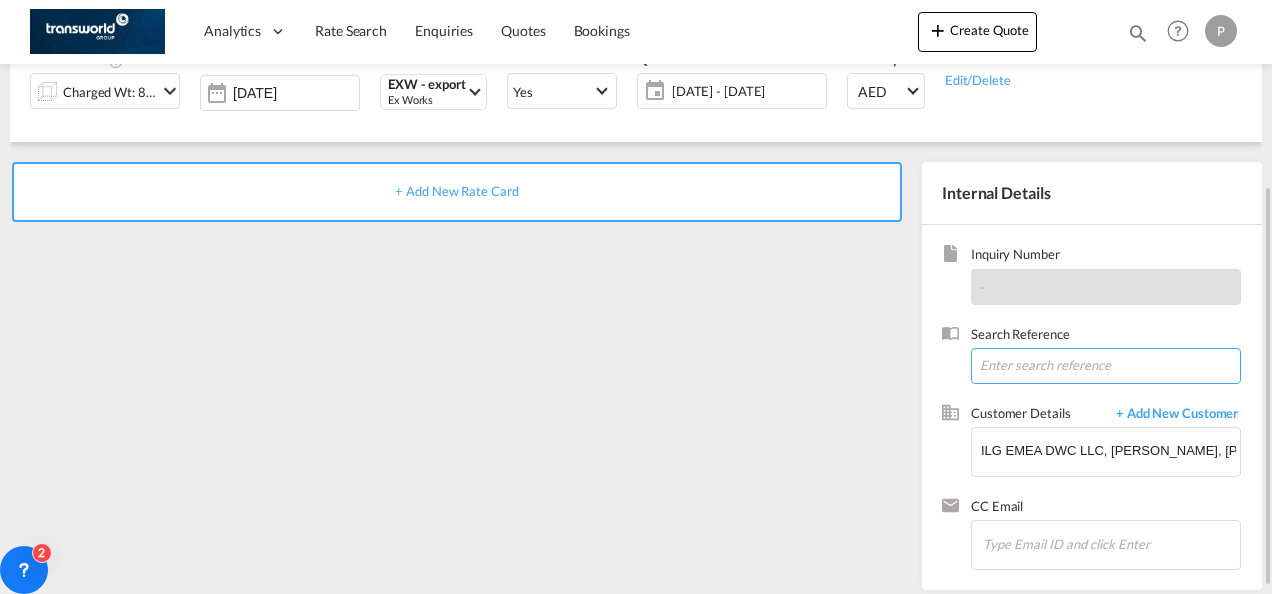 click at bounding box center (1106, 366) 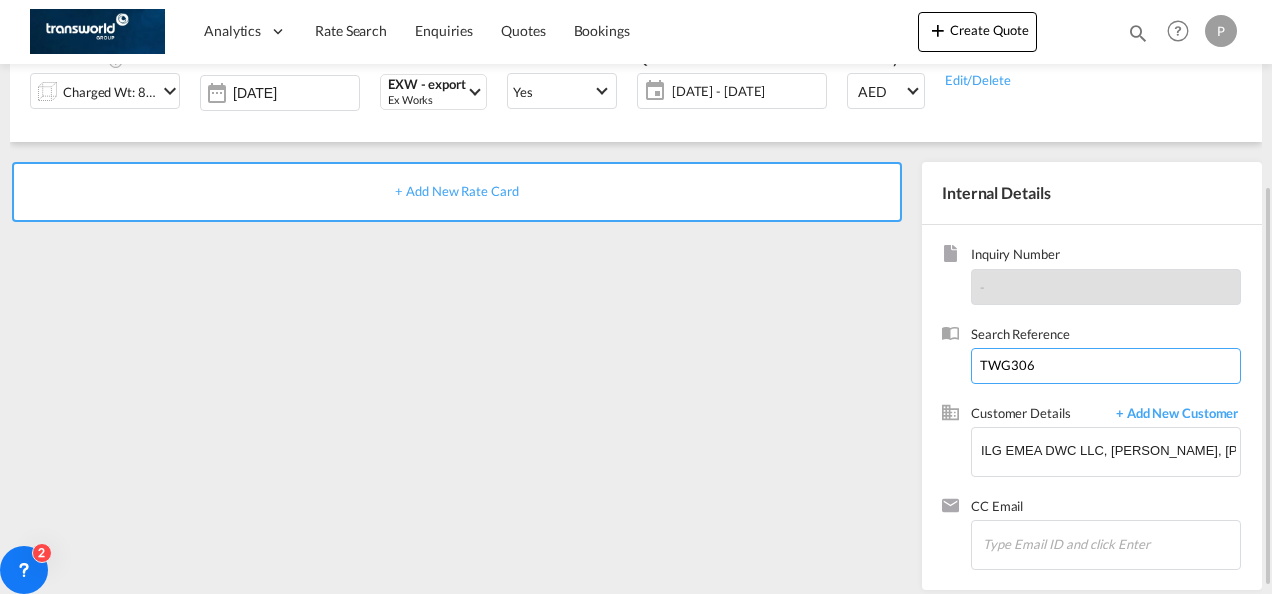 type on "TWG306" 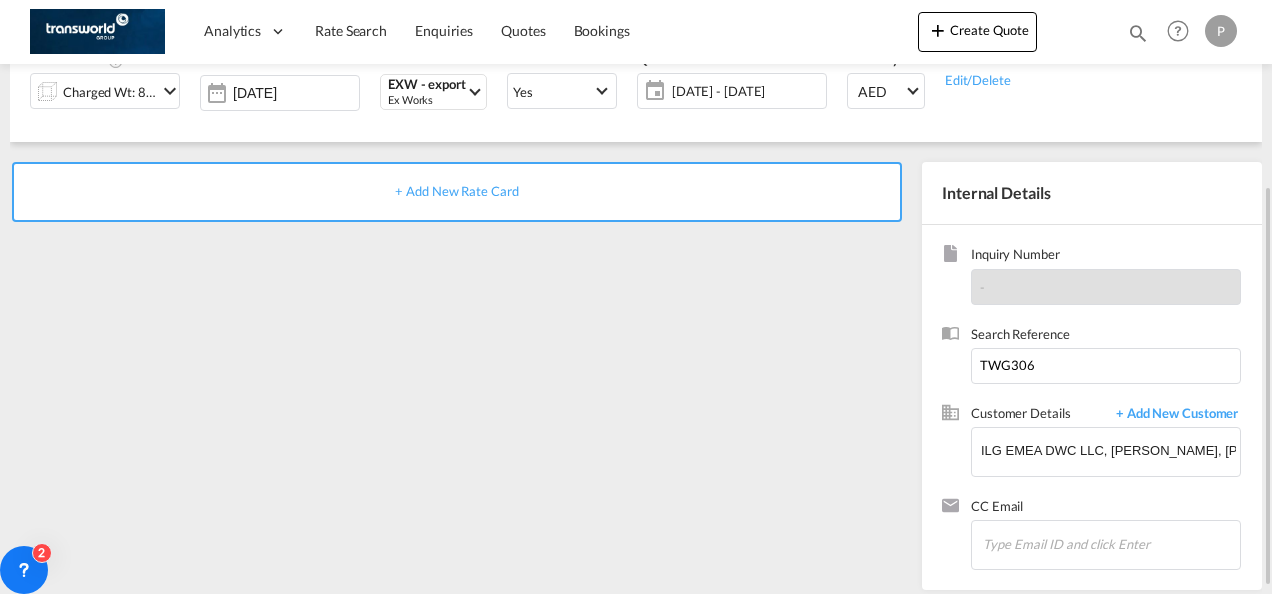 click on "+ Add New Rate Card" at bounding box center (457, 192) 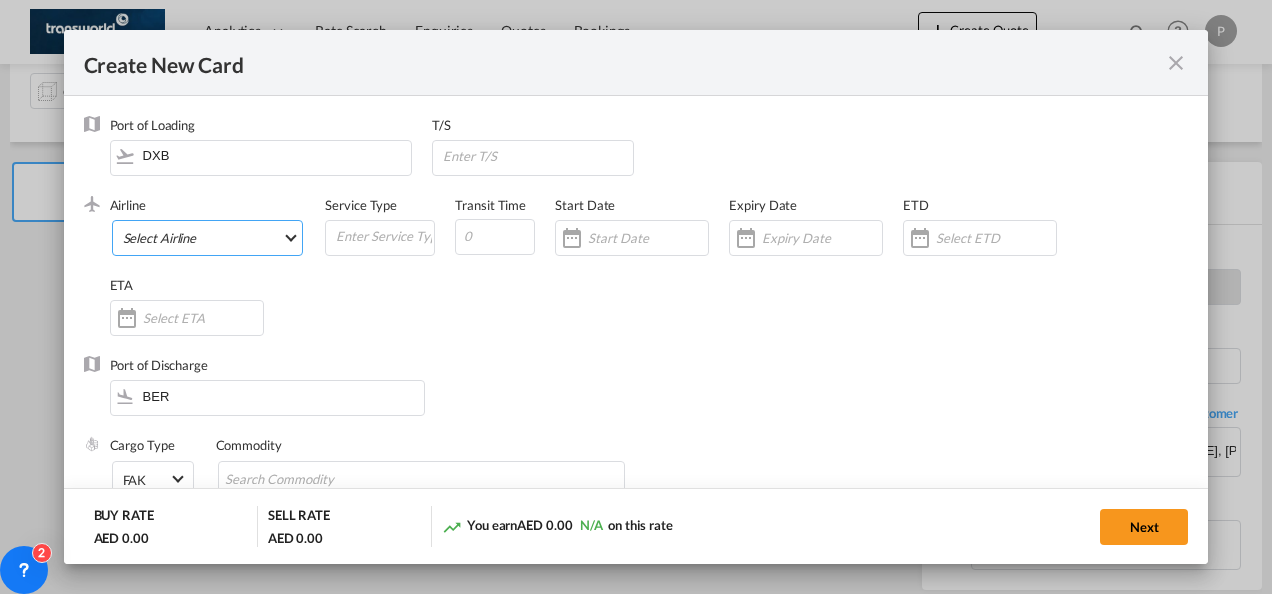 click on "Select Airline
AIR EXPRESS S.A. (1166- / -)
CMA CGM Air Cargo (1140-2C / -)
DDWL Logistics (1138-AU / -)
Fast Logistics (1150-AE / -)
NFS Airfreight (1137-NL / -)
PROAIR (1135-DE / -)
Transportdeal WW (1141-SE / -)
21 Air LLC (964-2I*-681-US / 681)
40-Mile Air, Ltd. (145-Q5* / -)
8165343 Canada Inc. dba Air Canada Rouge (164-RV / -)
9 Air Co Ltd (793-AQ-902-CN / 902)
9G Rail Limited (1101-9G* / -)
A.P.G. Distribution System (847-A1 / -)
AB AVIATION (821-Y6 / -)
ABC Aerolineas S.A. de C.V. (935-4O*-837-MX / 837)
ABSA  -  Aerolinhas Brasileiras S.A dba LATAM Cargo [GEOGRAPHIC_DATA] (95-M3-549-BR / 549)
ABX Air, Inc. (32-GB-832-US / 832)
AccesRail and Partner Railways (772-9B* / -)
ACE Belgium Freighters S.A. (222-X7-744-BE / 744)
ACP fly (1147-PA / -)
ACT Havayollari A.S. (624-9T*-556-TR / 556)
Adria Airways (JP / -)
Advanced Air, LLC (1055-AN / -)
Aegean Airlines (575-A3-390-GR / 390)
[PERSON_NAME], LLC dba Aloha Air Cargo (427-KH-687-US / 687)
Aer Lingus Limited (369-EI-53-IE / 53)" at bounding box center [208, 238] 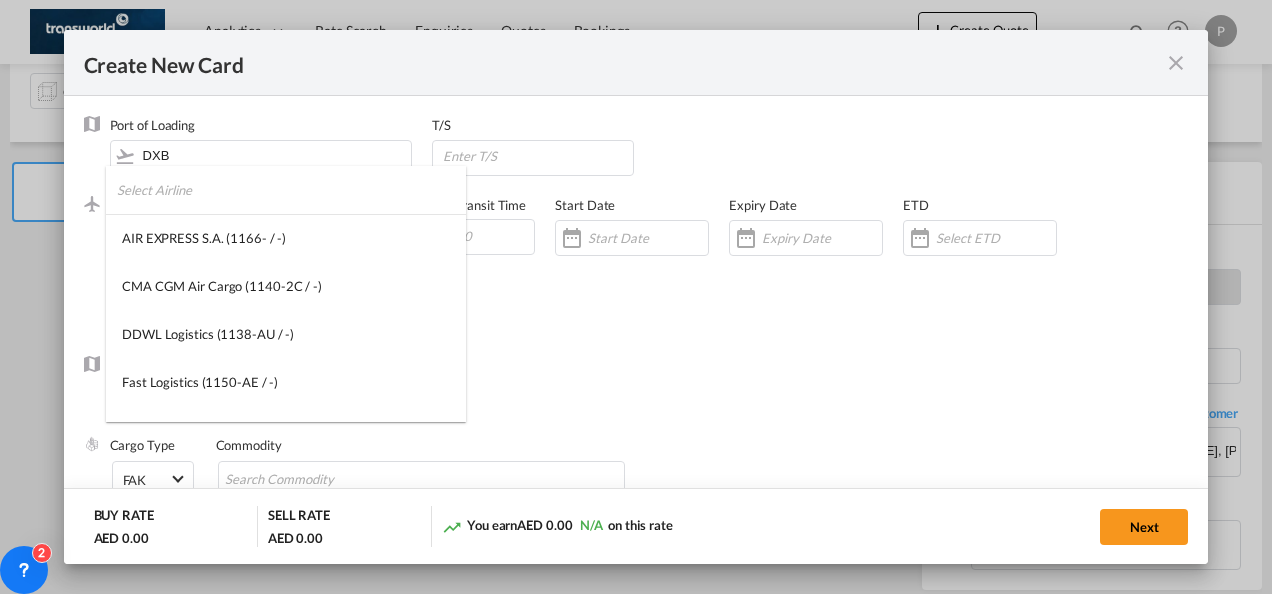 click at bounding box center [291, 190] 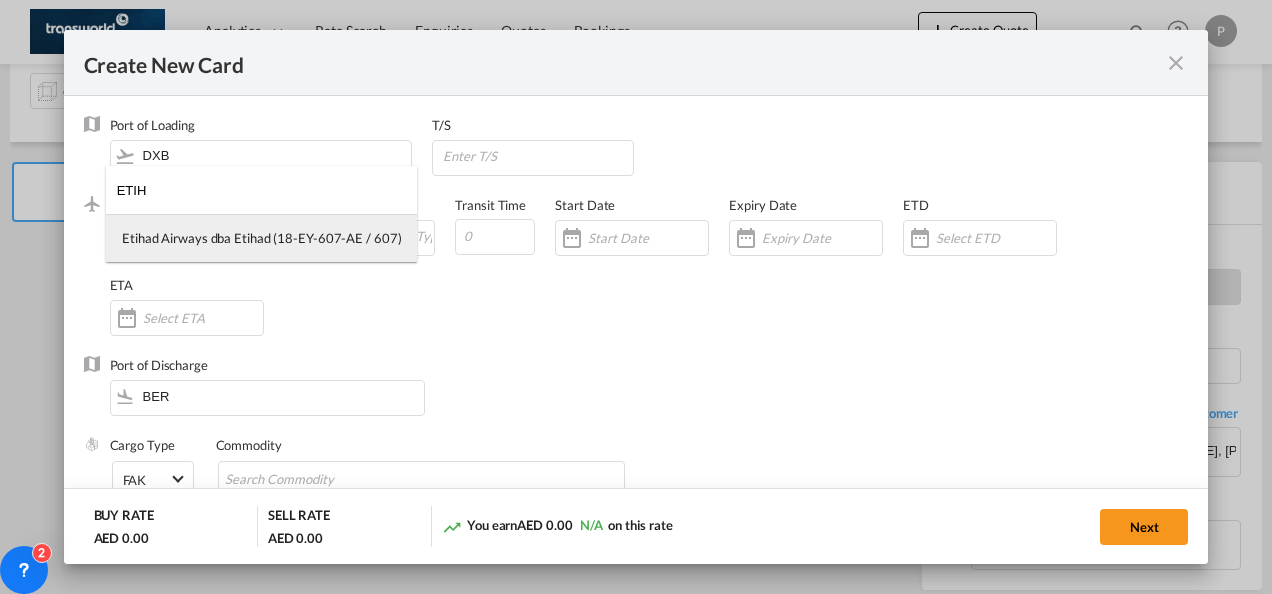 type on "ETIH" 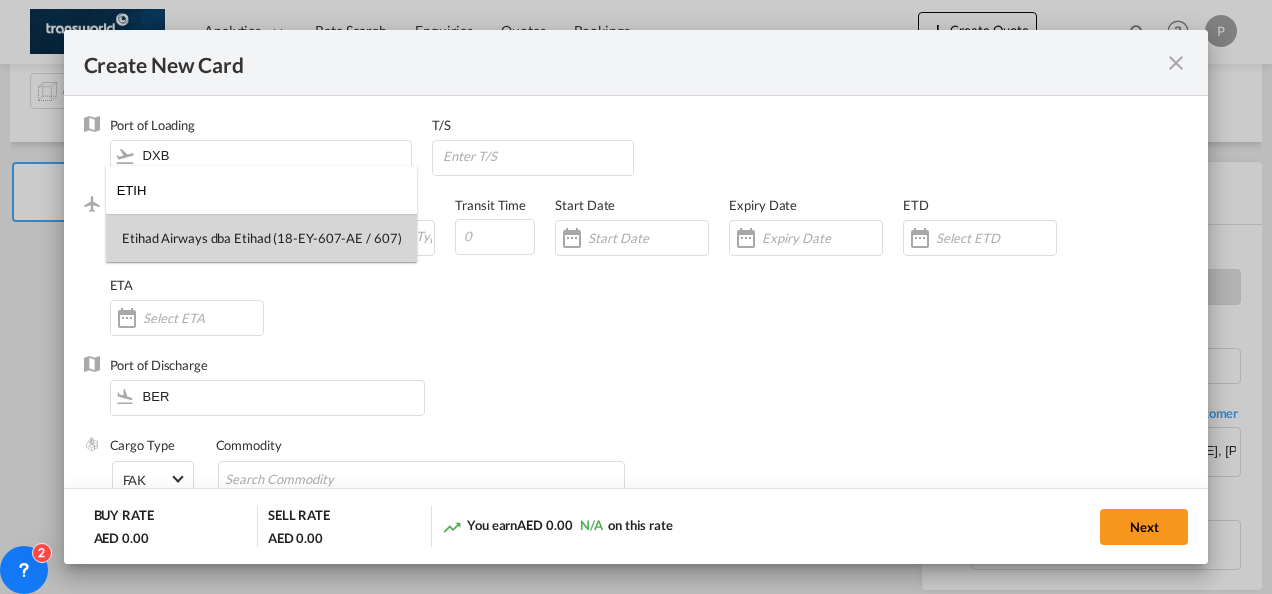 click on "Etihad Airways dba Etihad (18-EY-607-AE / 607)" at bounding box center (261, 238) 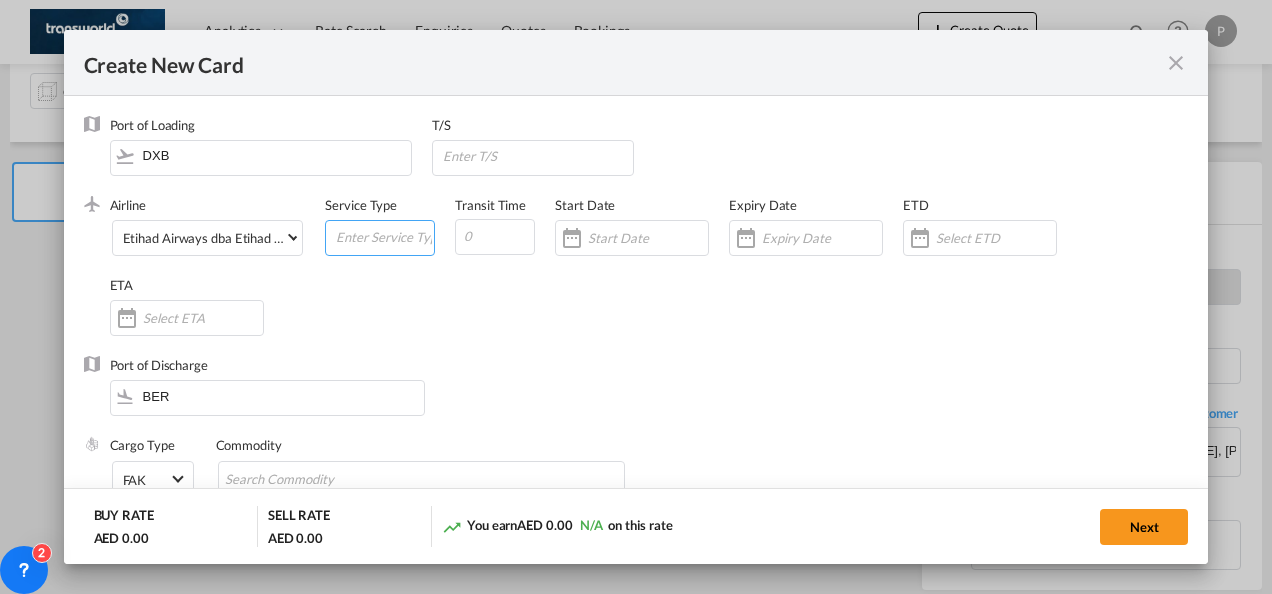 click at bounding box center (384, 236) 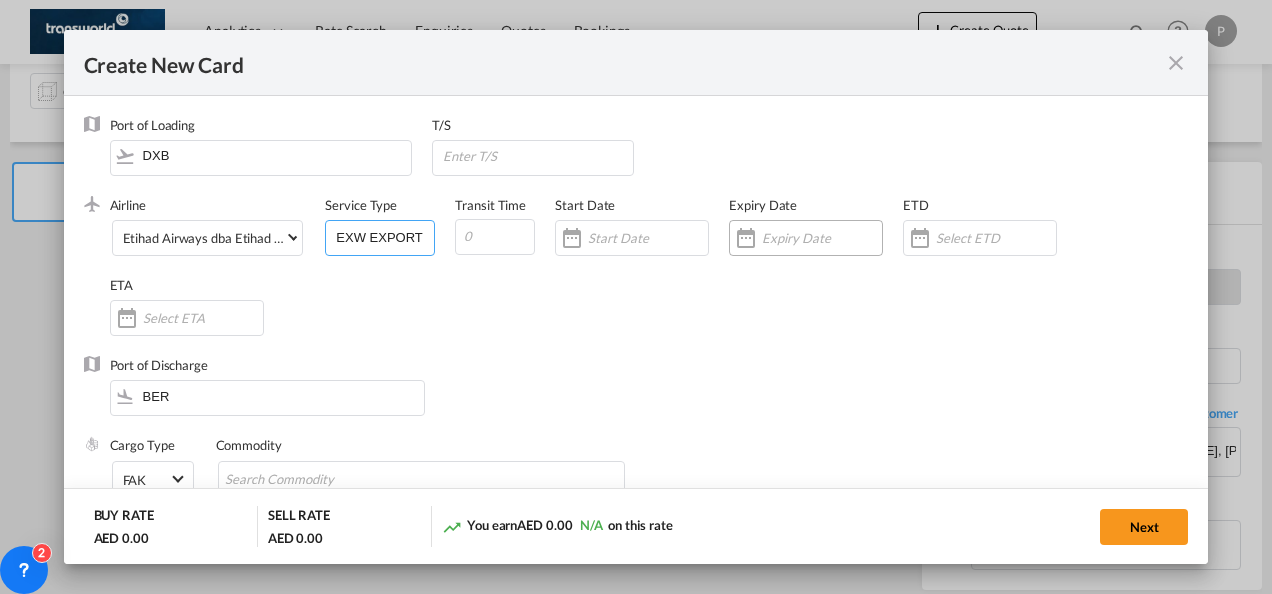 type on "EXW EXPORT" 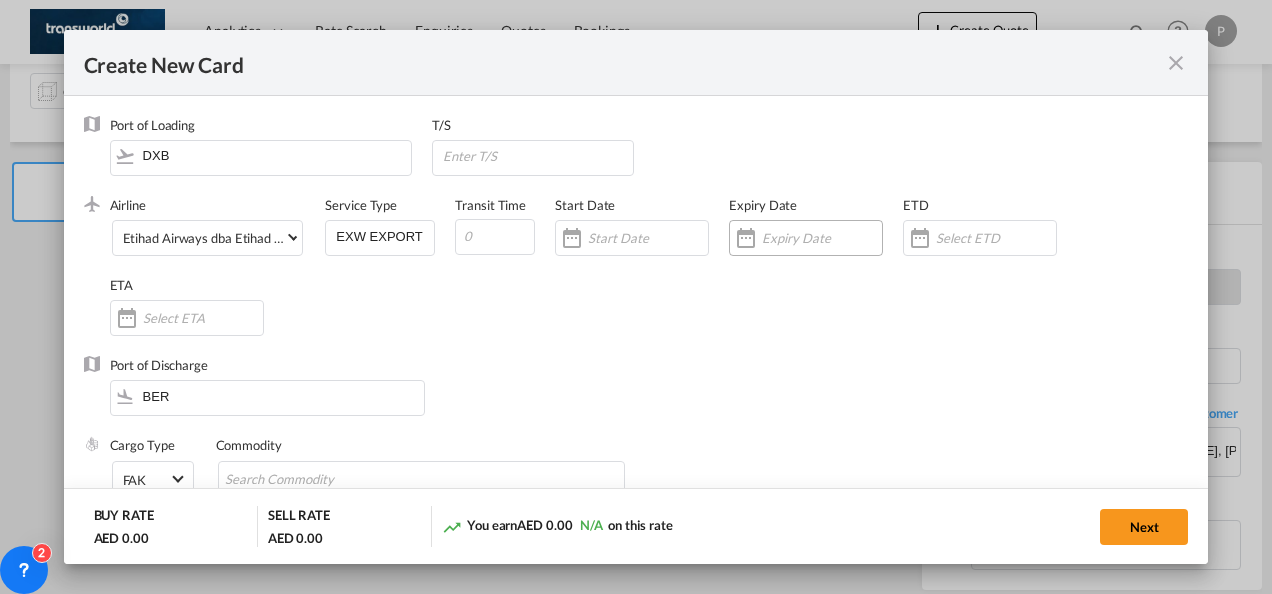 click at bounding box center (822, 238) 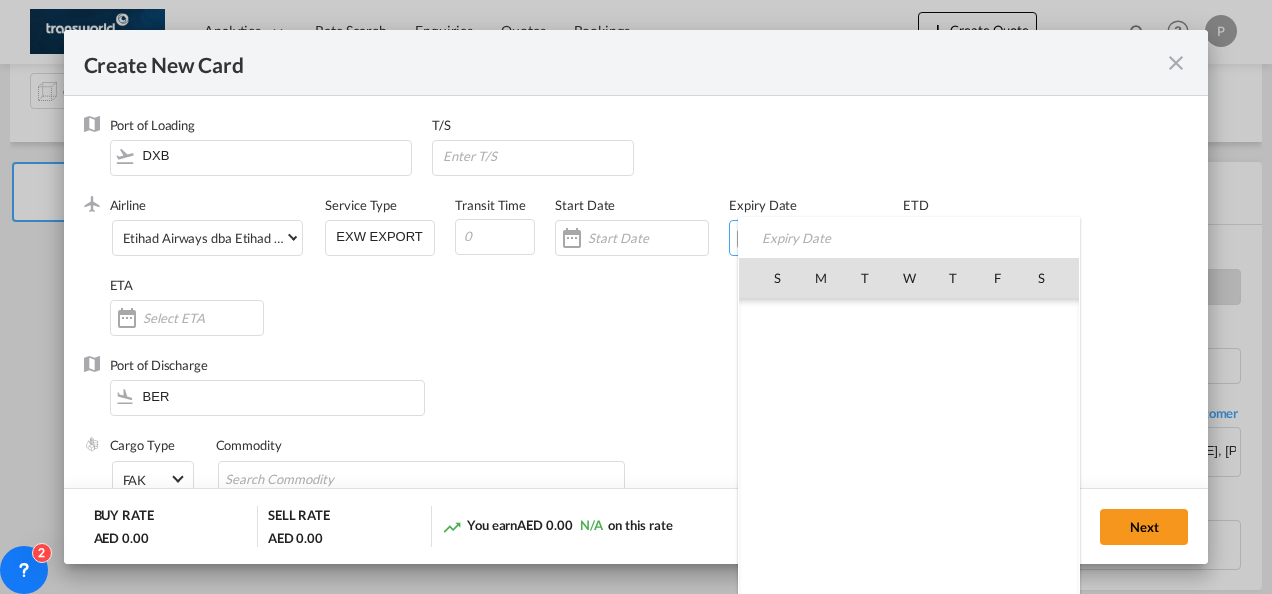 scroll, scrollTop: 462690, scrollLeft: 0, axis: vertical 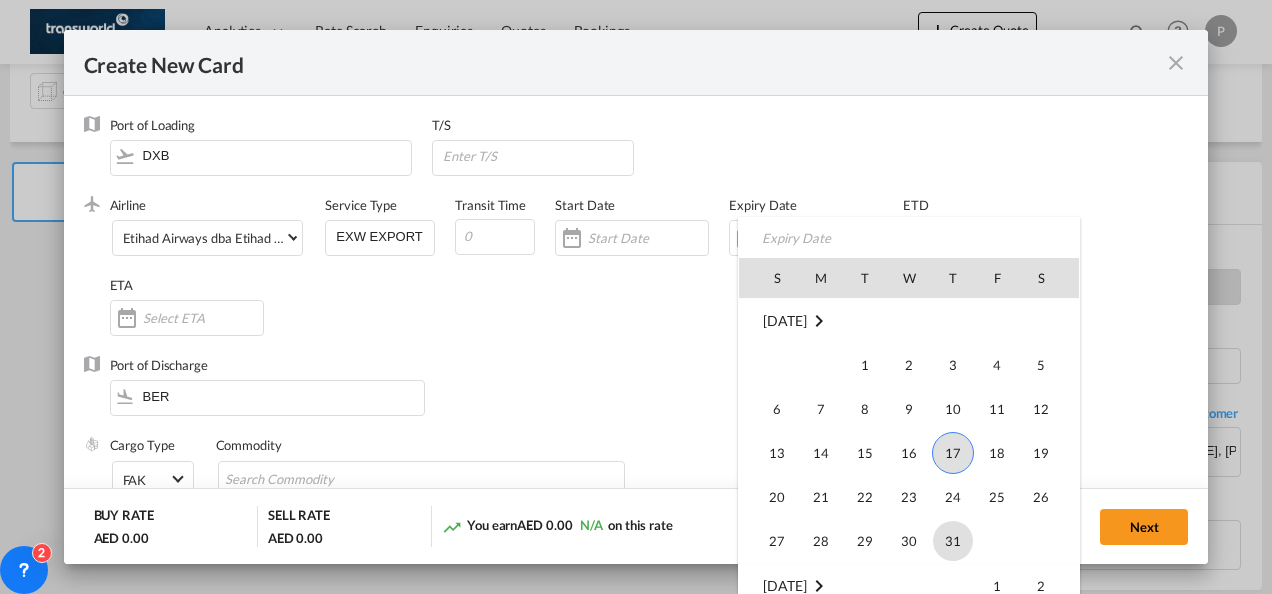click on "31" at bounding box center [953, 541] 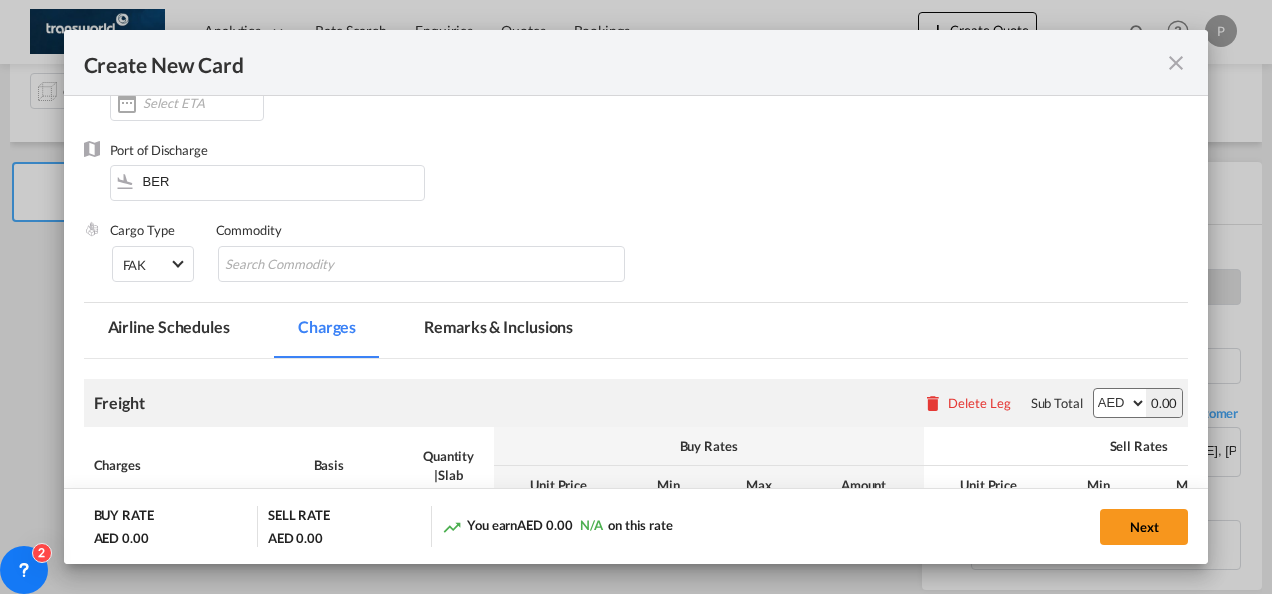 scroll, scrollTop: 216, scrollLeft: 0, axis: vertical 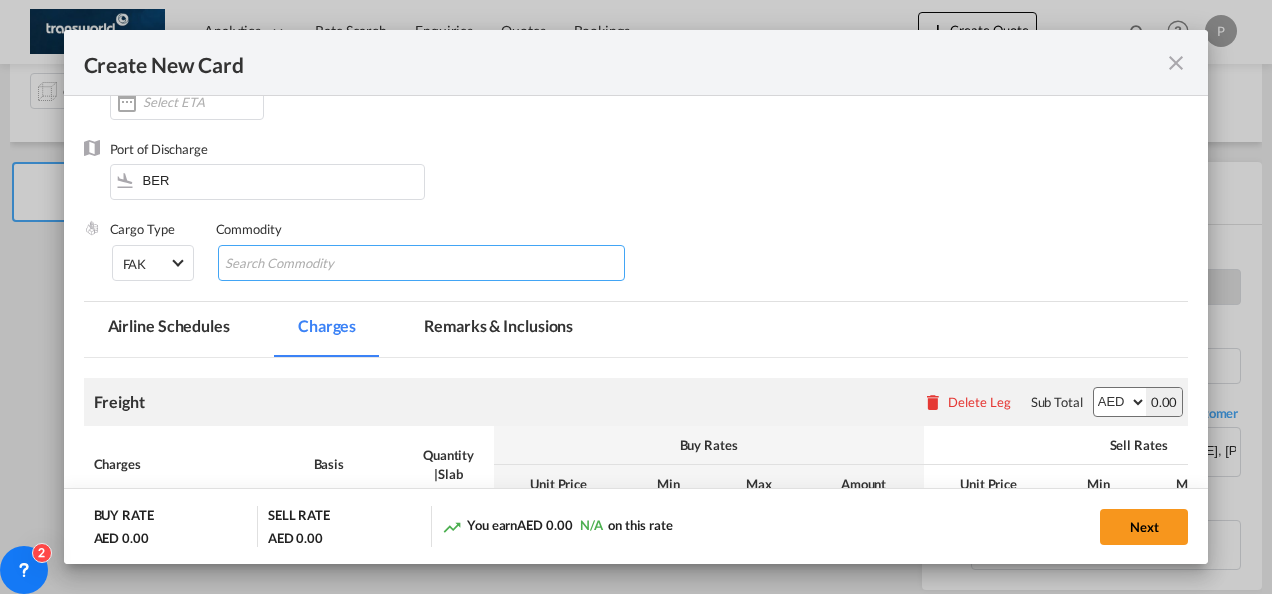 click at bounding box center (316, 264) 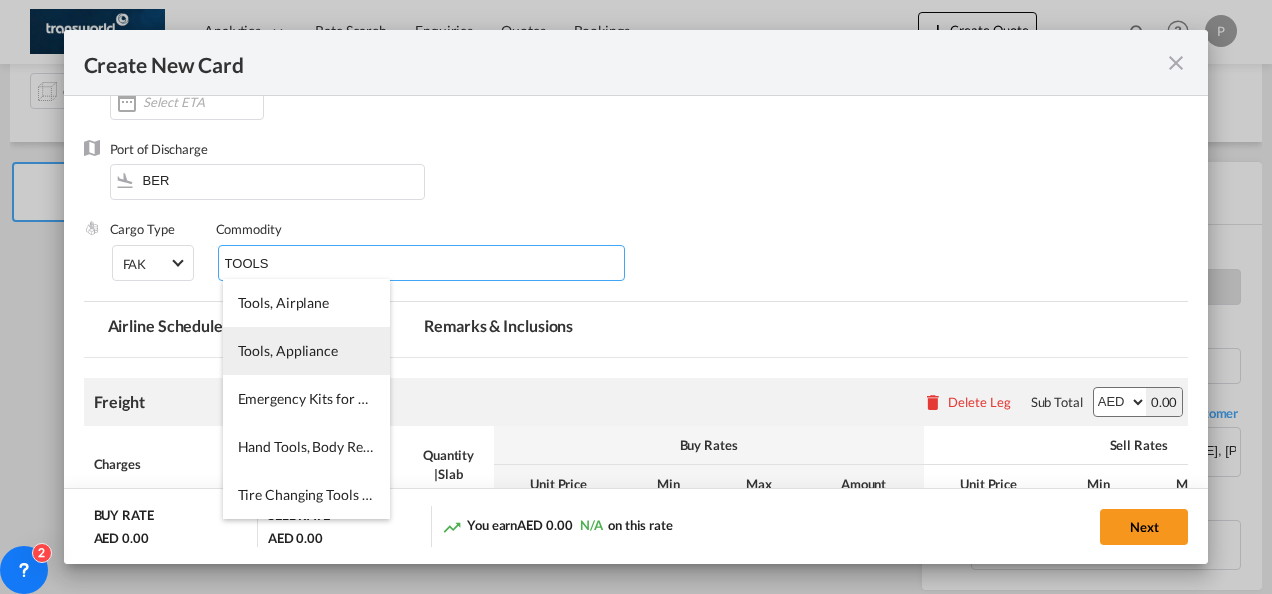 type on "TOOLS" 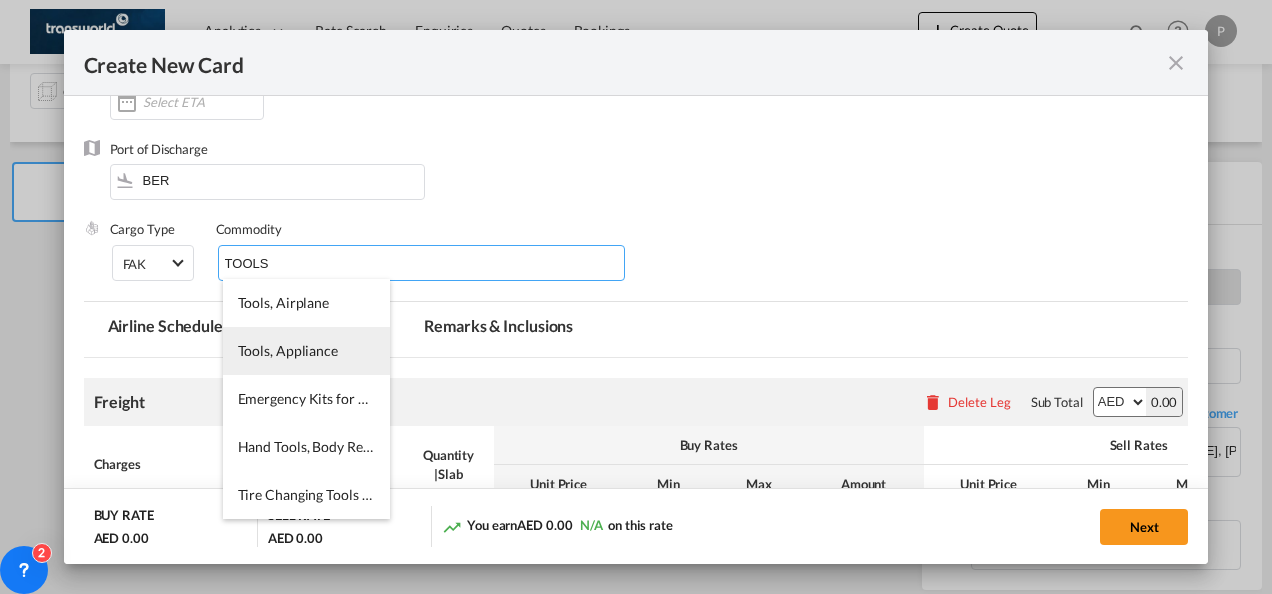 click on "Tools, Appliance" at bounding box center [306, 351] 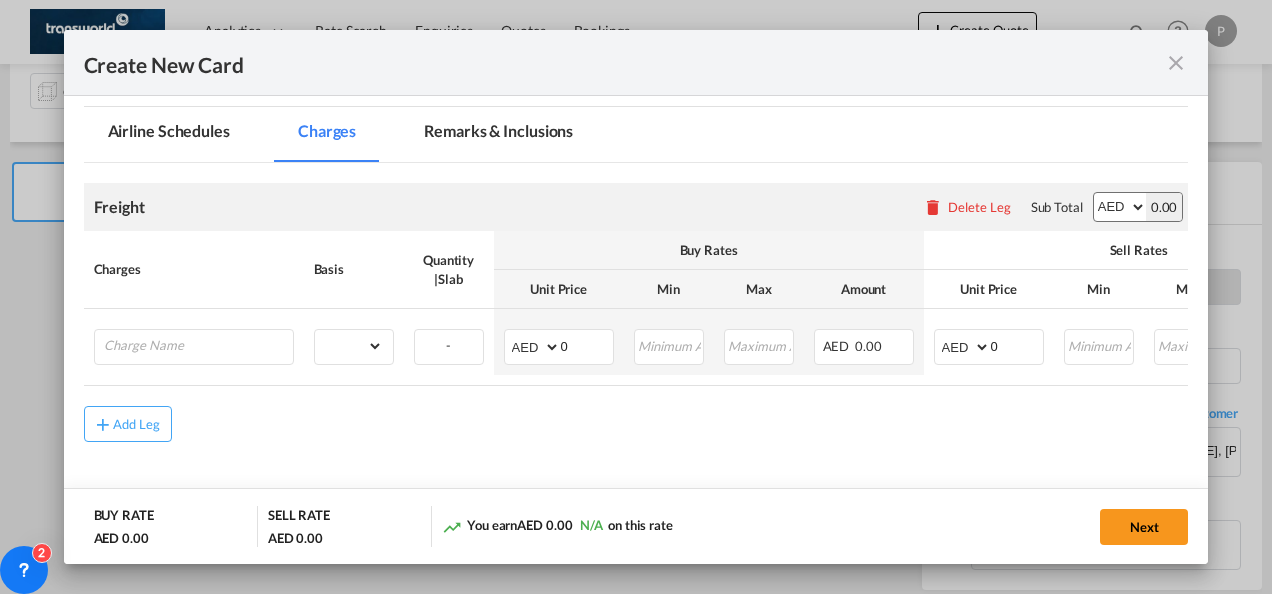 scroll, scrollTop: 419, scrollLeft: 0, axis: vertical 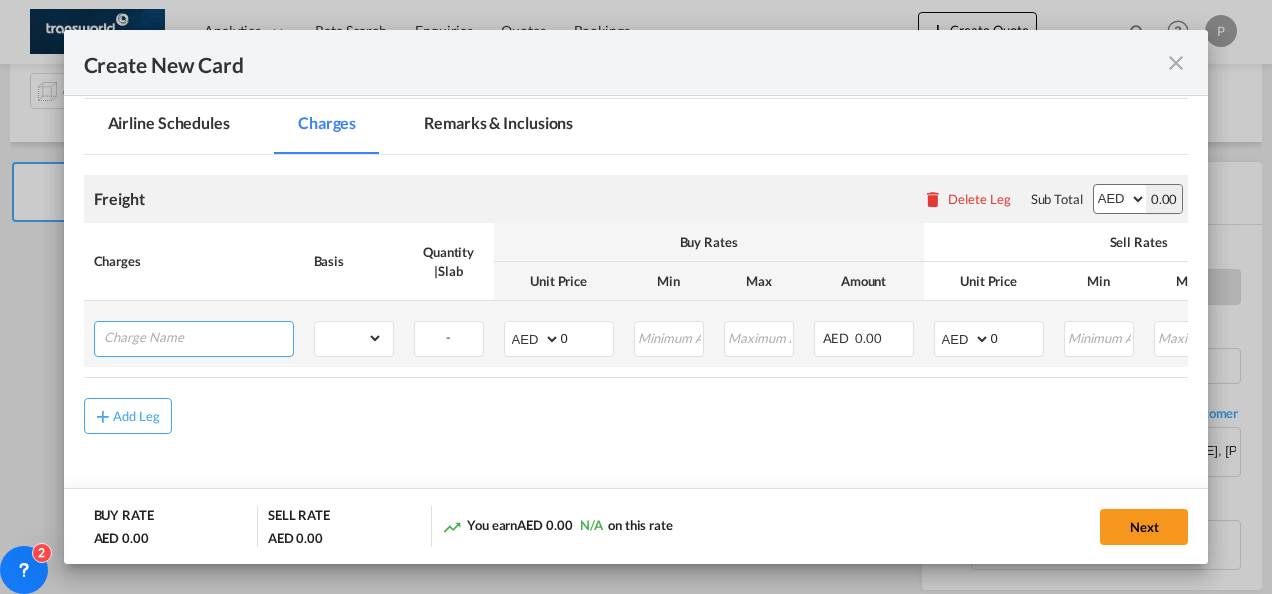 click at bounding box center (198, 337) 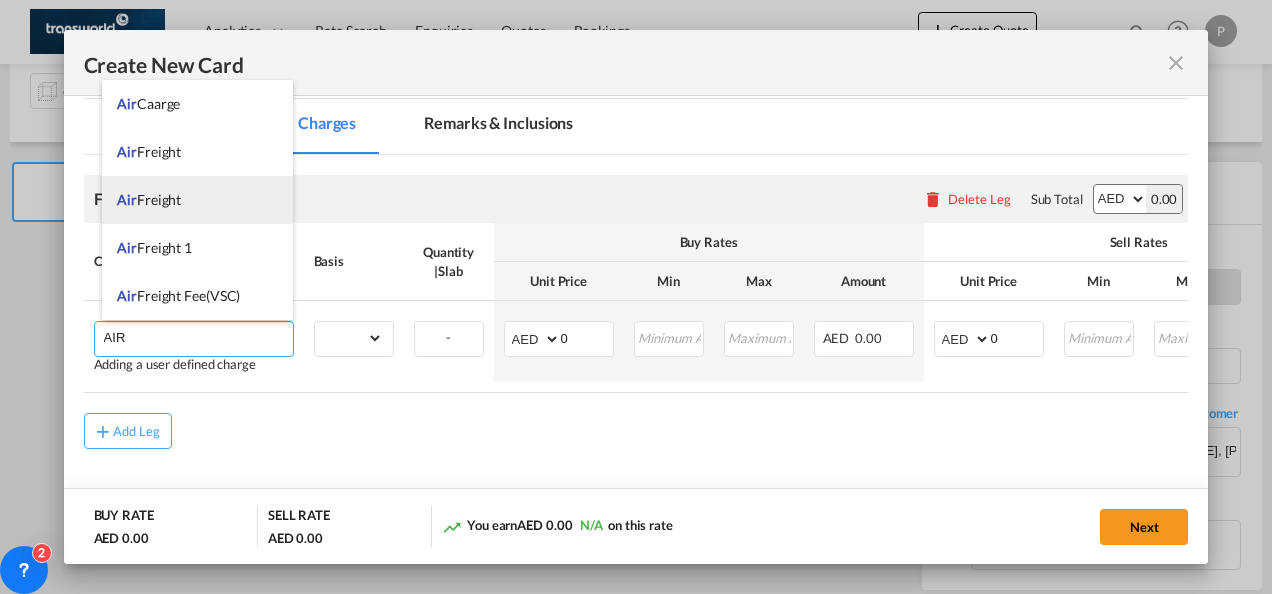 click on "Air  Freight" at bounding box center [197, 200] 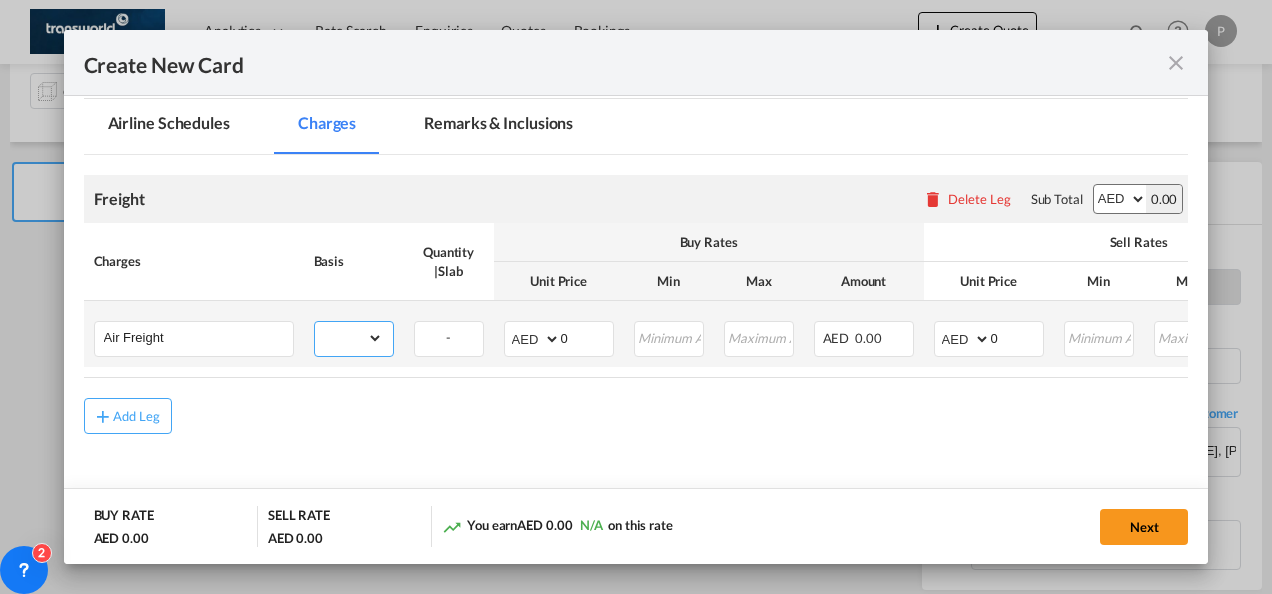 click on "gross_weight
volumetric_weight
per_shipment
per_bl
per_km
% on air freight
per_hawb
per_kg
per_pallet
per_carton
flat
chargeable_weight
per_ton
per_cbm
per_hbl
per_w/m
per_awb
per_sbl
per shipping bill
per_quintal
per_lbs
per_vehicle
per_shift
per_invoice
per_package
per_day
per_revalidation
per_declaration
per_document
per clearance" at bounding box center [349, 338] 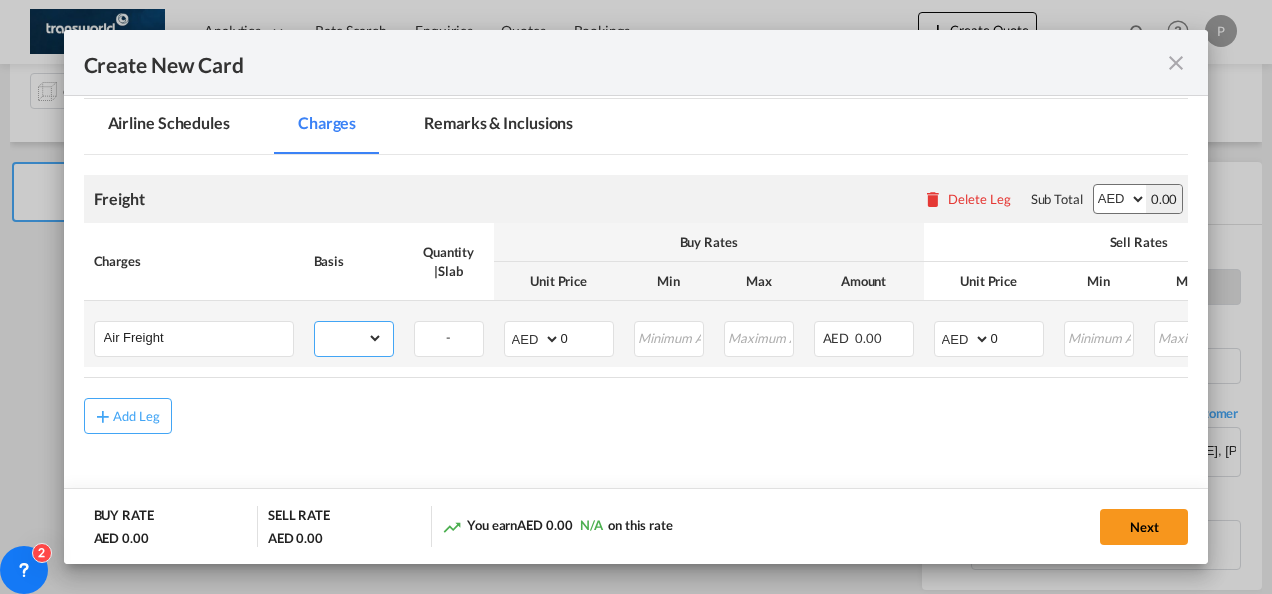 select on "per_shipment" 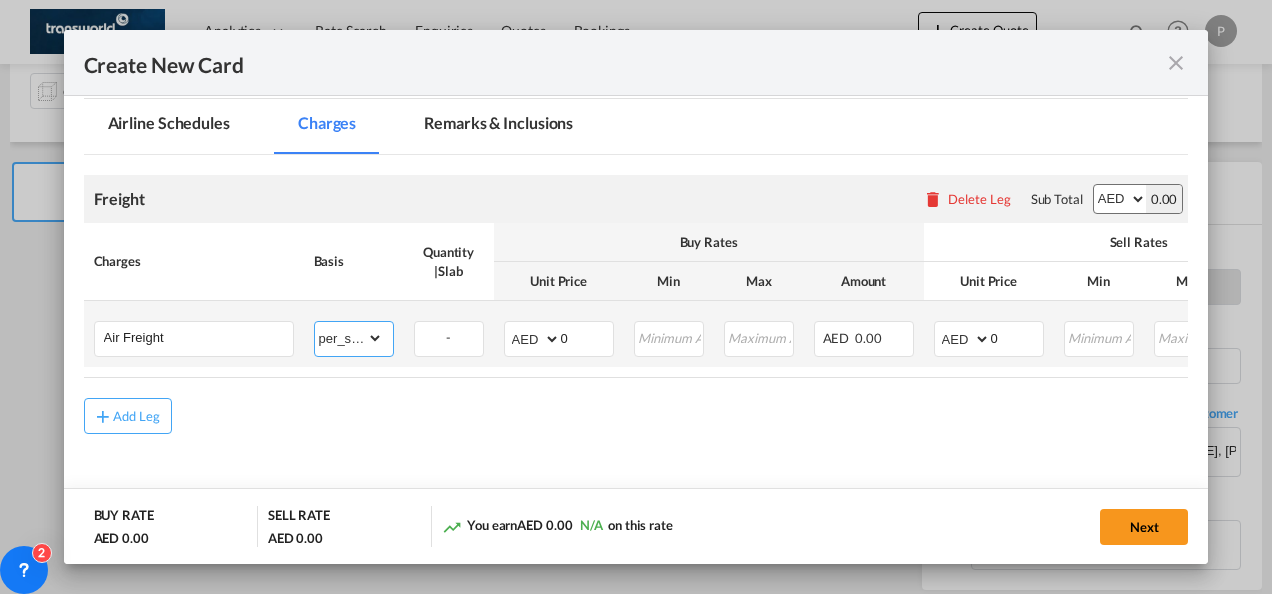 click on "gross_weight
volumetric_weight
per_shipment
per_bl
per_km
% on air freight
per_hawb
per_kg
per_pallet
per_carton
flat
chargeable_weight
per_ton
per_cbm
per_hbl
per_w/m
per_awb
per_sbl
per shipping bill
per_quintal
per_lbs
per_vehicle
per_shift
per_invoice
per_package
per_day
per_revalidation
per_declaration
per_document
per clearance" at bounding box center [349, 338] 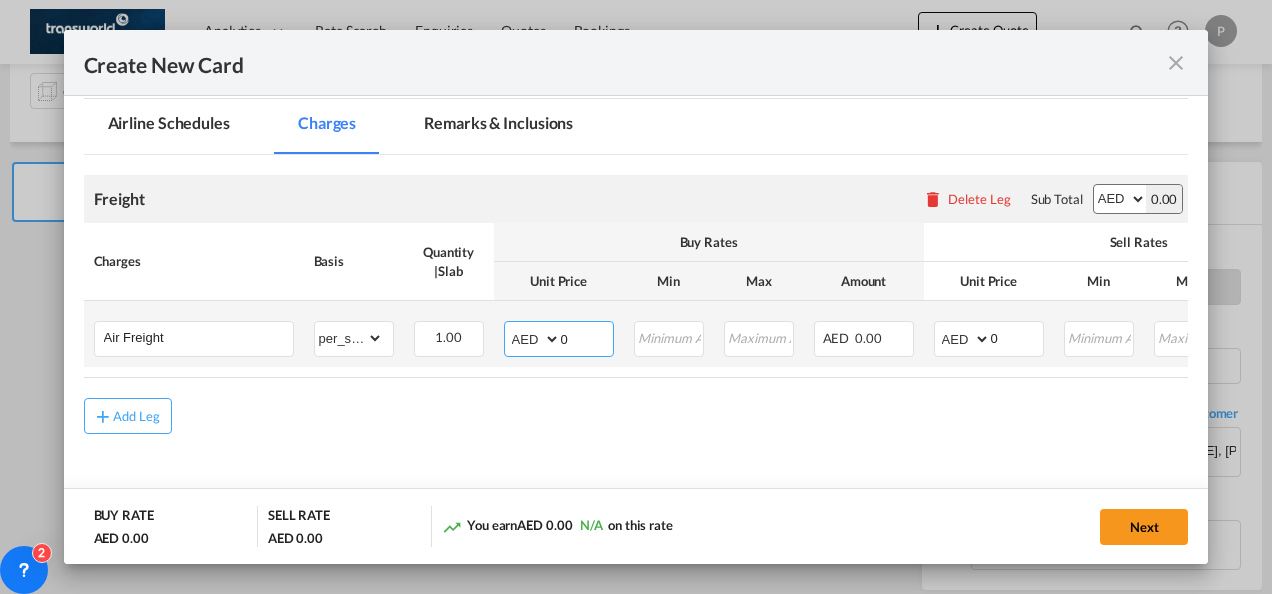 click on "0" at bounding box center [587, 337] 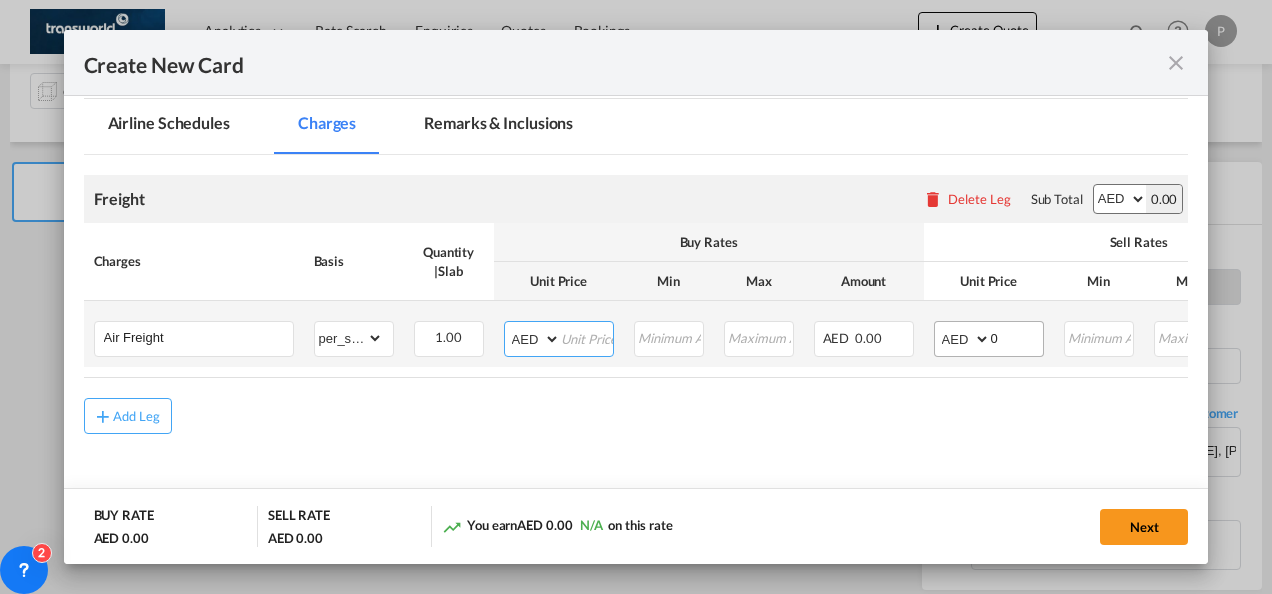 type 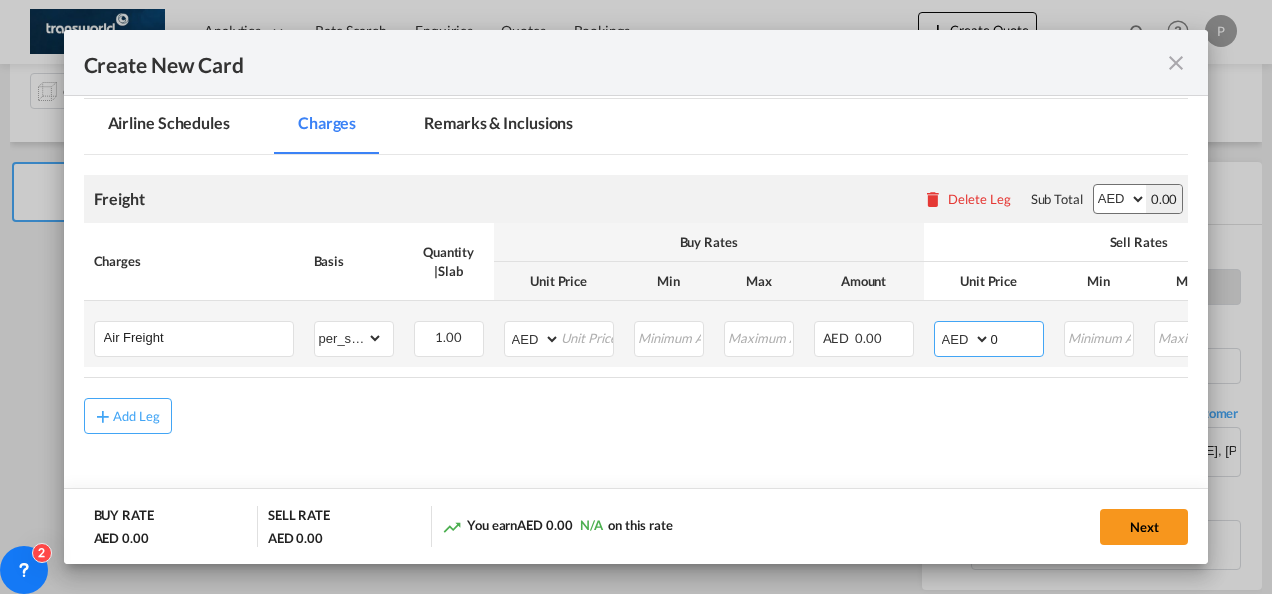 click on "0" at bounding box center [1017, 337] 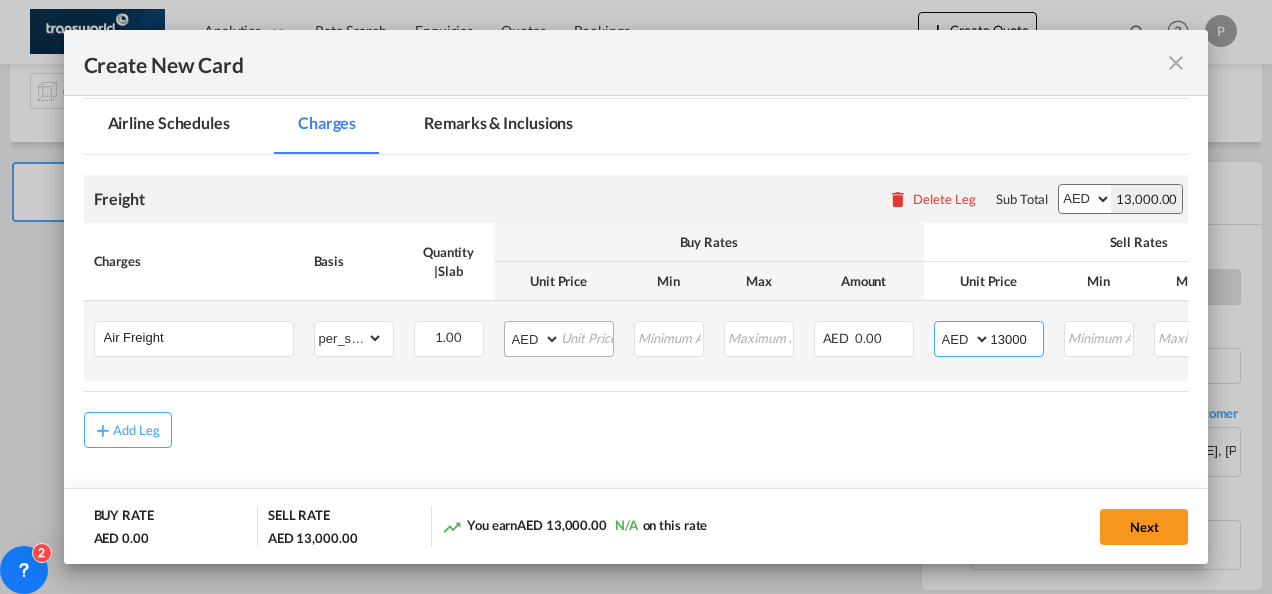 type on "13000" 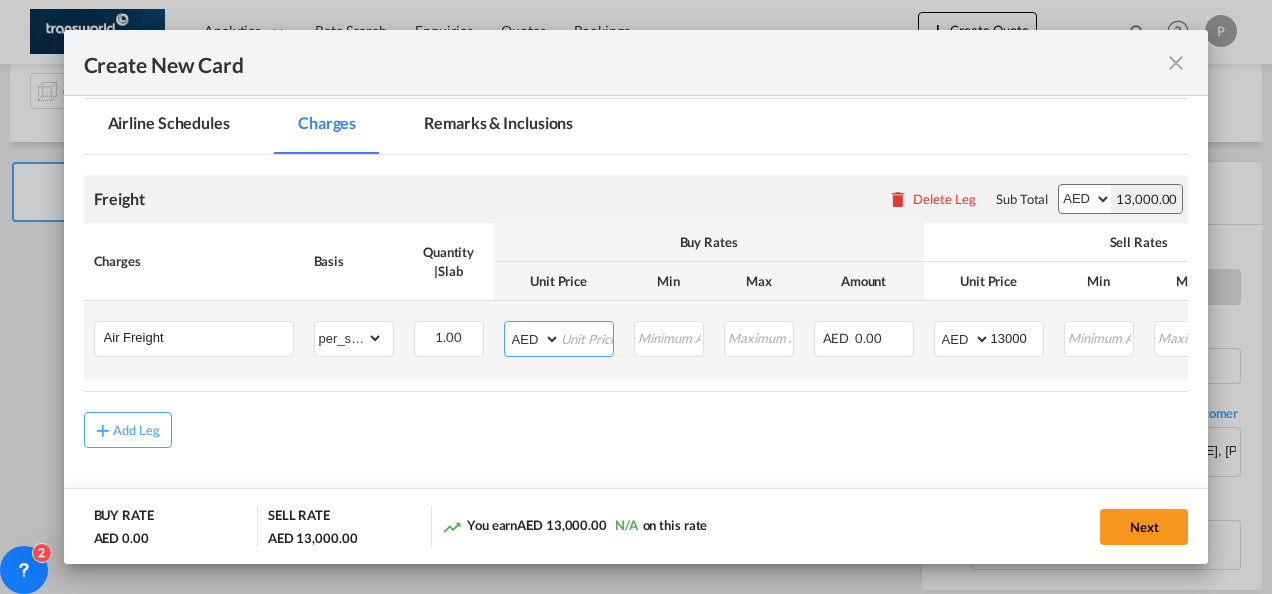 click at bounding box center [587, 337] 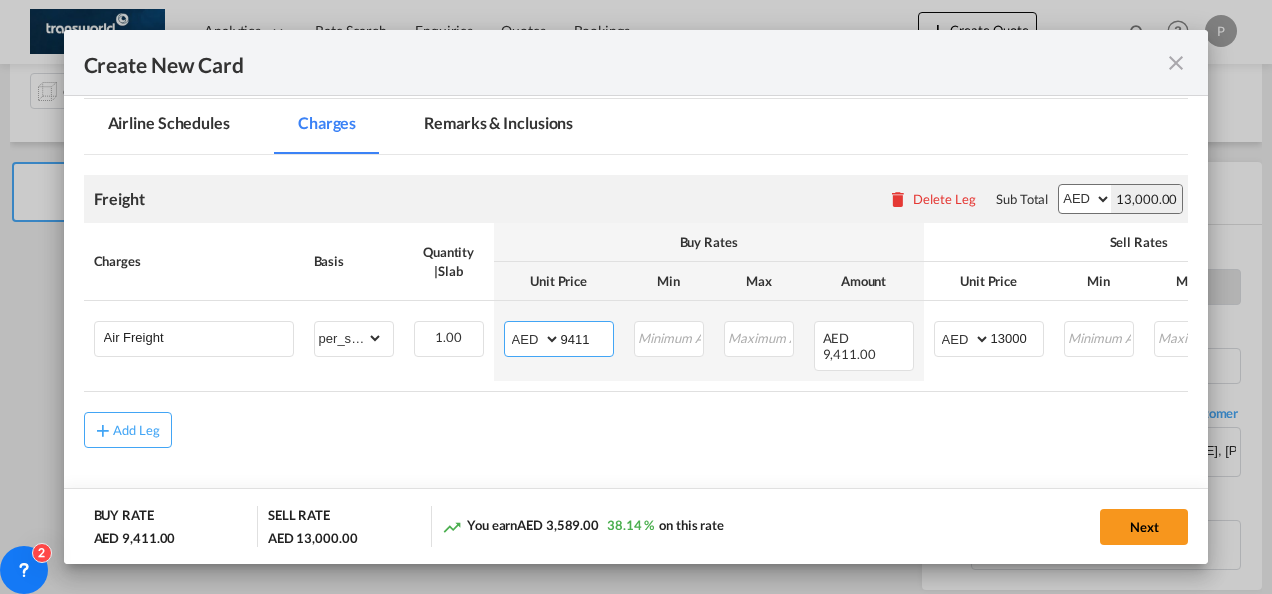type on "9411" 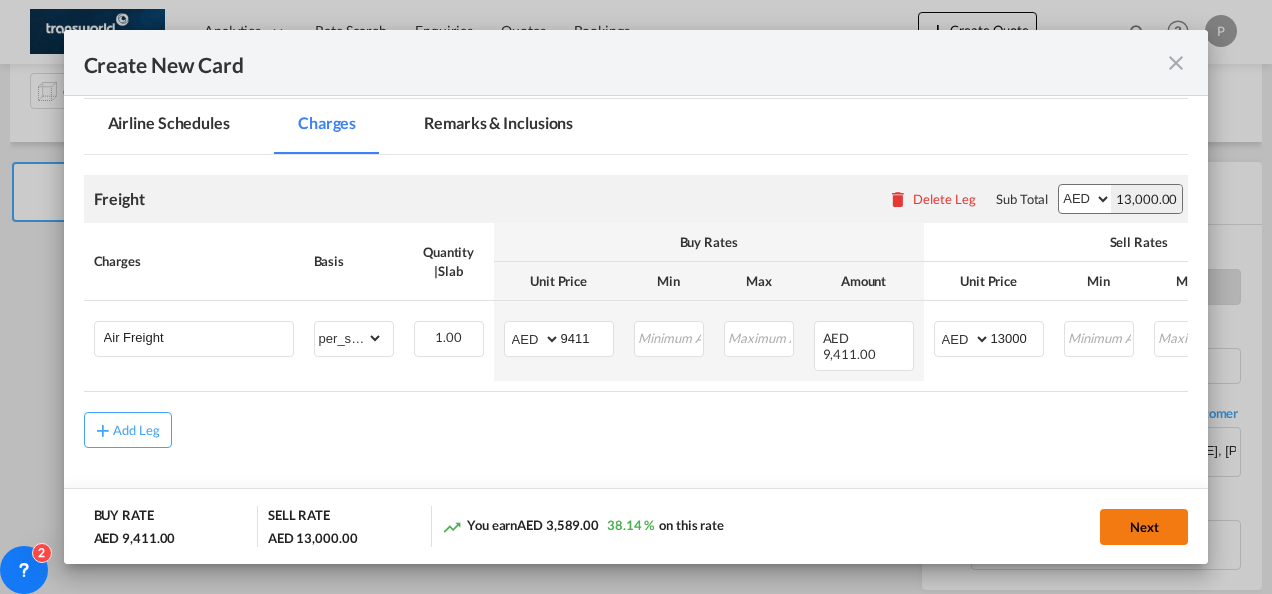 click on "Next" 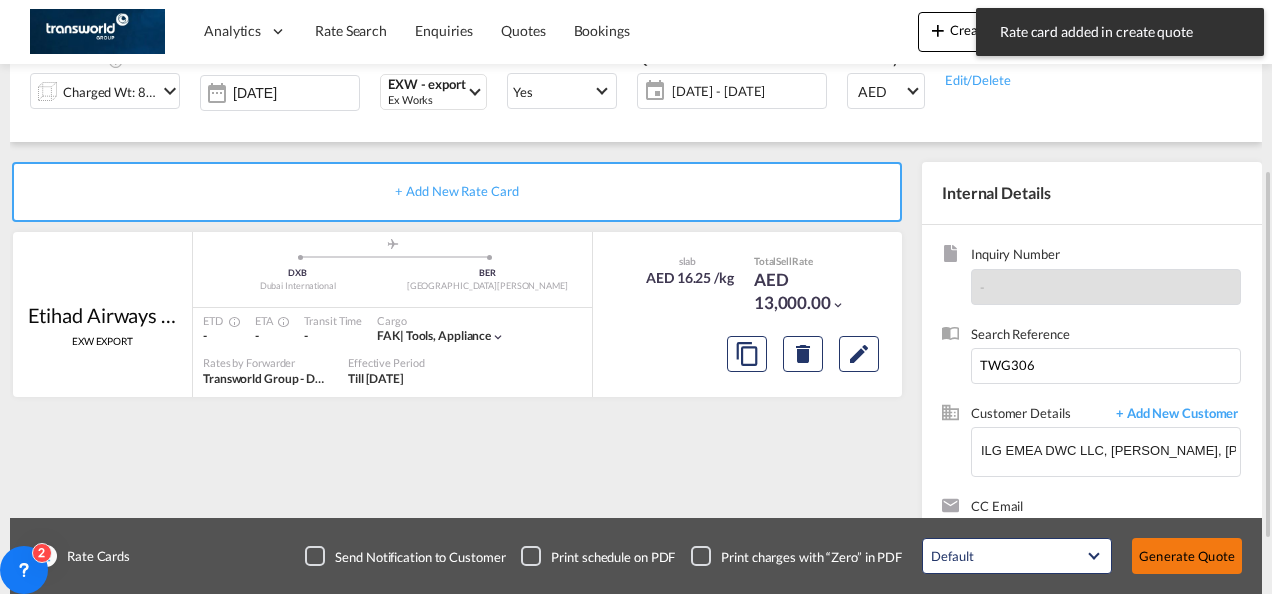 click on "Generate Quote" at bounding box center (1187, 556) 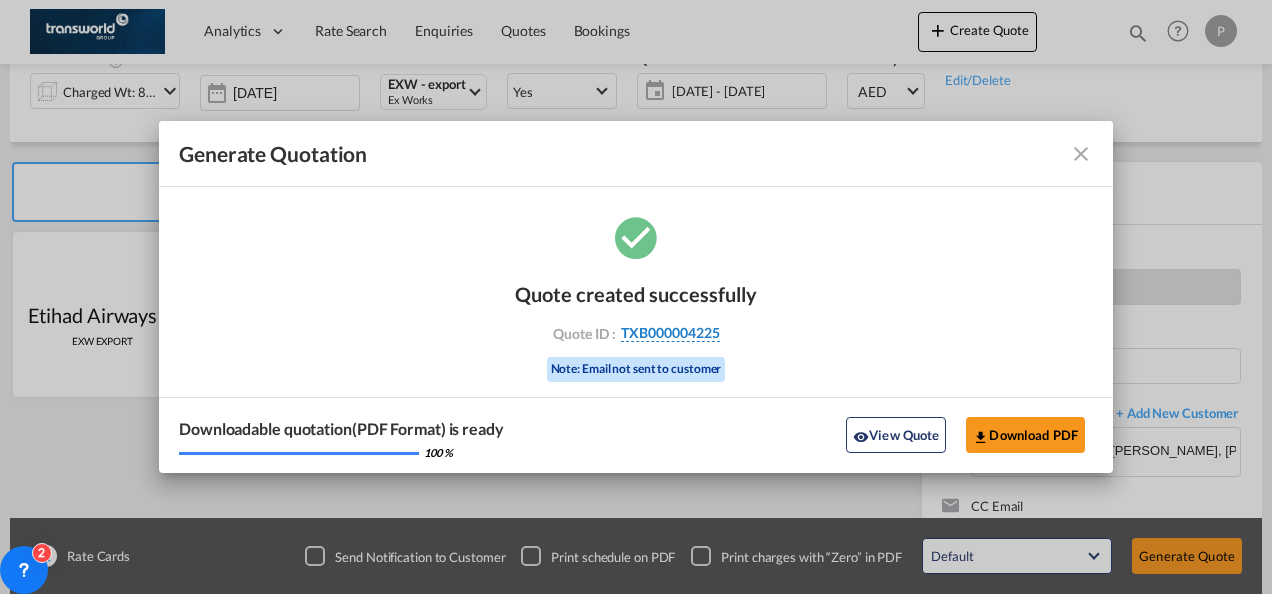 click on "TXB000004225" at bounding box center (670, 333) 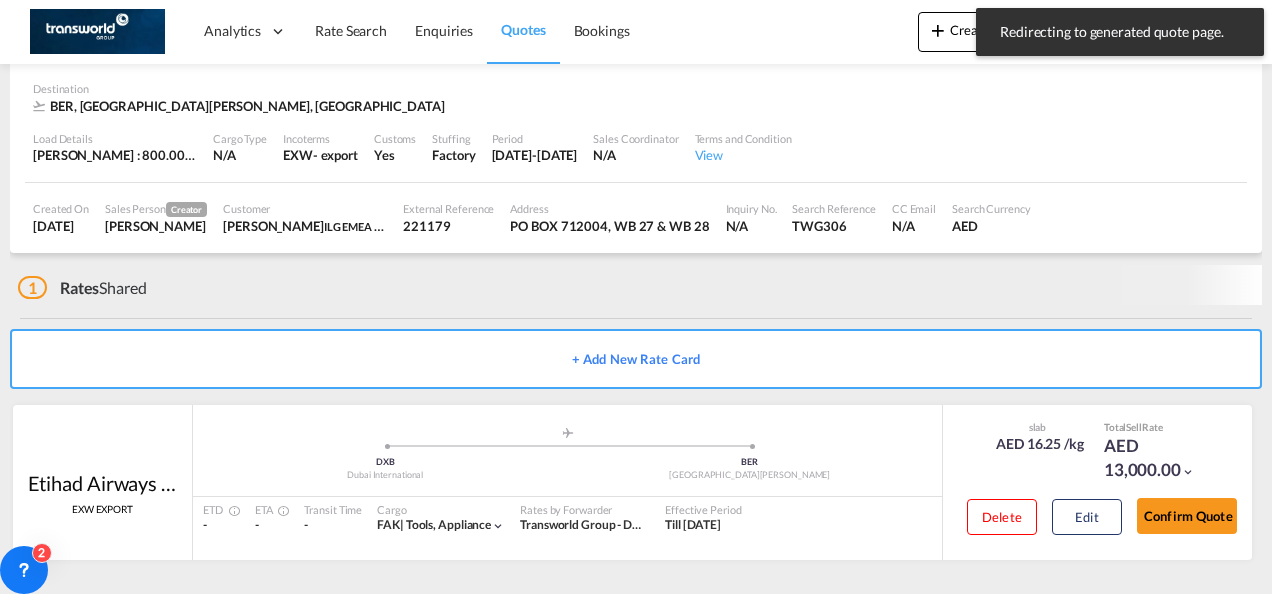 scroll, scrollTop: 122, scrollLeft: 0, axis: vertical 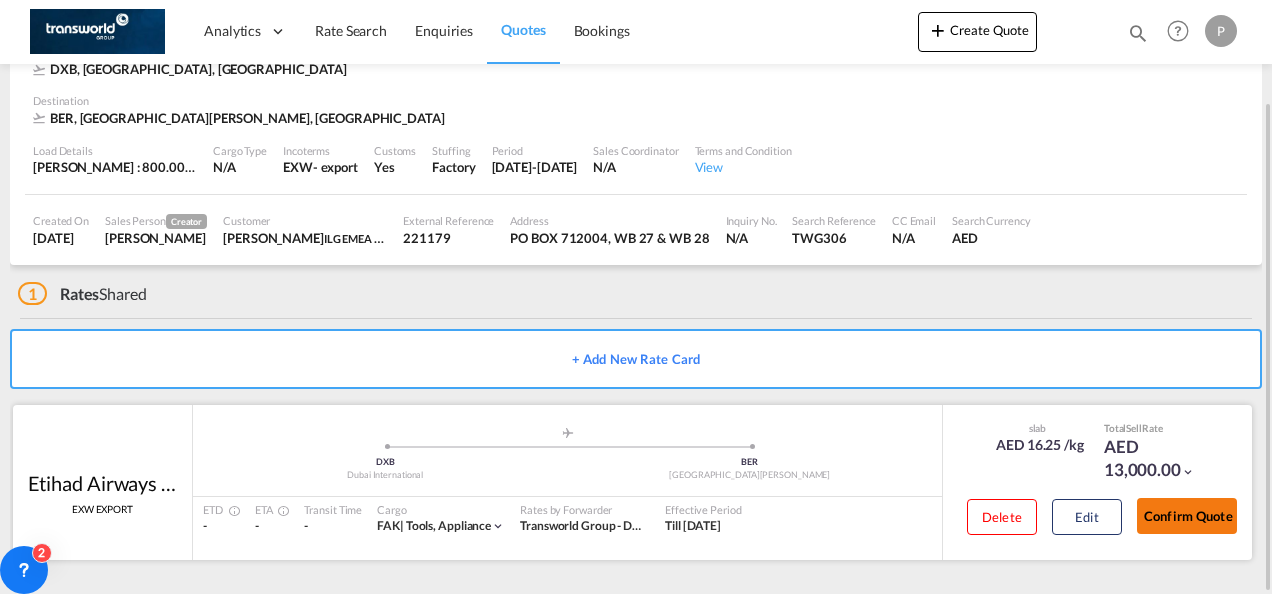 click on "Confirm Quote" at bounding box center (1187, 516) 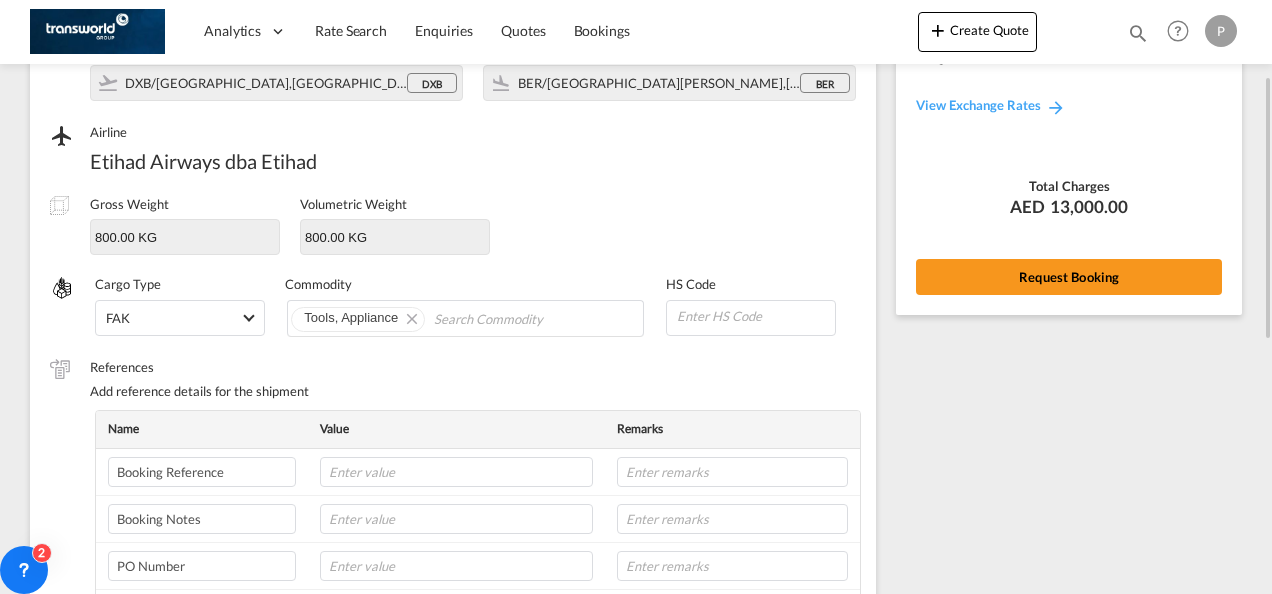 scroll, scrollTop: 190, scrollLeft: 0, axis: vertical 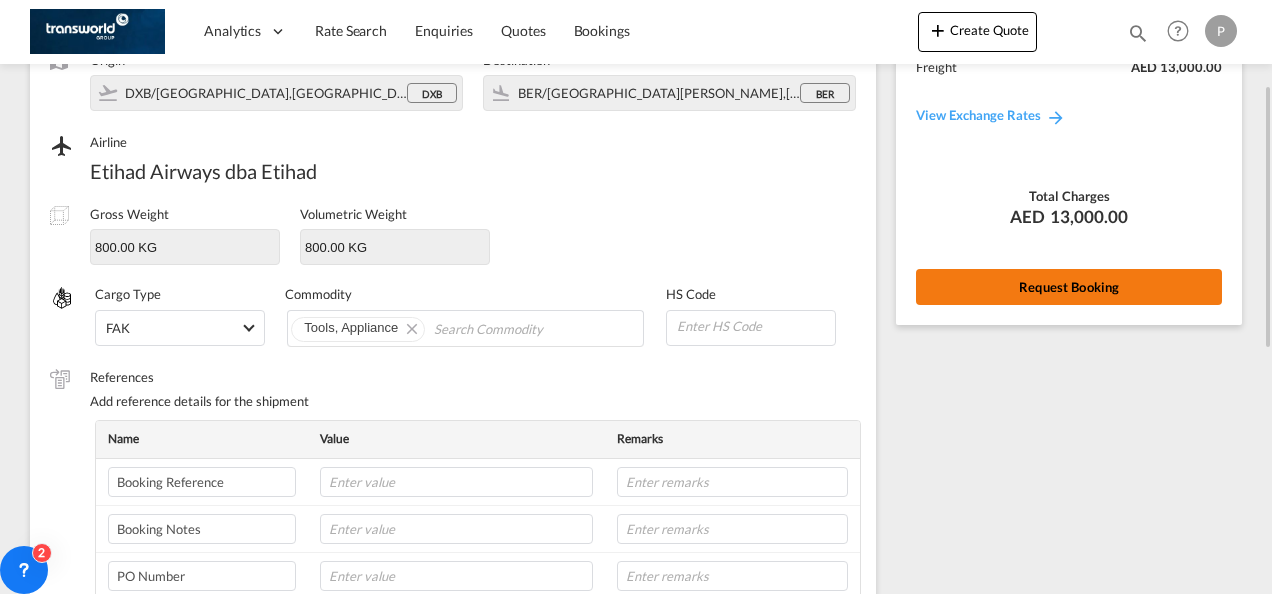 click on "Request Booking" at bounding box center (1069, 287) 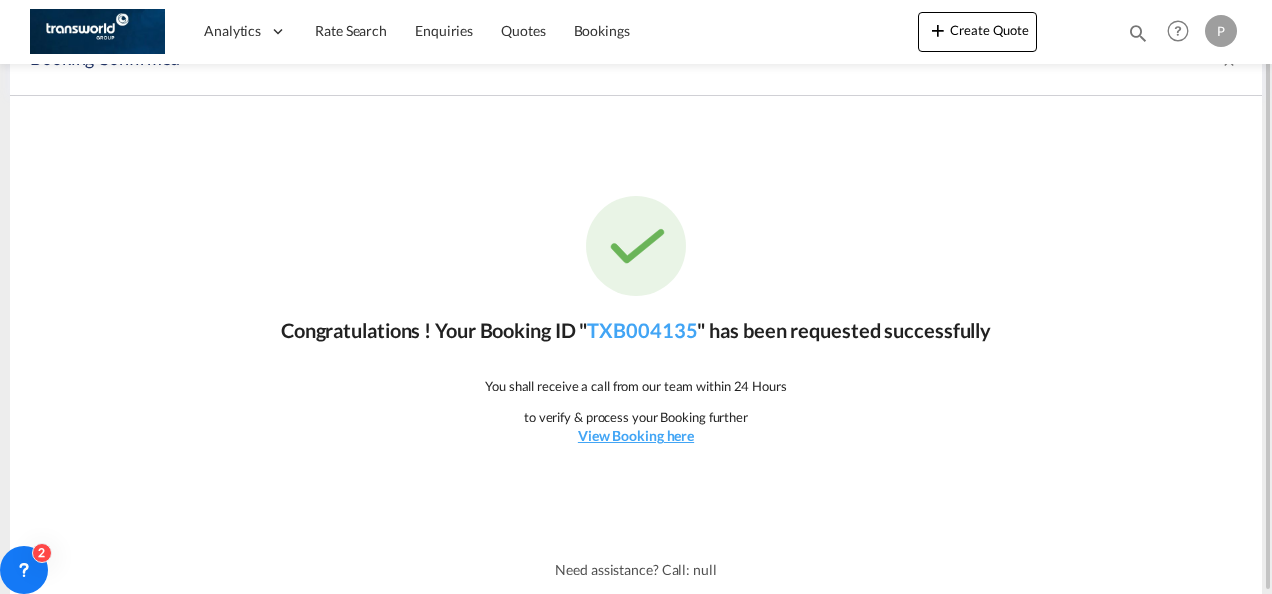 scroll, scrollTop: 37, scrollLeft: 0, axis: vertical 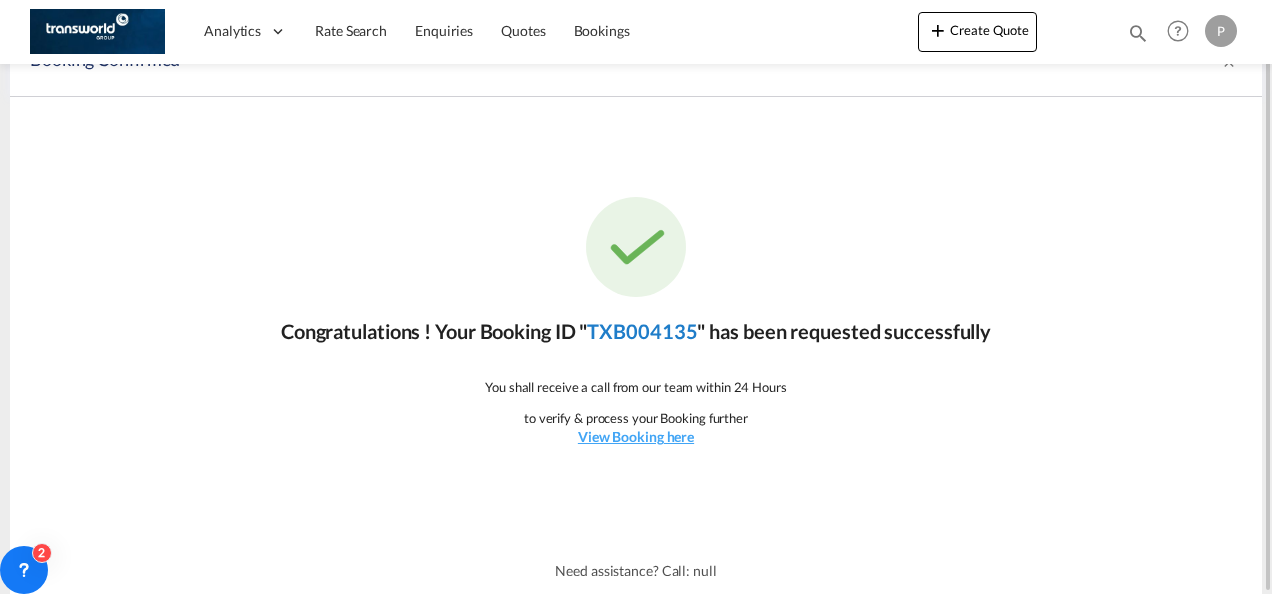 click on "TXB004135" 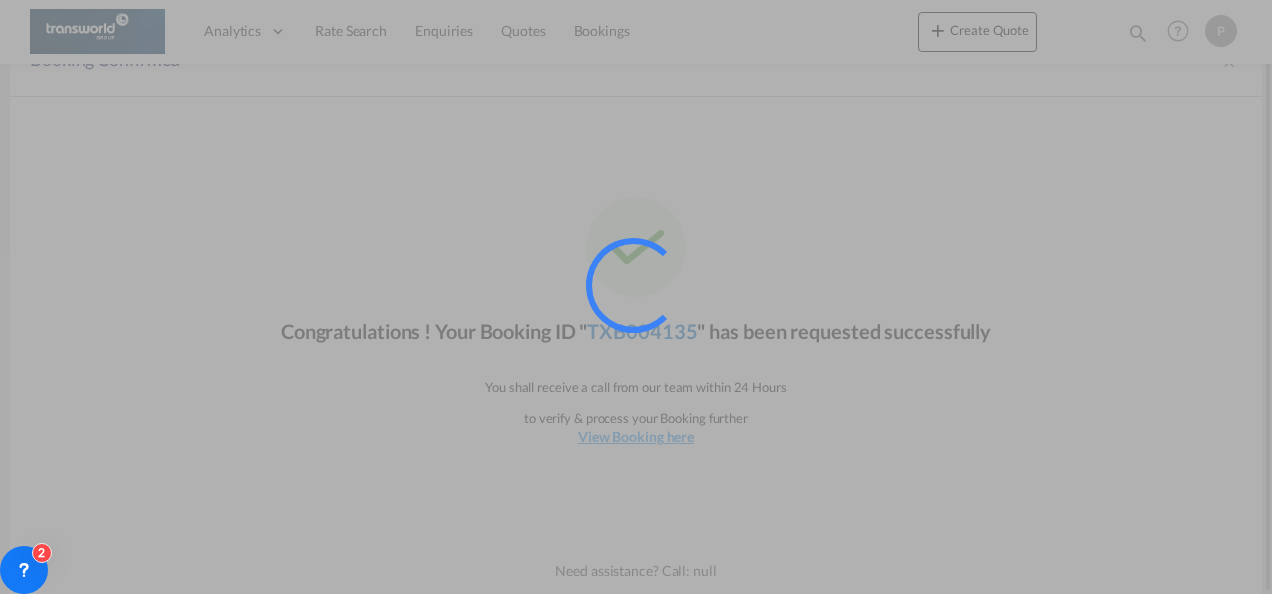 scroll, scrollTop: 1176, scrollLeft: 0, axis: vertical 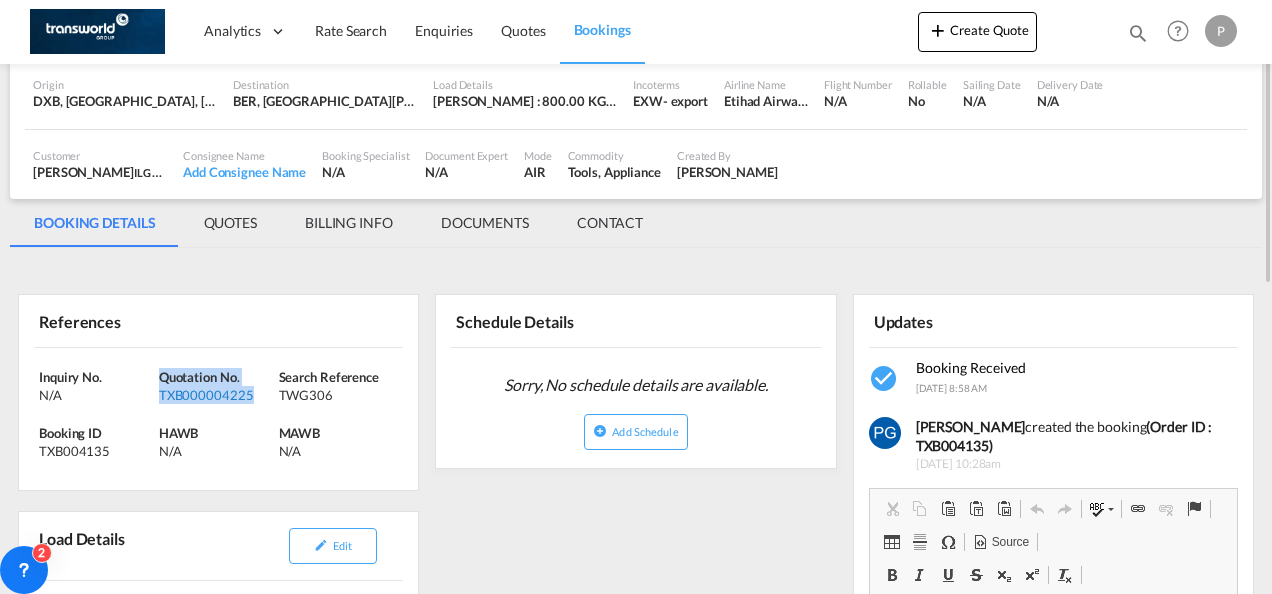 drag, startPoint x: 258, startPoint y: 392, endPoint x: 162, endPoint y: 384, distance: 96.332756 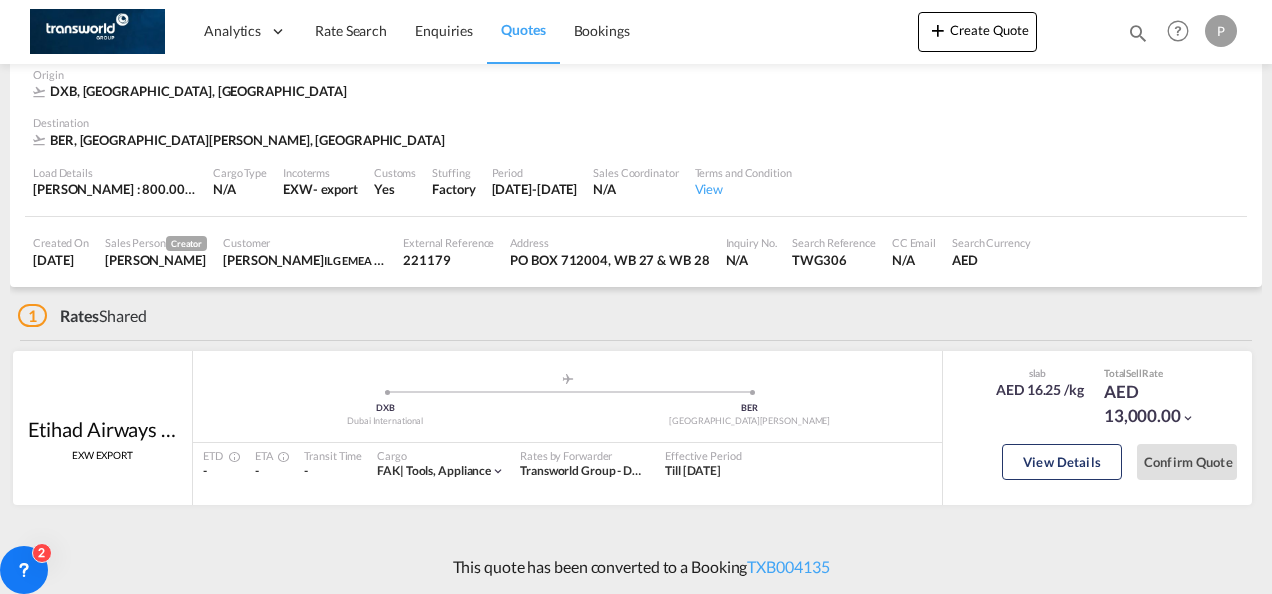 scroll, scrollTop: 100, scrollLeft: 0, axis: vertical 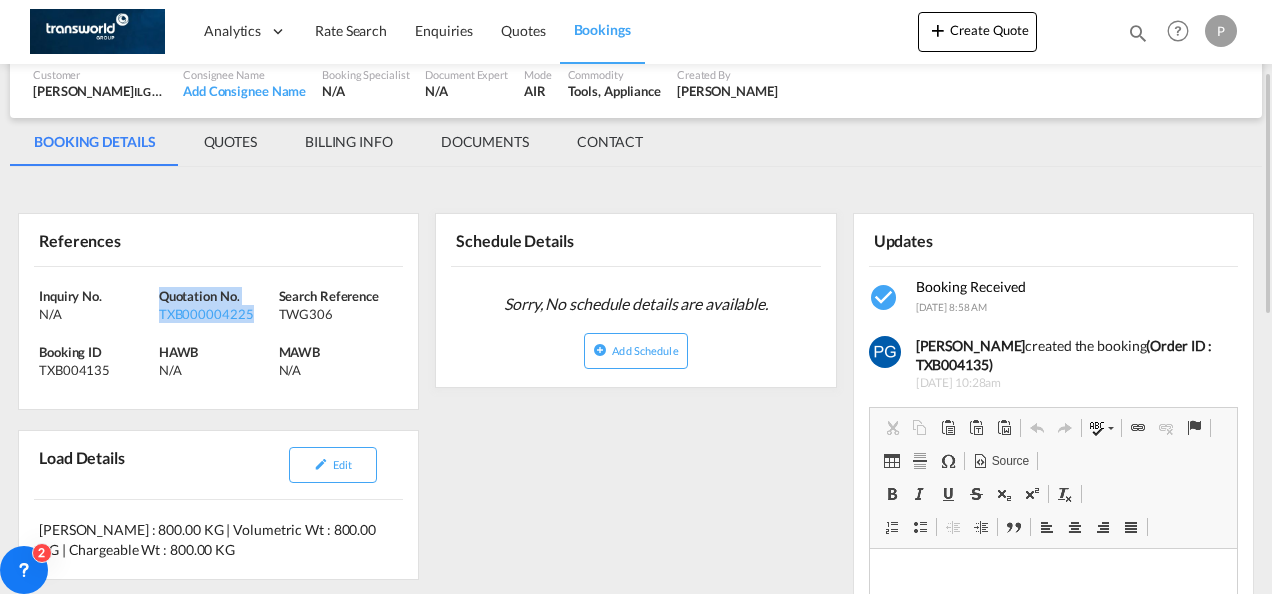 drag, startPoint x: 256, startPoint y: 314, endPoint x: 158, endPoint y: 296, distance: 99.63935 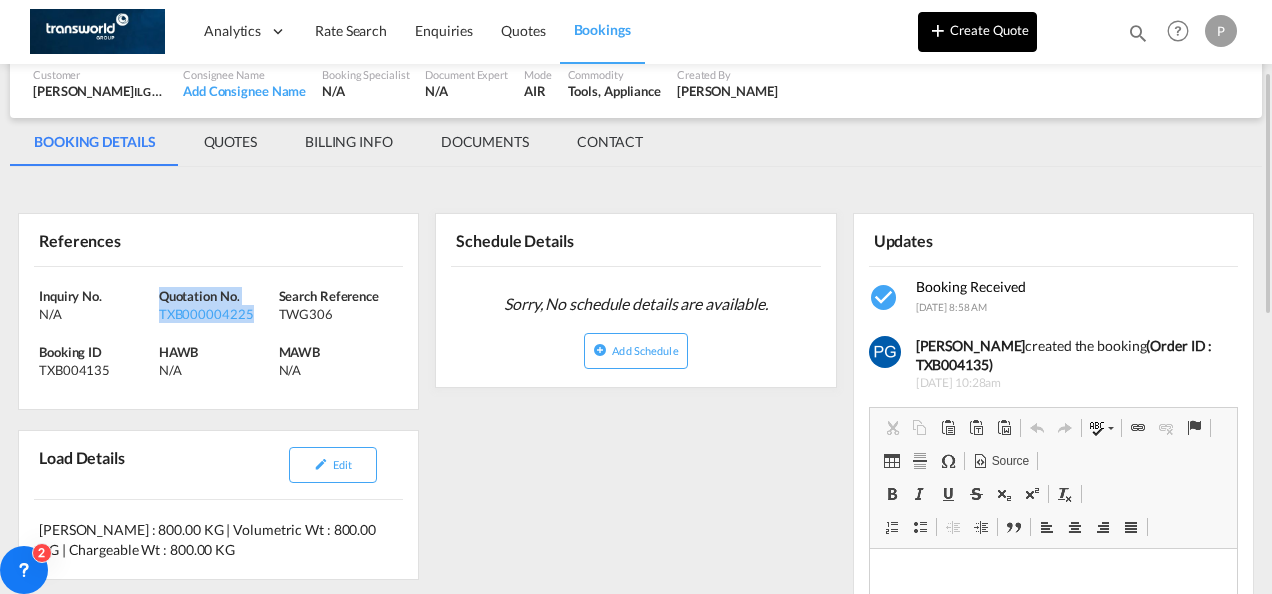 click on "Create Quote" at bounding box center [977, 32] 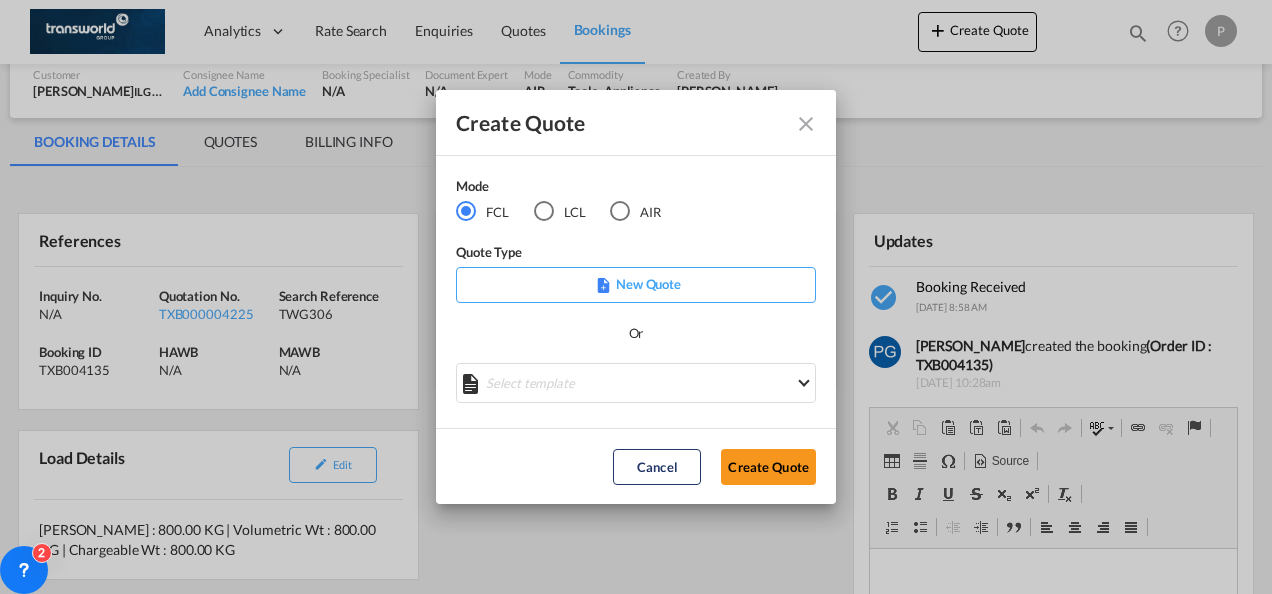 click on "Create Quote Mode FCL
LCL AIR
Quote Type
New Quote
Or Select template
No Result Match Found Done
Cancel Create Quote" at bounding box center [636, 297] 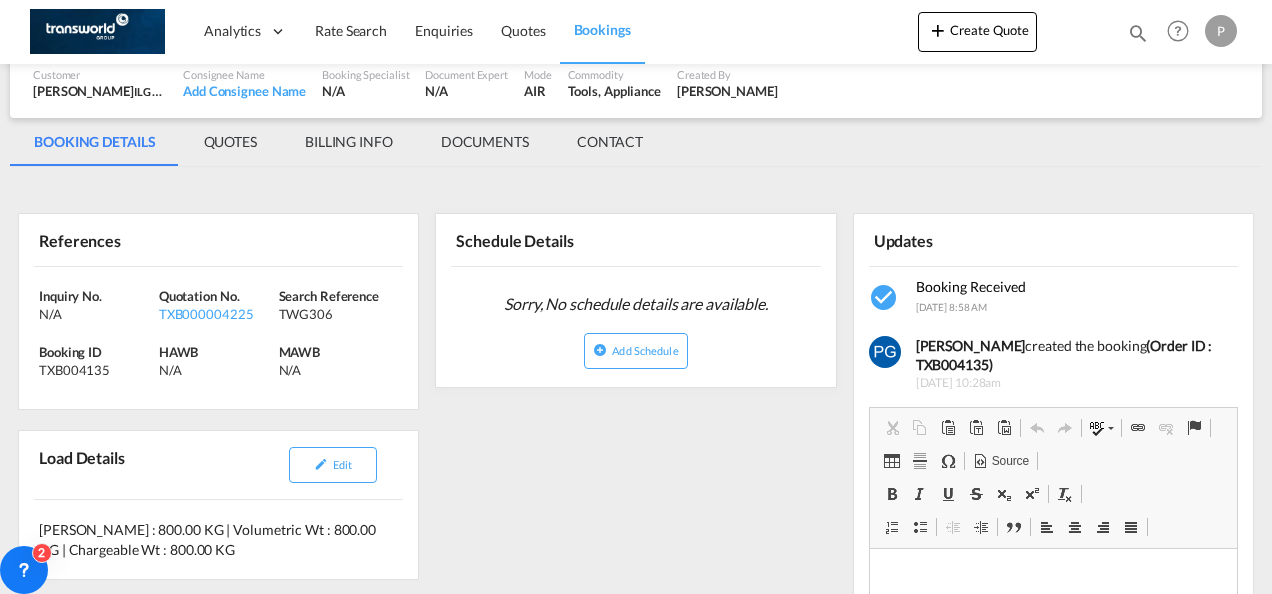 scroll, scrollTop: 0, scrollLeft: 0, axis: both 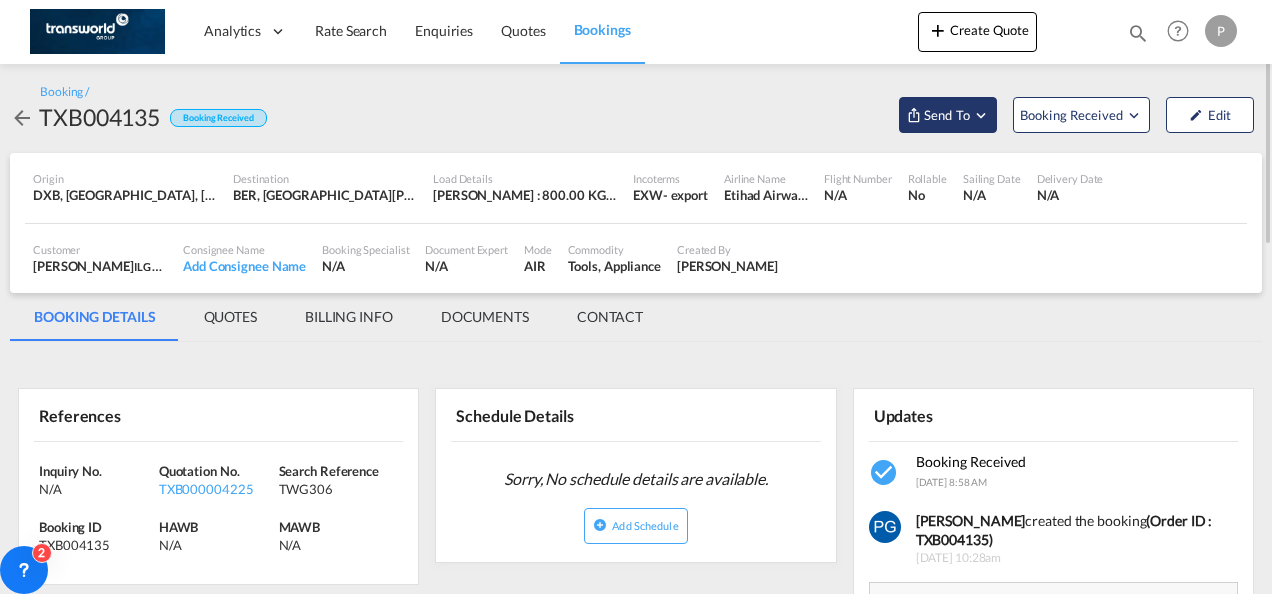 click on "Send To" at bounding box center [947, 115] 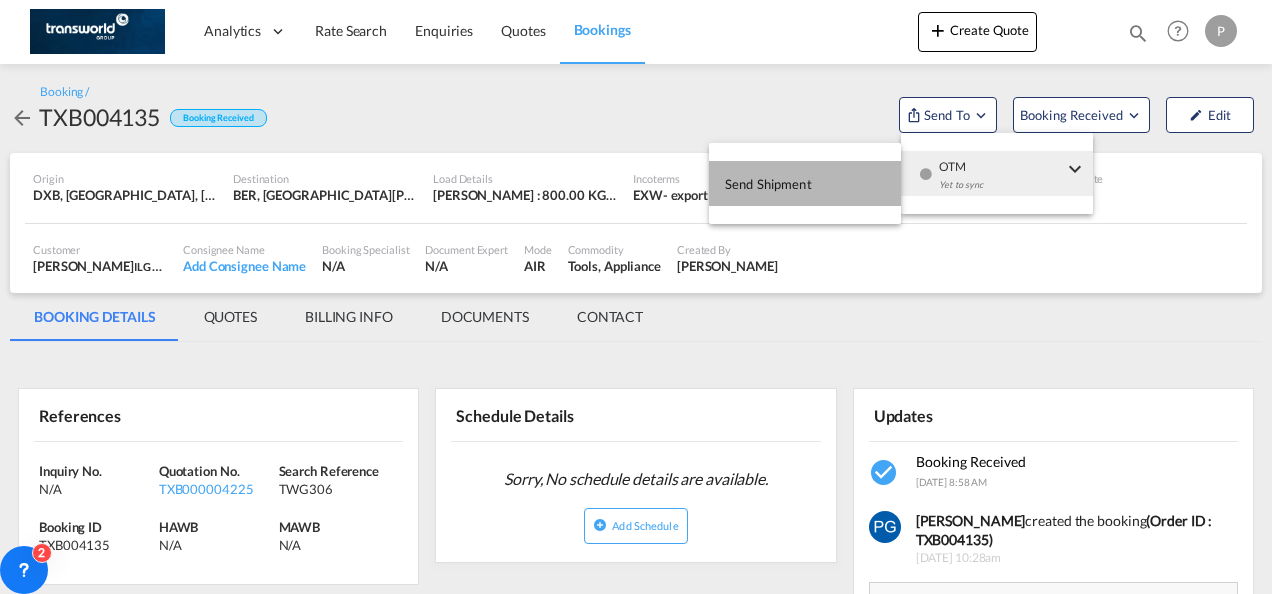 click on "Send Shipment" at bounding box center [805, 183] 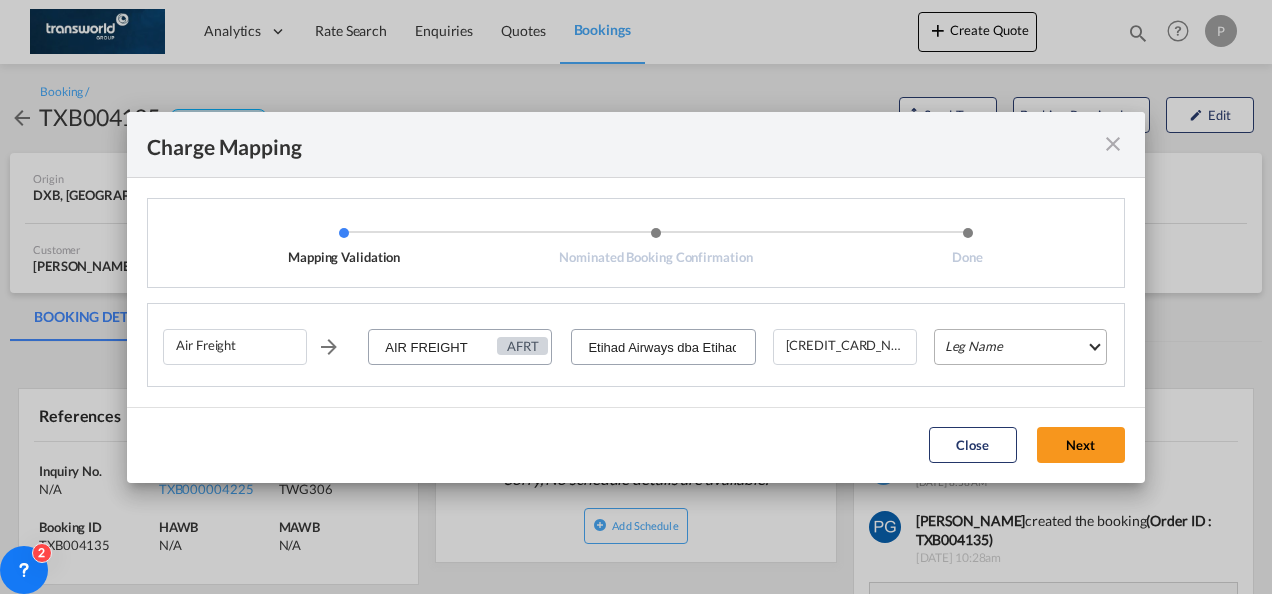 click on "Leg Name HANDLING ORIGIN HANDLING DESTINATION OTHERS TL PICK UP CUSTOMS ORIGIN AIR CUSTOMS DESTINATION TL DELIVERY" at bounding box center [1020, 347] 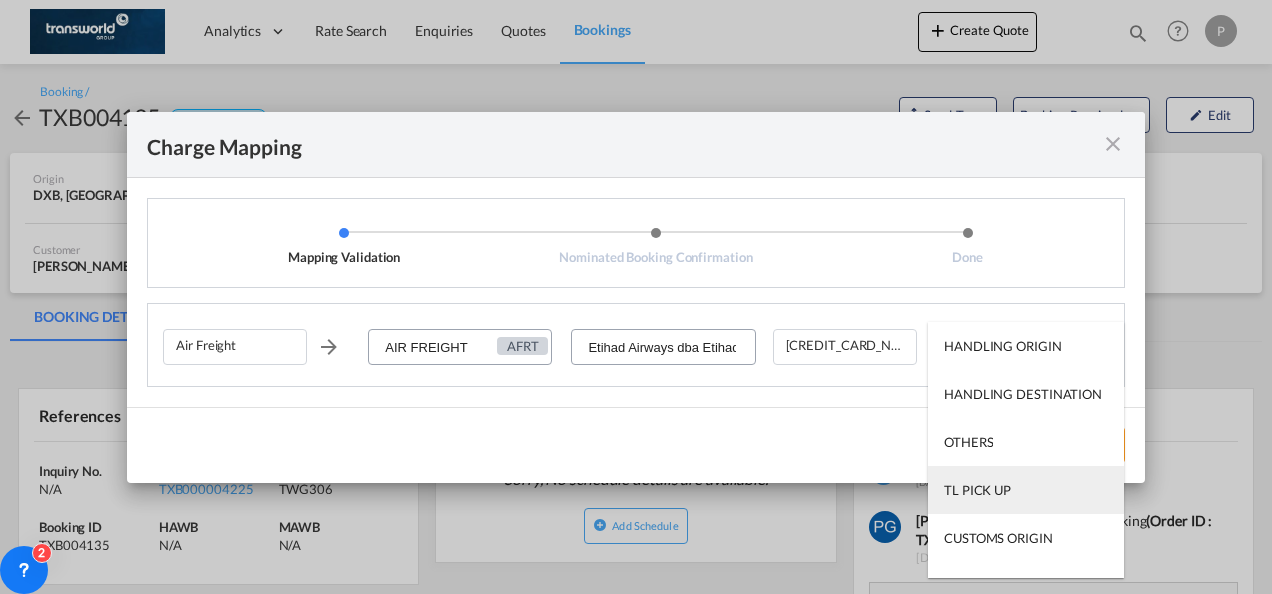 scroll, scrollTop: 128, scrollLeft: 0, axis: vertical 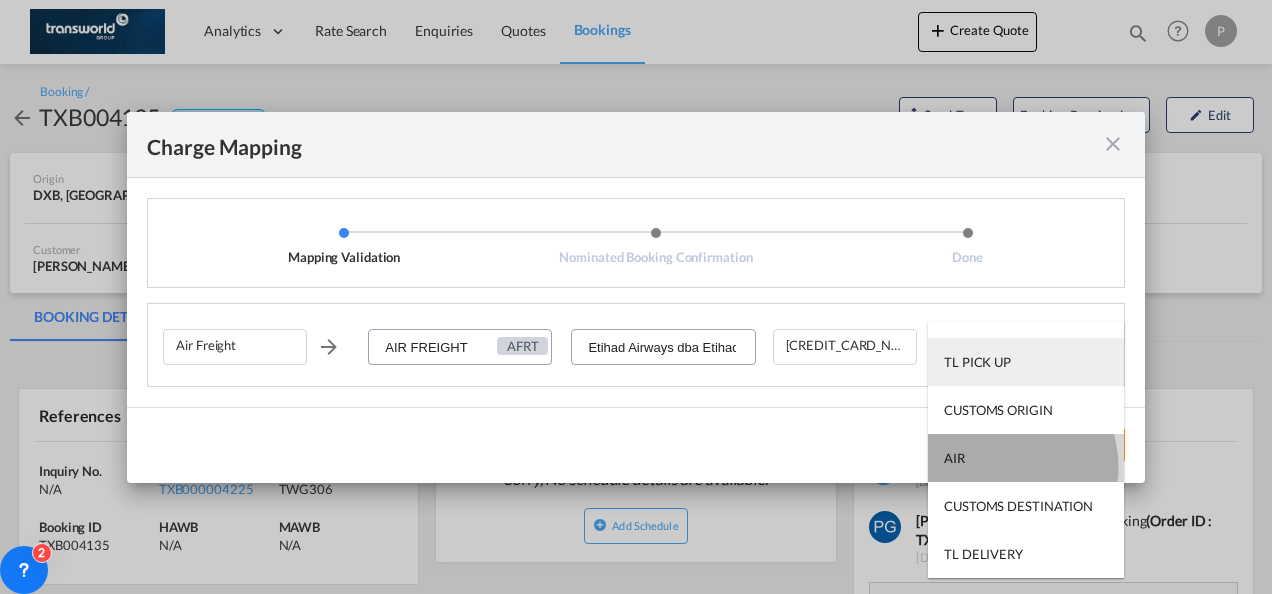 click on "AIR" at bounding box center (1026, 458) 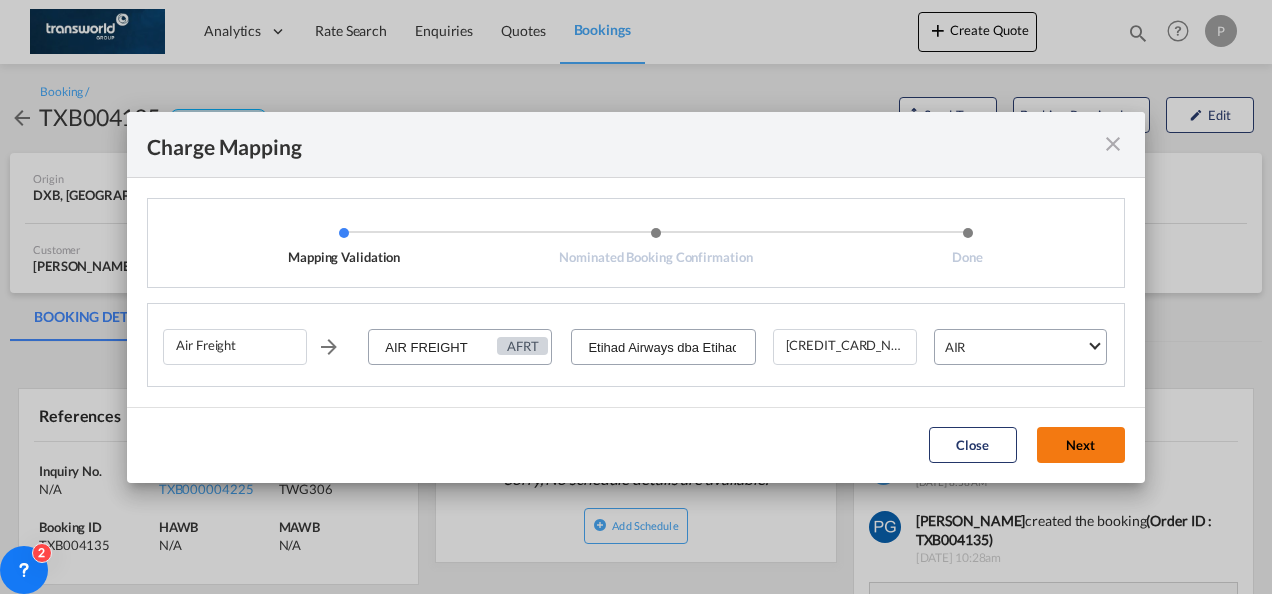 click on "Next" 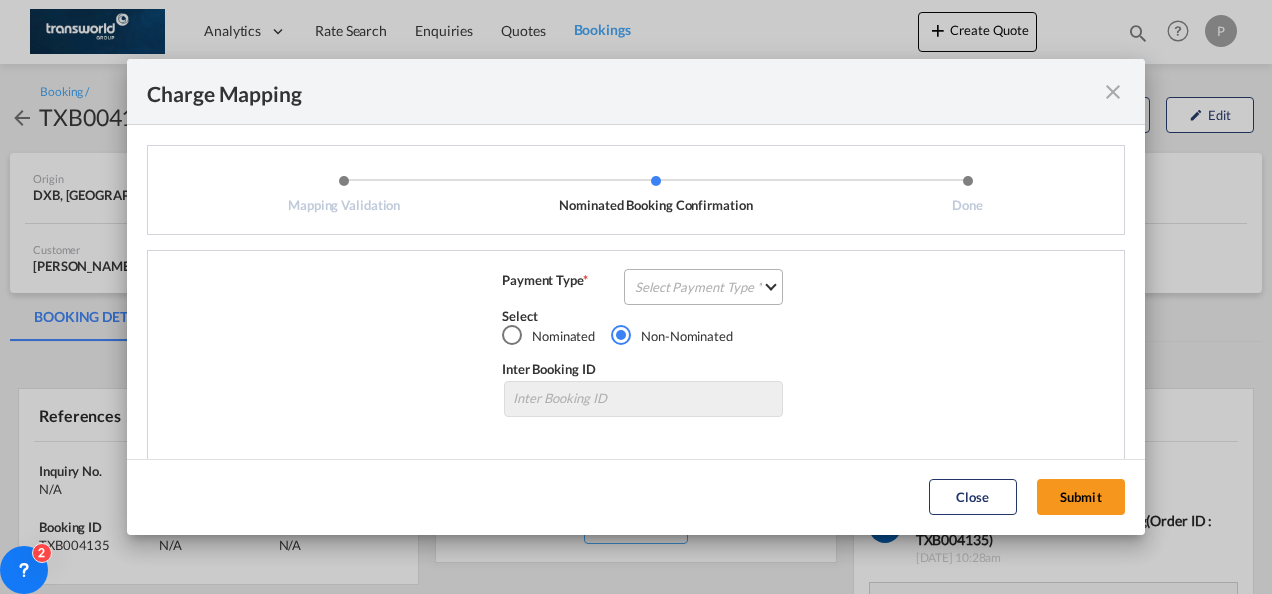 click on "Select Payment Type
COLLECT
PREPAID" at bounding box center (703, 287) 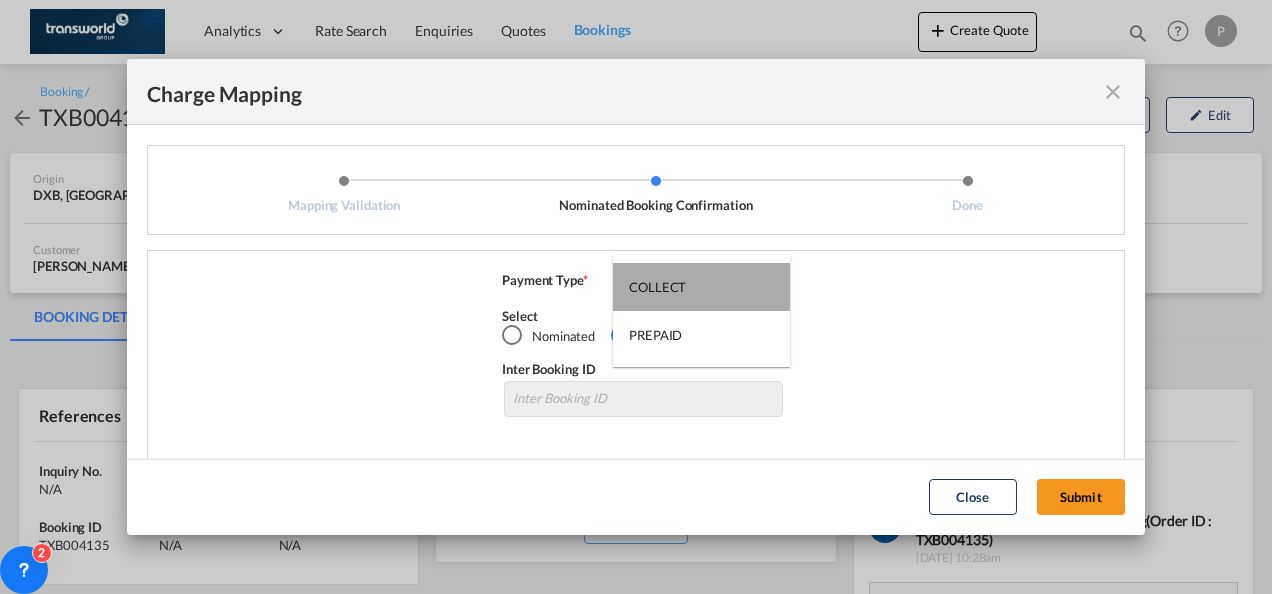 click on "COLLECT" at bounding box center [657, 287] 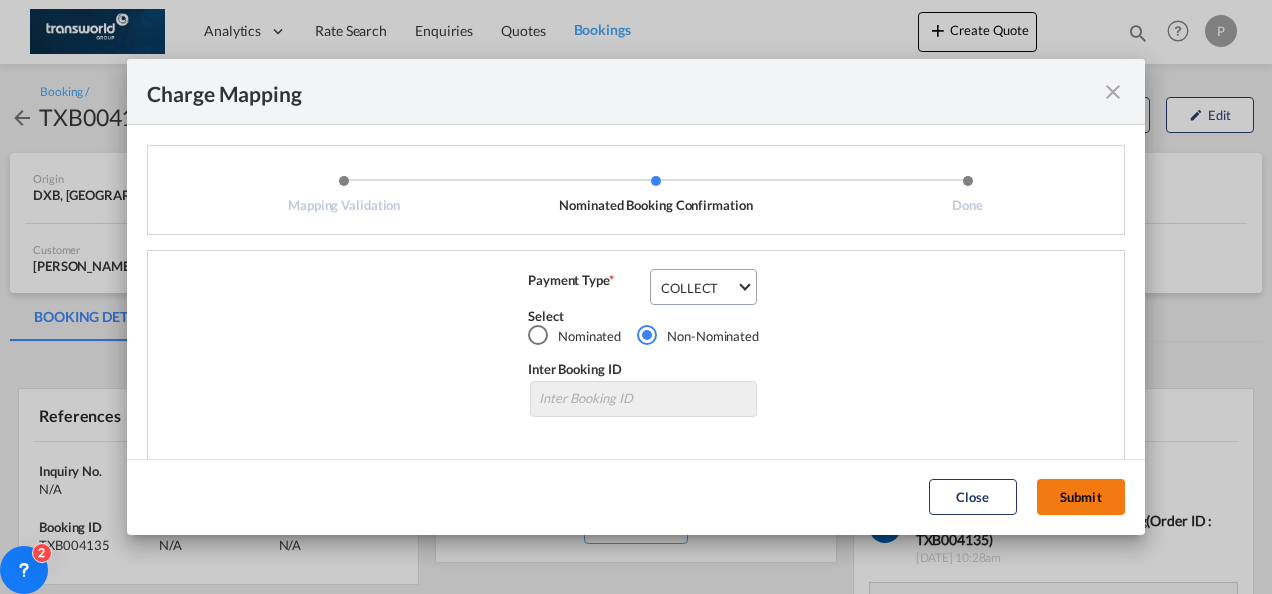 click on "Submit" 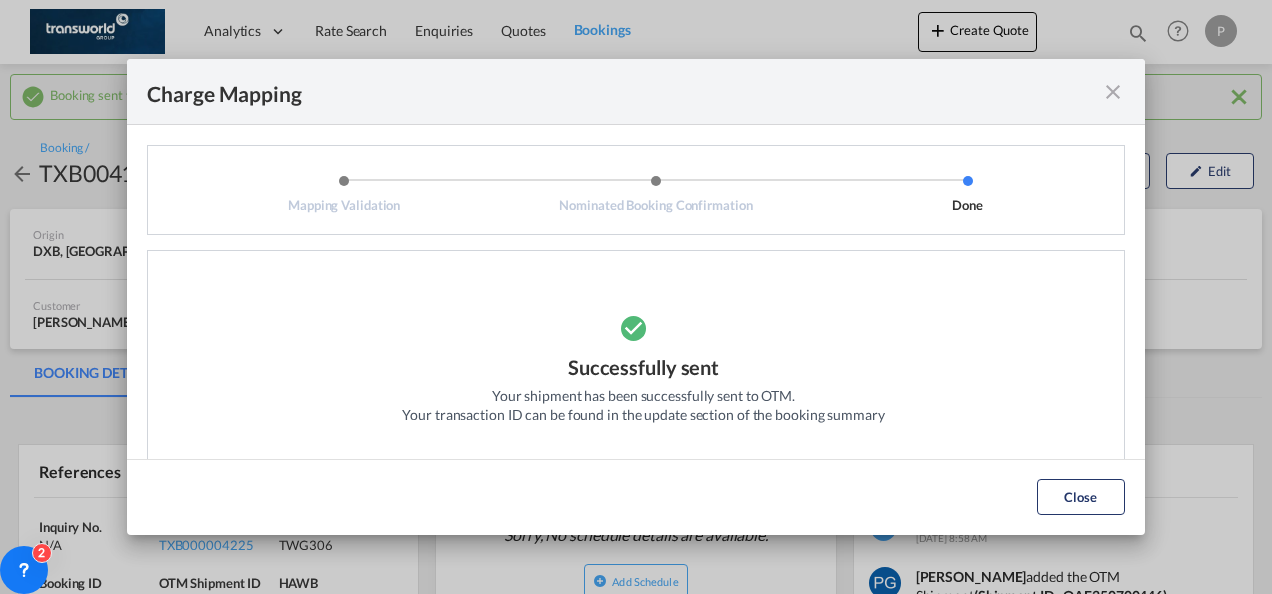 click at bounding box center (1113, 92) 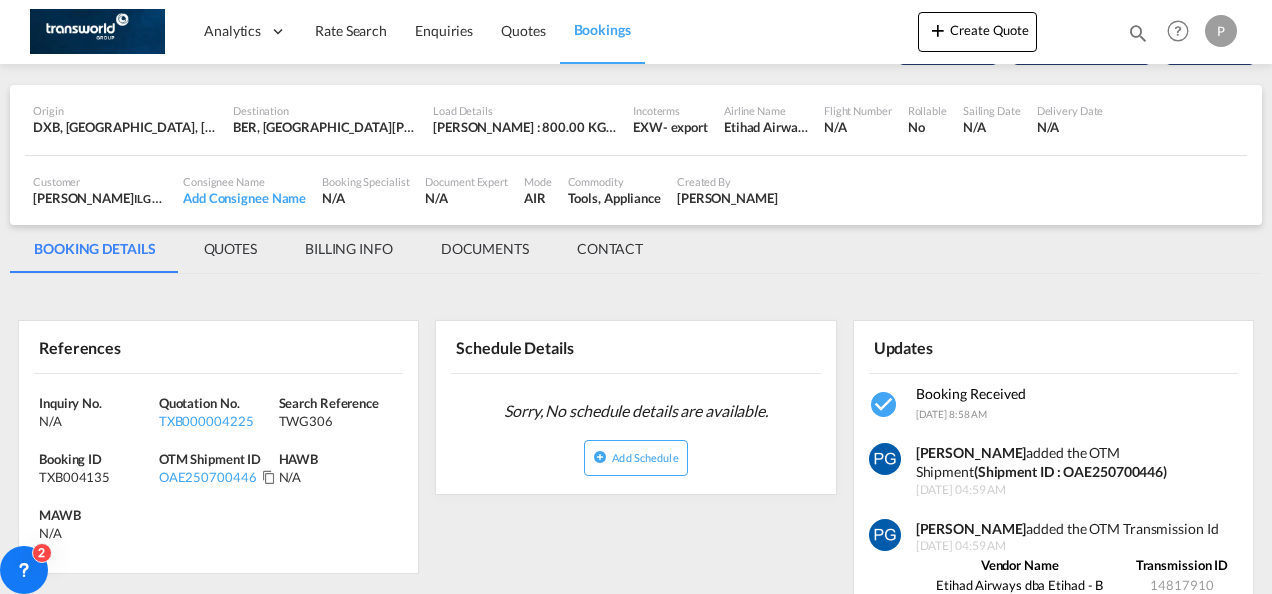 scroll, scrollTop: 126, scrollLeft: 0, axis: vertical 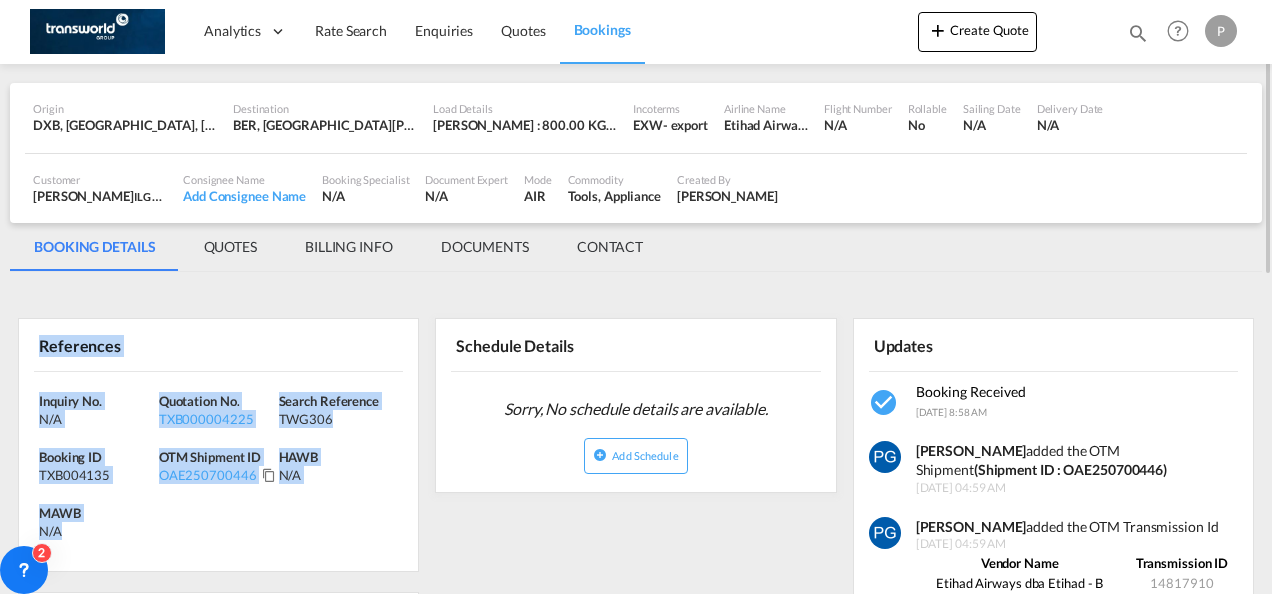 drag, startPoint x: 38, startPoint y: 344, endPoint x: 147, endPoint y: 535, distance: 219.91362 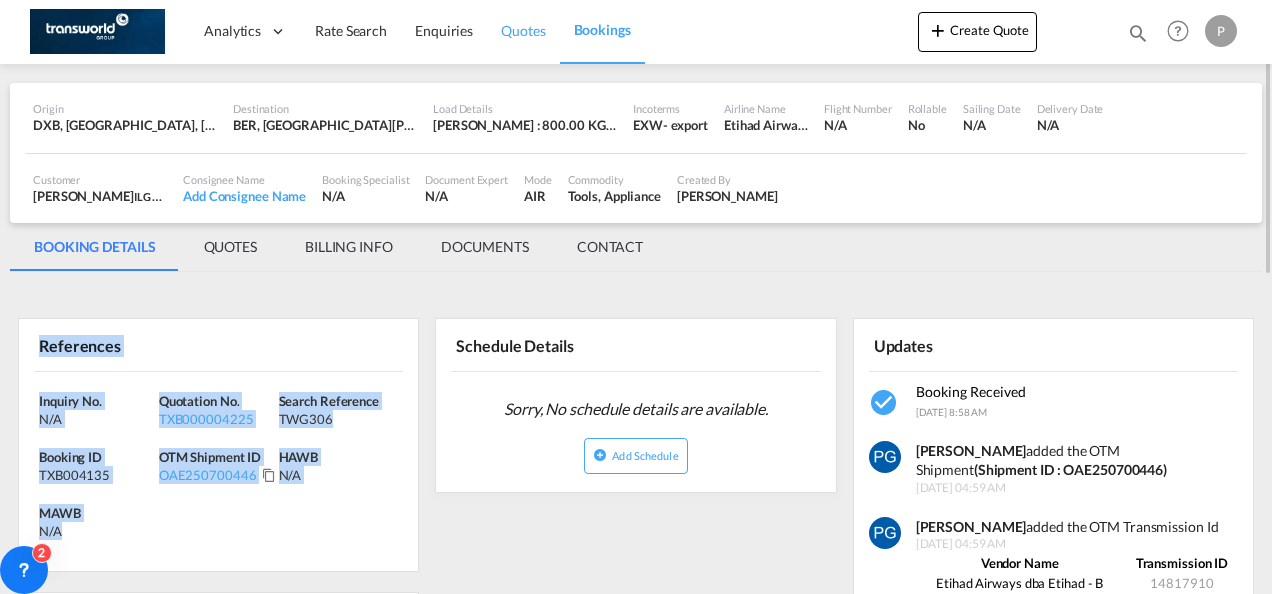 click on "Quotes" at bounding box center [523, 31] 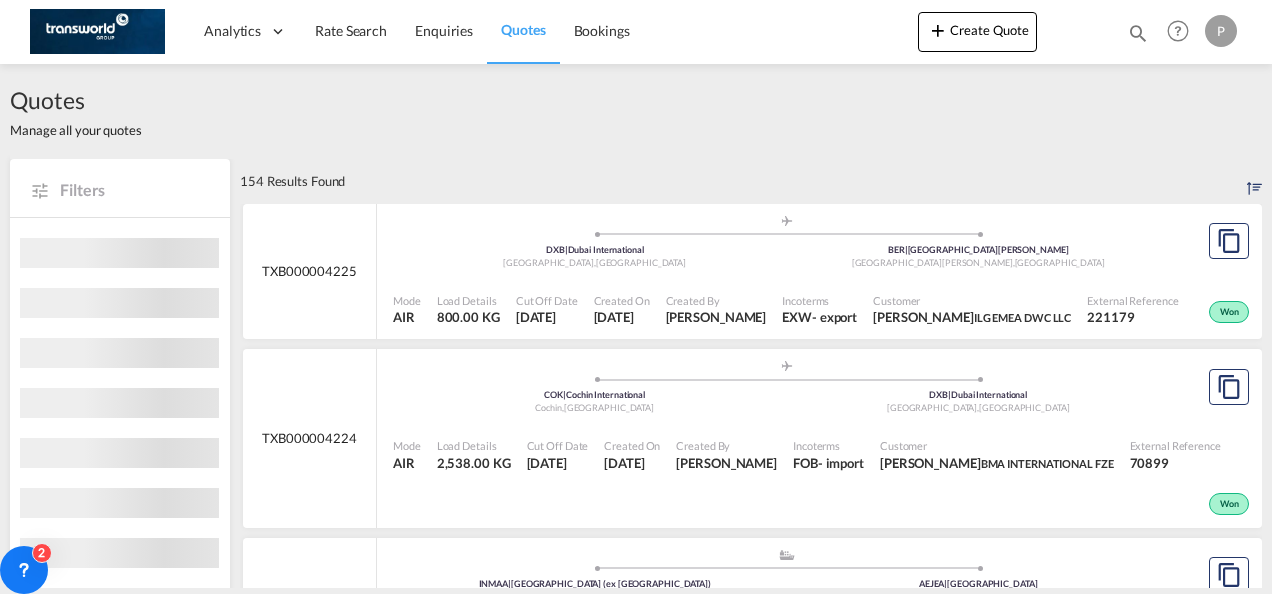 scroll, scrollTop: 0, scrollLeft: 0, axis: both 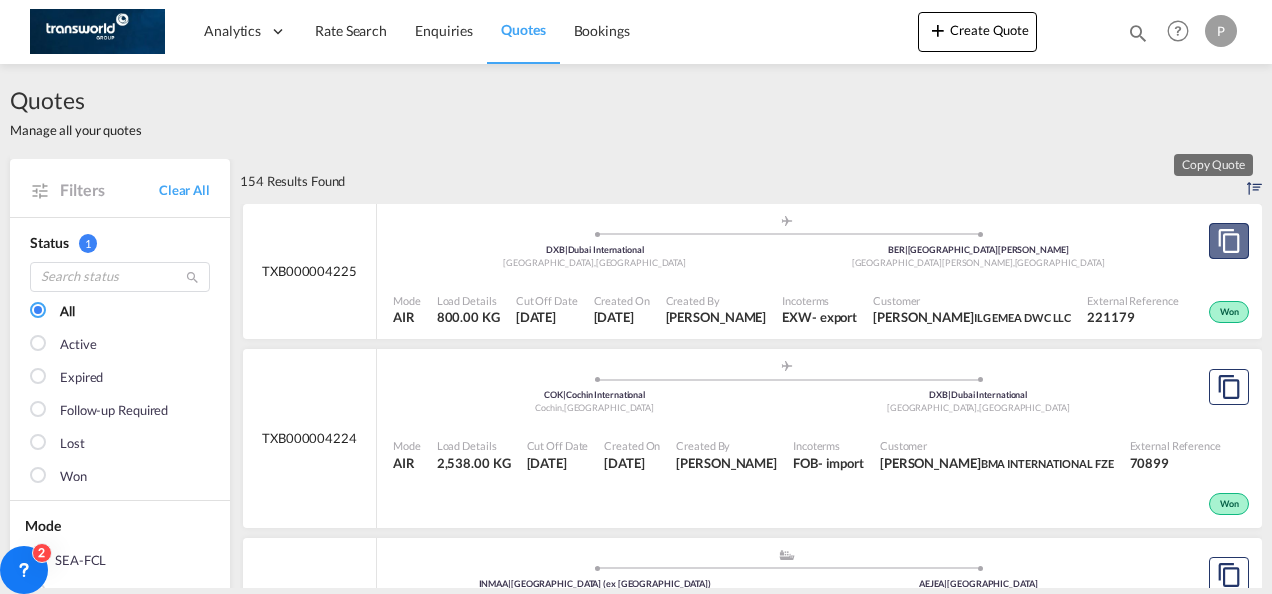 click at bounding box center (1229, 241) 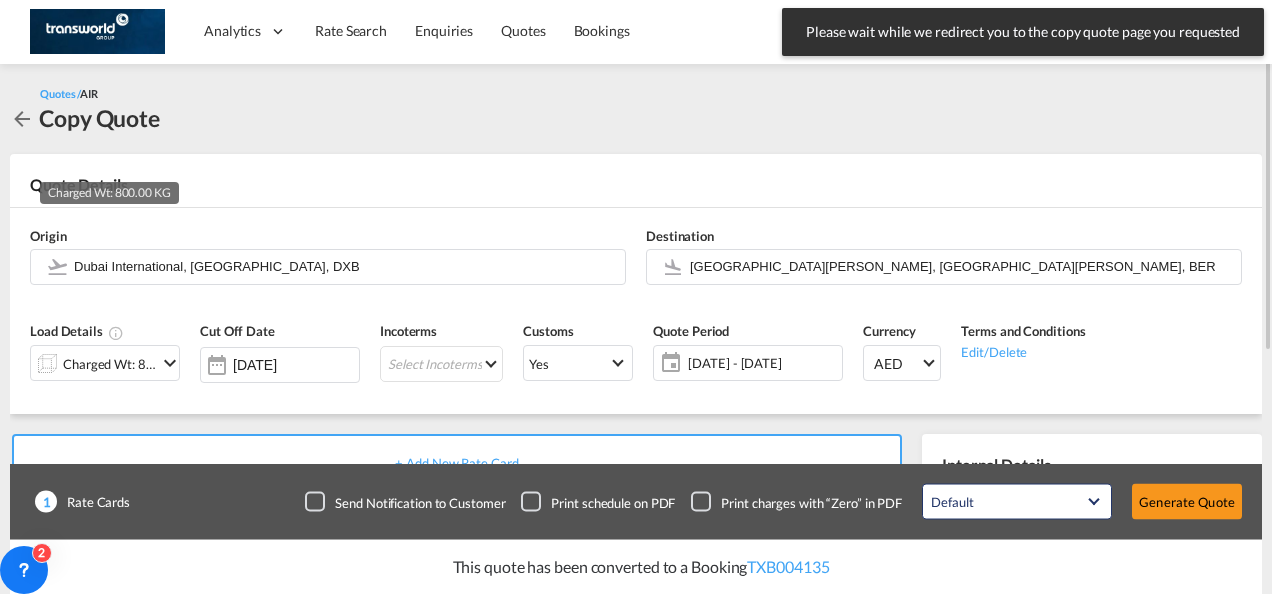 click on "Charged Wt: 800.00 KG" at bounding box center (110, 364) 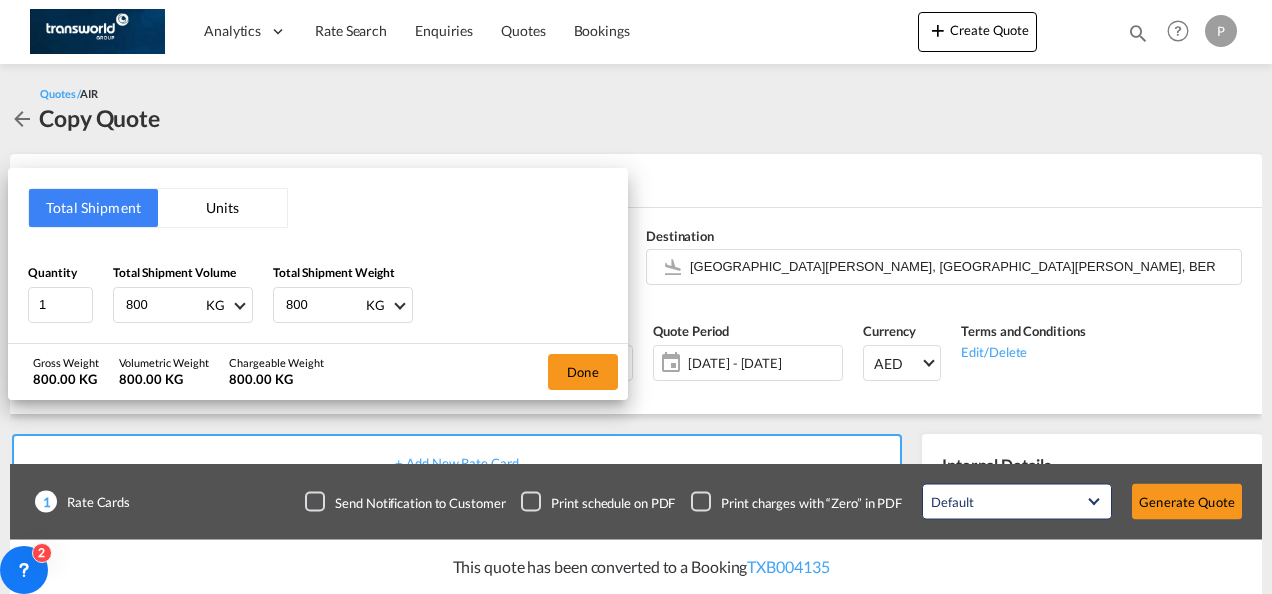 click on "800" at bounding box center (164, 305) 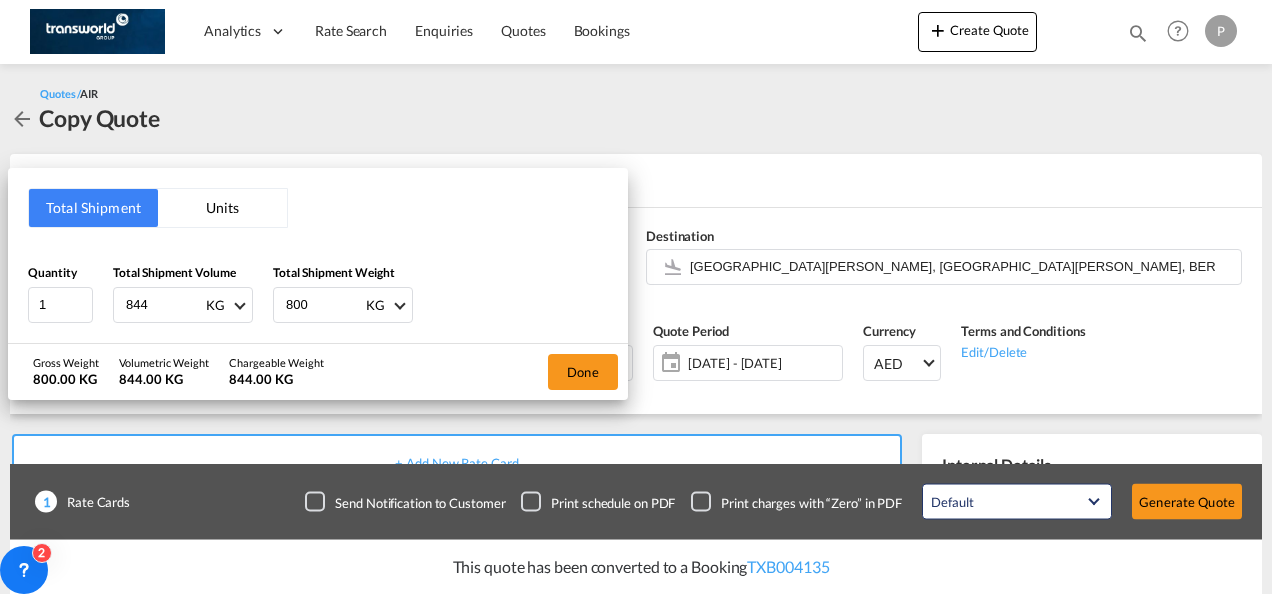 type on "844" 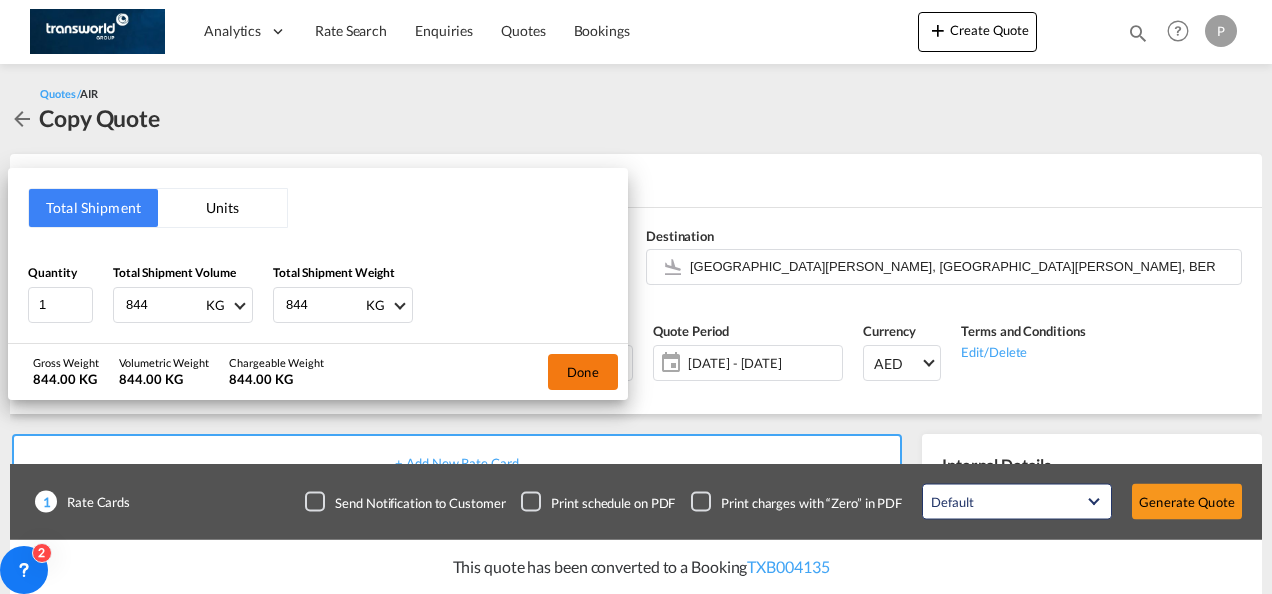 type on "844" 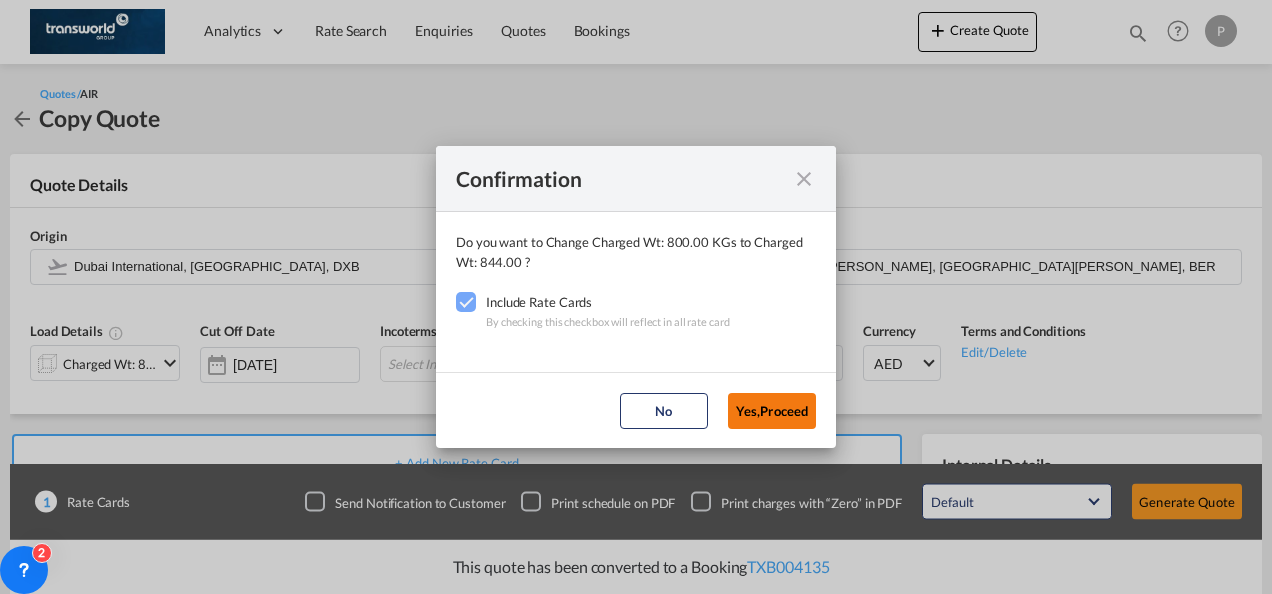 click on "Yes,Proceed" at bounding box center (772, 411) 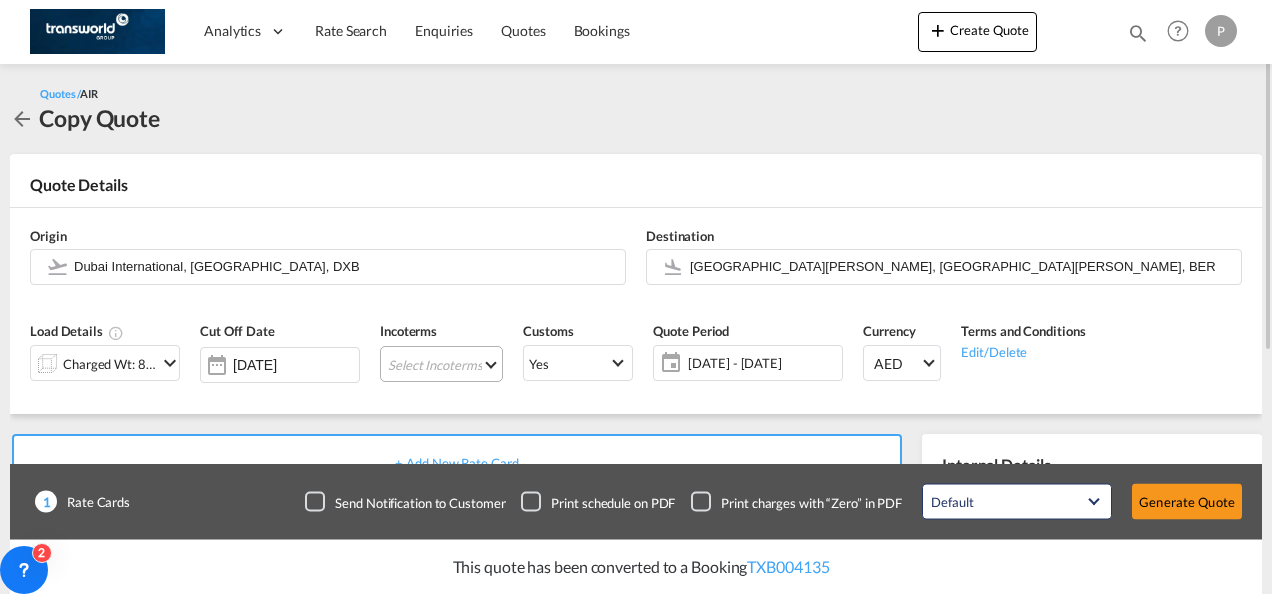 click on "Select Incoterms
CIF - import
Cost,Insurance and Freight CIP - export
Carriage and Insurance Paid to DDP - export
Delivery Duty Paid CIF - export
Cost,Insurance and Freight FOB - import
Free on Board FOB - export
Free on Board DPU - export
Delivery at Place Unloaded CPT - export
Carrier Paid to DAP - export
Delivered at Place CFR - import
Cost and Freight DPU - import
Delivery at Place Unloaded DAP - import
Delivered at Place CIP - import
Carriage and Insurance Paid to CFR - export
Cost and Freight EXW - export
Ex Works CPT - import
Carrier Paid to [GEOGRAPHIC_DATA] - import
Free Alongside Ship FCA - export
Free Carrier EXW - import
Ex Works FCA - import
Free Carrier FAS - export
Free Alongside Ship" at bounding box center [441, 364] 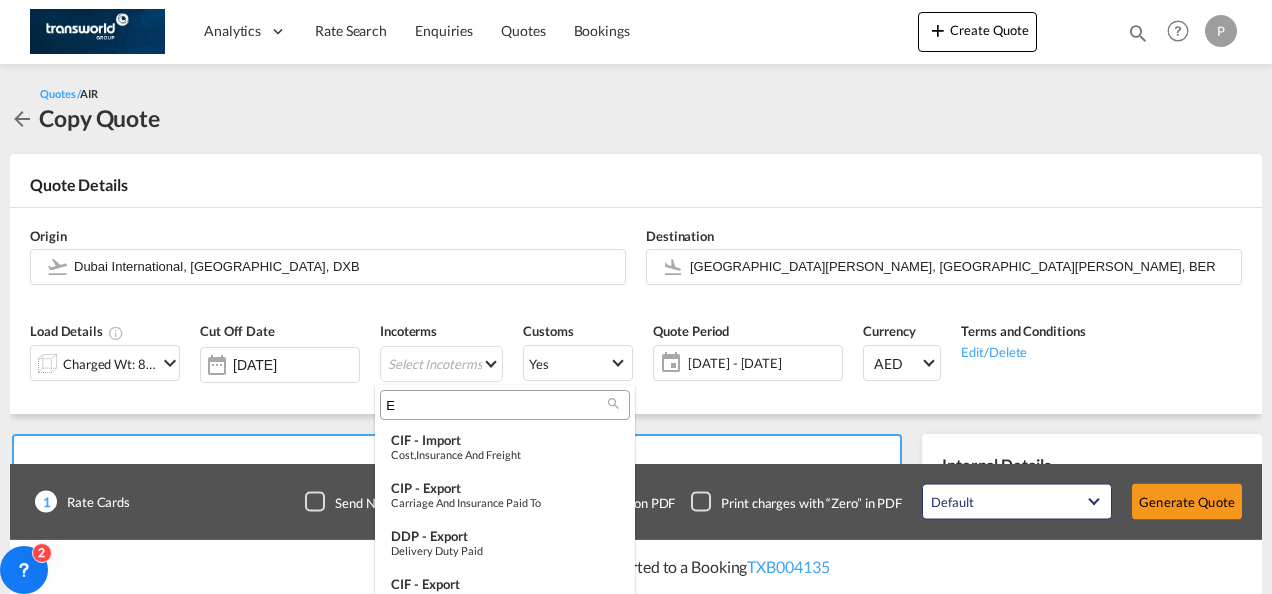 click on "E" at bounding box center (497, 405) 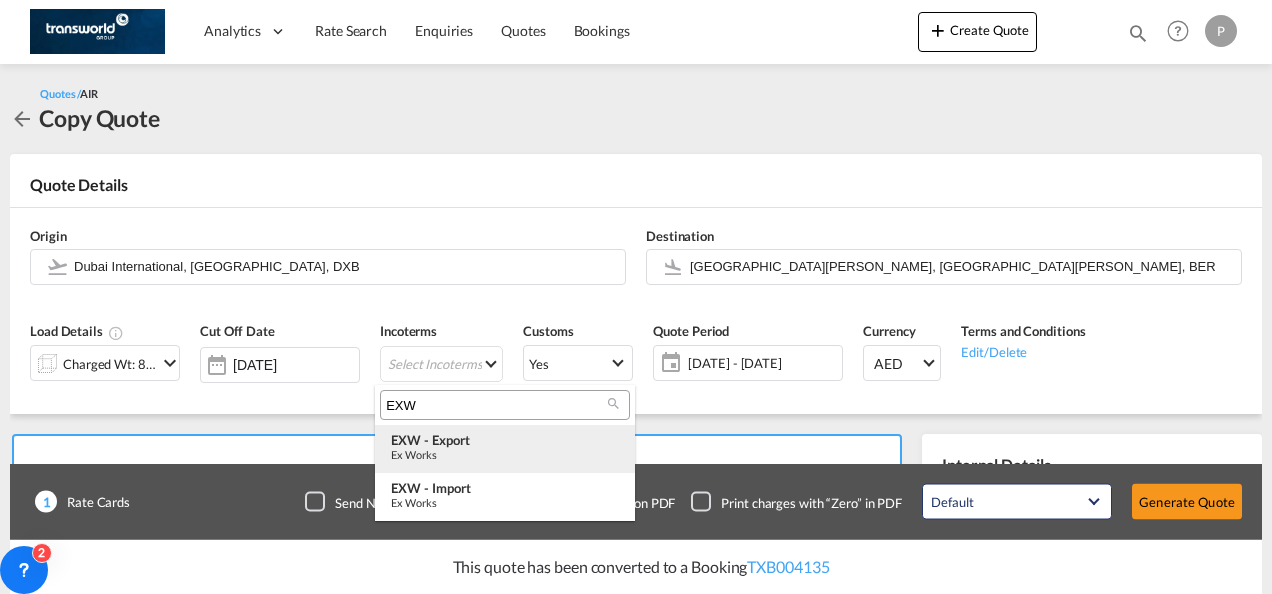 type on "EXW" 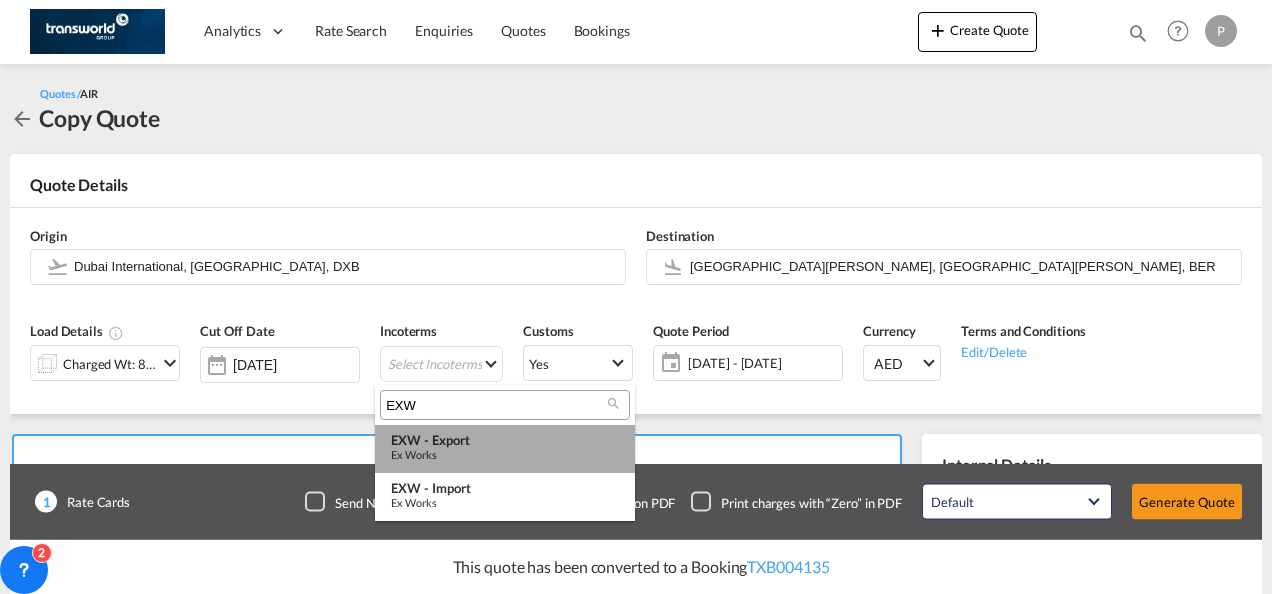 click on "Ex Works" at bounding box center (505, 454) 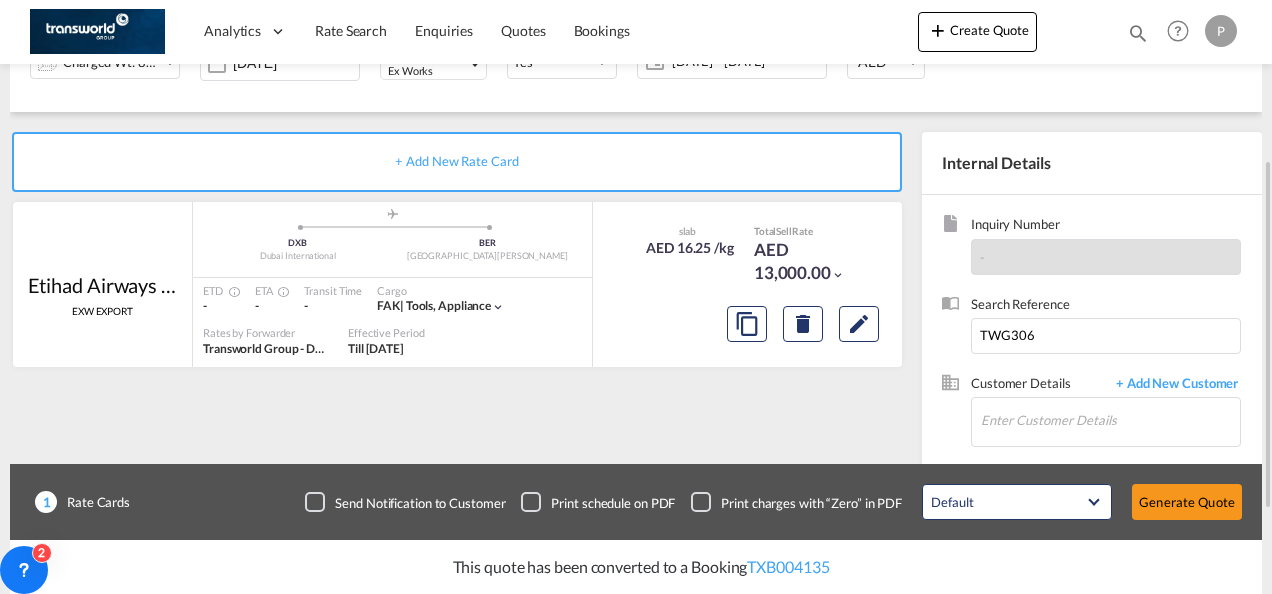 scroll, scrollTop: 308, scrollLeft: 0, axis: vertical 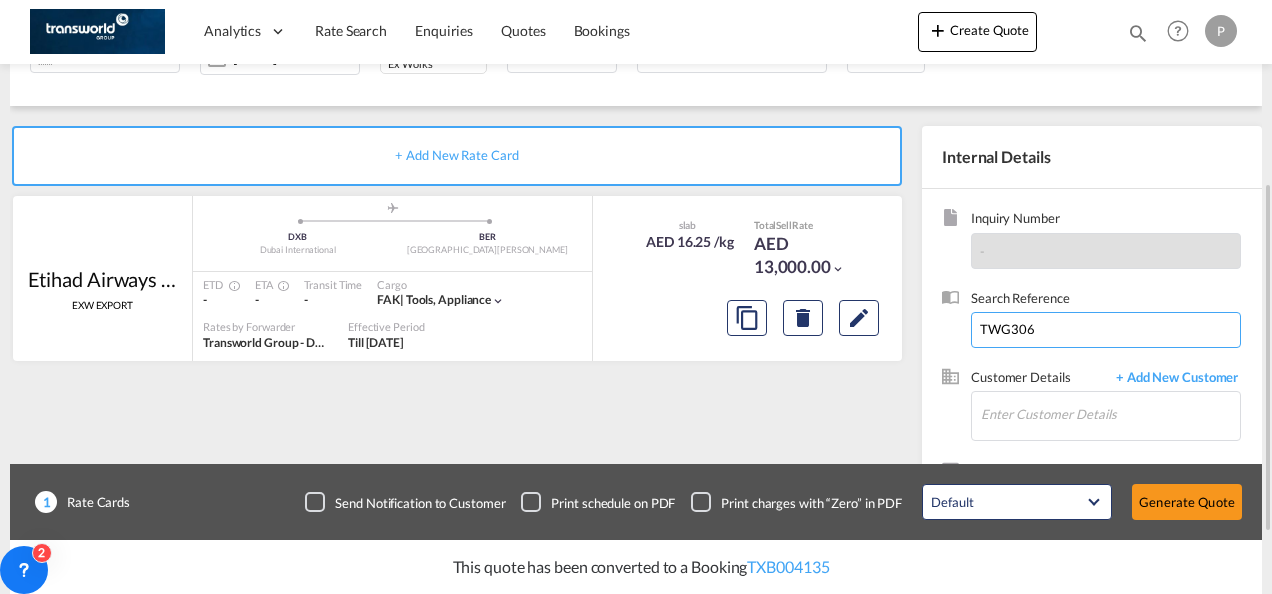 click on "TWG306" at bounding box center [1106, 330] 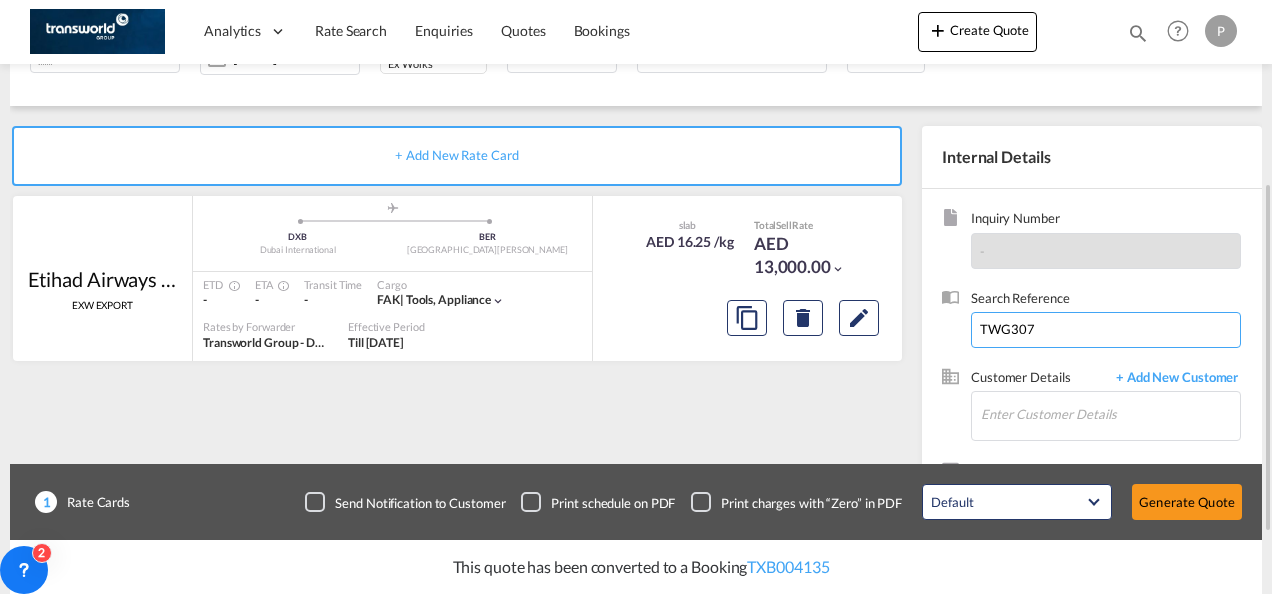 type on "TWG307" 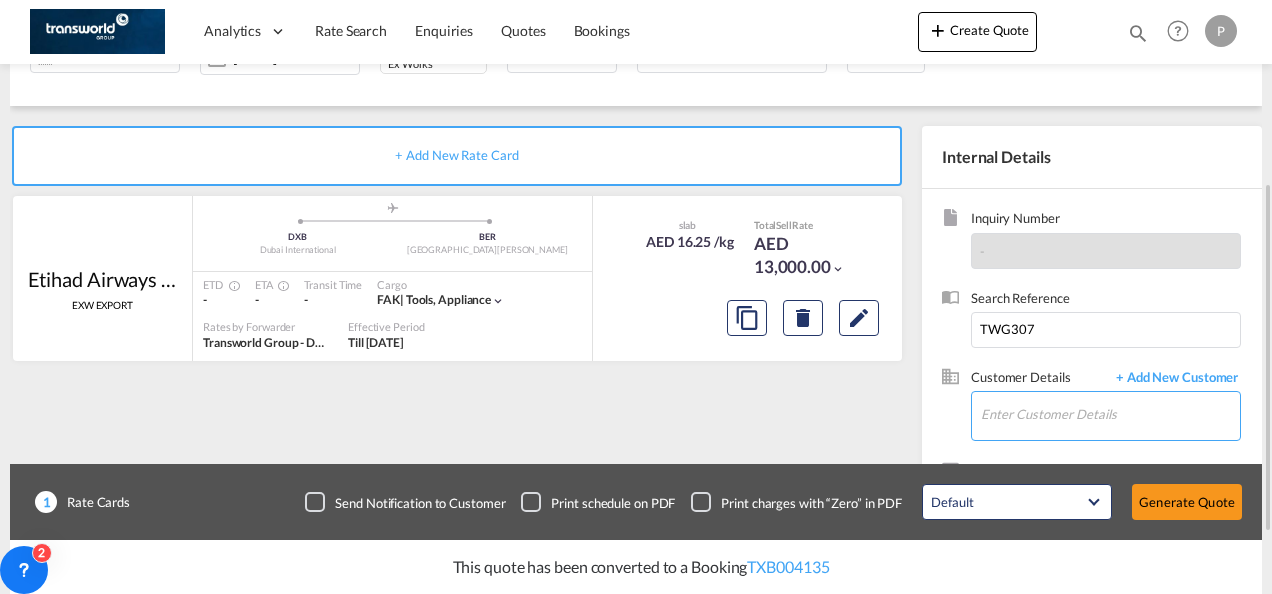 click on "Enter Customer Details" at bounding box center (1110, 414) 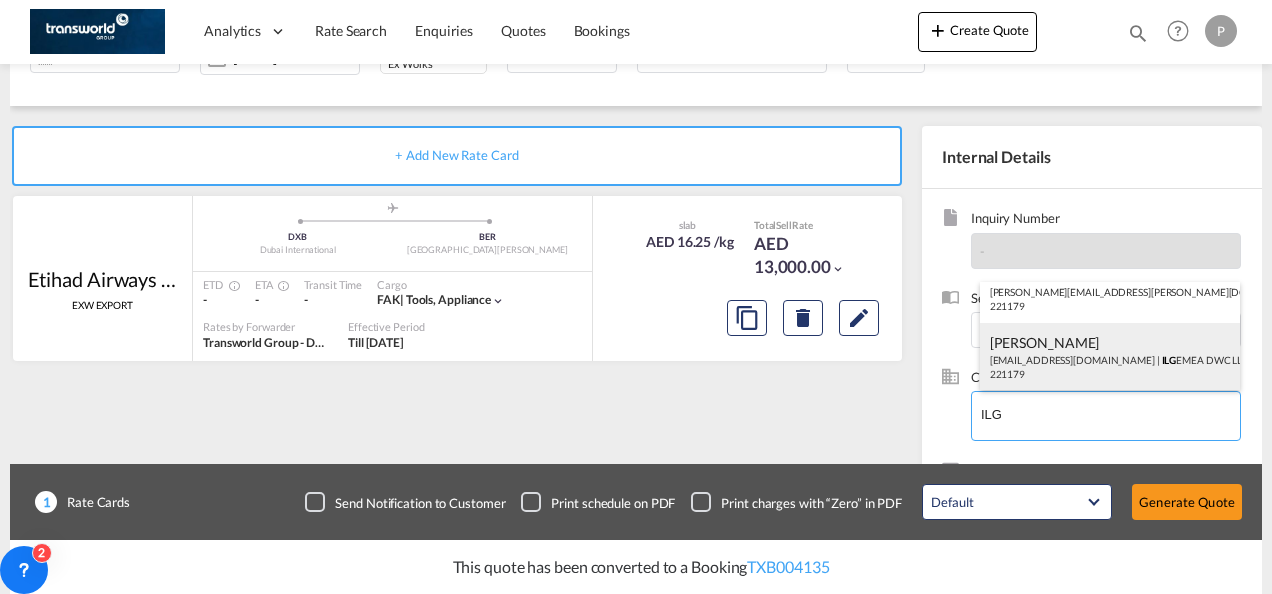 scroll, scrollTop: 0, scrollLeft: 0, axis: both 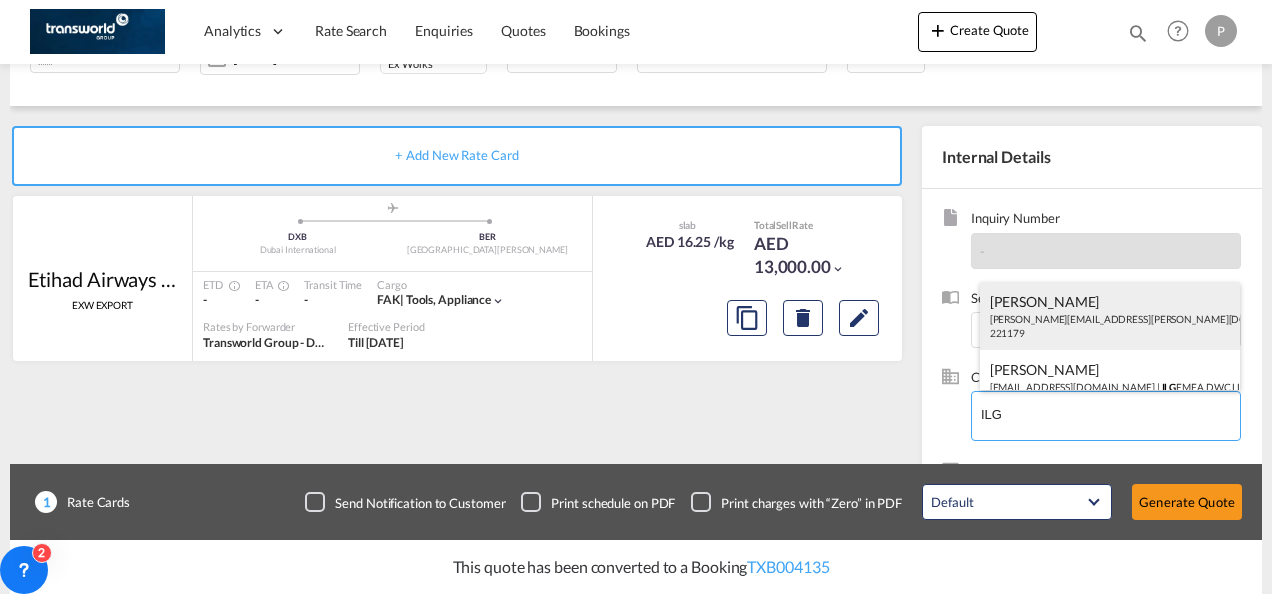 click on "[PERSON_NAME] [PERSON_NAME][EMAIL_ADDRESS][PERSON_NAME][DOMAIN_NAME]    |    ILG  EMEA DWC LLC
|      221179" at bounding box center (1110, 316) 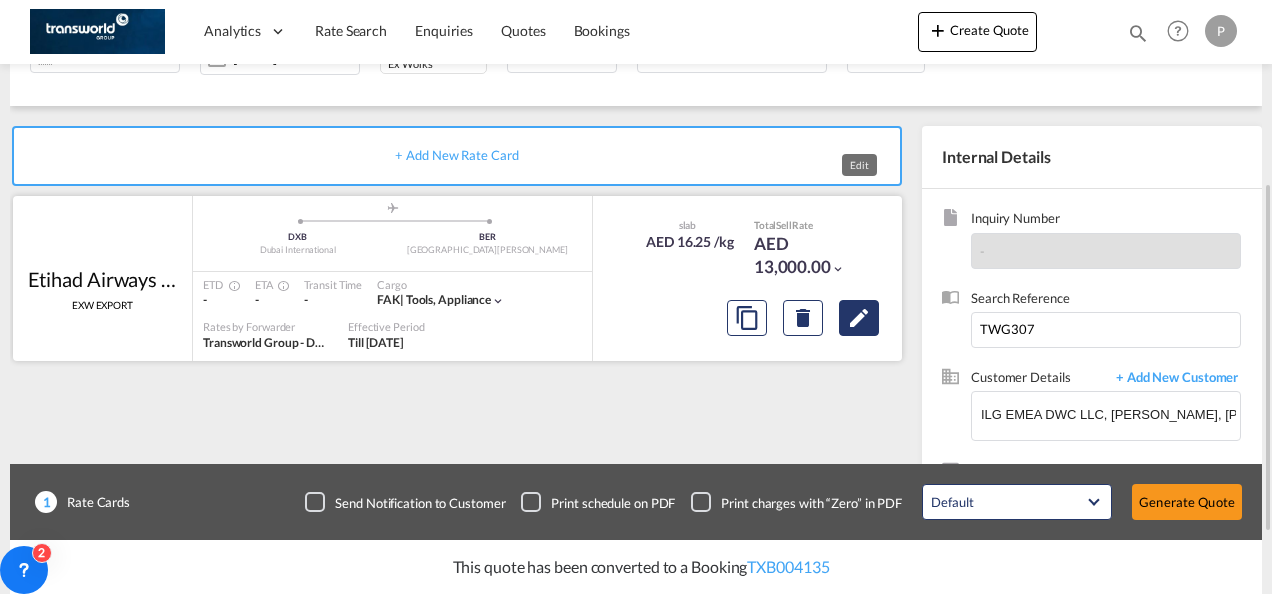 click at bounding box center (859, 318) 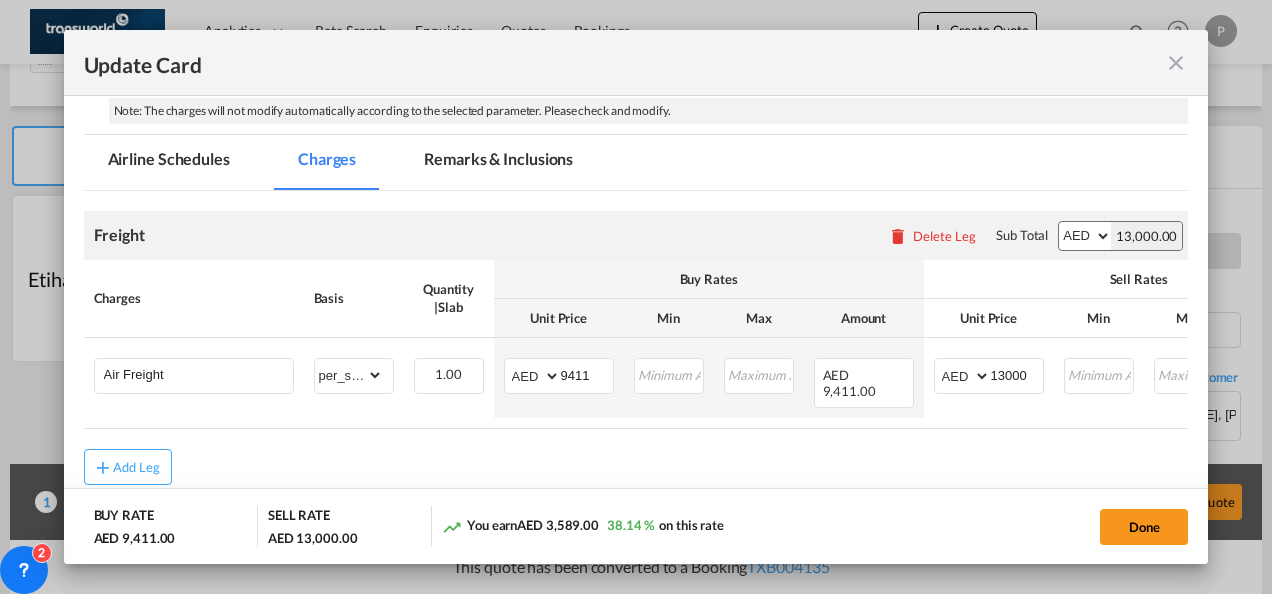 scroll, scrollTop: 422, scrollLeft: 0, axis: vertical 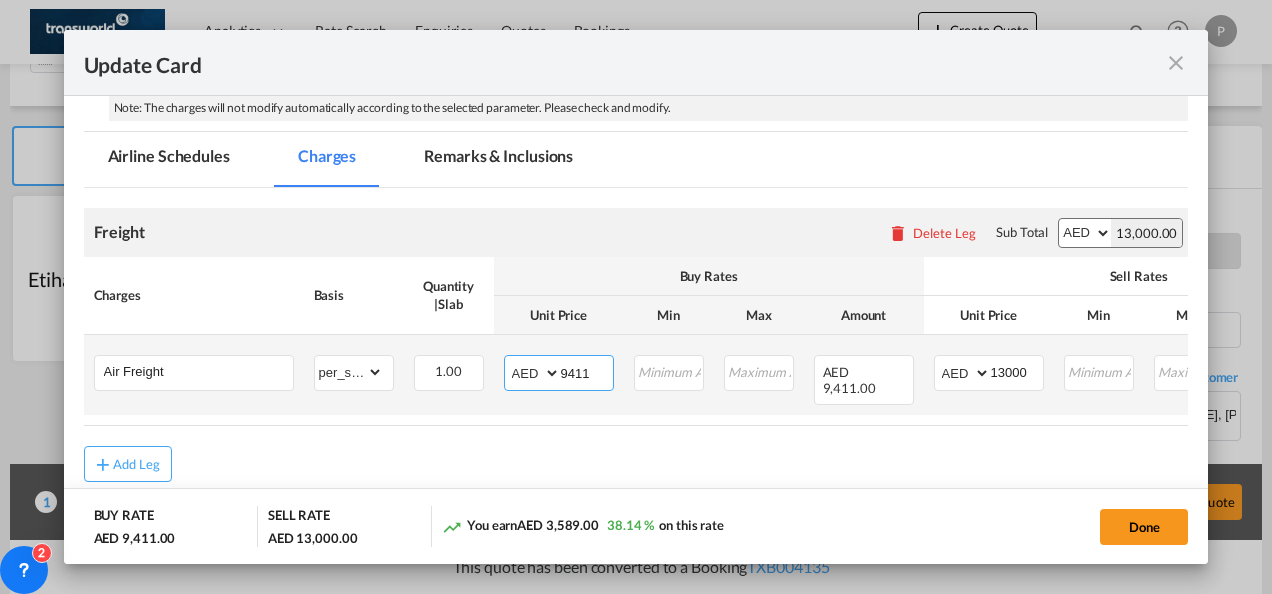 click on "9411" at bounding box center [587, 371] 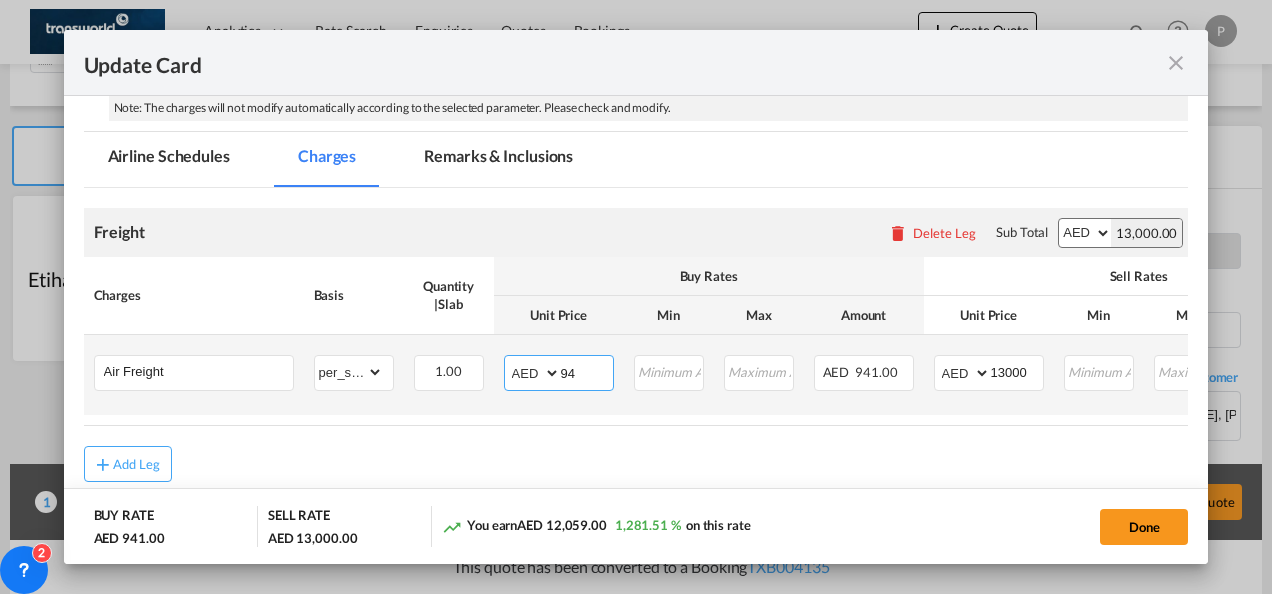 type on "9" 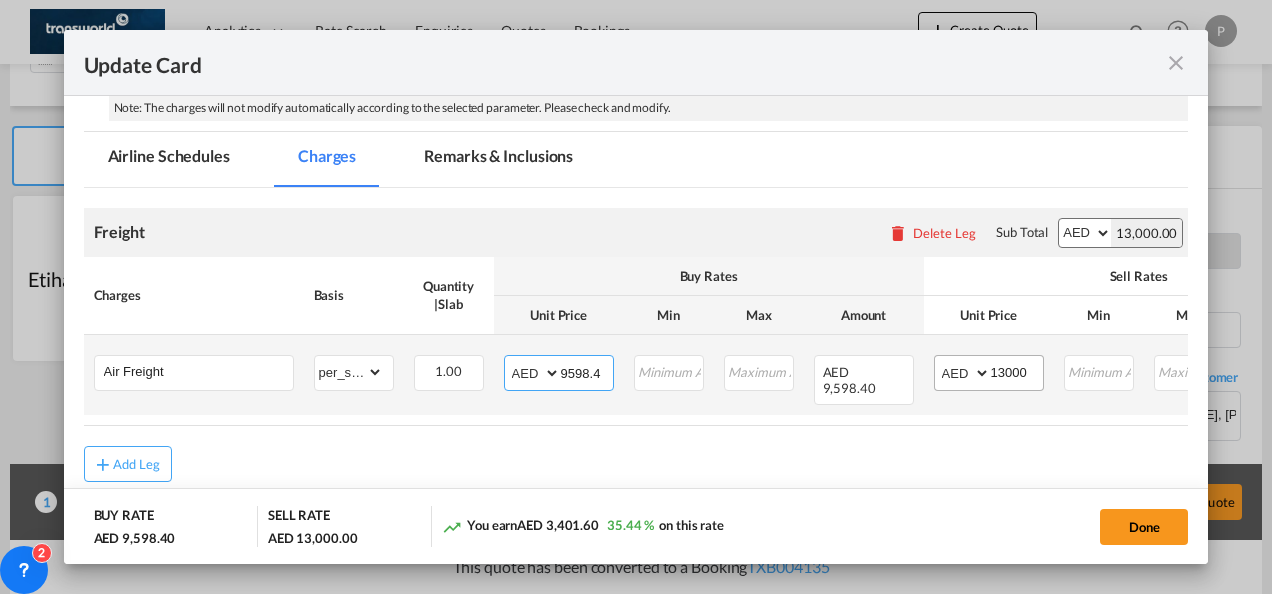 type on "9598.4" 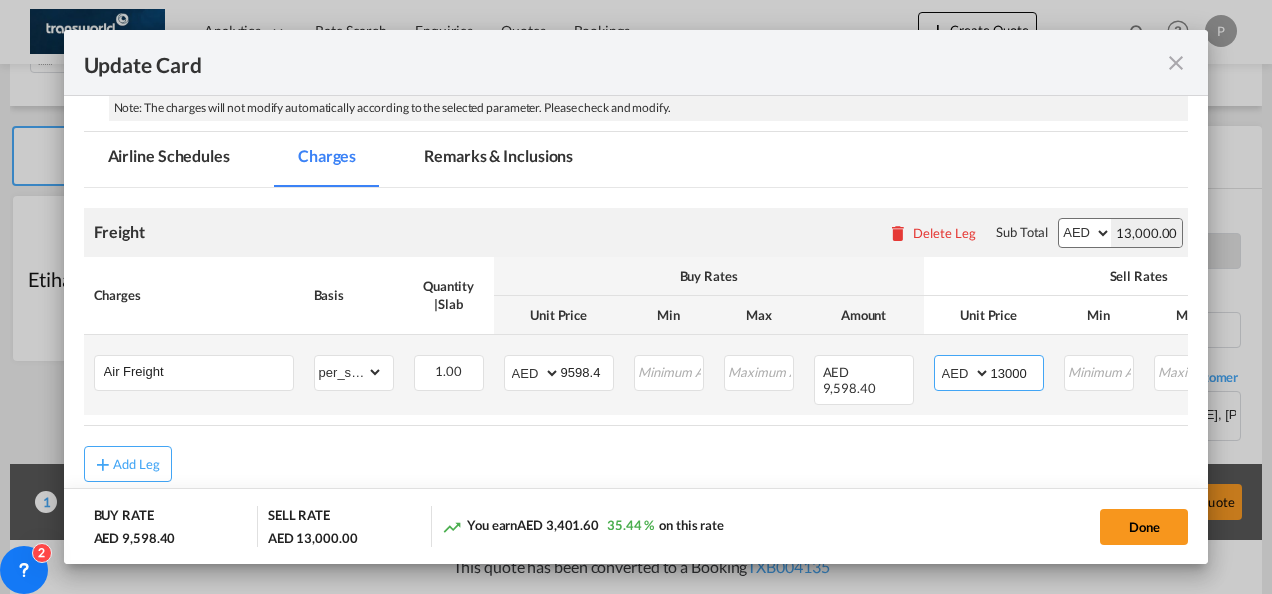 click on "13000" at bounding box center (1017, 371) 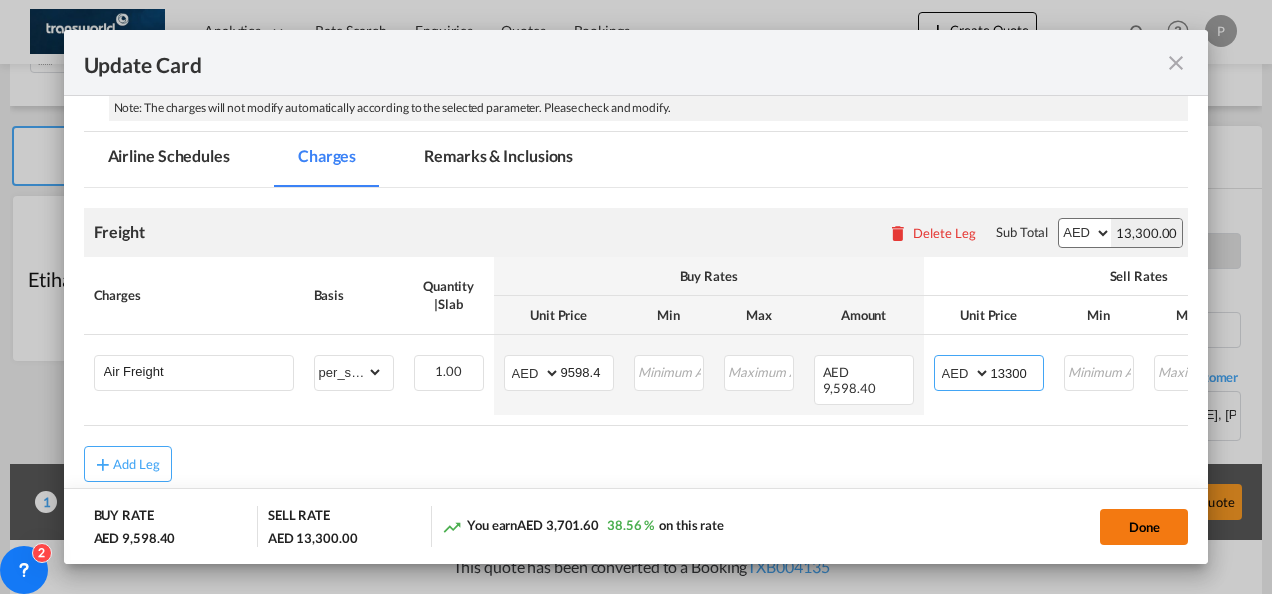 type on "13300" 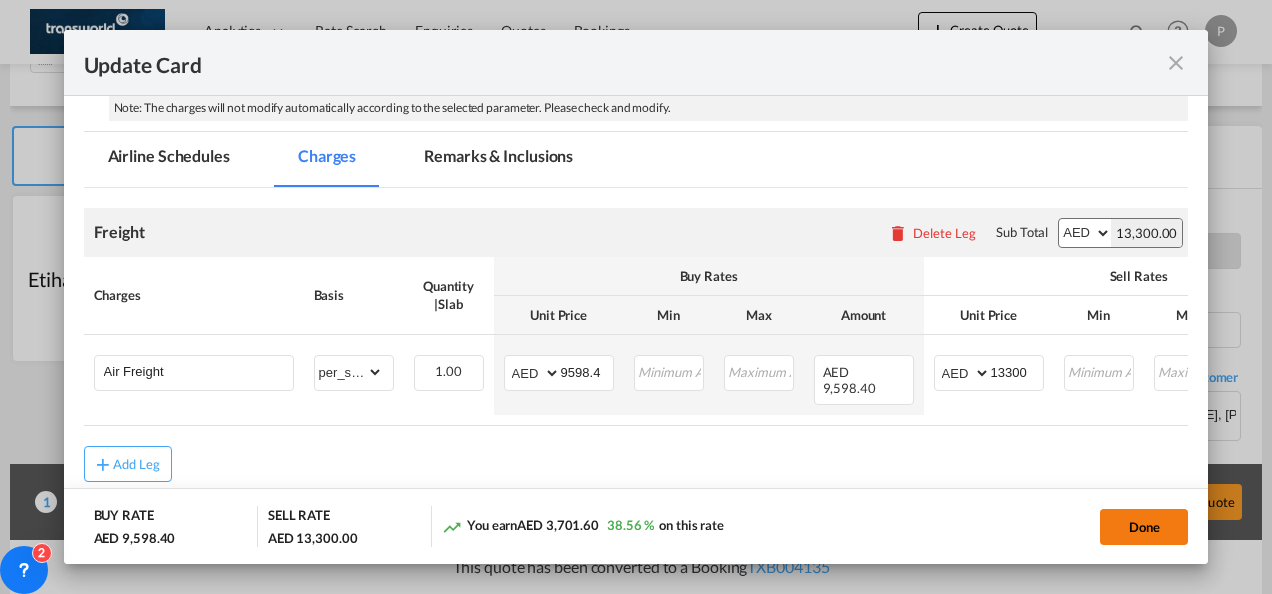 click on "Done" 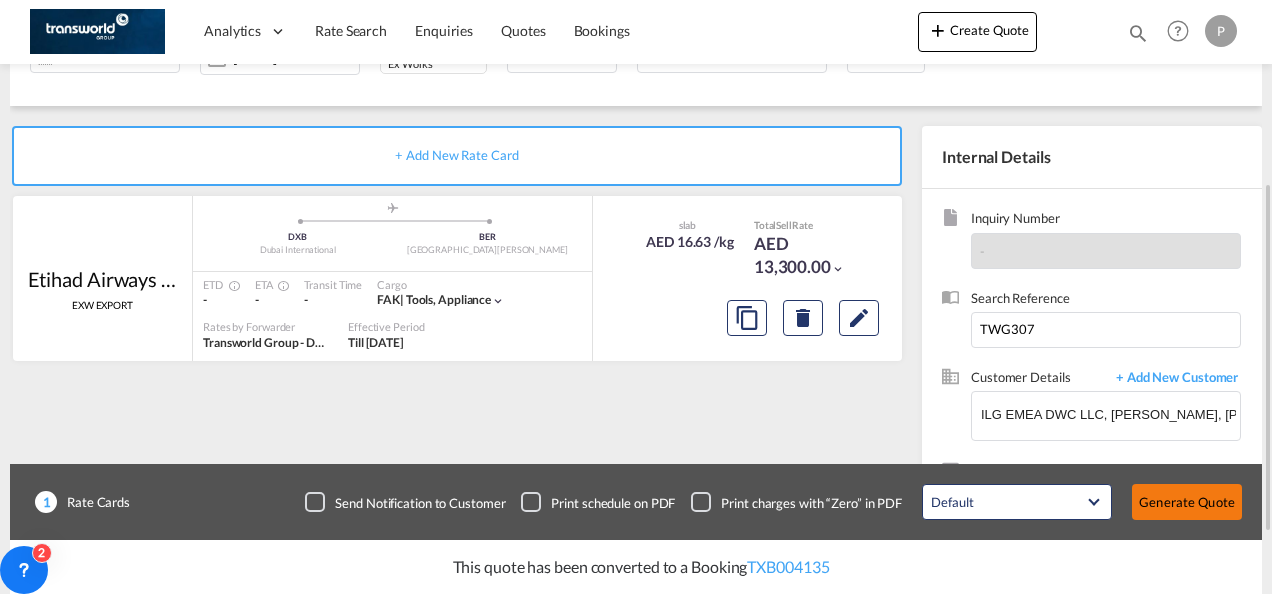 click on "Generate Quote" at bounding box center (1187, 502) 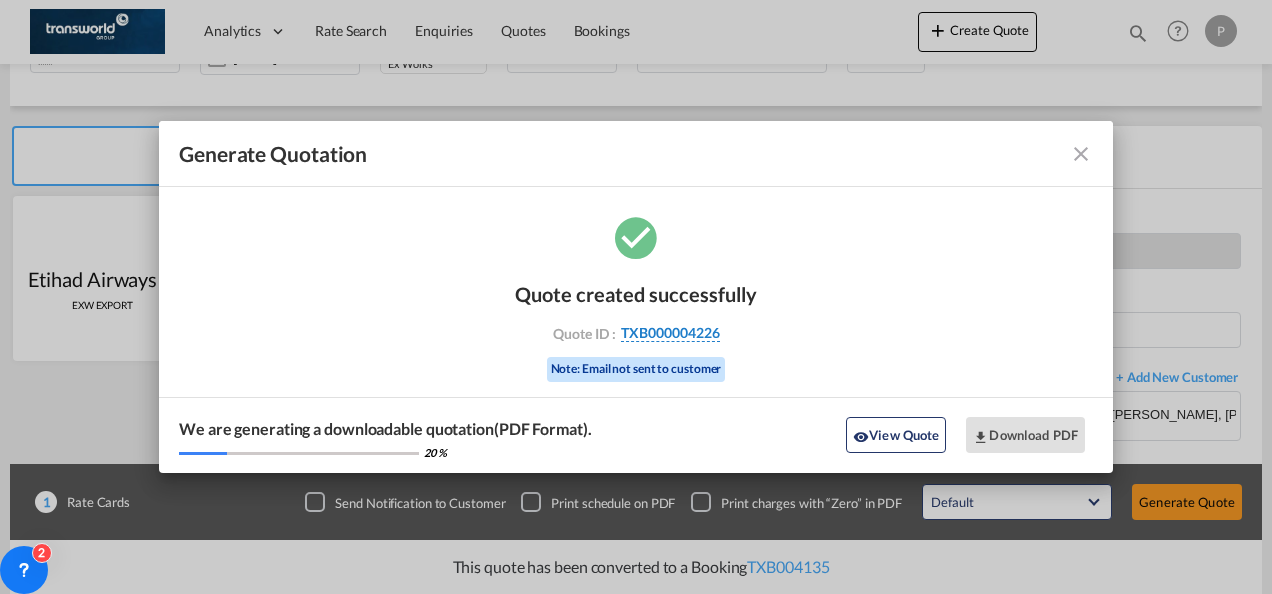 click on "TXB000004226" at bounding box center (670, 333) 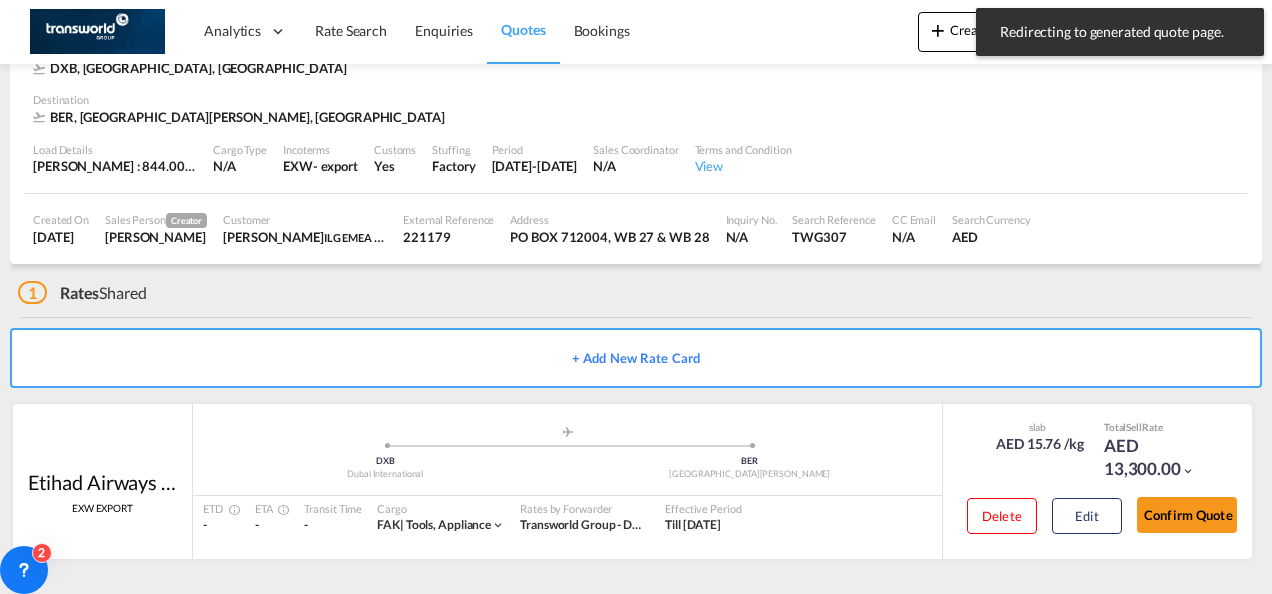 scroll, scrollTop: 122, scrollLeft: 0, axis: vertical 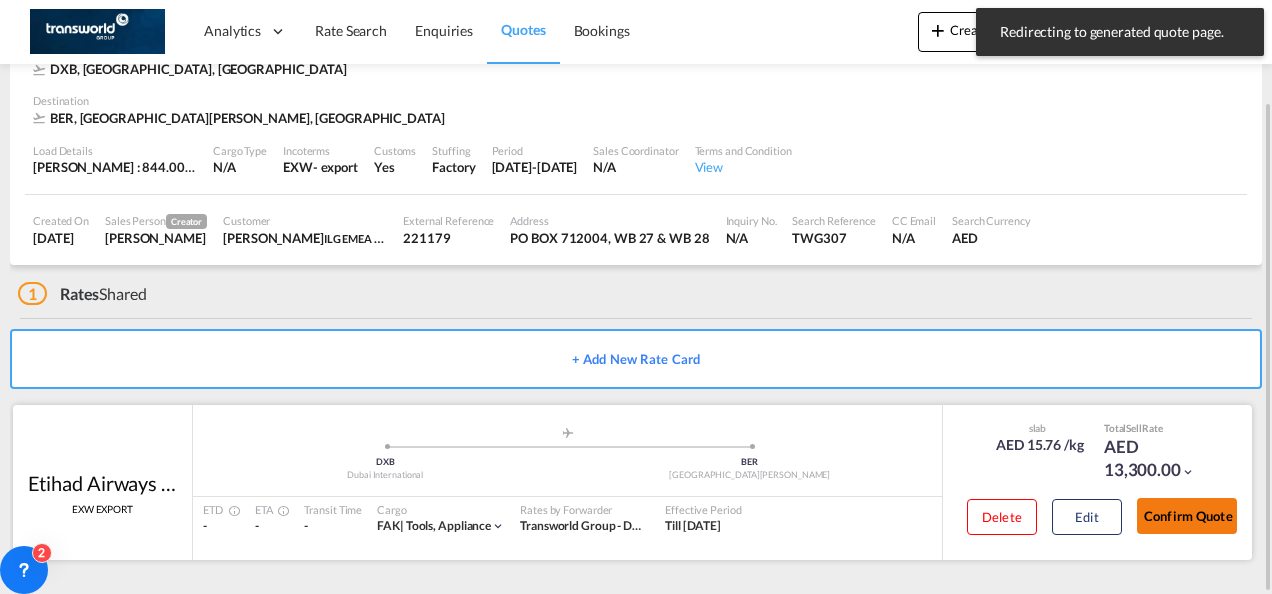 click on "Confirm Quote" at bounding box center (1187, 516) 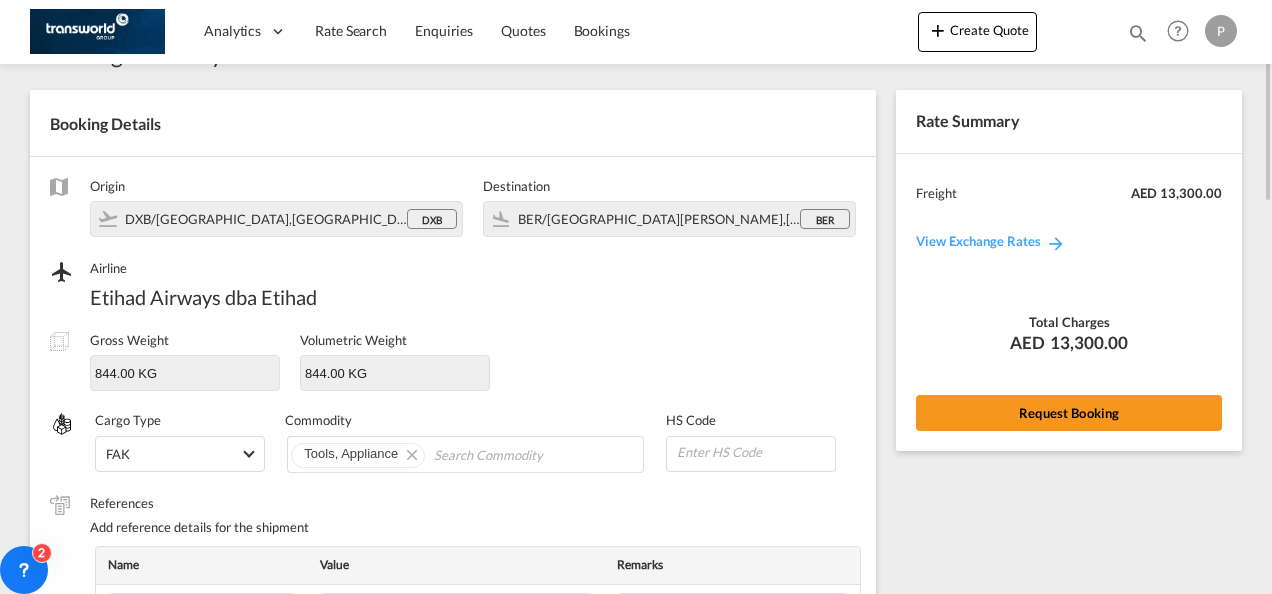 scroll, scrollTop: 0, scrollLeft: 0, axis: both 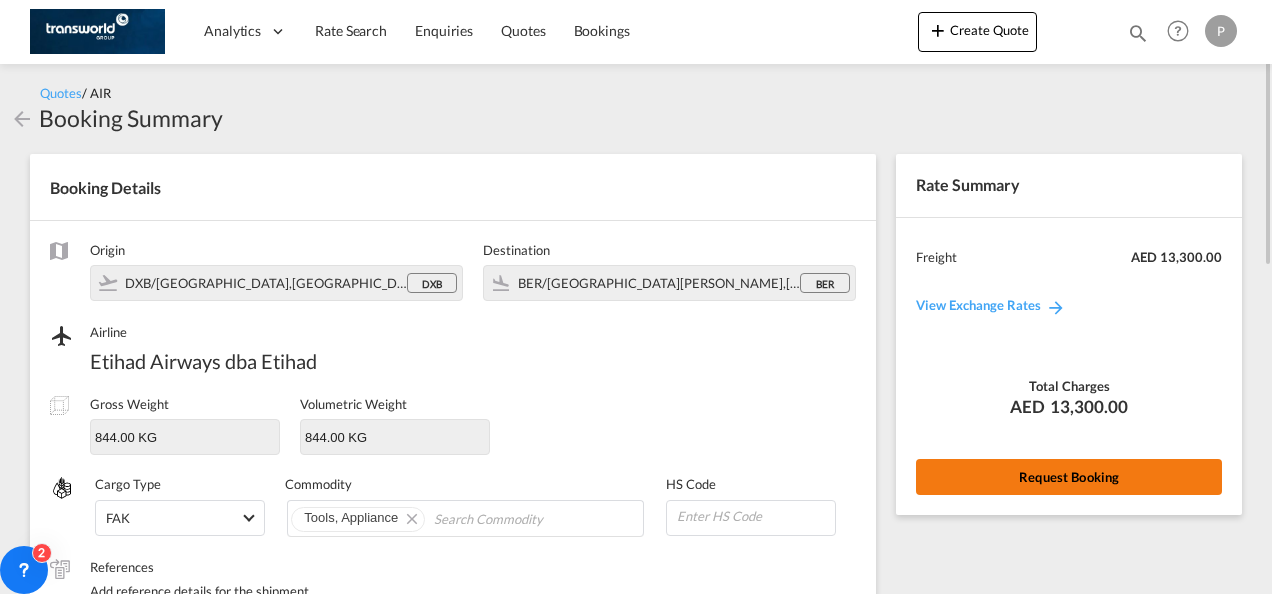 click on "Request Booking" at bounding box center (1069, 477) 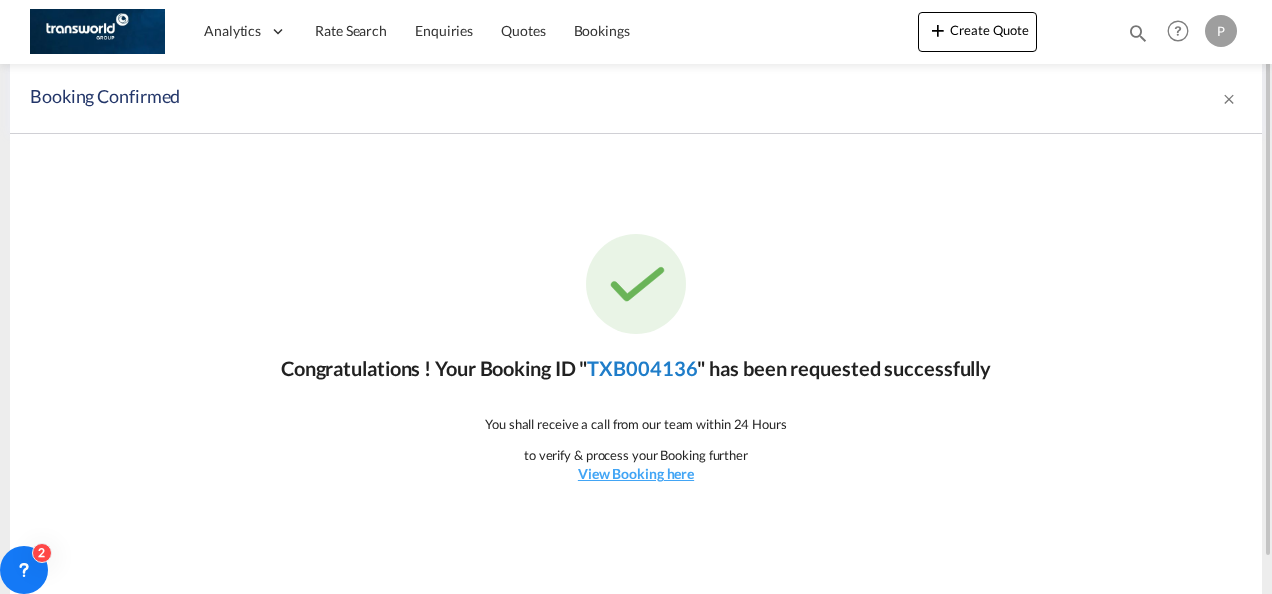 click on "TXB004136" 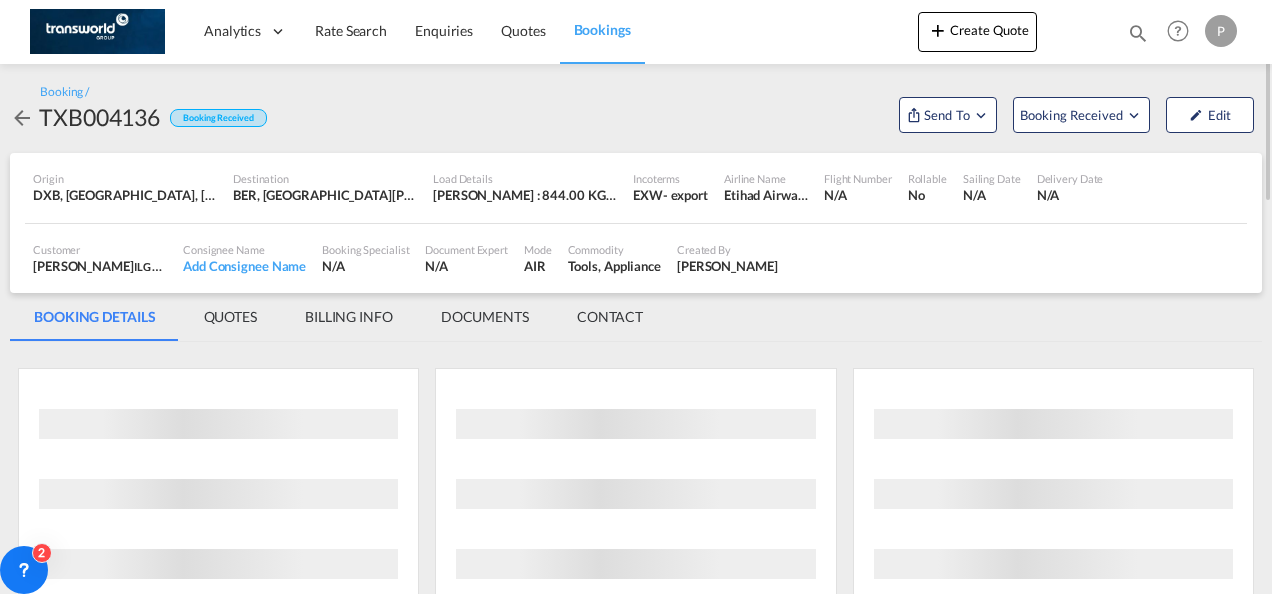 scroll, scrollTop: 0, scrollLeft: 0, axis: both 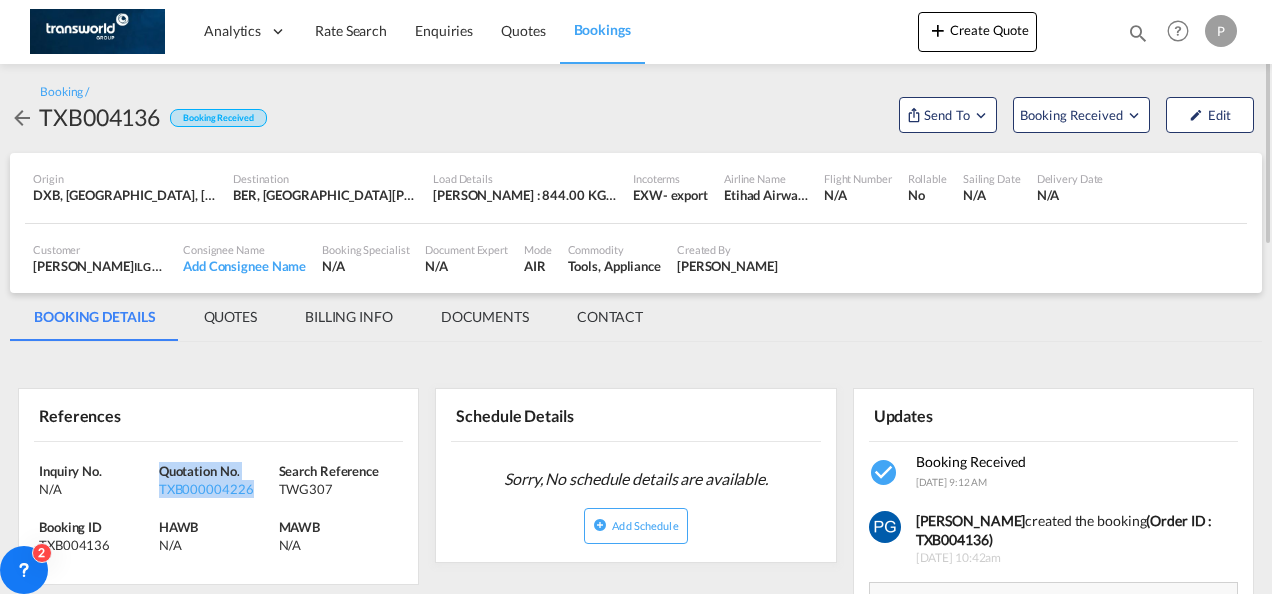 drag, startPoint x: 258, startPoint y: 486, endPoint x: 160, endPoint y: 468, distance: 99.63935 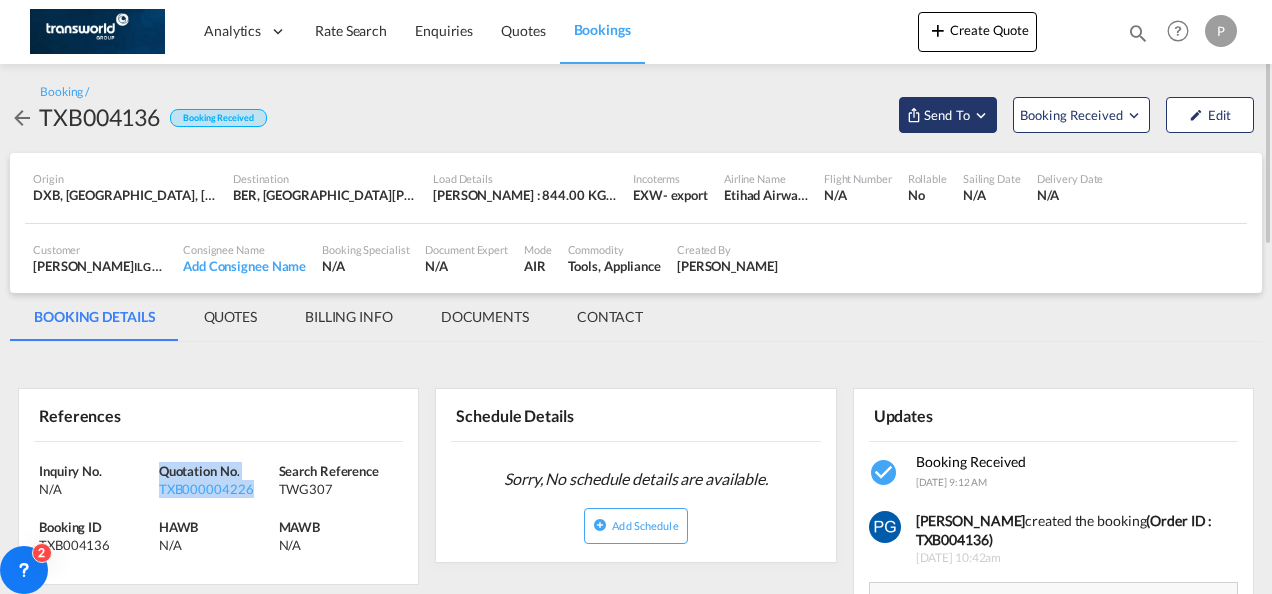 click on "Send To" at bounding box center [947, 115] 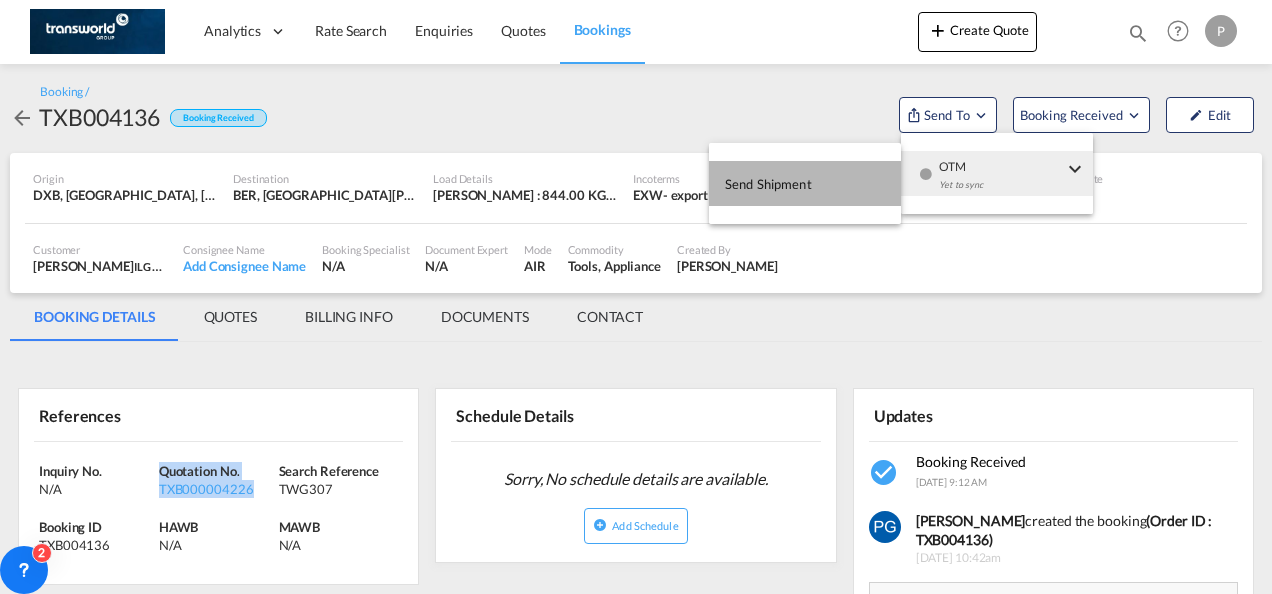 click on "Send Shipment" at bounding box center (805, 183) 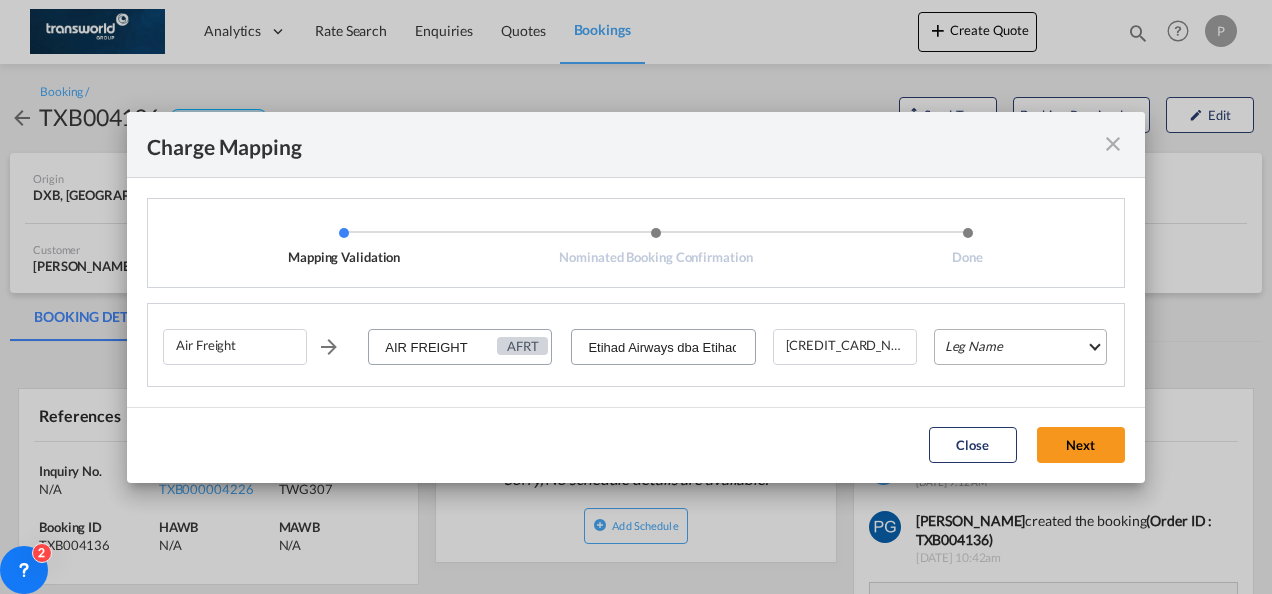 click on "Leg Name HANDLING ORIGIN HANDLING DESTINATION OTHERS TL PICK UP CUSTOMS ORIGIN AIR CUSTOMS DESTINATION TL DELIVERY" at bounding box center [1020, 347] 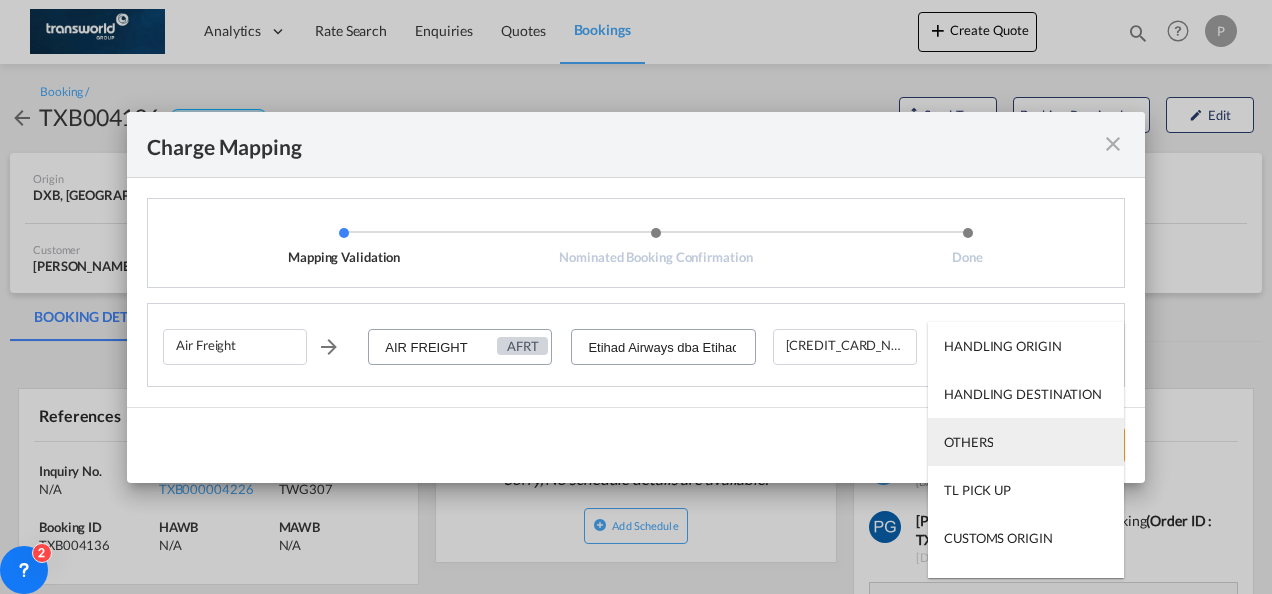 scroll, scrollTop: 128, scrollLeft: 0, axis: vertical 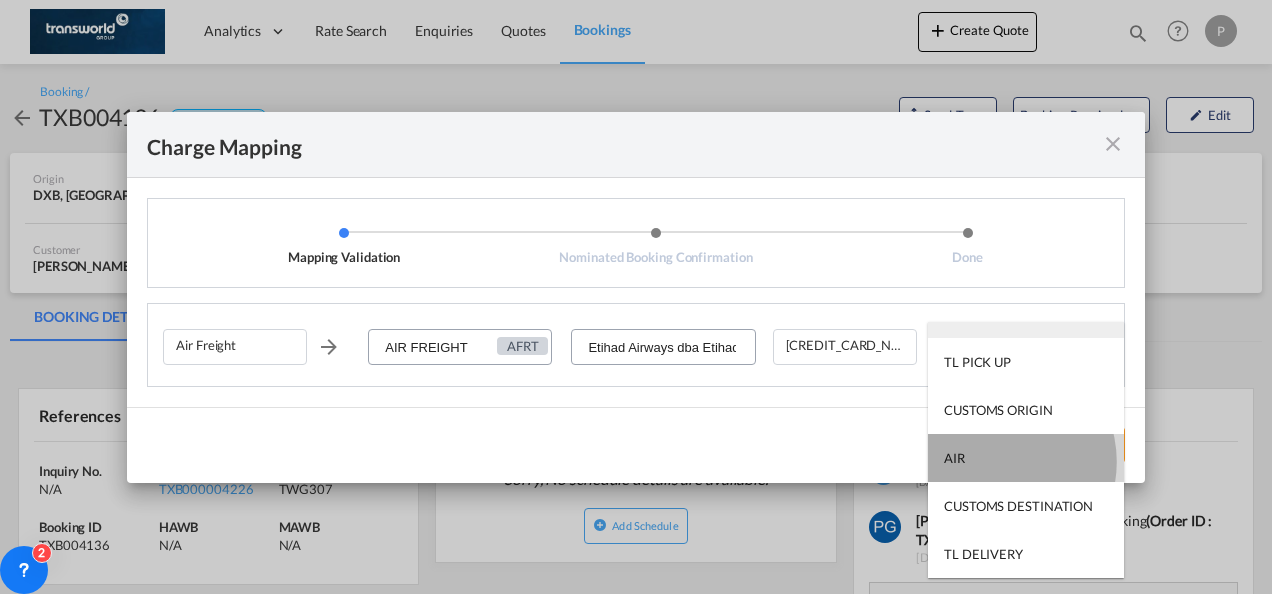 click on "AIR" at bounding box center (1026, 458) 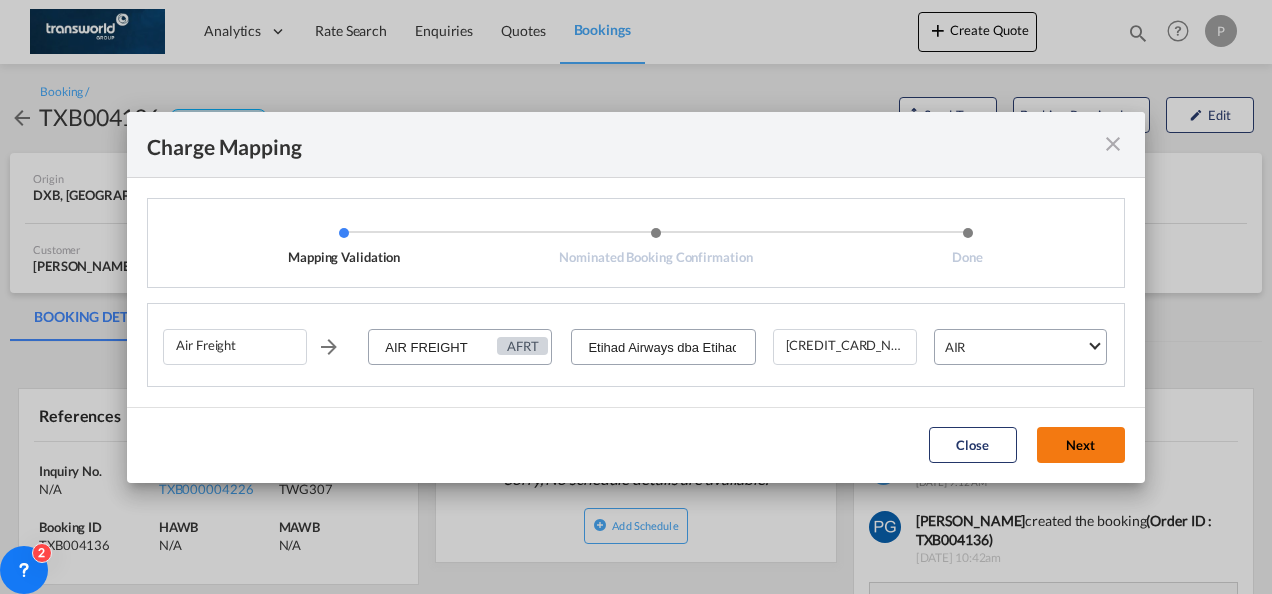 click on "Next" 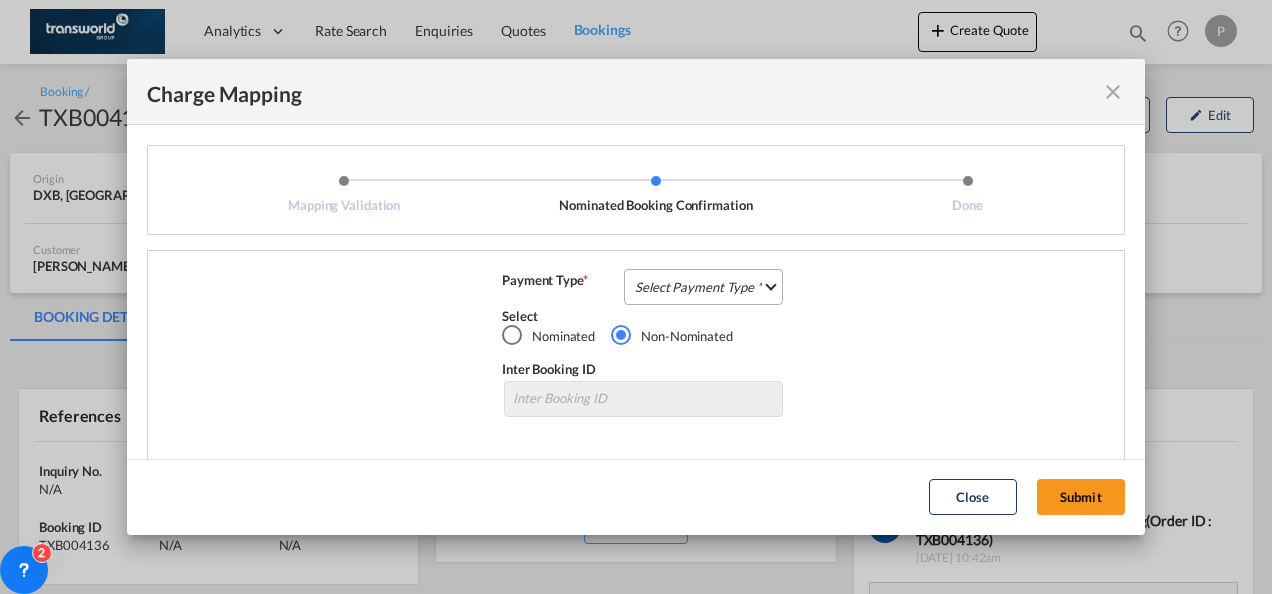 click on "Select Payment Type
COLLECT
PREPAID" at bounding box center (703, 287) 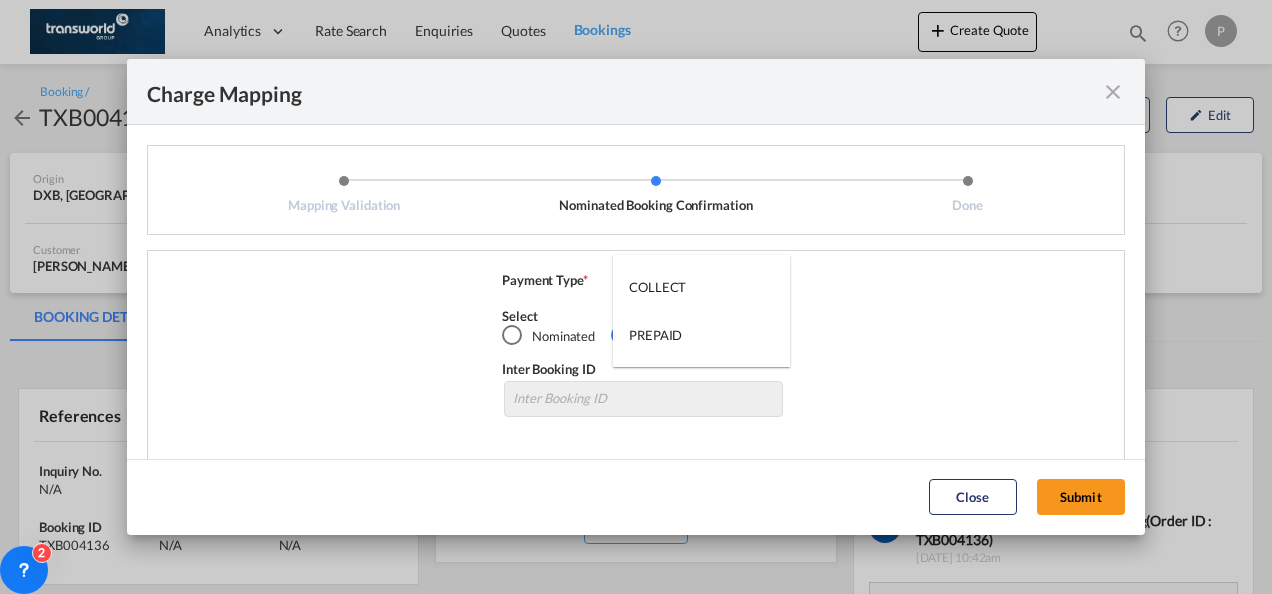 click on "COLLECT" at bounding box center [701, 287] 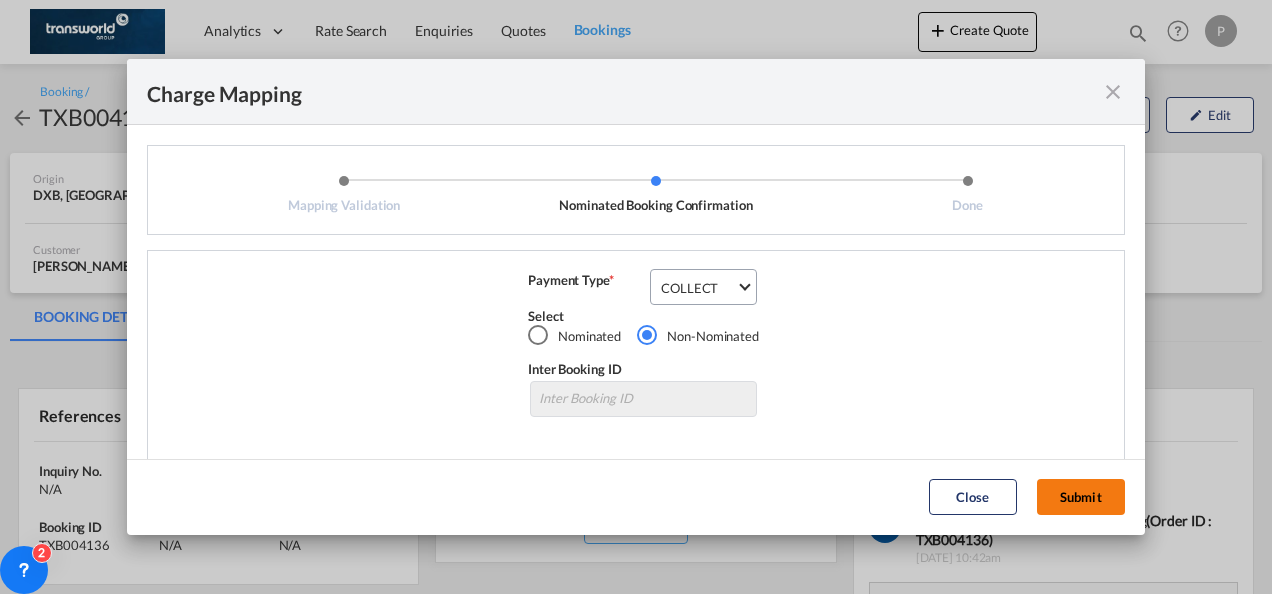 click on "Submit" 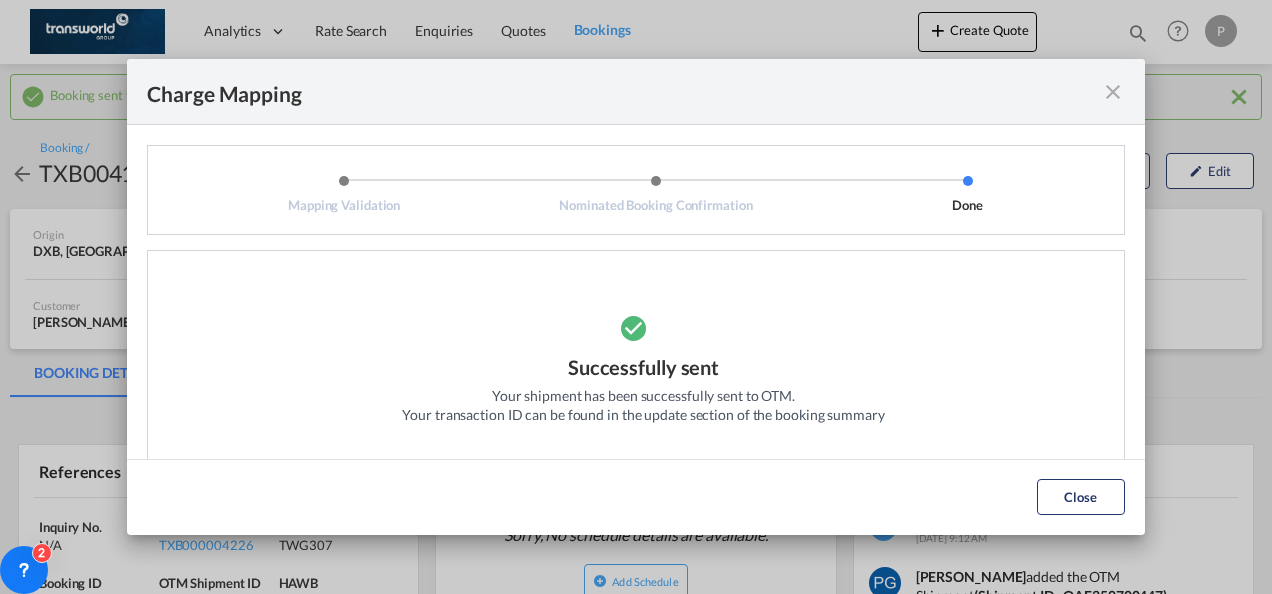 click at bounding box center [1113, 92] 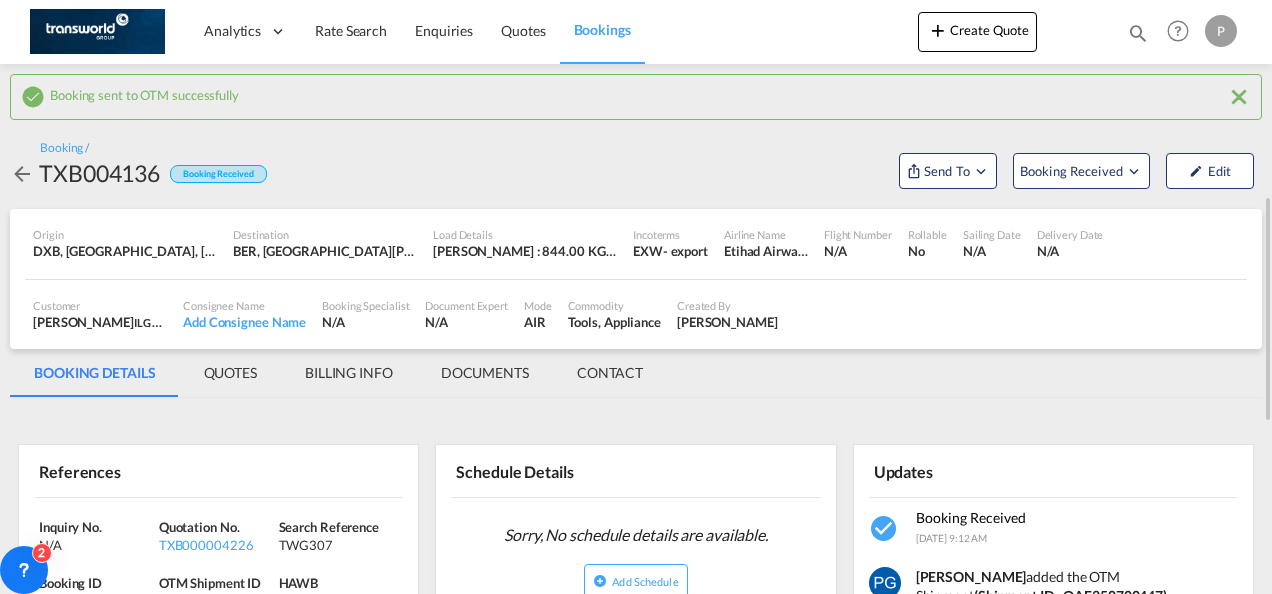 scroll, scrollTop: 176, scrollLeft: 0, axis: vertical 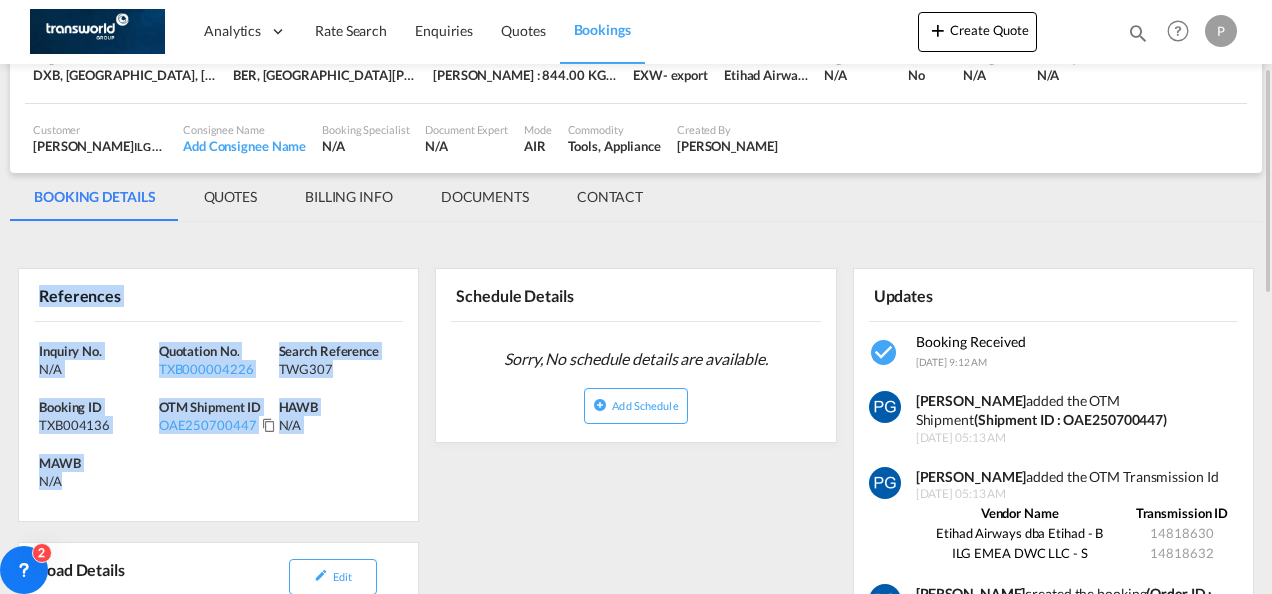 drag, startPoint x: 38, startPoint y: 294, endPoint x: 96, endPoint y: 469, distance: 184.36105 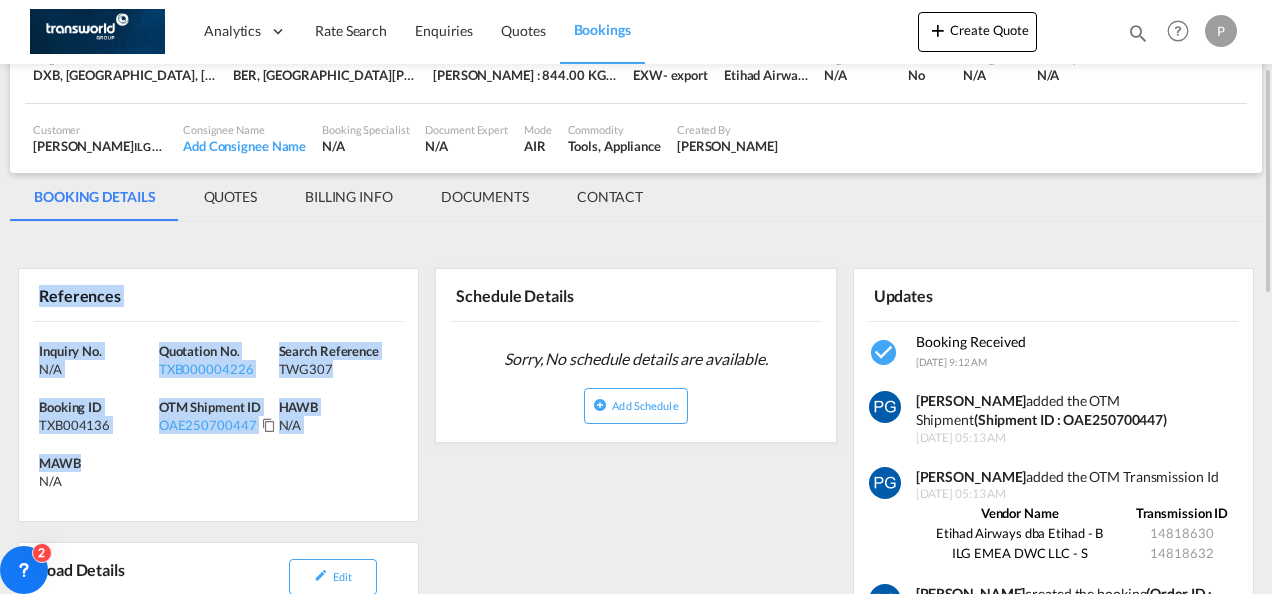 copy on "References Inquiry No. N/A Quotation No. TXB000004226 Search Reference TWG307 Booking ID TXB004136 OTM Shipment ID OAE250700447 HAWB N/A MAWB" 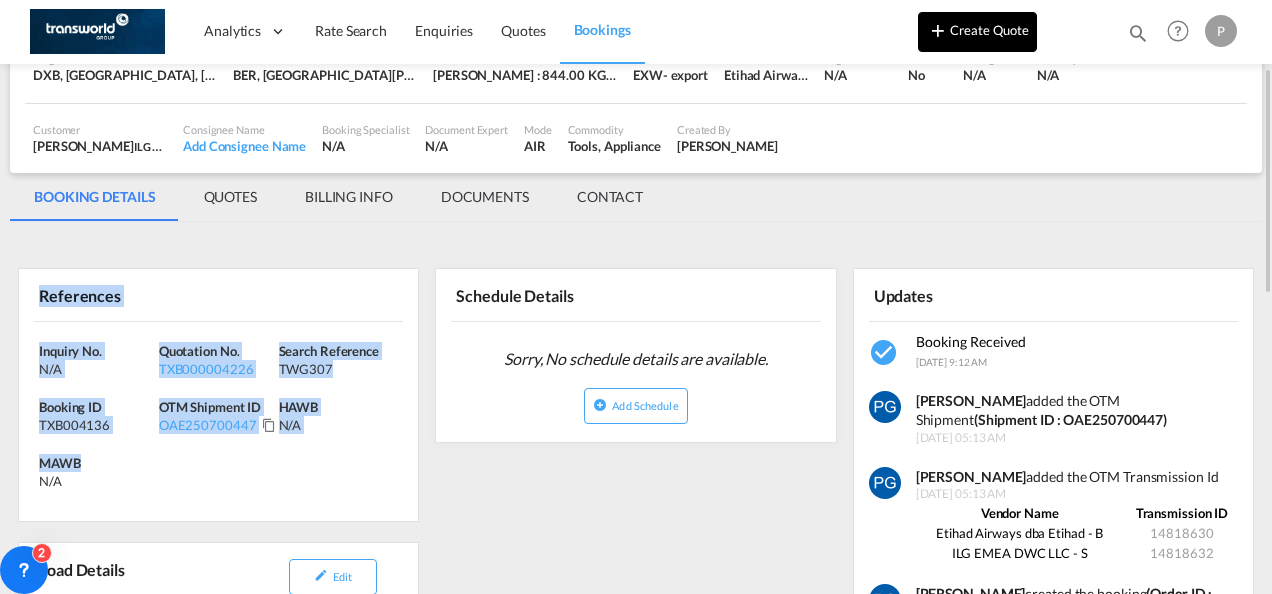 click on "Create Quote" at bounding box center [977, 32] 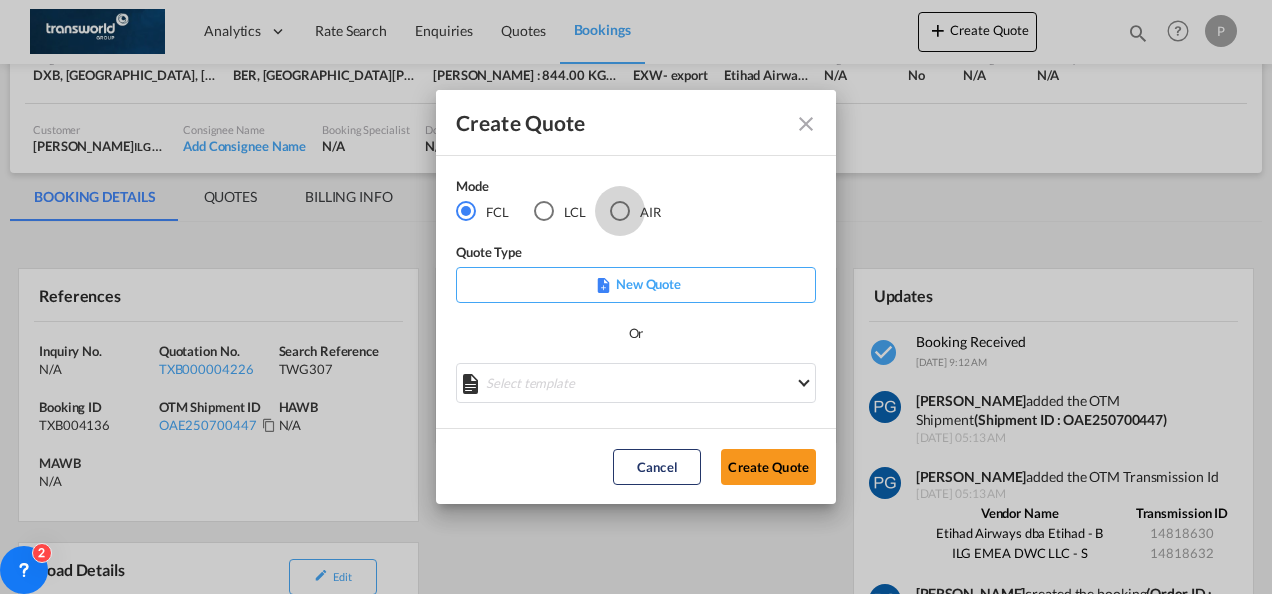 click at bounding box center (620, 211) 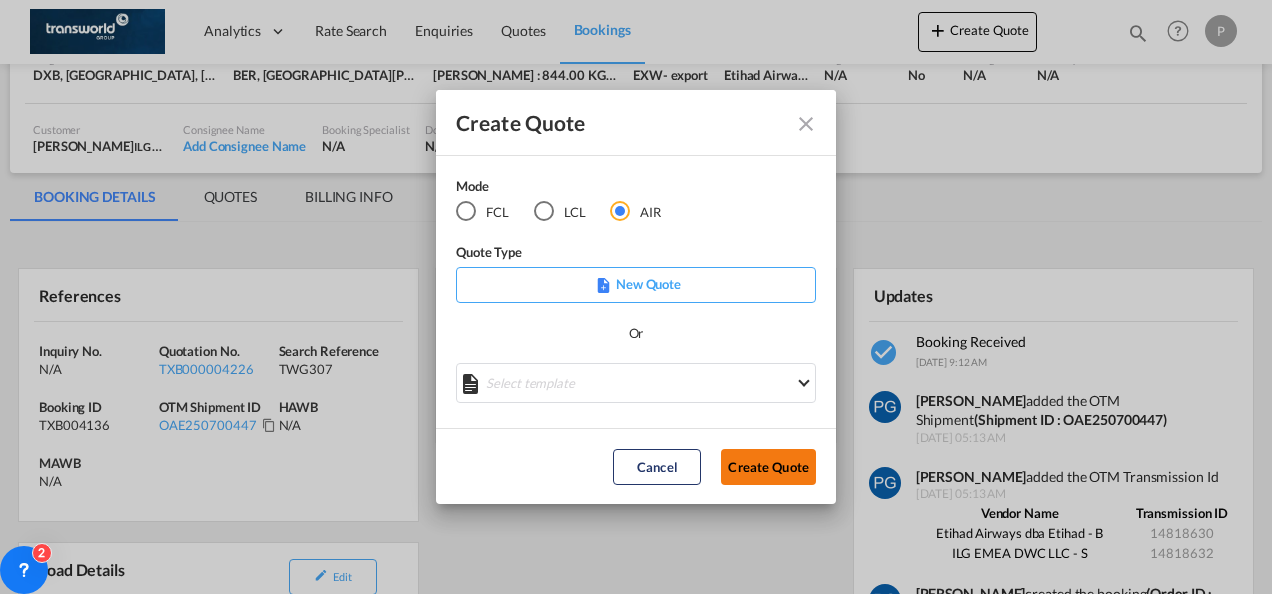 click on "Create Quote" 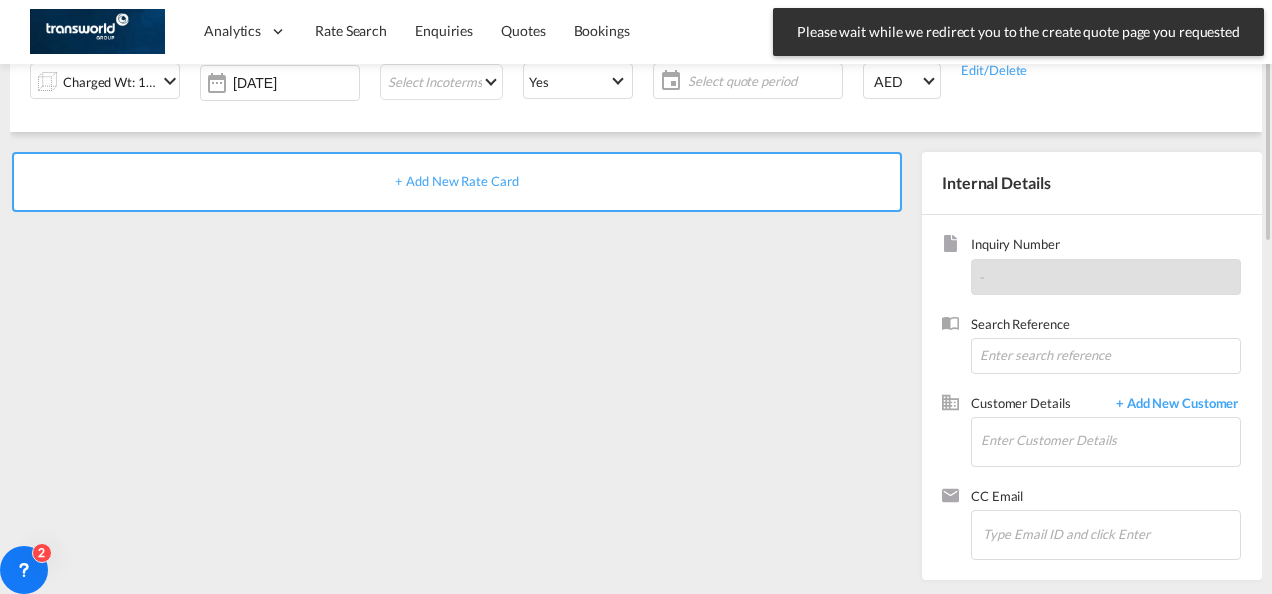 scroll, scrollTop: 0, scrollLeft: 0, axis: both 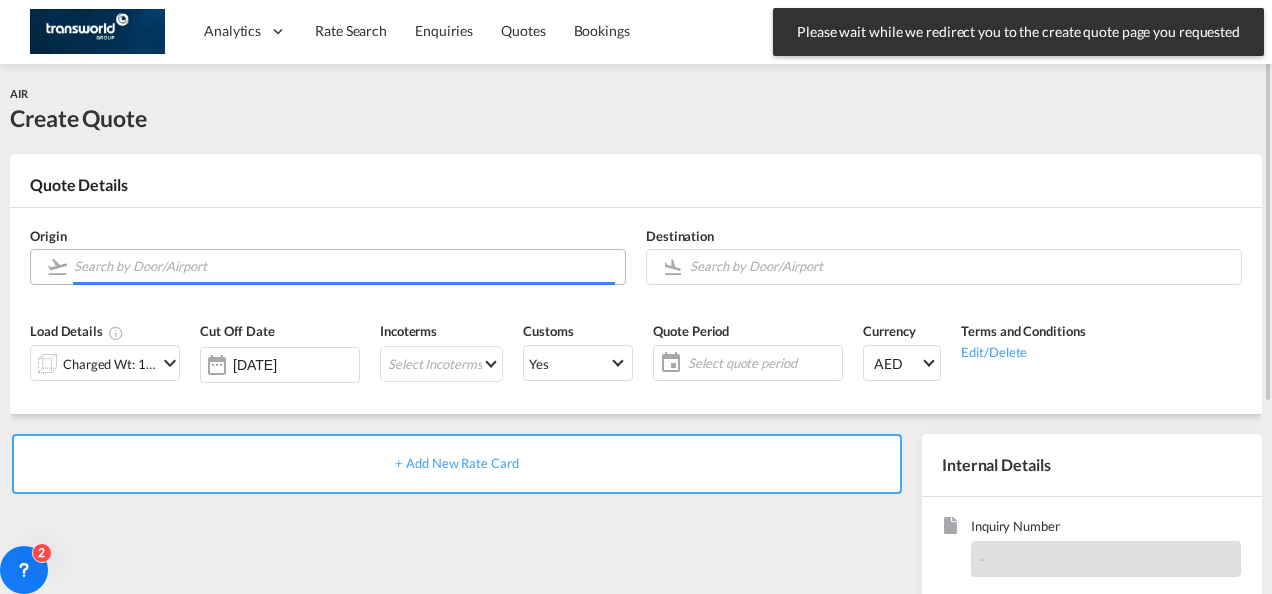 click at bounding box center [344, 266] 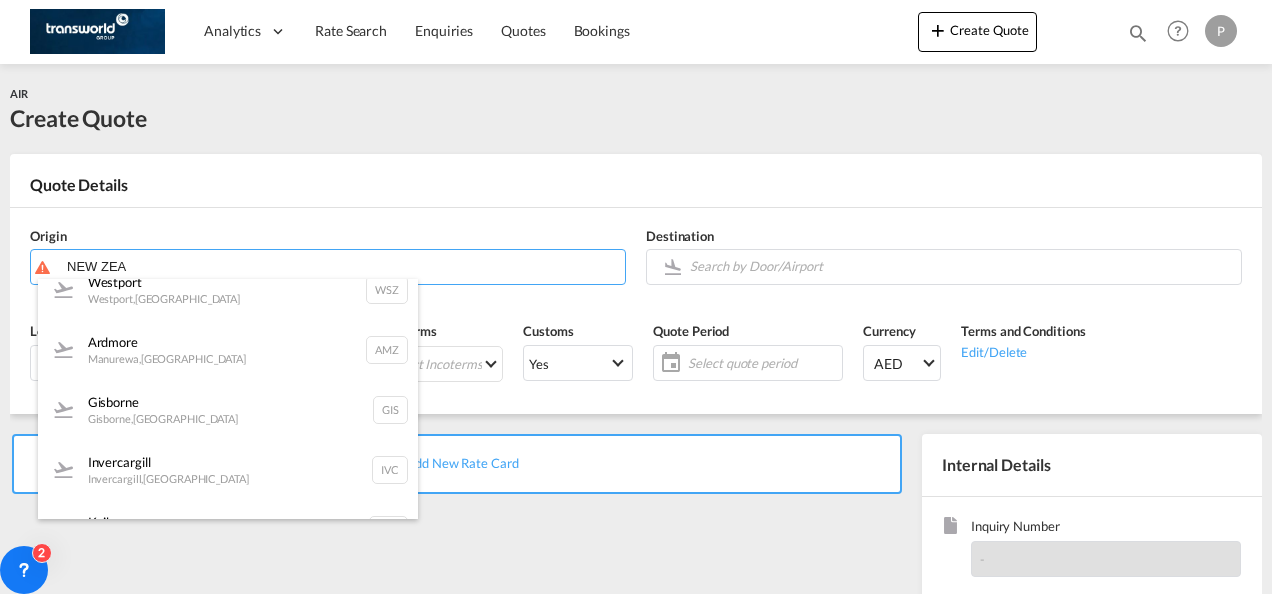 scroll, scrollTop: 431, scrollLeft: 0, axis: vertical 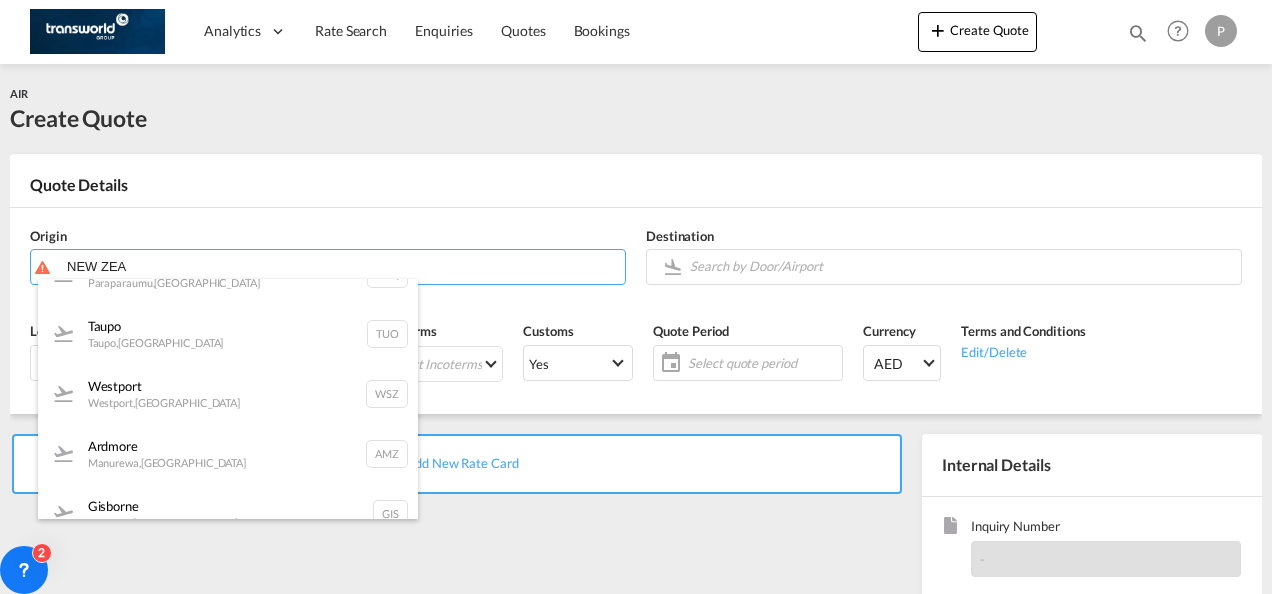 type on "NEW ZEA" 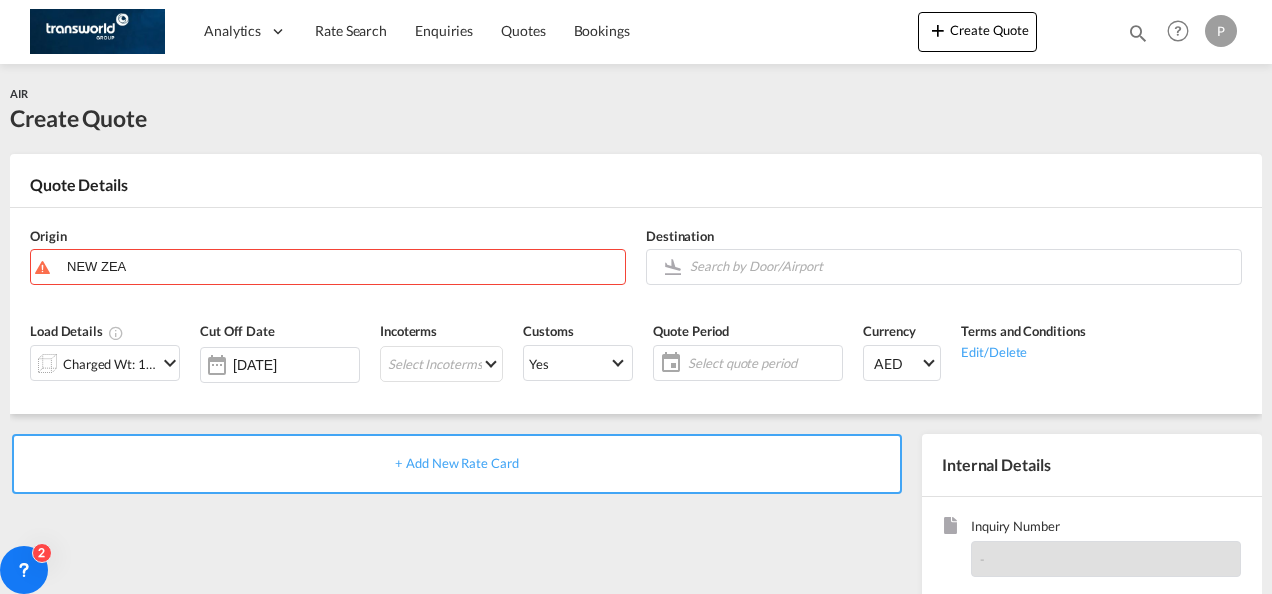 drag, startPoint x: 164, startPoint y: 259, endPoint x: -4, endPoint y: 218, distance: 172.93062 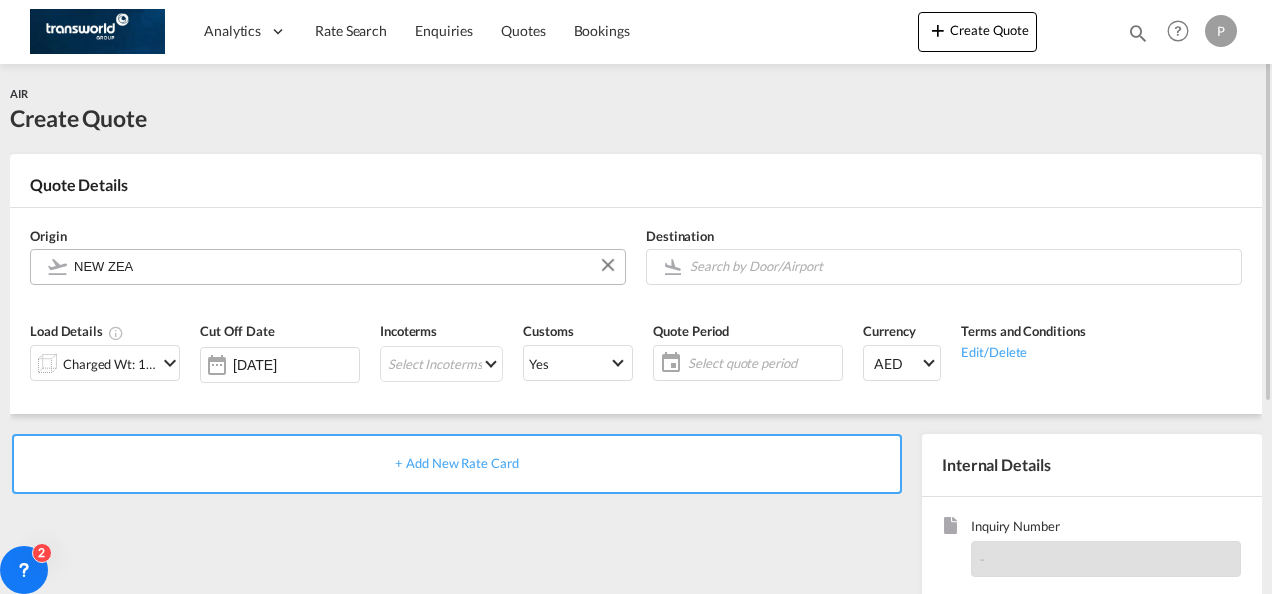 click on "Analytics
Dashboard
Rate Search
Enquiries
Quotes
Bookings" at bounding box center [636, 297] 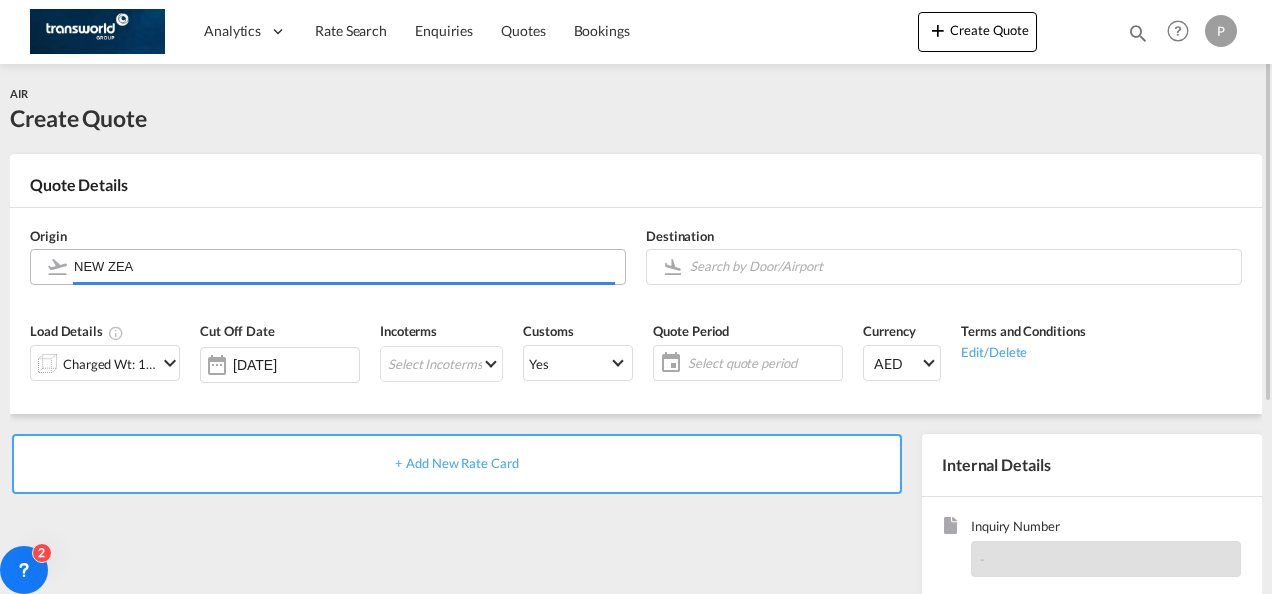click on "NEW ZEA" at bounding box center [344, 266] 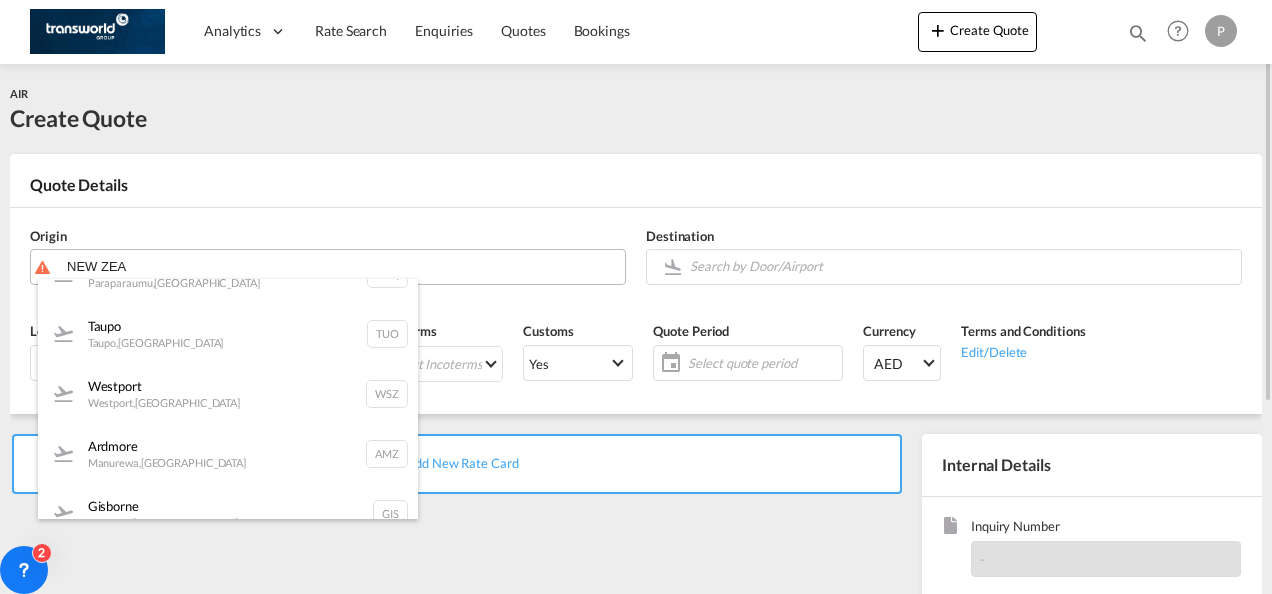 click on "Analytics
Dashboard
Rate Search
Enquiries
Quotes
Bookings" at bounding box center (636, 297) 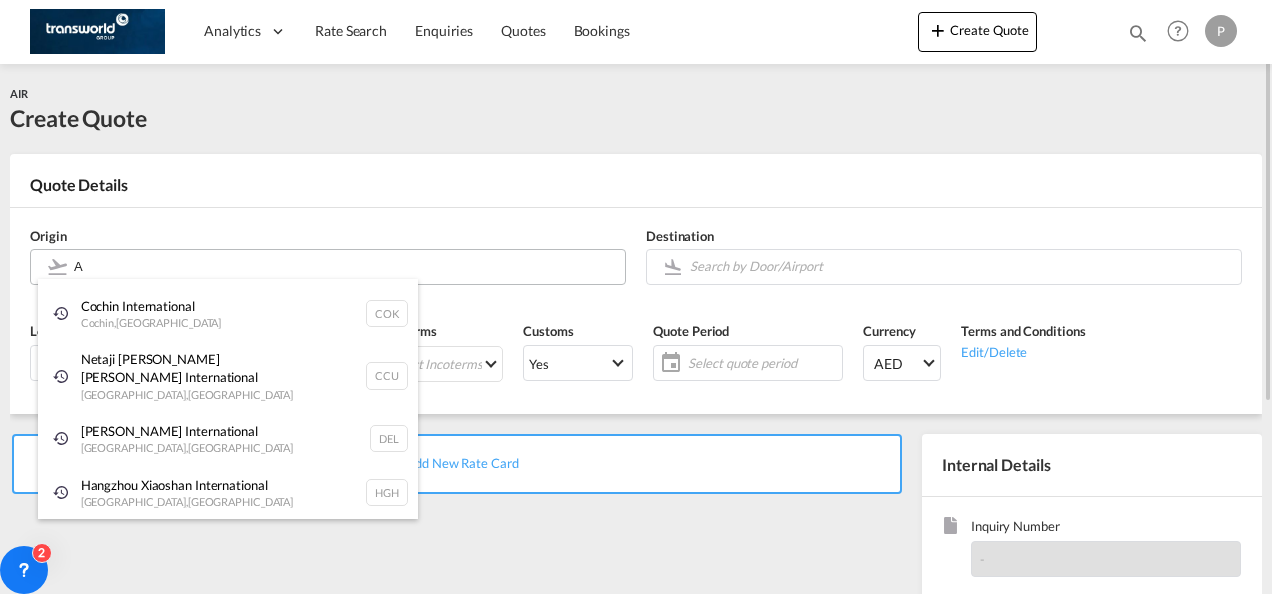 scroll, scrollTop: 30, scrollLeft: 0, axis: vertical 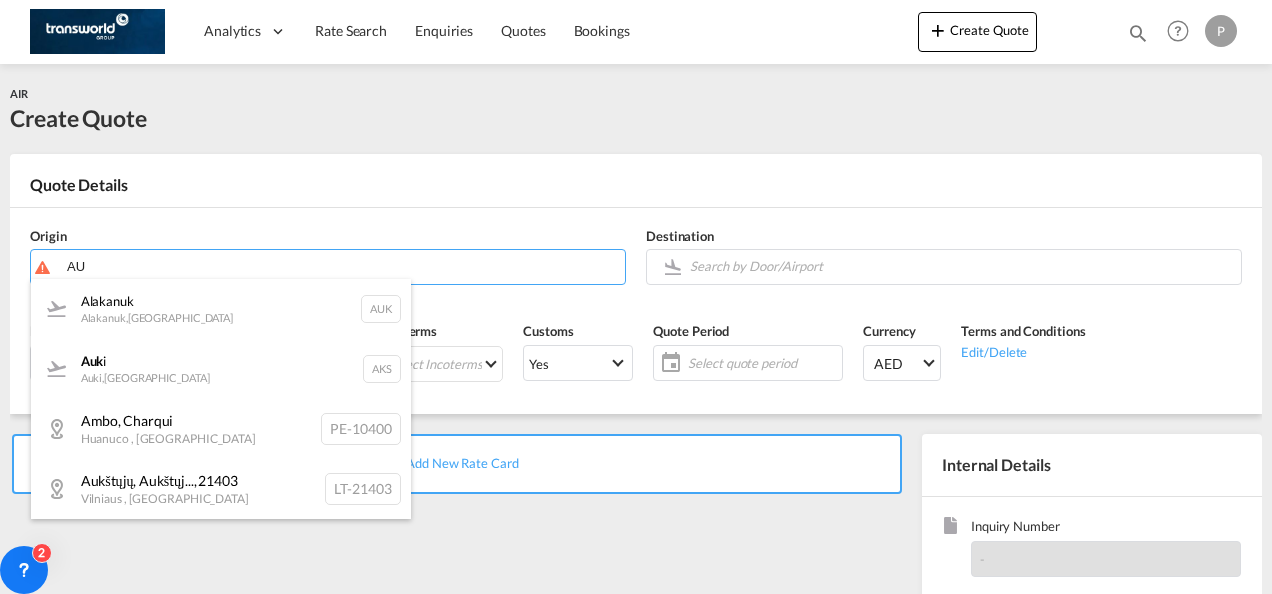 type on "A" 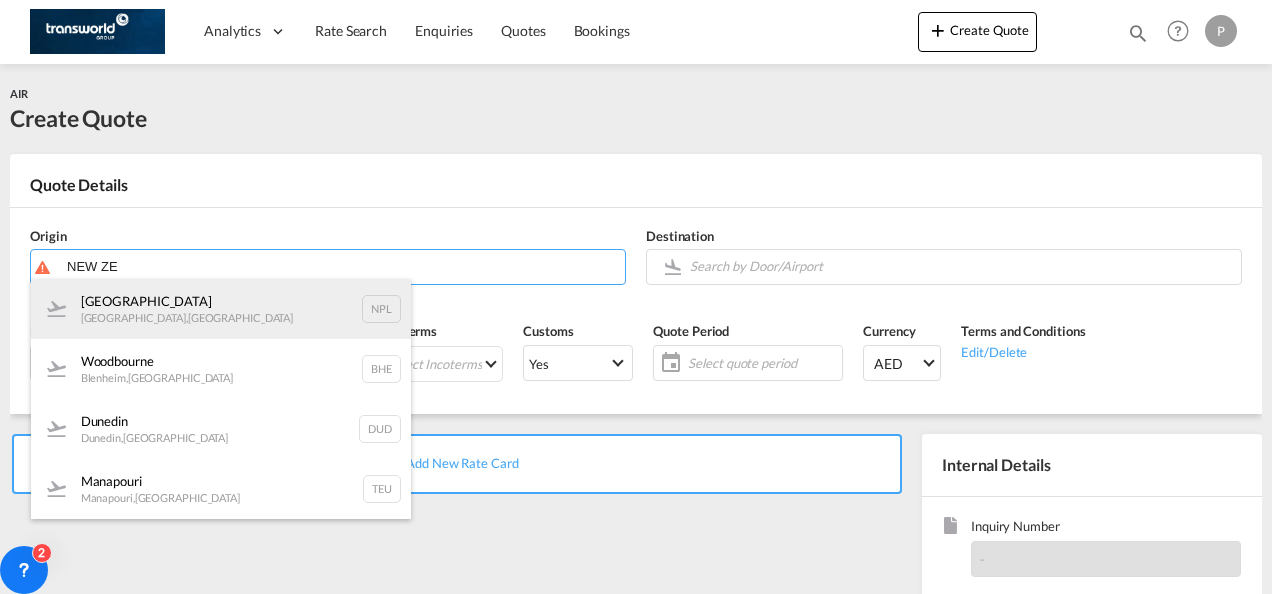 click on "[GEOGRAPHIC_DATA] ,  [GEOGRAPHIC_DATA]
NPL" at bounding box center [221, 309] 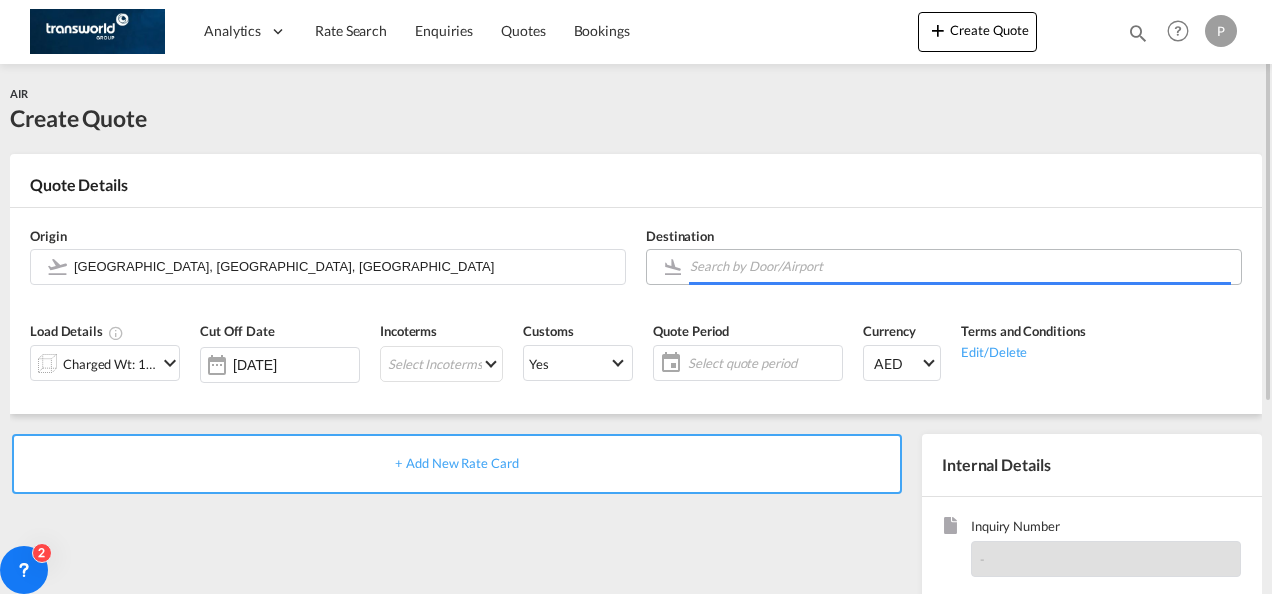 click at bounding box center [960, 266] 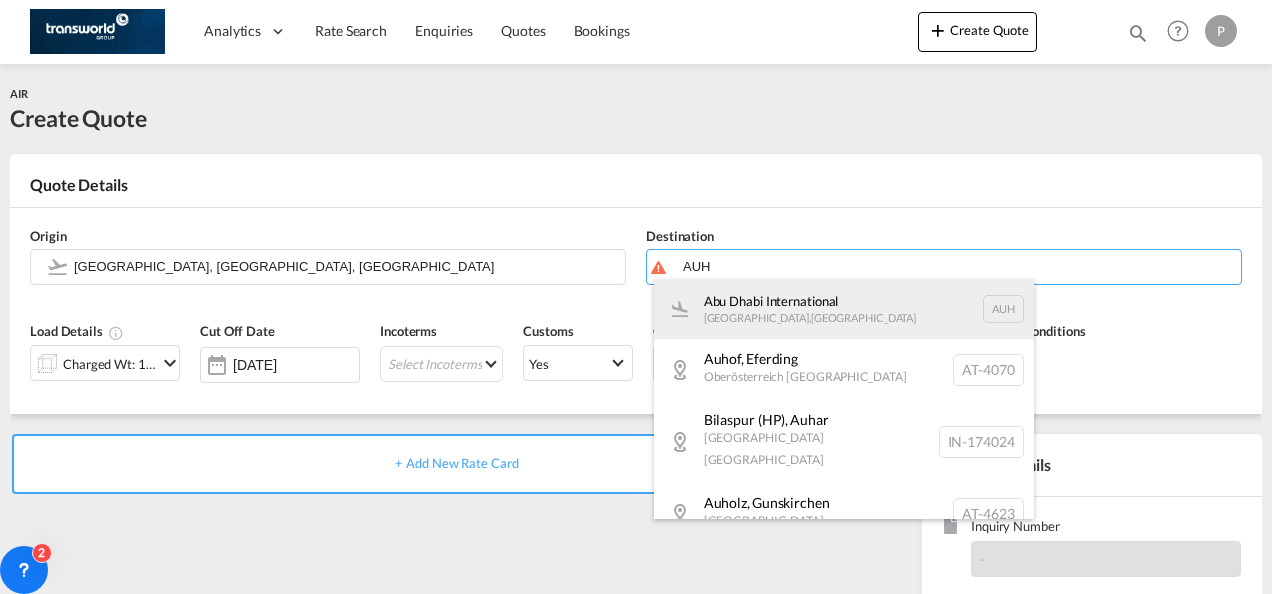 click on "Abu Dhabi International
[GEOGRAPHIC_DATA] ,  [GEOGRAPHIC_DATA]
AUH" at bounding box center (844, 309) 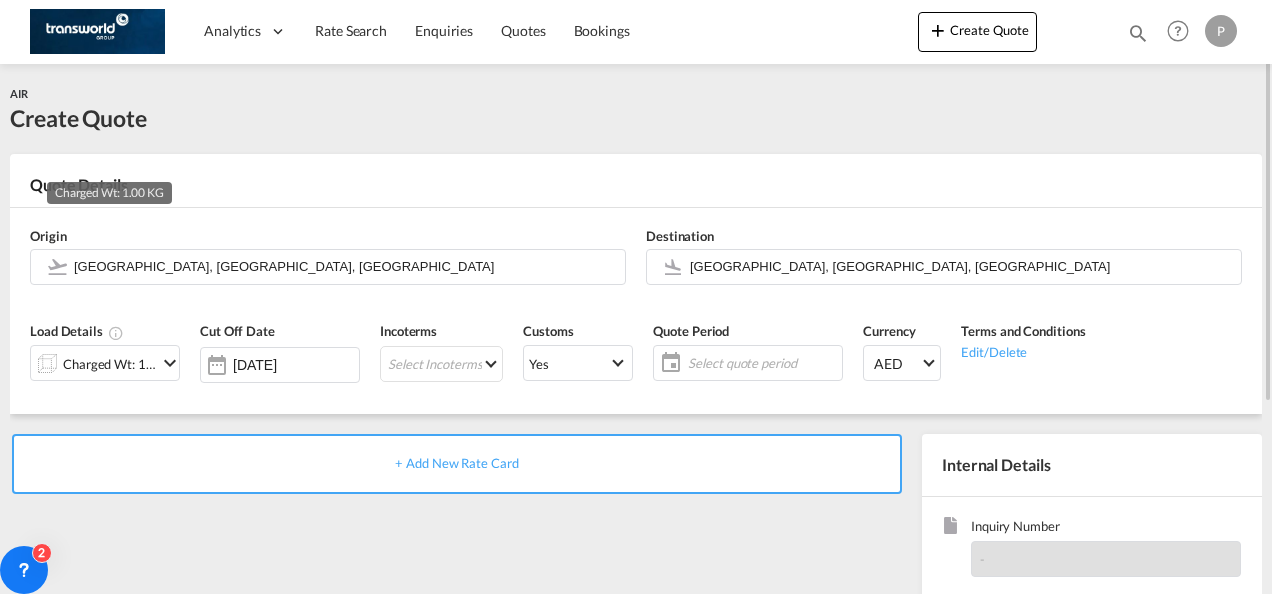click on "Charged Wt: 1.00 KG" at bounding box center [110, 364] 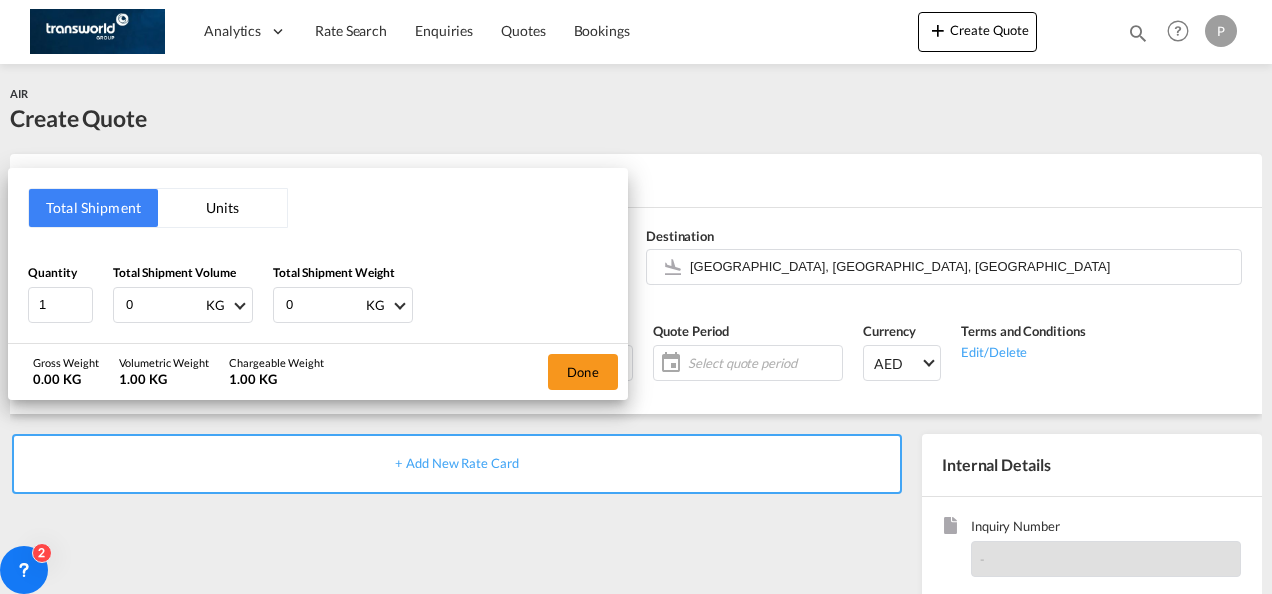 click on "0" at bounding box center (164, 305) 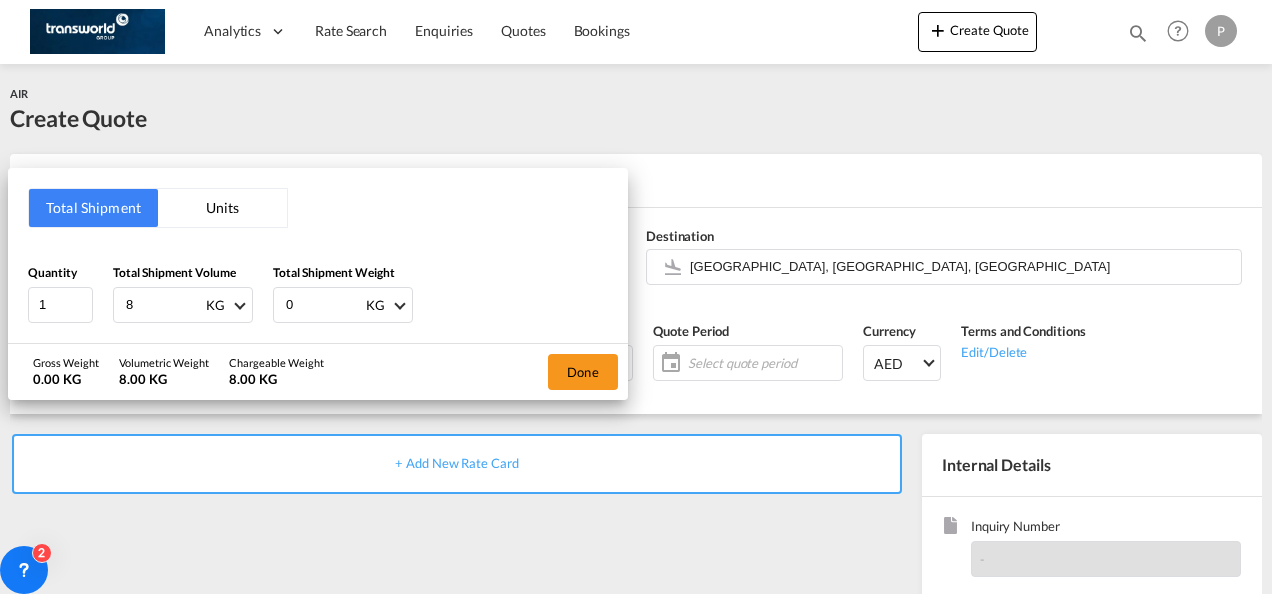 type on "8" 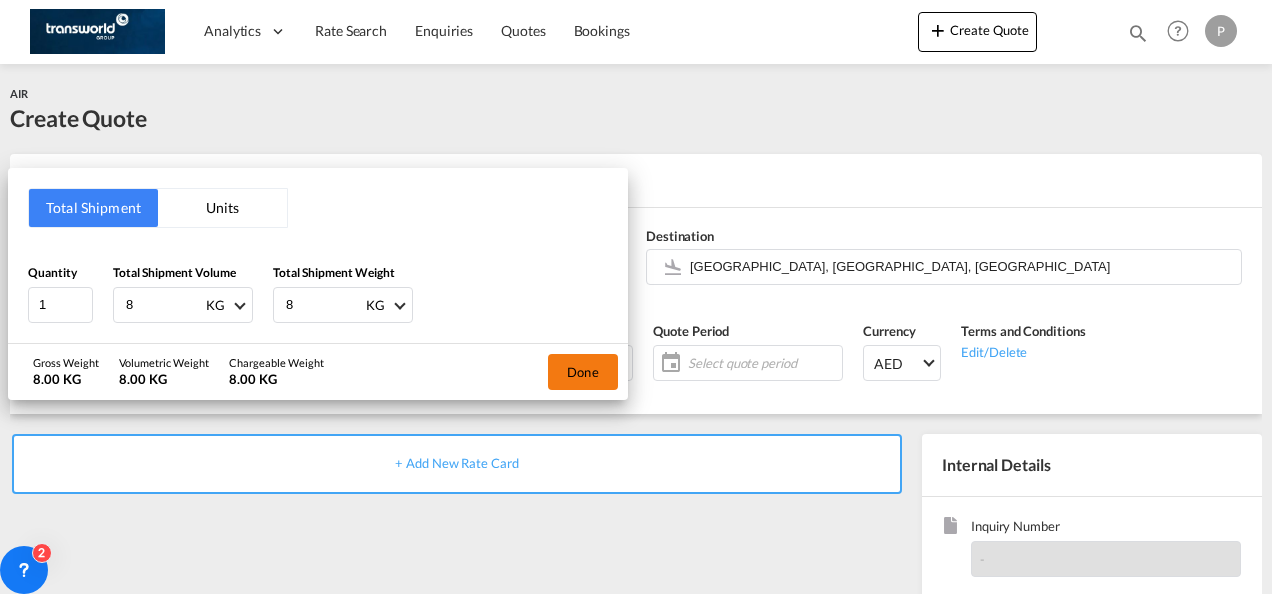 type on "8" 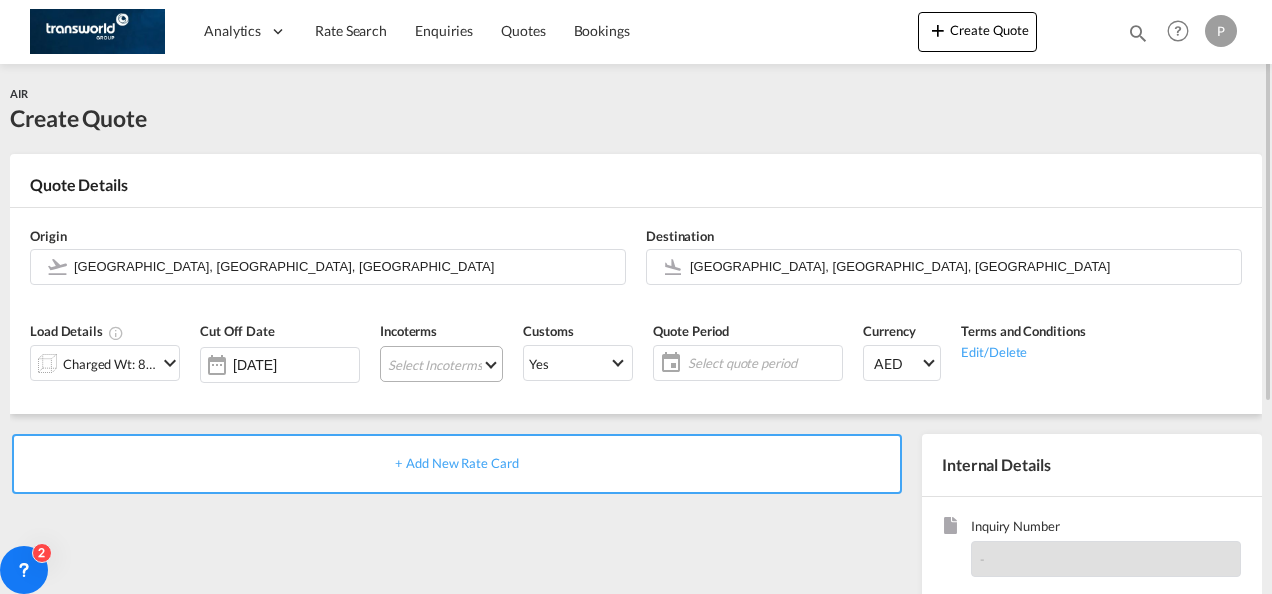 click on "Select Incoterms
CIF - import
Cost,Insurance and Freight CIP - export
Carriage and Insurance Paid to DDP - export
Delivery Duty Paid CIF - export
Cost,Insurance and Freight FOB - import
Free on Board FOB - export
Free on Board DPU - export
Delivery at Place Unloaded CPT - export
Carrier Paid to DAP - export
Delivered at Place CFR - import
Cost and Freight DPU - import
Delivery at Place Unloaded DAP - import
Delivered at Place CIP - import
Carriage and Insurance Paid to CFR - export
Cost and Freight EXW - export
Ex Works CPT - import
Carrier Paid to [GEOGRAPHIC_DATA] - import
Free Alongside Ship FCA - export
Free Carrier EXW - import
Ex Works FCA - import
Free Carrier FAS - export
Free Alongside Ship" at bounding box center [441, 364] 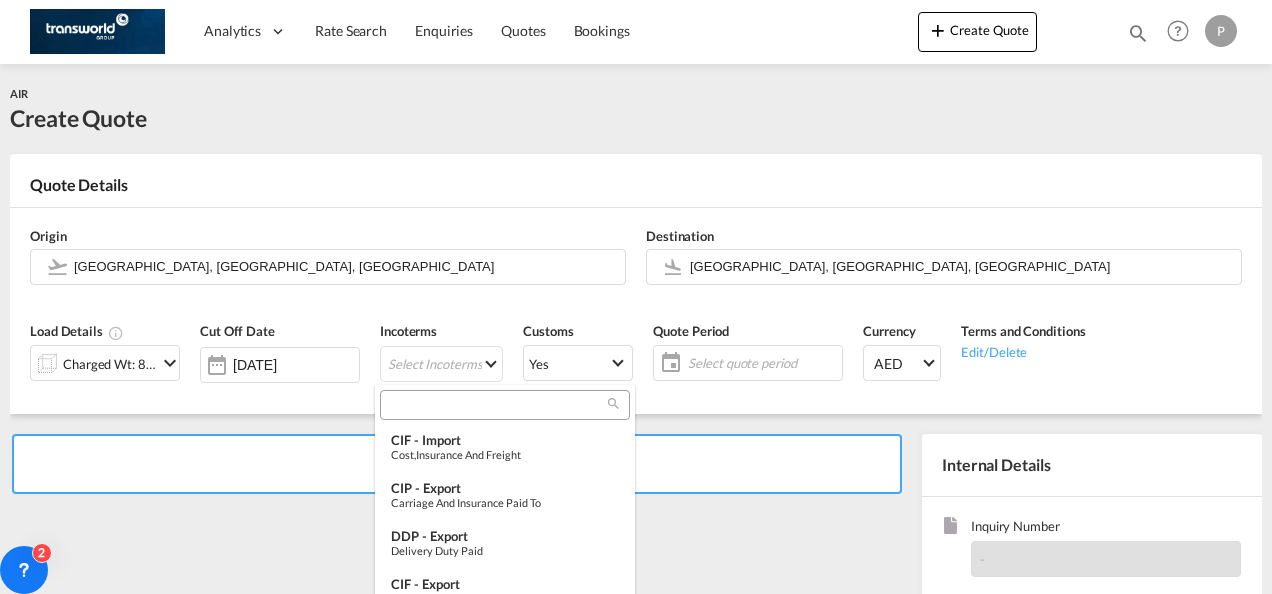 click at bounding box center (497, 405) 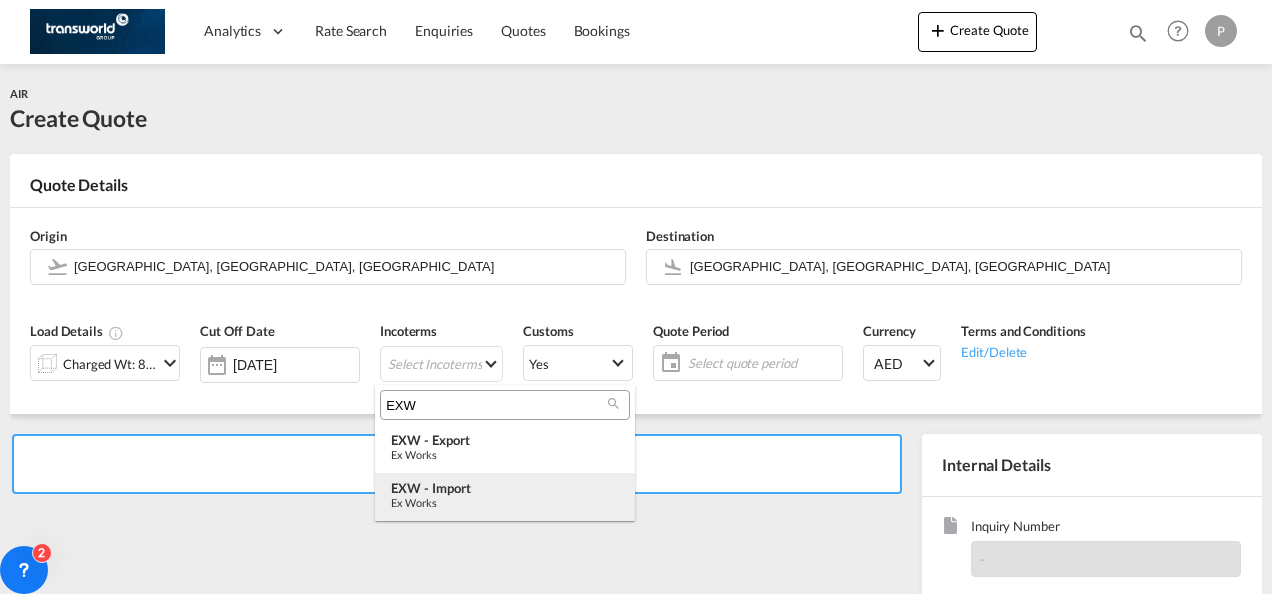 type on "EXW" 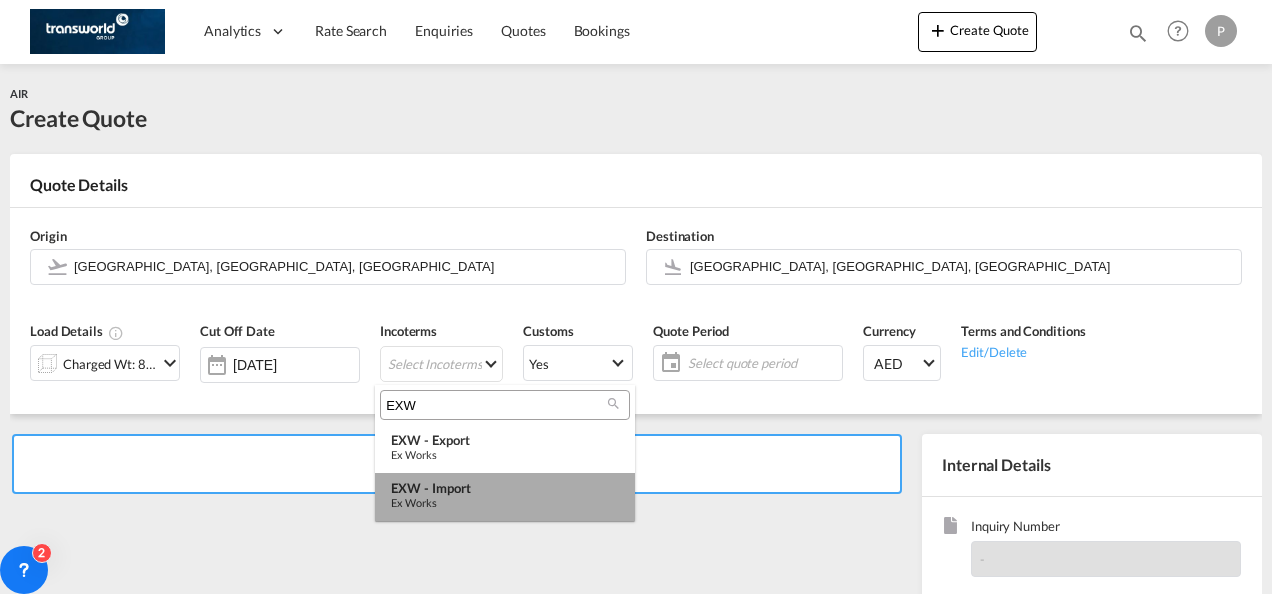 click on "EXW - import" at bounding box center [505, 488] 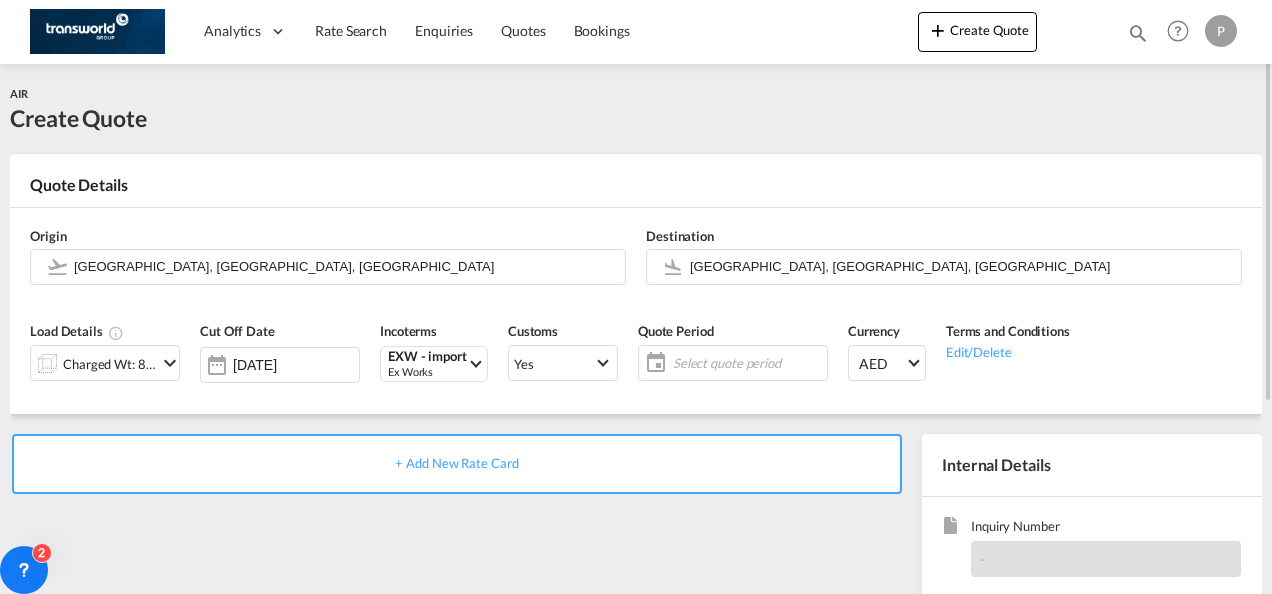 click on "Select quote period" 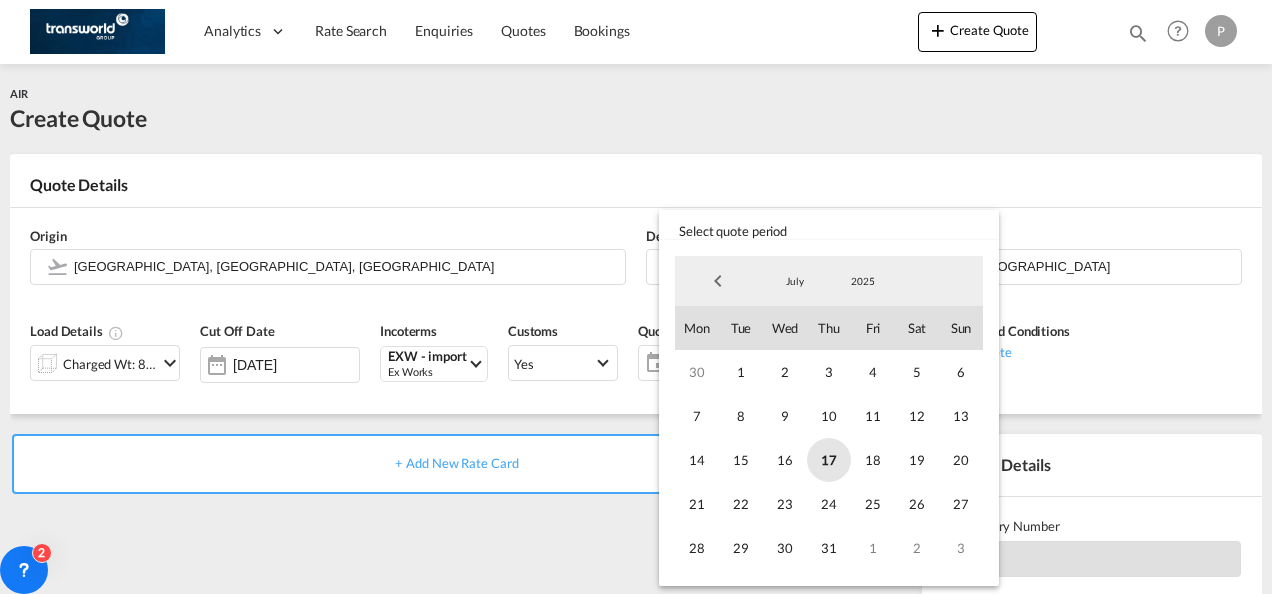 click on "17" at bounding box center (829, 460) 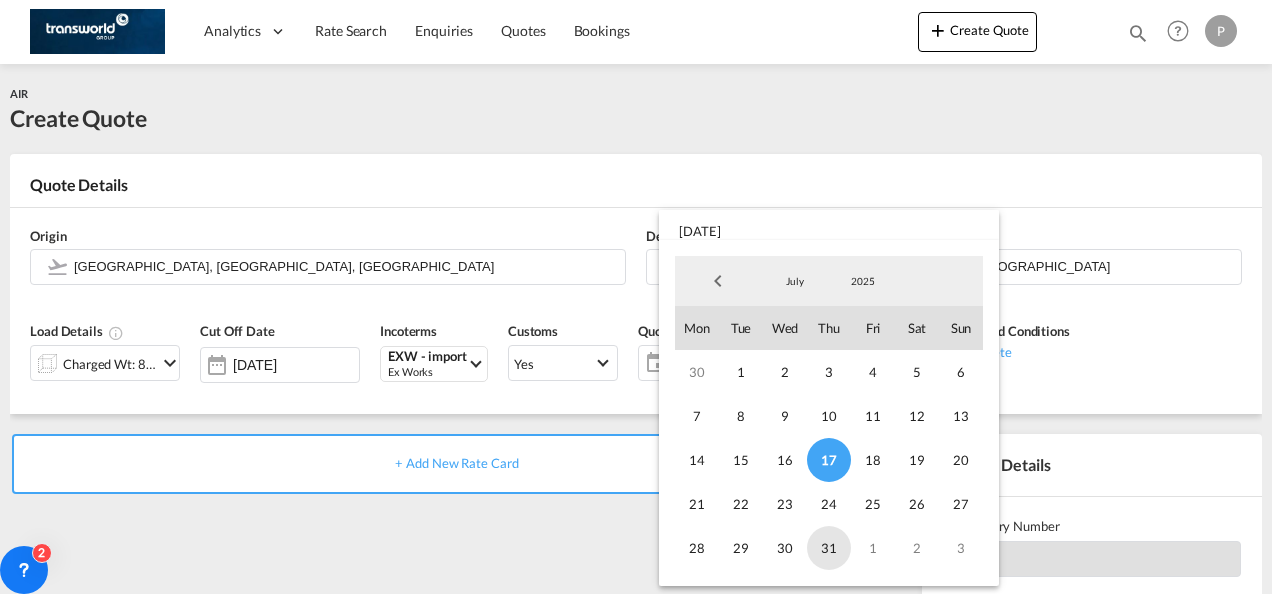 click on "31" at bounding box center [829, 548] 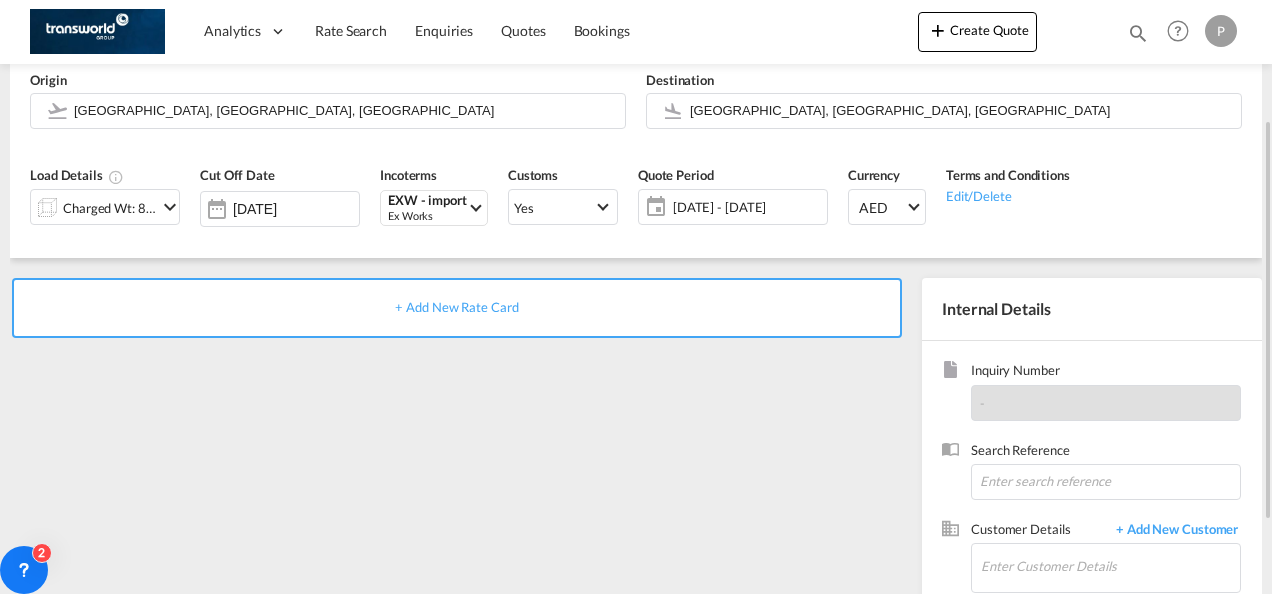 scroll, scrollTop: 165, scrollLeft: 0, axis: vertical 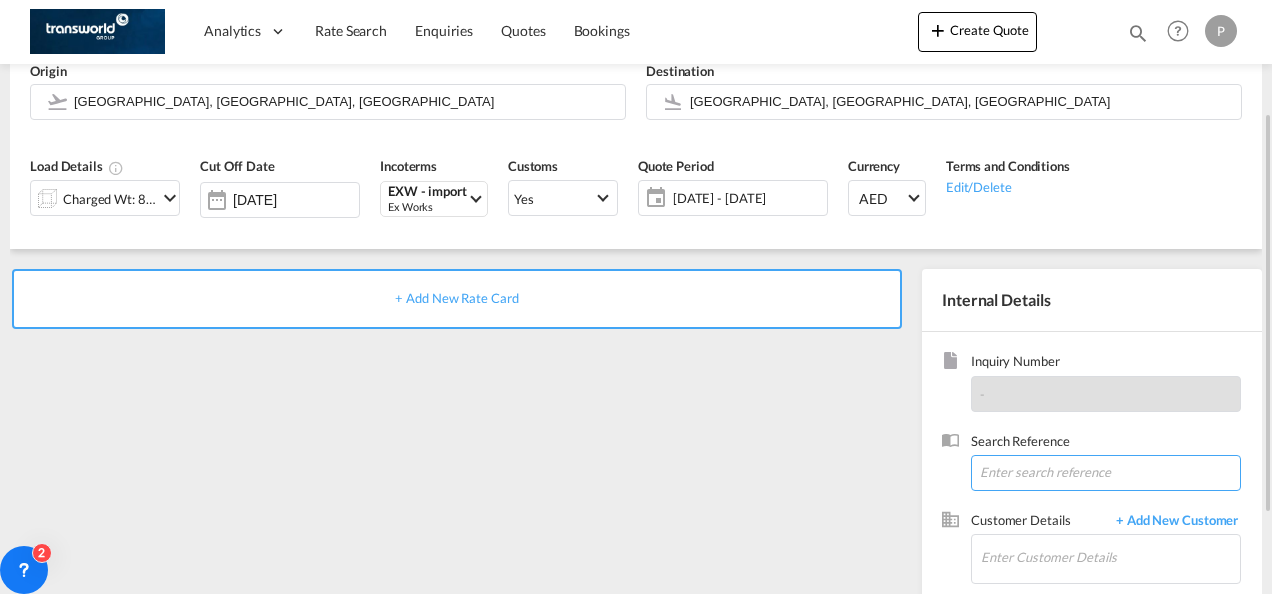 click at bounding box center (1106, 473) 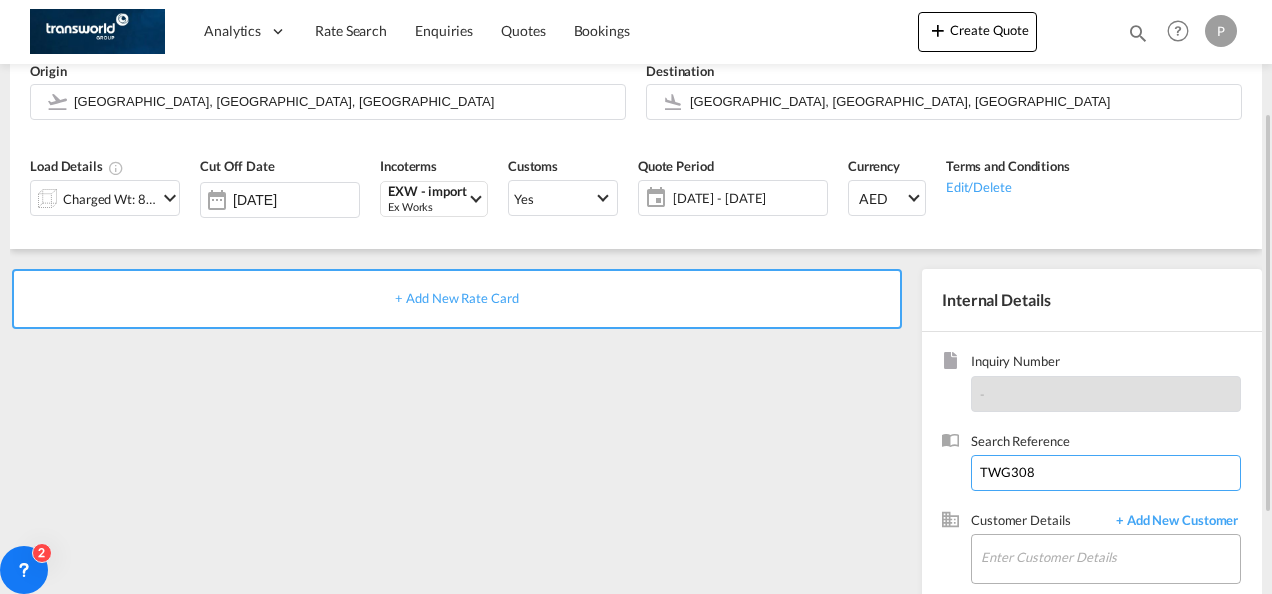 type on "TWG308" 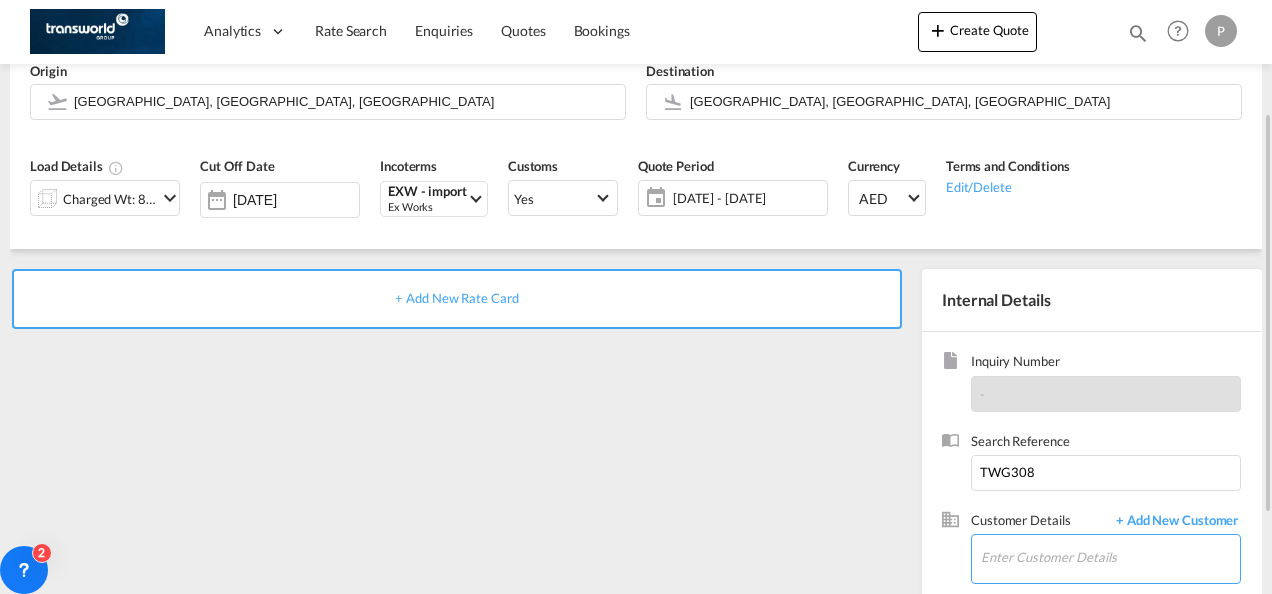 click on "Enter Customer Details" at bounding box center [1110, 557] 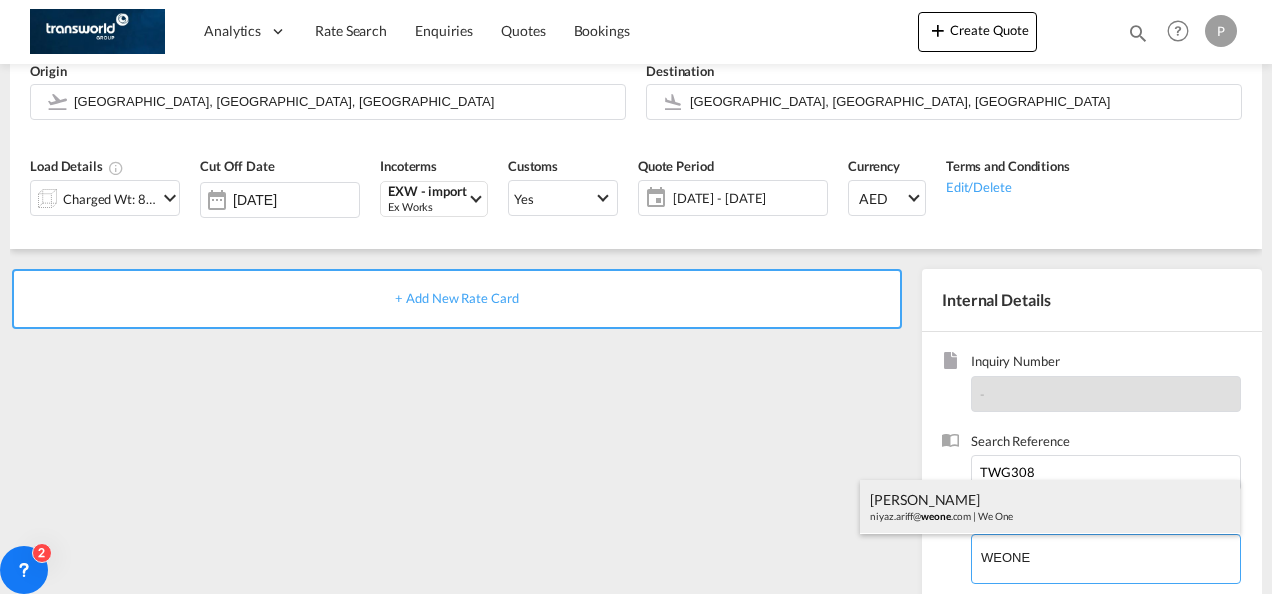 click on "[PERSON_NAME] [PERSON_NAME].ariff@ weone .com    |    We One" at bounding box center (1050, 507) 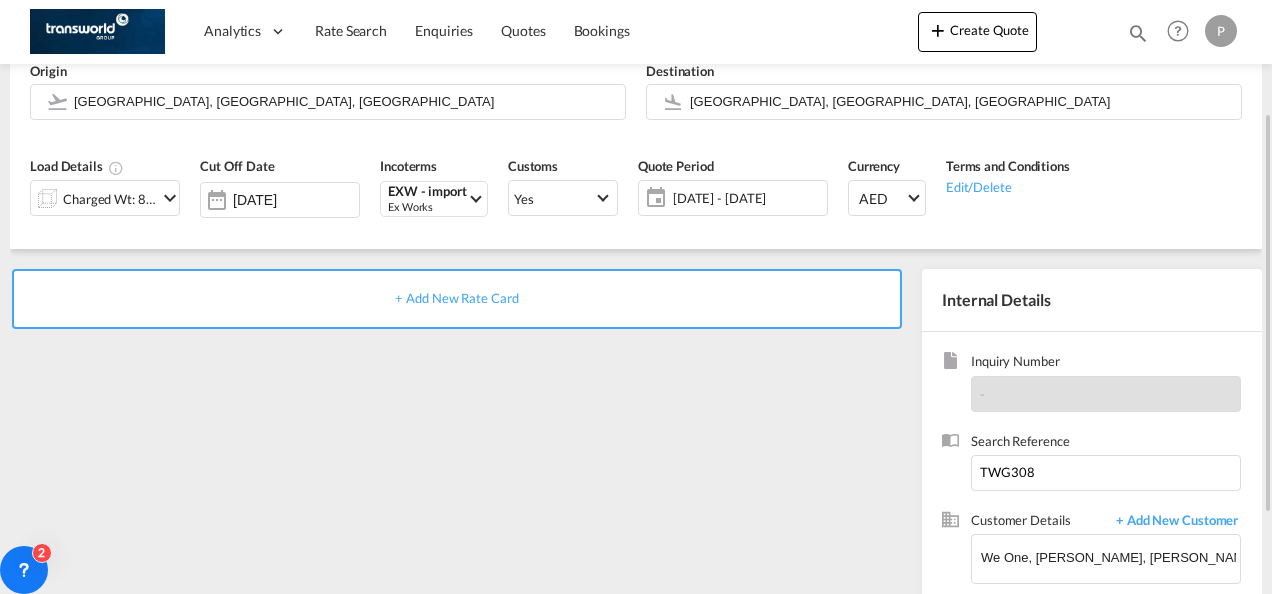 click on "+ Add New Rate Card" at bounding box center (456, 298) 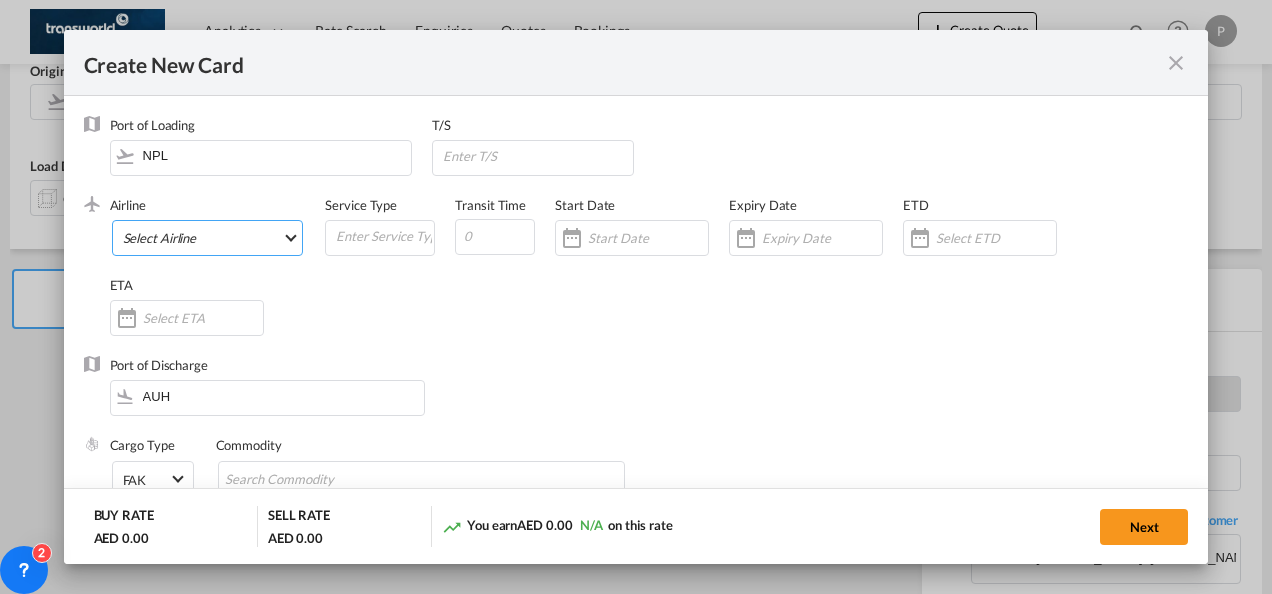 click on "Select Airline
AIR EXPRESS S.A. (1166- / -)
CMA CGM Air Cargo (1140-2C / -)
DDWL Logistics (1138-AU / -)
Fast Logistics (1150-AE / -)
NFS Airfreight (1137-NL / -)
PROAIR (1135-DE / -)
Transportdeal WW (1141-SE / -)
21 Air LLC (964-2I*-681-US / 681)
40-Mile Air, Ltd. (145-Q5* / -)
8165343 Canada Inc. dba Air Canada Rouge (164-RV / -)
9 Air Co Ltd (793-AQ-902-CN / 902)
9G Rail Limited (1101-9G* / -)
A.P.G. Distribution System (847-A1 / -)
AB AVIATION (821-Y6 / -)
ABC Aerolineas S.A. de C.V. (935-4O*-837-MX / 837)
ABSA  -  Aerolinhas Brasileiras S.A dba LATAM Cargo [GEOGRAPHIC_DATA] (95-M3-549-BR / 549)
ABX Air, Inc. (32-GB-832-US / 832)
AccesRail and Partner Railways (772-9B* / -)
ACE Belgium Freighters S.A. (222-X7-744-BE / 744)
ACP fly (1147-PA / -)
ACT Havayollari A.S. (624-9T*-556-TR / 556)
Adria Airways (JP / -)
Advanced Air, LLC (1055-AN / -)
Aegean Airlines (575-A3-390-GR / 390)
[PERSON_NAME], LLC dba Aloha Air Cargo (427-KH-687-US / 687)
Aer Lingus Limited (369-EI-53-IE / 53)" at bounding box center [208, 238] 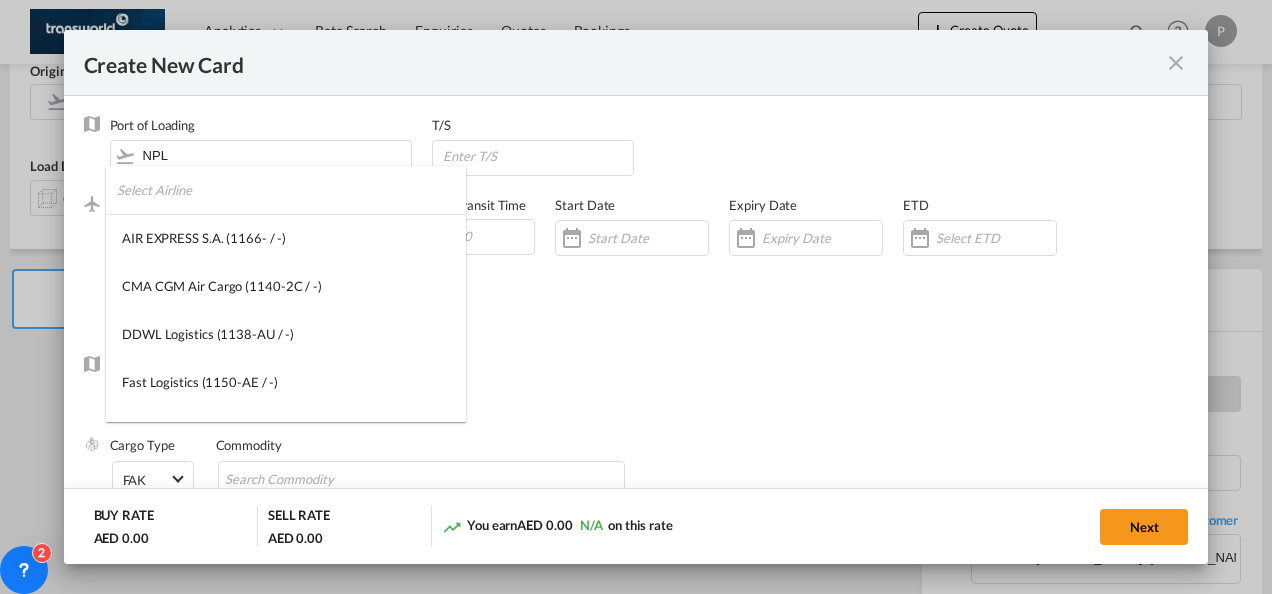 click at bounding box center (291, 190) 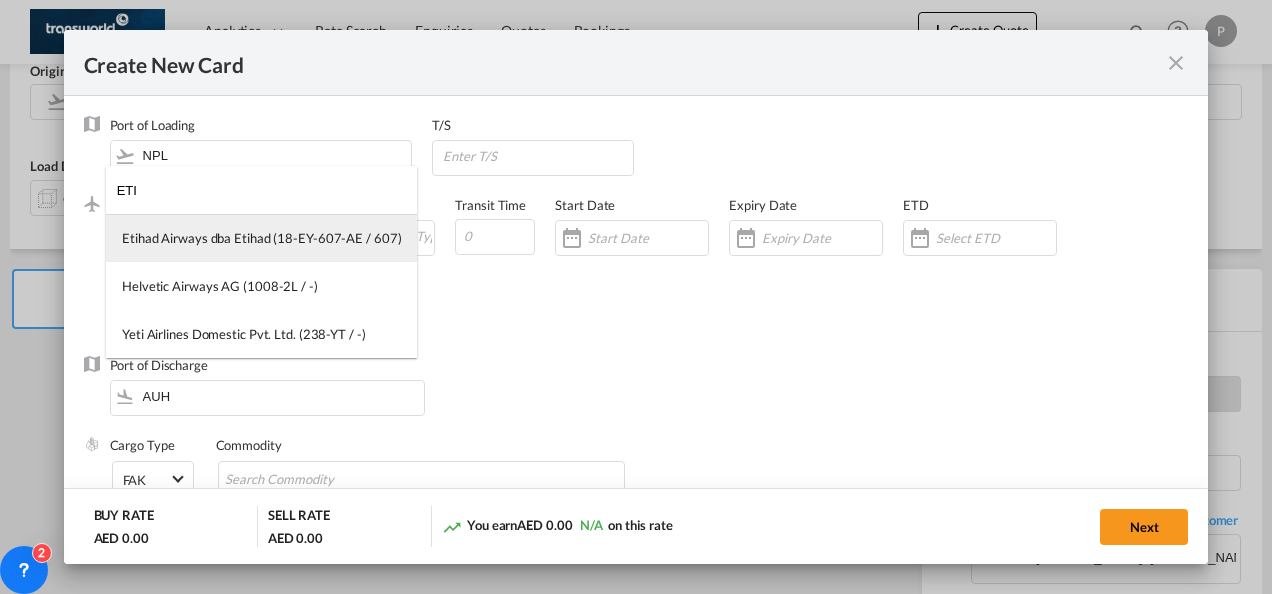 type on "ETI" 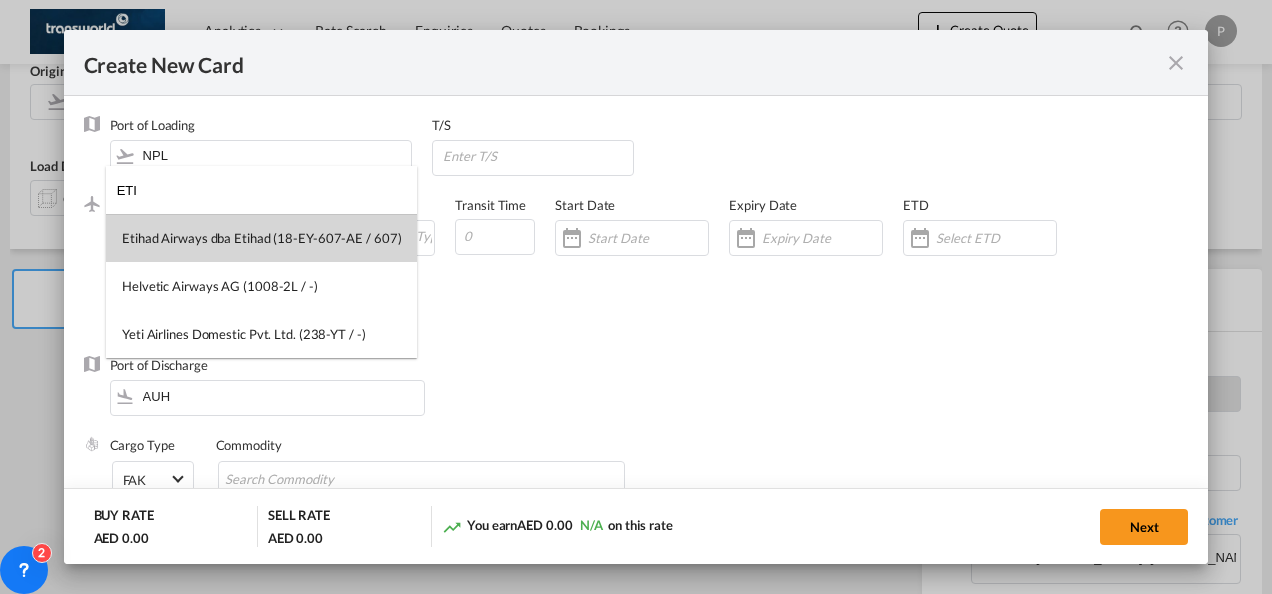 click on "Etihad Airways dba Etihad (18-EY-607-AE / 607)" at bounding box center (261, 238) 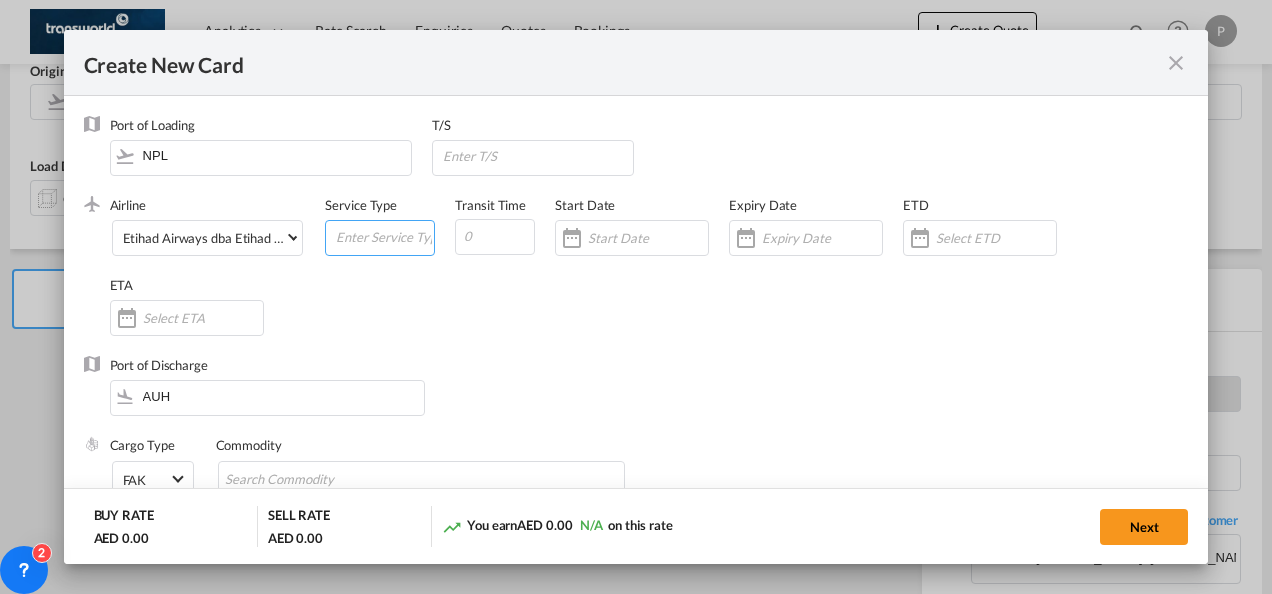 click at bounding box center (384, 236) 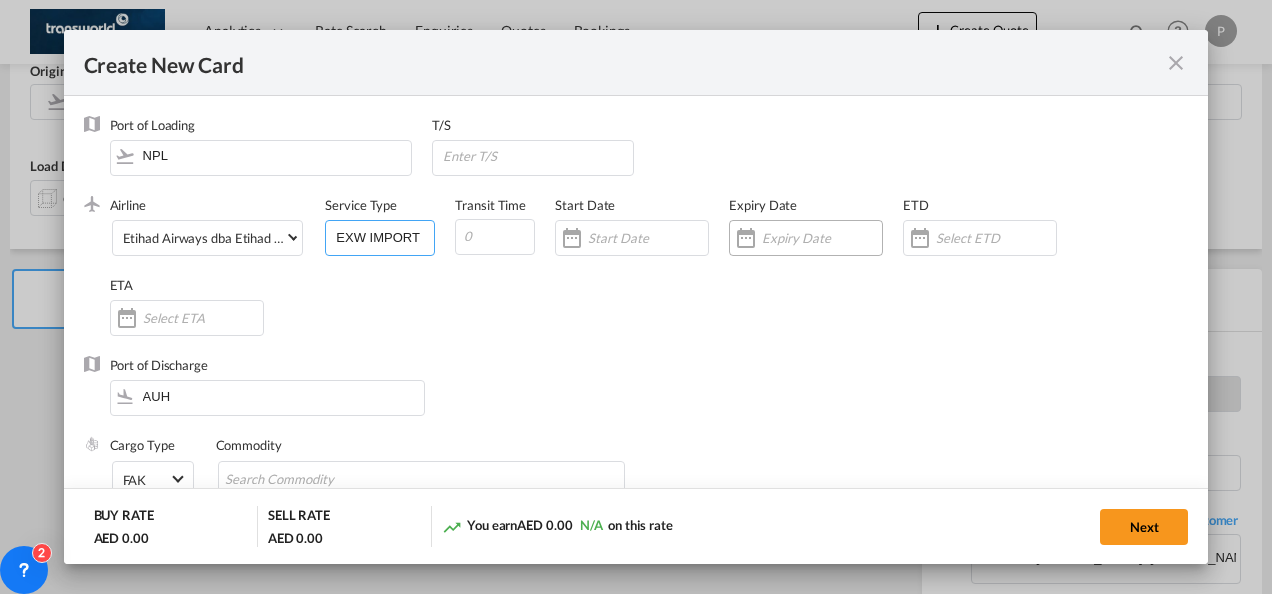type on "EXW IMPORT" 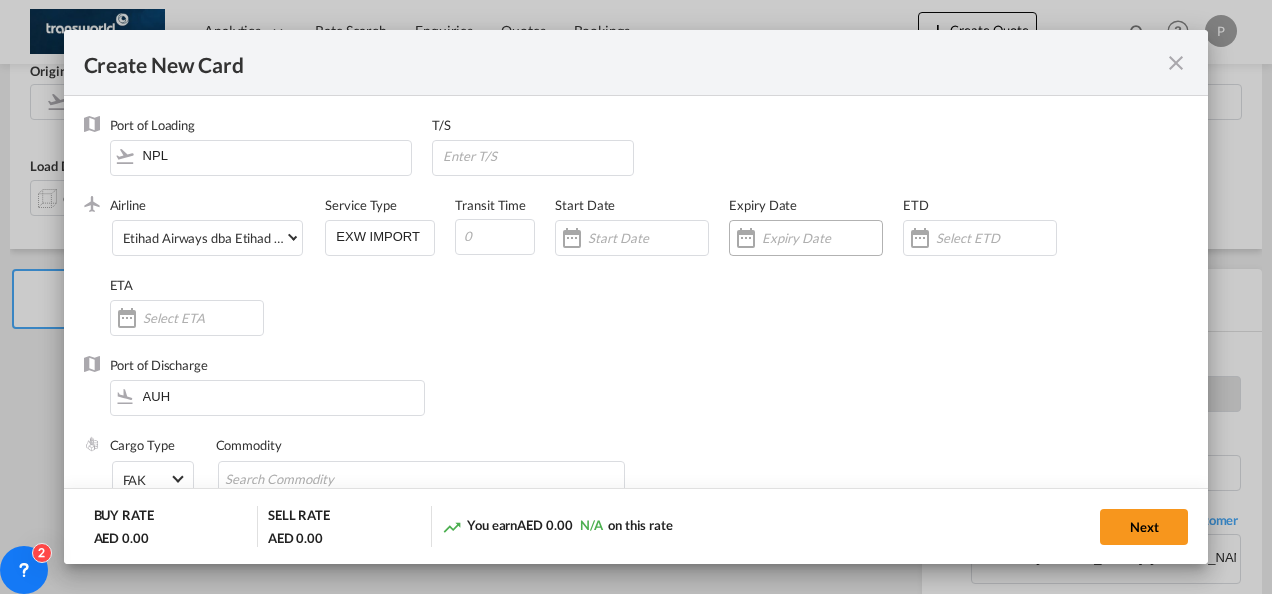 click at bounding box center (822, 238) 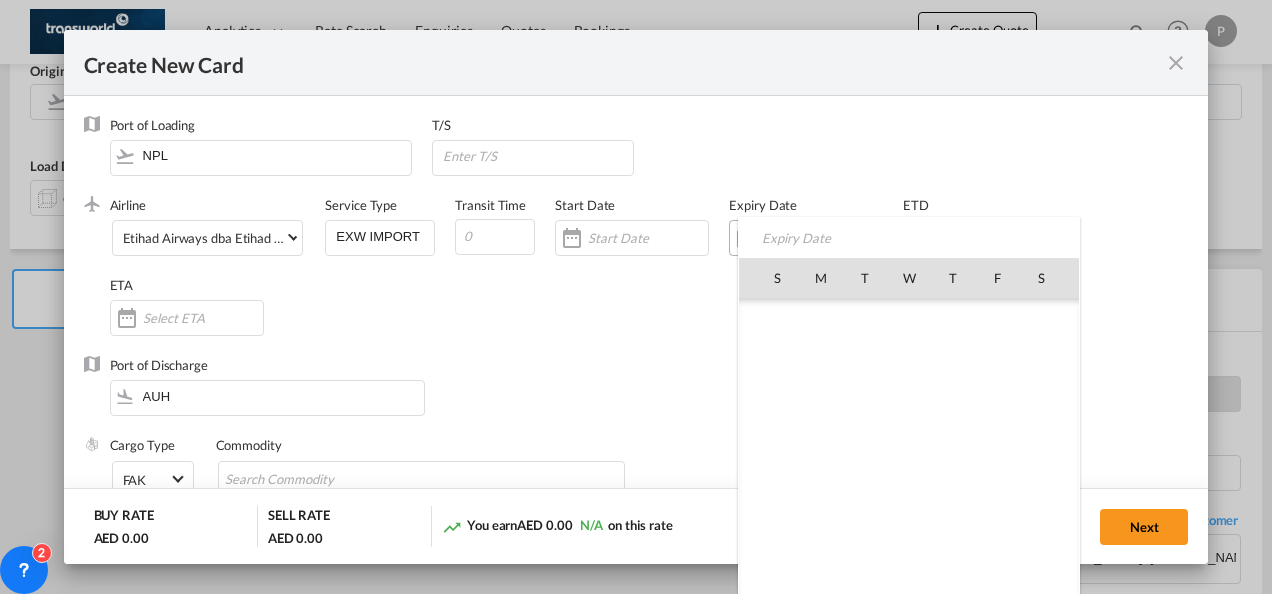 scroll, scrollTop: 462690, scrollLeft: 0, axis: vertical 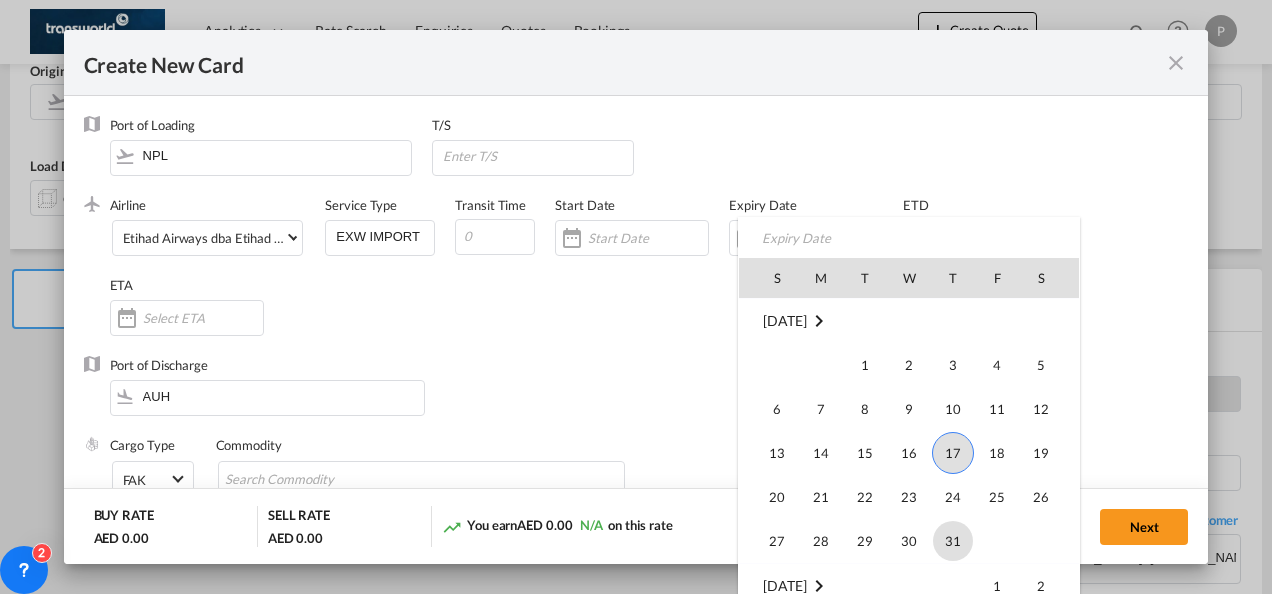 click on "31" at bounding box center (953, 541) 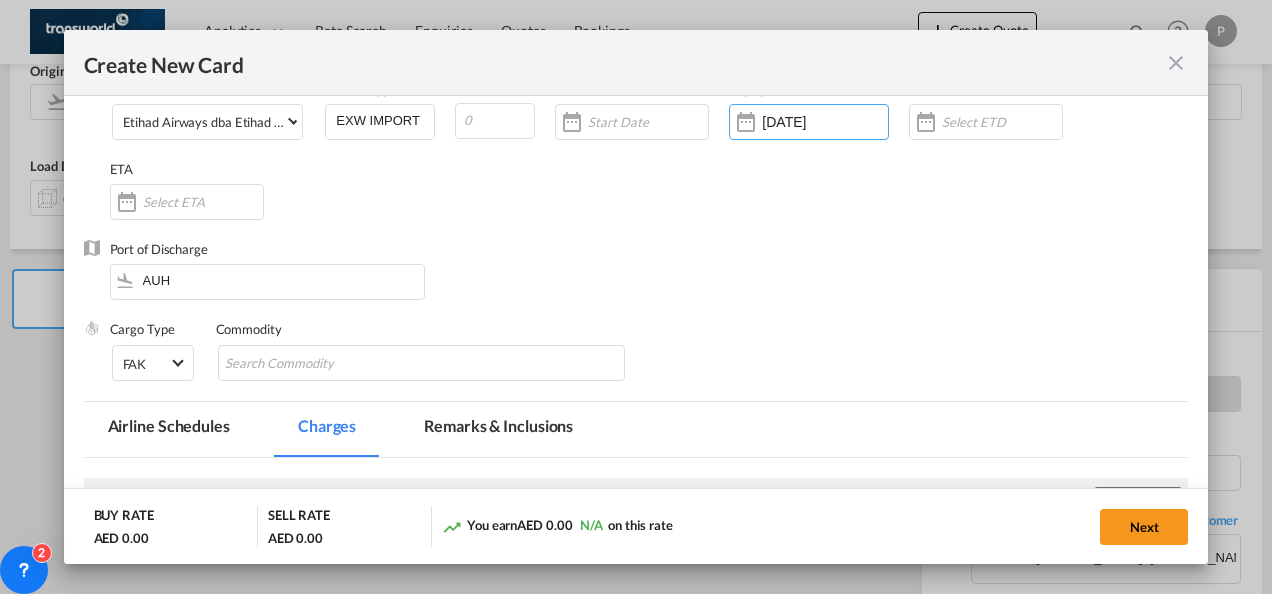 scroll, scrollTop: 122, scrollLeft: 0, axis: vertical 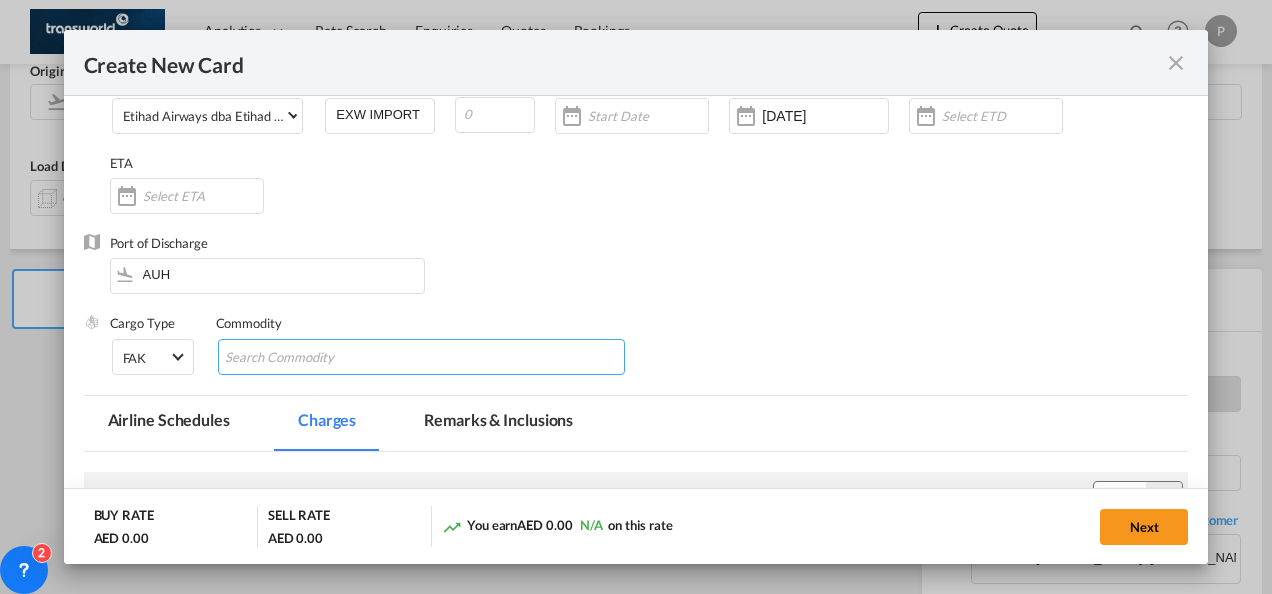 click at bounding box center [316, 358] 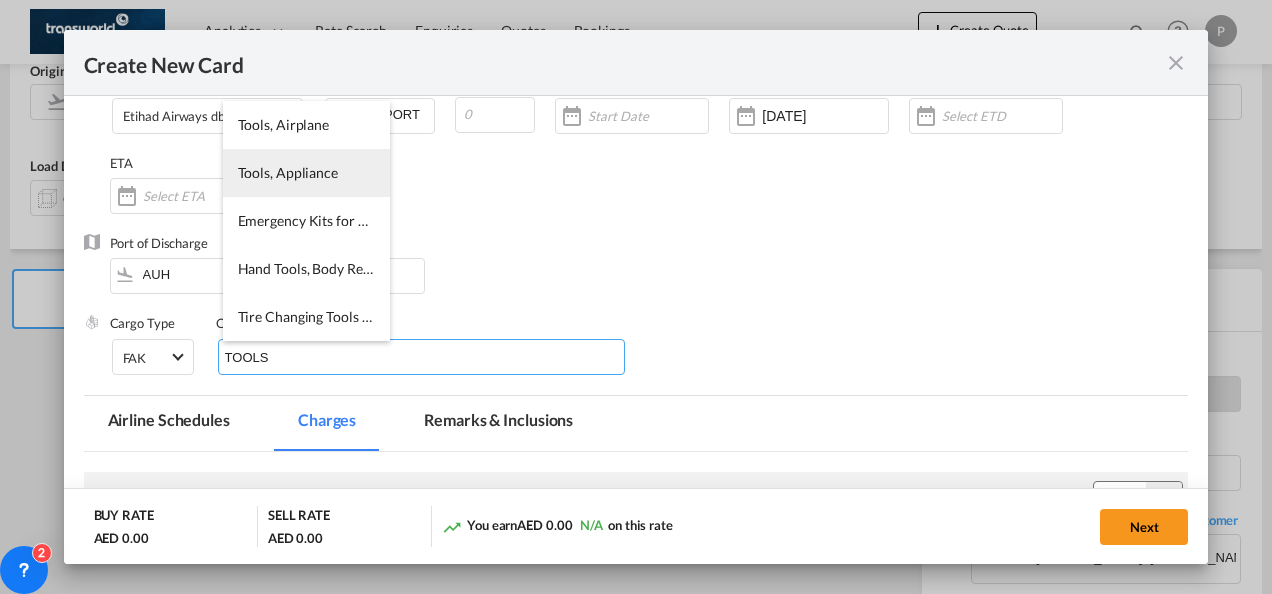 type on "TOOLS" 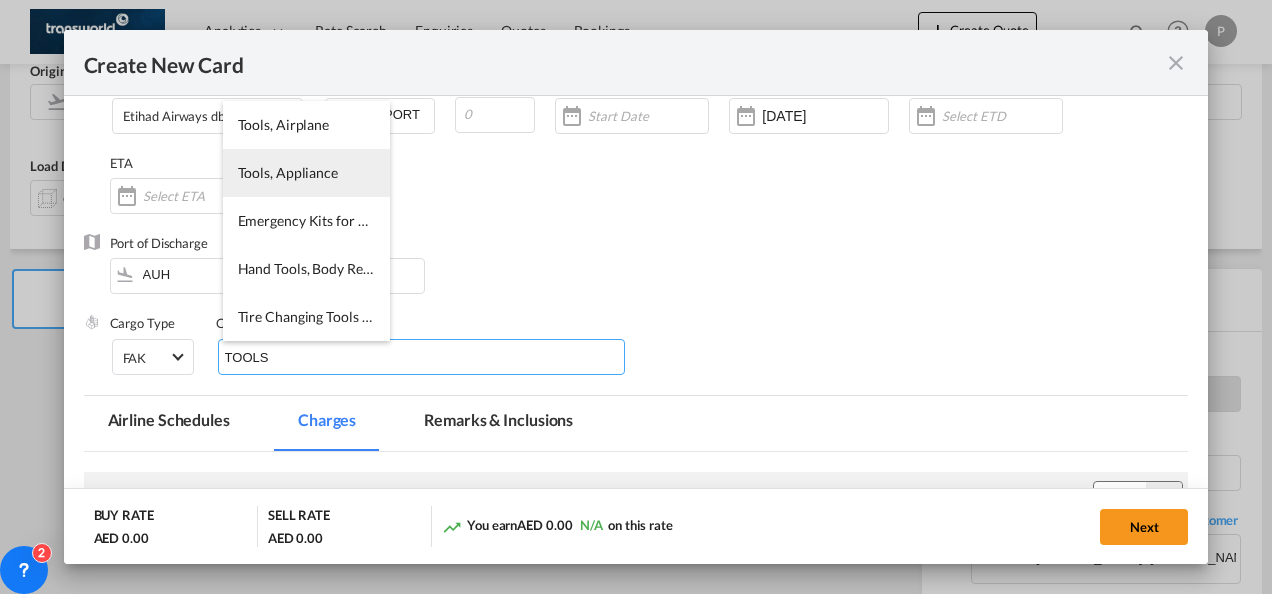 click on "Tools, Appliance" at bounding box center [306, 173] 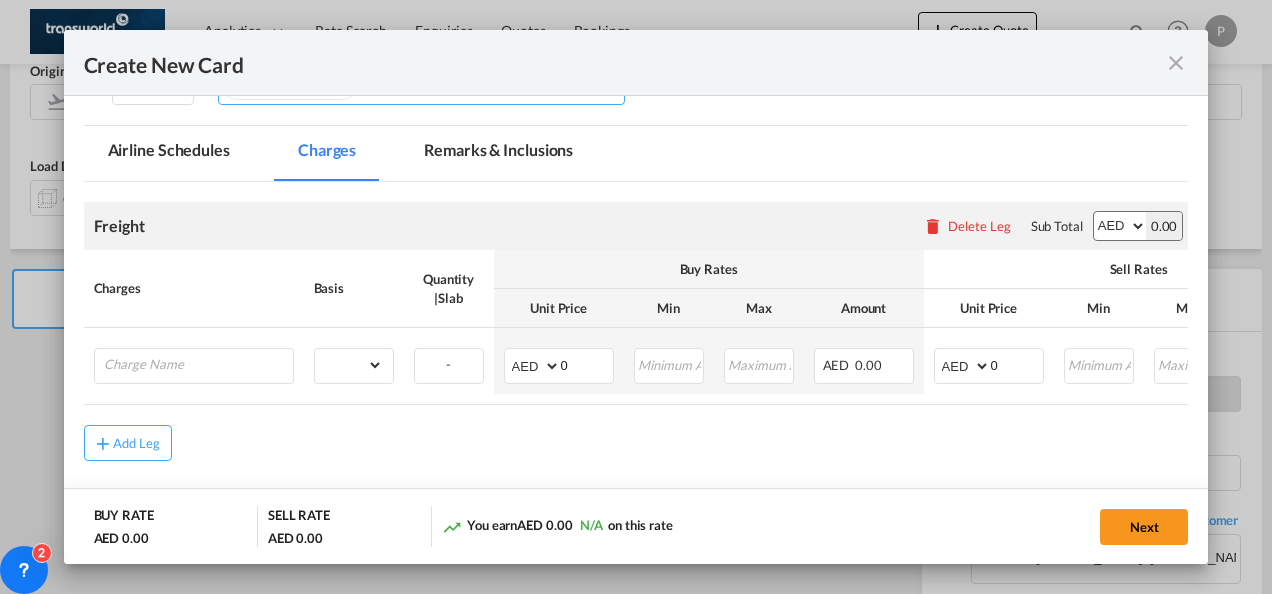 scroll, scrollTop: 398, scrollLeft: 0, axis: vertical 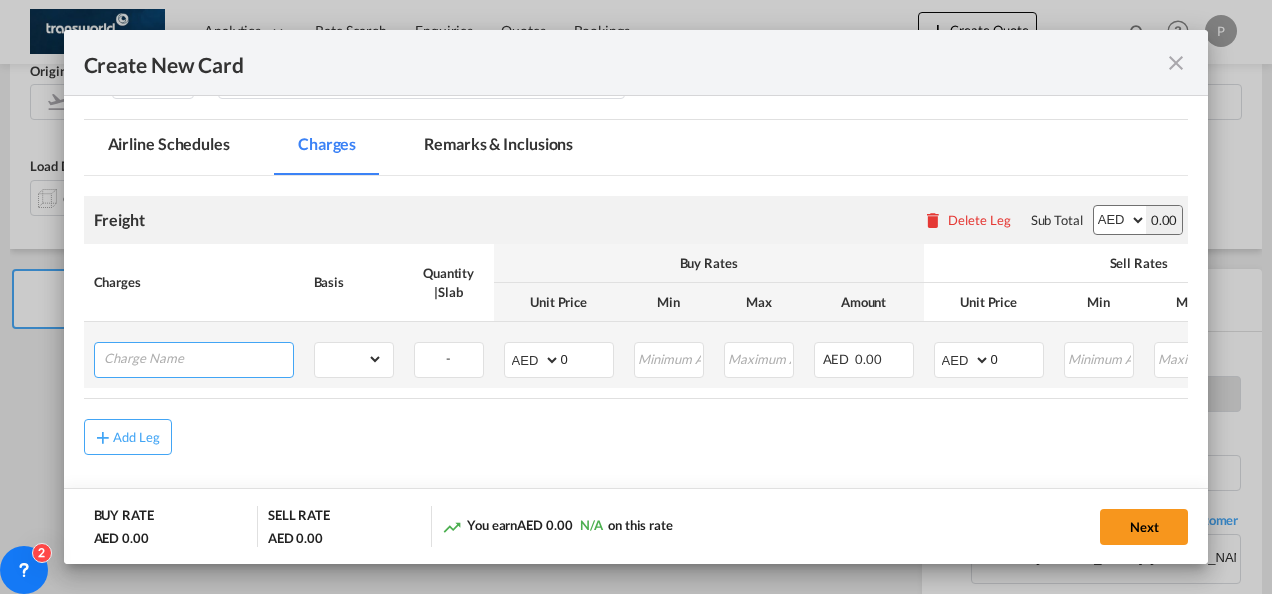 click at bounding box center (198, 358) 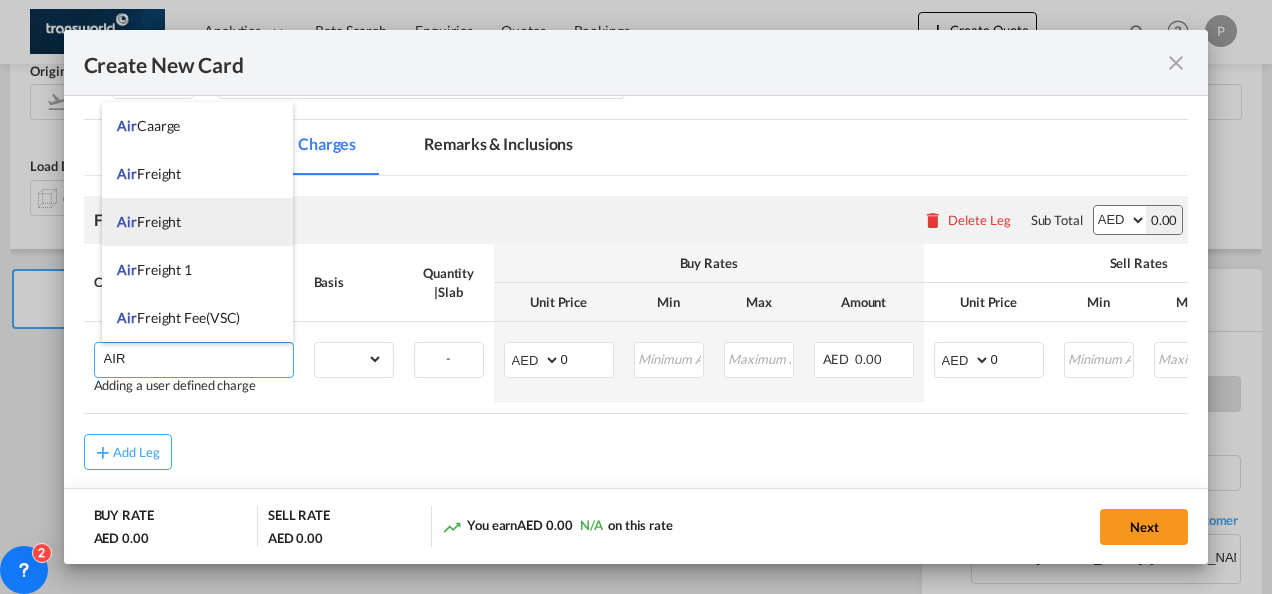 click on "Air  Freight" at bounding box center (197, 222) 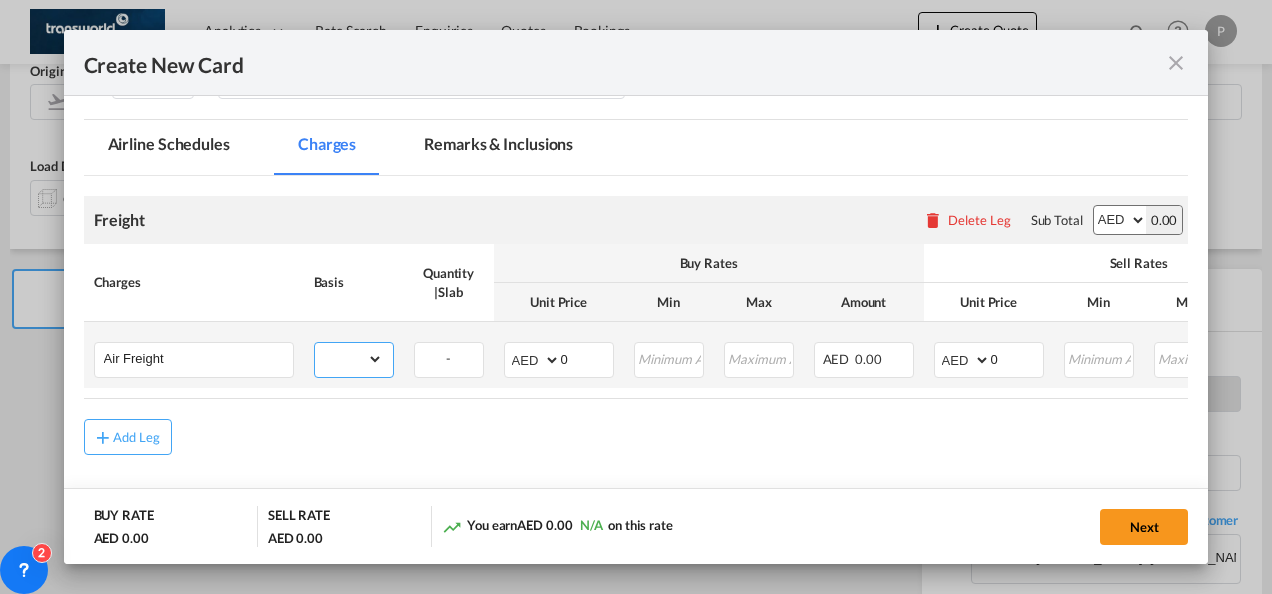 click on "gross_weight
volumetric_weight
per_shipment
per_bl
per_km
% on air freight
per_hawb
per_kg
per_pallet
per_carton
flat
chargeable_weight
per_ton
per_cbm
per_hbl
per_w/m
per_awb
per_sbl
per shipping bill
per_quintal
per_lbs
per_vehicle
per_shift
per_invoice
per_package
per_day
per_revalidation
per_declaration
per_document
per clearance" at bounding box center [349, 359] 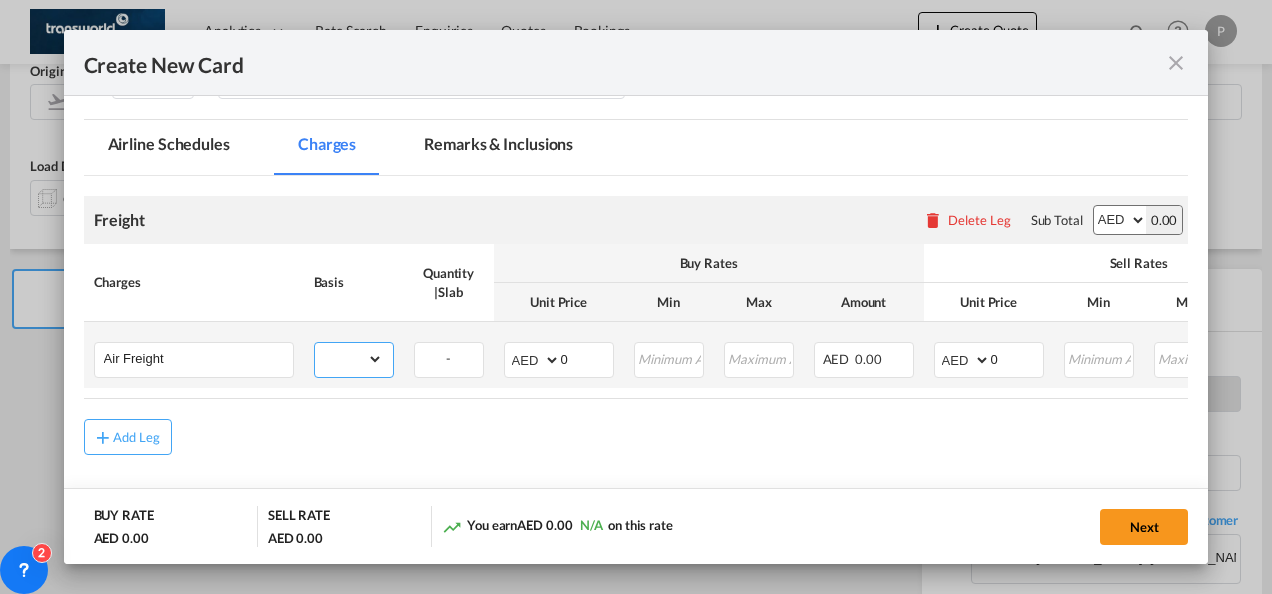 select on "per_shipment" 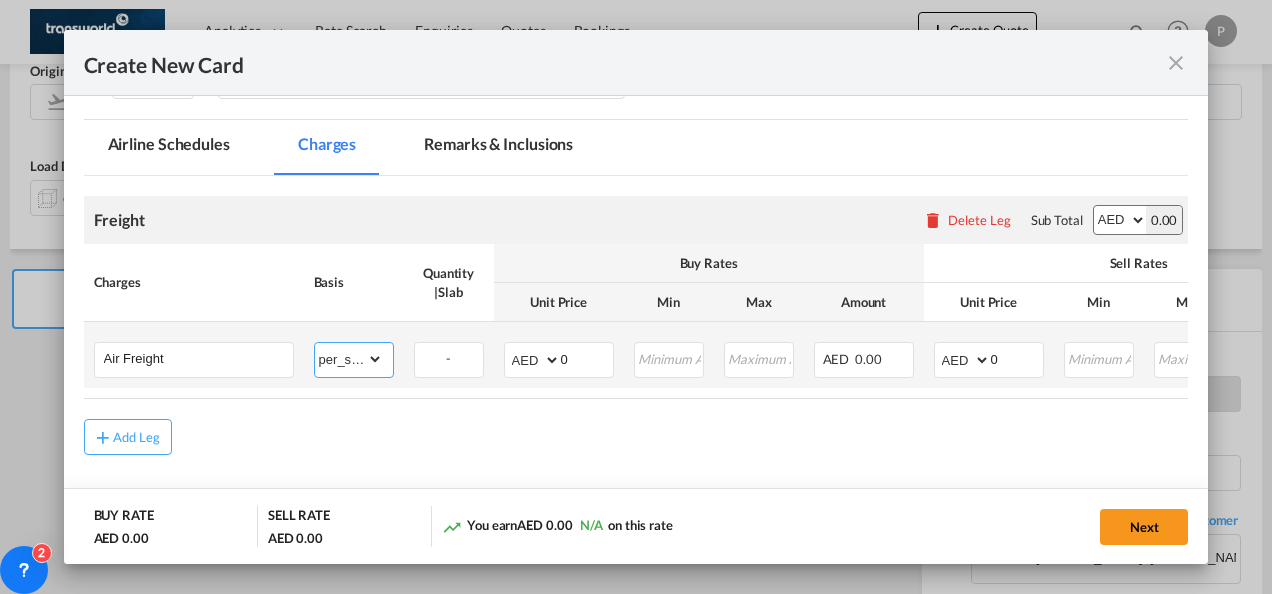click on "gross_weight
volumetric_weight
per_shipment
per_bl
per_km
% on air freight
per_hawb
per_kg
per_pallet
per_carton
flat
chargeable_weight
per_ton
per_cbm
per_hbl
per_w/m
per_awb
per_sbl
per shipping bill
per_quintal
per_lbs
per_vehicle
per_shift
per_invoice
per_package
per_day
per_revalidation
per_declaration
per_document
per clearance" at bounding box center [349, 359] 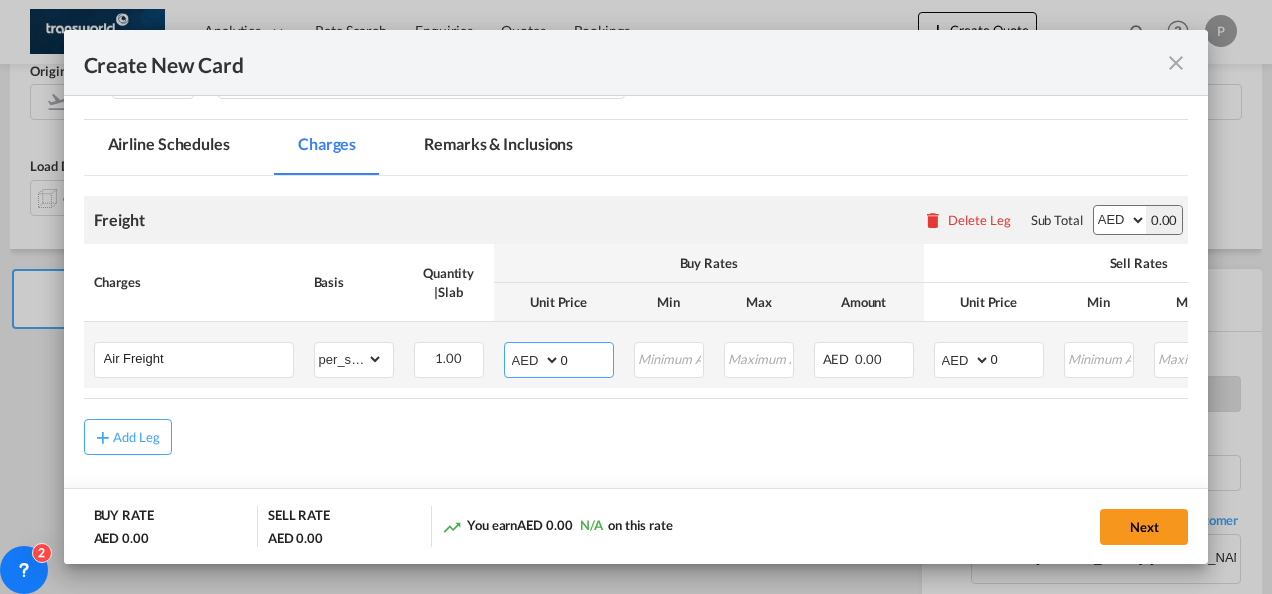 click on "0" at bounding box center [587, 358] 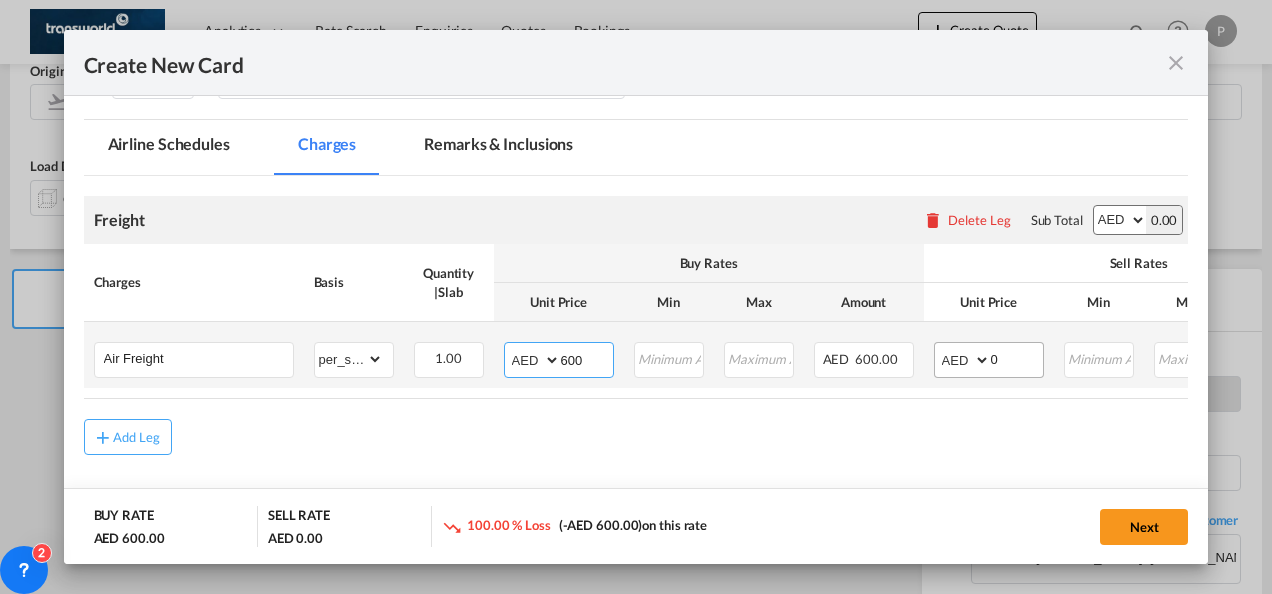 type on "600" 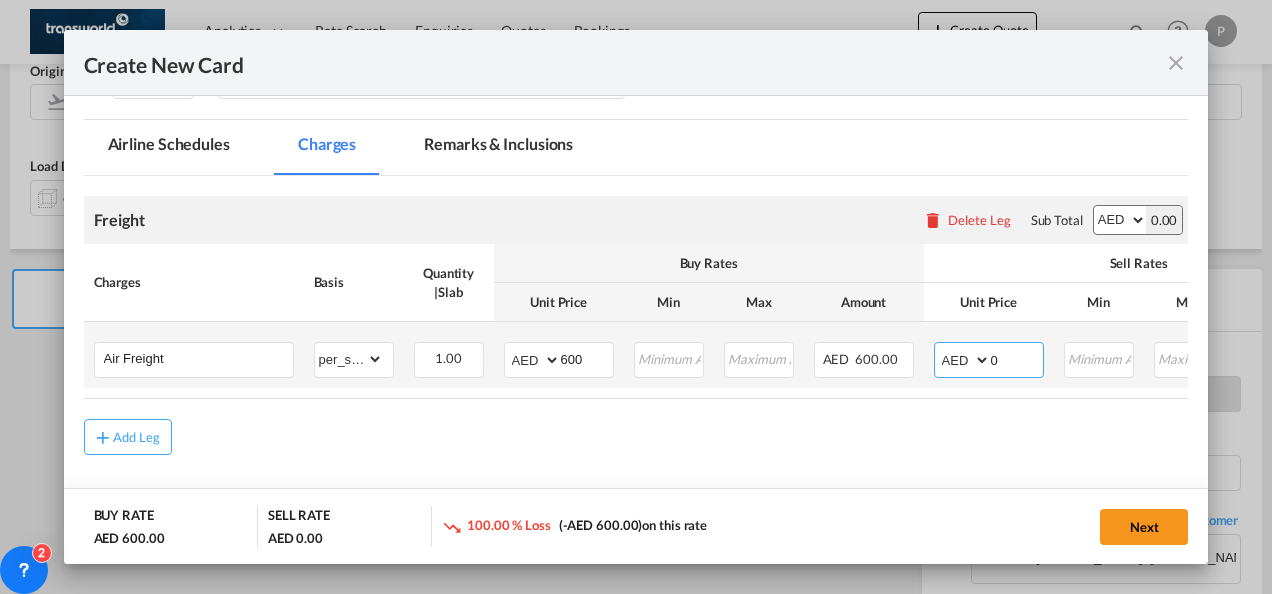 click on "0" at bounding box center [1017, 358] 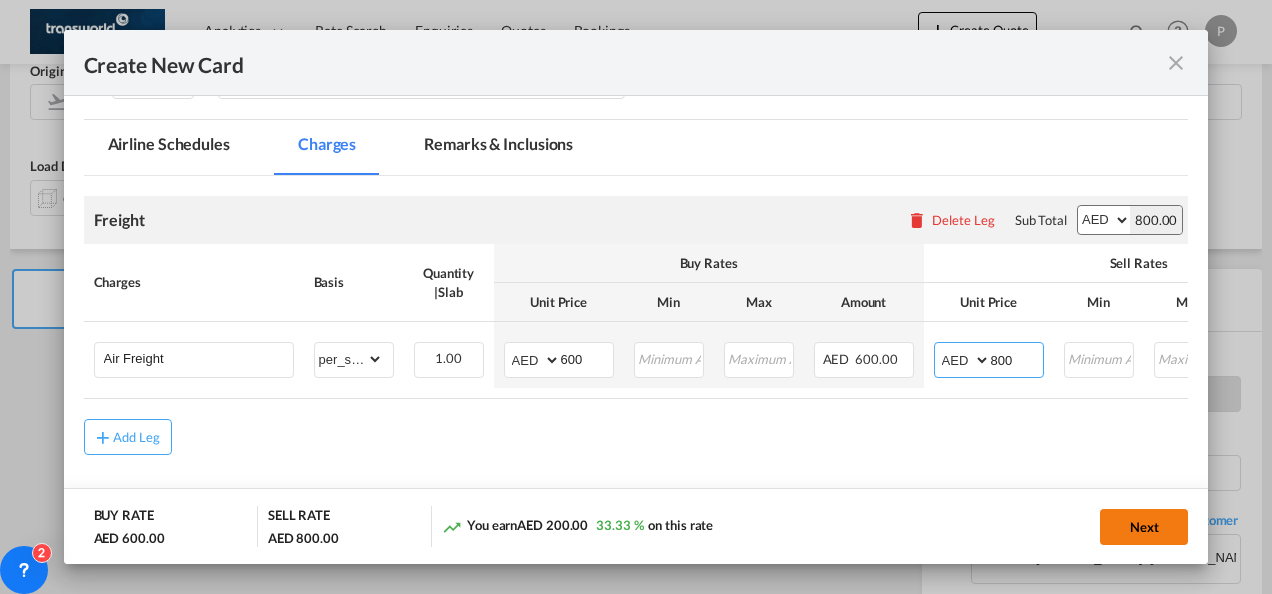 type on "800" 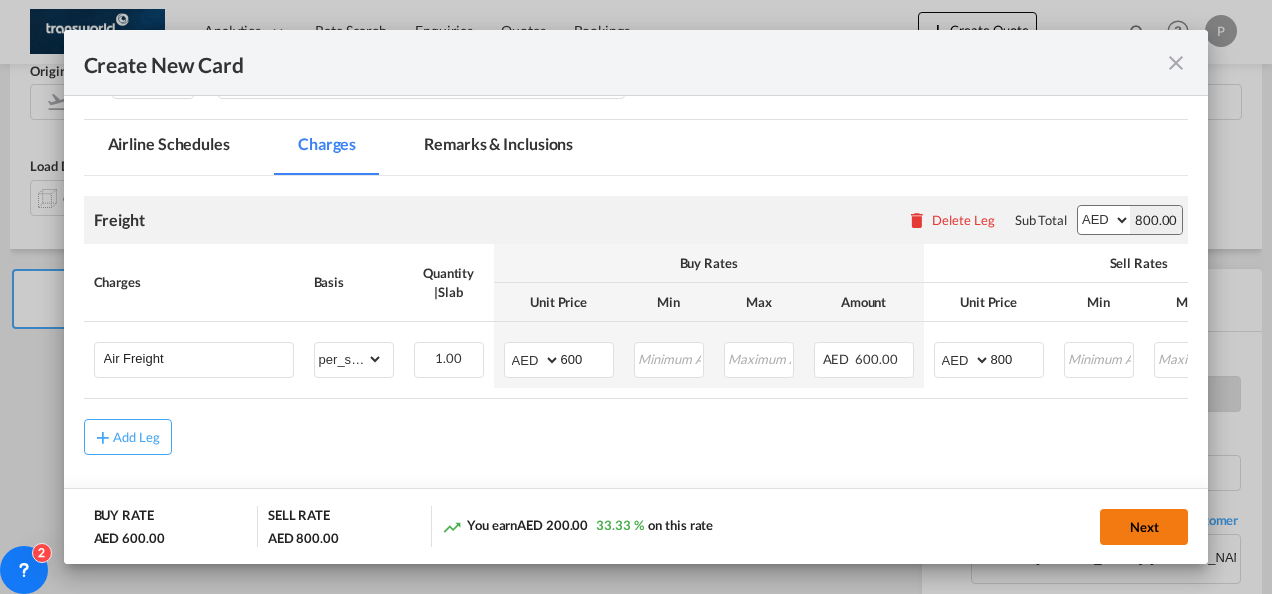 click on "Next" 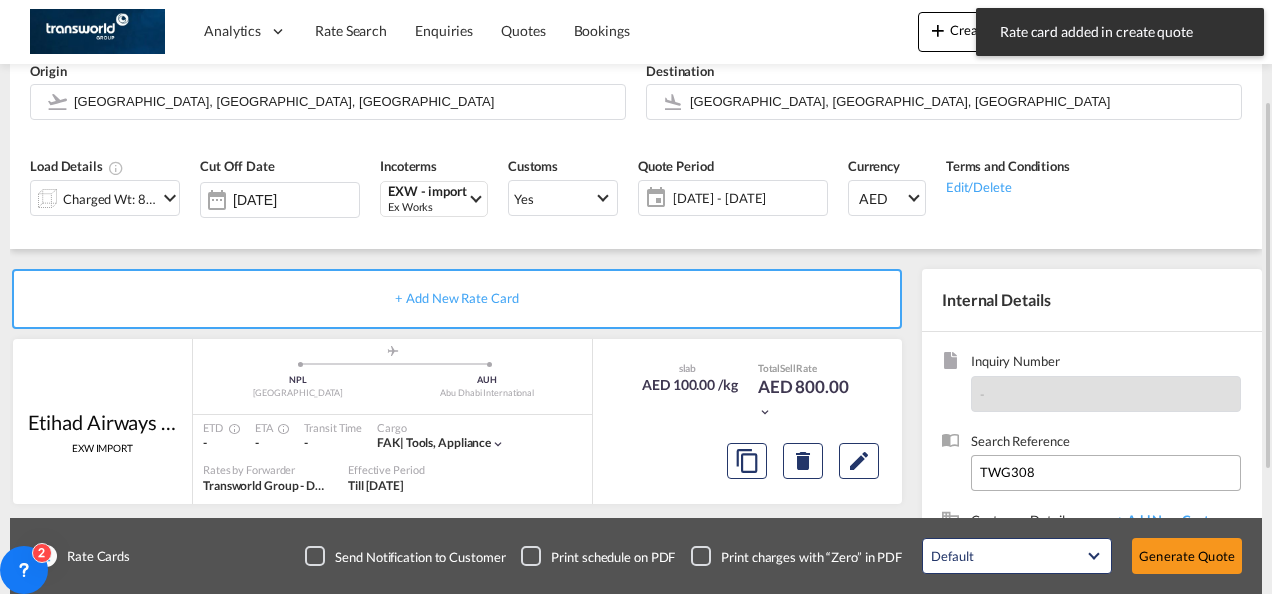 scroll, scrollTop: 164, scrollLeft: 0, axis: vertical 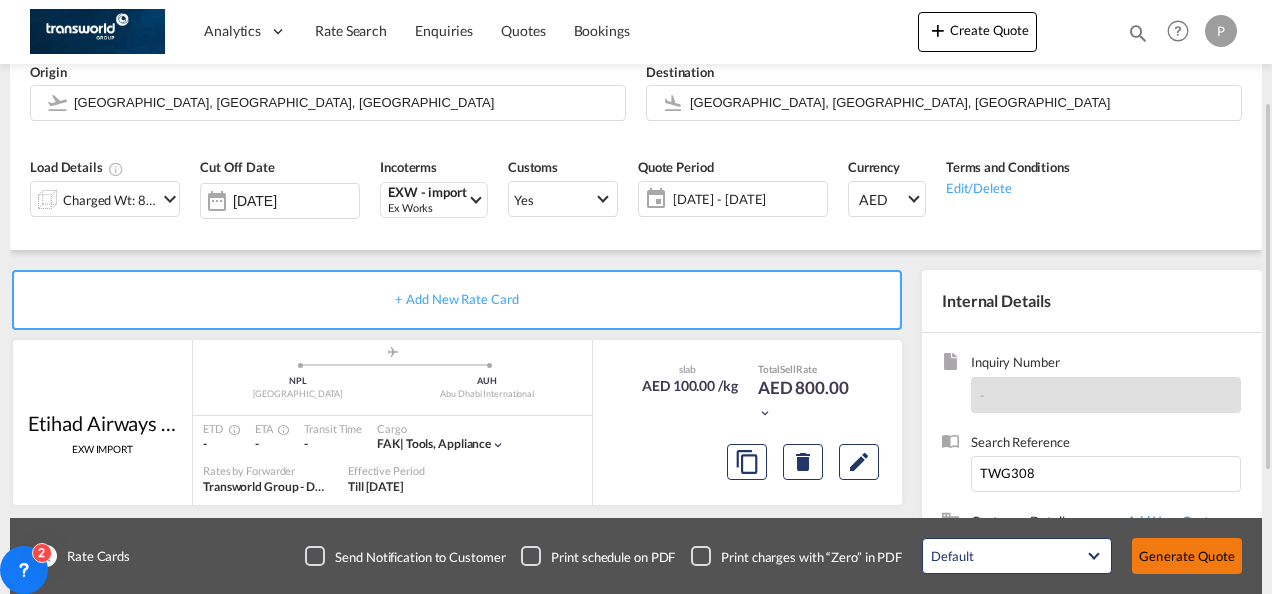 click on "Generate Quote" at bounding box center (1187, 556) 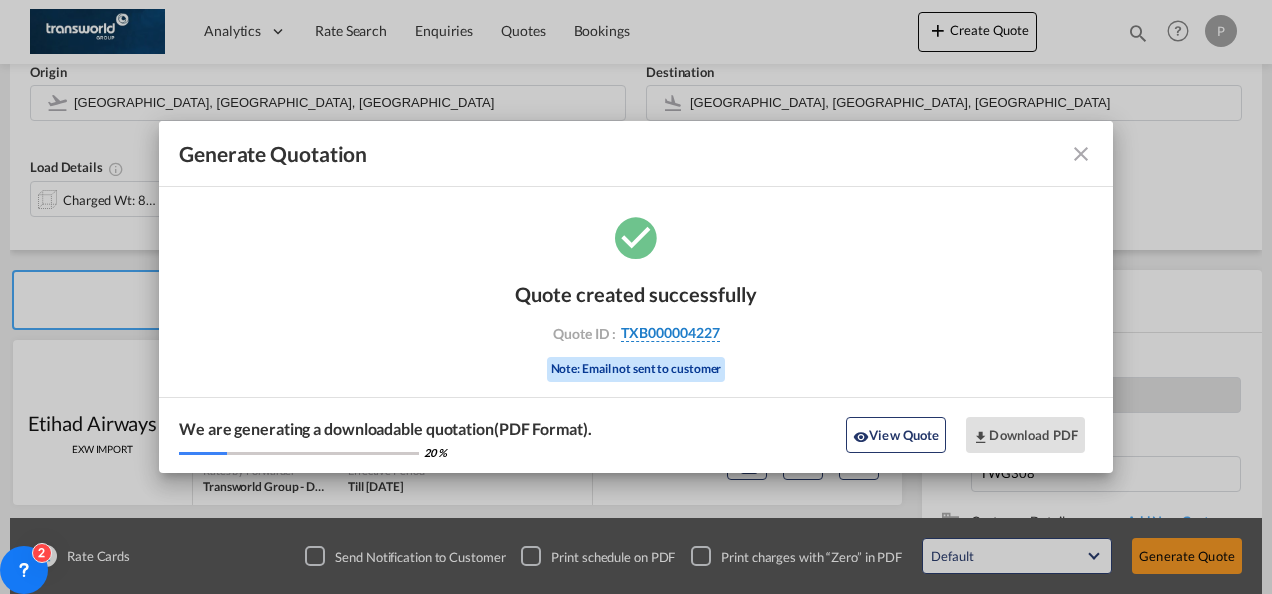 click on "TXB000004227" at bounding box center (670, 333) 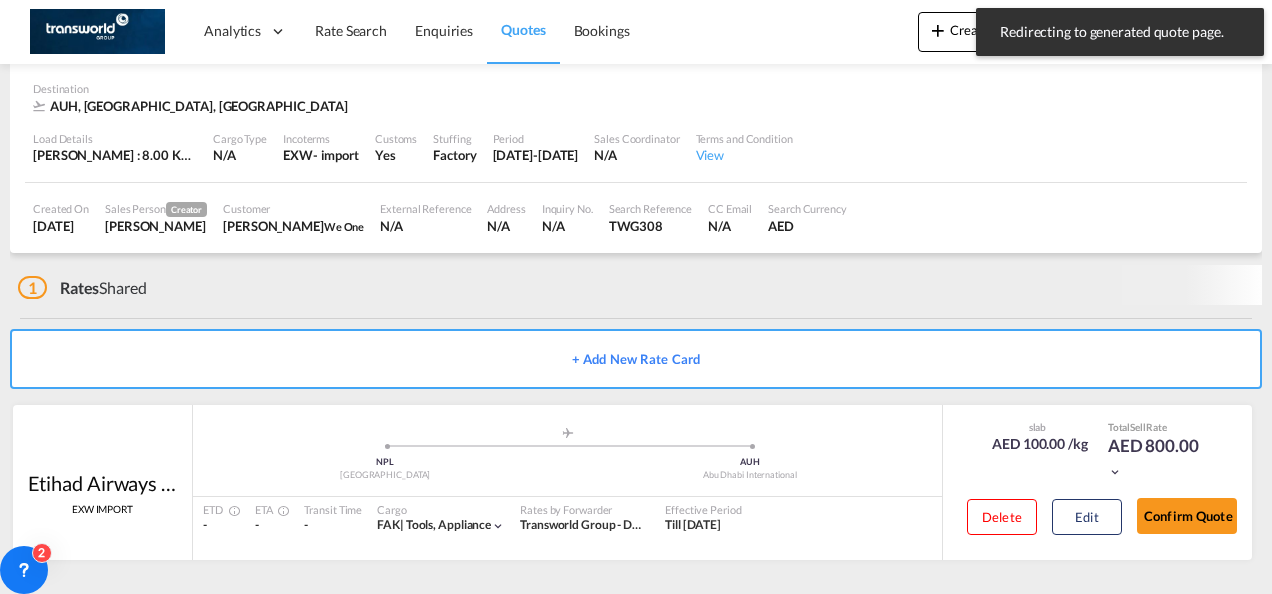 scroll, scrollTop: 122, scrollLeft: 0, axis: vertical 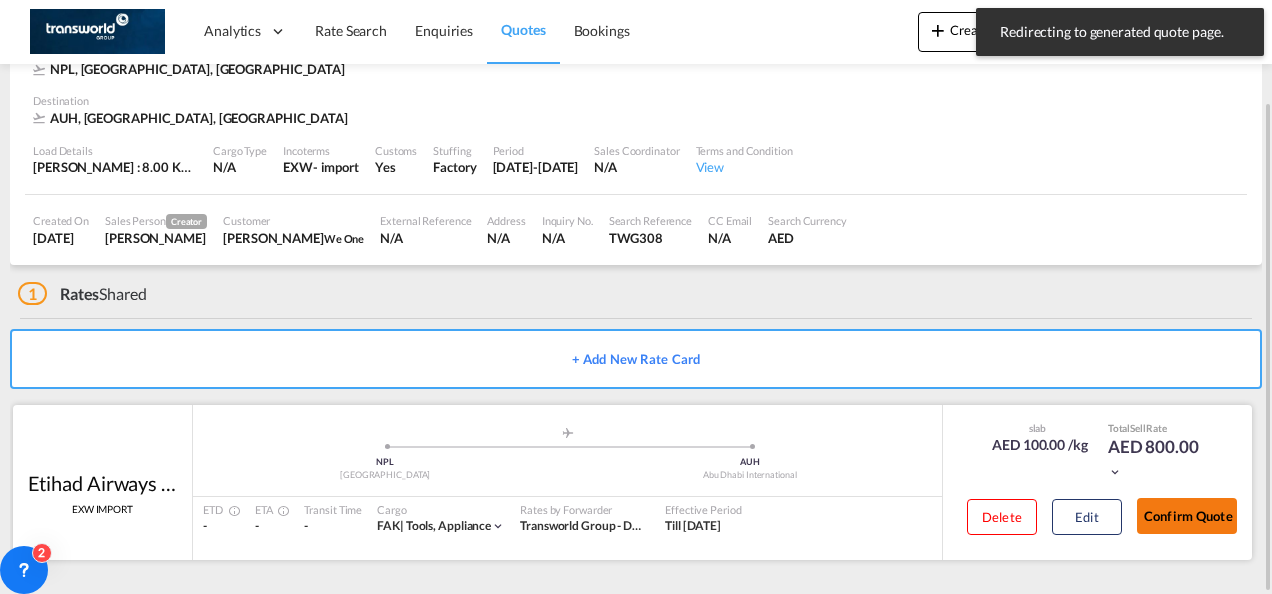 click on "Confirm Quote" at bounding box center [1187, 516] 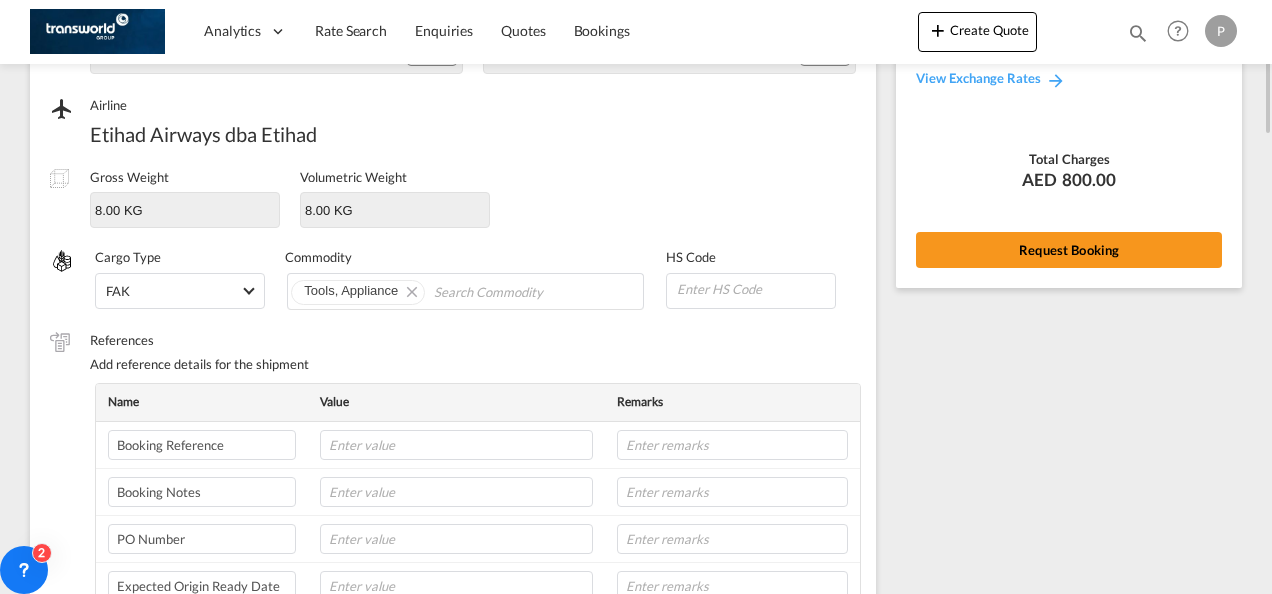 scroll, scrollTop: 52, scrollLeft: 0, axis: vertical 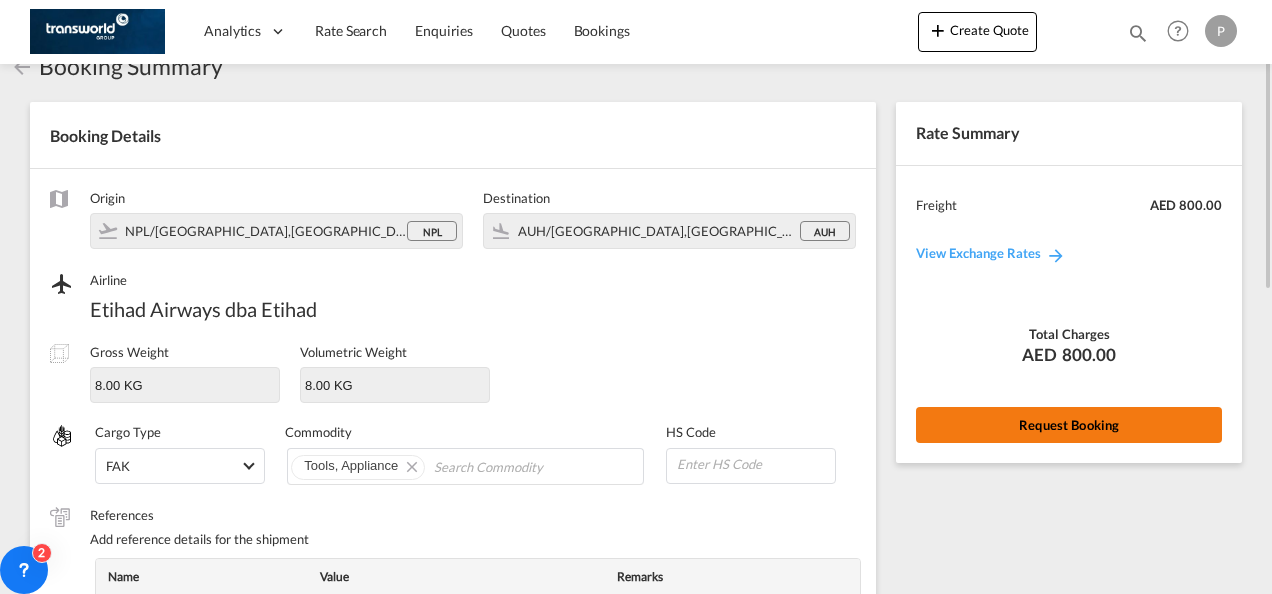 click on "Request Booking" at bounding box center (1069, 425) 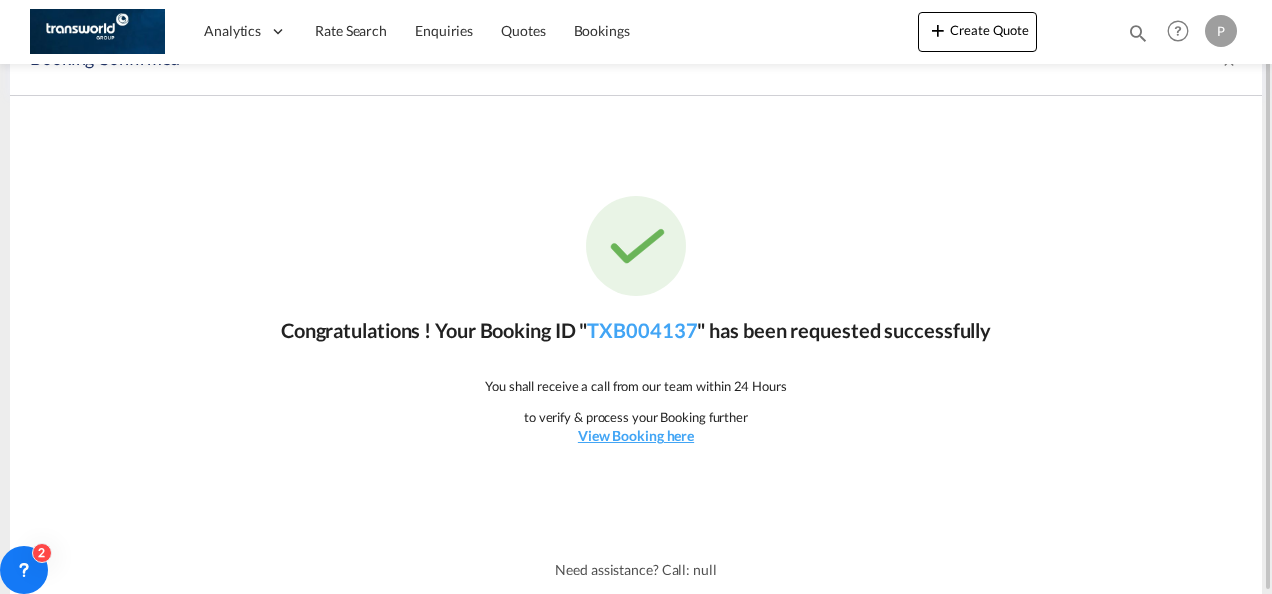 scroll, scrollTop: 37, scrollLeft: 0, axis: vertical 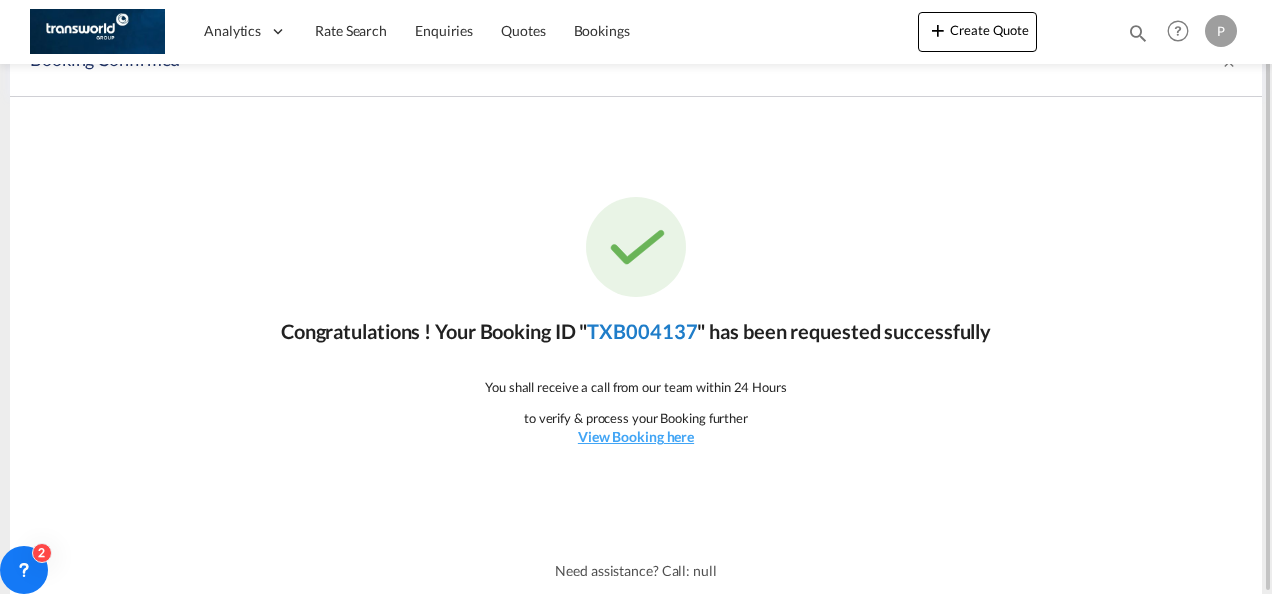 click on "TXB004137" 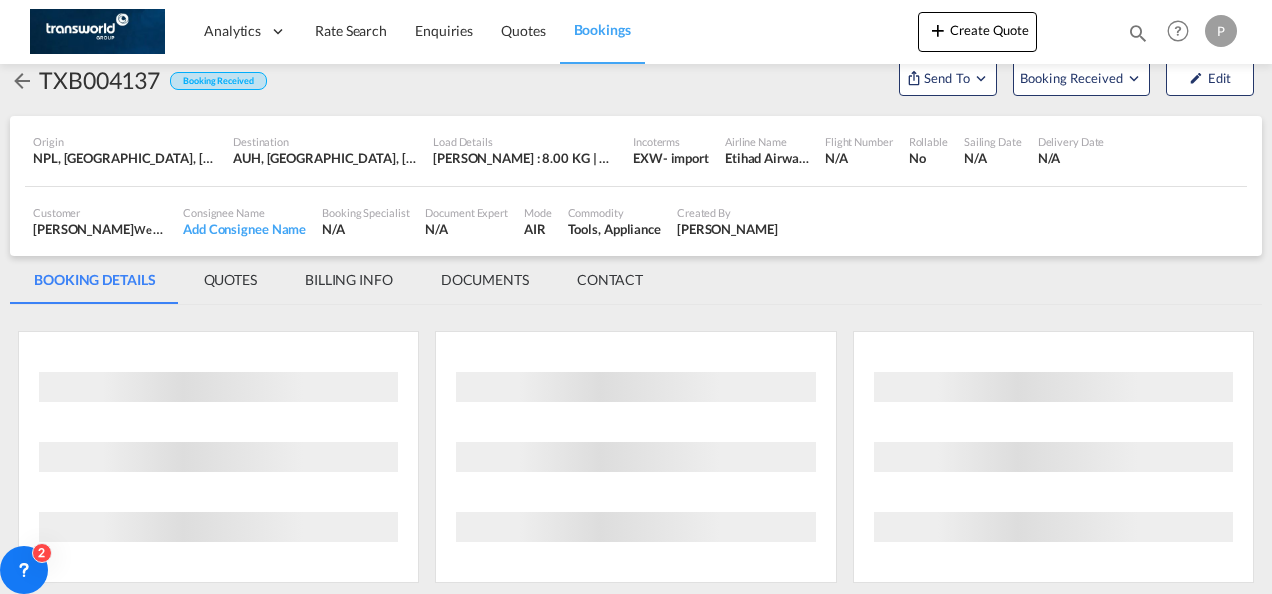 scroll, scrollTop: 1176, scrollLeft: 0, axis: vertical 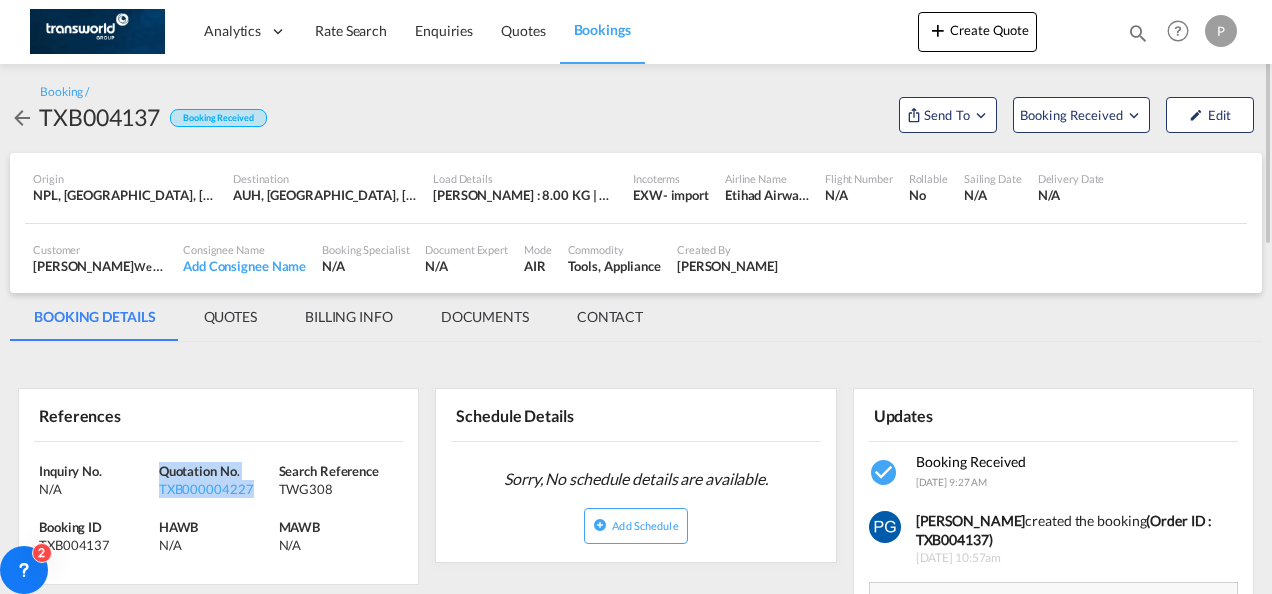 drag, startPoint x: 257, startPoint y: 486, endPoint x: 162, endPoint y: 474, distance: 95.7549 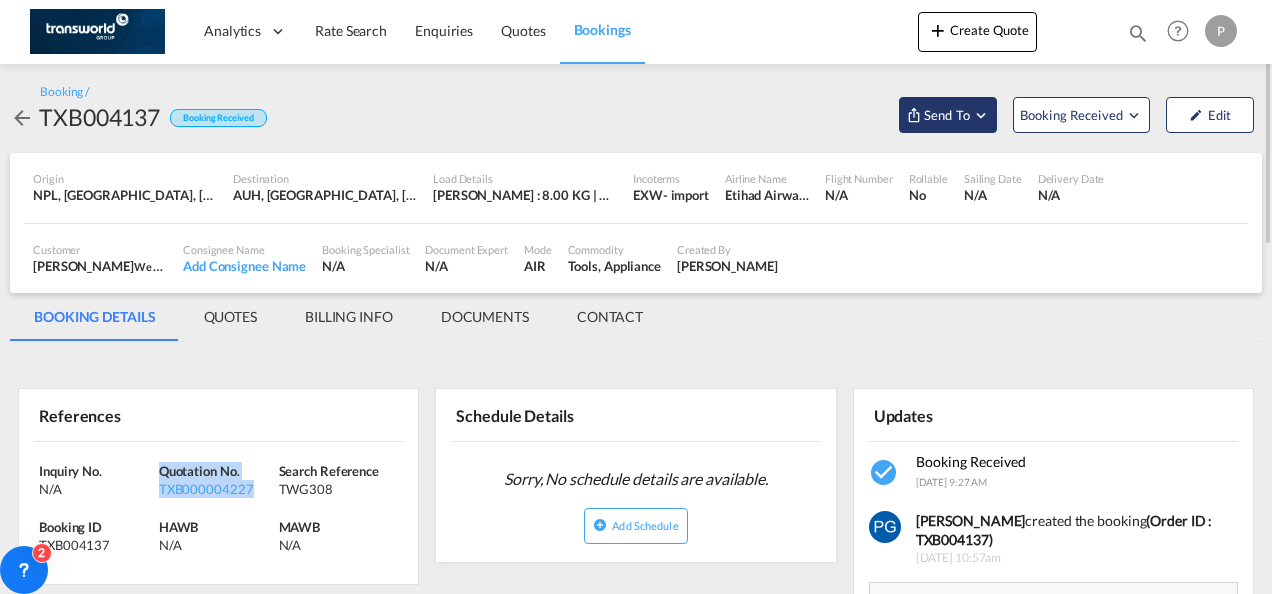 click on "Send To" at bounding box center [947, 115] 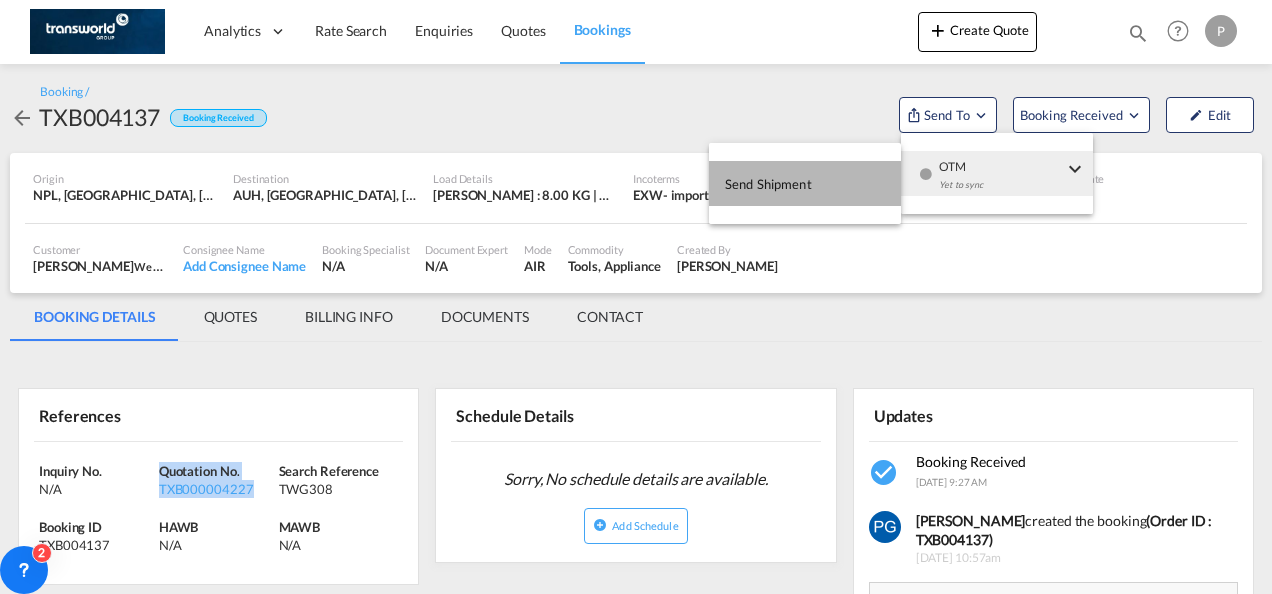 click on "Send Shipment" at bounding box center [805, 183] 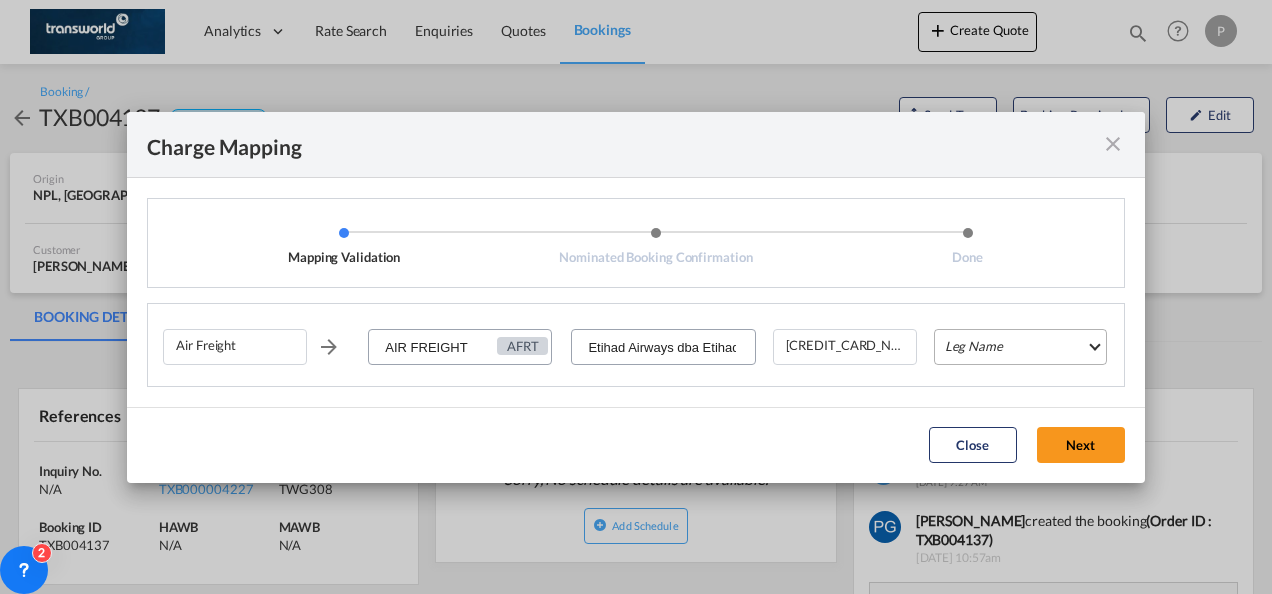 click on "Leg Name HANDLING ORIGIN HANDLING DESTINATION OTHERS TL PICK UP CUSTOMS ORIGIN AIR CUSTOMS DESTINATION TL DELIVERY" at bounding box center (1020, 347) 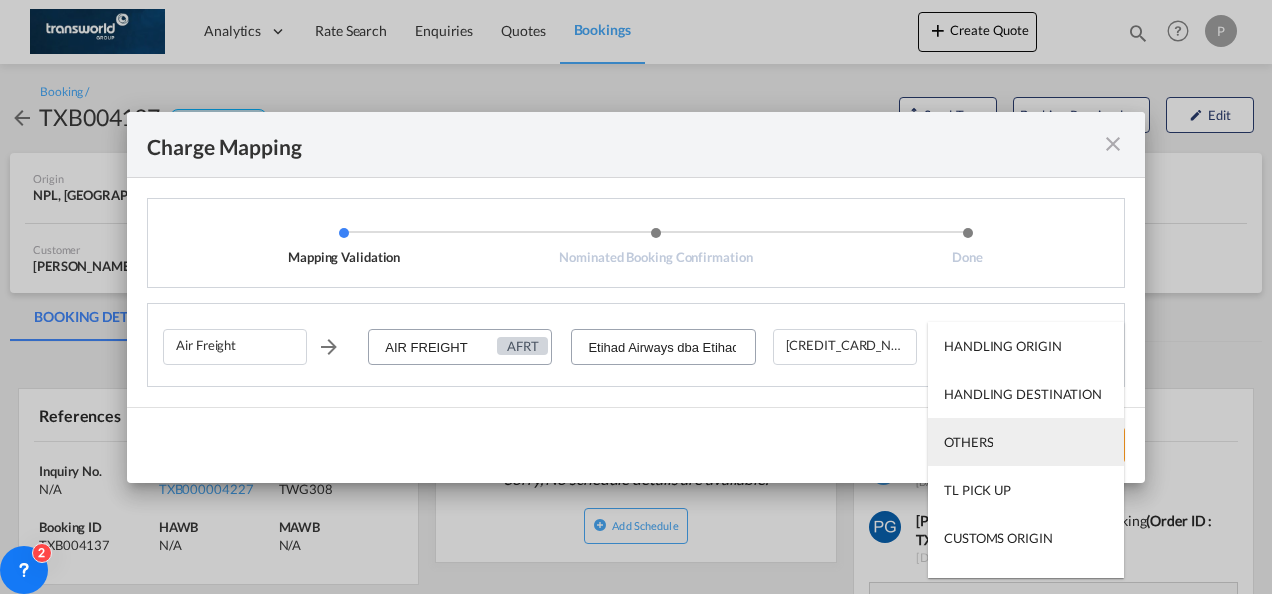 scroll, scrollTop: 128, scrollLeft: 0, axis: vertical 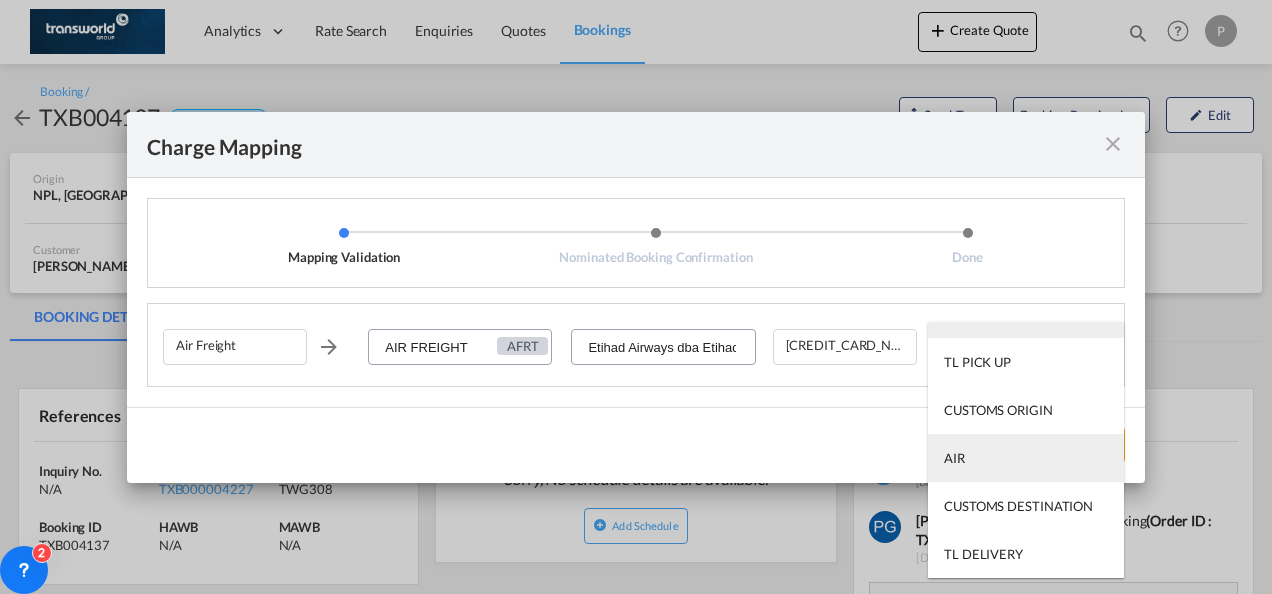 click on "AIR" at bounding box center [1026, 458] 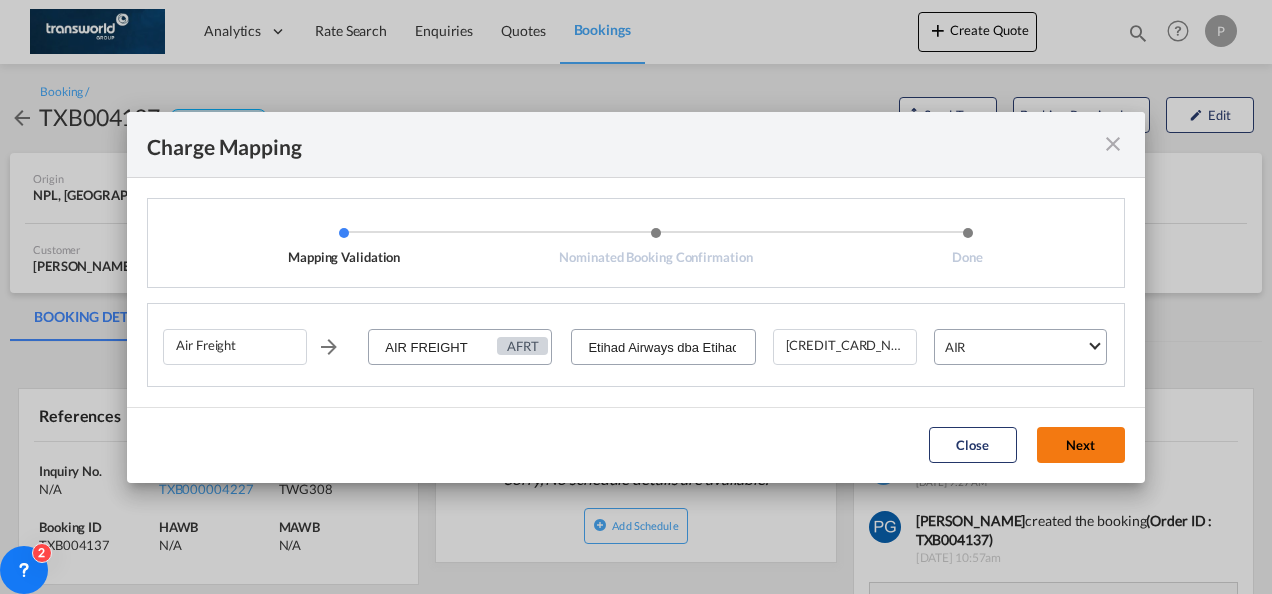 click on "Next" 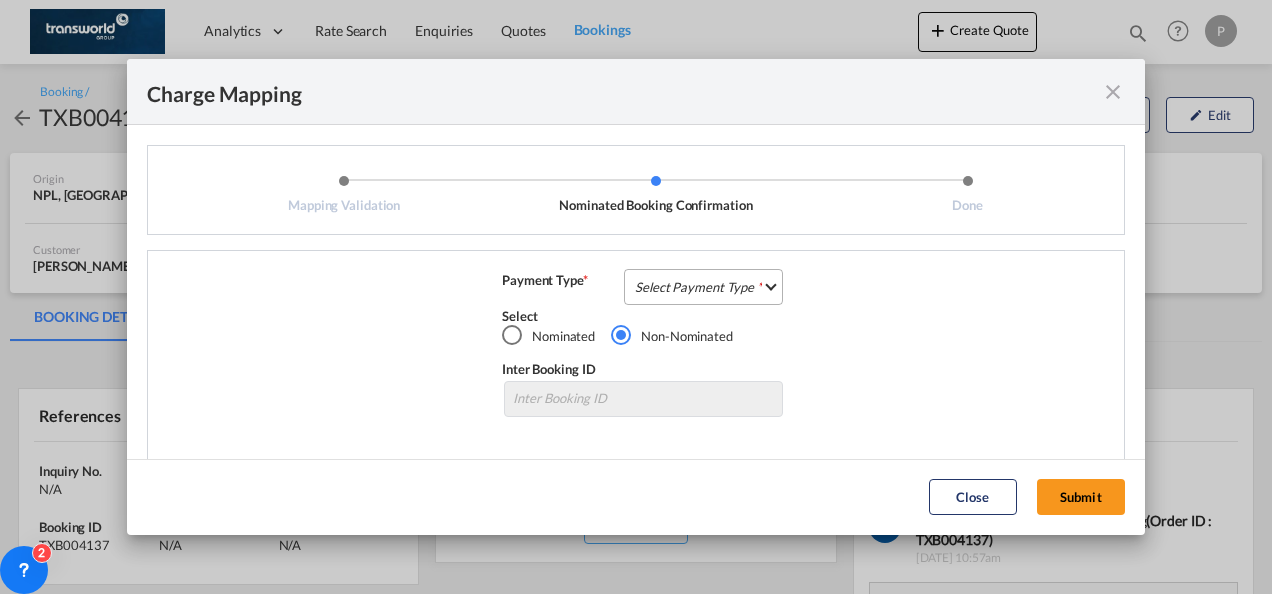 click on "Select Payment Type
COLLECT
PREPAID" at bounding box center (703, 287) 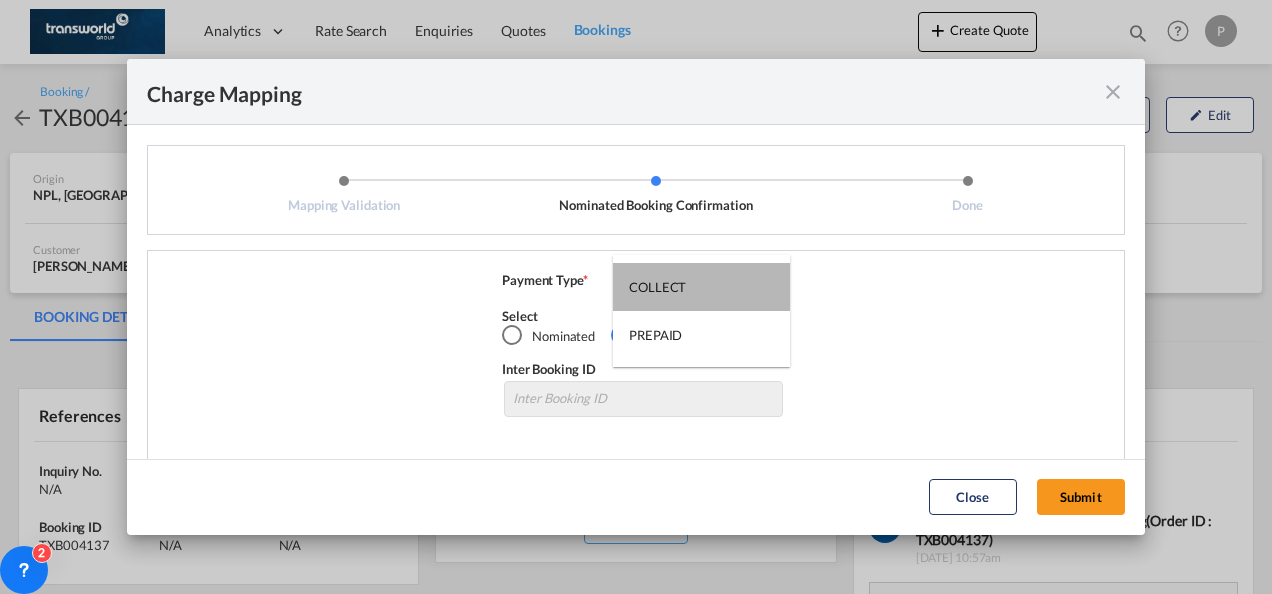 click on "COLLECT" at bounding box center (701, 287) 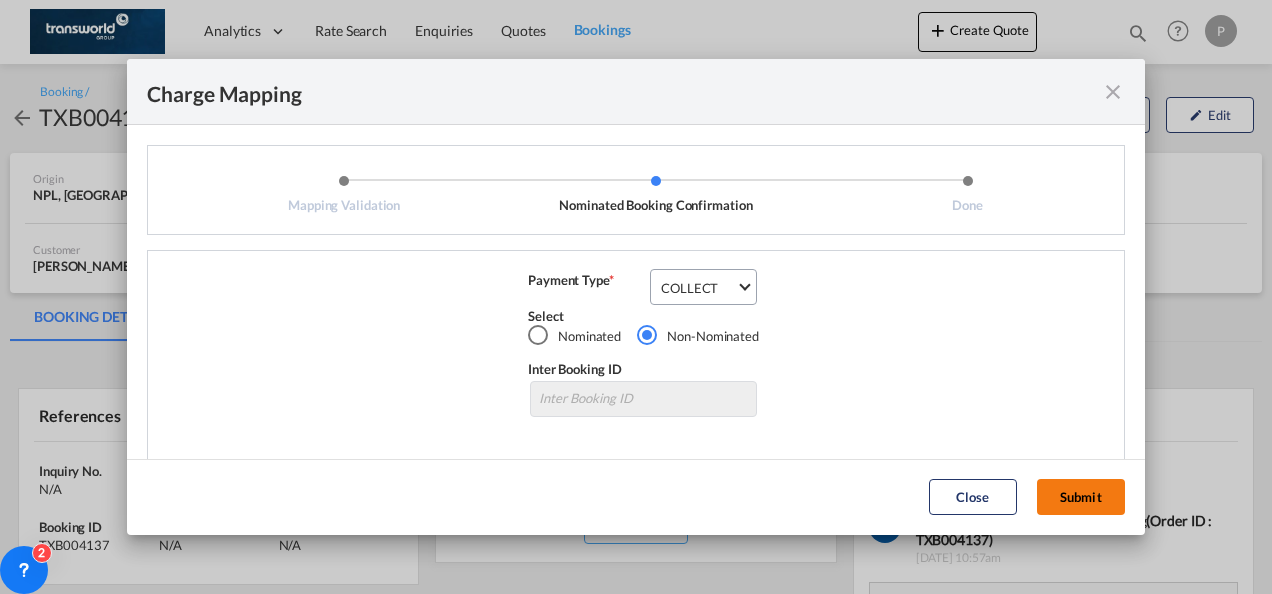 click on "Submit" 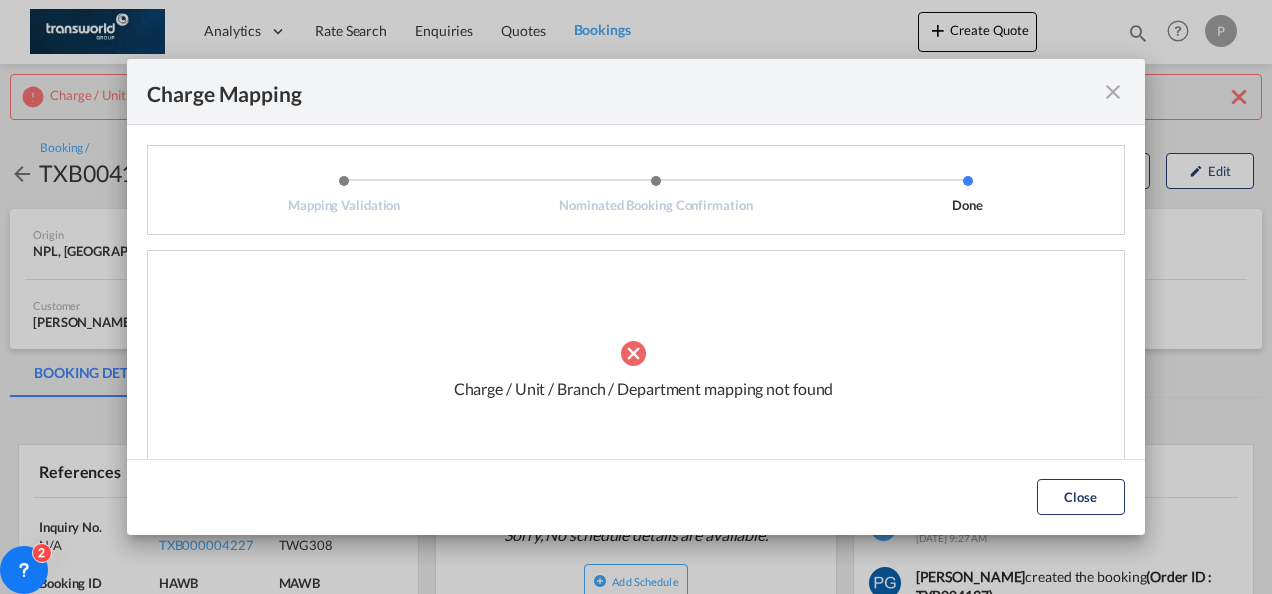 click at bounding box center (1113, 92) 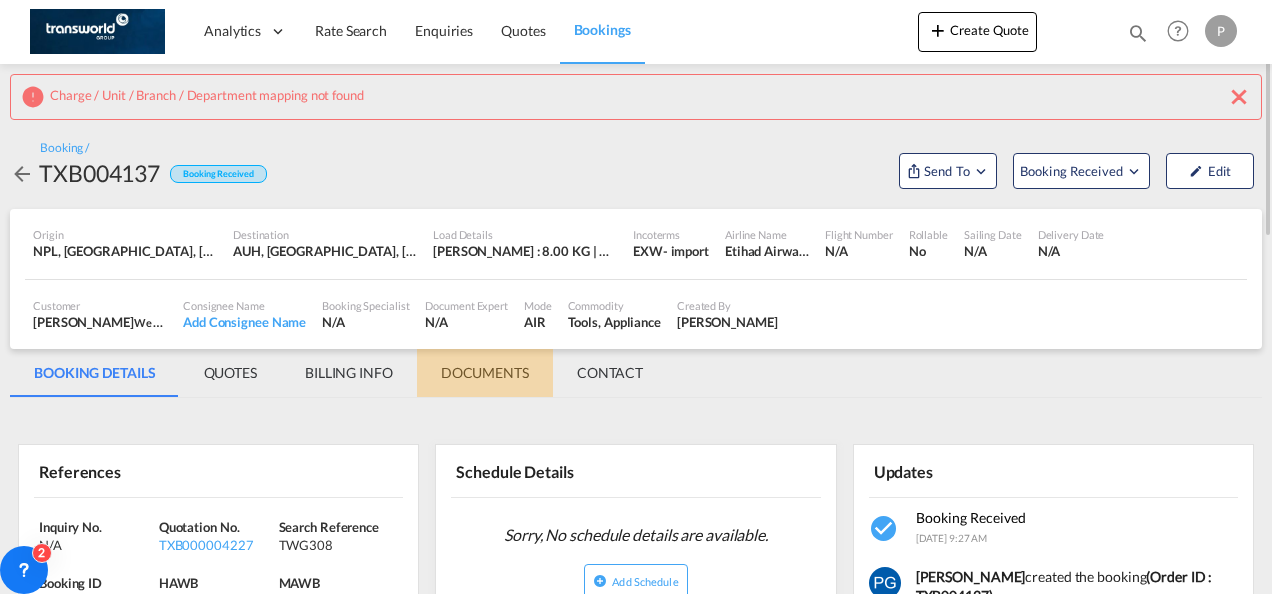 click on "DOCUMENTS" at bounding box center [485, 373] 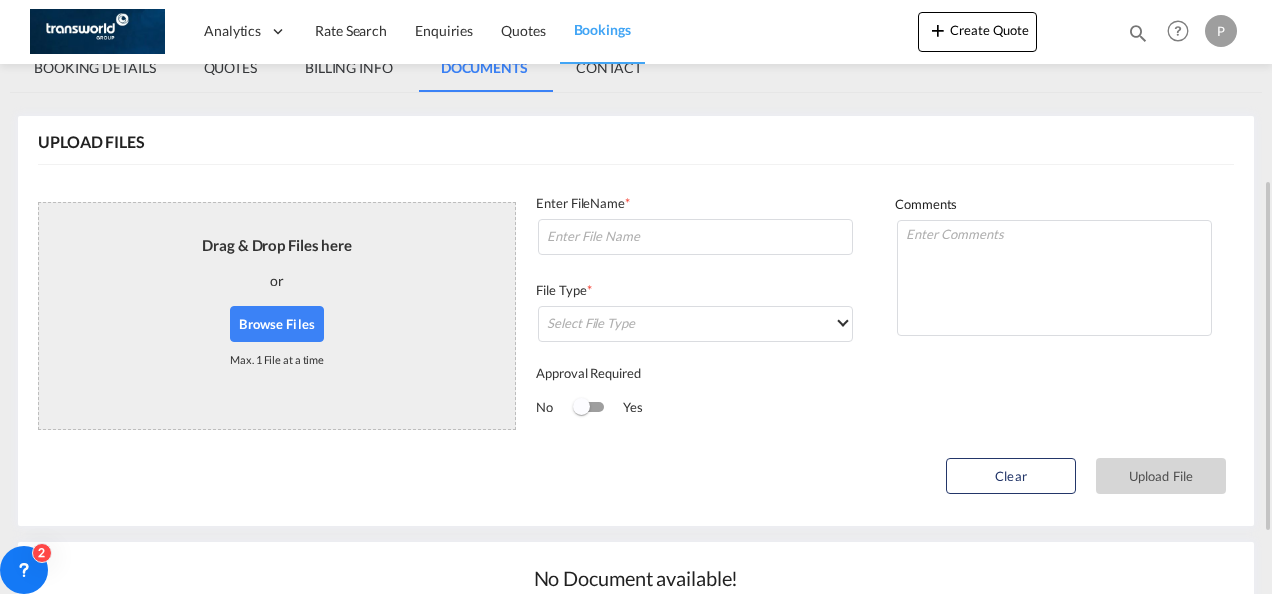 scroll, scrollTop: 196, scrollLeft: 0, axis: vertical 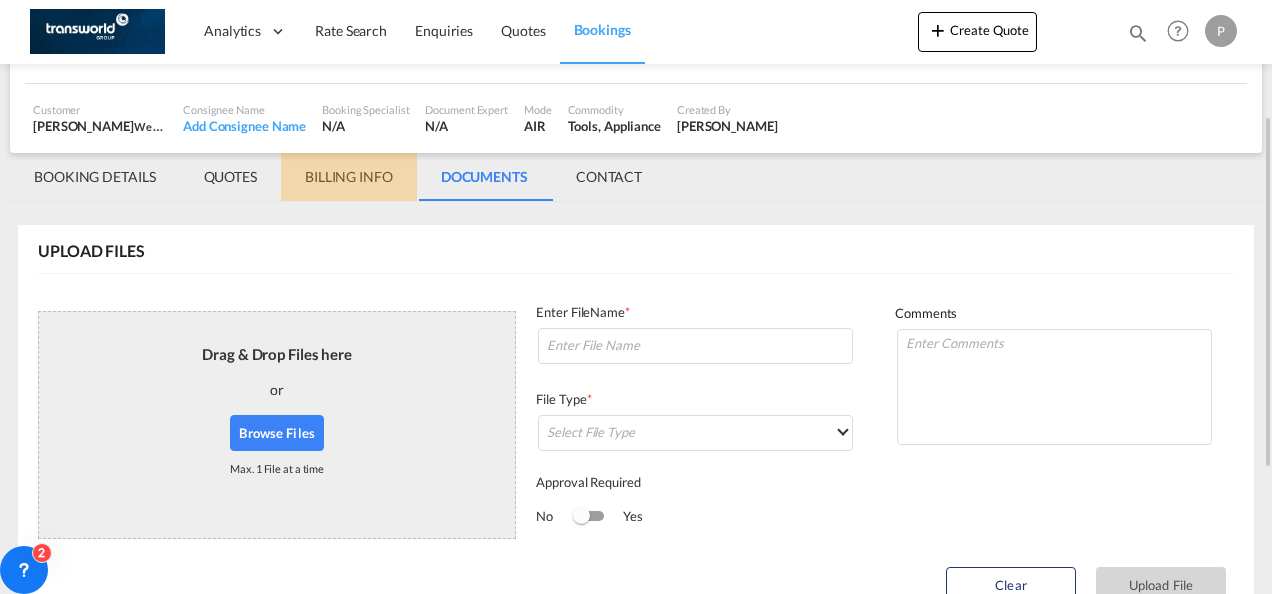 click on "BILLING INFO" at bounding box center [349, 177] 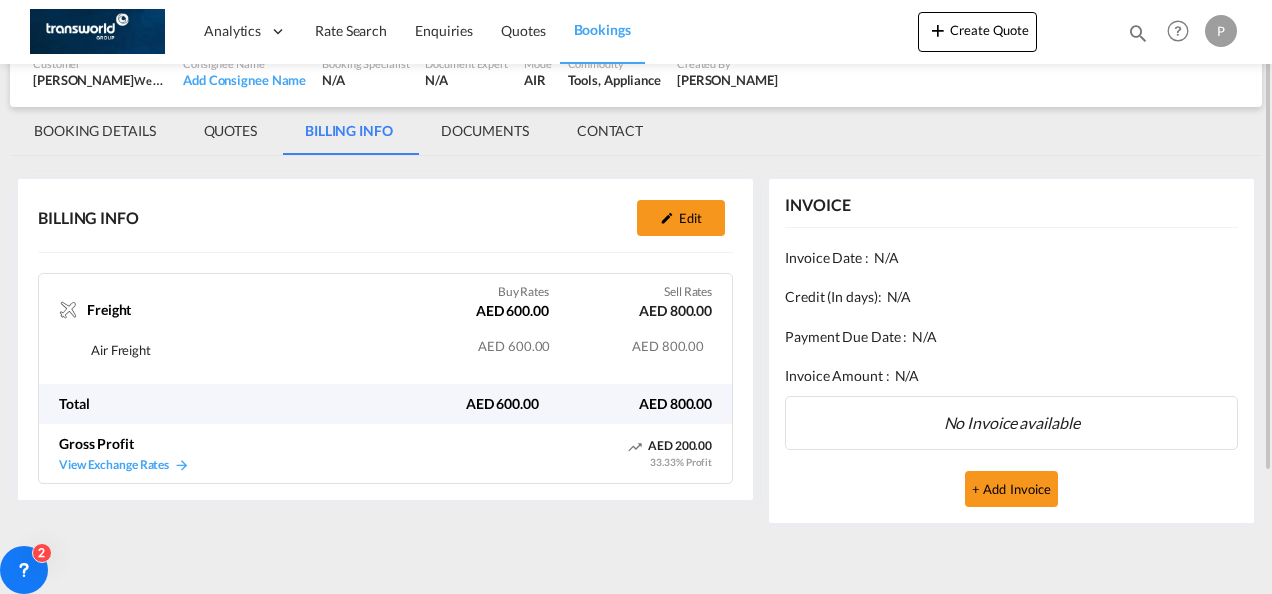scroll, scrollTop: 99, scrollLeft: 0, axis: vertical 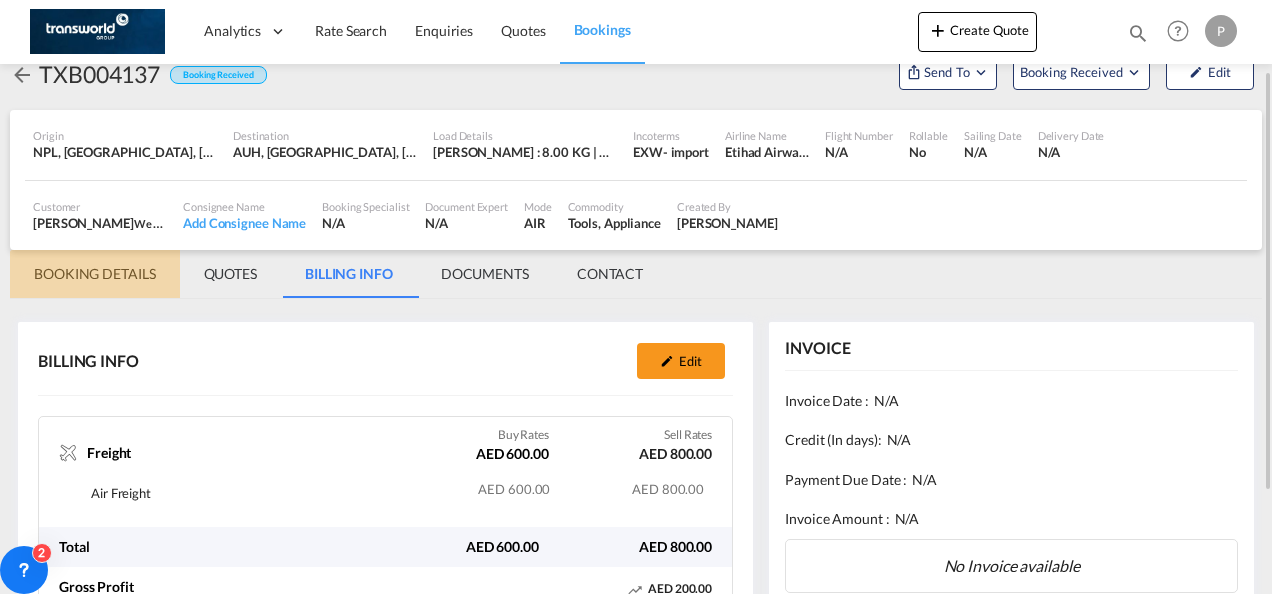 click on "BOOKING DETAILS" at bounding box center [95, 274] 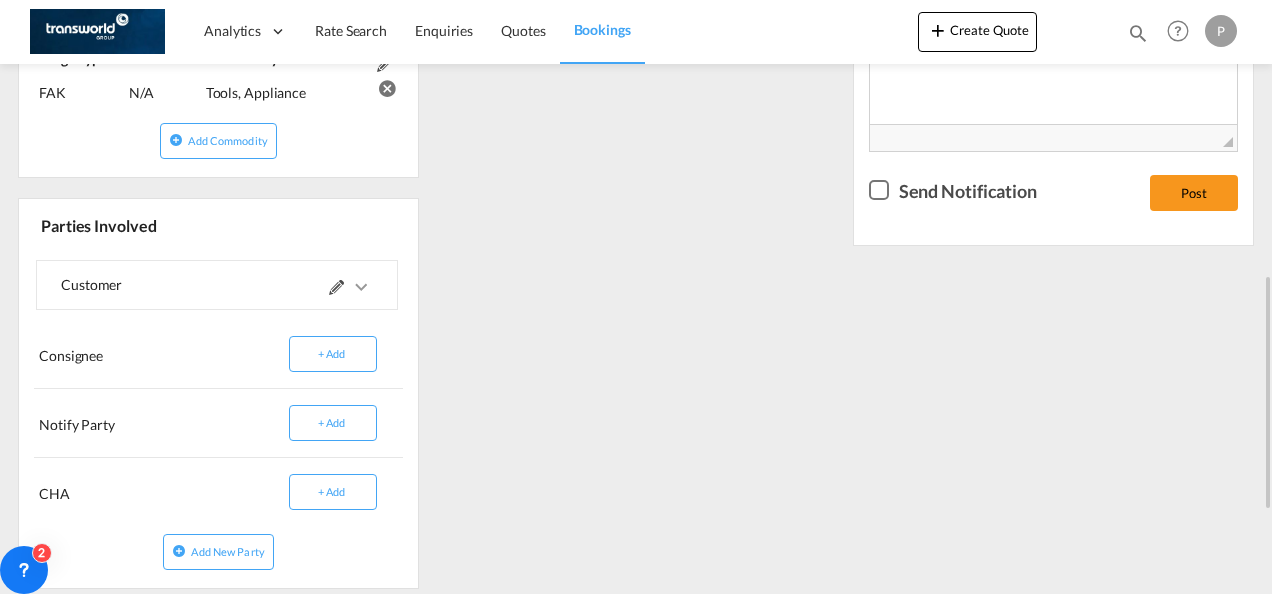scroll, scrollTop: 859, scrollLeft: 0, axis: vertical 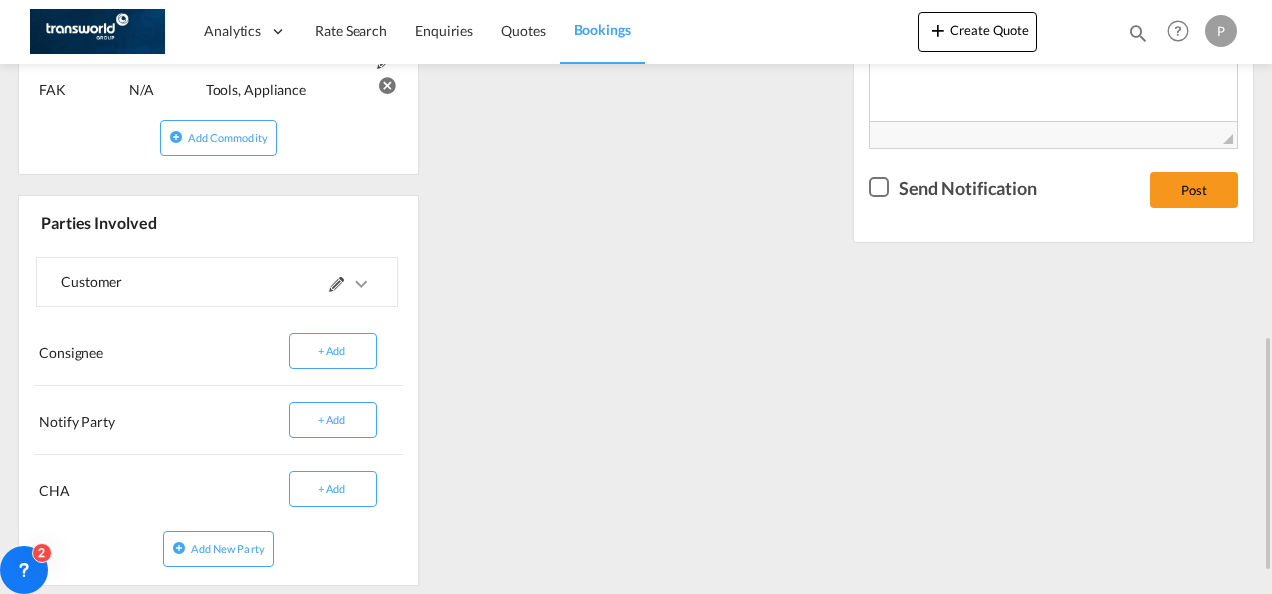 click at bounding box center (336, 284) 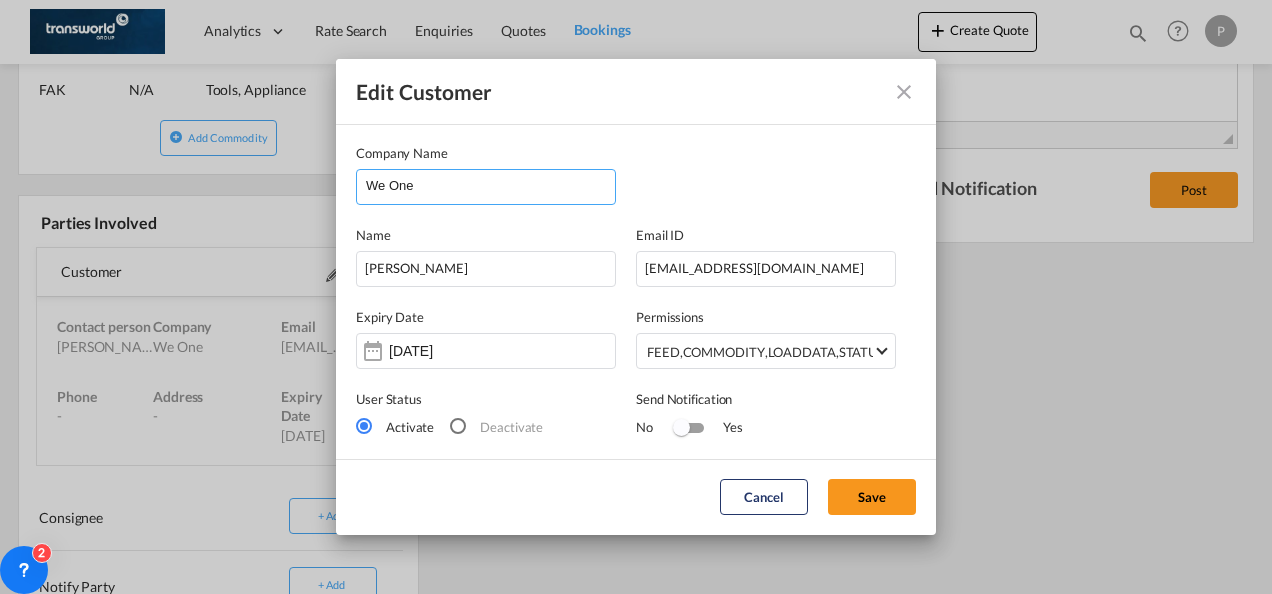 click on "We One" at bounding box center (490, 185) 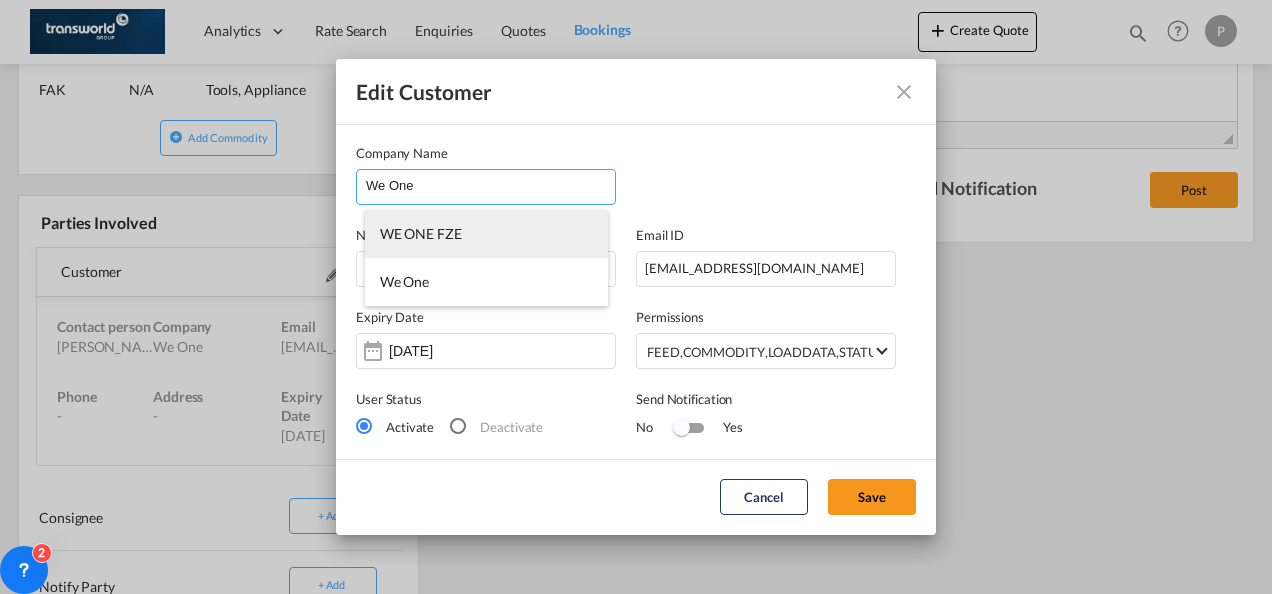 click on "WE ONE FZE" at bounding box center (421, 233) 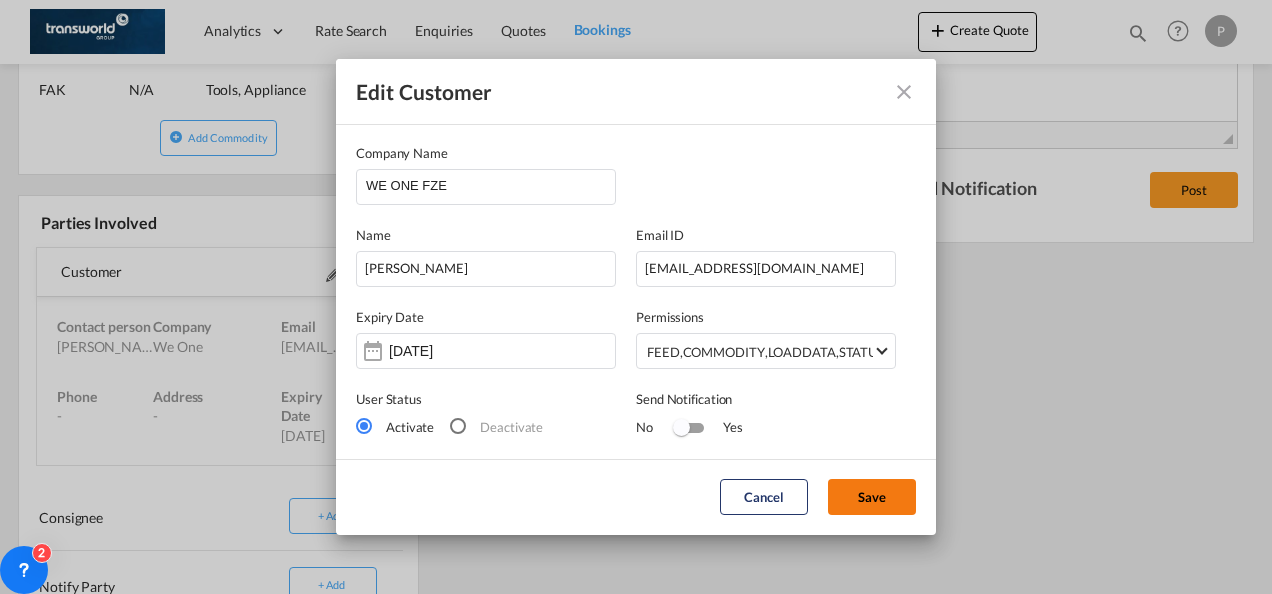 click on "Save" 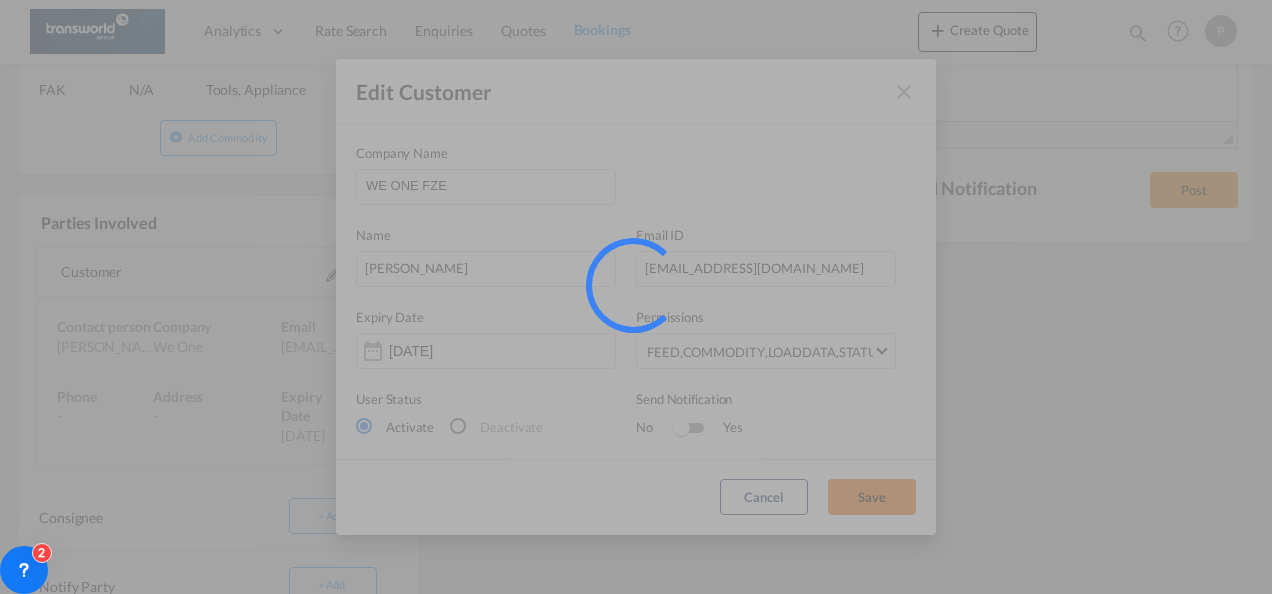 type 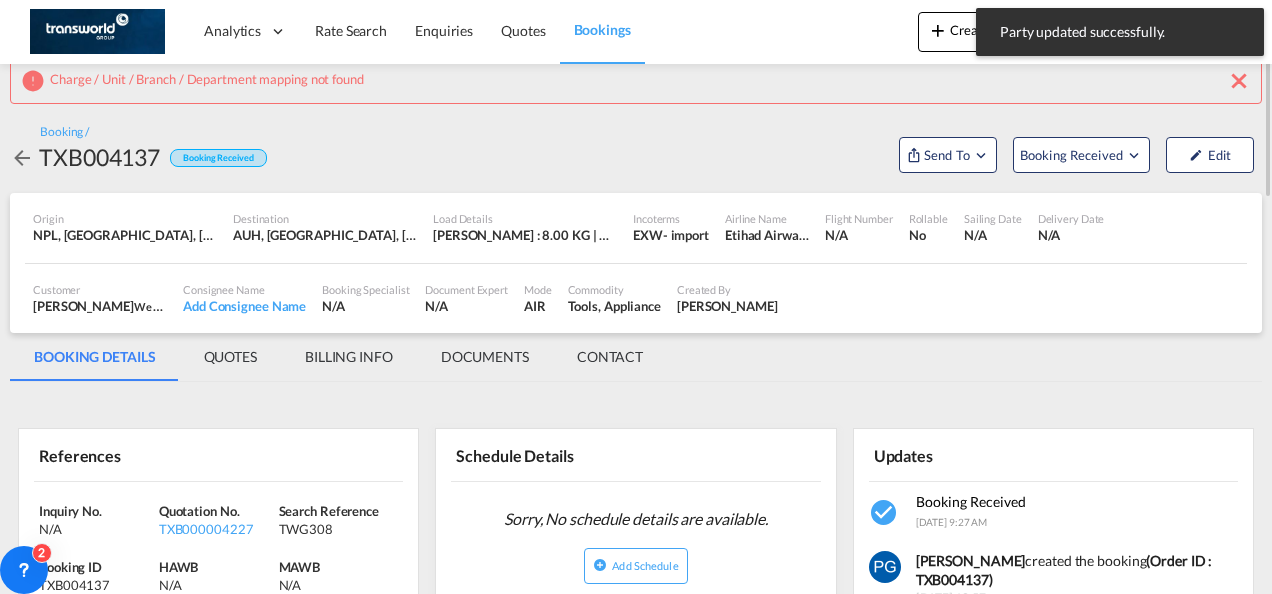 scroll, scrollTop: 0, scrollLeft: 0, axis: both 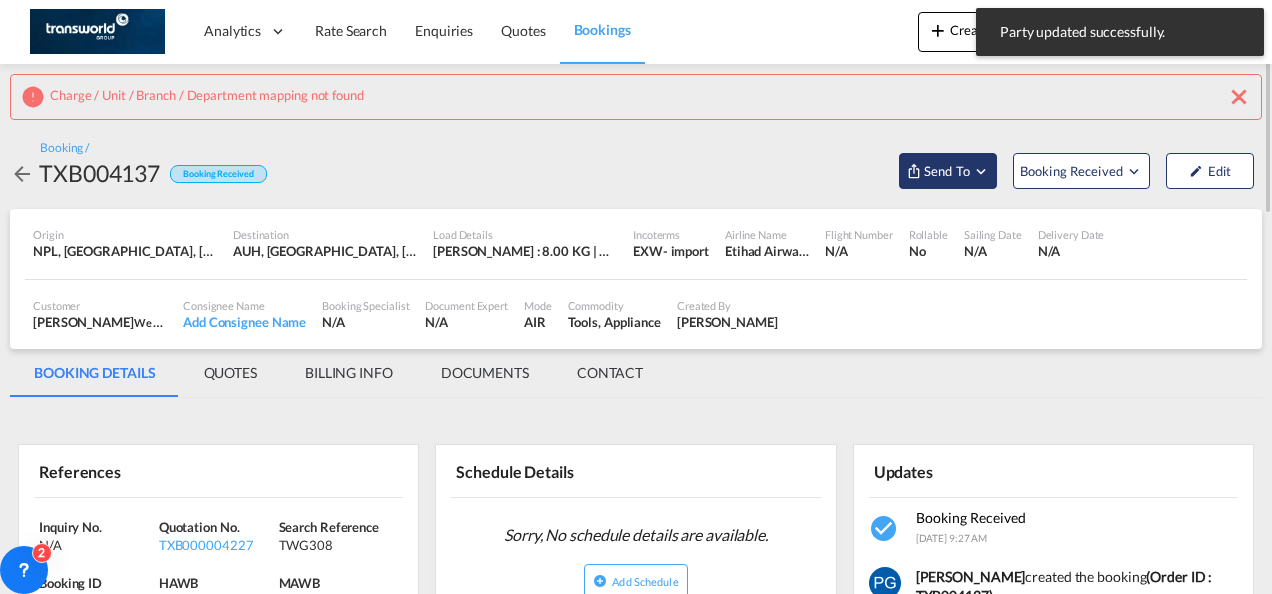click on "Send To" at bounding box center (947, 171) 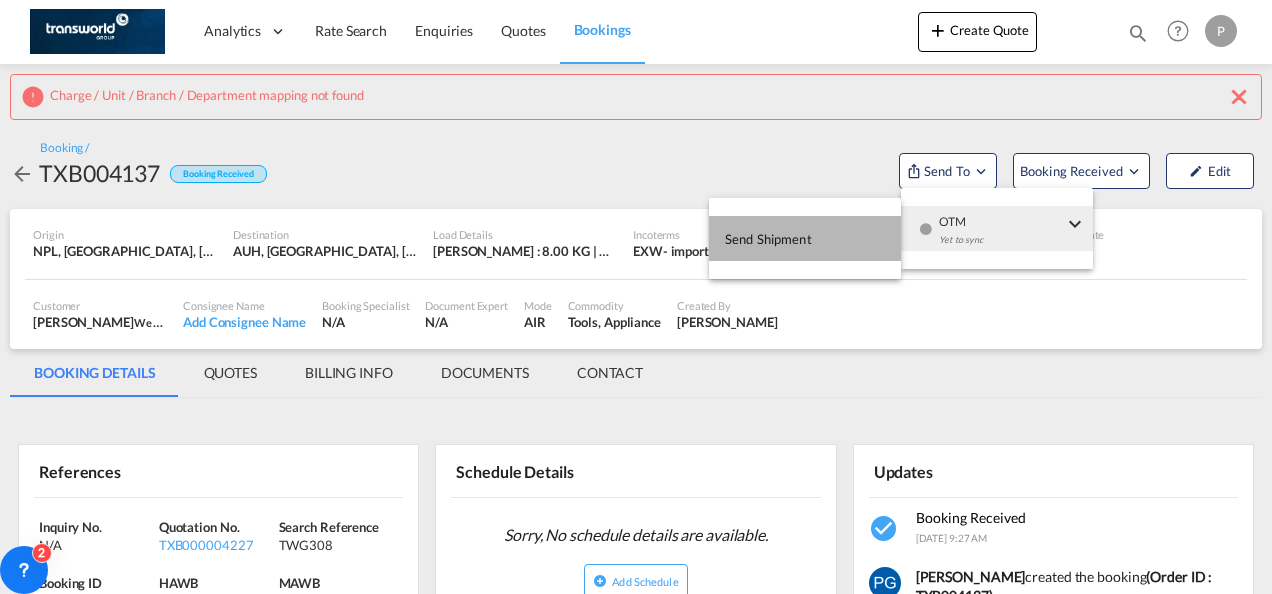 click on "Send Shipment" at bounding box center (805, 238) 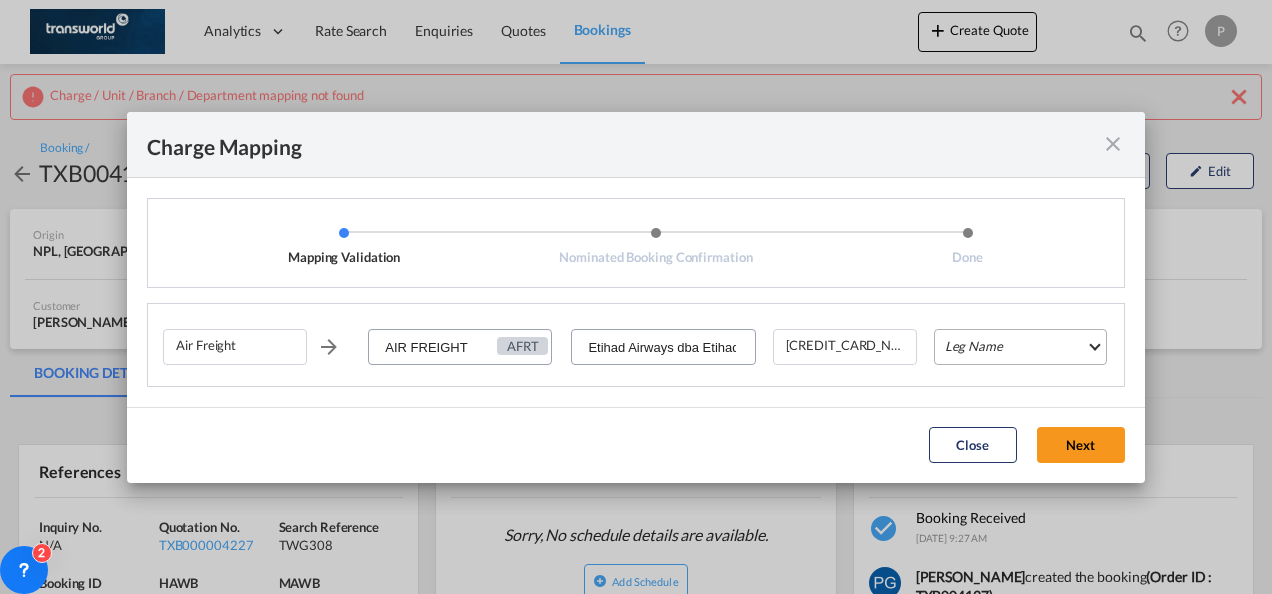 click on "Leg Name HANDLING ORIGIN HANDLING DESTINATION OTHERS TL PICK UP CUSTOMS ORIGIN AIR CUSTOMS DESTINATION TL DELIVERY" at bounding box center [1020, 347] 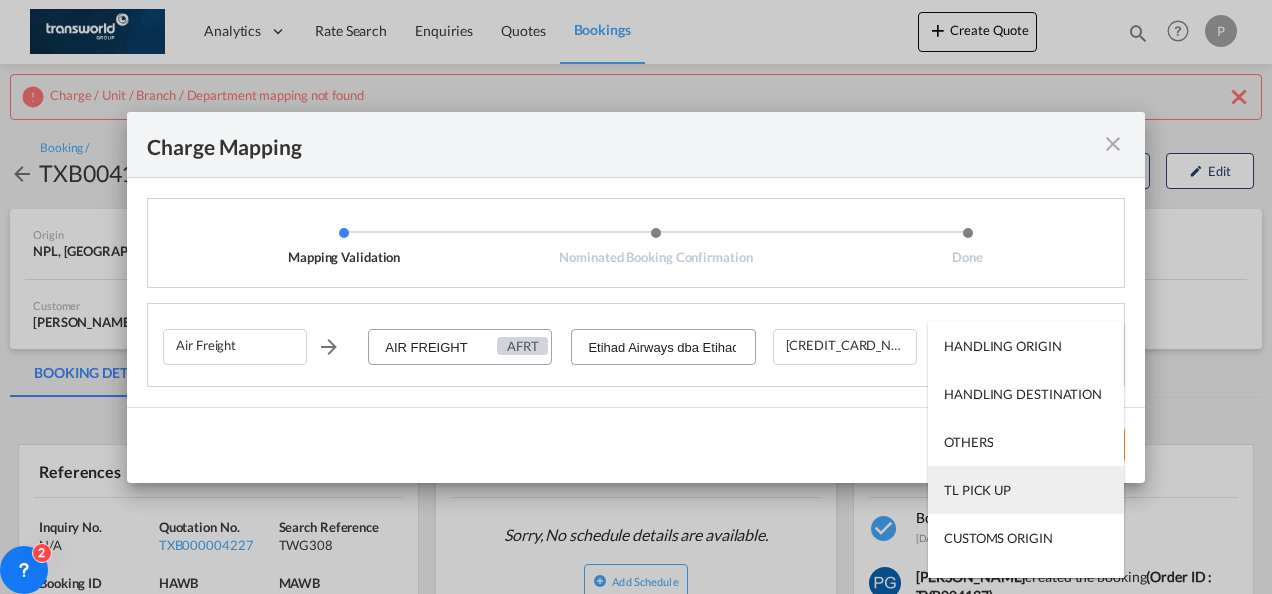 scroll, scrollTop: 128, scrollLeft: 0, axis: vertical 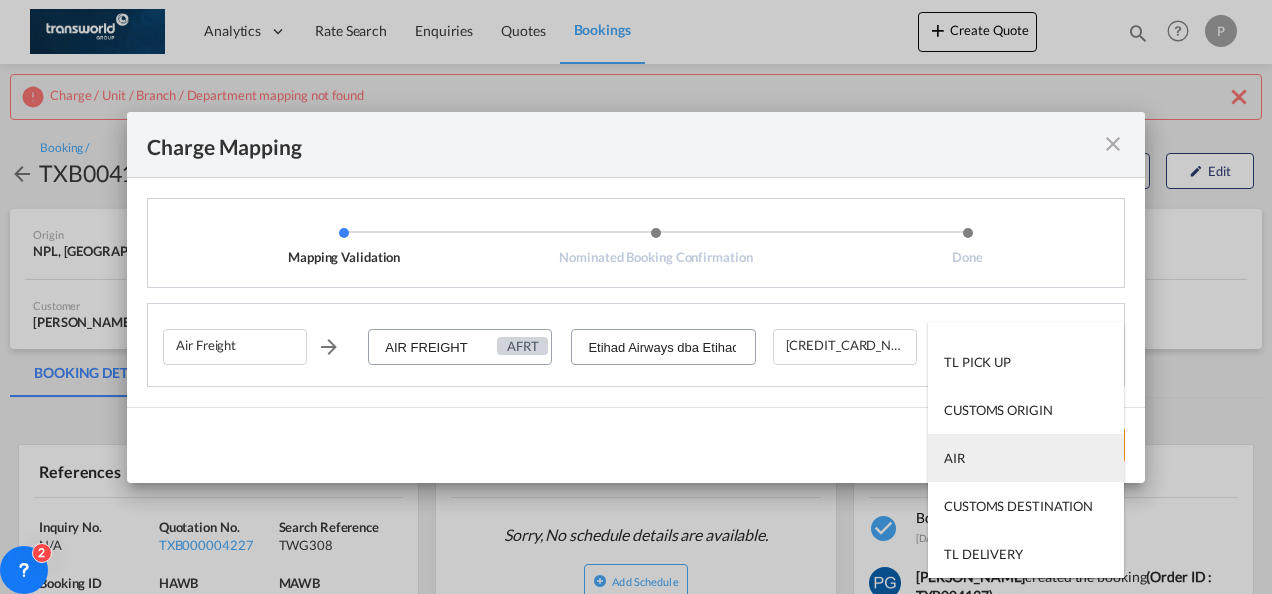 click on "AIR" at bounding box center (1026, 458) 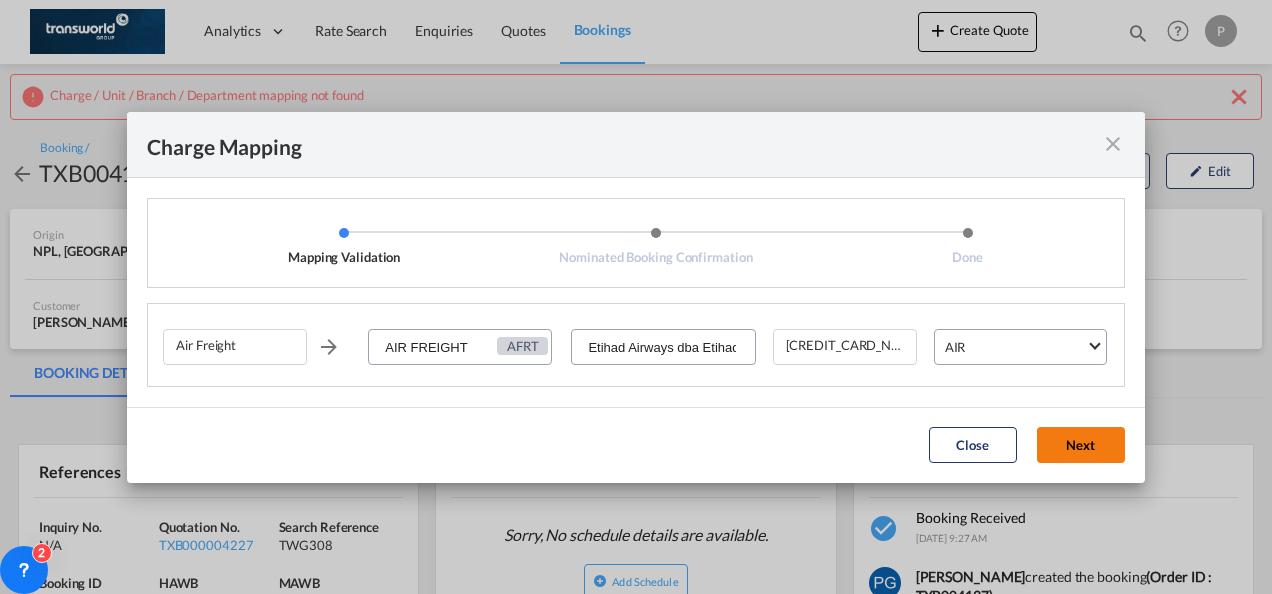 click on "Next" 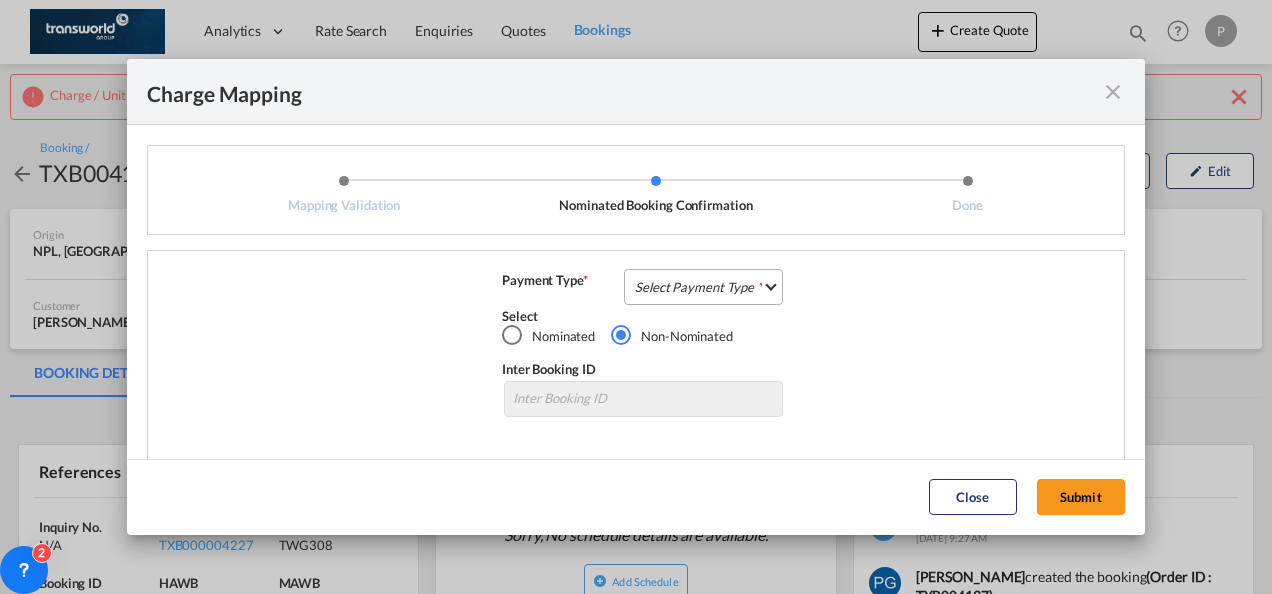 click on "Select Payment Type
COLLECT
PREPAID" at bounding box center [703, 287] 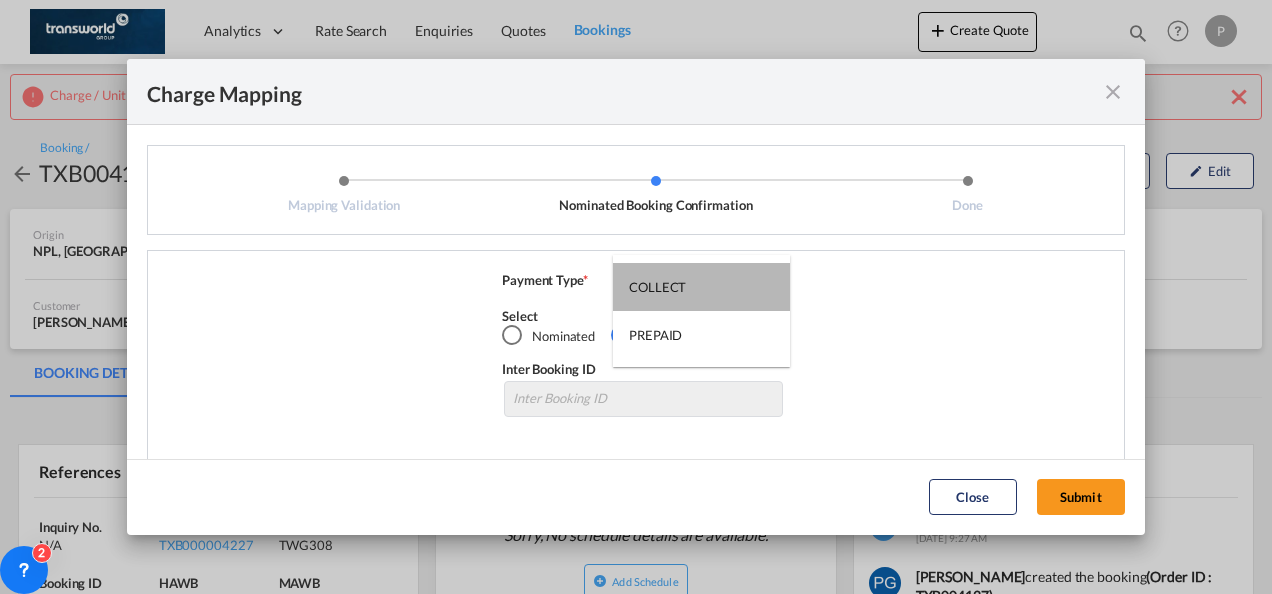 click on "COLLECT" at bounding box center [657, 287] 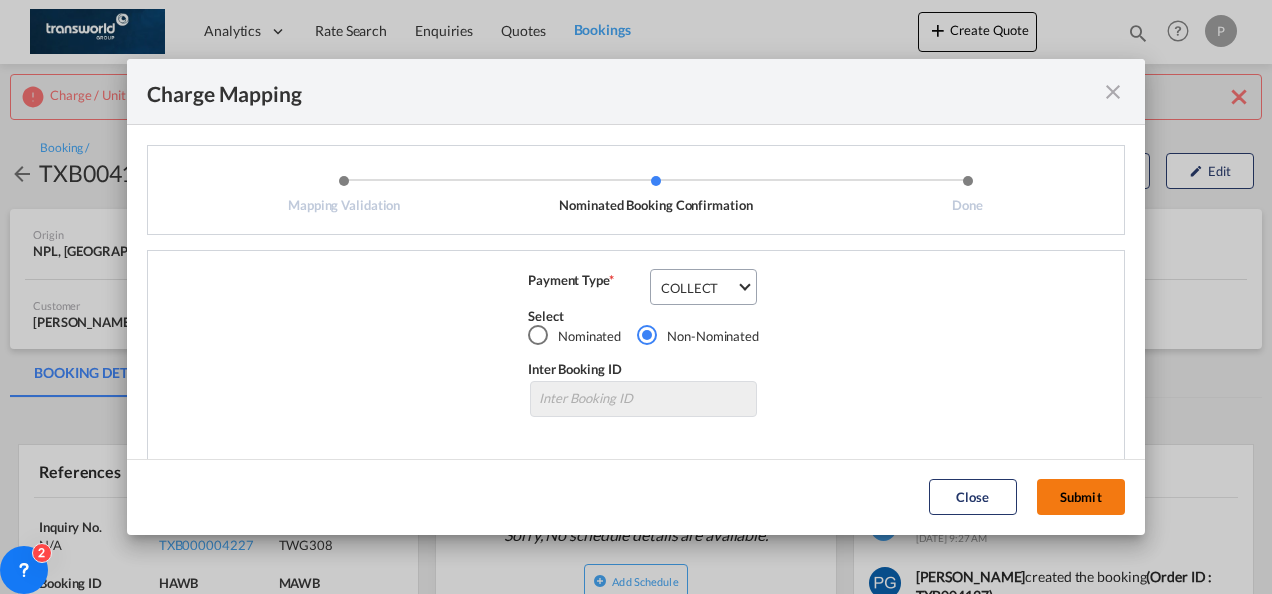 click on "Submit" 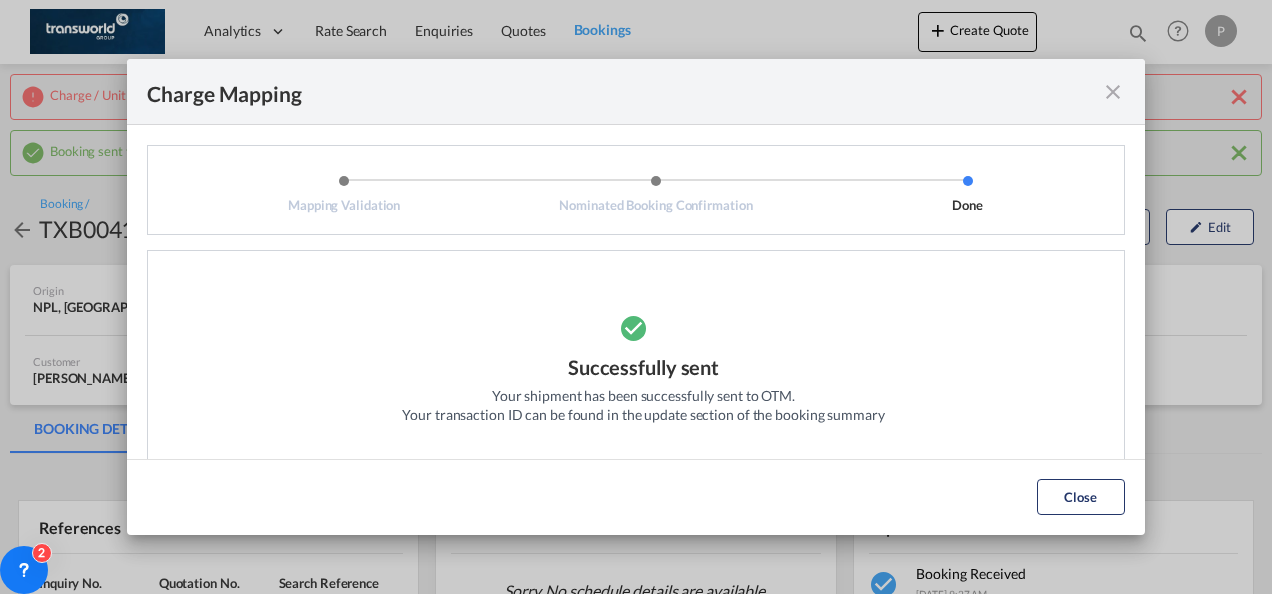 click at bounding box center [1113, 92] 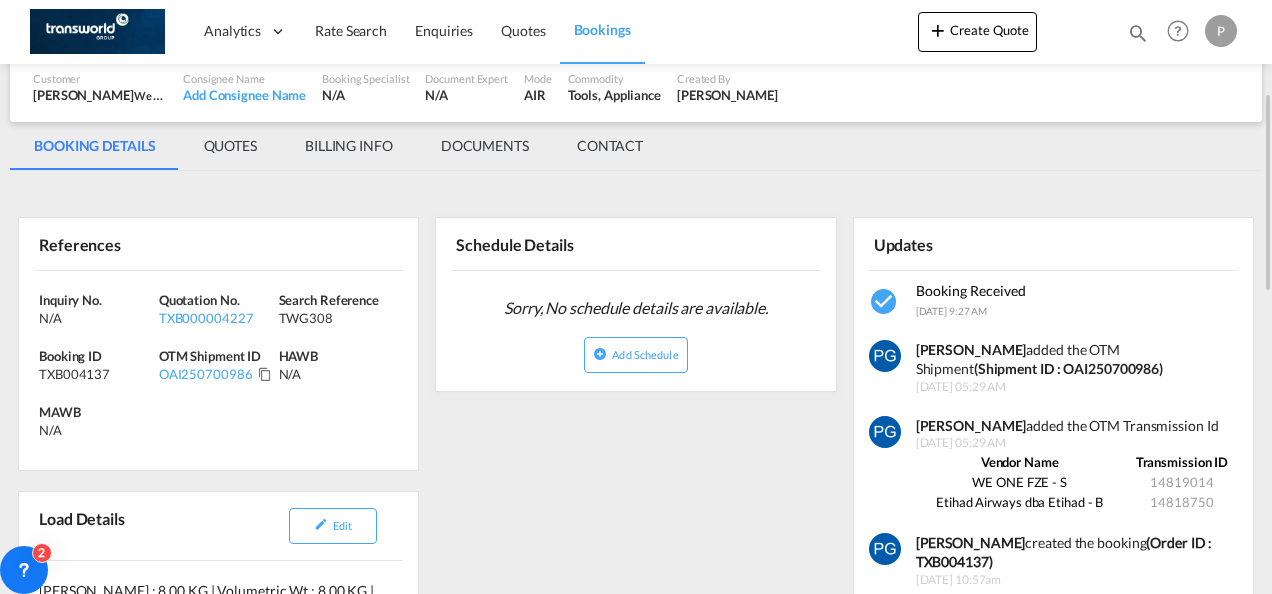 scroll, scrollTop: 286, scrollLeft: 0, axis: vertical 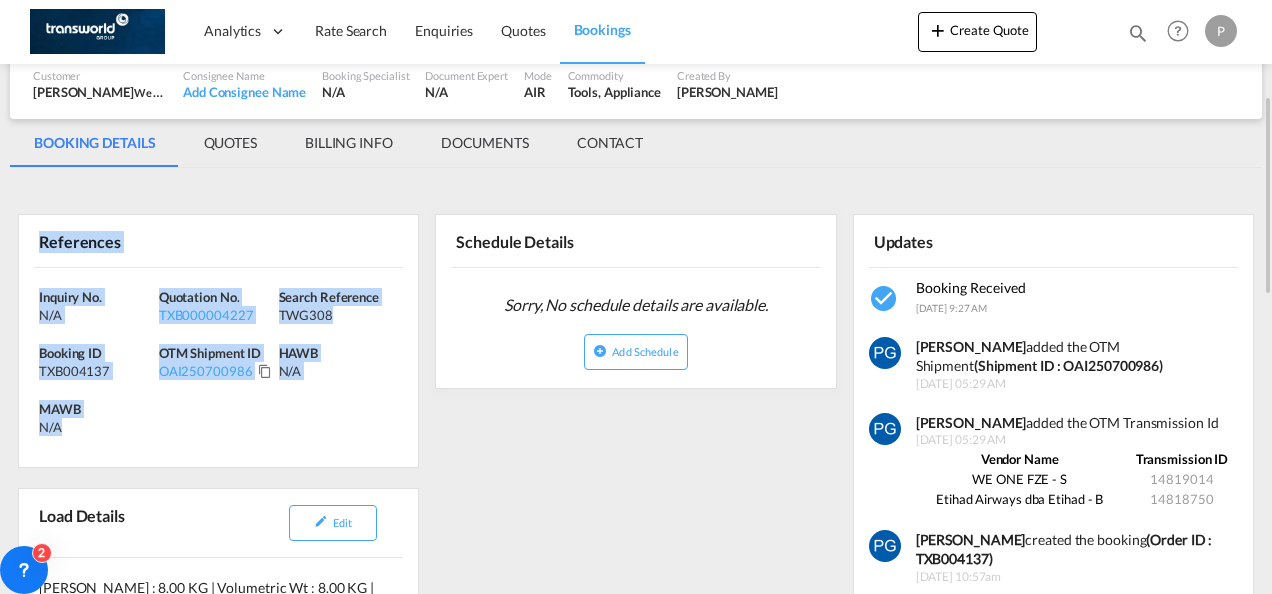 drag, startPoint x: 37, startPoint y: 234, endPoint x: 84, endPoint y: 419, distance: 190.87692 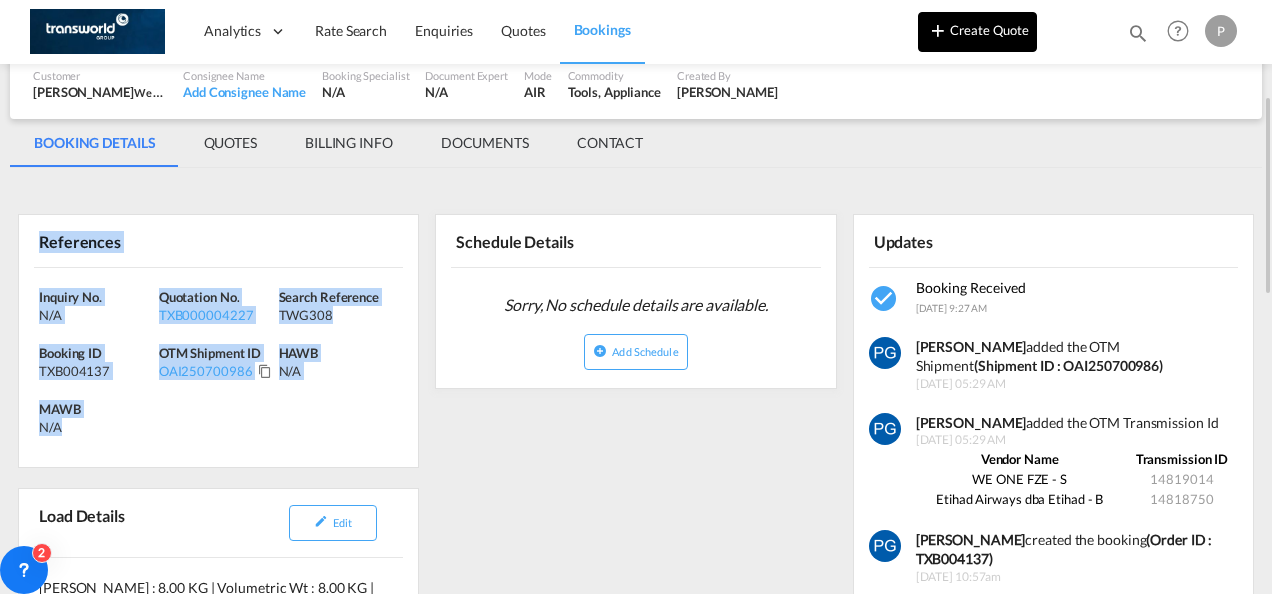 click on "Create Quote" at bounding box center (977, 32) 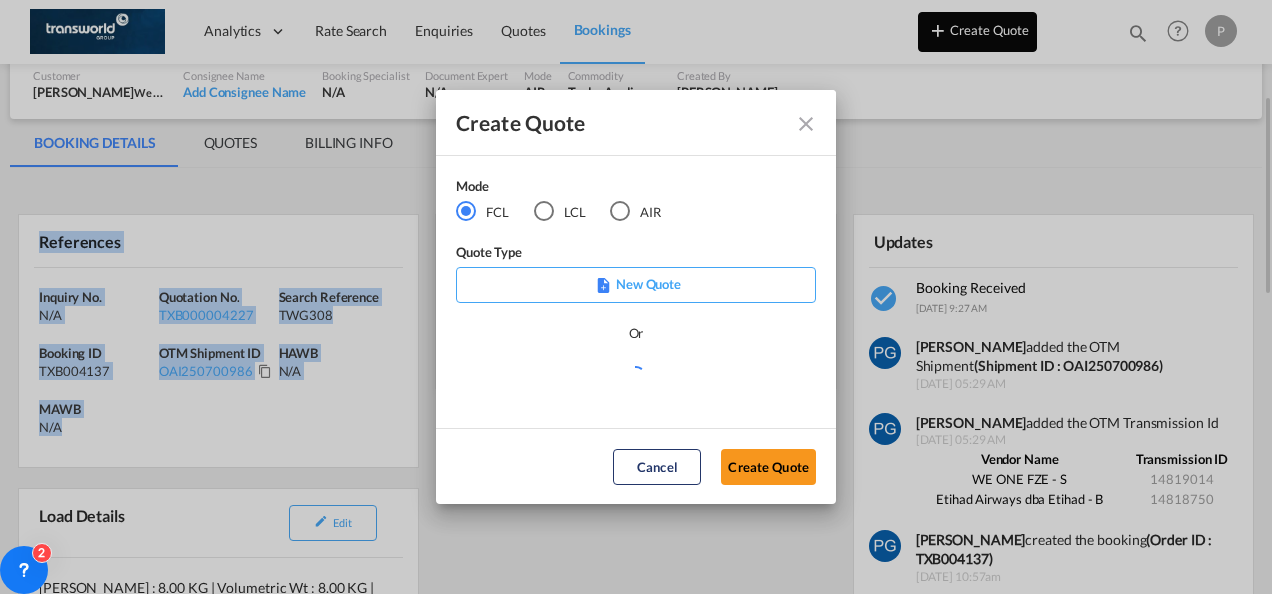 click on "Create Quote Mode FCL
LCL AIR
Quote Type
New Quote
Or
Cancel Create Quote" at bounding box center (636, 297) 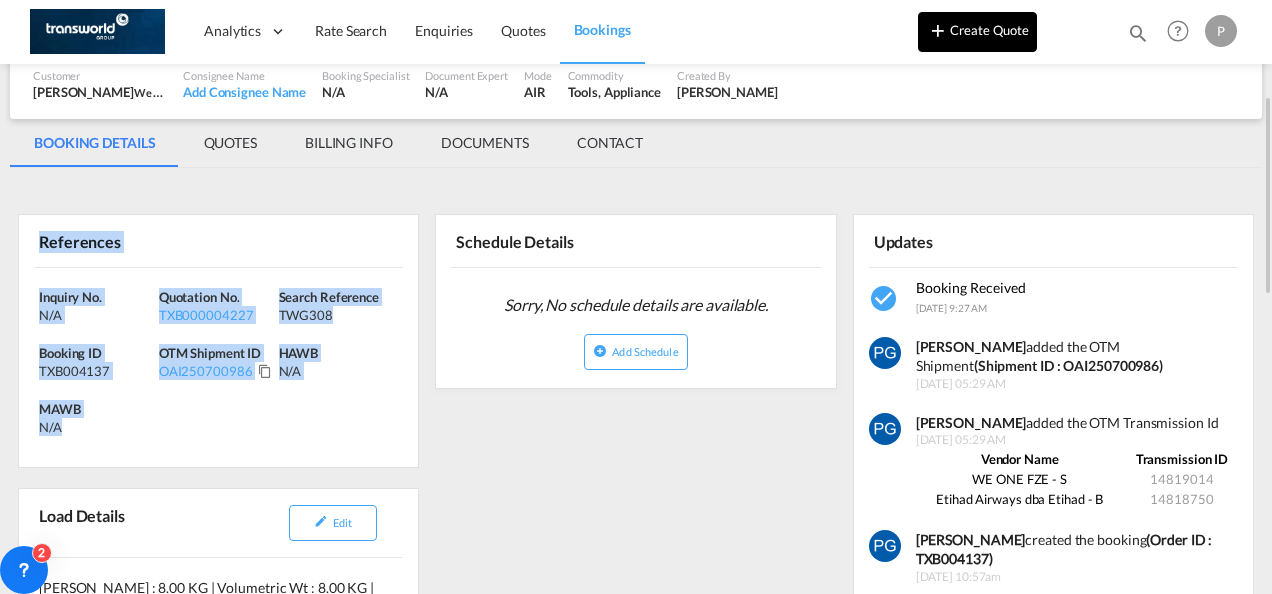 click on "Create Quote" at bounding box center (977, 32) 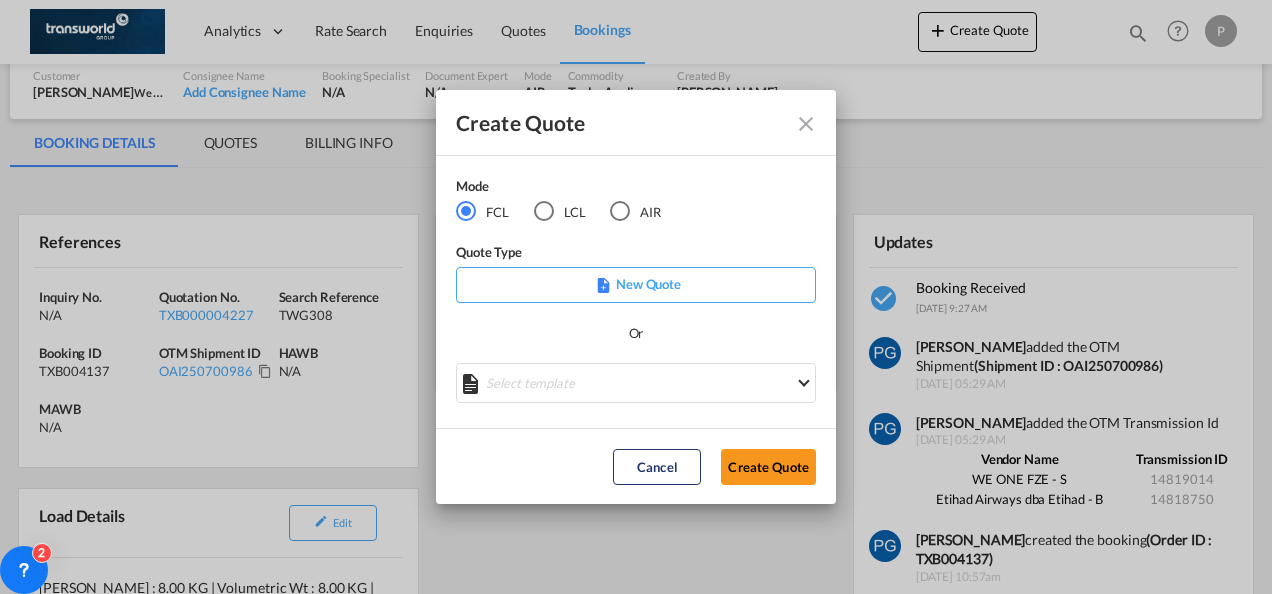 click at bounding box center [620, 211] 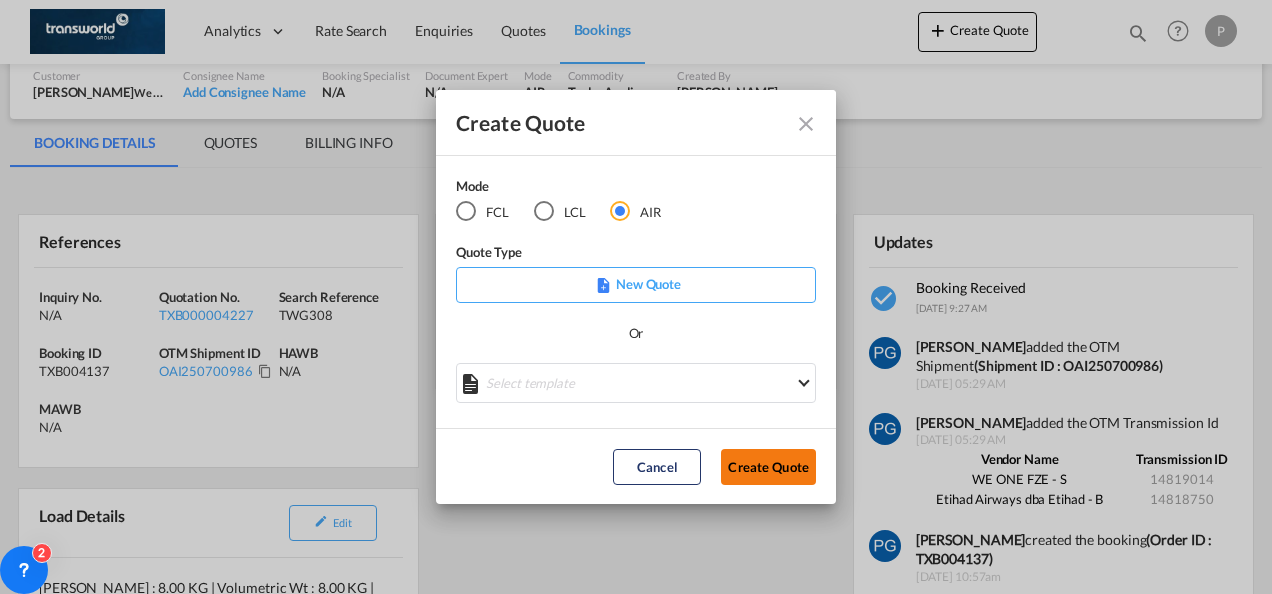 click on "Create Quote" 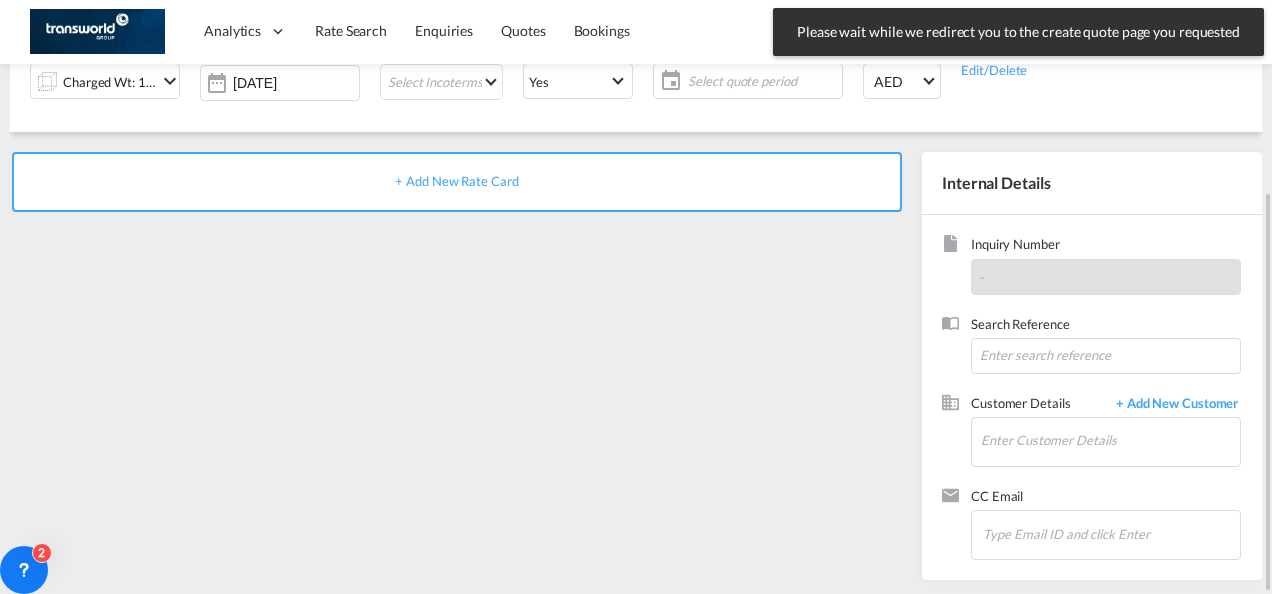 scroll, scrollTop: 0, scrollLeft: 0, axis: both 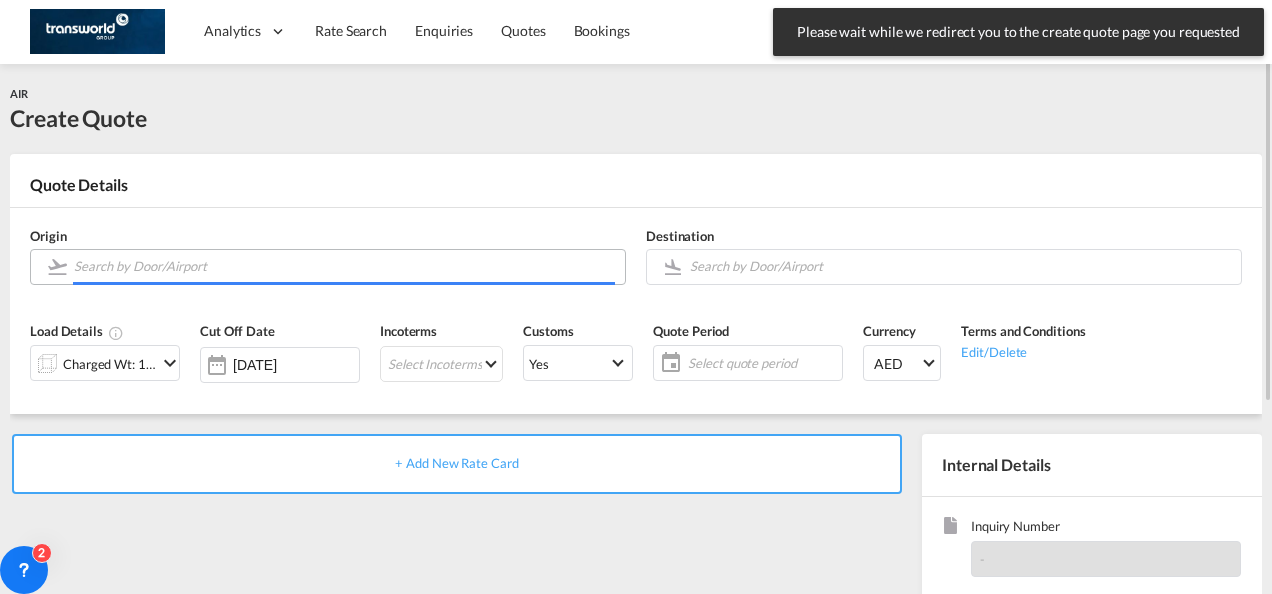 click at bounding box center [344, 266] 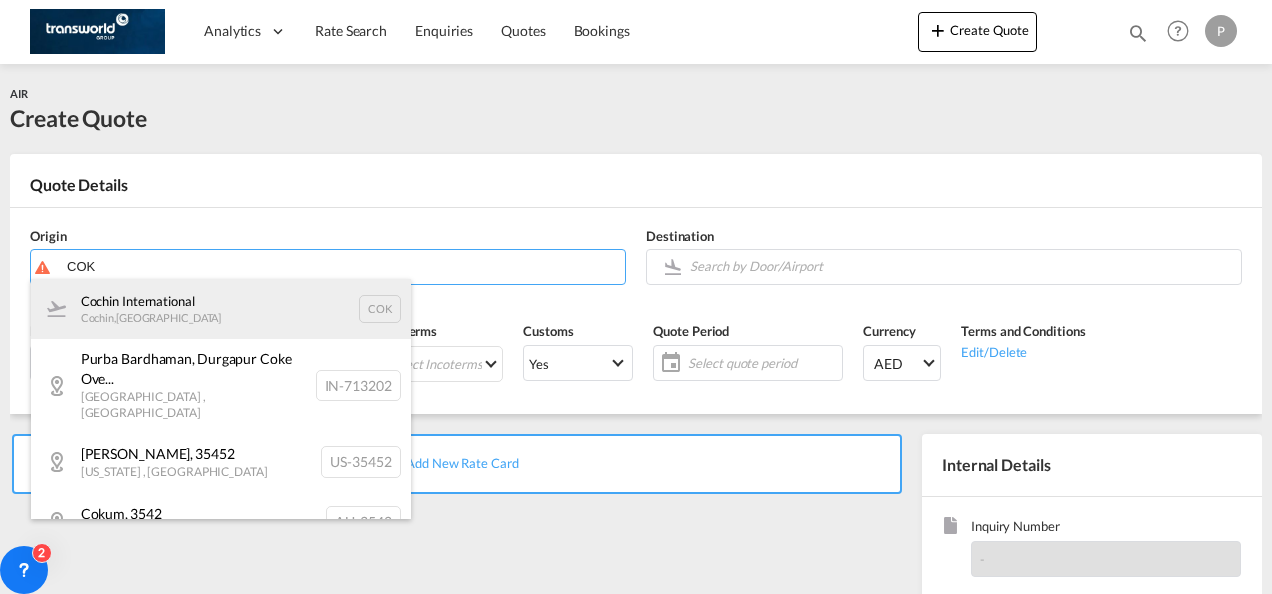 click on "Cochin International Cochin ,  [GEOGRAPHIC_DATA]
COK" at bounding box center [221, 309] 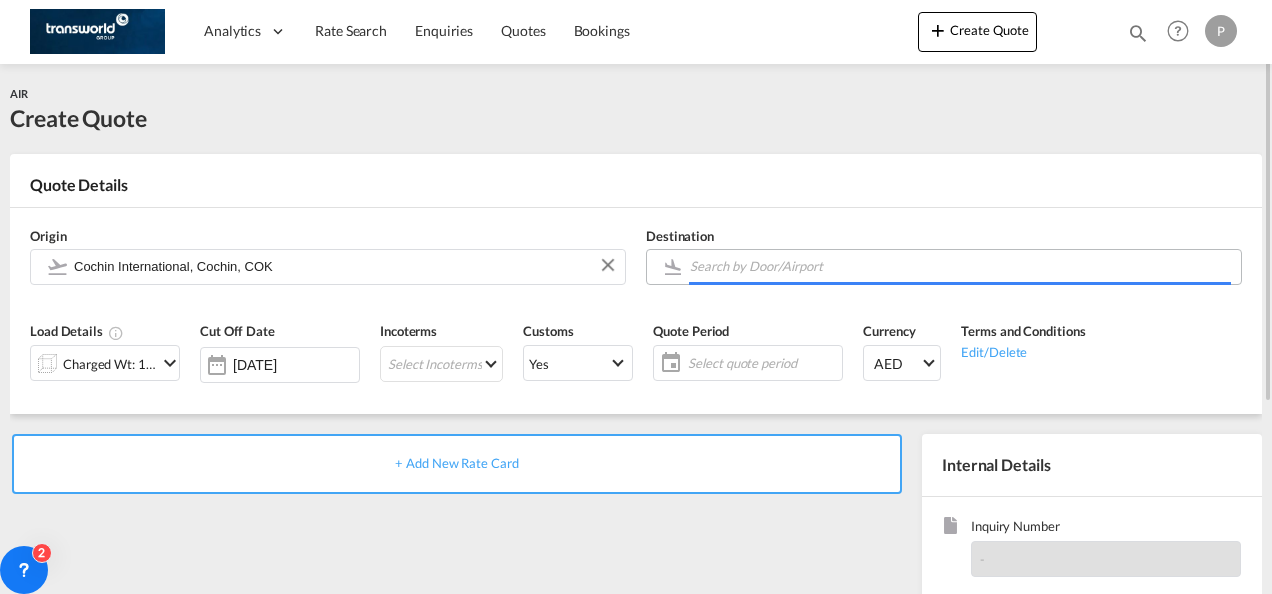 click on "Analytics
Dashboard
Rate Search
Enquiries
Quotes
Bookings" at bounding box center [636, 297] 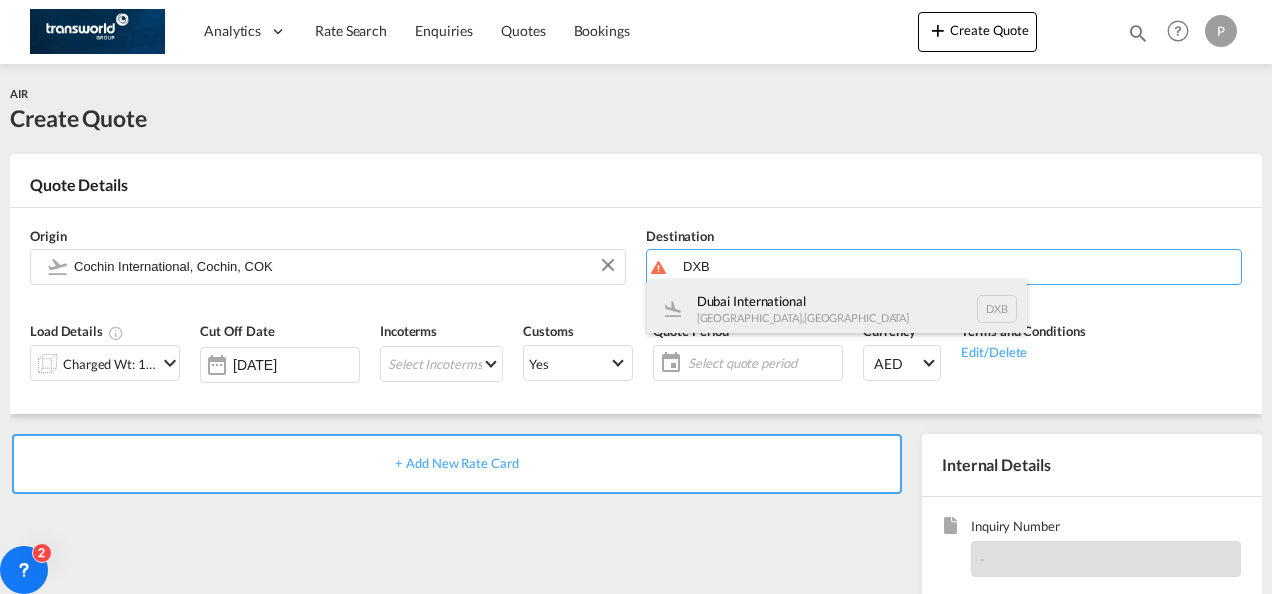 click on "Dubai International
[GEOGRAPHIC_DATA] ,  [GEOGRAPHIC_DATA]
DXB" at bounding box center [837, 309] 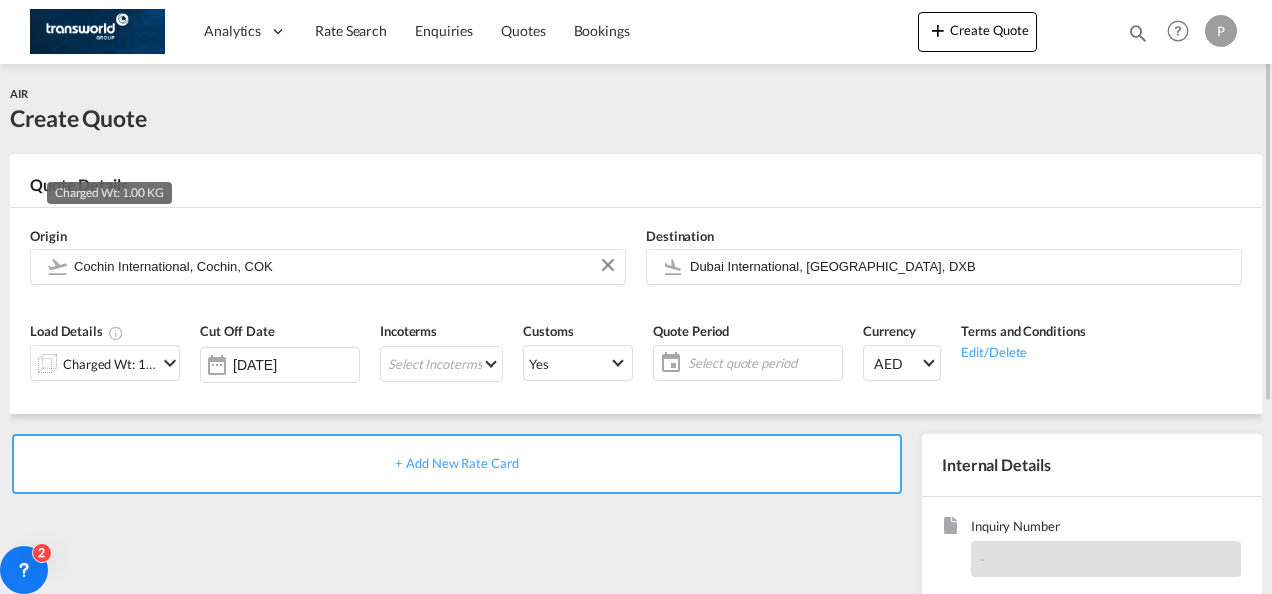 click on "Charged Wt: 1.00 KG" at bounding box center (110, 364) 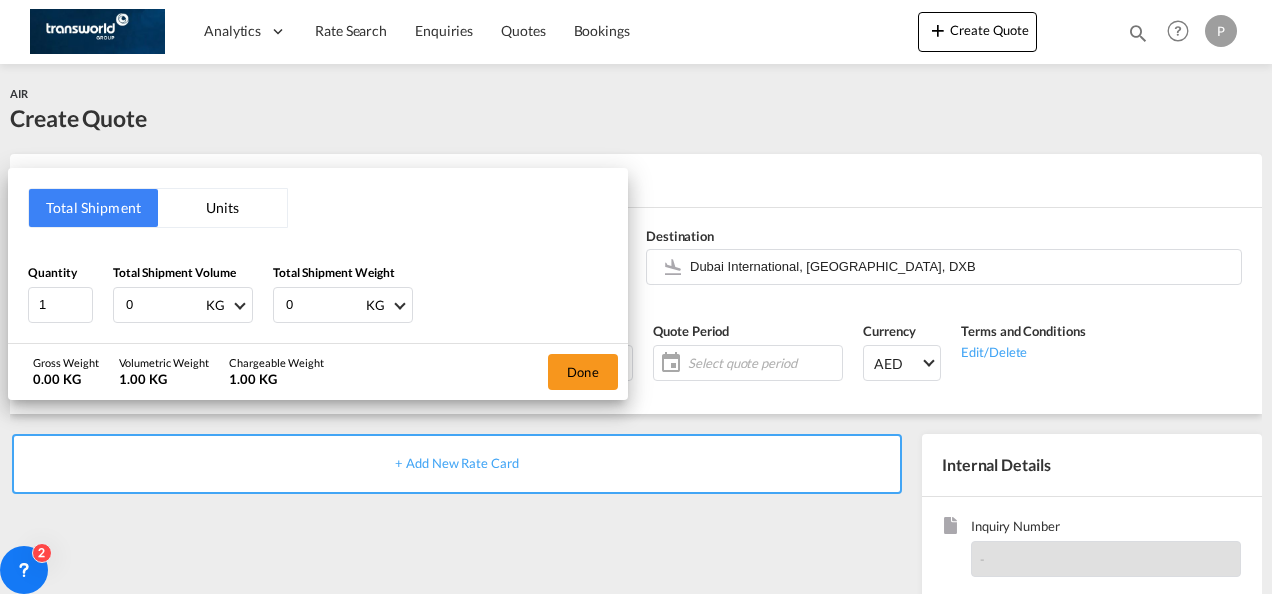 click on "0" at bounding box center (164, 305) 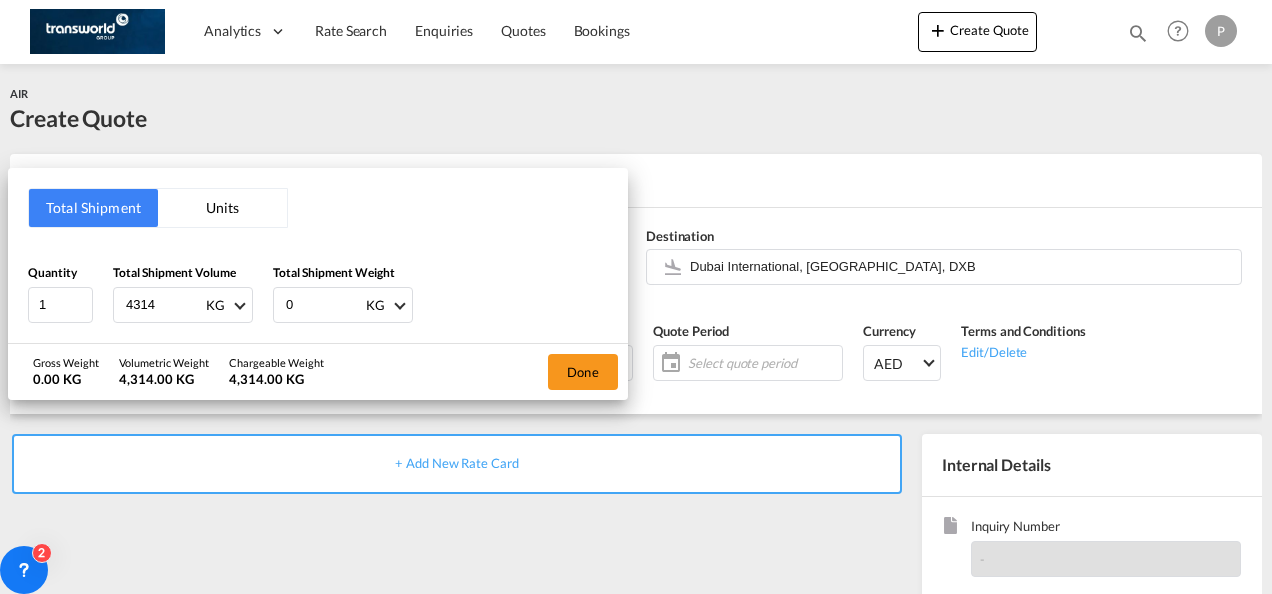 type on "4314" 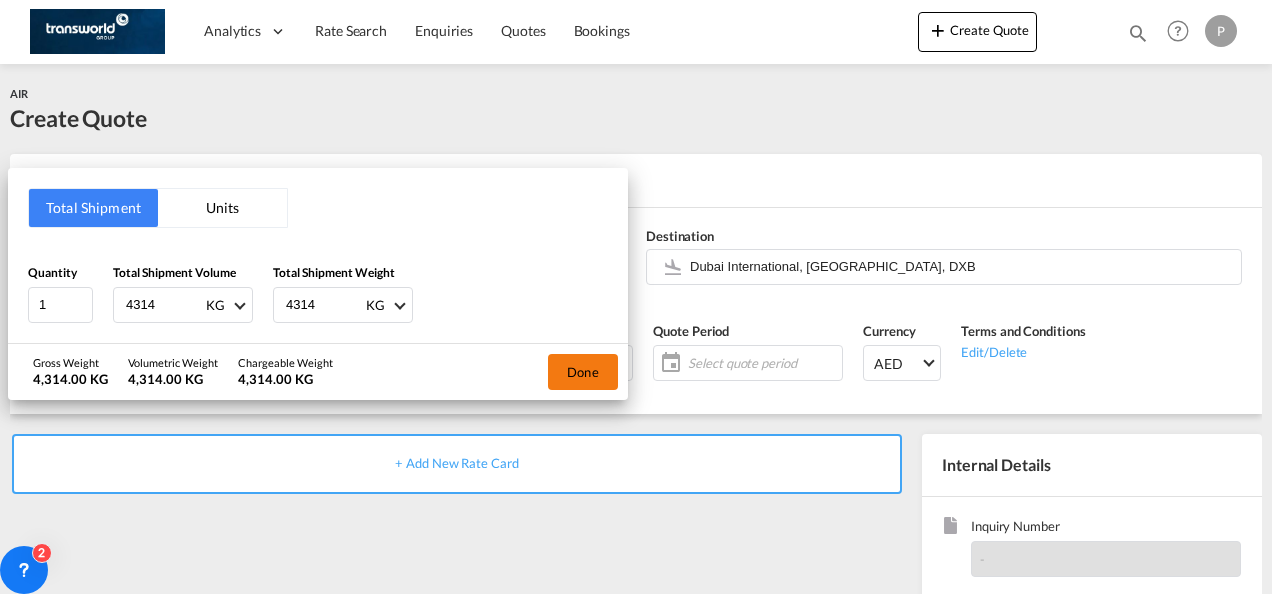type on "4314" 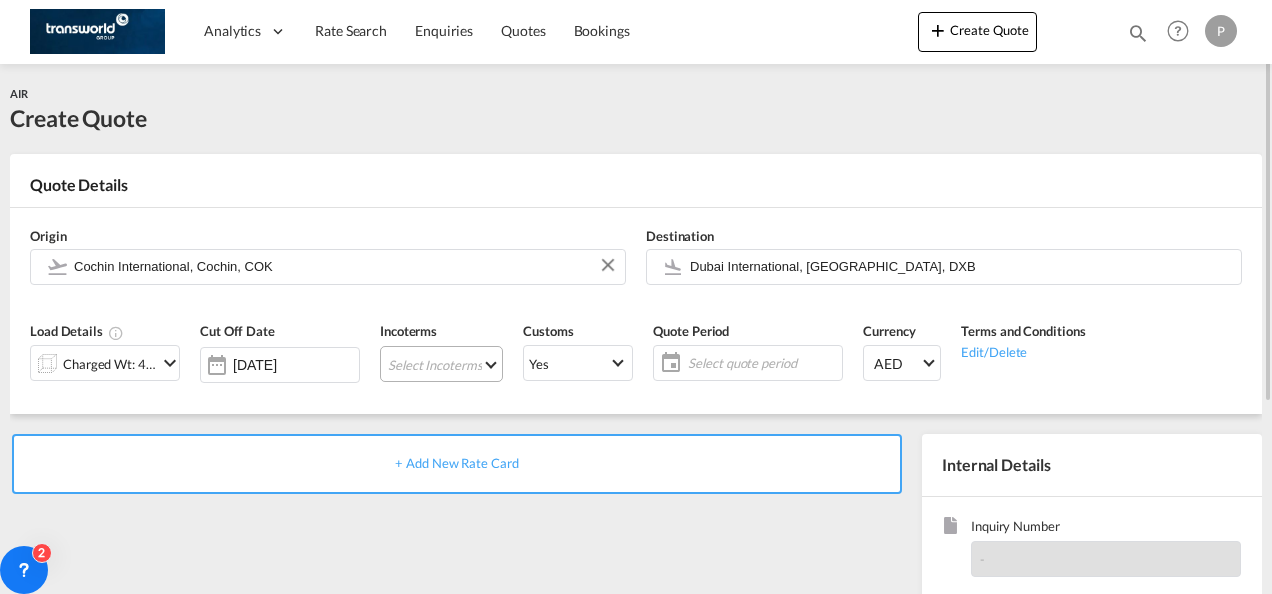 click on "Select Incoterms
CIF - import
Cost,Insurance and Freight CIP - export
Carriage and Insurance Paid to DDP - export
Delivery Duty Paid CIF - export
Cost,Insurance and Freight FOB - import
Free on Board FOB - export
Free on Board DPU - export
Delivery at Place Unloaded CPT - export
Carrier Paid to DAP - export
Delivered at Place CFR - import
Cost and Freight DPU - import
Delivery at Place Unloaded DAP - import
Delivered at Place CIP - import
Carriage and Insurance Paid to CFR - export
Cost and Freight EXW - export
Ex Works CPT - import
Carrier Paid to [GEOGRAPHIC_DATA] - import
Free Alongside Ship FCA - export
Free Carrier EXW - import
Ex Works FCA - import
Free Carrier FAS - export
Free Alongside Ship" at bounding box center (441, 364) 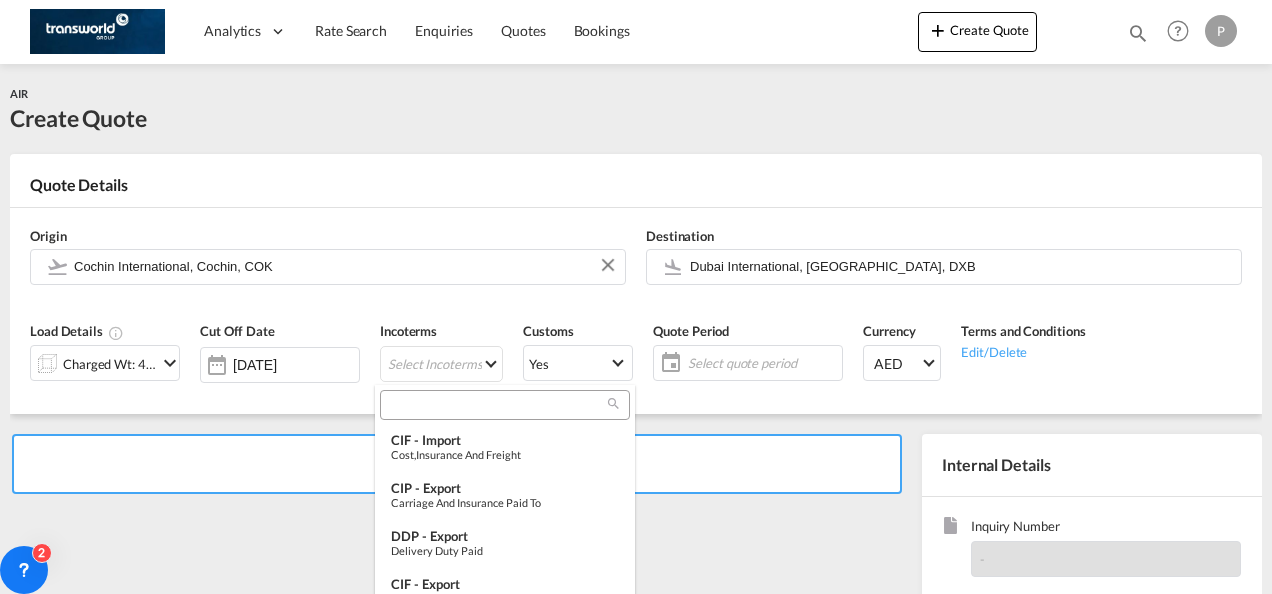 click at bounding box center (497, 405) 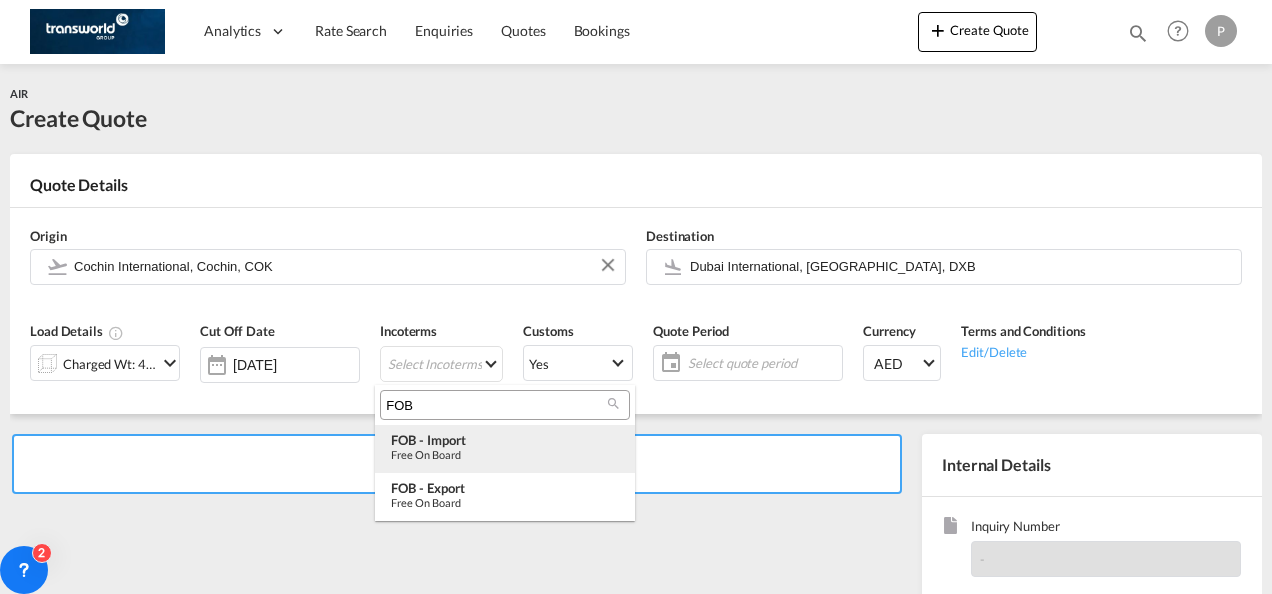 type on "FOB" 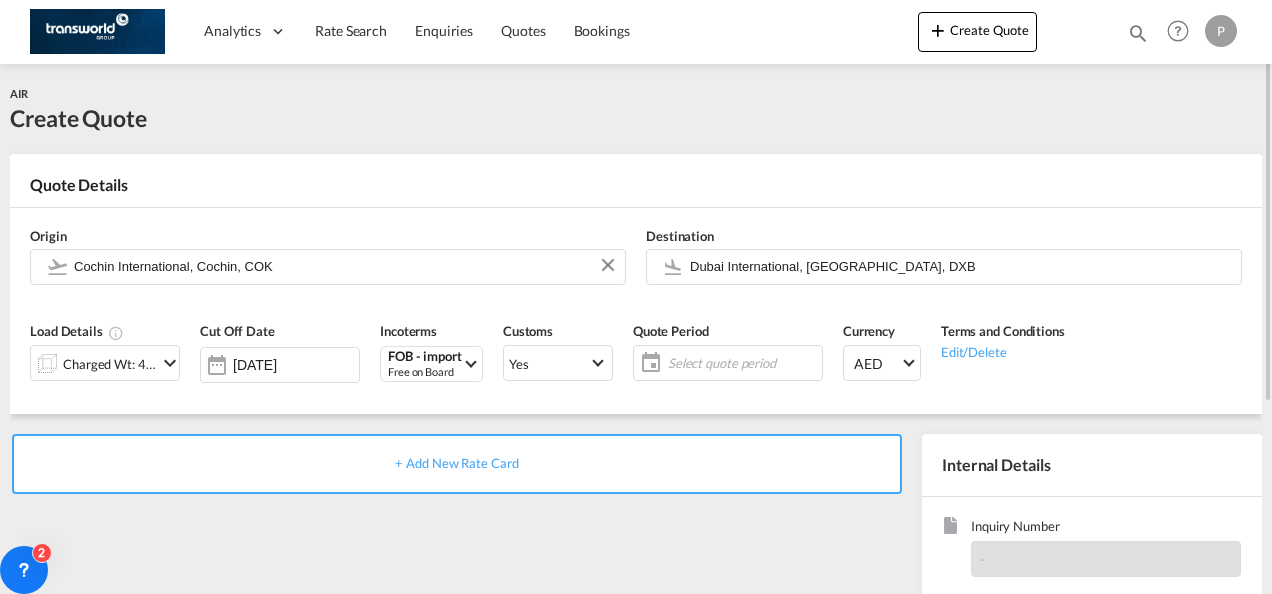 click on "Select quote period" 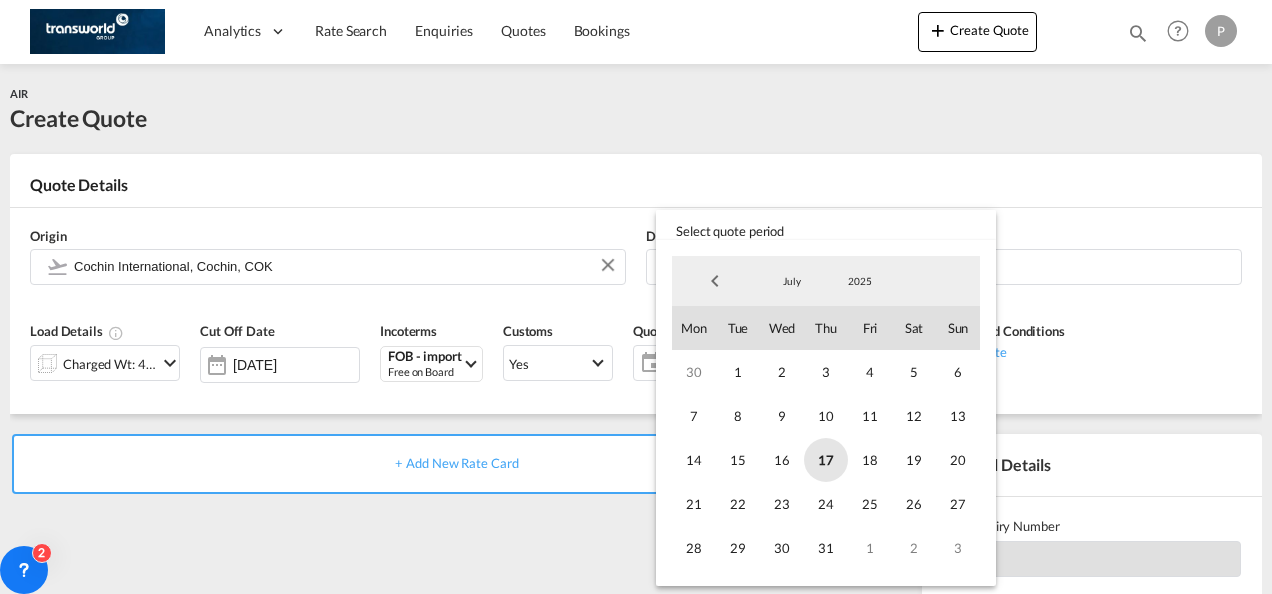 click on "17" at bounding box center (826, 460) 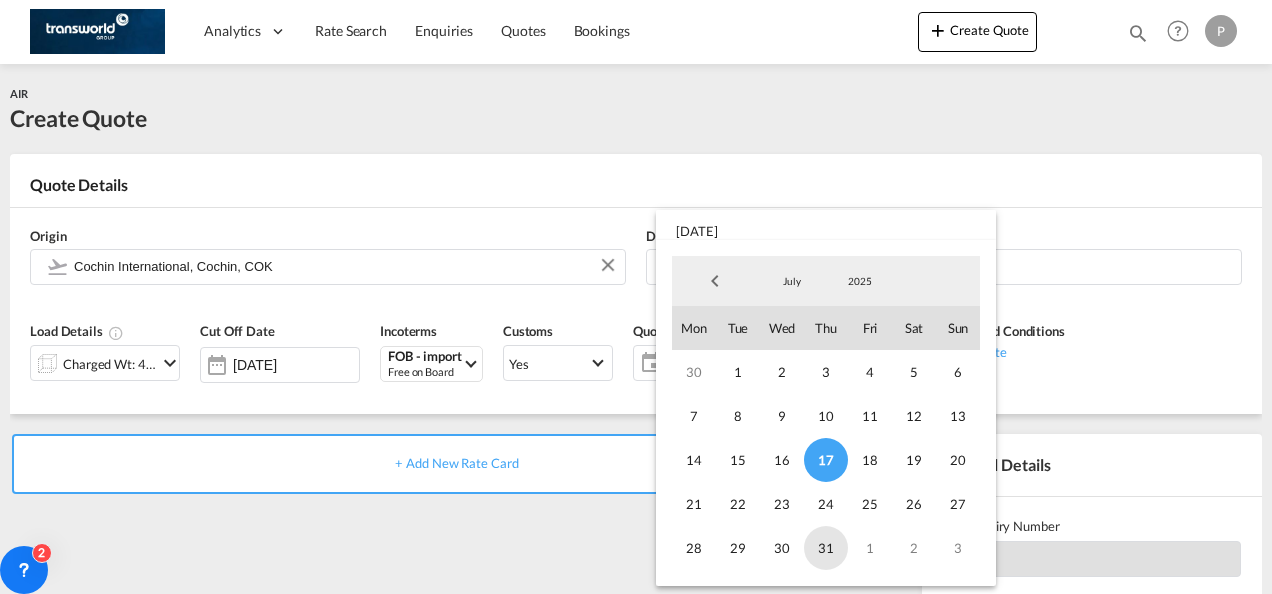 click on "31" at bounding box center (826, 548) 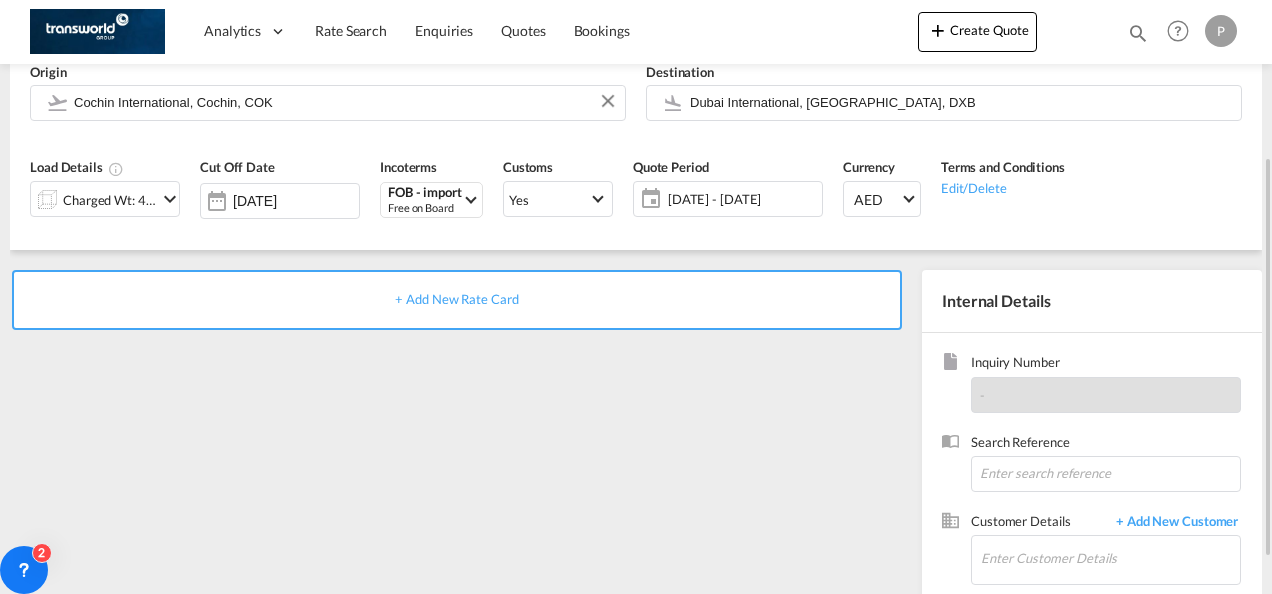 scroll, scrollTop: 201, scrollLeft: 0, axis: vertical 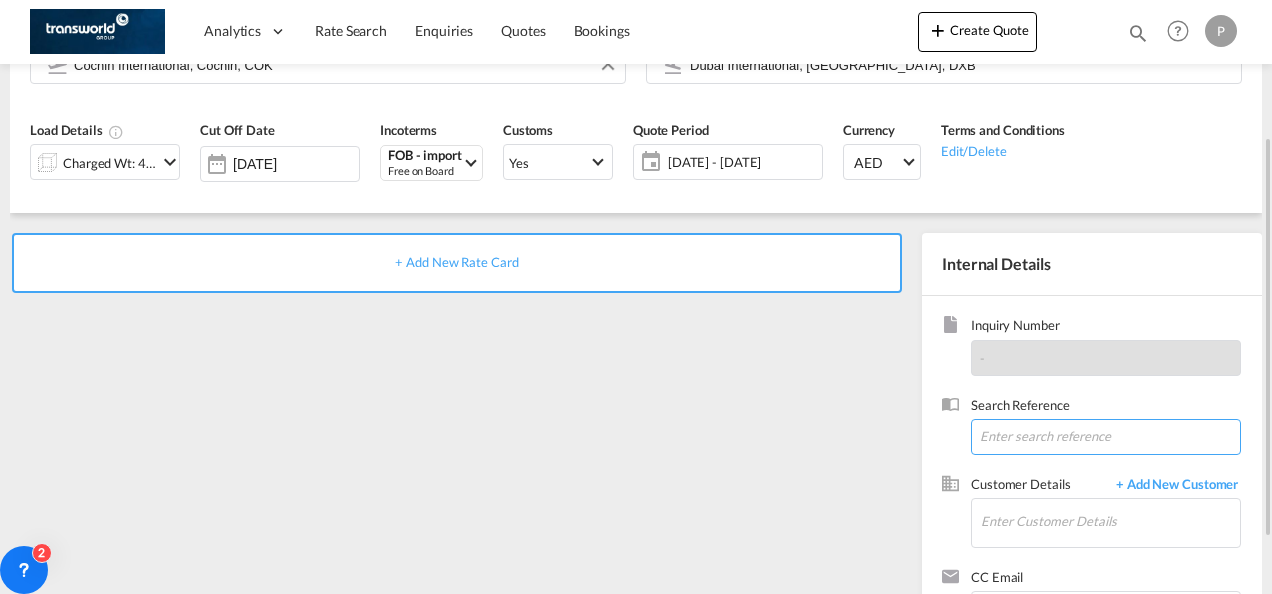 click at bounding box center (1106, 437) 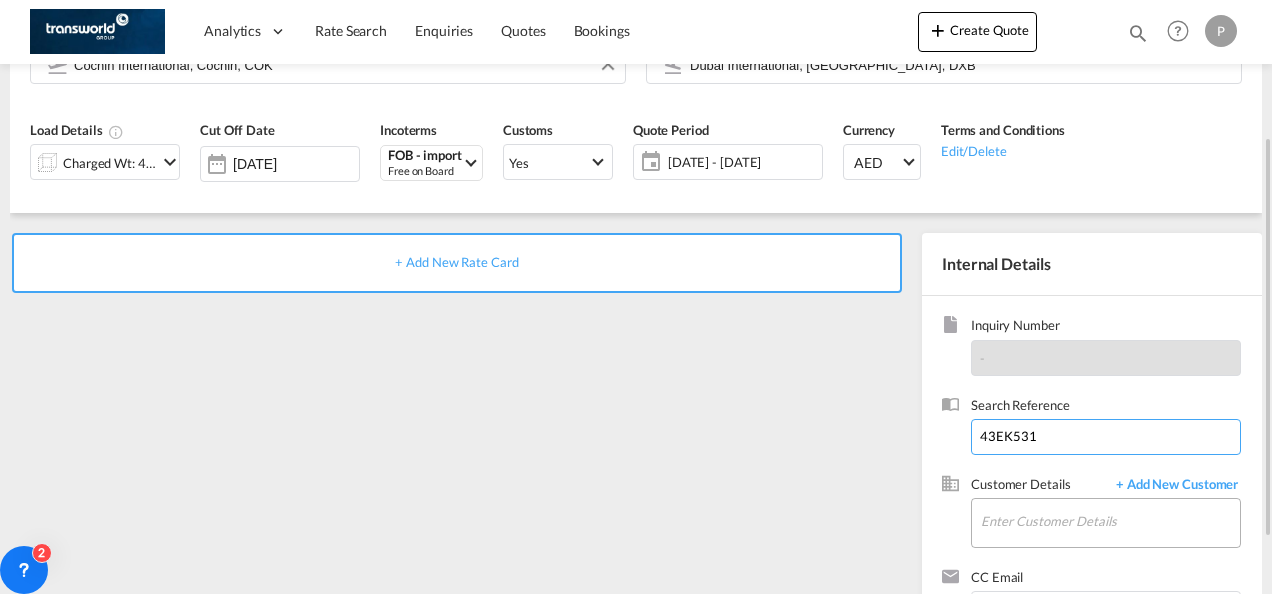type on "43EK531" 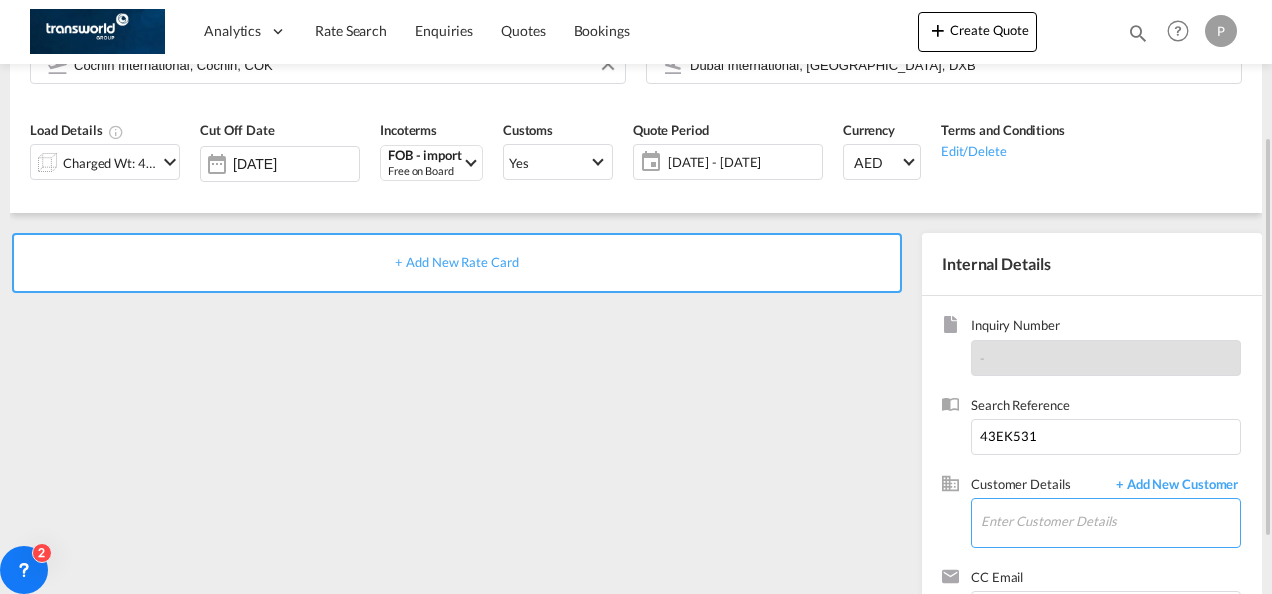 click on "Enter Customer Details" at bounding box center [1110, 521] 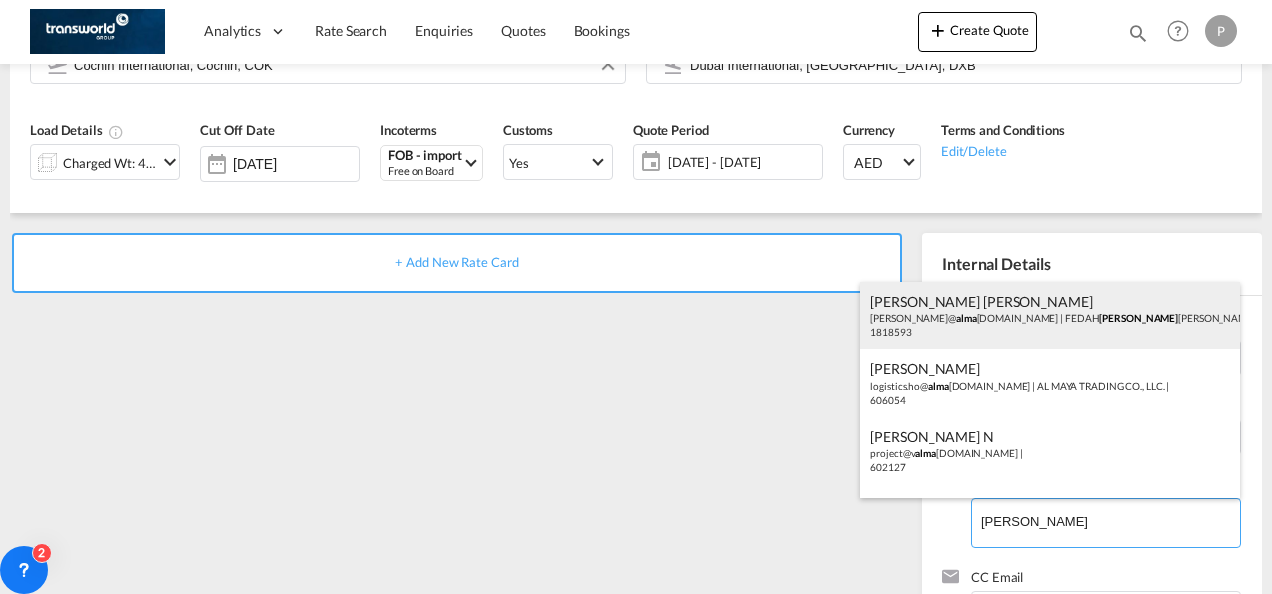 click on "[PERSON_NAME] [PERSON_NAME] [PERSON_NAME]@ [PERSON_NAME] [DOMAIN_NAME]    |    FEDAH  [PERSON_NAME] GOODS WHOLESALERS CO. L.L.C
|      1818593" at bounding box center [1050, 316] 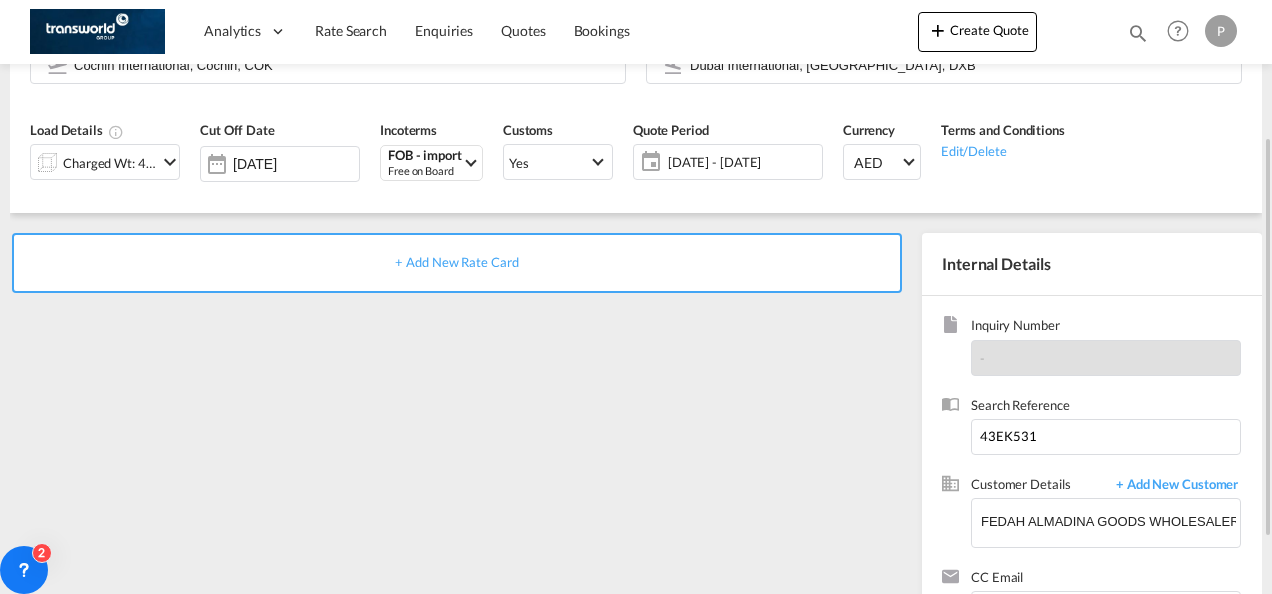click on "+ Add New Rate Card" at bounding box center [457, 263] 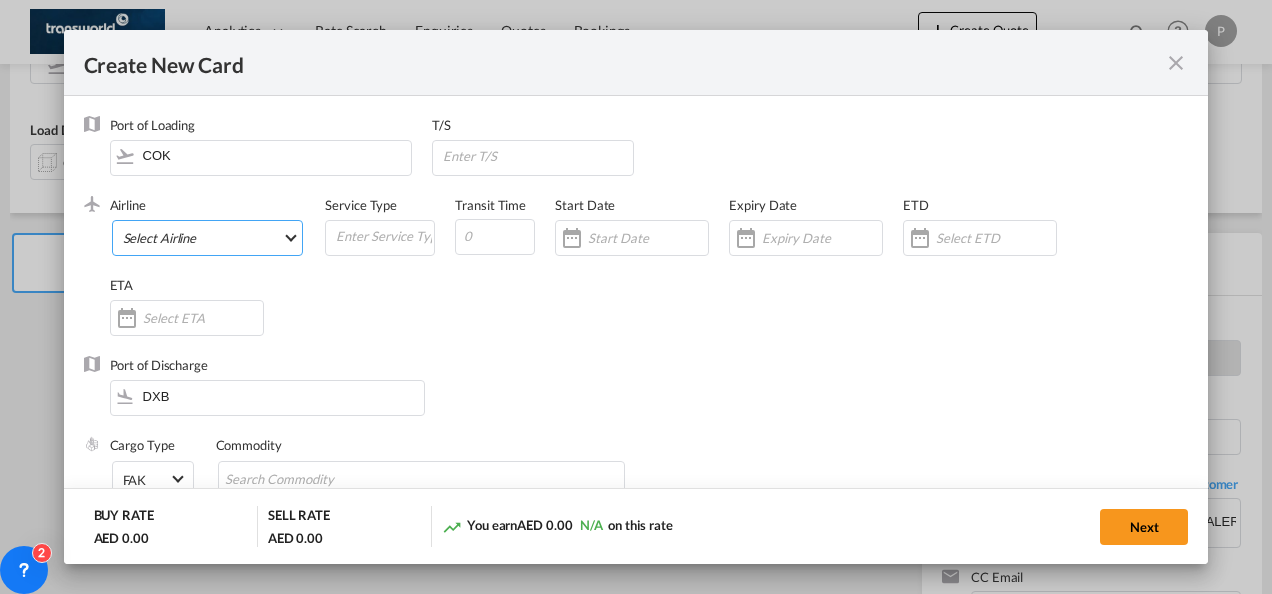 click on "Select Airline
AIR EXPRESS S.A. (1166- / -)
CMA CGM Air Cargo (1140-2C / -)
DDWL Logistics (1138-AU / -)
Fast Logistics (1150-AE / -)
NFS Airfreight (1137-NL / -)
PROAIR (1135-DE / -)
Transportdeal WW (1141-SE / -)
21 Air LLC (964-2I*-681-US / 681)
40-Mile Air, Ltd. (145-Q5* / -)
8165343 Canada Inc. dba Air Canada Rouge (164-RV / -)
9 Air Co Ltd (793-AQ-902-CN / 902)
9G Rail Limited (1101-9G* / -)
A.P.G. Distribution System (847-A1 / -)
AB AVIATION (821-Y6 / -)
ABC Aerolineas S.A. de C.V. (935-4O*-837-MX / 837)
ABSA  -  Aerolinhas Brasileiras S.A dba LATAM Cargo [GEOGRAPHIC_DATA] (95-M3-549-BR / 549)
ABX Air, Inc. (32-GB-832-US / 832)
AccesRail and Partner Railways (772-9B* / -)
ACE Belgium Freighters S.A. (222-X7-744-BE / 744)
ACP fly (1147-PA / -)
ACT Havayollari A.S. (624-9T*-556-TR / 556)
Adria Airways (JP / -)
Advanced Air, LLC (1055-AN / -)
Aegean Airlines (575-A3-390-GR / 390)
[PERSON_NAME], LLC dba Aloha Air Cargo (427-KH-687-US / 687)
Aer Lingus Limited (369-EI-53-IE / 53)" at bounding box center [208, 238] 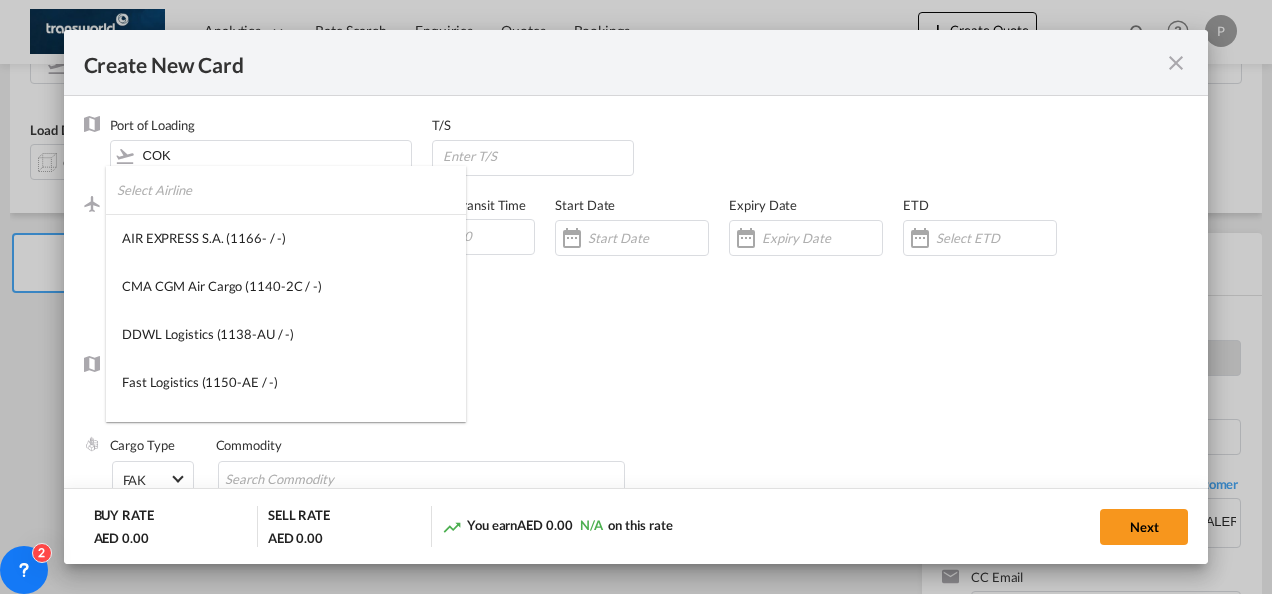 click at bounding box center [291, 190] 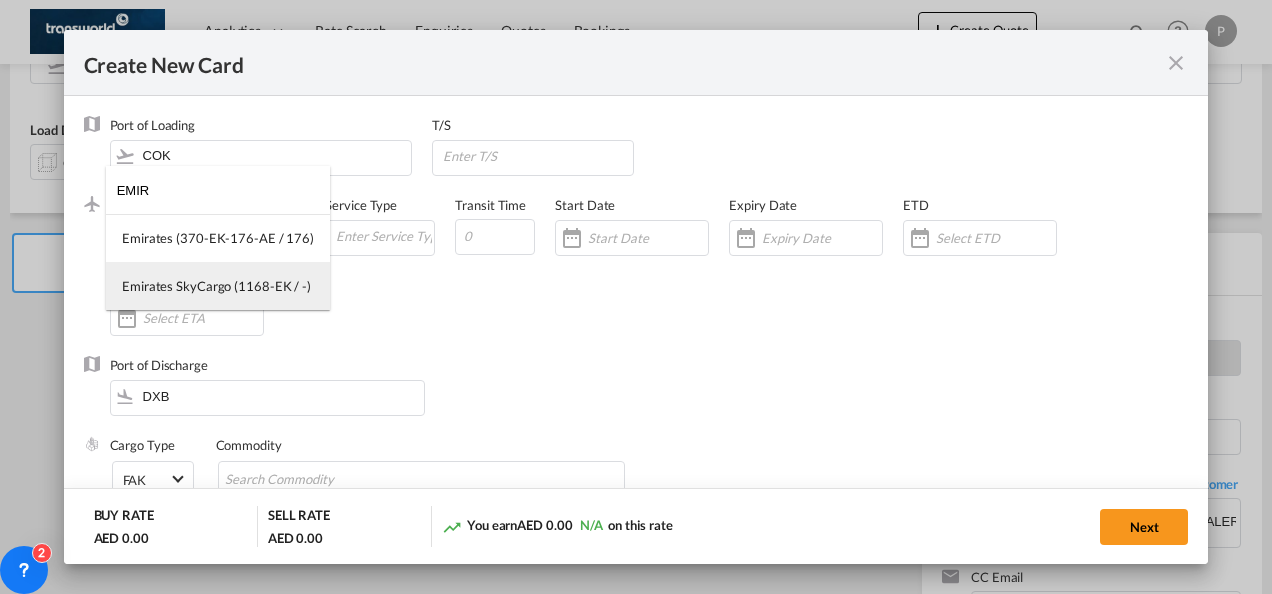 type on "EMIR" 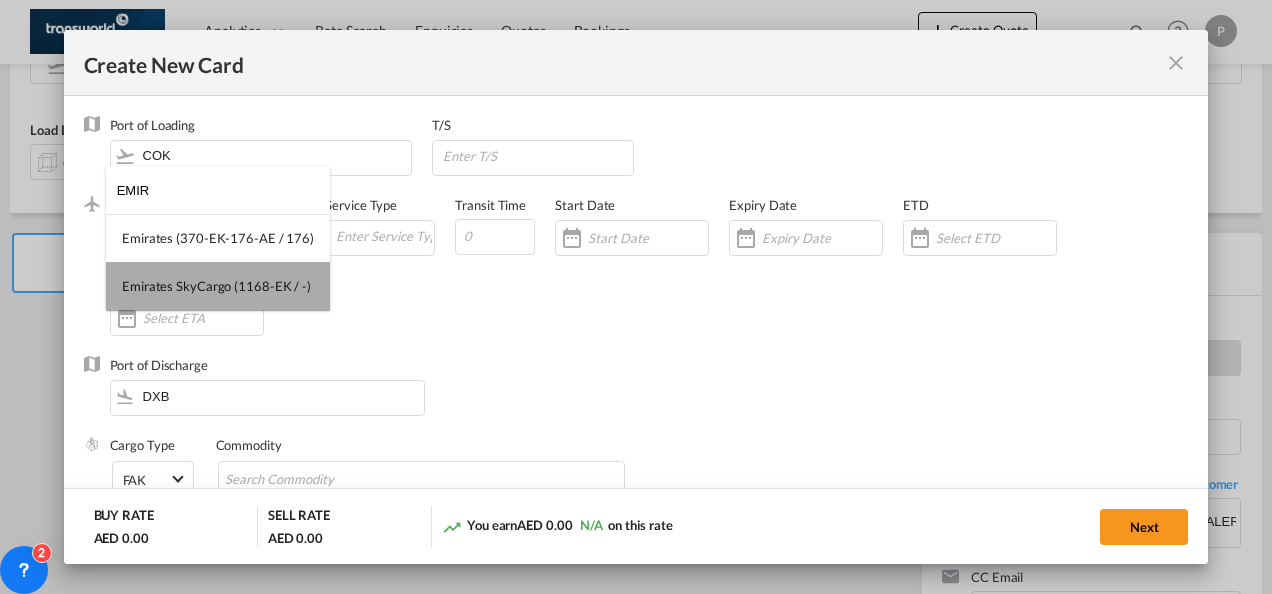 click on "Emirates SkyCargo (1168-EK / -)" at bounding box center [218, 286] 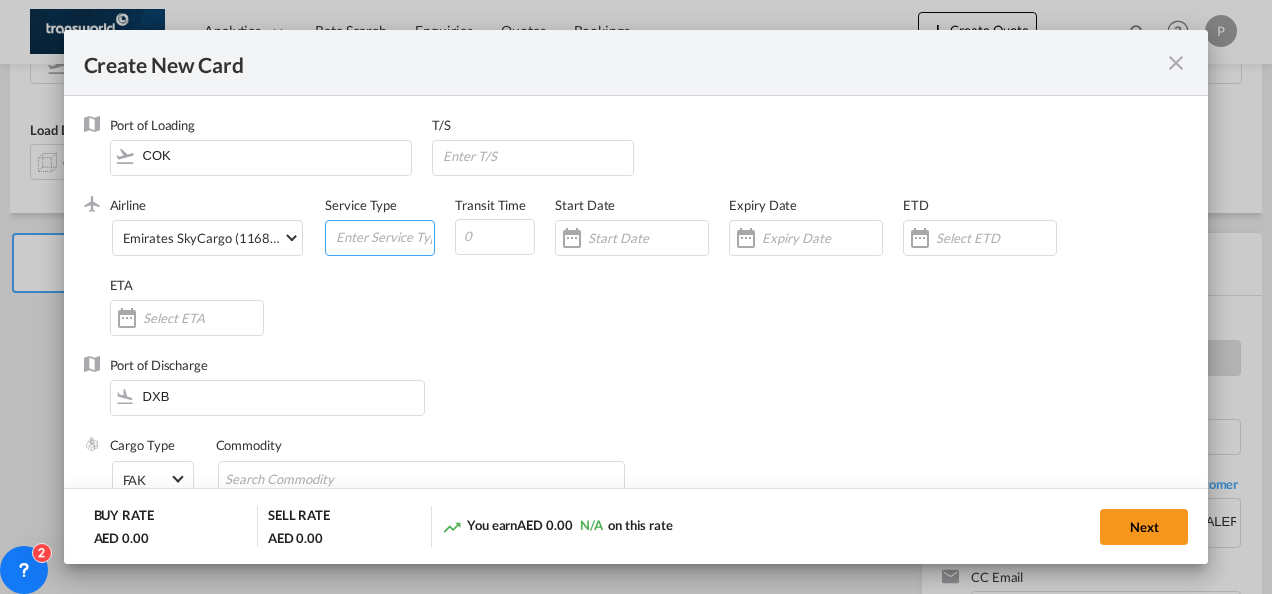 click at bounding box center (384, 236) 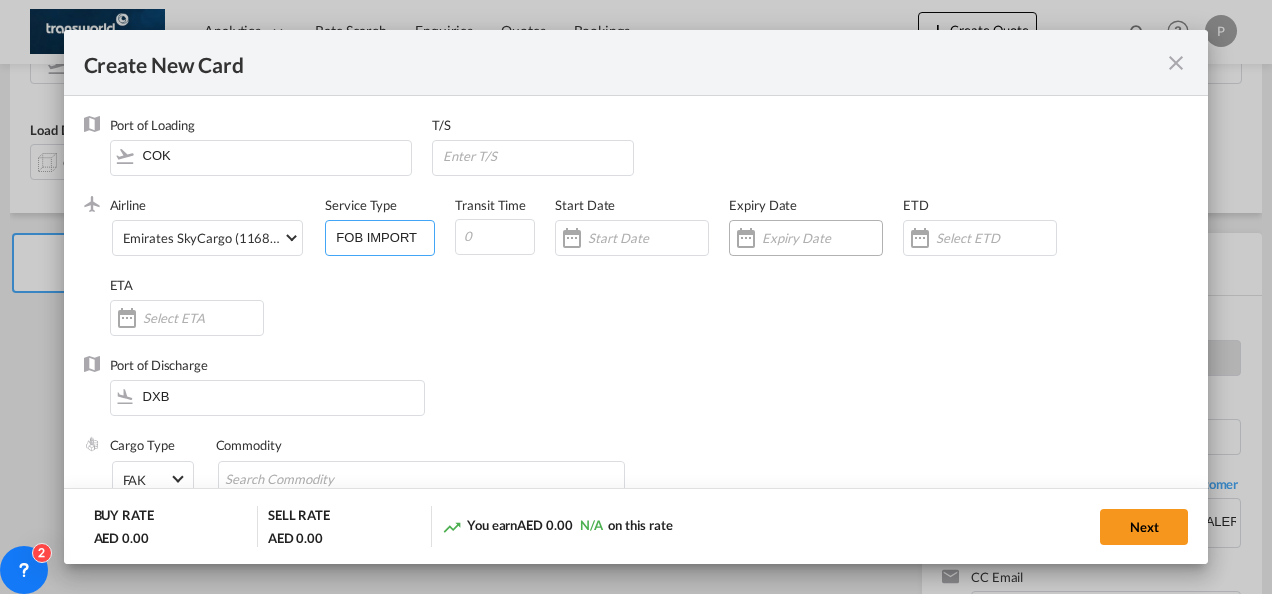 type on "FOB IMPORT" 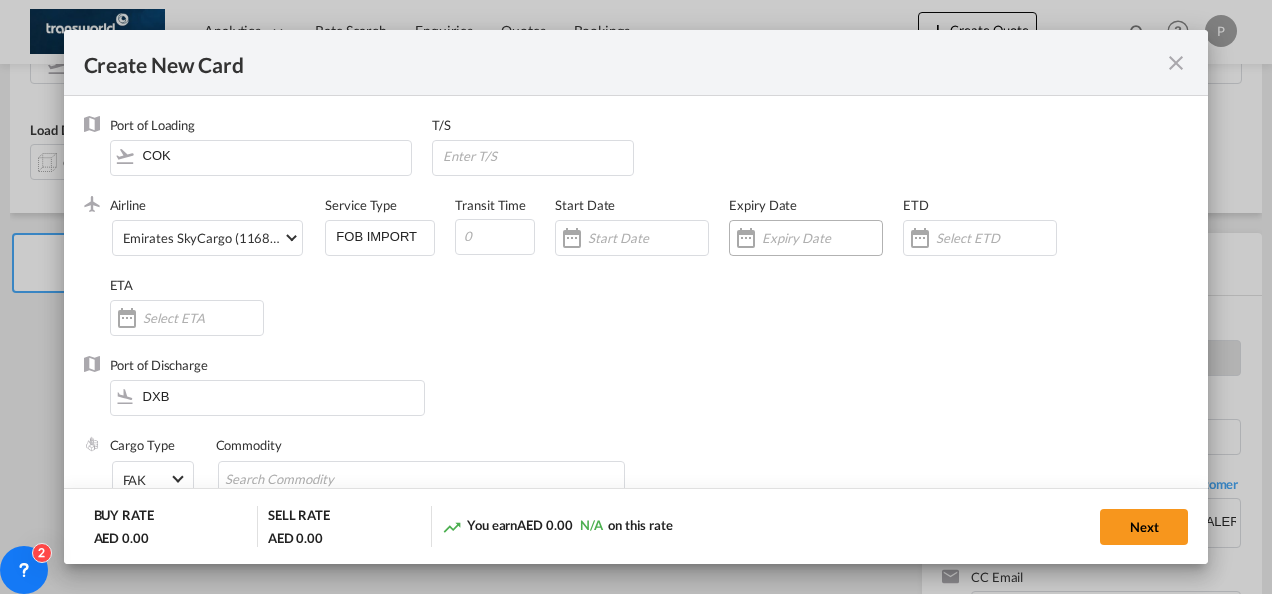 click at bounding box center [822, 238] 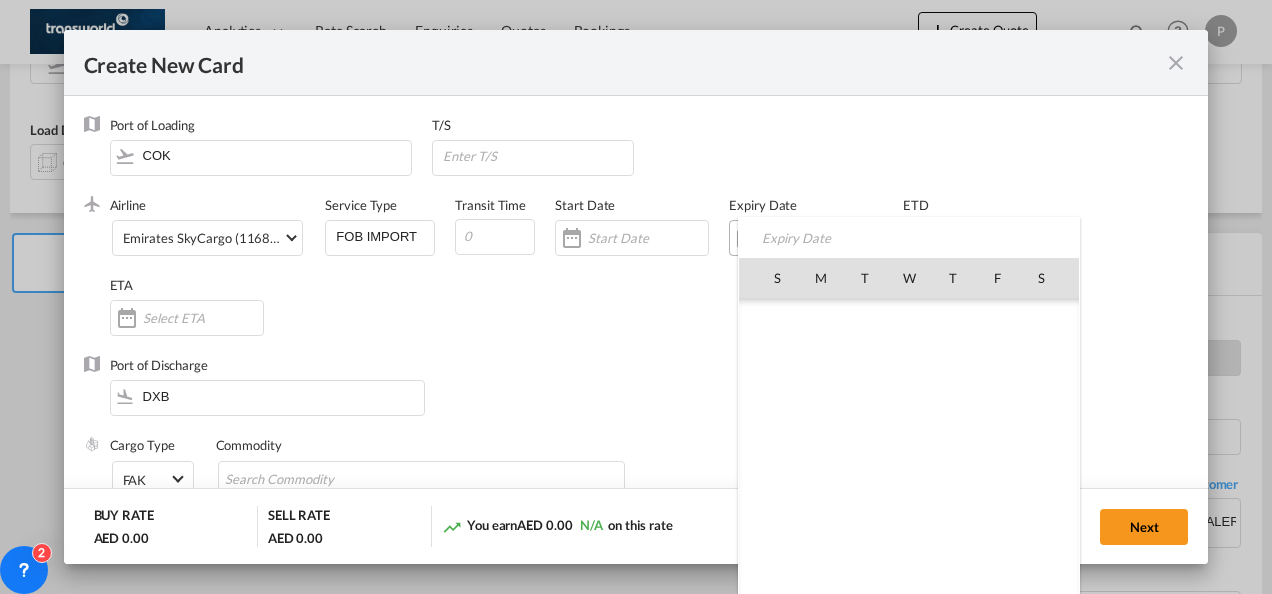 scroll, scrollTop: 462690, scrollLeft: 0, axis: vertical 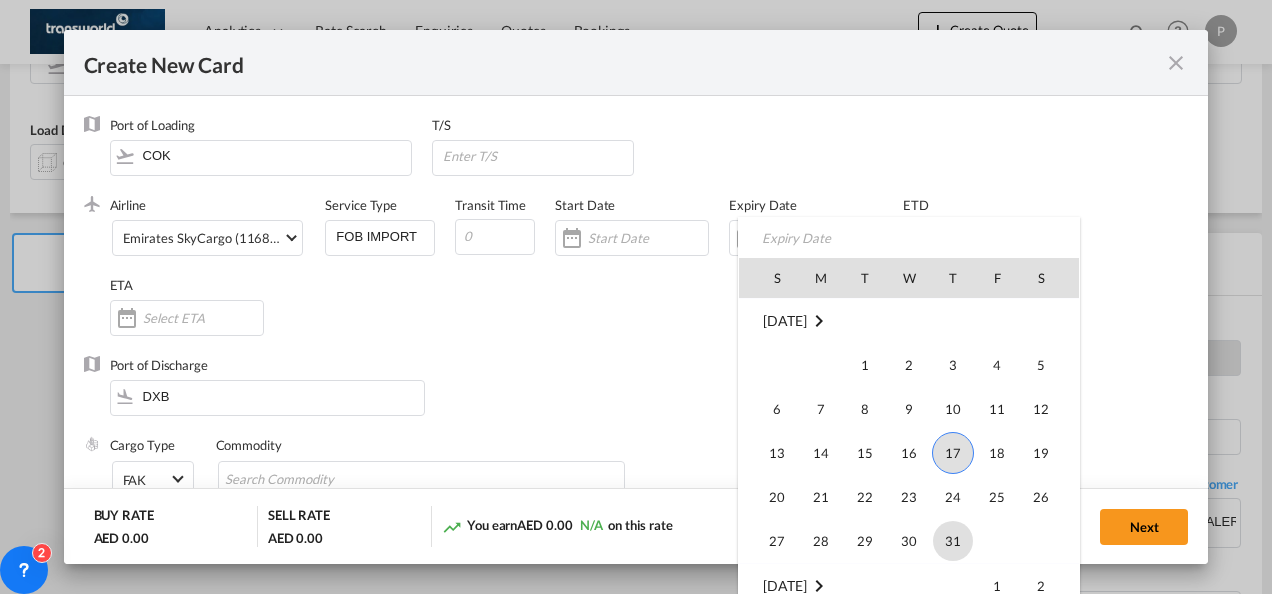 click on "31" at bounding box center [953, 541] 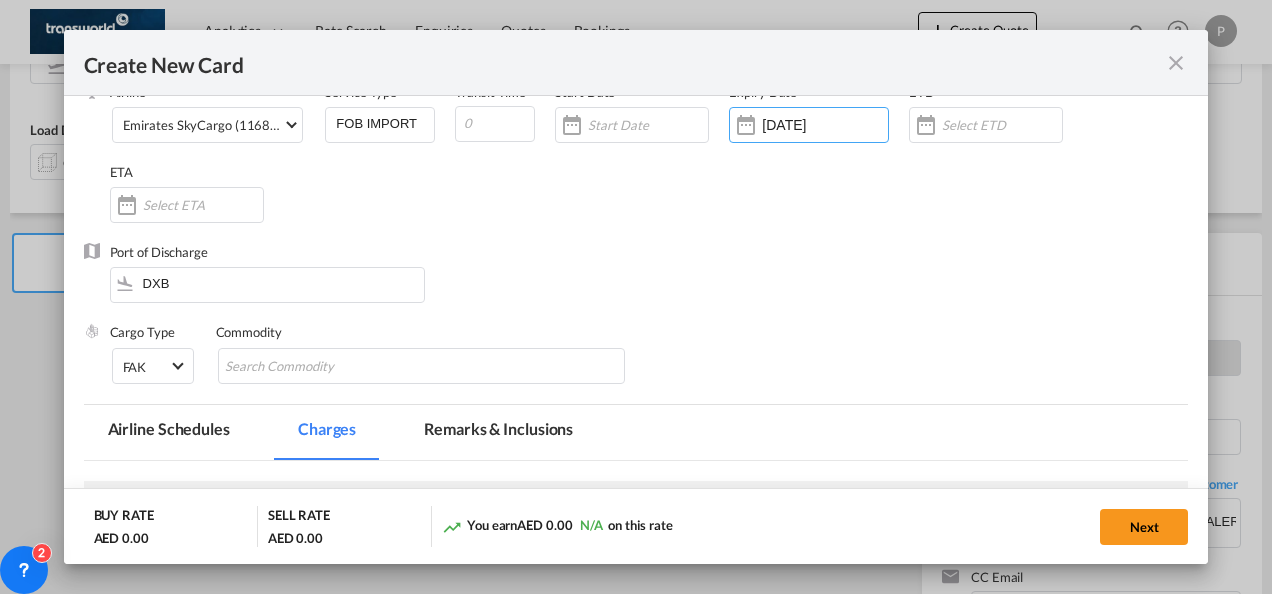 scroll, scrollTop: 114, scrollLeft: 0, axis: vertical 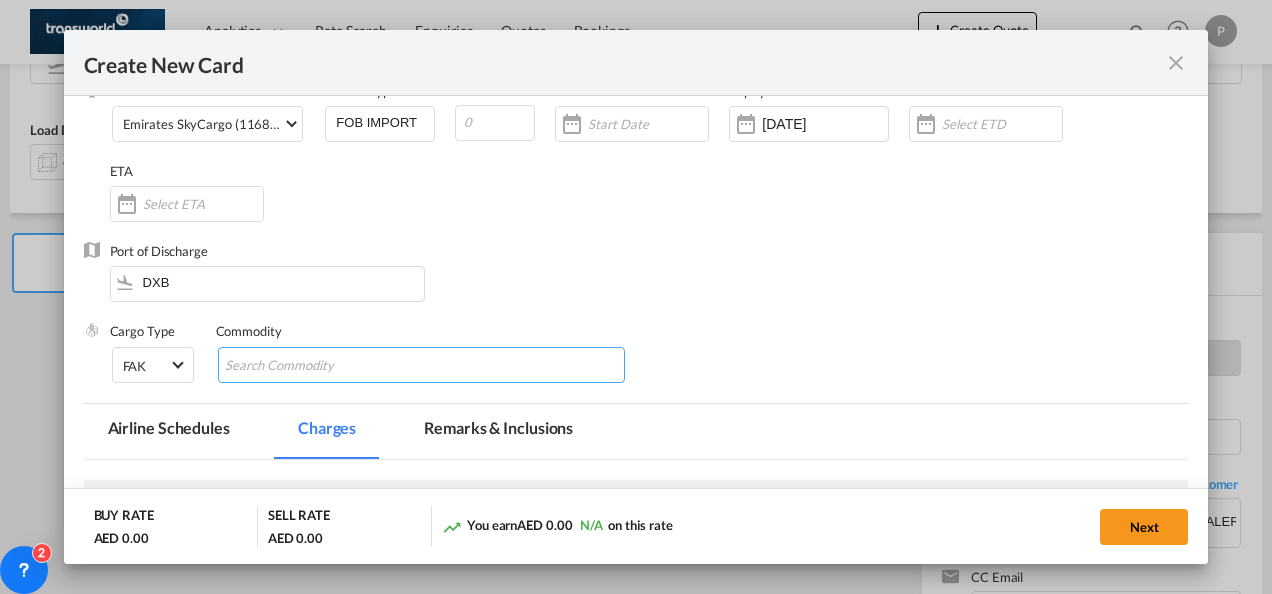 click at bounding box center [316, 366] 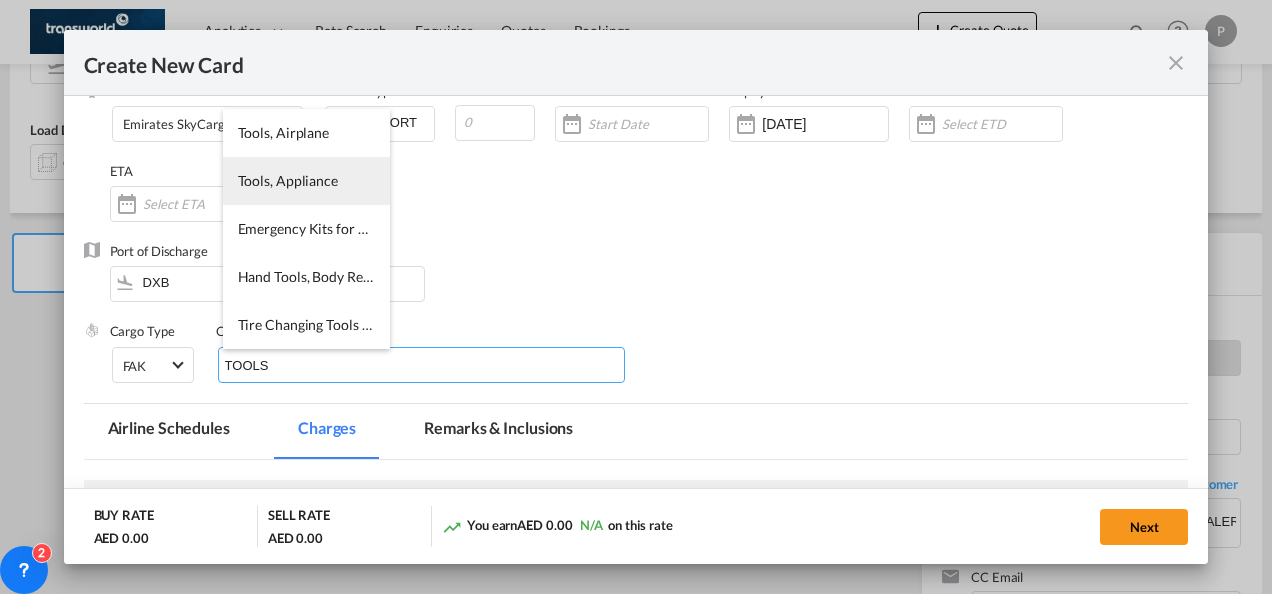 type on "TOOLS" 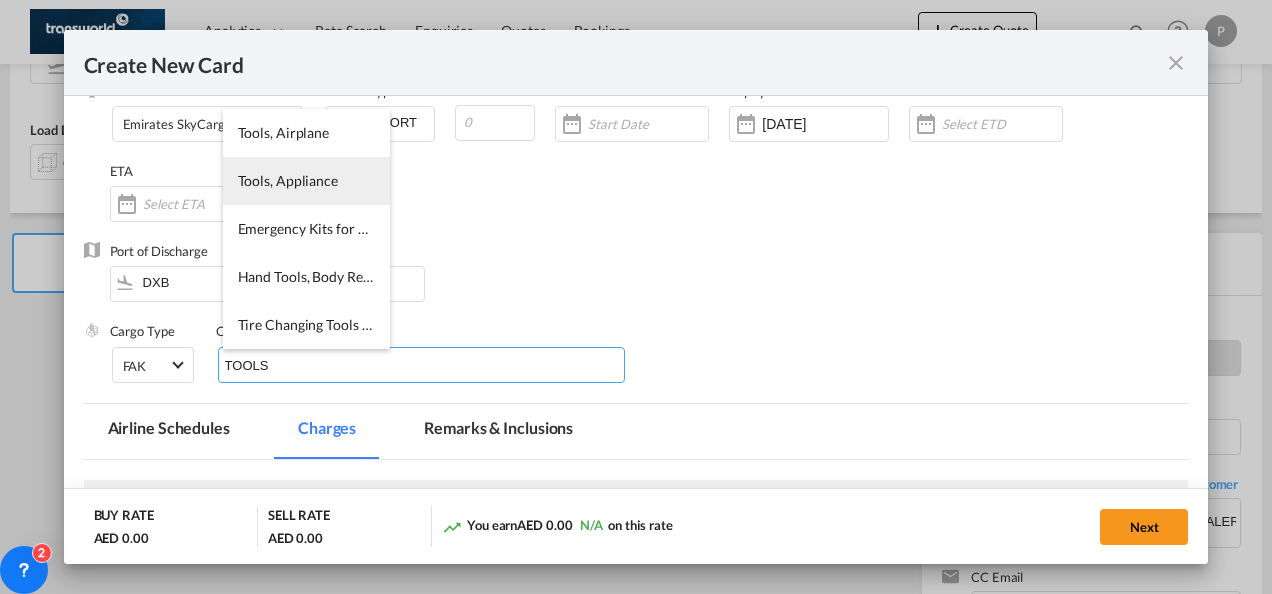 click on "Tools, Appliance" at bounding box center (288, 180) 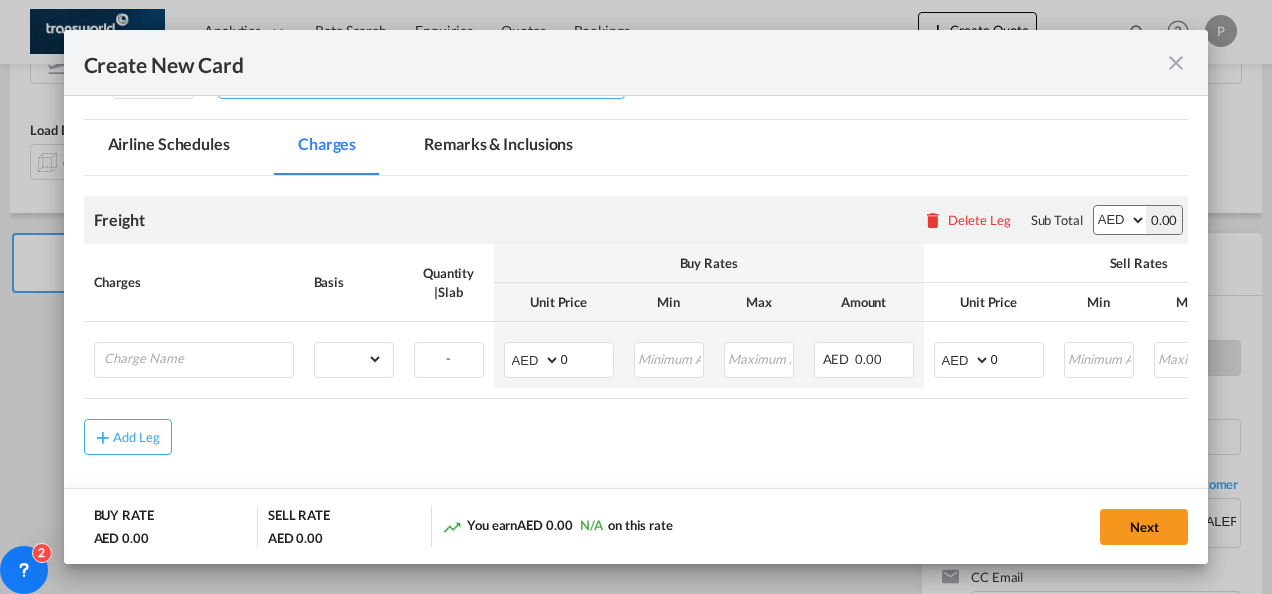 scroll, scrollTop: 399, scrollLeft: 0, axis: vertical 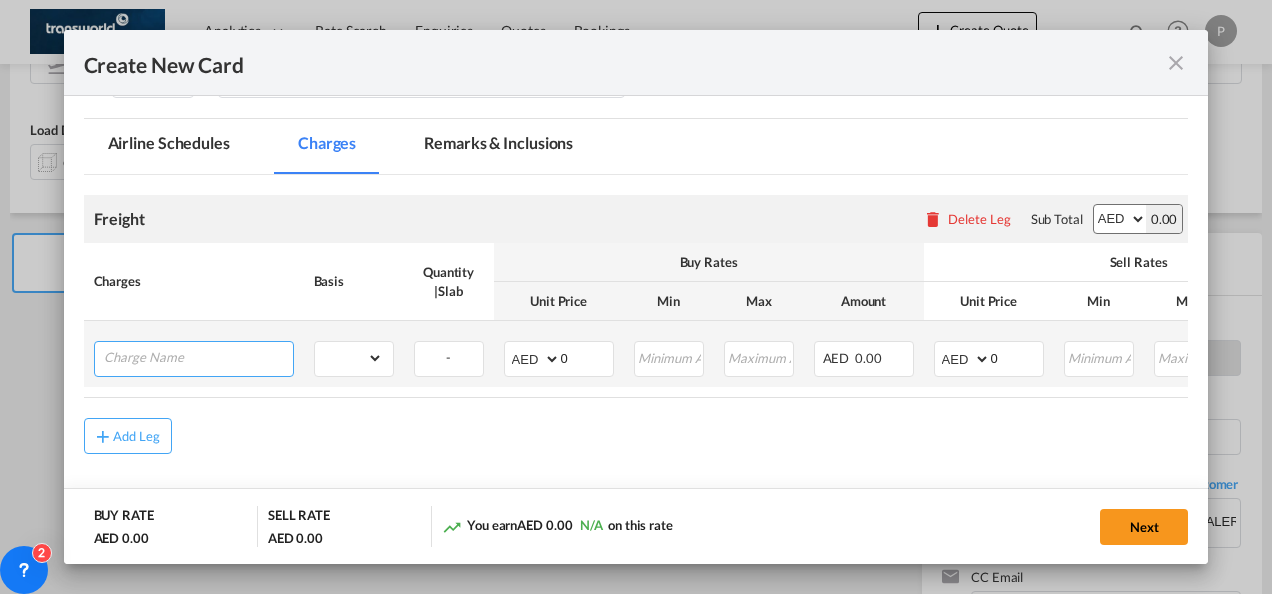click at bounding box center (198, 357) 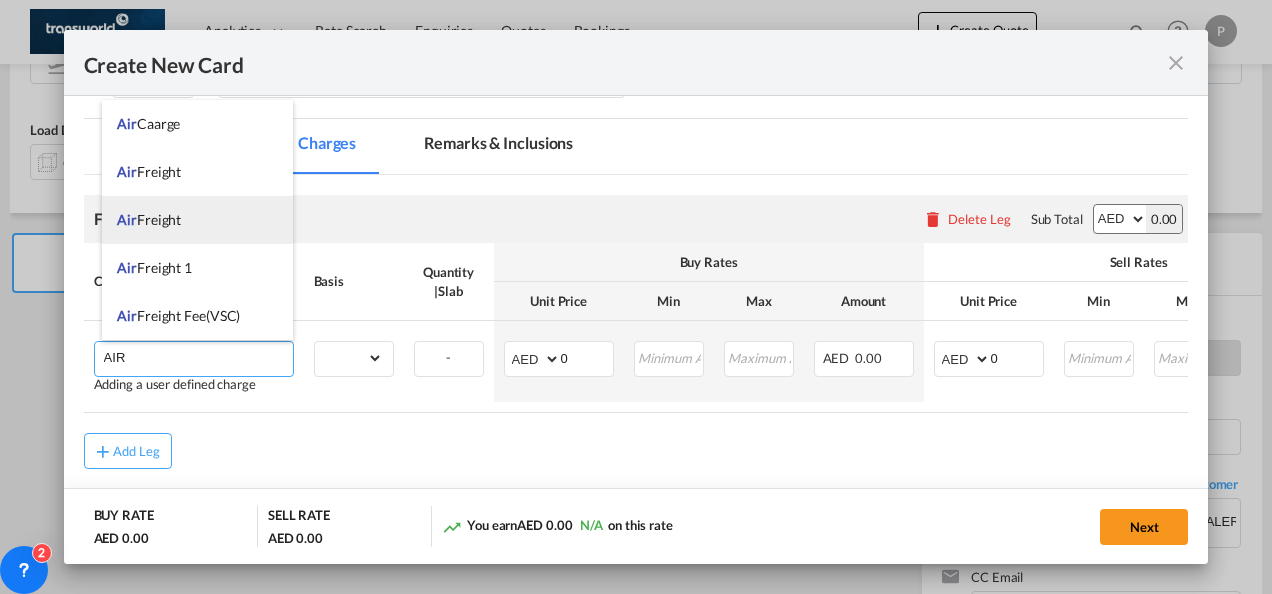 click on "Air  Freight" at bounding box center (197, 220) 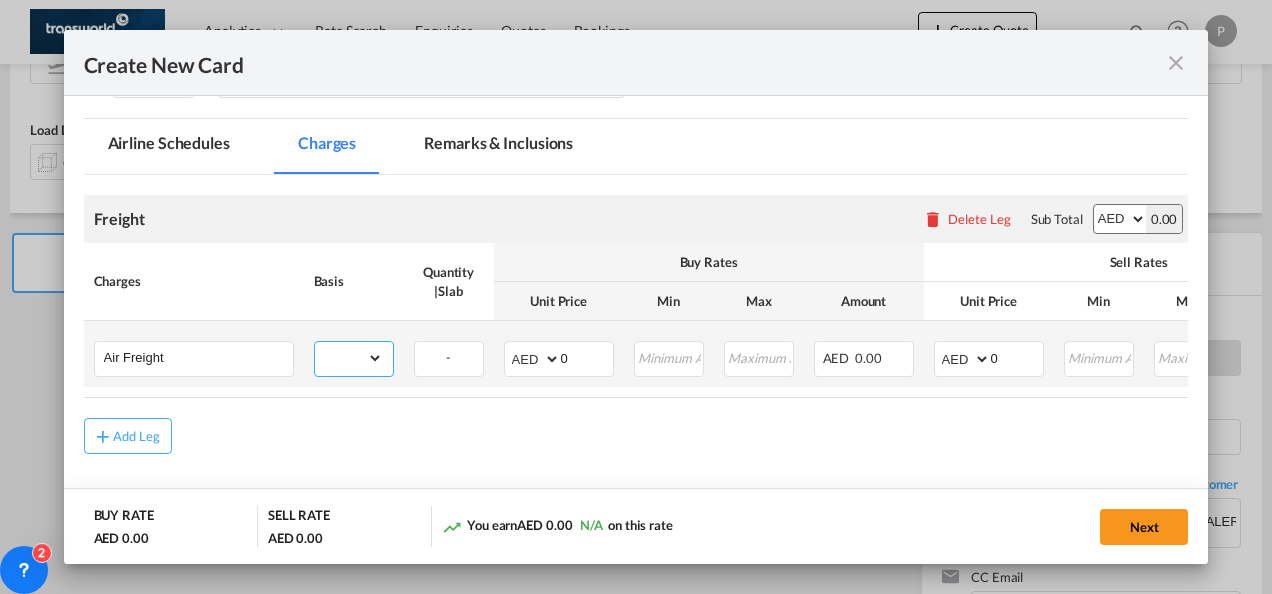 click on "gross_weight
volumetric_weight
per_shipment
per_bl
per_km
% on air freight
per_hawb
per_kg
per_pallet
per_carton
flat
chargeable_weight
per_ton
per_cbm
per_hbl
per_w/m
per_awb
per_sbl
per shipping bill
per_quintal
per_lbs
per_vehicle
per_shift
per_invoice
per_package
per_day
per_revalidation
per_declaration
per_document
per clearance" at bounding box center [349, 358] 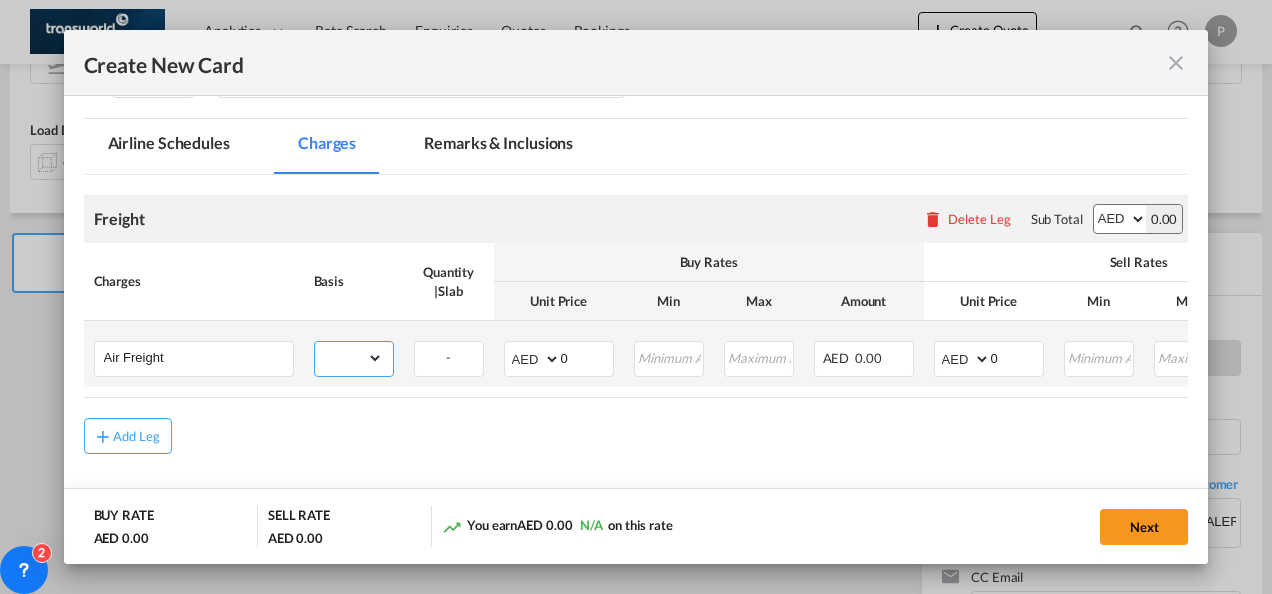 select on "per_shipment" 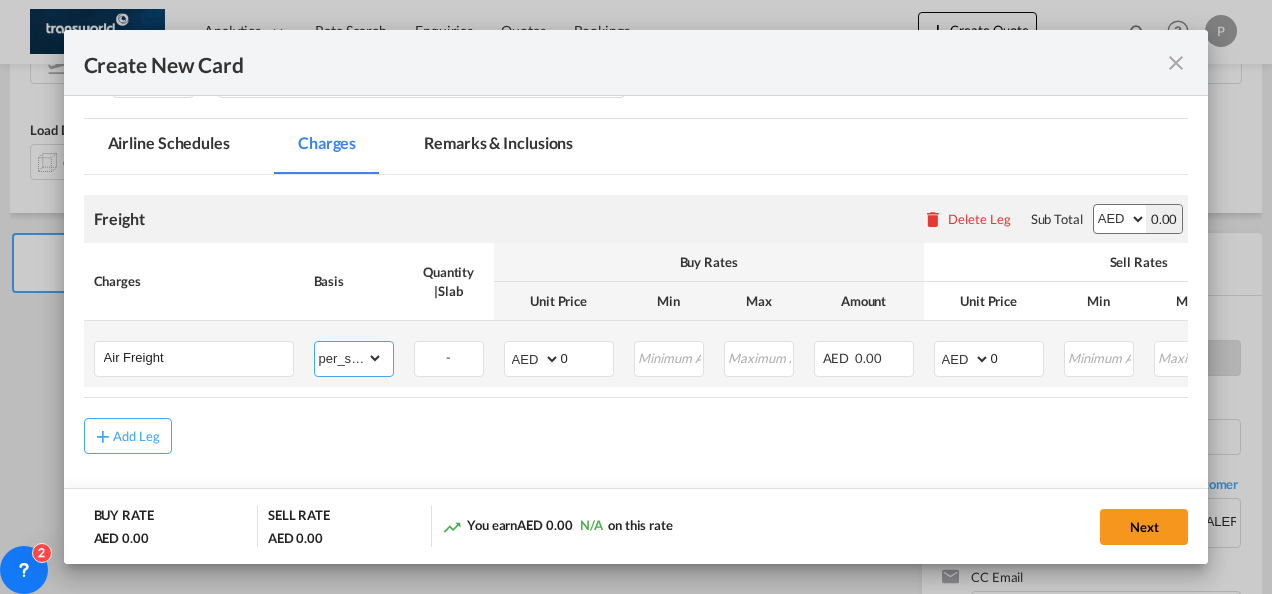 click on "gross_weight
volumetric_weight
per_shipment
per_bl
per_km
% on air freight
per_hawb
per_kg
per_pallet
per_carton
flat
chargeable_weight
per_ton
per_cbm
per_hbl
per_w/m
per_awb
per_sbl
per shipping bill
per_quintal
per_lbs
per_vehicle
per_shift
per_invoice
per_package
per_day
per_revalidation
per_declaration
per_document
per clearance" at bounding box center (349, 358) 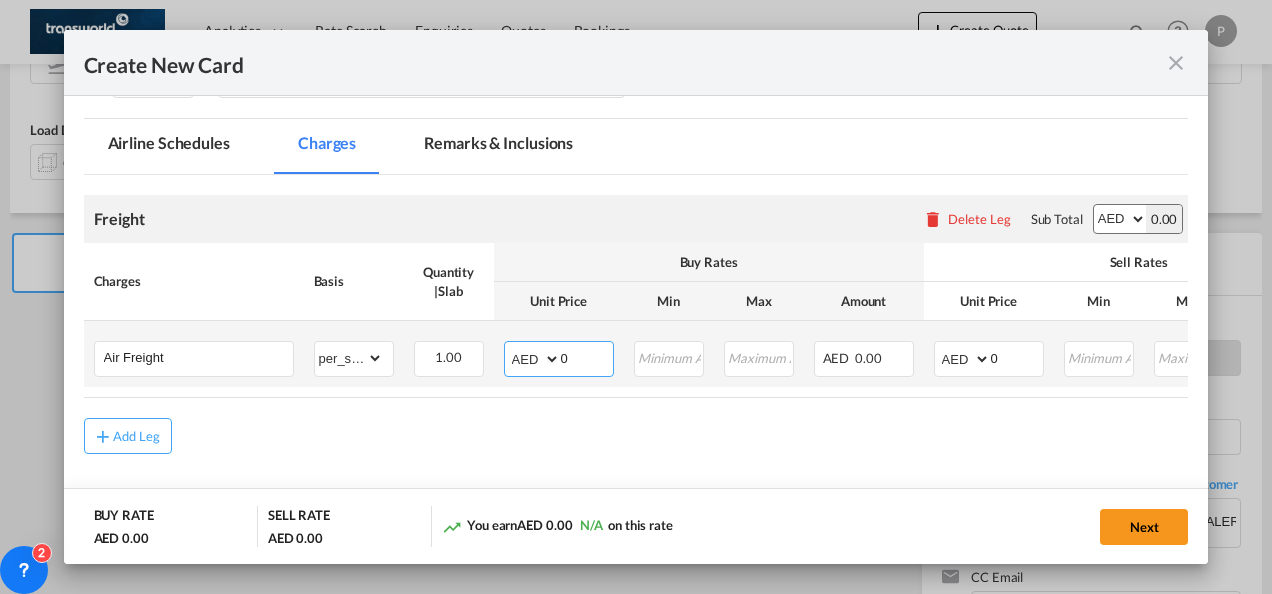 click on "AED AFN ALL AMD ANG AOA ARS AUD AWG AZN BAM BBD BDT BGN BHD BIF BMD BND BOB BRL BSD BTN BWP BYN BZD CAD CDF CHF CLP CNY COP CRC CUC CUP CVE CZK DJF DKK DOP DZD EGP ERN ETB EUR FJD FKP FOK GBP GEL GGP GHS GIP GMD GNF GTQ GYD HKD HNL HRK HTG HUF IDR ILS IMP INR IQD IRR ISK JMD JOD JPY KES KGS KHR KID KMF KRW KWD KYD KZT LAK LBP LKR LRD LSL LYD MAD MDL MGA MKD MMK MNT MOP MRU MUR MVR MWK MXN MYR MZN NAD NGN NIO NOK NPR NZD OMR PAB PEN PGK PHP PKR PLN PYG QAR RON RSD RUB RWF SAR SBD SCR SDG SEK SGD SHP SLL SOS SRD SSP STN SYP SZL THB TJS TMT TND TOP TRY TTD TVD TWD TZS UAH UGX USD UYU UZS VES VND VUV WST XAF XCD XDR XOF XPF YER ZAR ZMW" at bounding box center [534, 359] 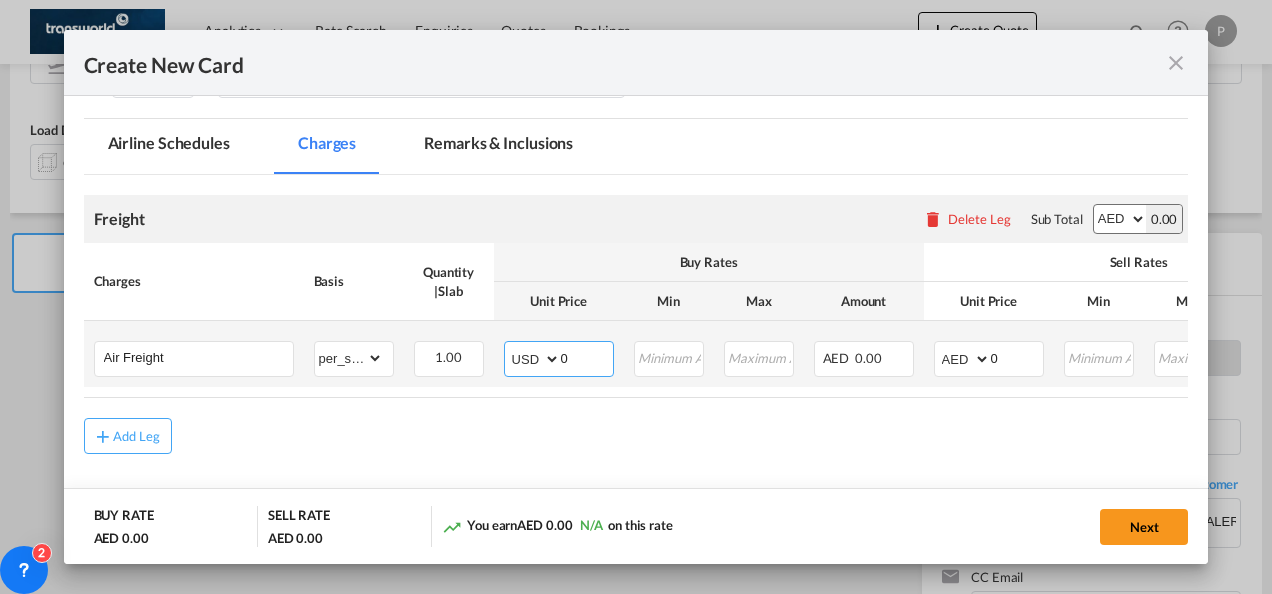 click on "AED AFN ALL AMD ANG AOA ARS AUD AWG AZN BAM BBD BDT BGN BHD BIF BMD BND BOB BRL BSD BTN BWP BYN BZD CAD CDF CHF CLP CNY COP CRC CUC CUP CVE CZK DJF DKK DOP DZD EGP ERN ETB EUR FJD FKP FOK GBP GEL GGP GHS GIP GMD GNF GTQ GYD HKD HNL HRK HTG HUF IDR ILS IMP INR IQD IRR ISK JMD JOD JPY KES KGS KHR KID KMF KRW KWD KYD KZT LAK LBP LKR LRD LSL LYD MAD MDL MGA MKD MMK MNT MOP MRU MUR MVR MWK MXN MYR MZN NAD NGN NIO NOK NPR NZD OMR PAB PEN PGK PHP PKR PLN PYG QAR RON RSD RUB RWF SAR SBD SCR SDG SEK SGD SHP SLL SOS SRD SSP STN SYP SZL THB TJS TMT TND TOP TRY TTD TVD TWD TZS UAH UGX USD UYU UZS VES VND VUV WST XAF XCD XDR XOF XPF YER ZAR ZMW" at bounding box center (534, 359) 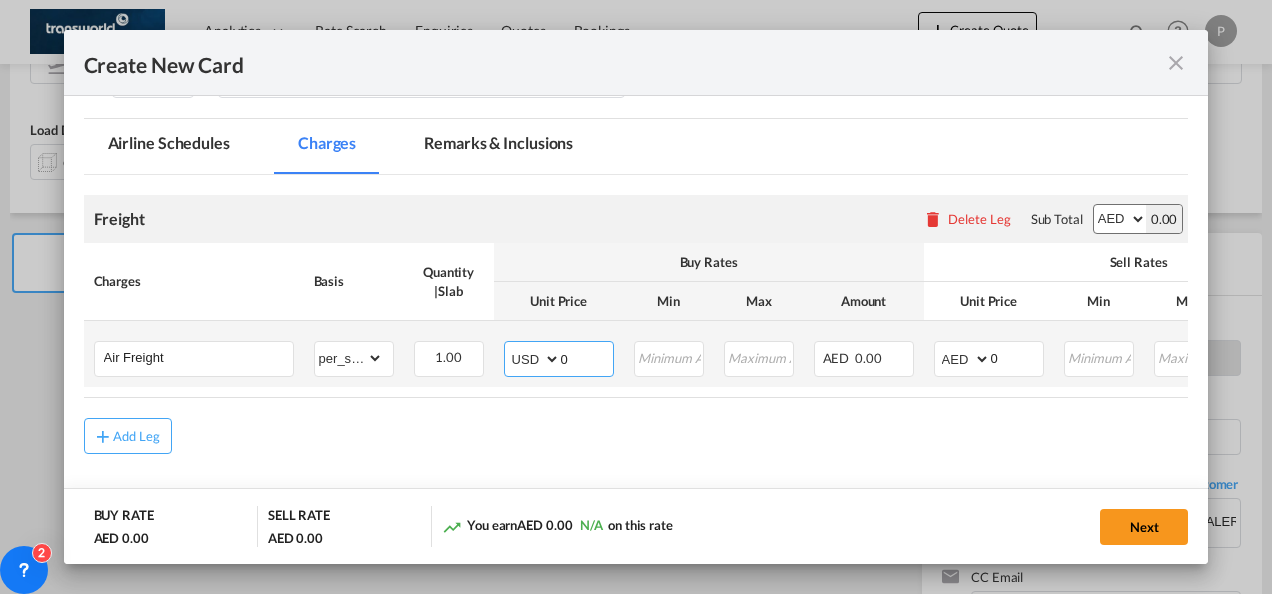 click on "0" at bounding box center (587, 357) 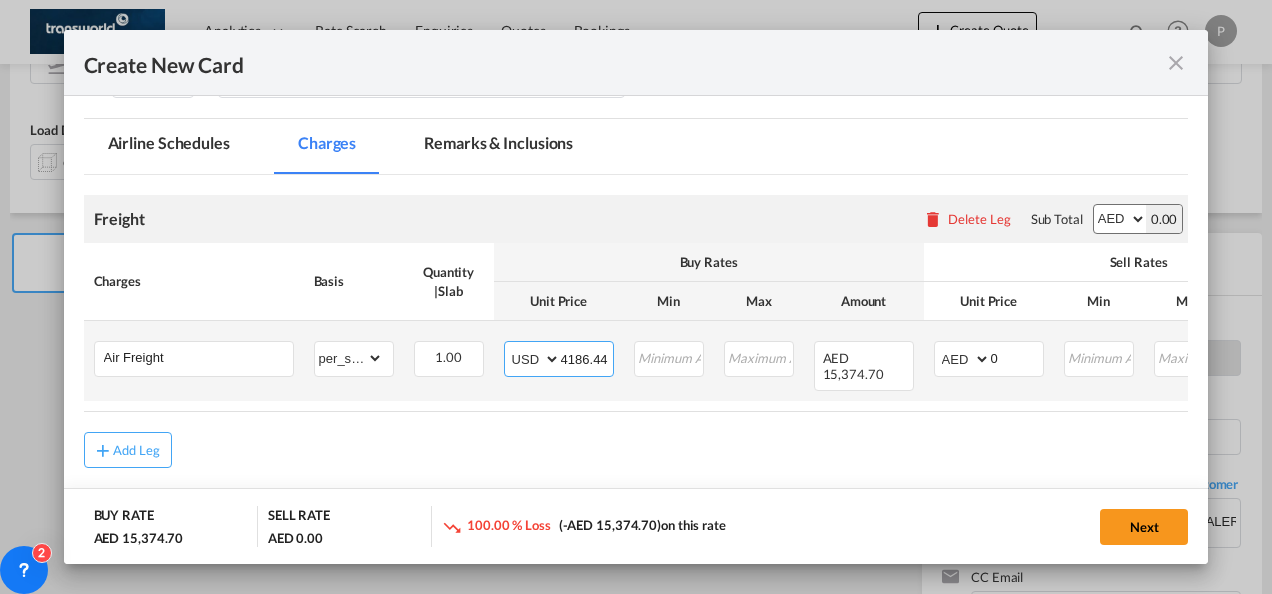 type on "4186.44" 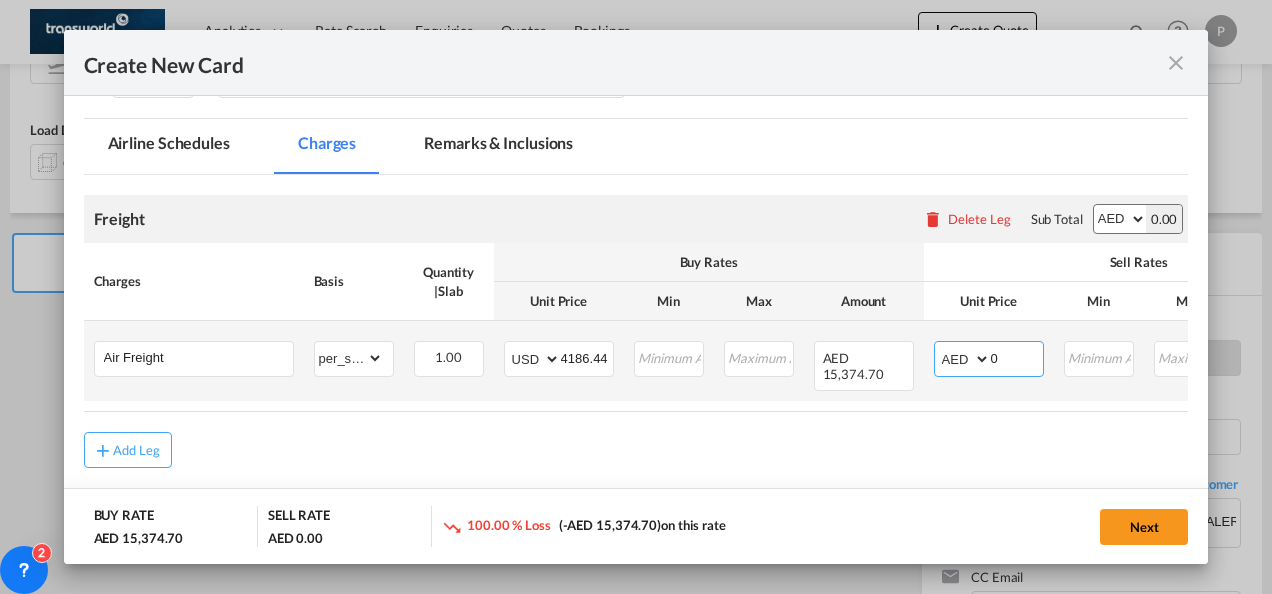 click on "AED AFN ALL AMD ANG AOA ARS AUD AWG AZN BAM BBD BDT BGN BHD BIF BMD BND BOB BRL BSD BTN BWP BYN BZD CAD CDF CHF CLP CNY COP CRC CUC CUP CVE CZK DJF DKK DOP DZD EGP ERN ETB EUR FJD FKP FOK GBP GEL GGP GHS GIP GMD GNF GTQ GYD HKD HNL HRK HTG HUF IDR ILS IMP INR IQD IRR ISK JMD JOD JPY KES KGS KHR KID KMF KRW KWD KYD KZT LAK LBP LKR LRD LSL LYD MAD MDL MGA MKD MMK MNT MOP MRU MUR MVR MWK MXN MYR MZN NAD NGN NIO NOK NPR NZD OMR PAB PEN PGK PHP PKR PLN PYG QAR RON RSD RUB RWF SAR SBD SCR SDG SEK SGD SHP SLL SOS SRD SSP STN SYP SZL THB TJS TMT TND TOP TRY TTD TVD TWD TZS UAH UGX USD UYU UZS VES VND VUV WST XAF XCD XDR XOF XPF YER ZAR ZMW" at bounding box center (964, 359) 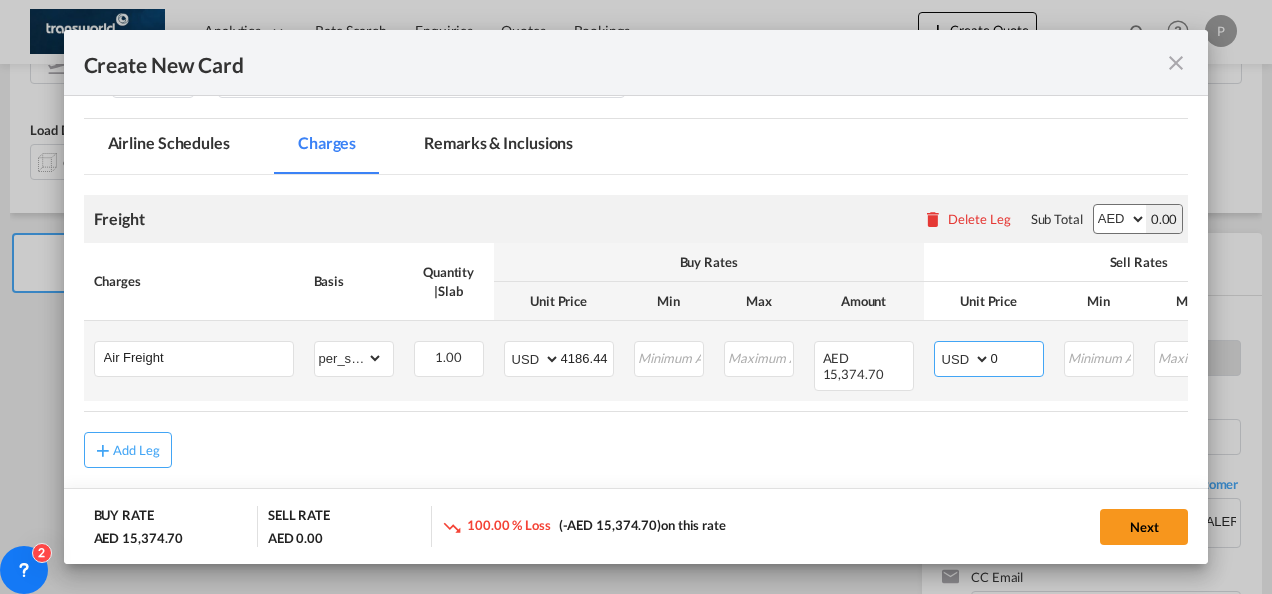 click on "AED AFN ALL AMD ANG AOA ARS AUD AWG AZN BAM BBD BDT BGN BHD BIF BMD BND BOB BRL BSD BTN BWP BYN BZD CAD CDF CHF CLP CNY COP CRC CUC CUP CVE CZK DJF DKK DOP DZD EGP ERN ETB EUR FJD FKP FOK GBP GEL GGP GHS GIP GMD GNF GTQ GYD HKD HNL HRK HTG HUF IDR ILS IMP INR IQD IRR ISK JMD JOD JPY KES KGS KHR KID KMF KRW KWD KYD KZT LAK LBP LKR LRD LSL LYD MAD MDL MGA MKD MMK MNT MOP MRU MUR MVR MWK MXN MYR MZN NAD NGN NIO NOK NPR NZD OMR PAB PEN PGK PHP PKR PLN PYG QAR RON RSD RUB RWF SAR SBD SCR SDG SEK SGD SHP SLL SOS SRD SSP STN SYP SZL THB TJS TMT TND TOP TRY TTD TVD TWD TZS UAH UGX USD UYU UZS VES VND VUV WST XAF XCD XDR XOF XPF YER ZAR ZMW" at bounding box center [964, 359] 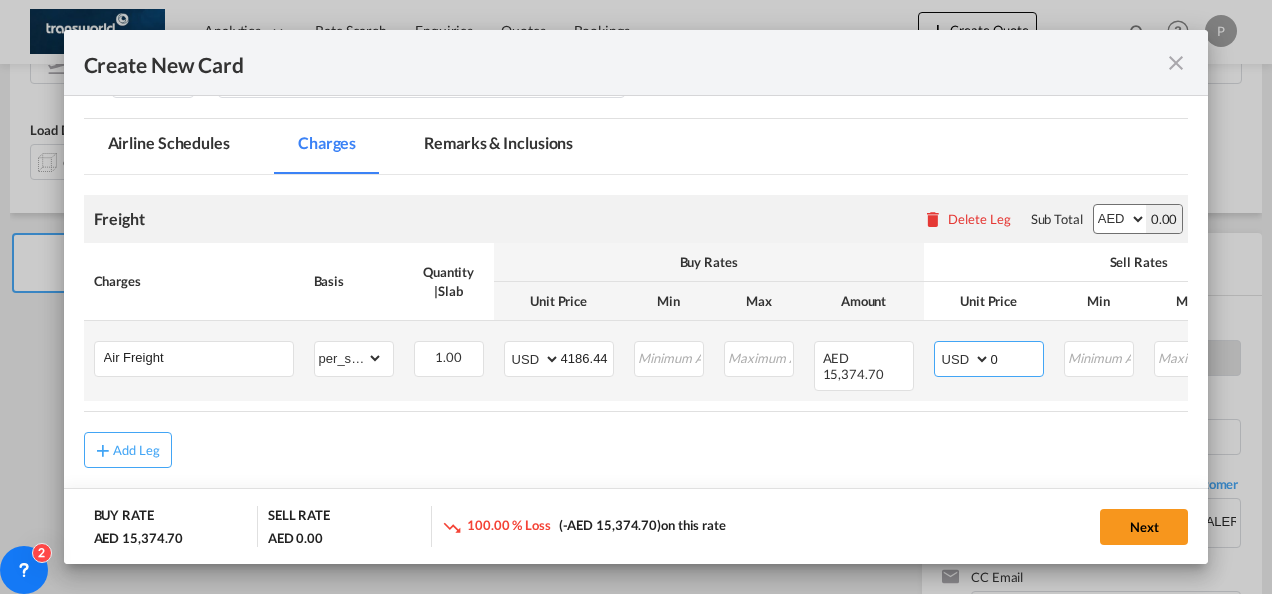 click on "0" at bounding box center (1017, 357) 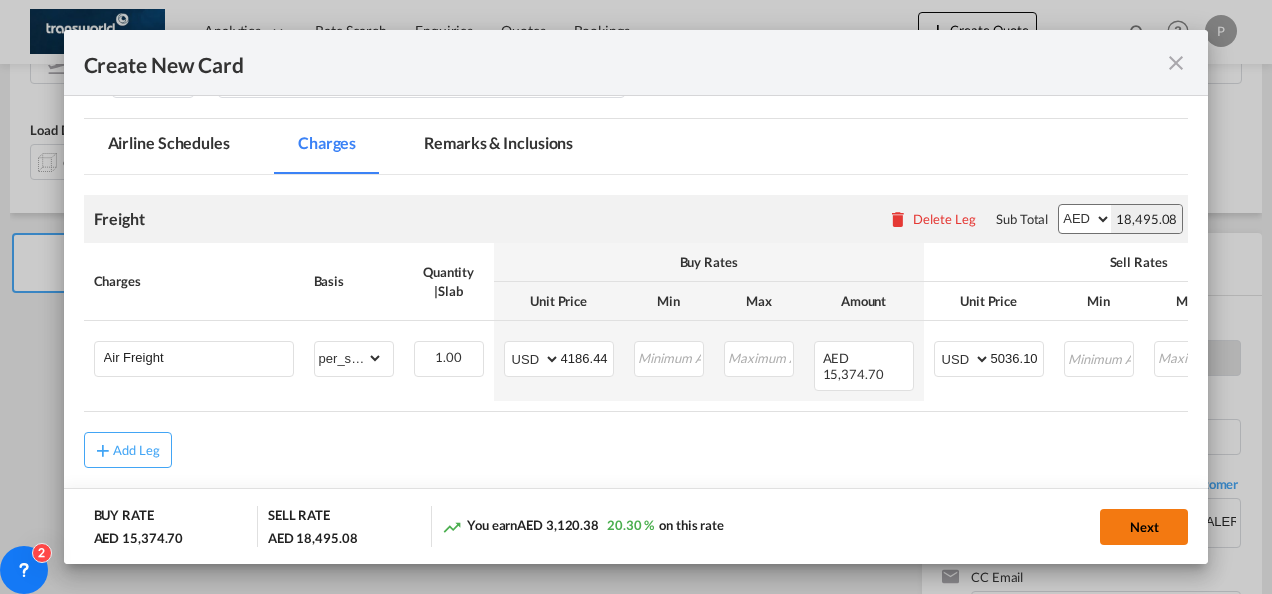 click on "Next" 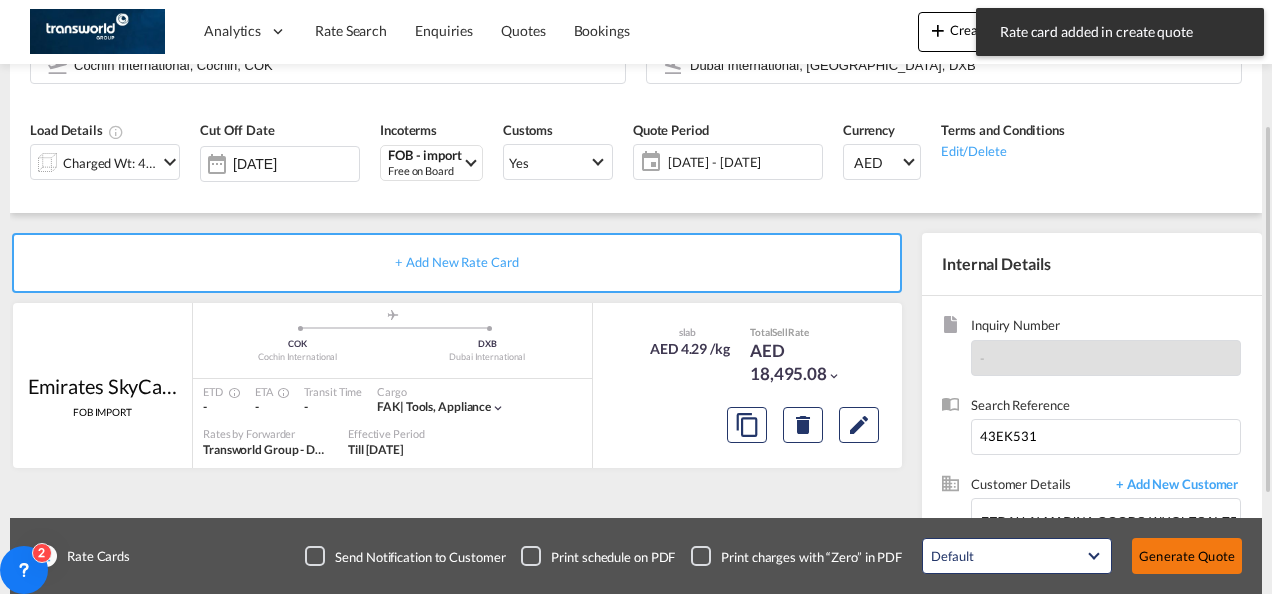 click on "Generate Quote" at bounding box center (1187, 556) 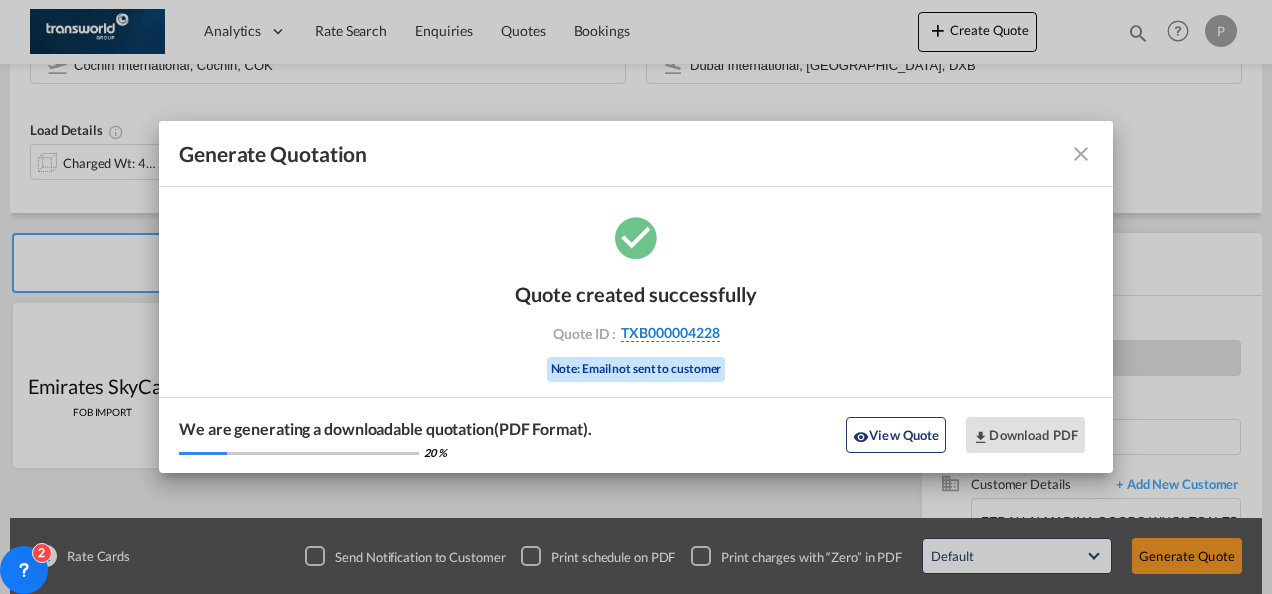 click on "TXB000004228" at bounding box center (670, 333) 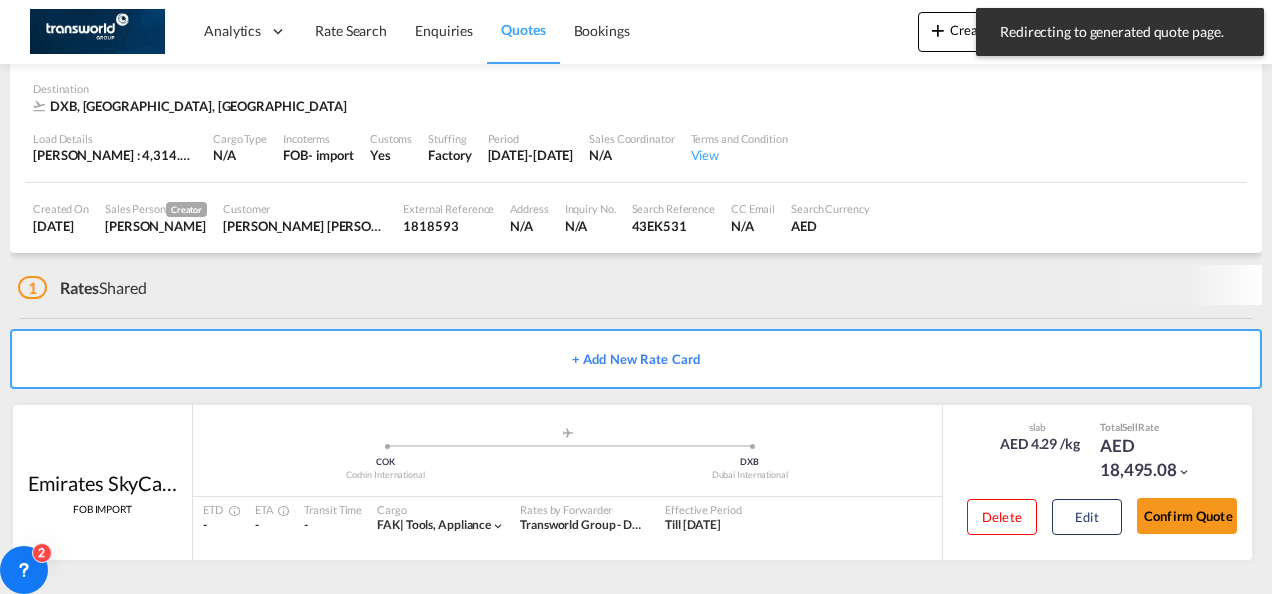scroll, scrollTop: 122, scrollLeft: 0, axis: vertical 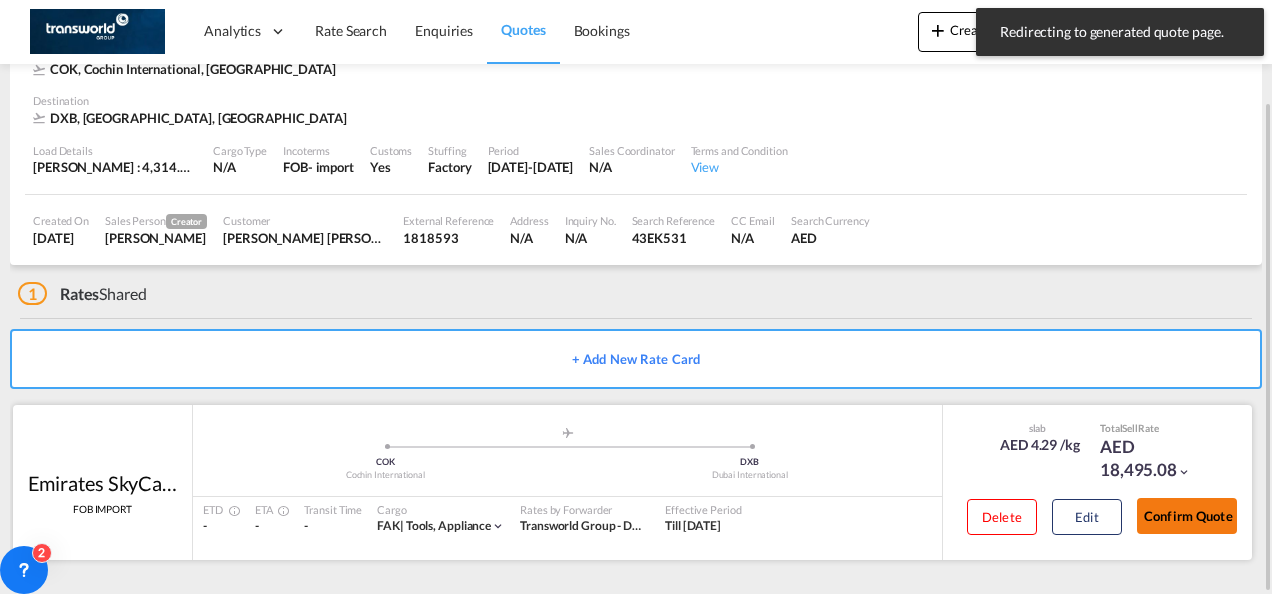 click on "Confirm Quote" at bounding box center (1187, 516) 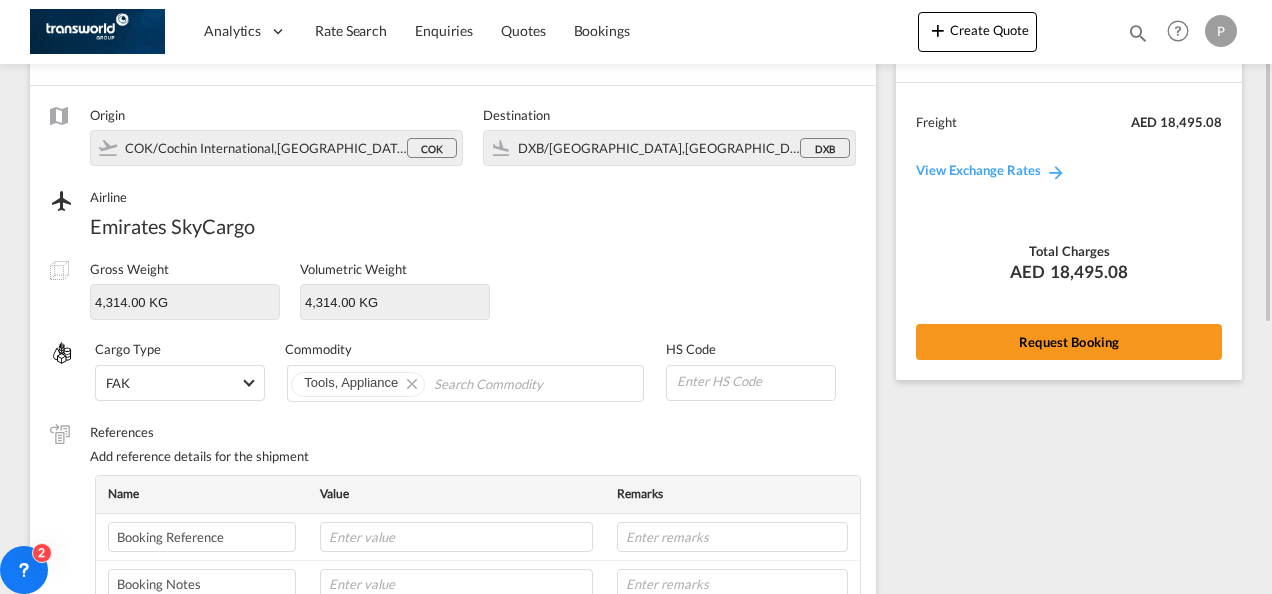 scroll, scrollTop: 134, scrollLeft: 0, axis: vertical 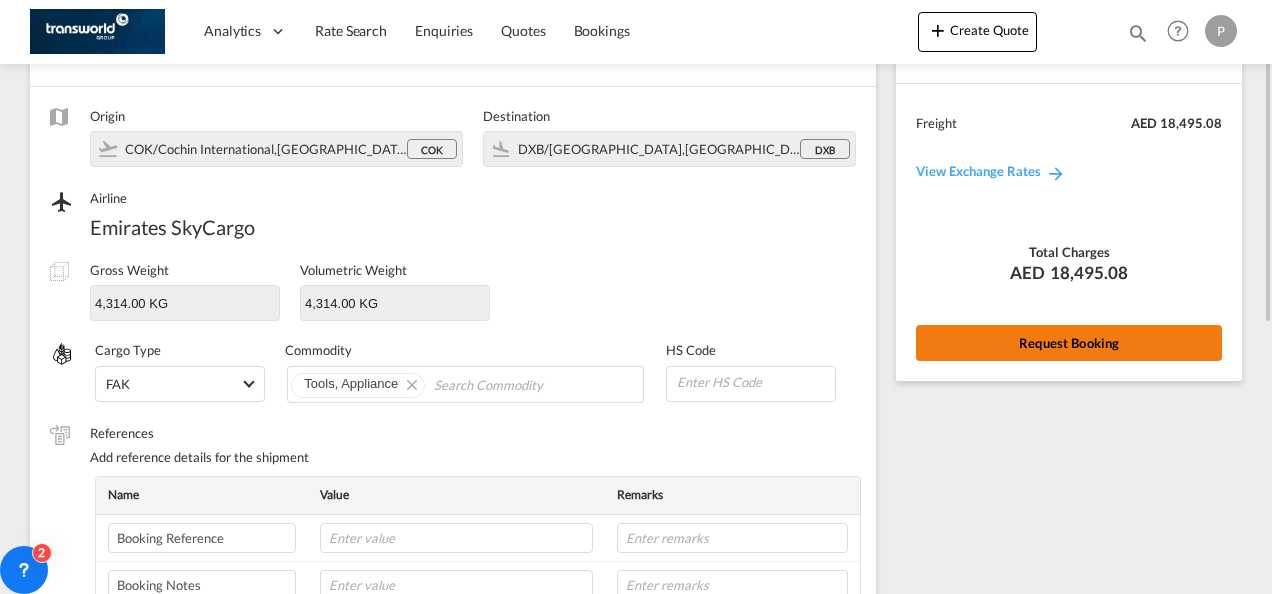 click on "Request Booking" at bounding box center (1069, 343) 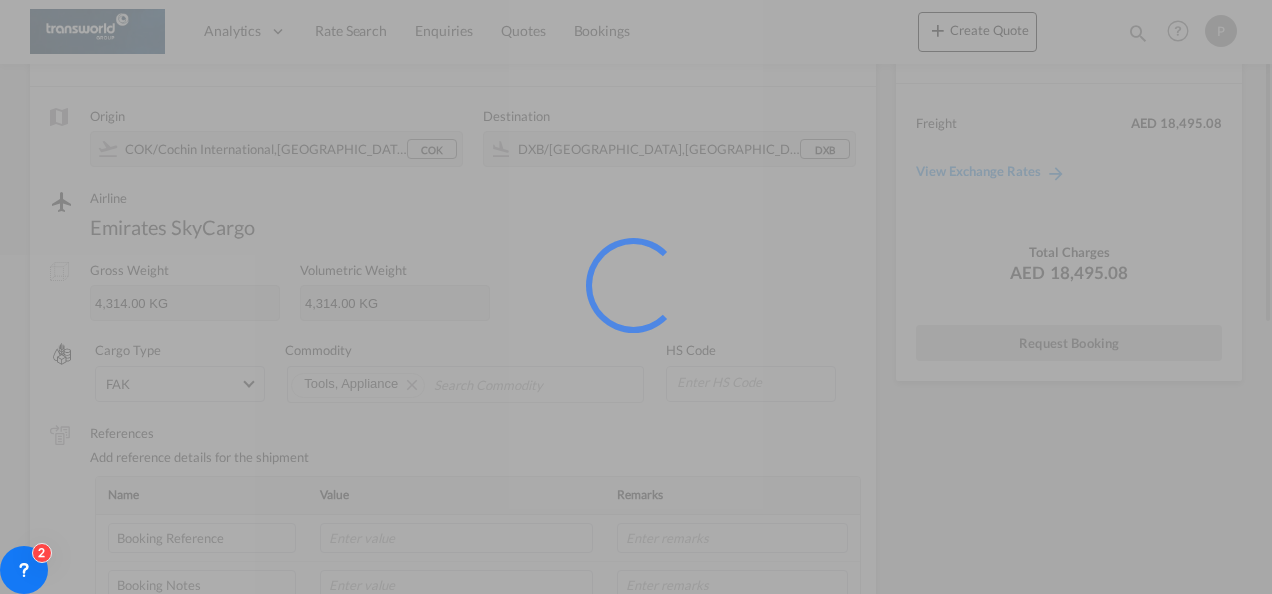 scroll, scrollTop: 37, scrollLeft: 0, axis: vertical 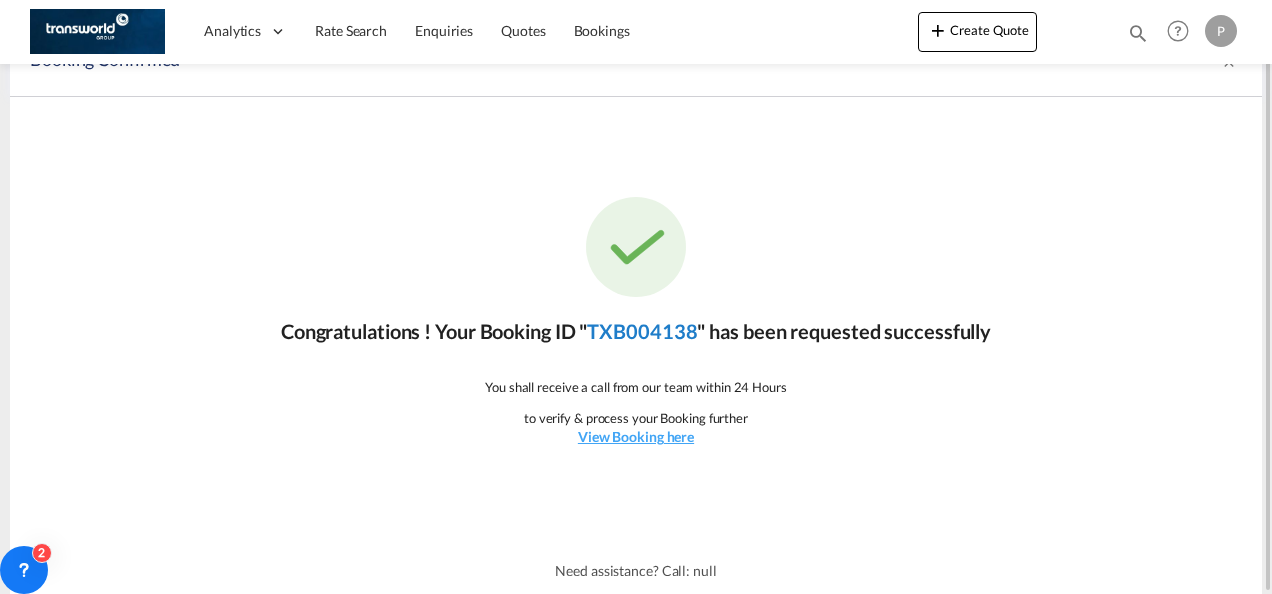 click on "TXB004138" 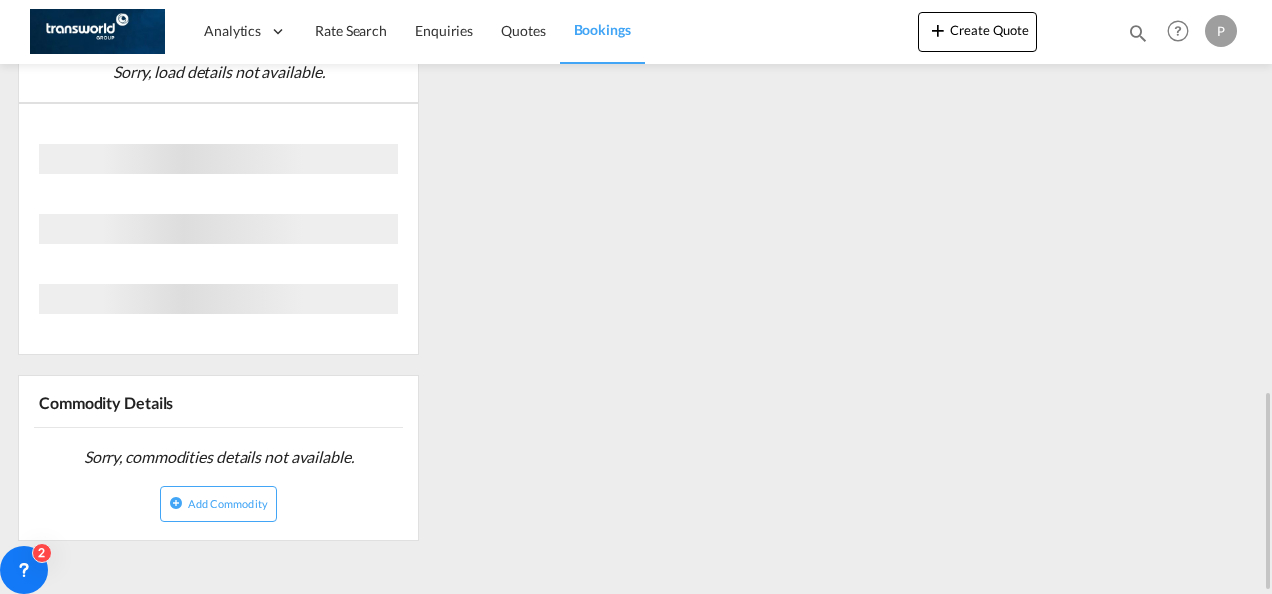 scroll, scrollTop: 0, scrollLeft: 0, axis: both 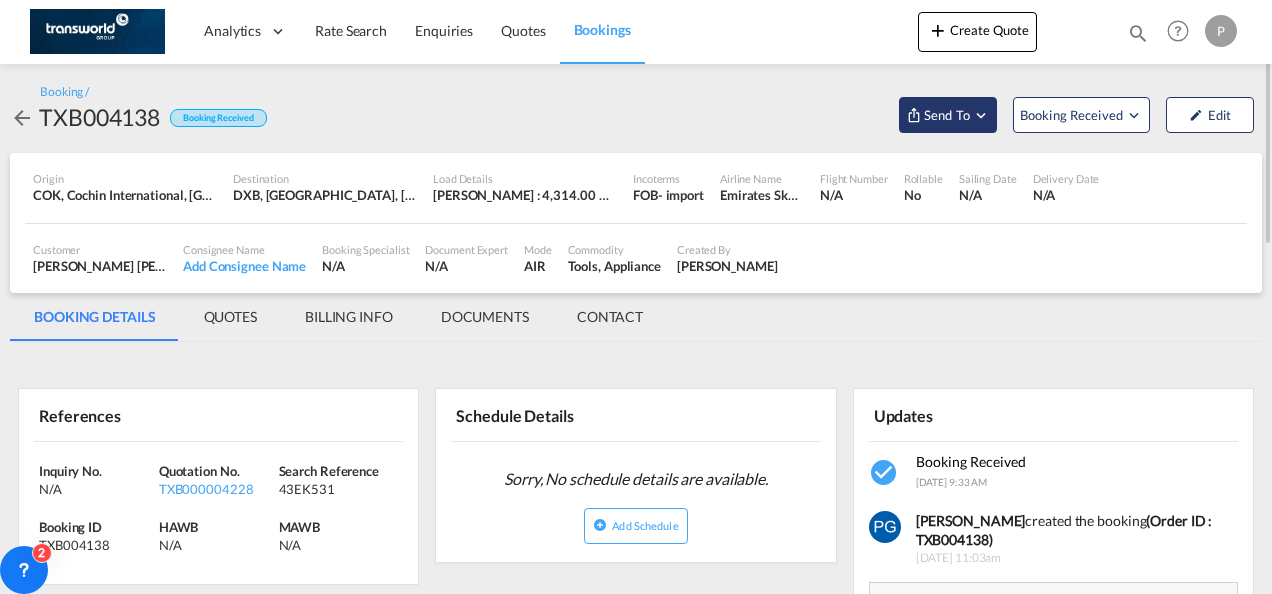 click on "Send To" at bounding box center [947, 115] 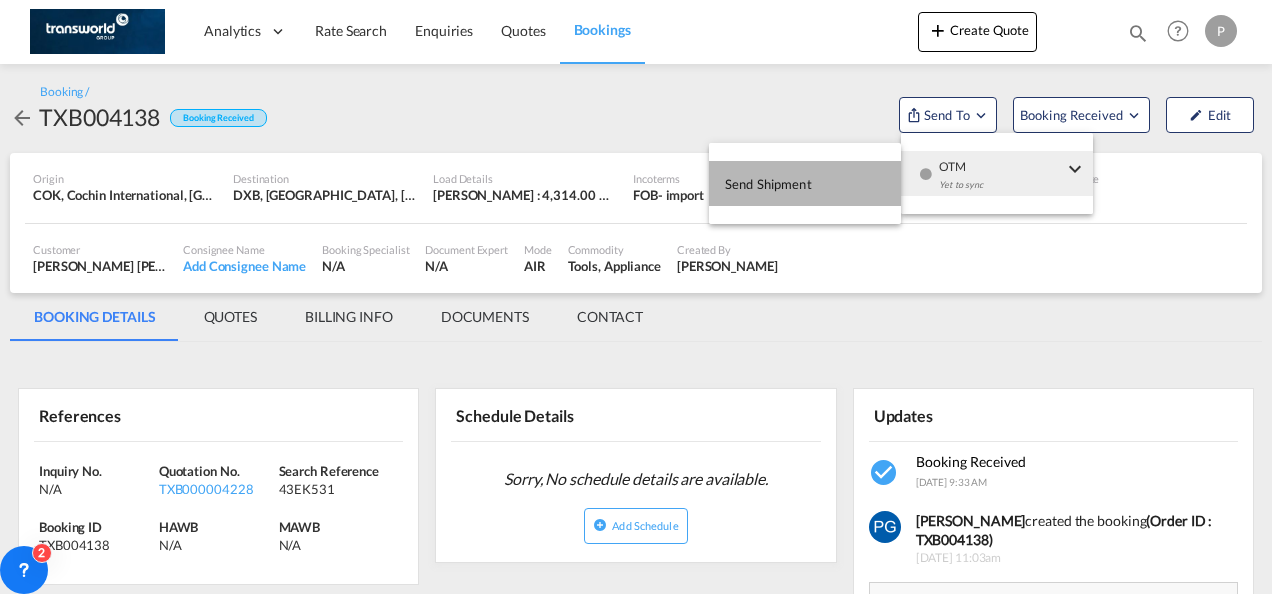 click on "Send Shipment" at bounding box center [805, 183] 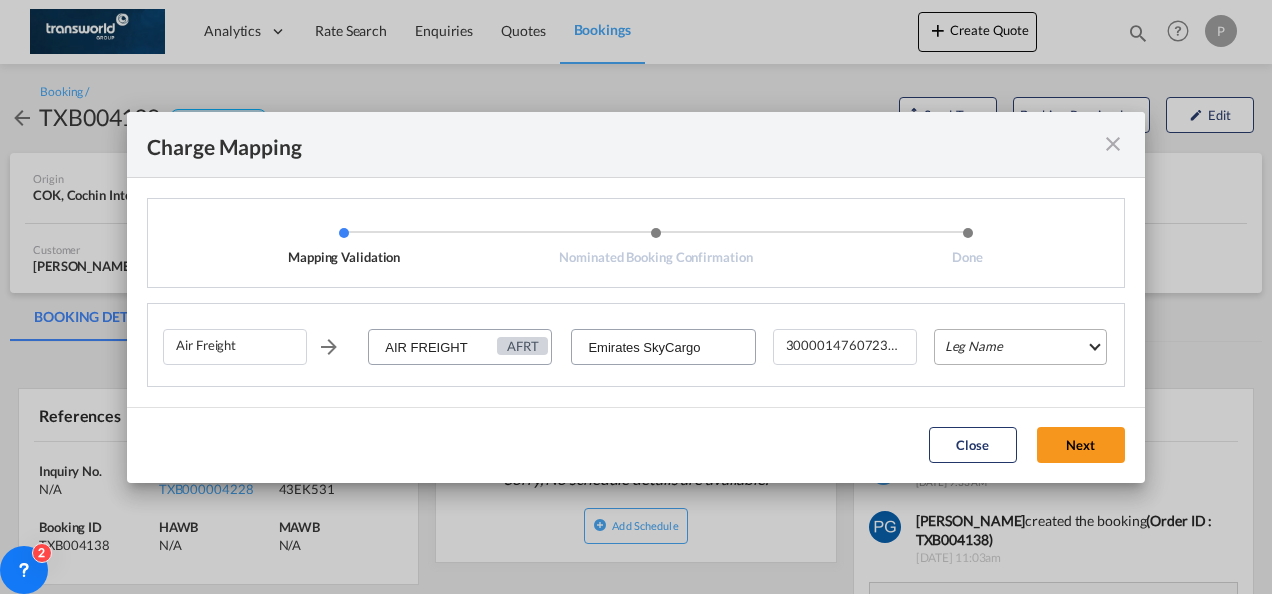 click on "Leg Name HANDLING ORIGIN HANDLING DESTINATION OTHERS TL PICK UP CUSTOMS ORIGIN AIR CUSTOMS DESTINATION TL DELIVERY" at bounding box center [1020, 347] 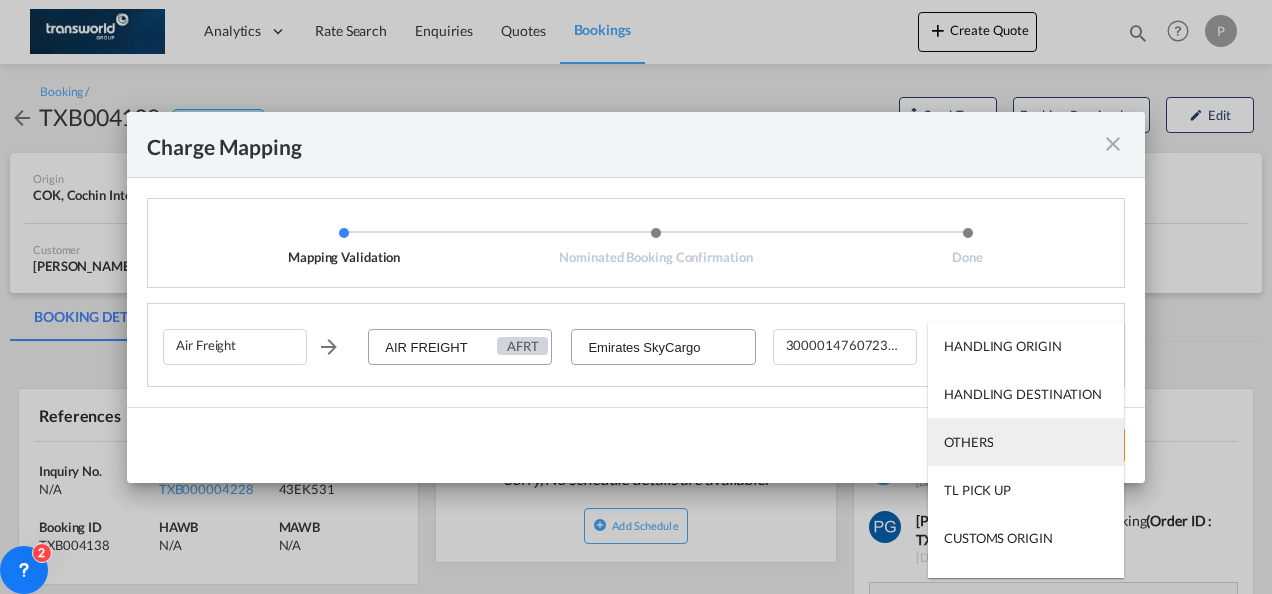 scroll, scrollTop: 128, scrollLeft: 0, axis: vertical 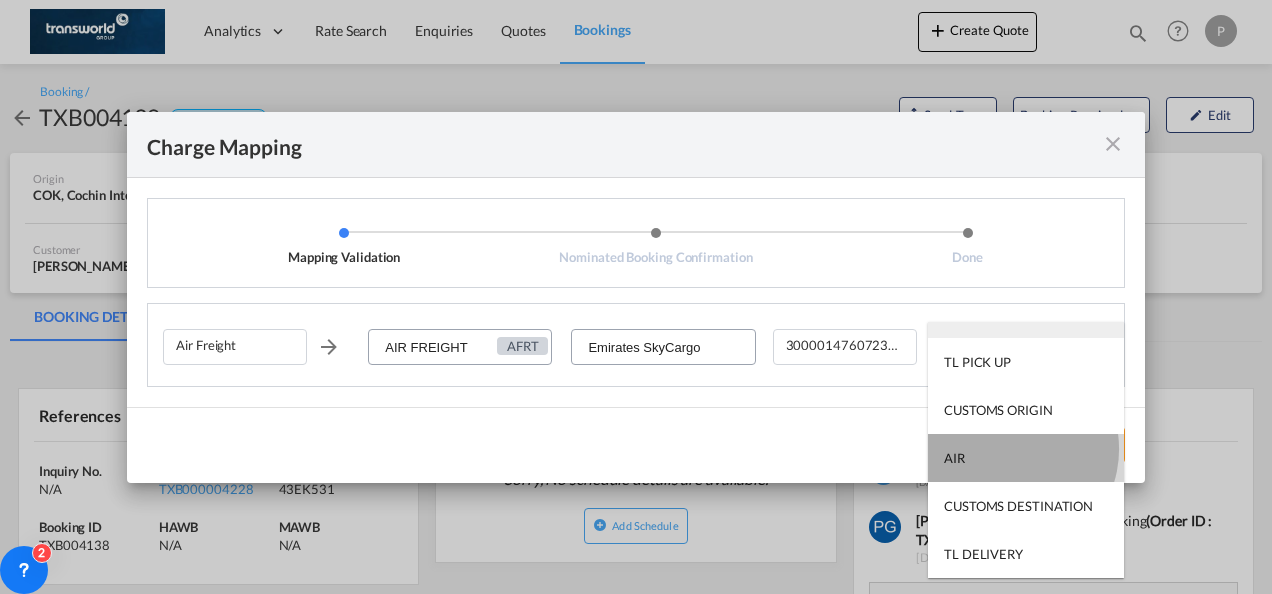 click on "AIR" at bounding box center (1026, 458) 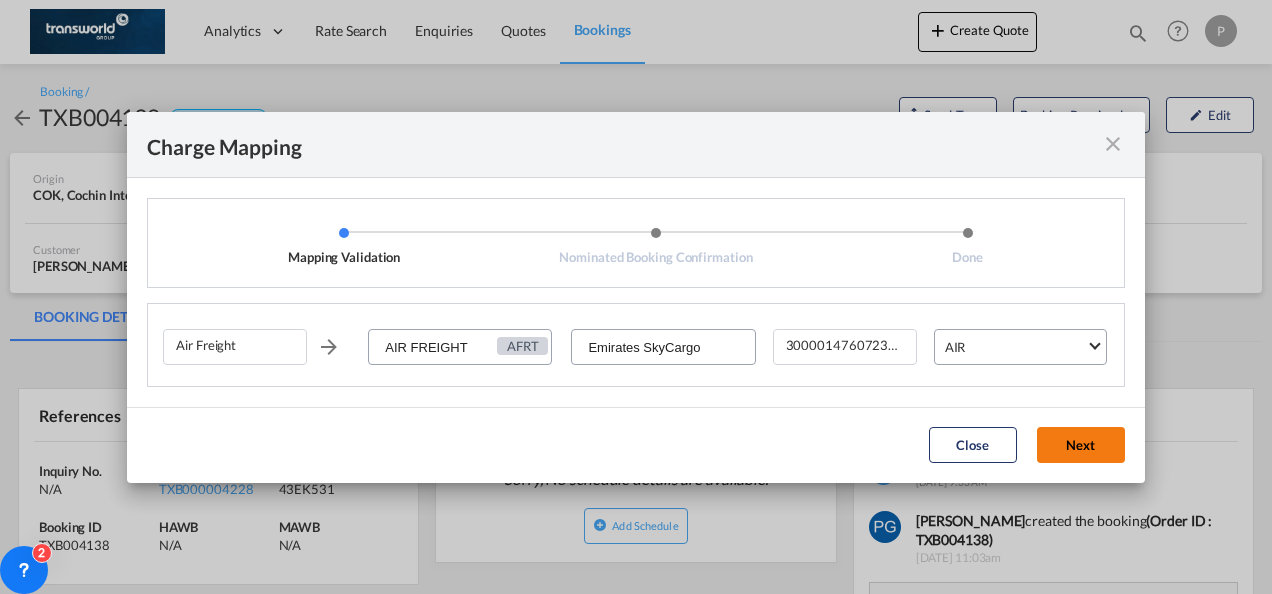 click on "Next" 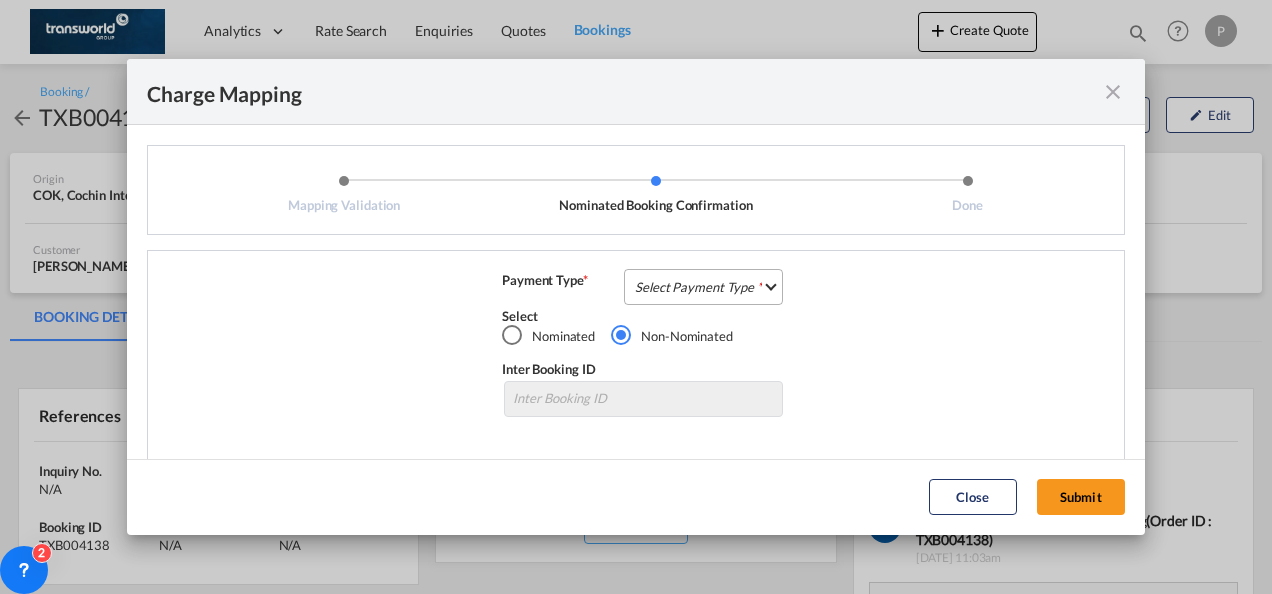 click on "Select Payment Type
COLLECT
PREPAID" at bounding box center (703, 287) 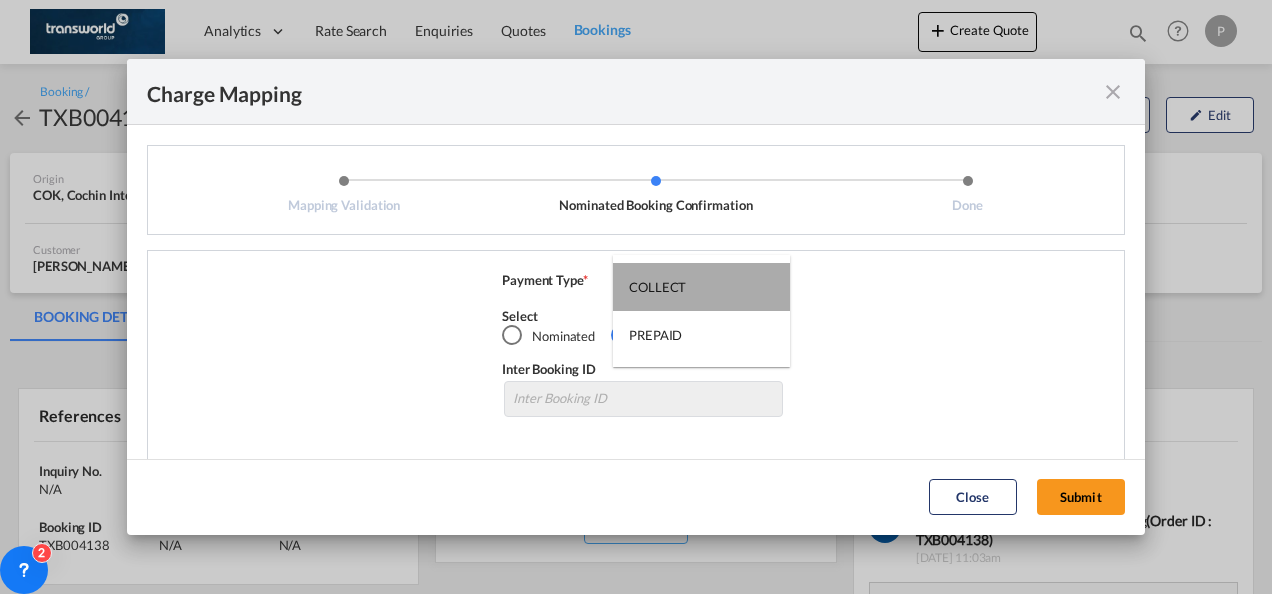 click on "COLLECT" at bounding box center [701, 287] 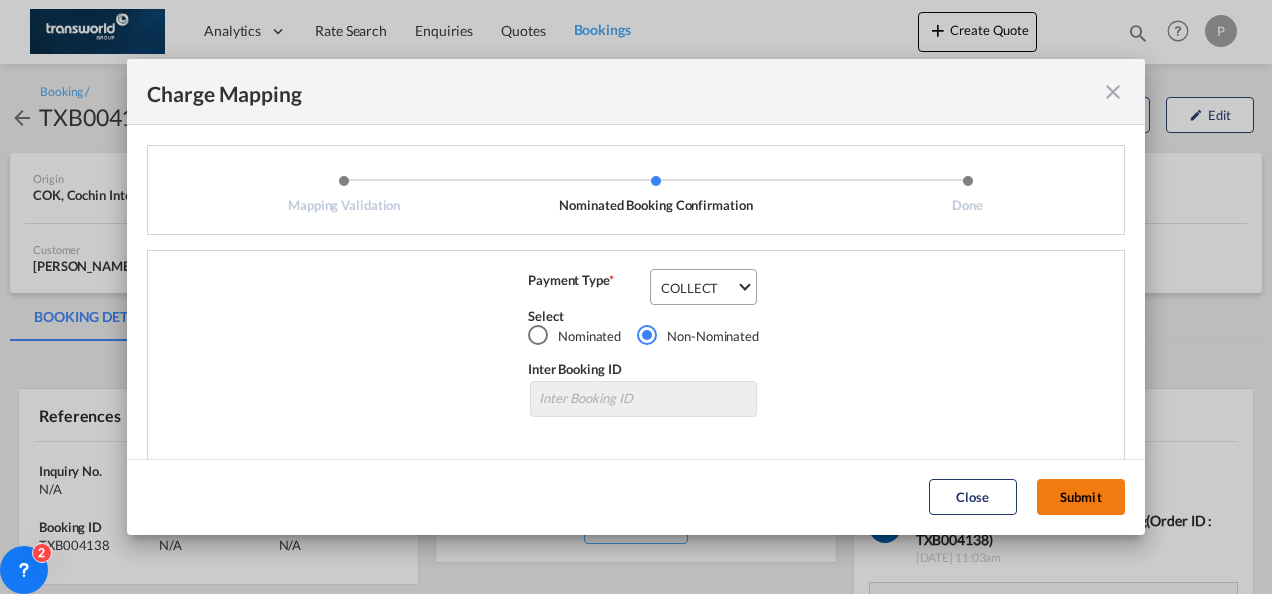 click on "Submit" 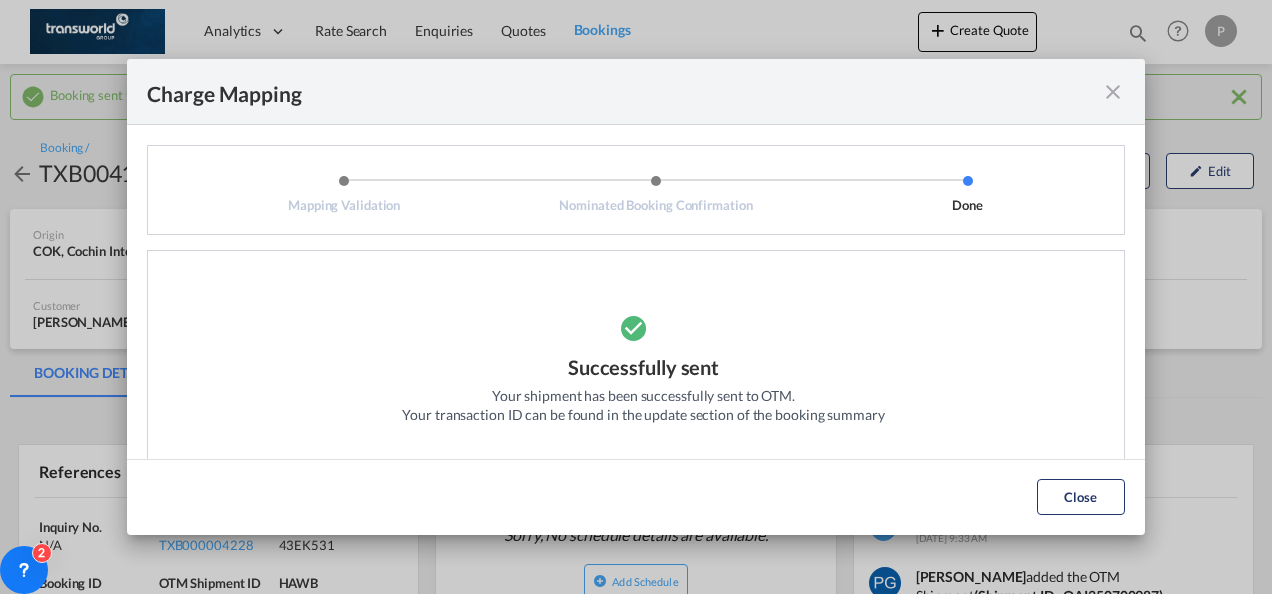 click at bounding box center [1113, 92] 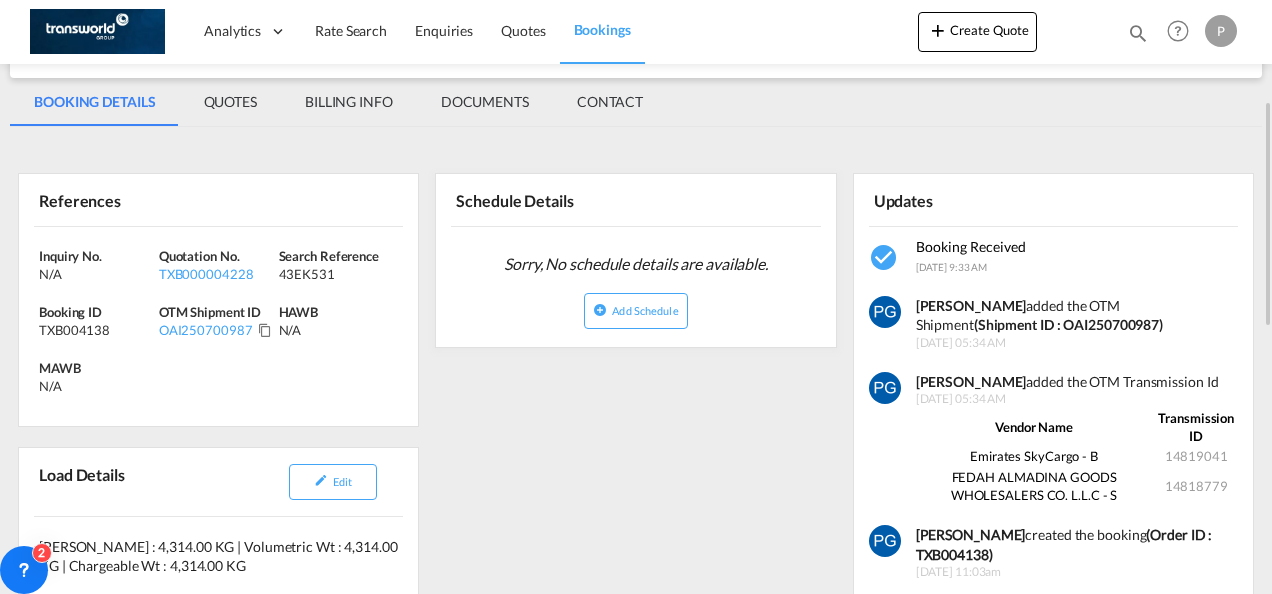 scroll, scrollTop: 276, scrollLeft: 0, axis: vertical 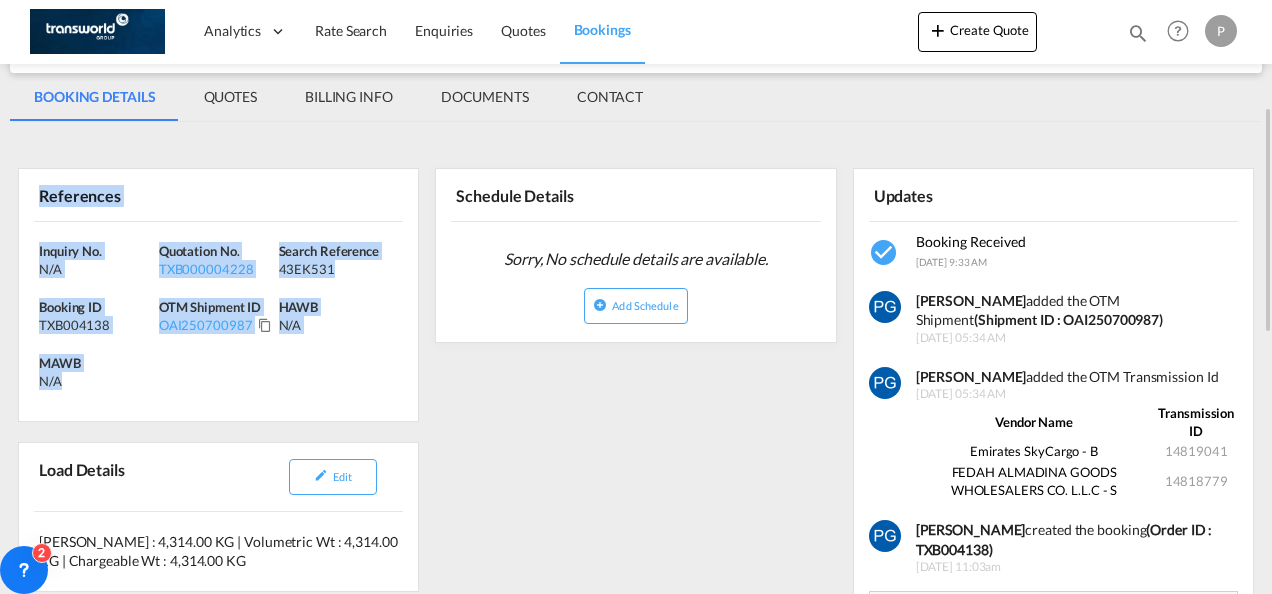 drag, startPoint x: 30, startPoint y: 191, endPoint x: 96, endPoint y: 380, distance: 200.19241 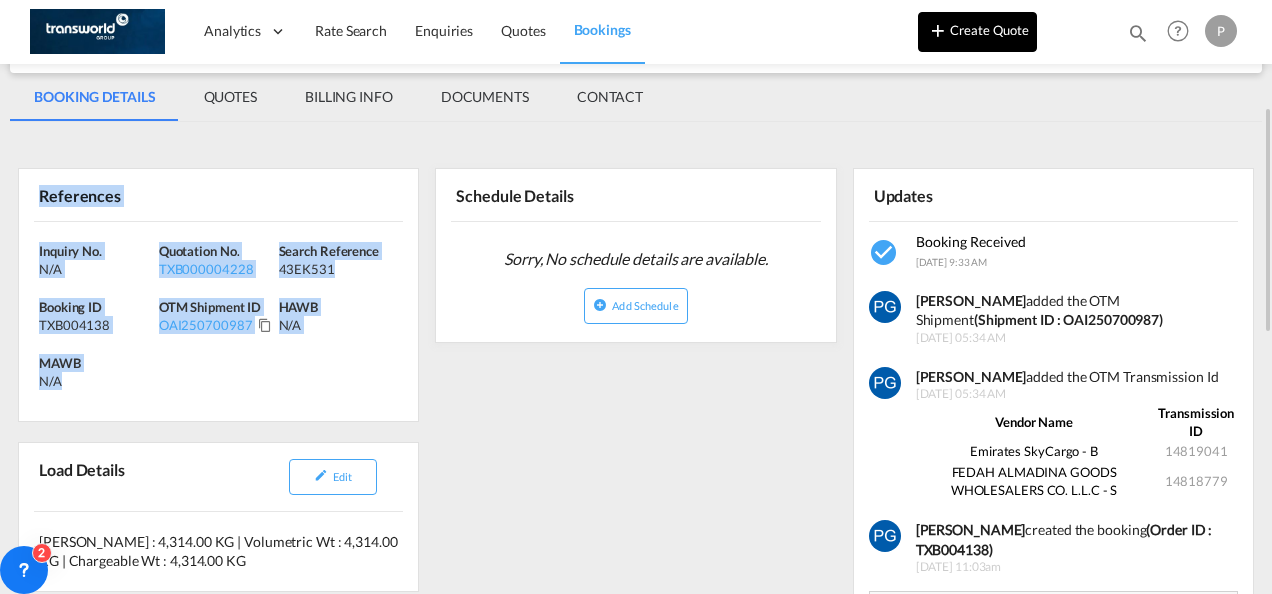 click on "Create Quote" at bounding box center (977, 32) 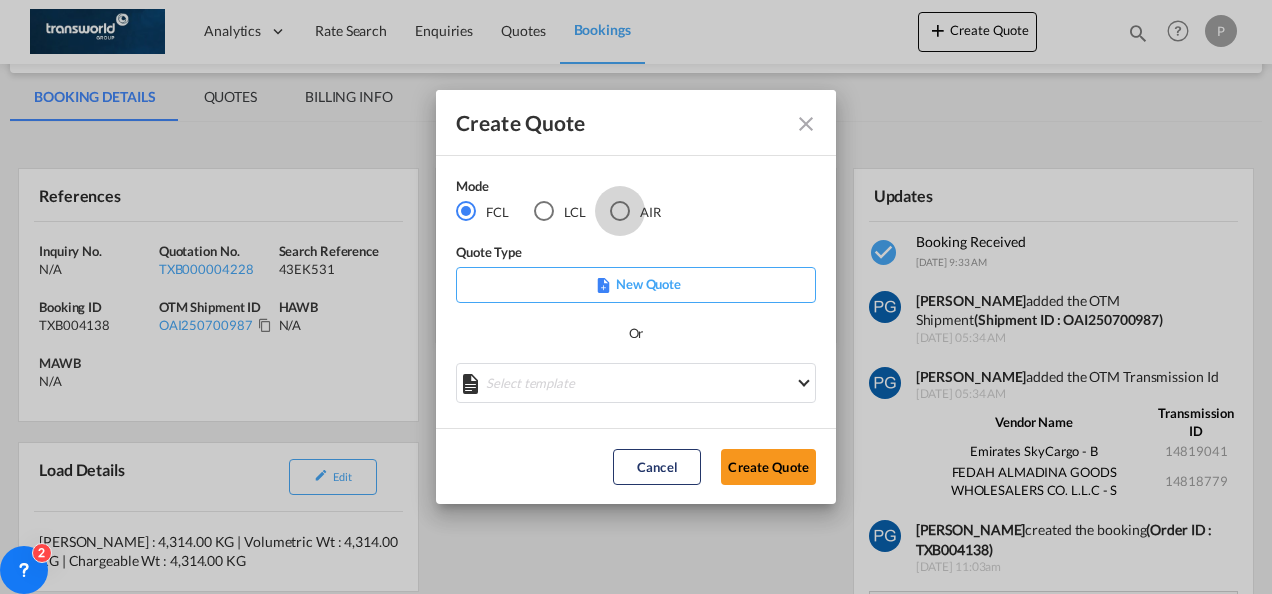 click at bounding box center [620, 211] 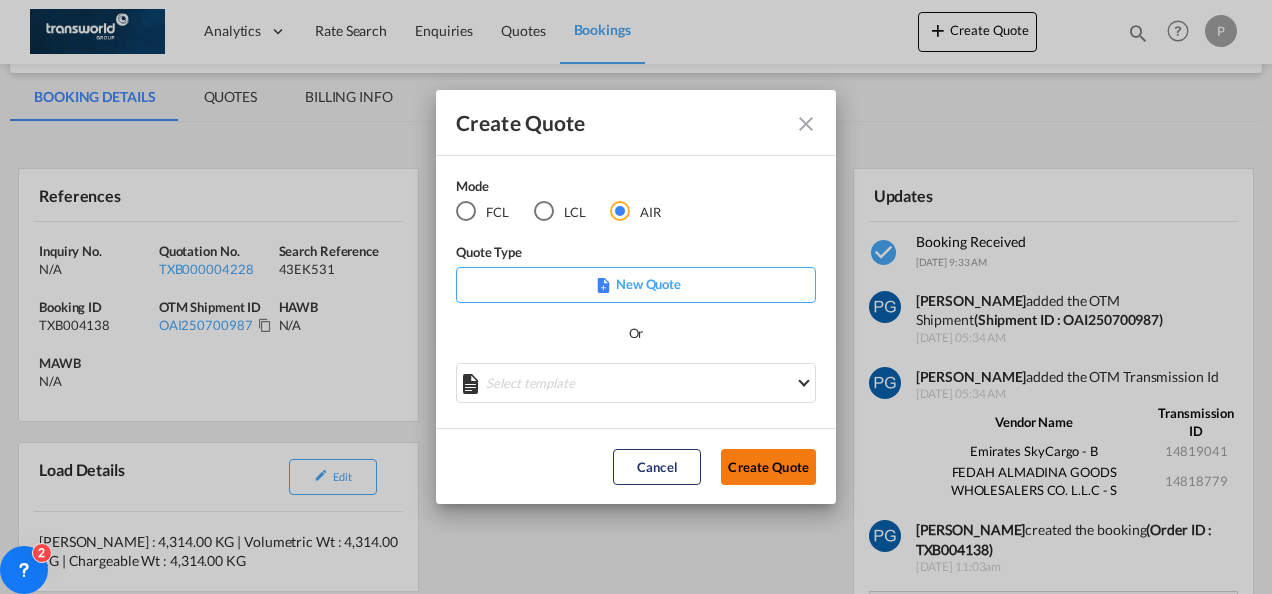 click on "Create Quote" 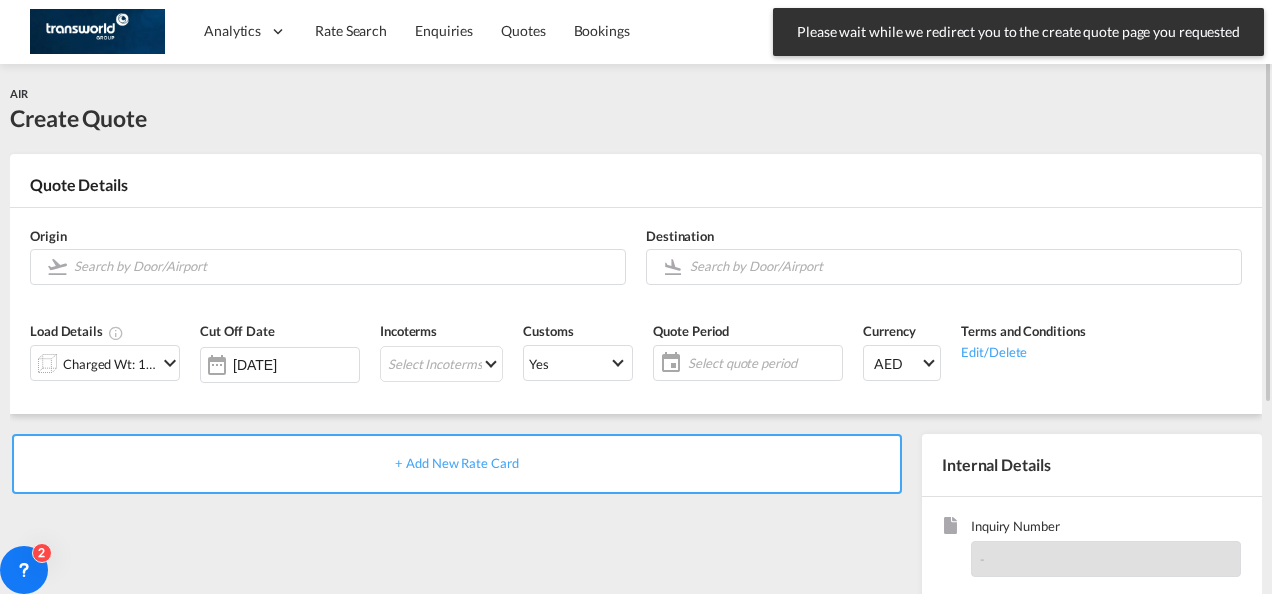 scroll, scrollTop: 0, scrollLeft: 0, axis: both 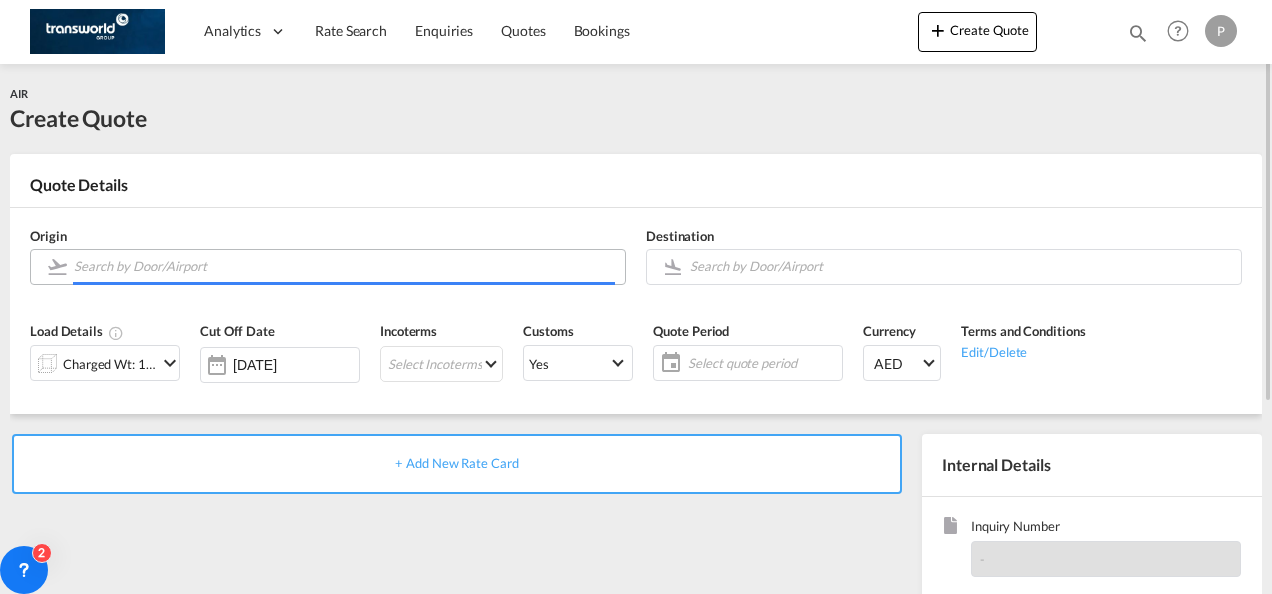 click at bounding box center [344, 266] 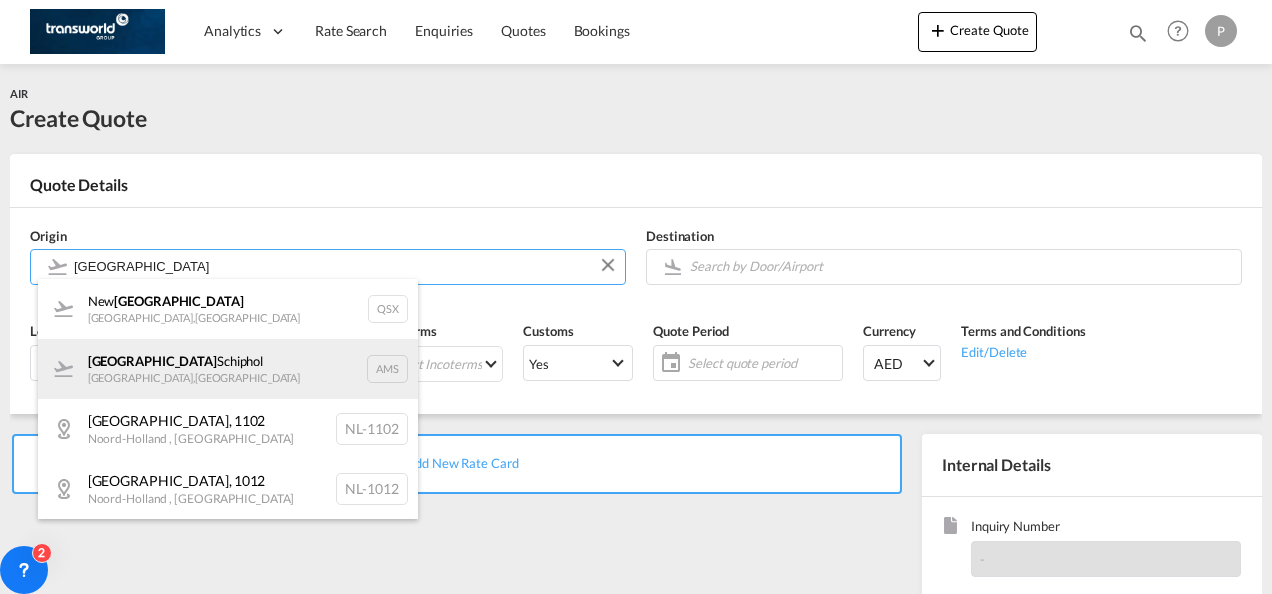 click on "Amsterdam  Schiphol [GEOGRAPHIC_DATA] ,  [GEOGRAPHIC_DATA]
AMS" at bounding box center [228, 369] 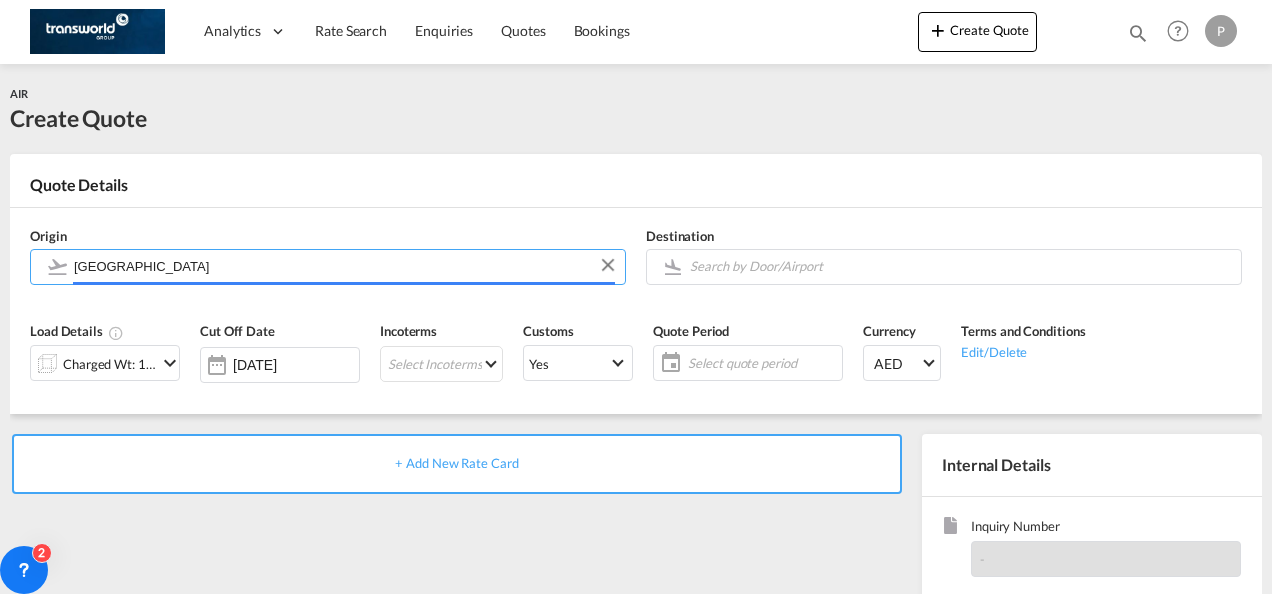 type on "Amsterdam Schiphol, [GEOGRAPHIC_DATA], AMS" 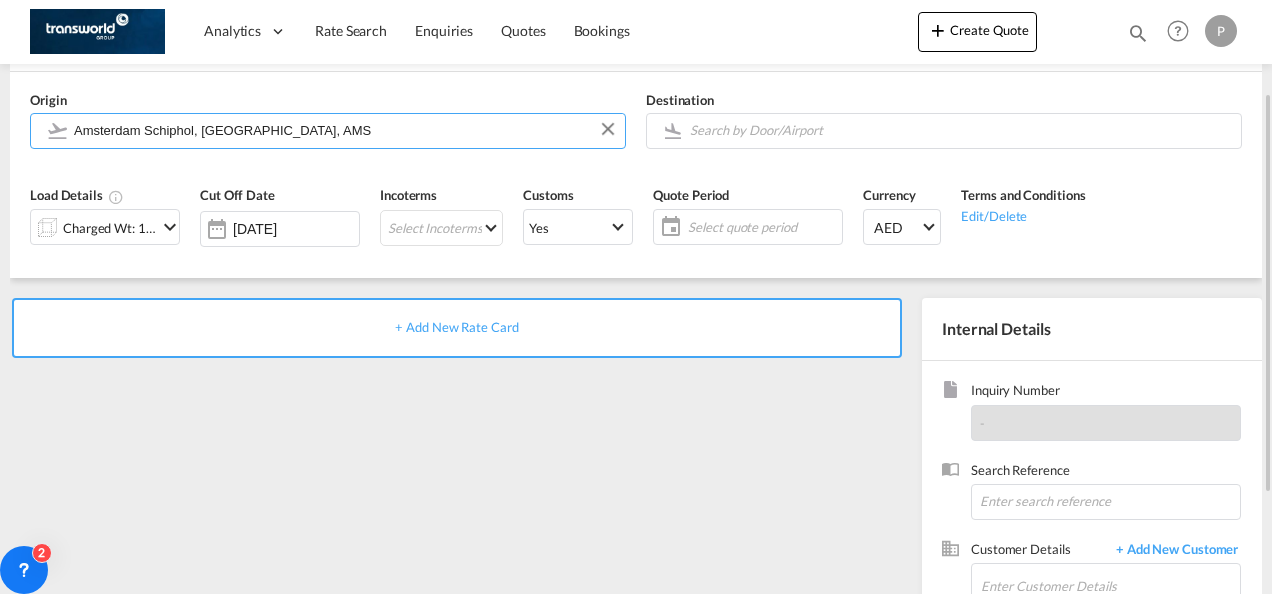 scroll, scrollTop: 282, scrollLeft: 0, axis: vertical 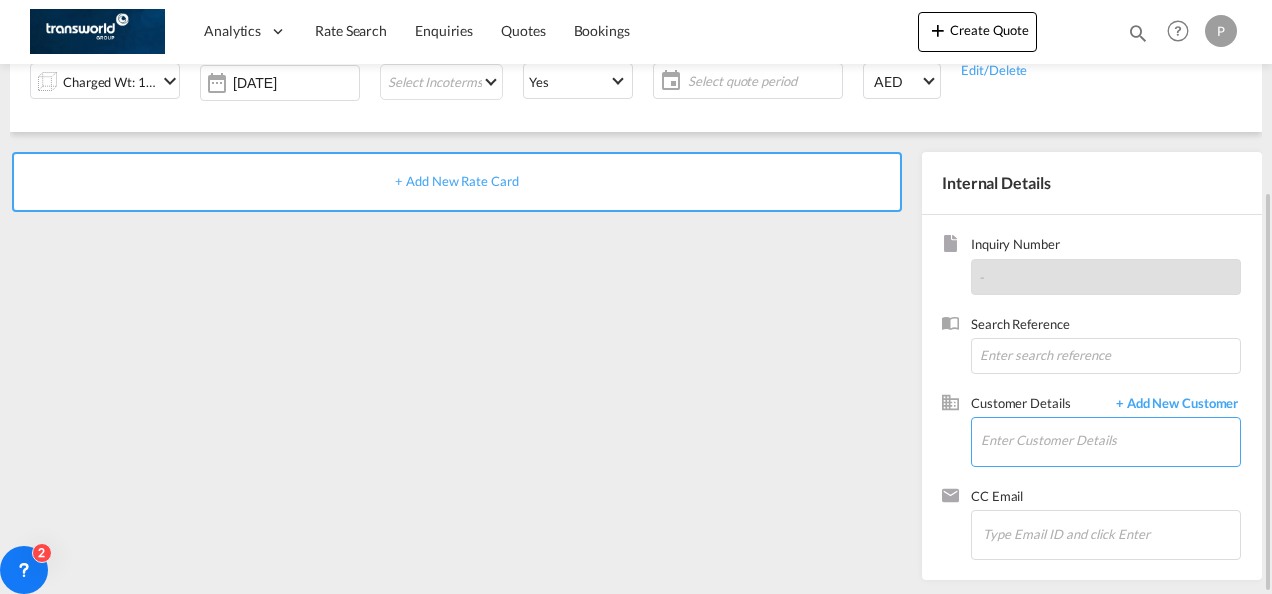 click on "Enter Customer Details" at bounding box center (1110, 440) 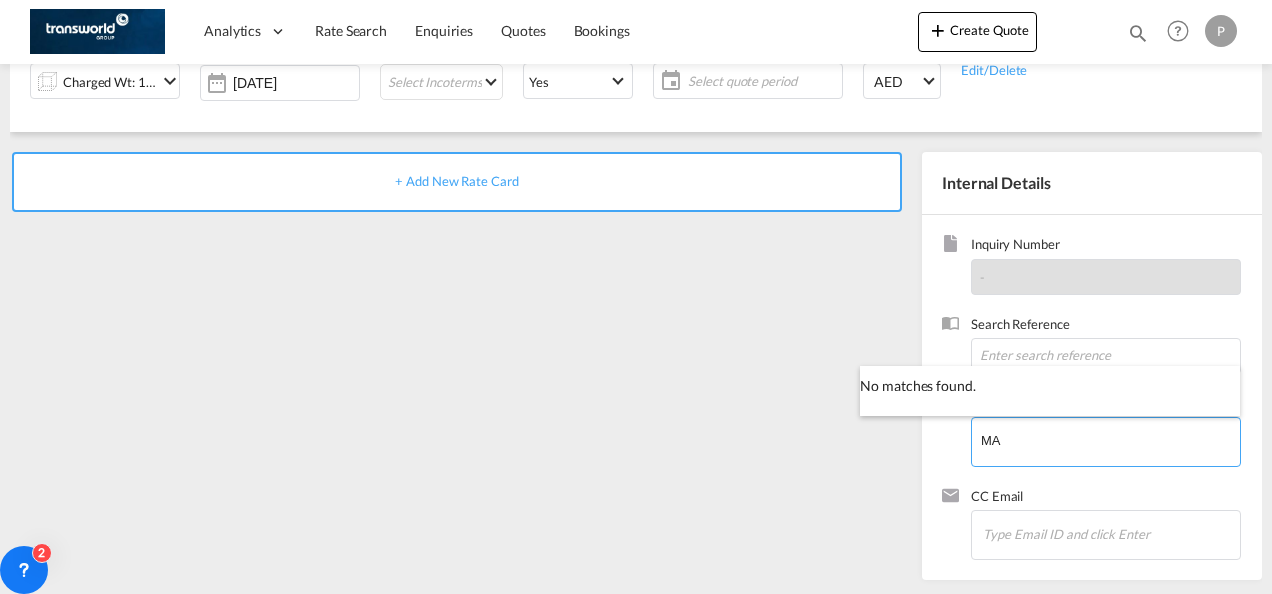 type on "M" 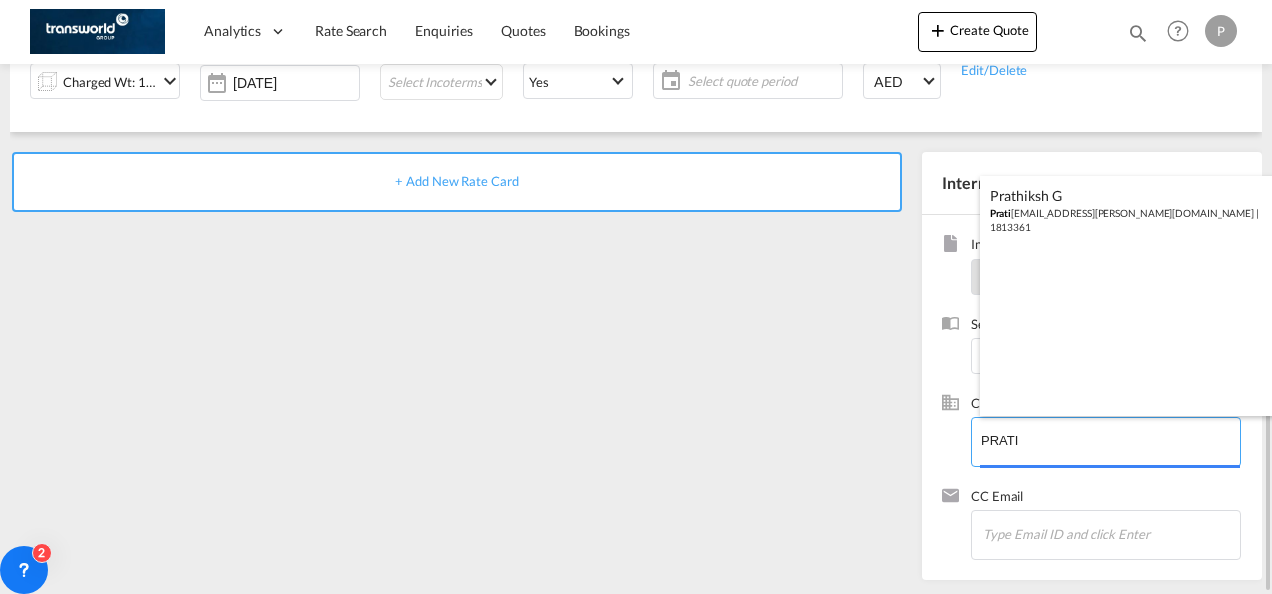 click on "Analytics
Dashboard
Rate Search
Enquiries
Quotes
Bookings" at bounding box center (636, 297) 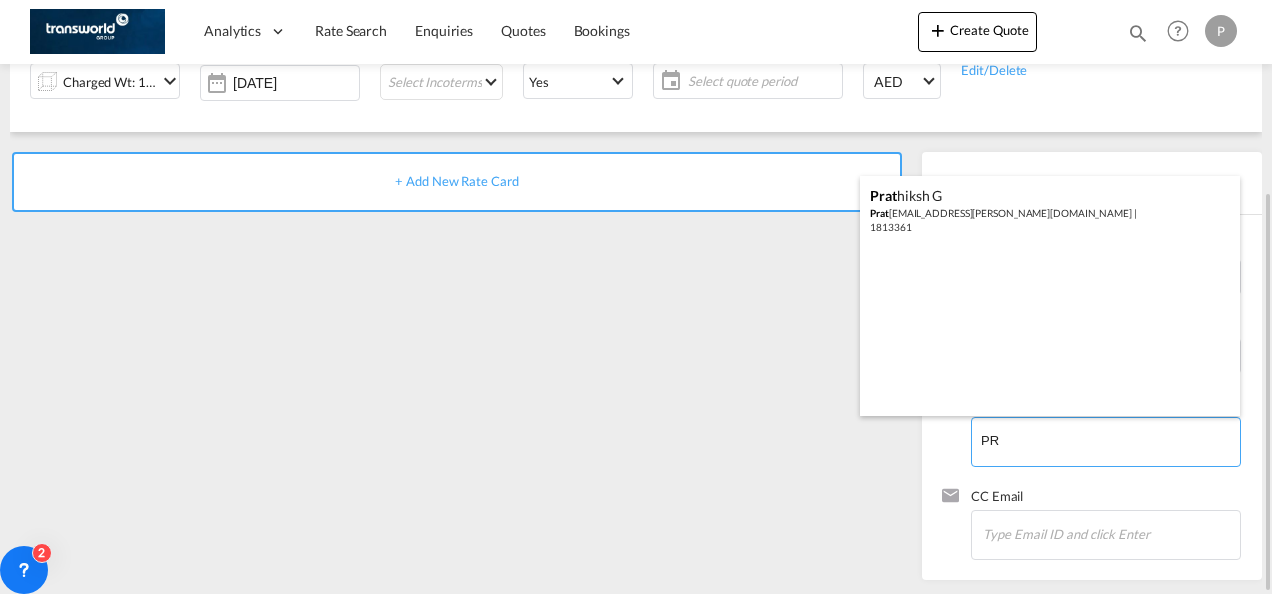 type on "P" 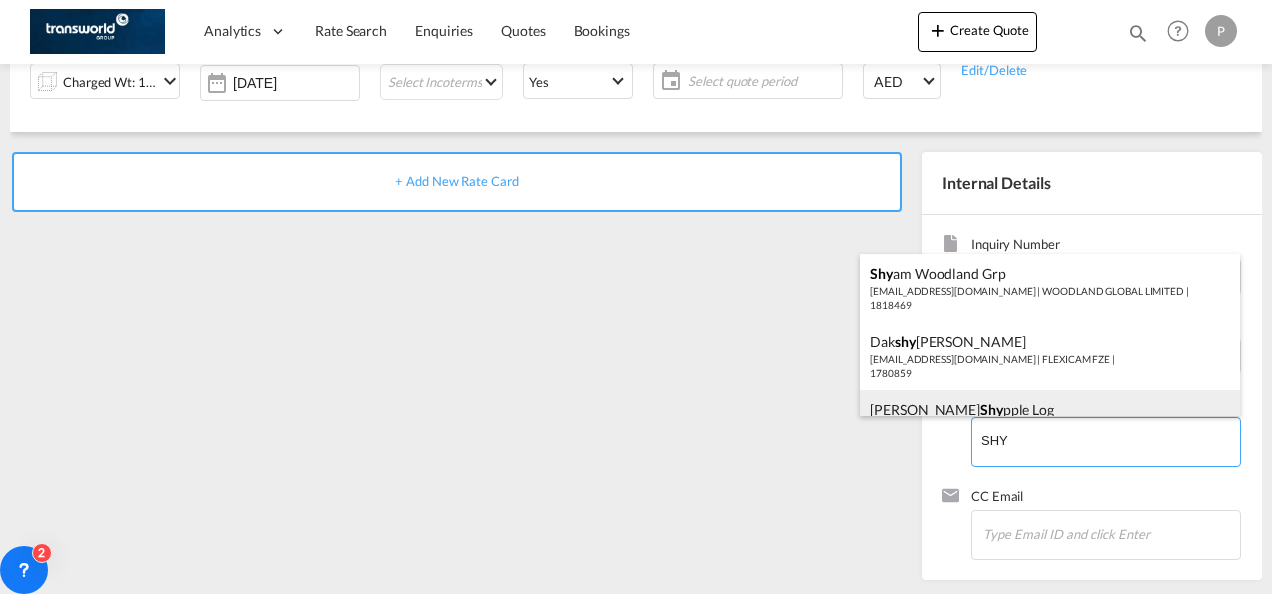 scroll, scrollTop: 40, scrollLeft: 0, axis: vertical 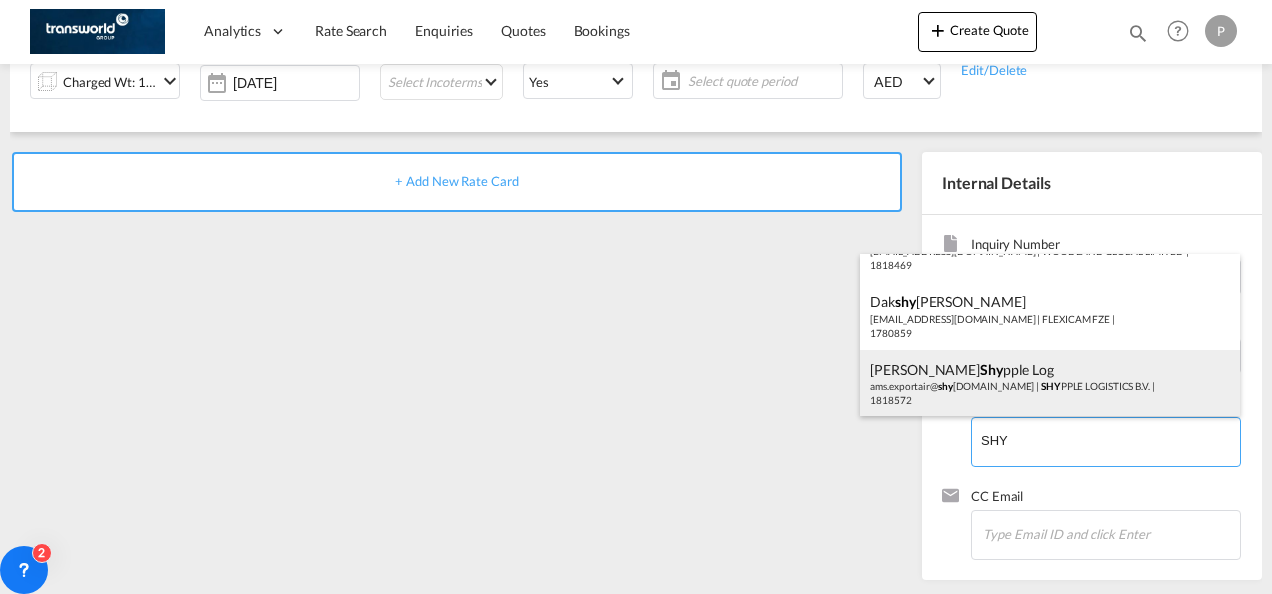 click on "[PERSON_NAME] pple Log ams.exportair@ shy [DOMAIN_NAME]    |    SHY PPLE LOGISTICS B.V.
|      1818572" at bounding box center [1050, 384] 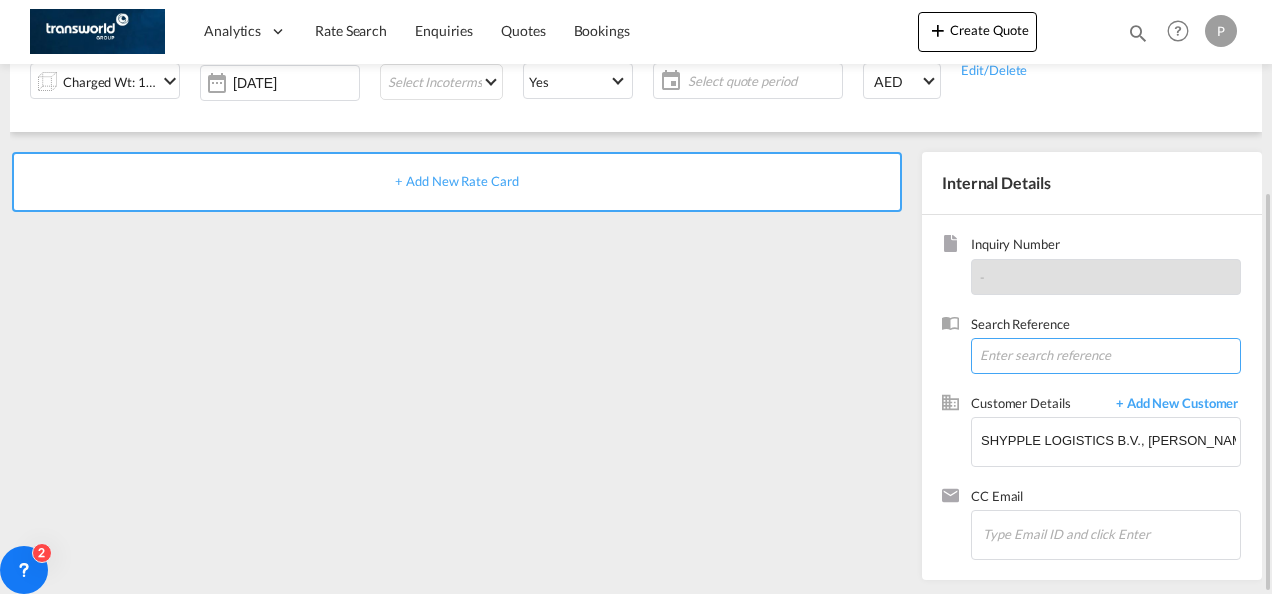 click at bounding box center (1106, 356) 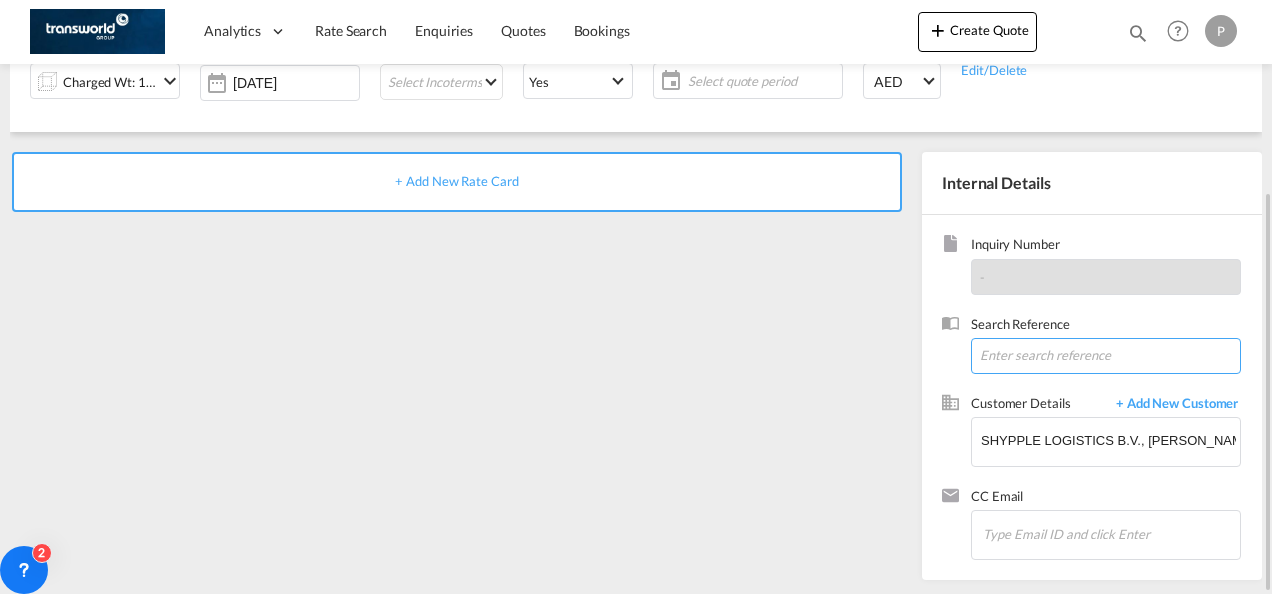 click at bounding box center (1106, 356) 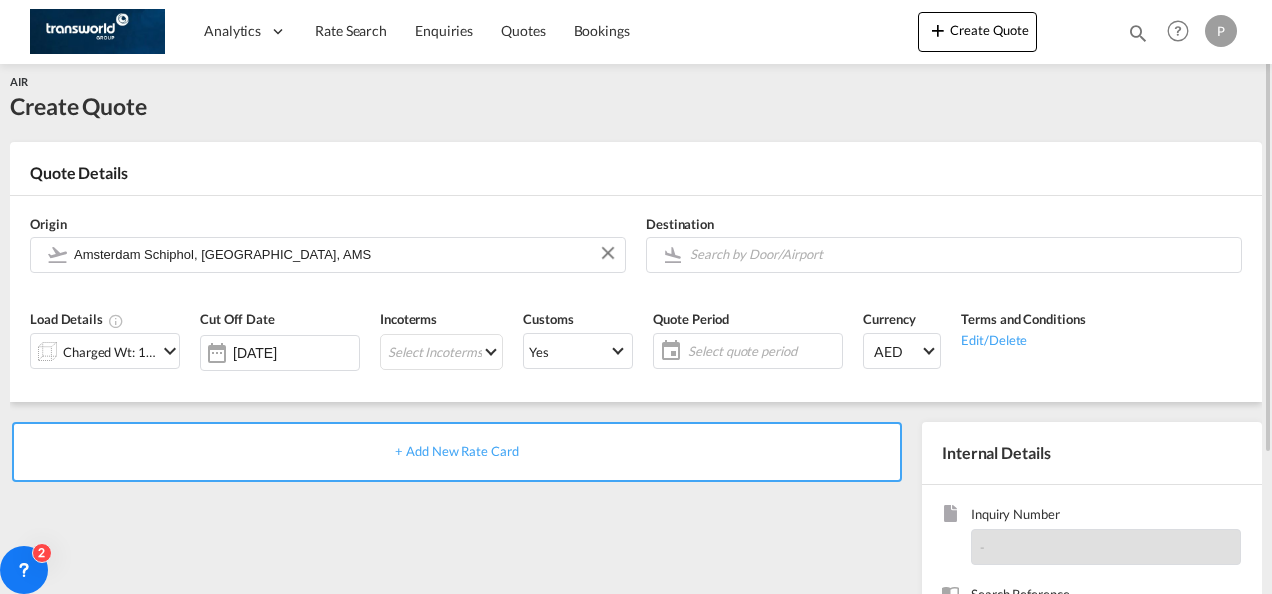 scroll, scrollTop: 0, scrollLeft: 0, axis: both 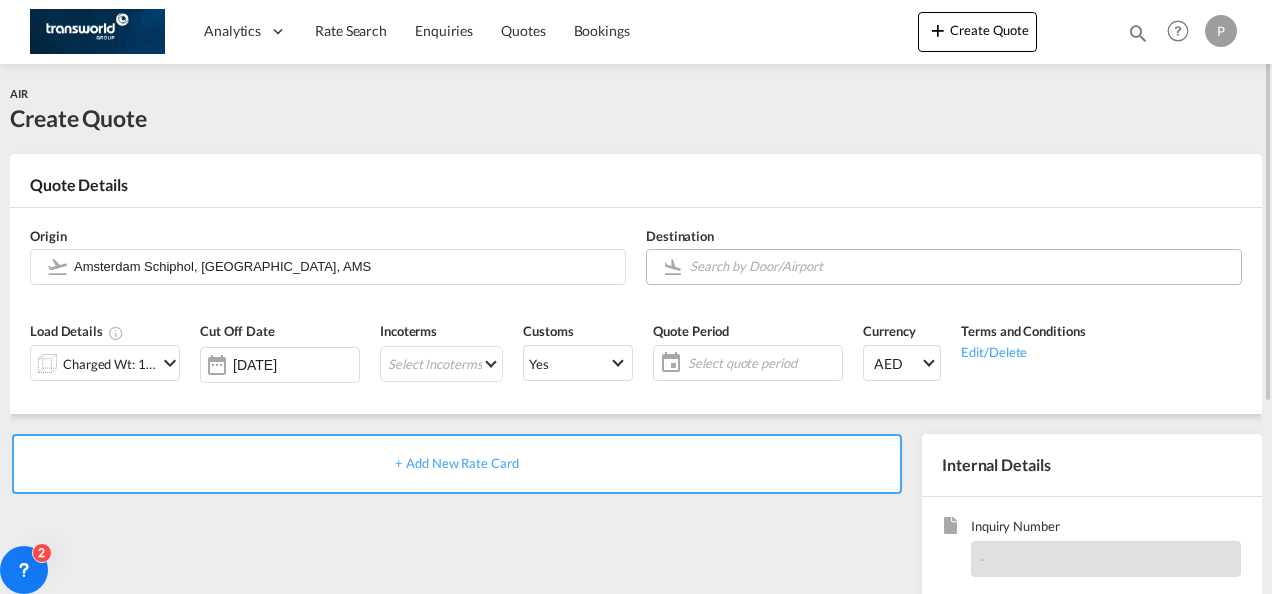 type on "02004150226" 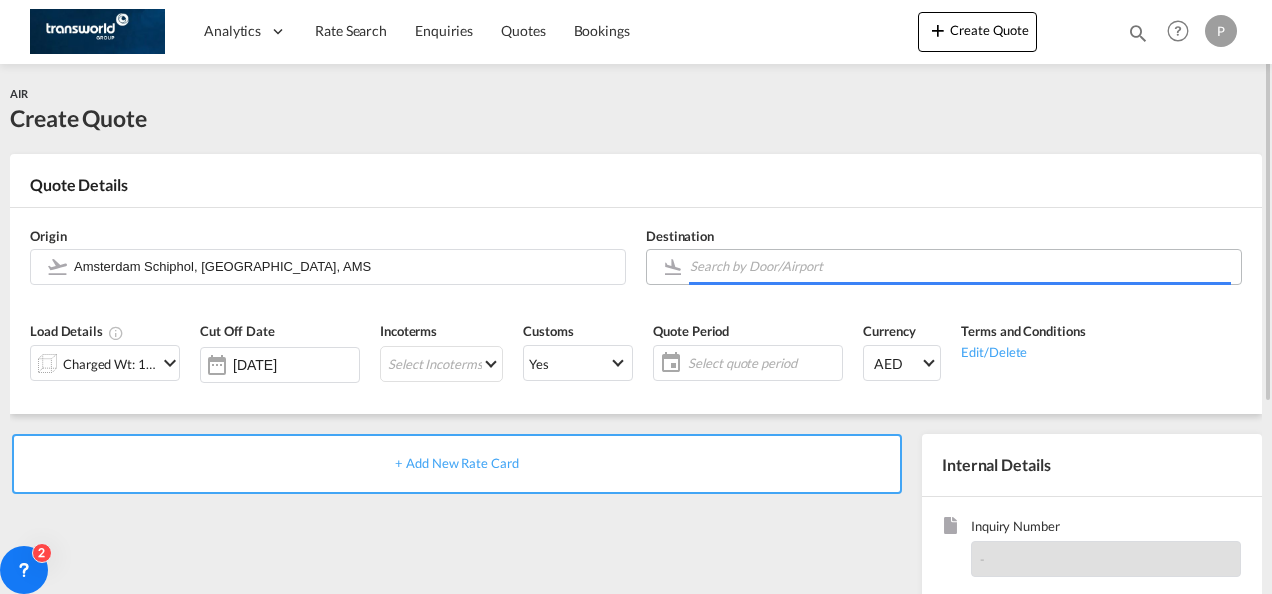click at bounding box center (960, 266) 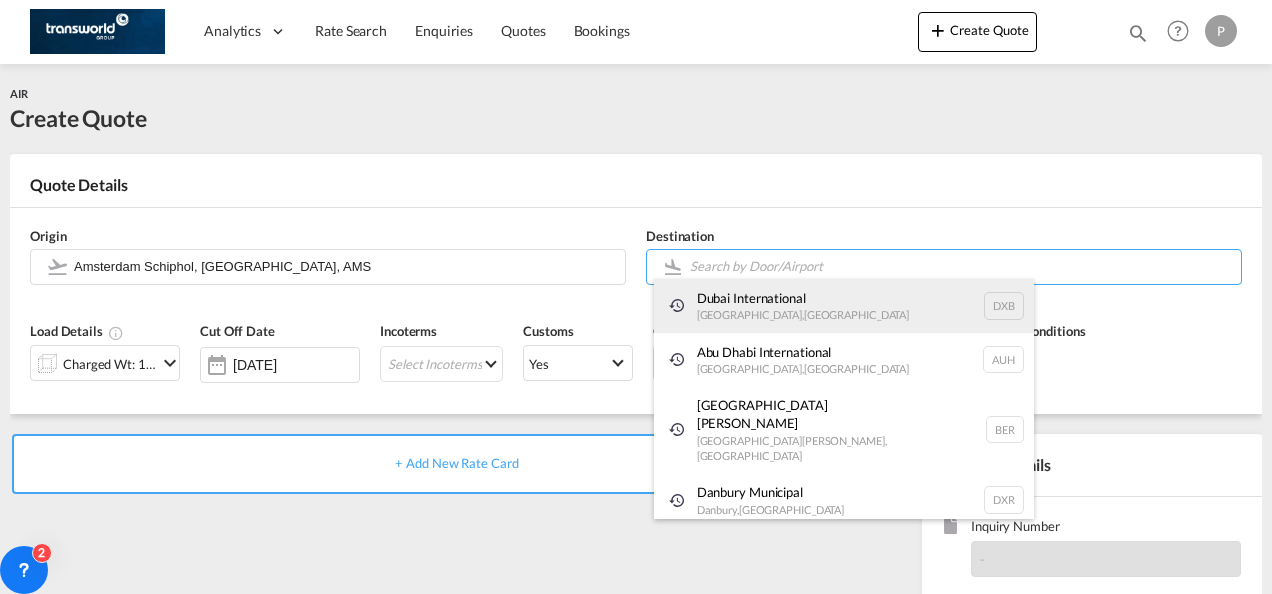 click on "Dubai International
[GEOGRAPHIC_DATA] ,  [GEOGRAPHIC_DATA]
DXB" at bounding box center [844, 306] 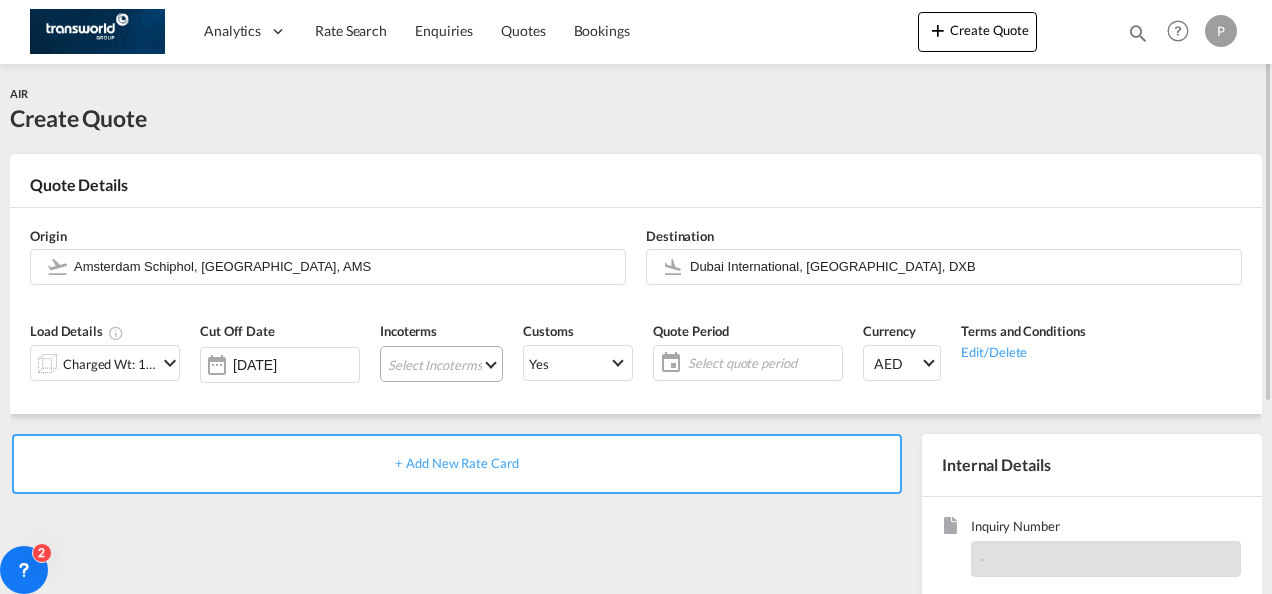 click on "Select Incoterms
CIF - import
Cost,Insurance and Freight CIP - export
Carriage and Insurance Paid to DDP - export
Delivery Duty Paid CIF - export
Cost,Insurance and Freight FOB - import
Free on Board FOB - export
Free on Board DPU - export
Delivery at Place Unloaded CPT - export
Carrier Paid to DAP - export
Delivered at Place CFR - import
Cost and Freight DPU - import
Delivery at Place Unloaded DAP - import
Delivered at Place CIP - import
Carriage and Insurance Paid to CFR - export
Cost and Freight EXW - export
Ex Works CPT - import
Carrier Paid to [GEOGRAPHIC_DATA] - import
Free Alongside Ship FCA - export
Free Carrier EXW - import
Ex Works FCA - import
Free Carrier FAS - export
Free Alongside Ship" at bounding box center [441, 364] 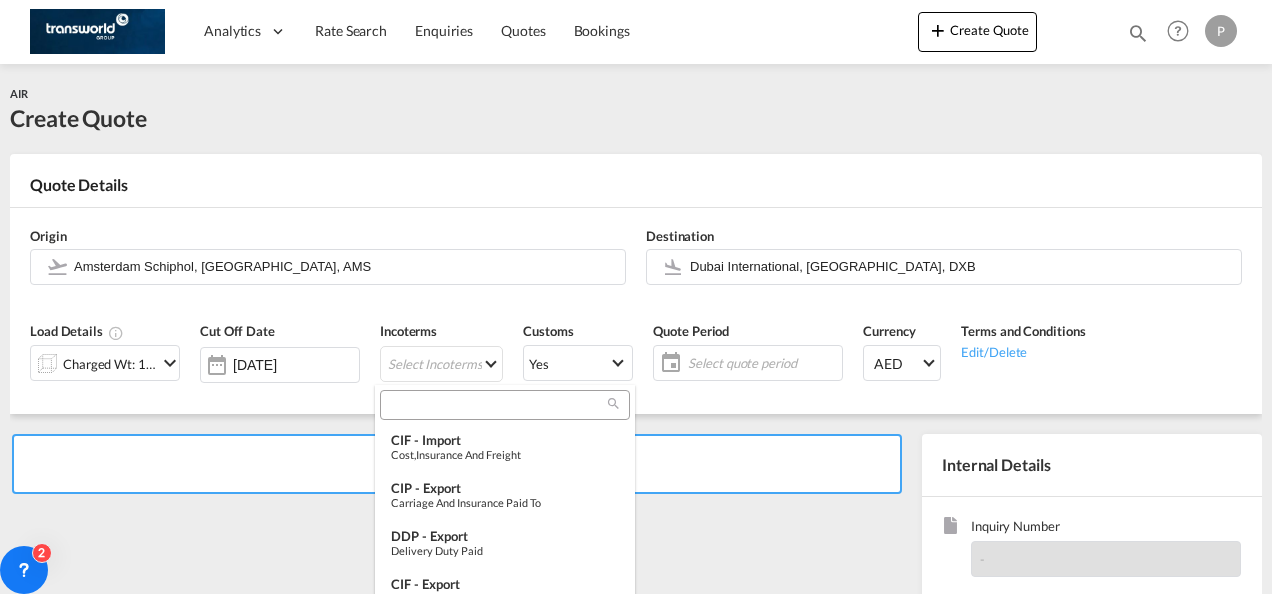 click at bounding box center (497, 405) 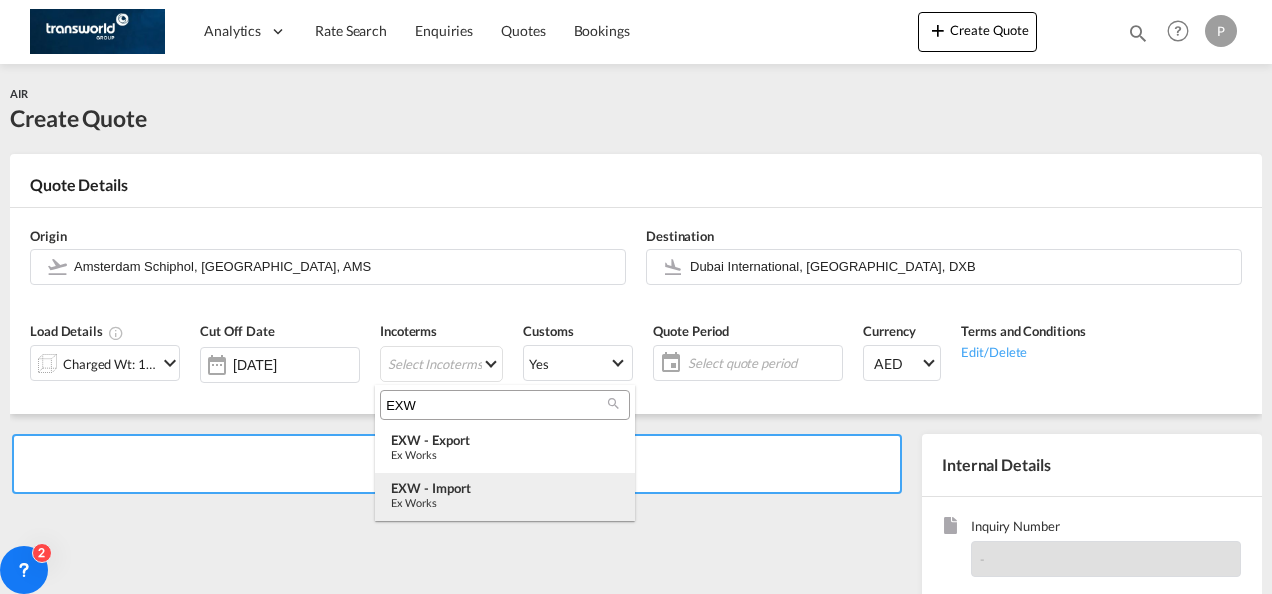 type on "EXW" 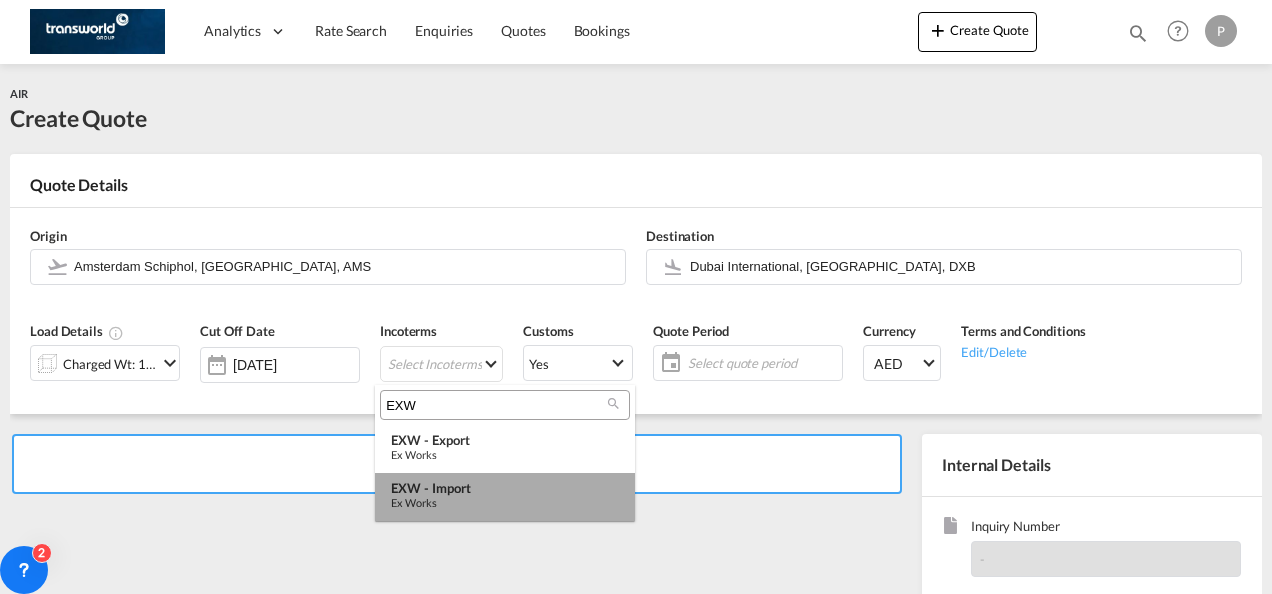 click on "EXW - import" at bounding box center (505, 488) 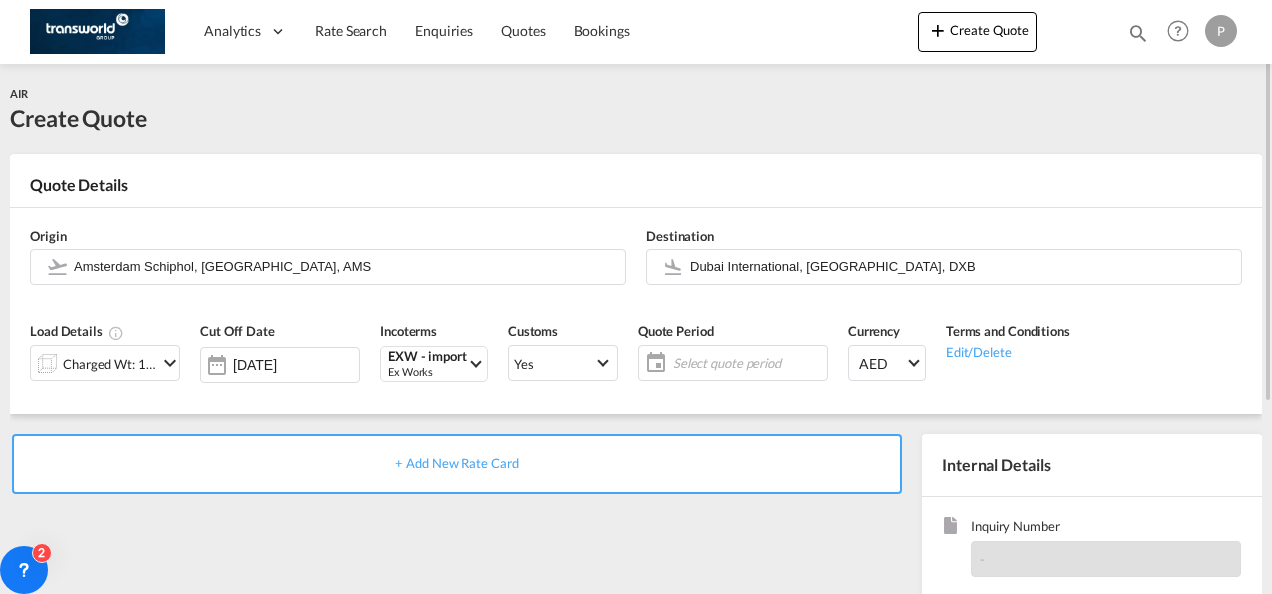 click on "Select quote period" 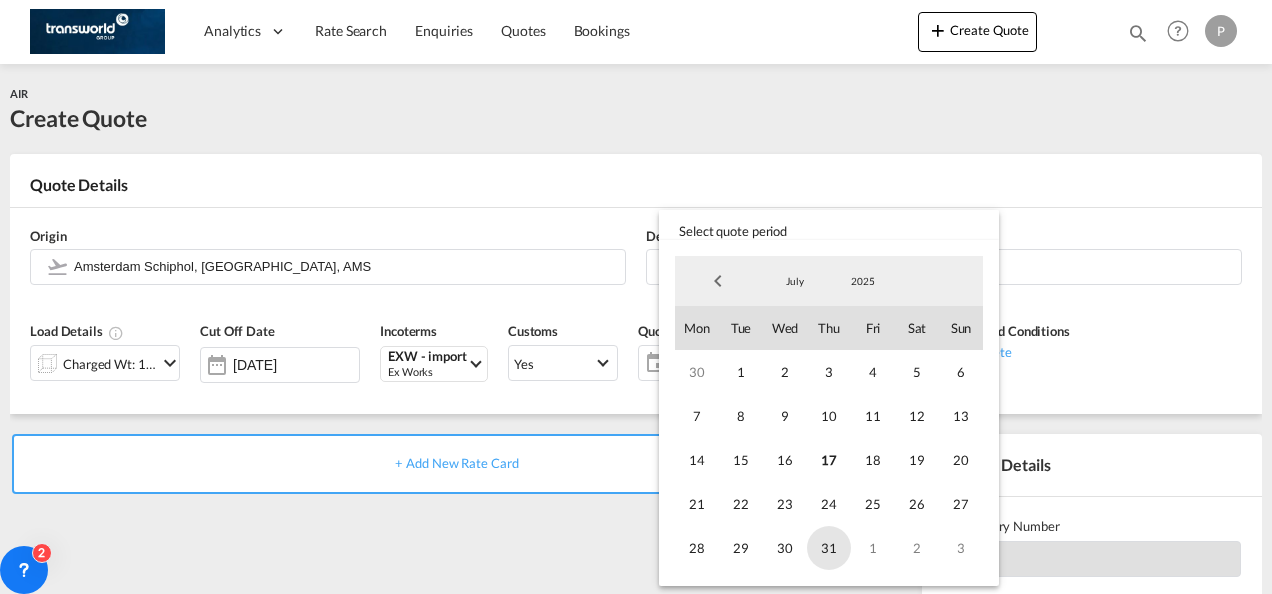 drag, startPoint x: 786, startPoint y: 456, endPoint x: 836, endPoint y: 546, distance: 102.9563 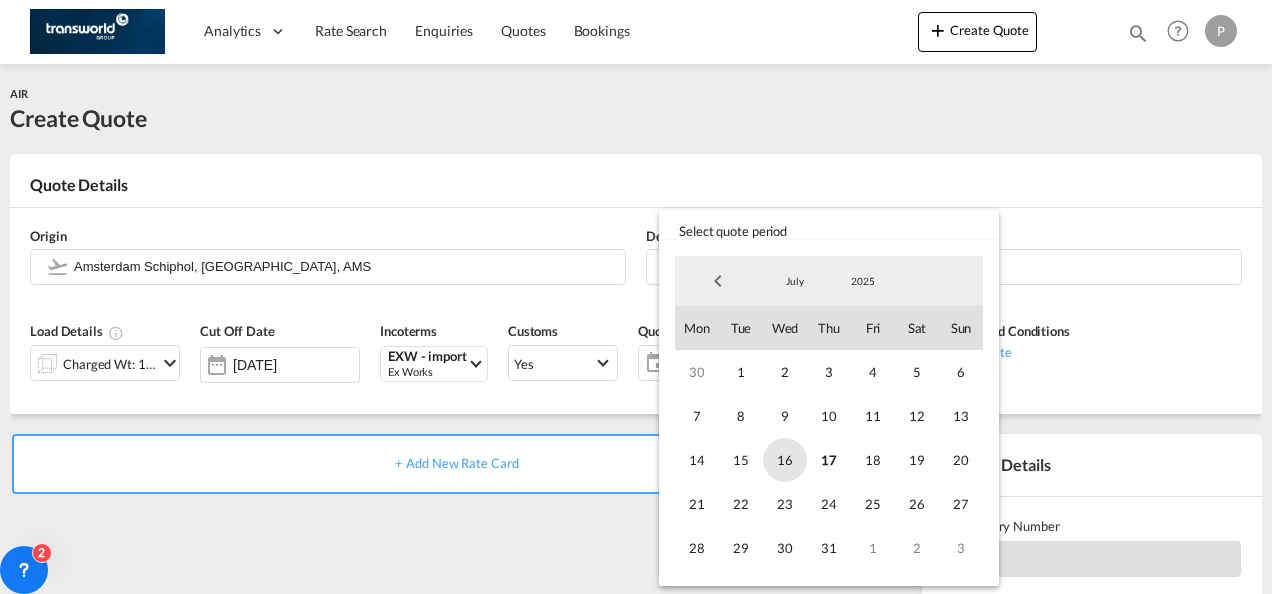 drag, startPoint x: 836, startPoint y: 546, endPoint x: 789, endPoint y: 466, distance: 92.7847 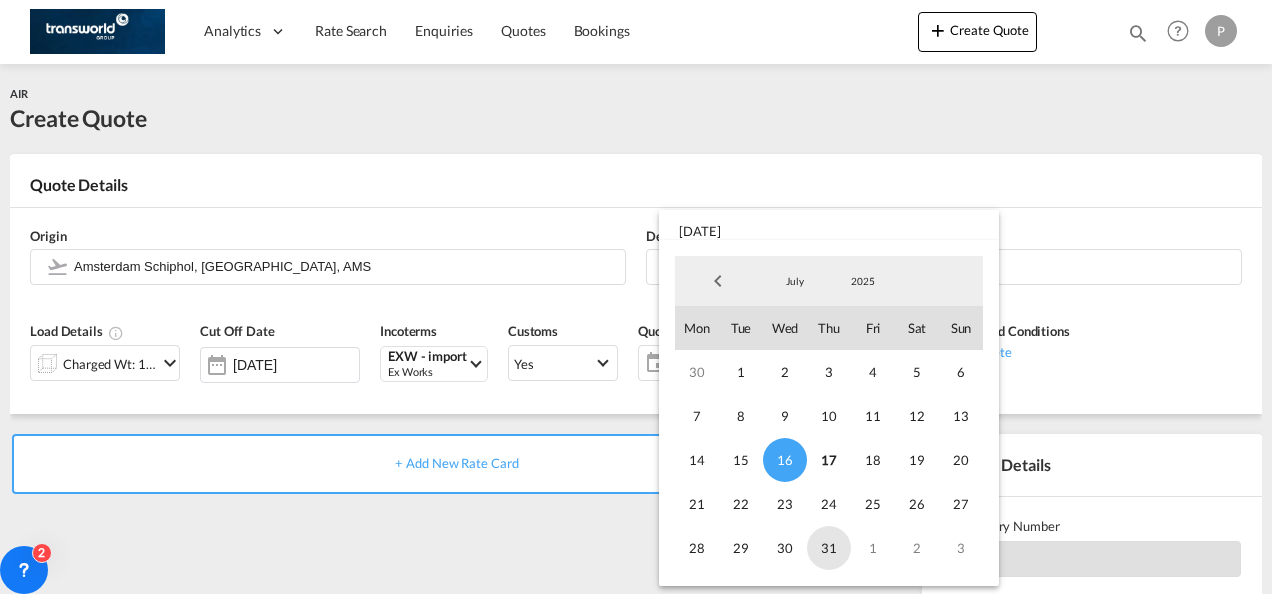 click on "31" at bounding box center (829, 548) 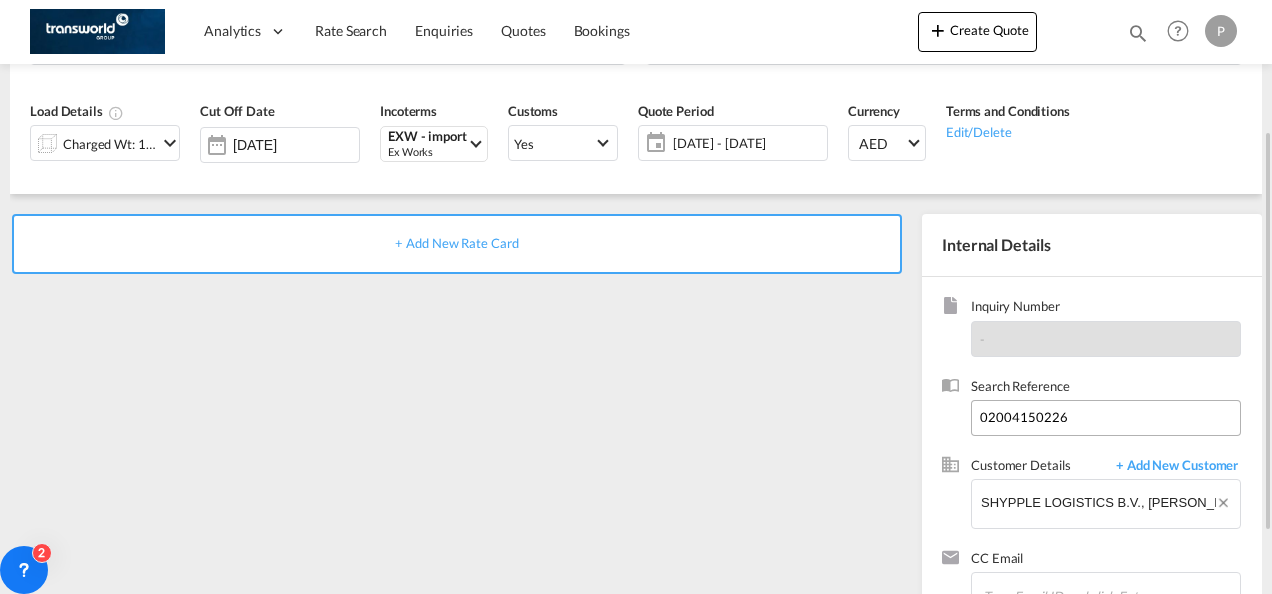 scroll, scrollTop: 222, scrollLeft: 0, axis: vertical 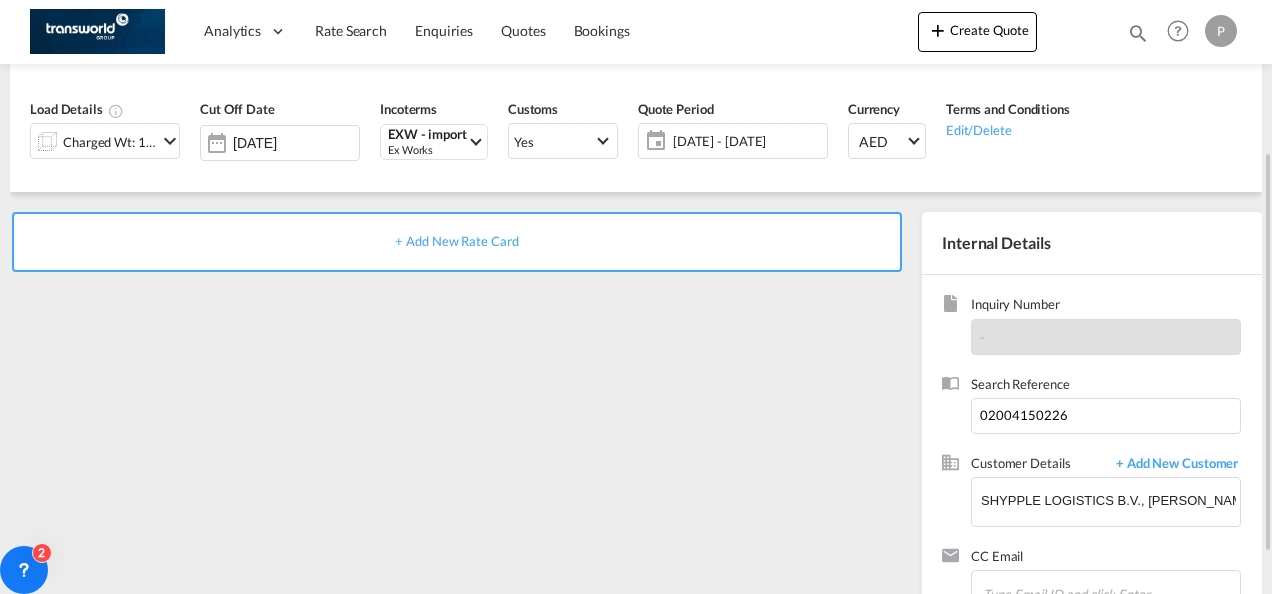 click on "+ Add New Rate Card" at bounding box center [456, 241] 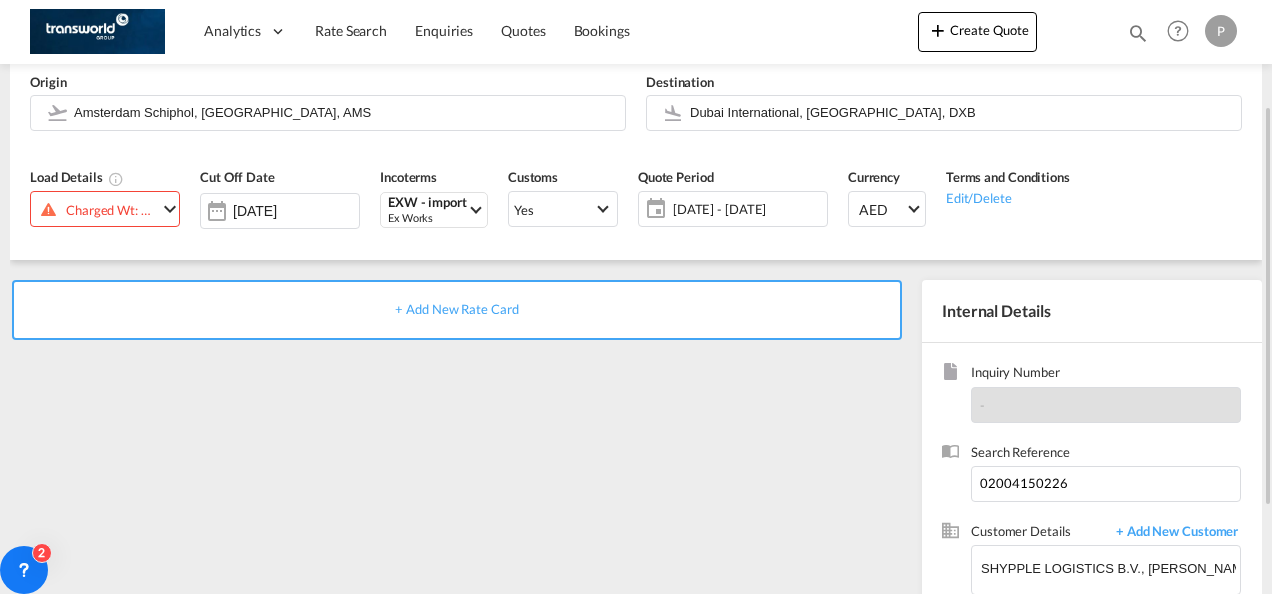 click at bounding box center (170, 209) 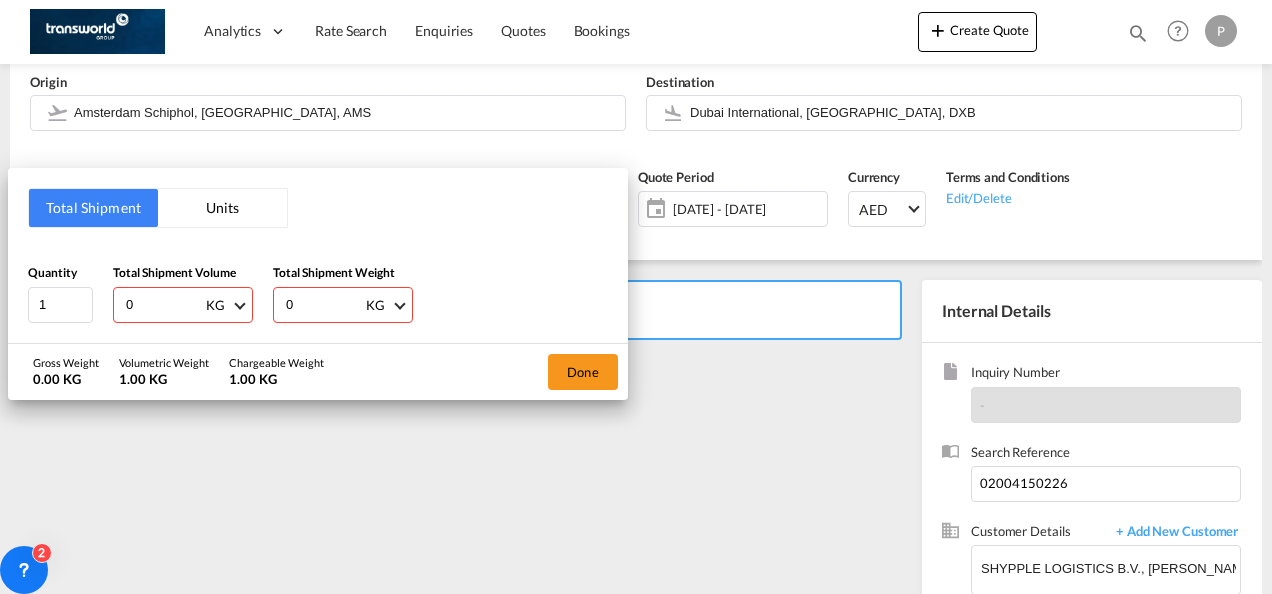 click on "0" at bounding box center (164, 305) 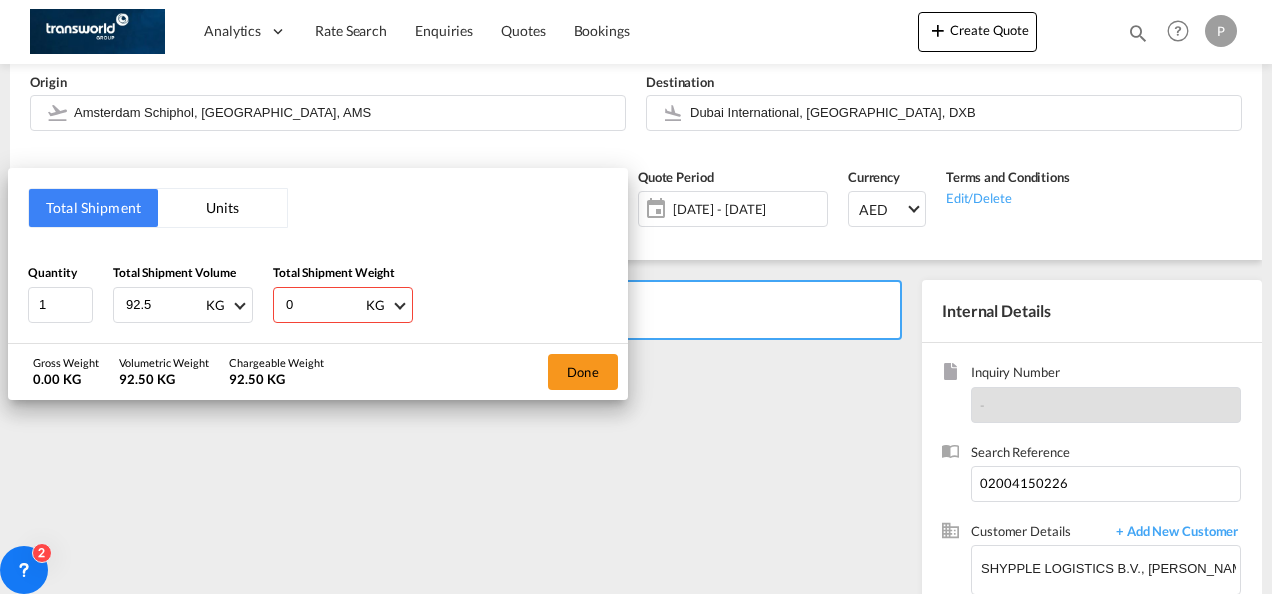 type on "92.5" 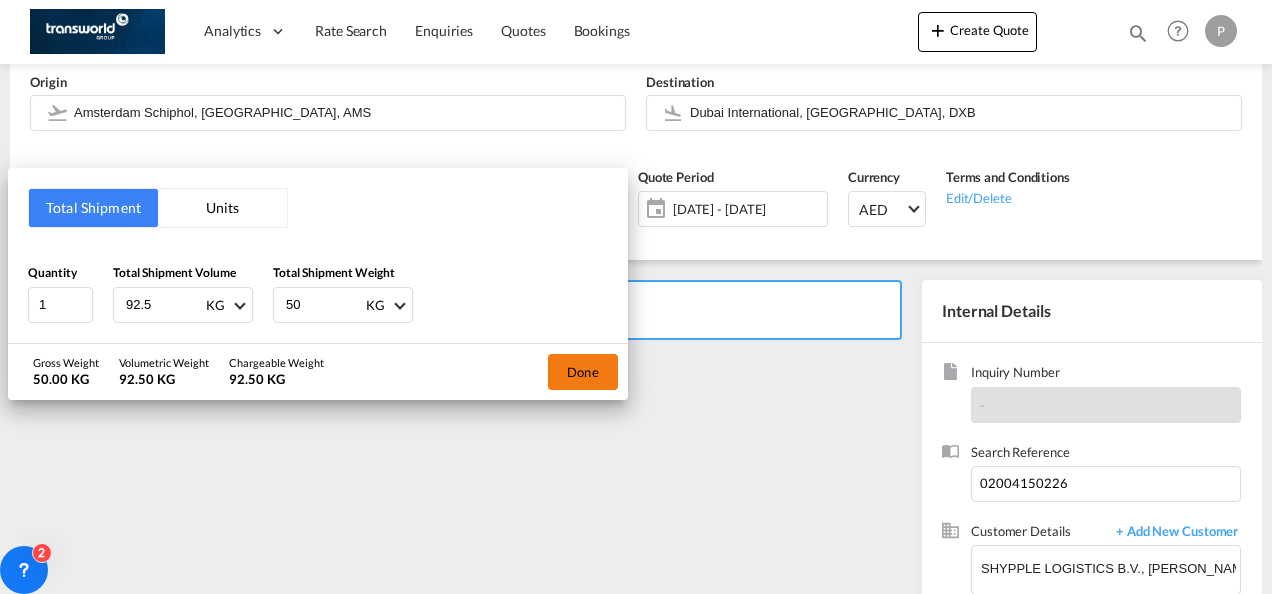 type on "50" 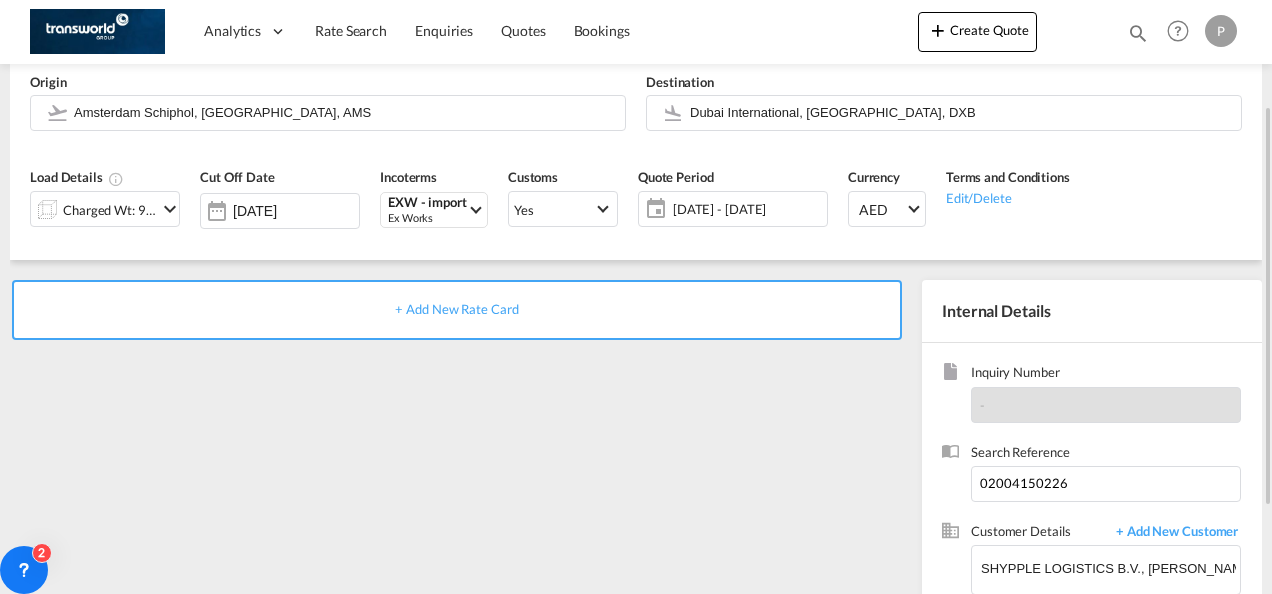 click on "+ Add New Rate Card" at bounding box center (457, 310) 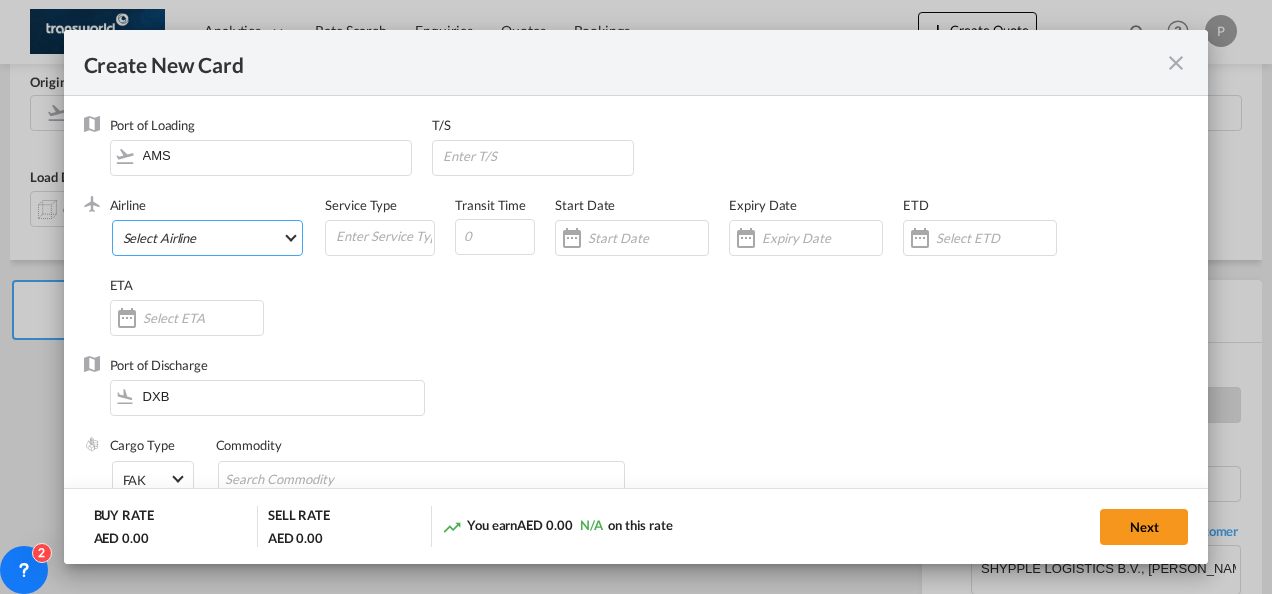 click on "Select Airline
AIR EXPRESS S.A. (1166- / -)
CMA CGM Air Cargo (1140-2C / -)
DDWL Logistics (1138-AU / -)
Fast Logistics (1150-AE / -)
NFS Airfreight (1137-NL / -)
PROAIR (1135-DE / -)
Transportdeal WW (1141-SE / -)
21 Air LLC (964-2I*-681-US / 681)
40-Mile Air, Ltd. (145-Q5* / -)
8165343 Canada Inc. dba Air Canada Rouge (164-RV / -)
9 Air Co Ltd (793-AQ-902-CN / 902)
9G Rail Limited (1101-9G* / -)
A.P.G. Distribution System (847-A1 / -)
AB AVIATION (821-Y6 / -)
ABC Aerolineas S.A. de C.V. (935-4O*-837-MX / 837)
ABSA  -  Aerolinhas Brasileiras S.A dba LATAM Cargo [GEOGRAPHIC_DATA] (95-M3-549-BR / 549)
ABX Air, Inc. (32-GB-832-US / 832)
AccesRail and Partner Railways (772-9B* / -)
ACE Belgium Freighters S.A. (222-X7-744-BE / 744)
ACP fly (1147-PA / -)
ACT Havayollari A.S. (624-9T*-556-TR / 556)
Adria Airways (JP / -)
Advanced Air, LLC (1055-AN / -)
Aegean Airlines (575-A3-390-GR / 390)
[PERSON_NAME], LLC dba Aloha Air Cargo (427-KH-687-US / 687)
Aer Lingus Limited (369-EI-53-IE / 53)" at bounding box center (208, 238) 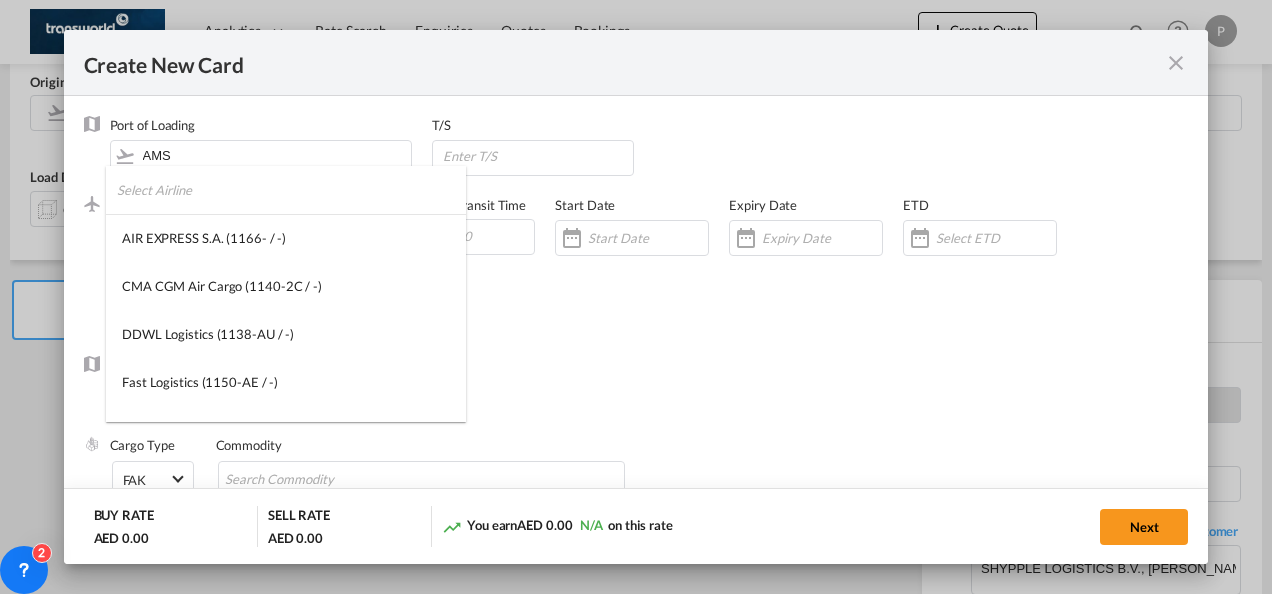 click at bounding box center (291, 190) 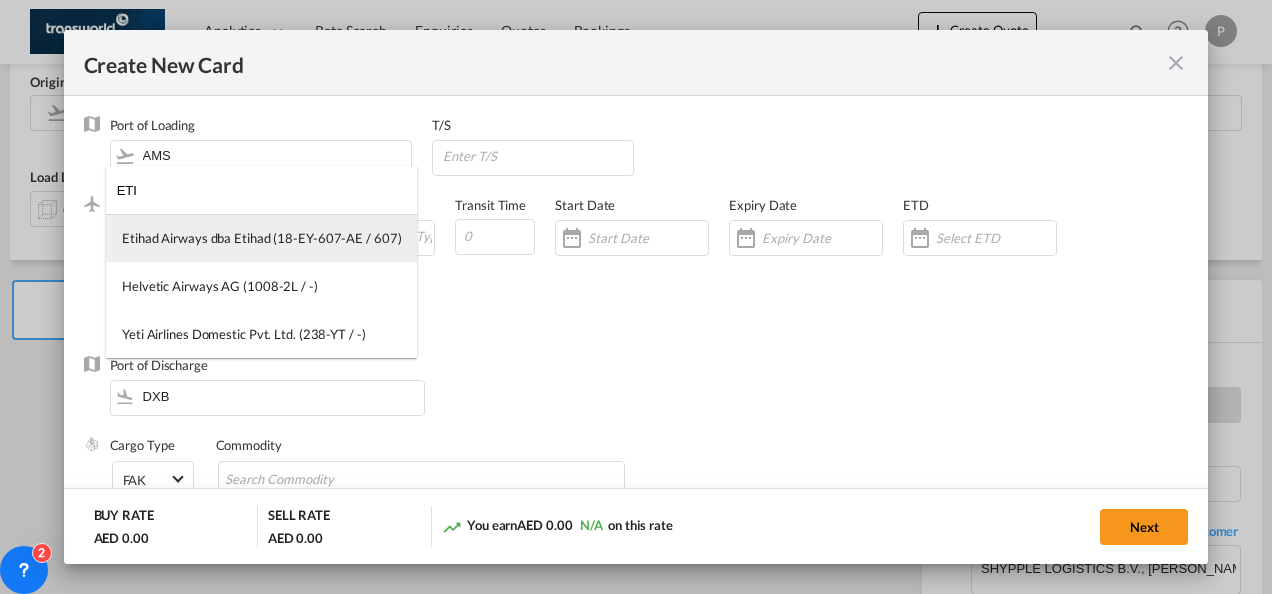type on "ETI" 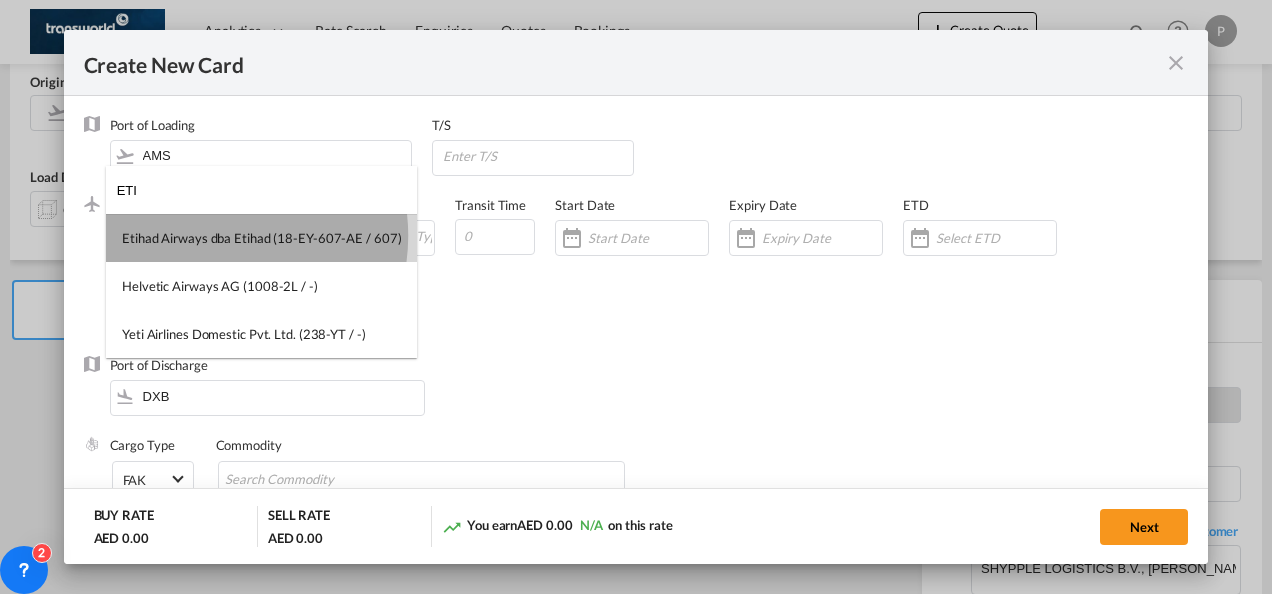 click on "Etihad Airways dba Etihad (18-EY-607-AE / 607)" at bounding box center [261, 238] 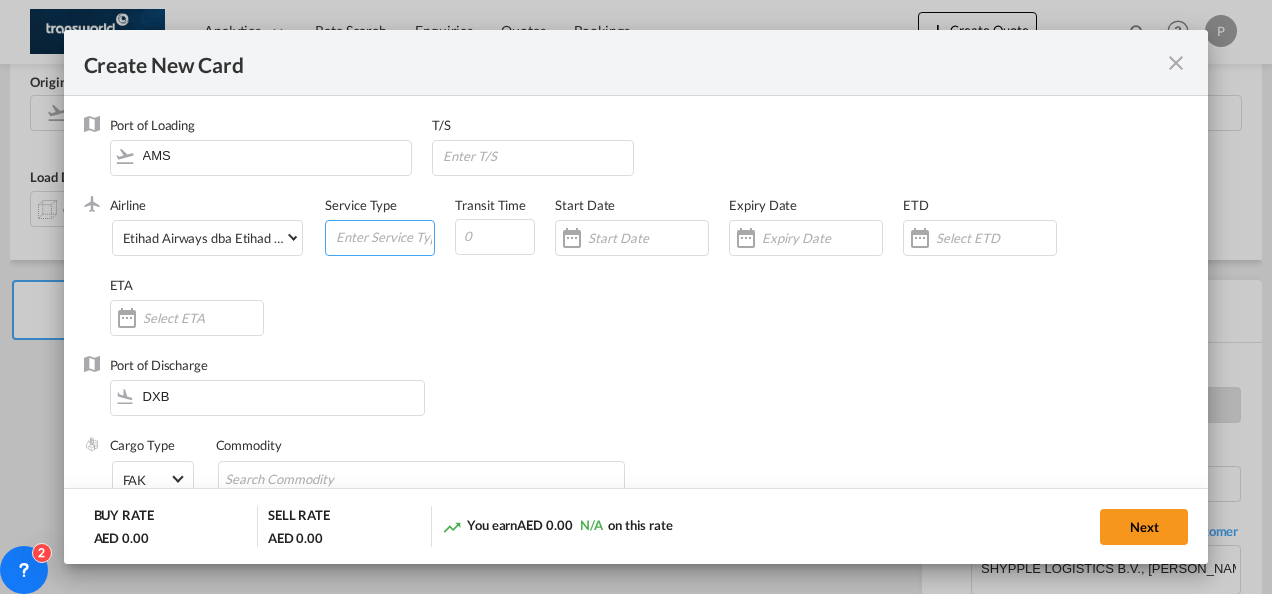 click at bounding box center (384, 236) 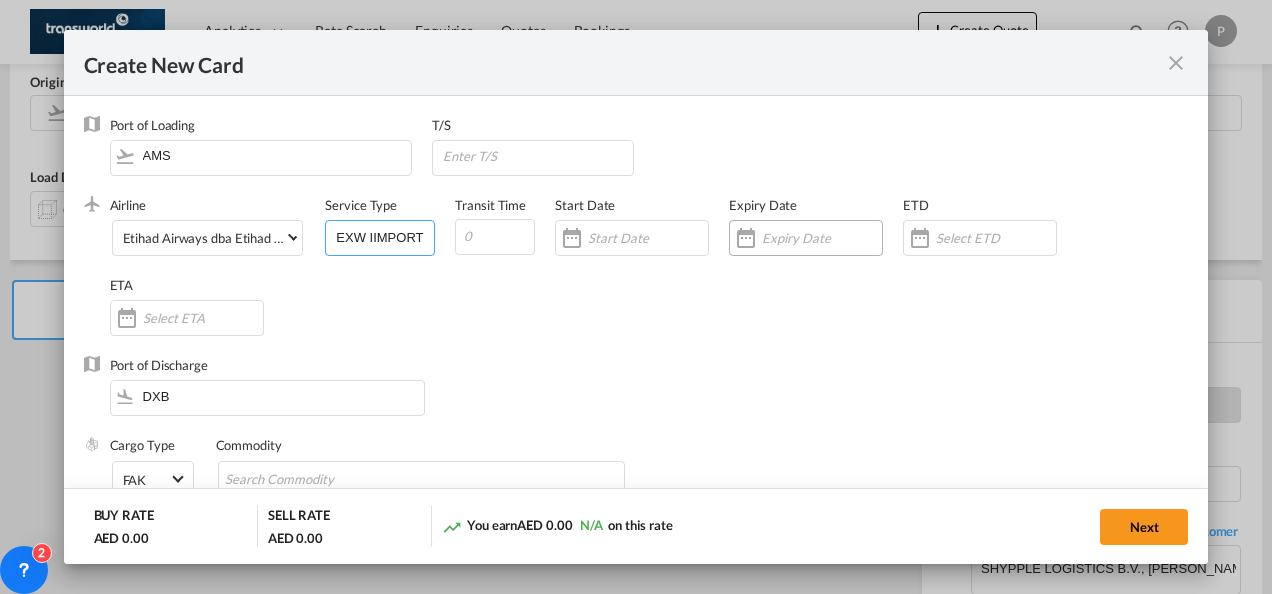 type on "EXW IIMPORT" 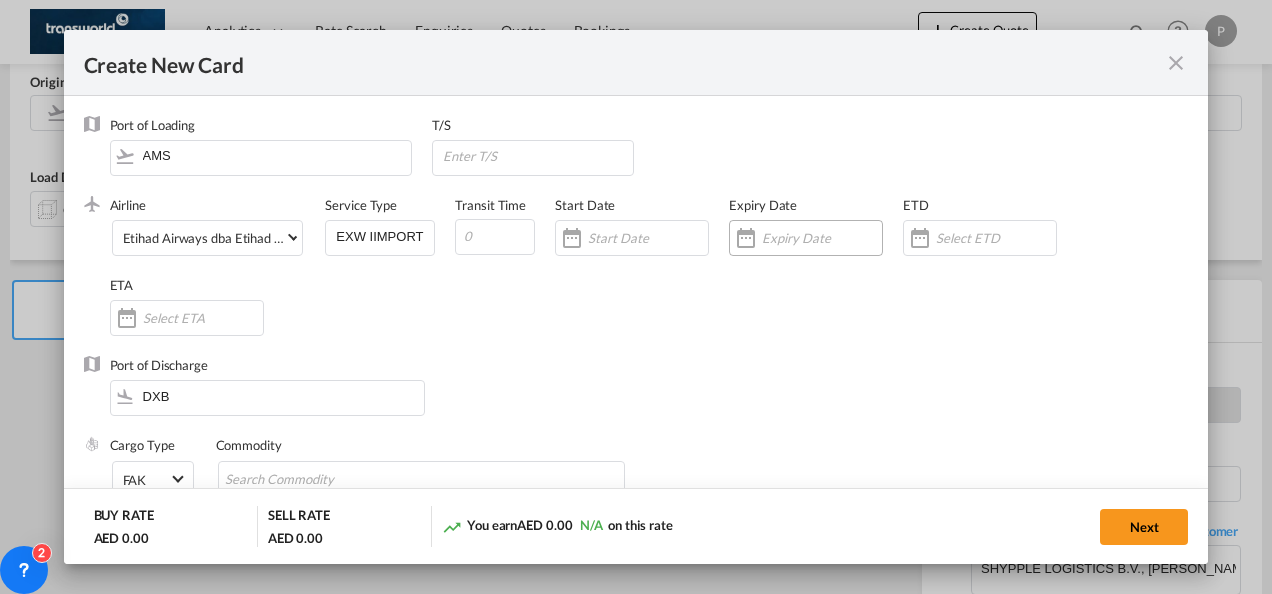 click at bounding box center (822, 238) 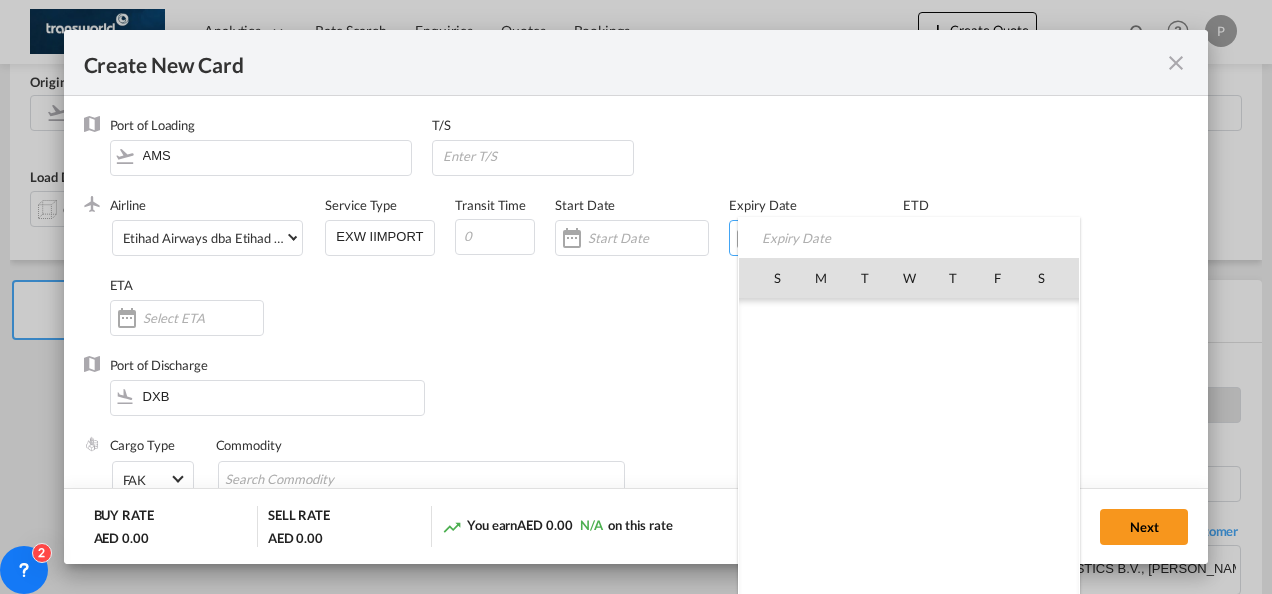 scroll, scrollTop: 462690, scrollLeft: 0, axis: vertical 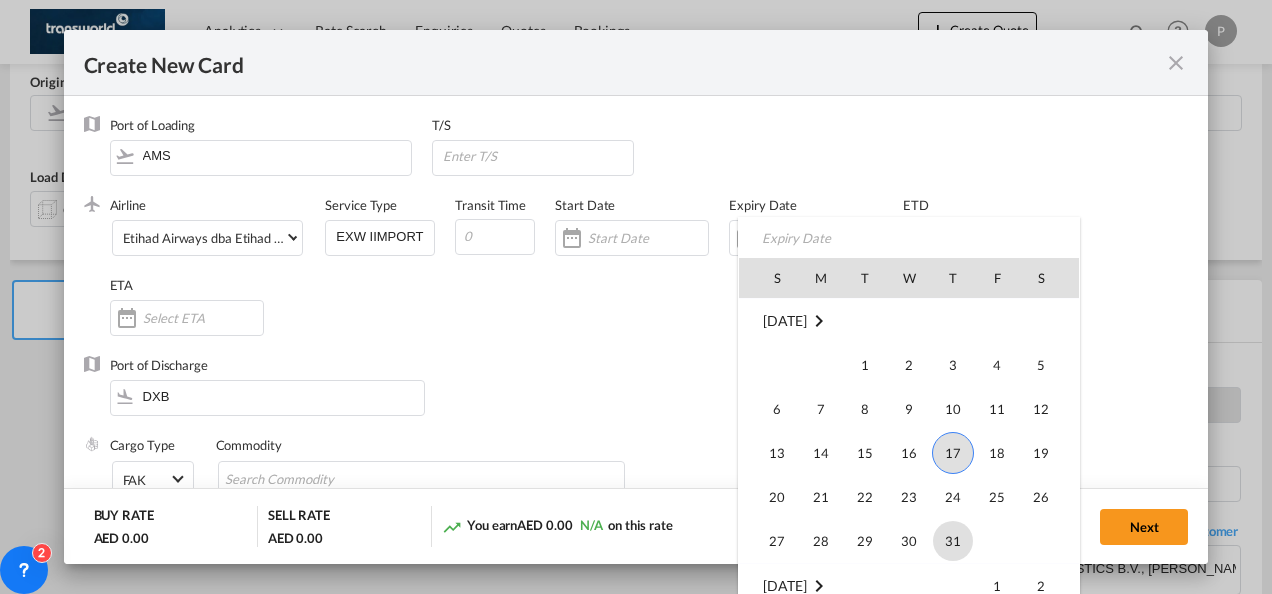 click on "31" at bounding box center (953, 541) 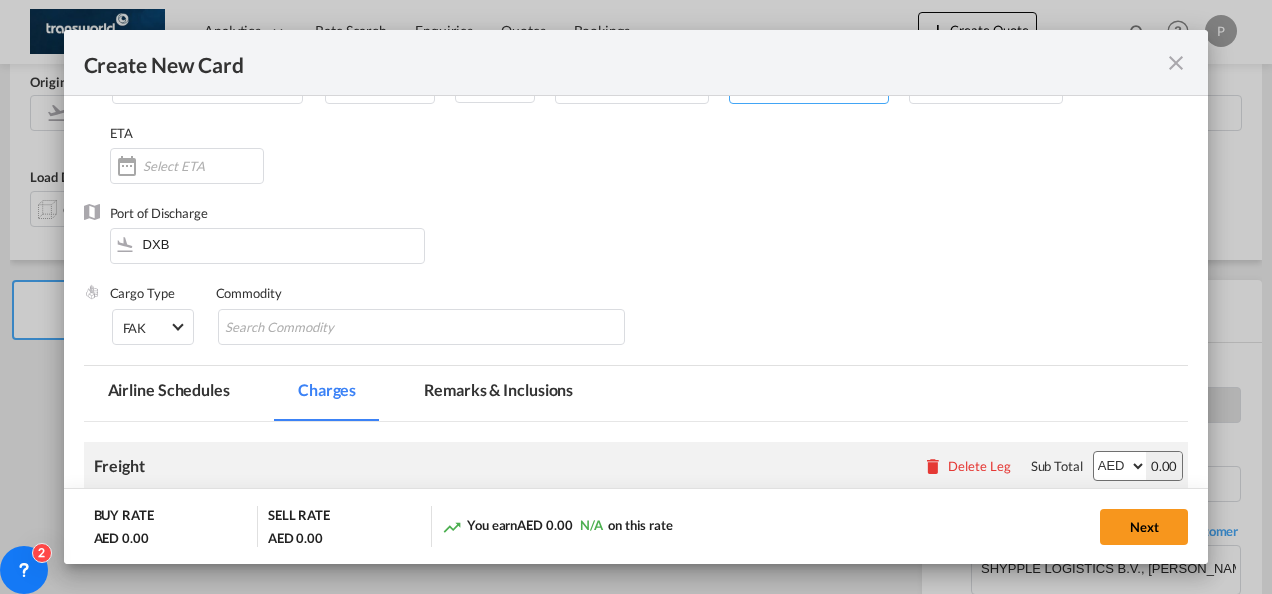 scroll, scrollTop: 153, scrollLeft: 0, axis: vertical 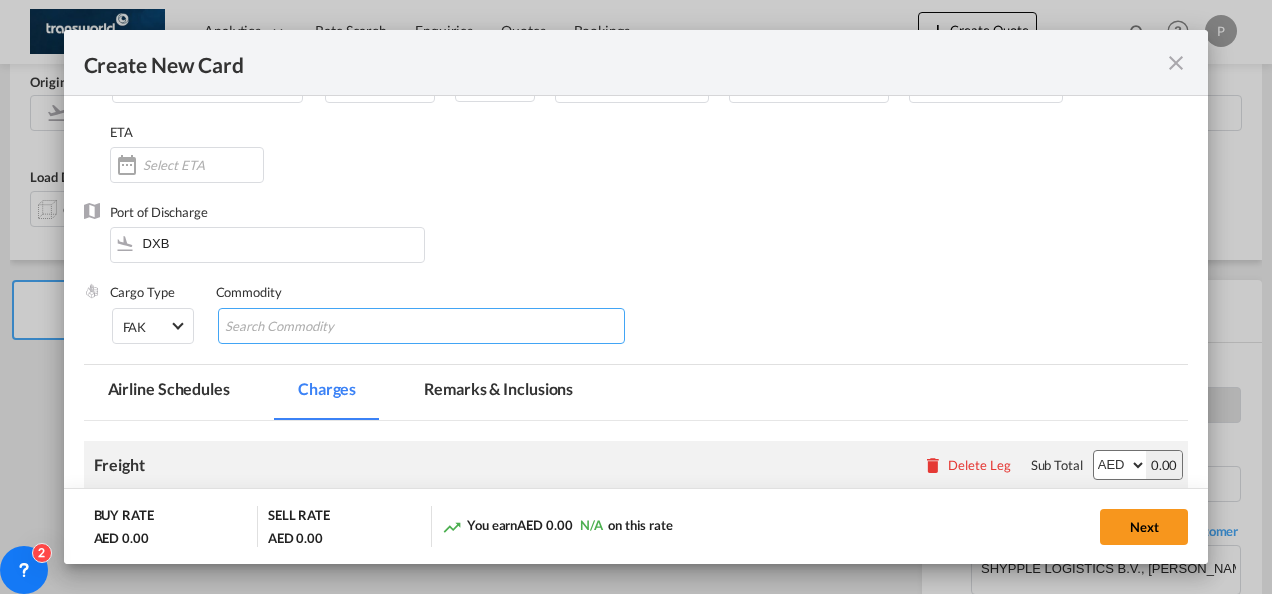 click at bounding box center (316, 327) 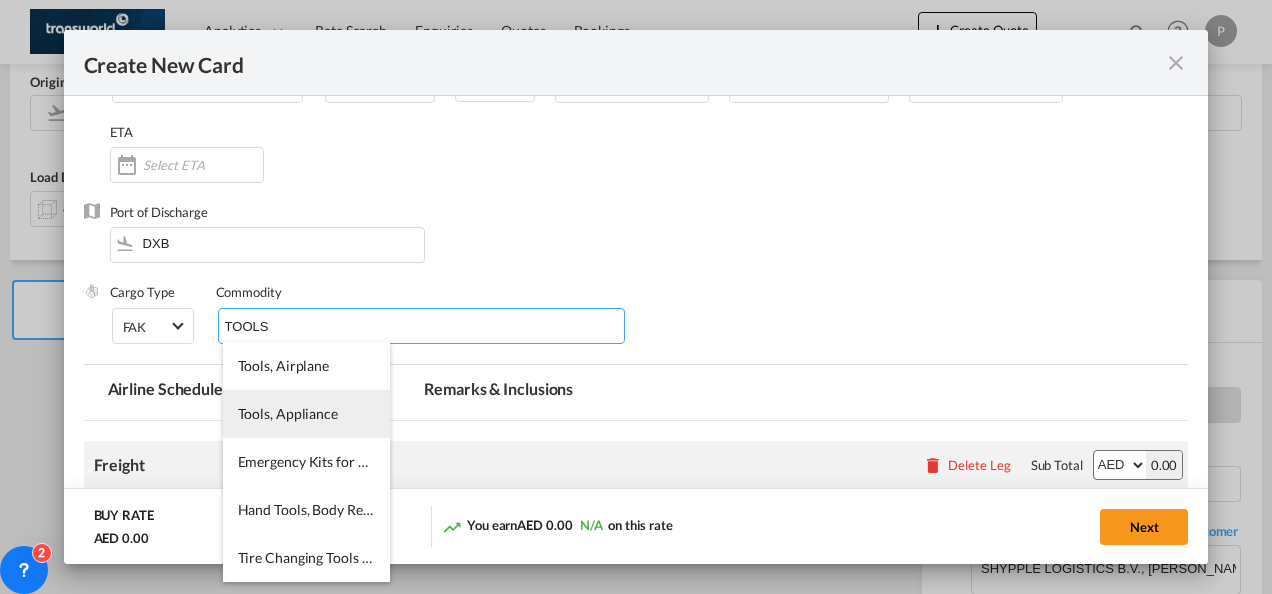 type on "TOOLS" 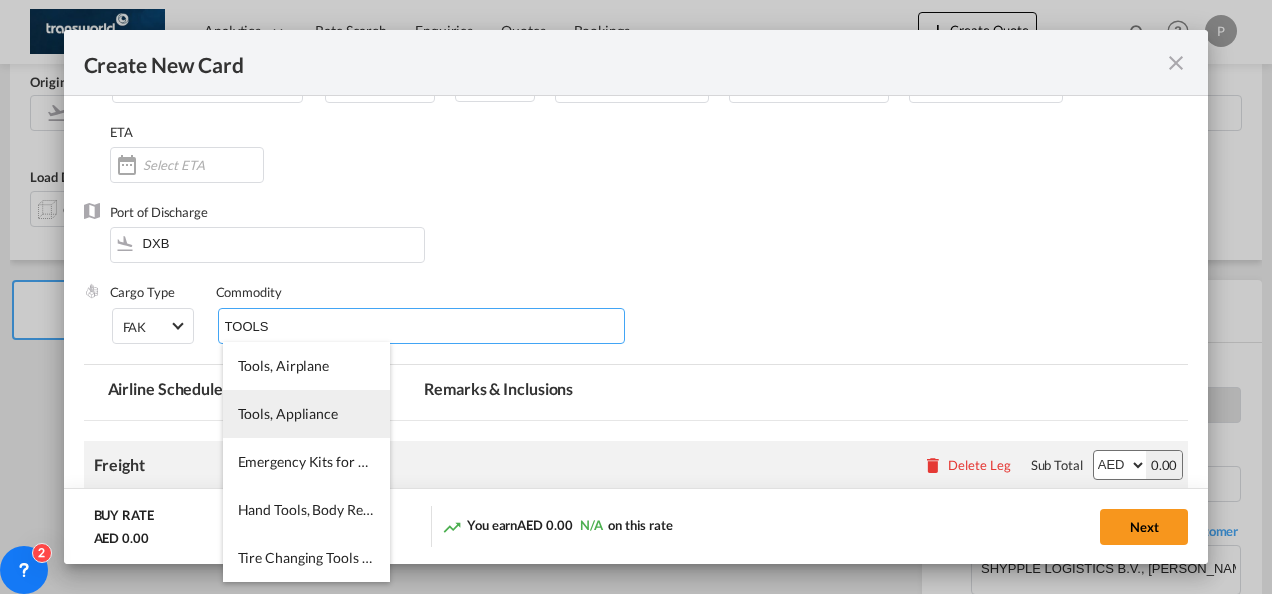 click on "Tools, Appliance" at bounding box center (288, 413) 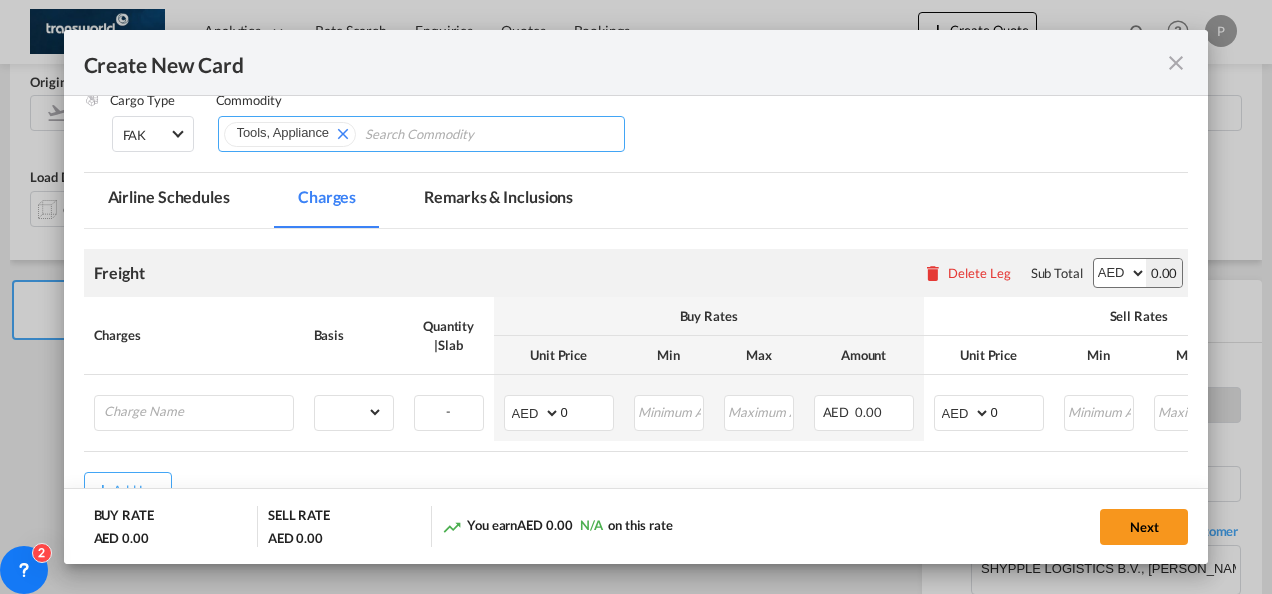 scroll, scrollTop: 347, scrollLeft: 0, axis: vertical 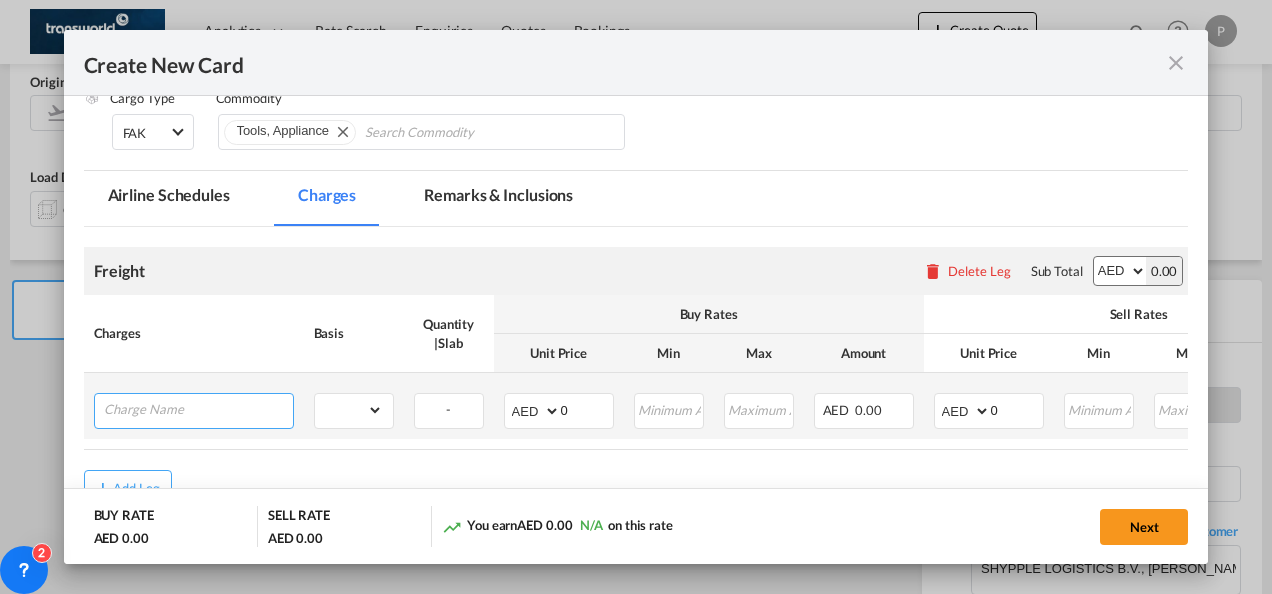 click at bounding box center [198, 409] 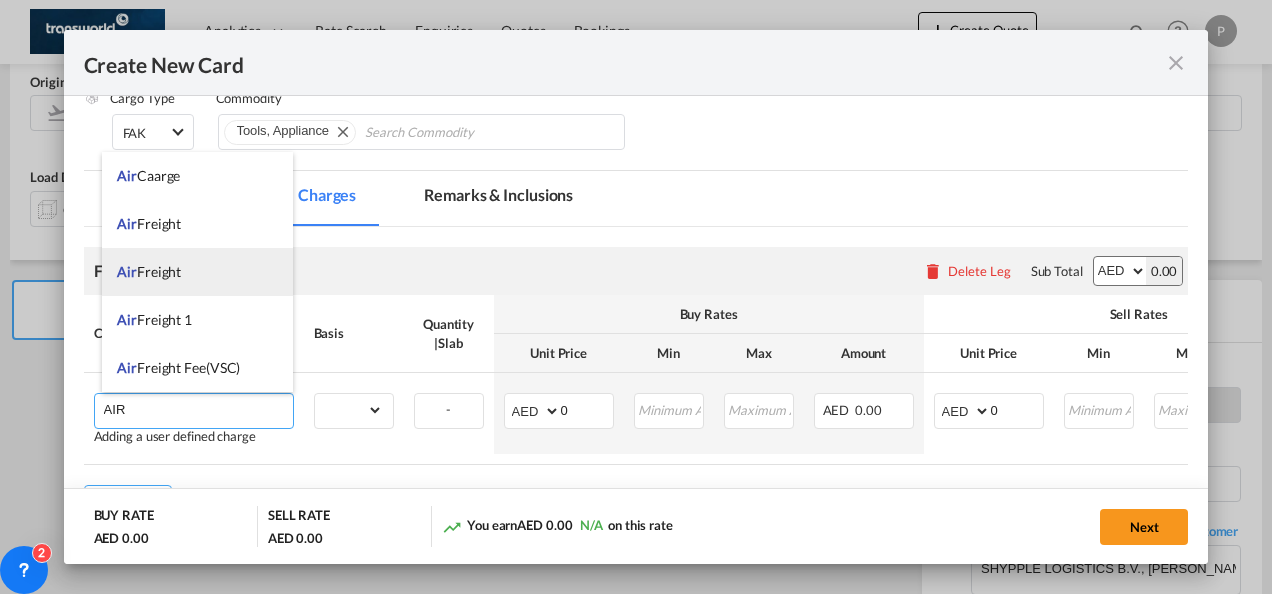 click on "Air  Freight" at bounding box center [197, 272] 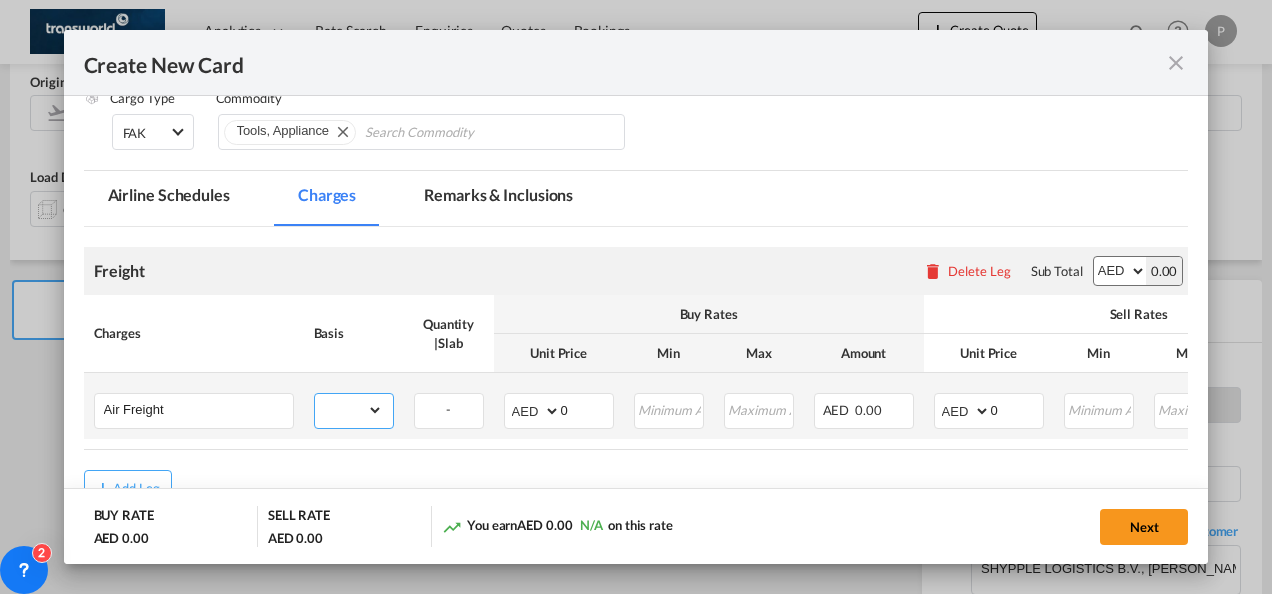 click on "gross_weight
volumetric_weight
per_shipment
per_bl
per_km
% on air freight
per_hawb
per_kg
per_pallet
per_carton
flat
chargeable_weight
per_ton
per_cbm
per_hbl
per_w/m
per_awb
per_sbl
per shipping bill
per_quintal
per_lbs
per_vehicle
per_shift
per_invoice
per_package
per_day
per_revalidation
per_declaration
per_document
per clearance" at bounding box center [349, 410] 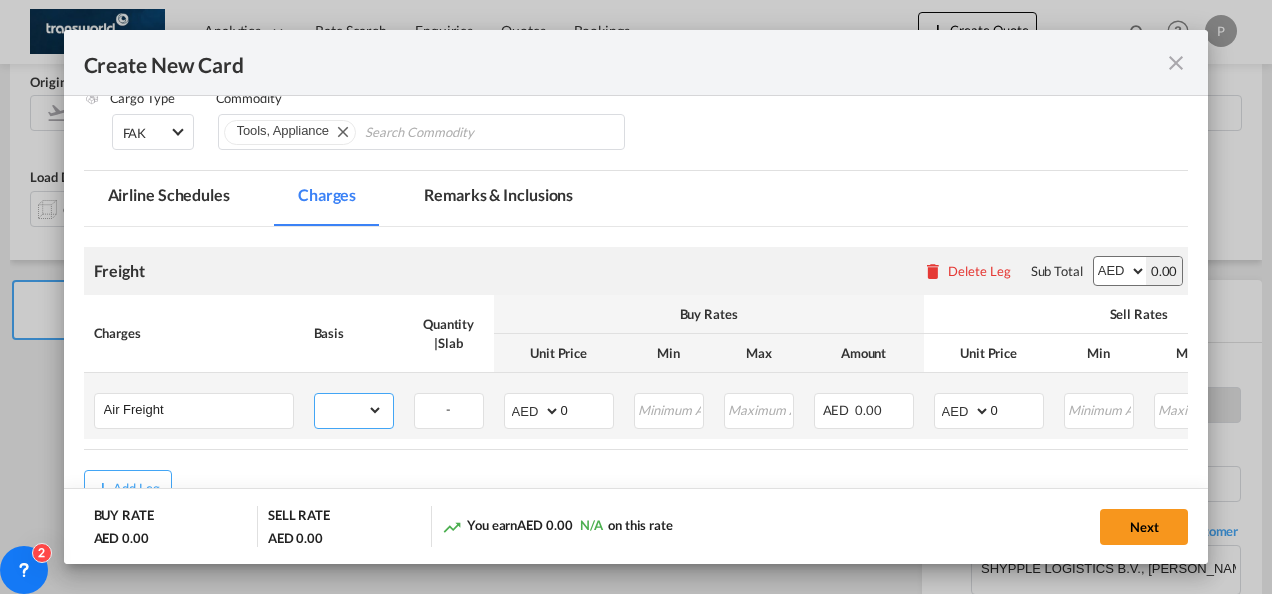 select on "per_shipment" 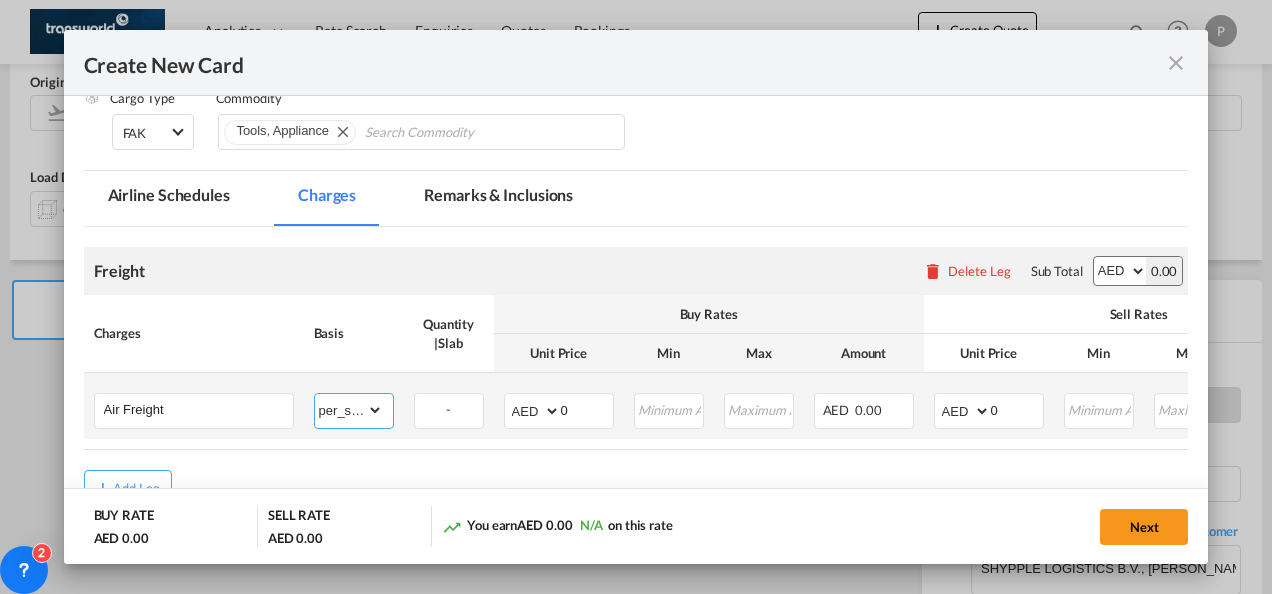 click on "gross_weight
volumetric_weight
per_shipment
per_bl
per_km
% on air freight
per_hawb
per_kg
per_pallet
per_carton
flat
chargeable_weight
per_ton
per_cbm
per_hbl
per_w/m
per_awb
per_sbl
per shipping bill
per_quintal
per_lbs
per_vehicle
per_shift
per_invoice
per_package
per_day
per_revalidation
per_declaration
per_document
per clearance" at bounding box center (349, 410) 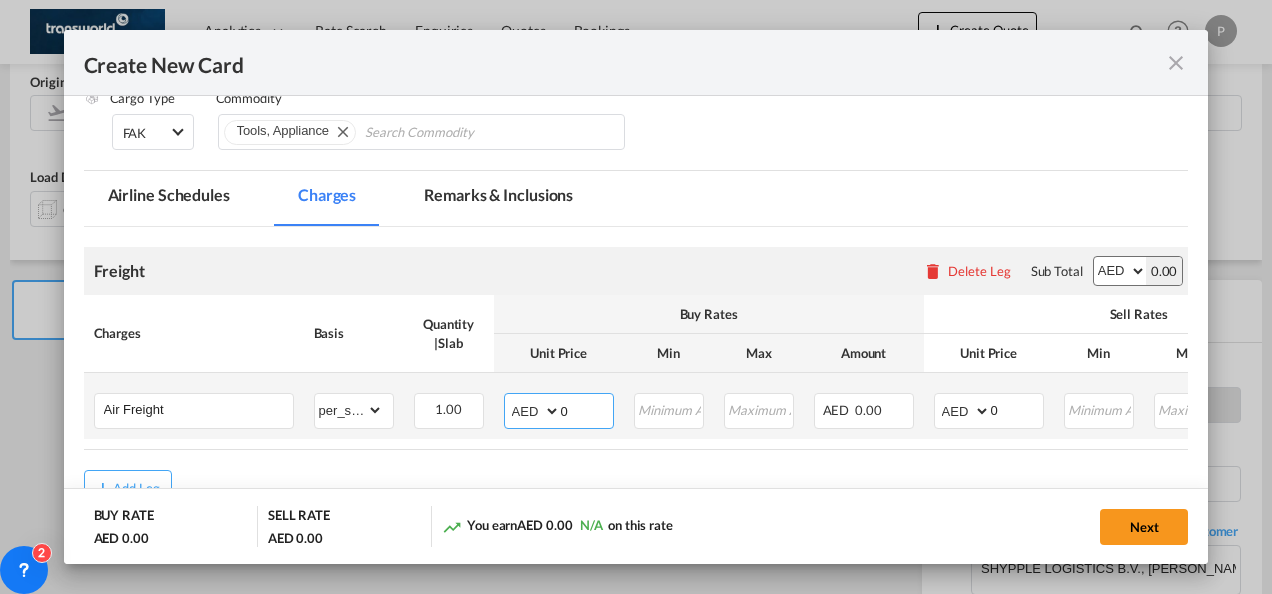 click on "0" at bounding box center (587, 409) 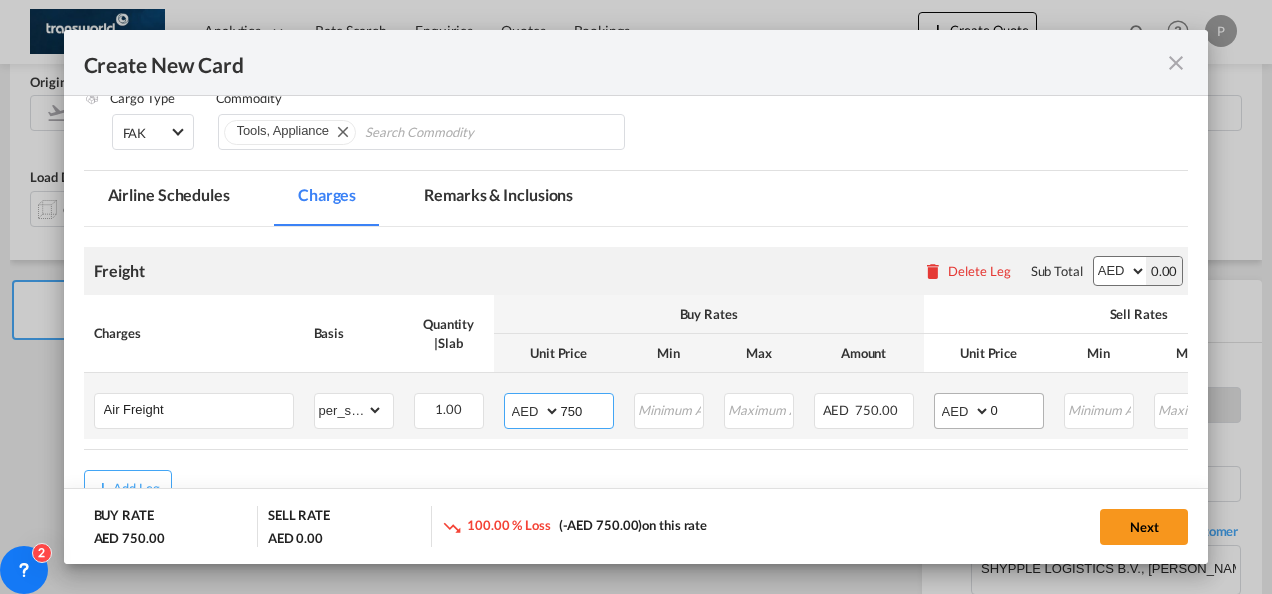 type on "750" 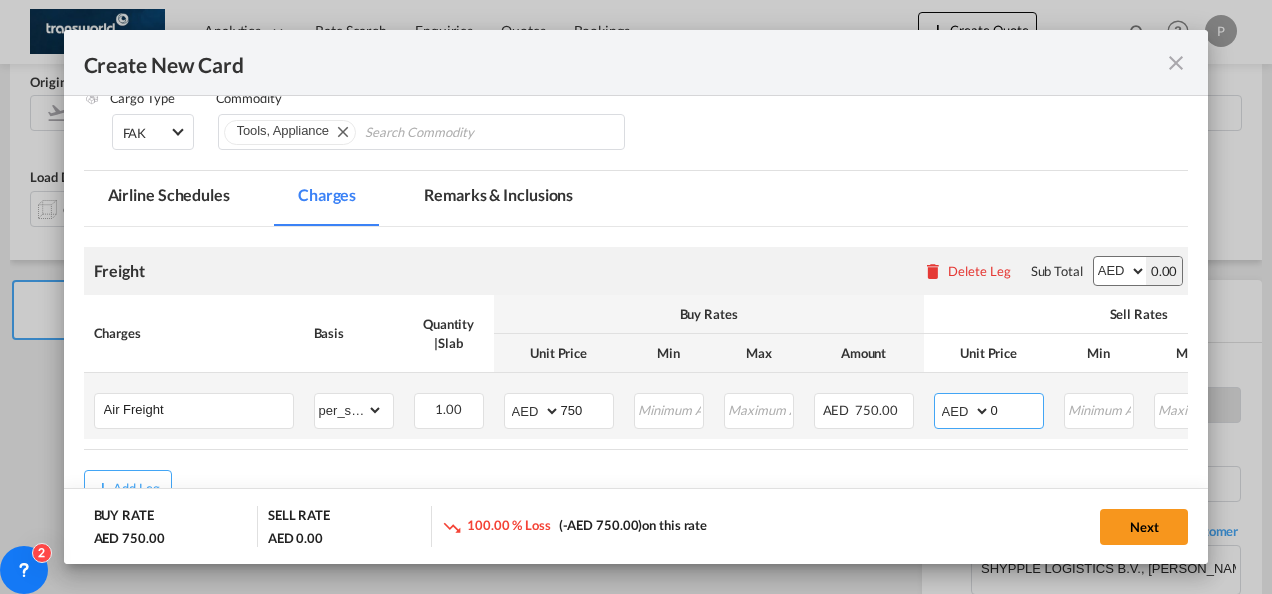 click on "AED AFN ALL AMD ANG AOA ARS AUD AWG AZN BAM BBD BDT BGN BHD BIF BMD BND BOB BRL BSD BTN BWP BYN BZD CAD CDF CHF CLP CNY COP CRC CUC CUP CVE CZK DJF DKK DOP DZD EGP ERN ETB EUR FJD FKP FOK GBP GEL GGP GHS GIP GMD GNF GTQ GYD HKD HNL HRK HTG HUF IDR ILS IMP INR IQD IRR ISK JMD JOD JPY KES KGS KHR KID KMF KRW KWD KYD KZT LAK LBP LKR LRD LSL LYD MAD MDL MGA MKD MMK MNT MOP MRU MUR MVR MWK MXN MYR MZN NAD NGN NIO NOK NPR NZD OMR PAB PEN PGK PHP PKR PLN PYG QAR RON RSD RUB RWF SAR SBD SCR SDG SEK SGD SHP SLL SOS SRD SSP STN SYP SZL THB TJS TMT TND TOP TRY TTD TVD TWD TZS UAH UGX USD UYU UZS VES VND VUV WST XAF XCD XDR XOF XPF YER ZAR ZMW" at bounding box center [964, 411] 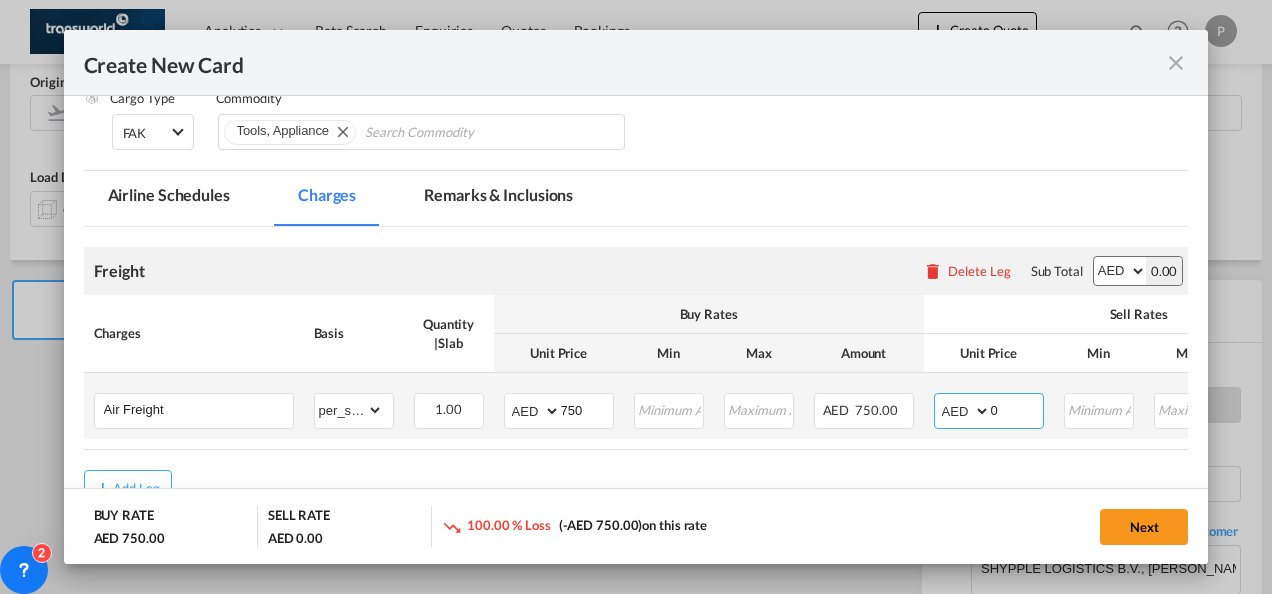 select on "string:USD" 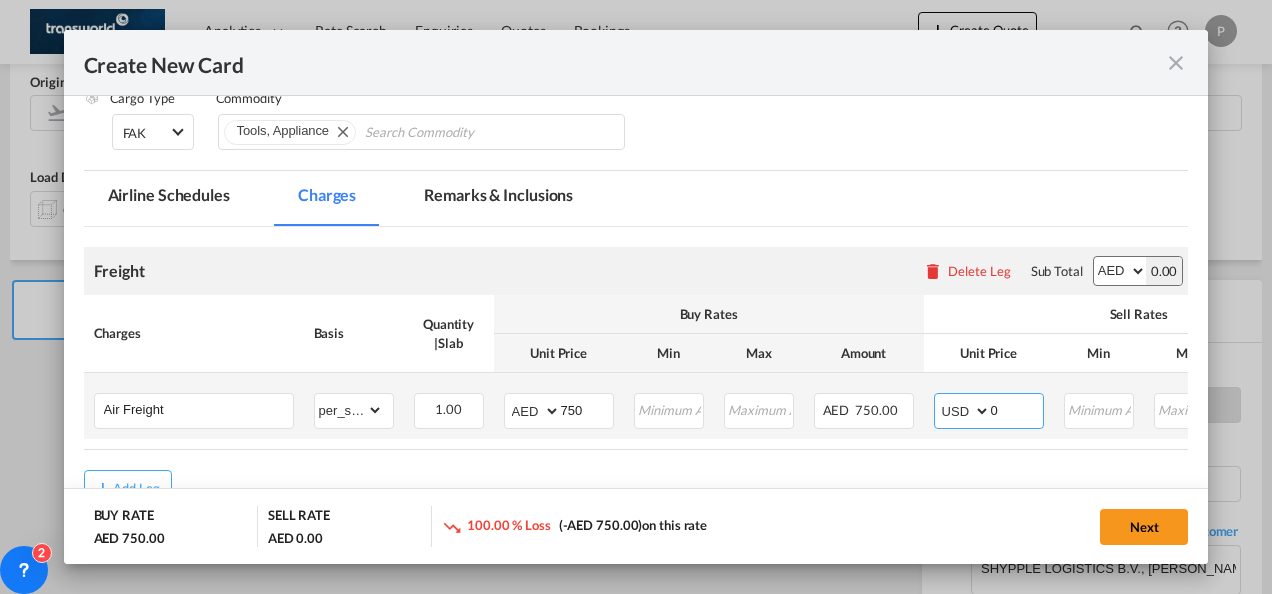 click on "AED AFN ALL AMD ANG AOA ARS AUD AWG AZN BAM BBD BDT BGN BHD BIF BMD BND BOB BRL BSD BTN BWP BYN BZD CAD CDF CHF CLP CNY COP CRC CUC CUP CVE CZK DJF DKK DOP DZD EGP ERN ETB EUR FJD FKP FOK GBP GEL GGP GHS GIP GMD GNF GTQ GYD HKD HNL HRK HTG HUF IDR ILS IMP INR IQD IRR ISK JMD JOD JPY KES KGS KHR KID KMF KRW KWD KYD KZT LAK LBP LKR LRD LSL LYD MAD MDL MGA MKD MMK MNT MOP MRU MUR MVR MWK MXN MYR MZN NAD NGN NIO NOK NPR NZD OMR PAB PEN PGK PHP PKR PLN PYG QAR RON RSD RUB RWF SAR SBD SCR SDG SEK SGD SHP SLL SOS SRD SSP STN SYP SZL THB TJS TMT TND TOP TRY TTD TVD TWD TZS UAH UGX USD UYU UZS VES VND VUV WST XAF XCD XDR XOF XPF YER ZAR ZMW" at bounding box center [964, 411] 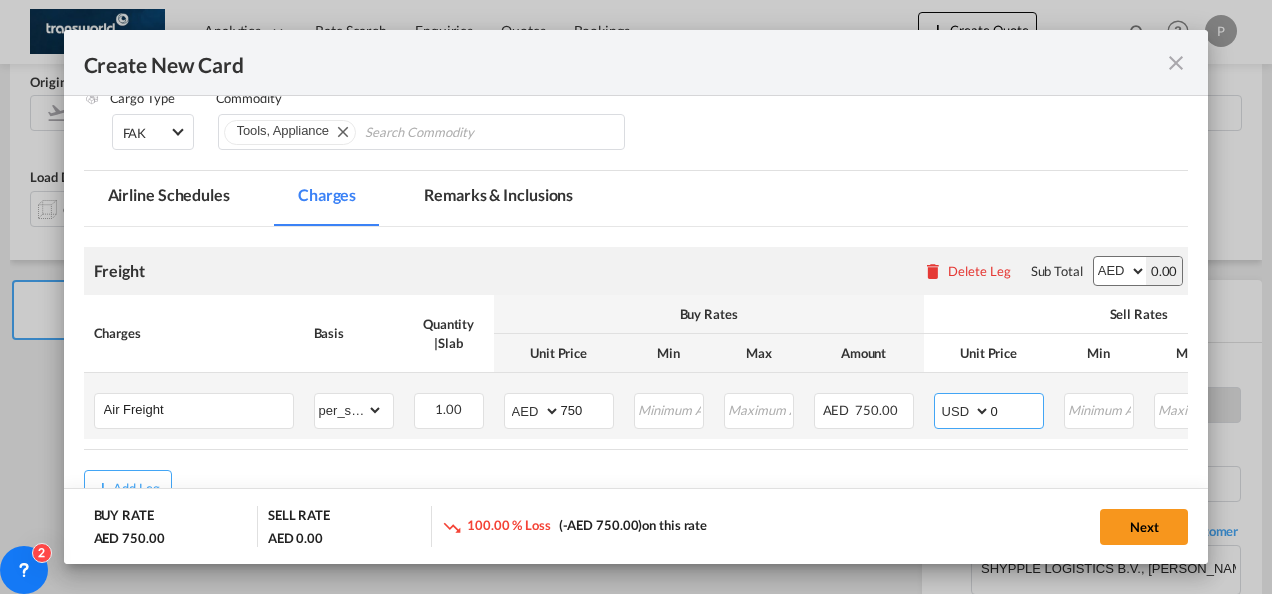 click on "0" at bounding box center (1017, 409) 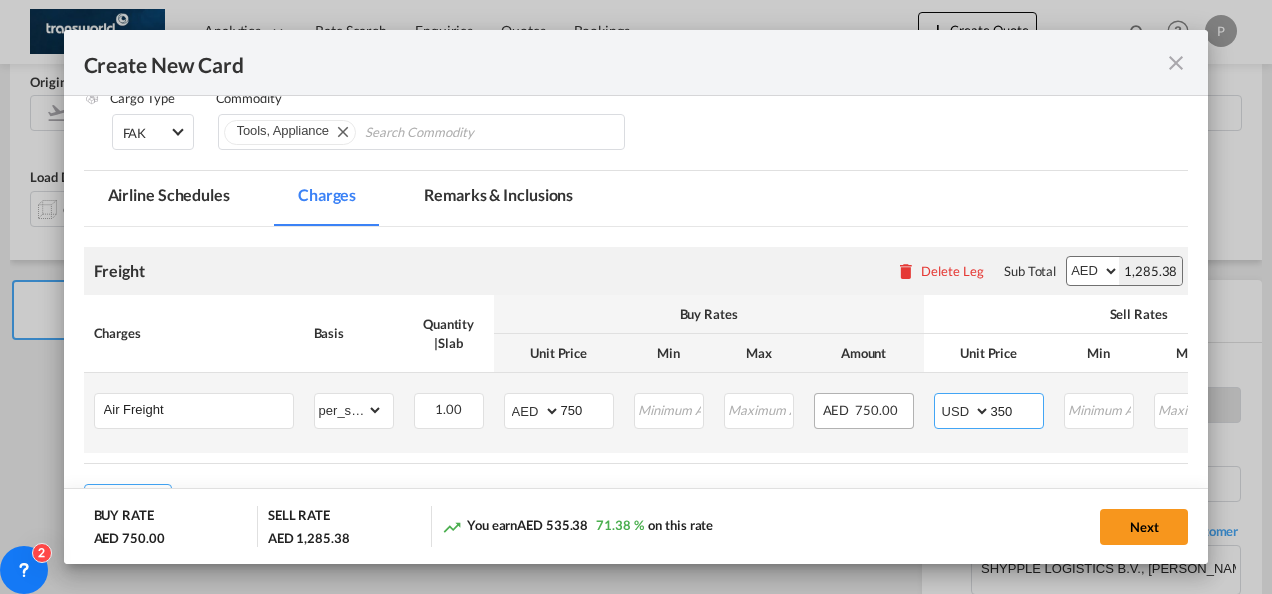 scroll, scrollTop: 474, scrollLeft: 0, axis: vertical 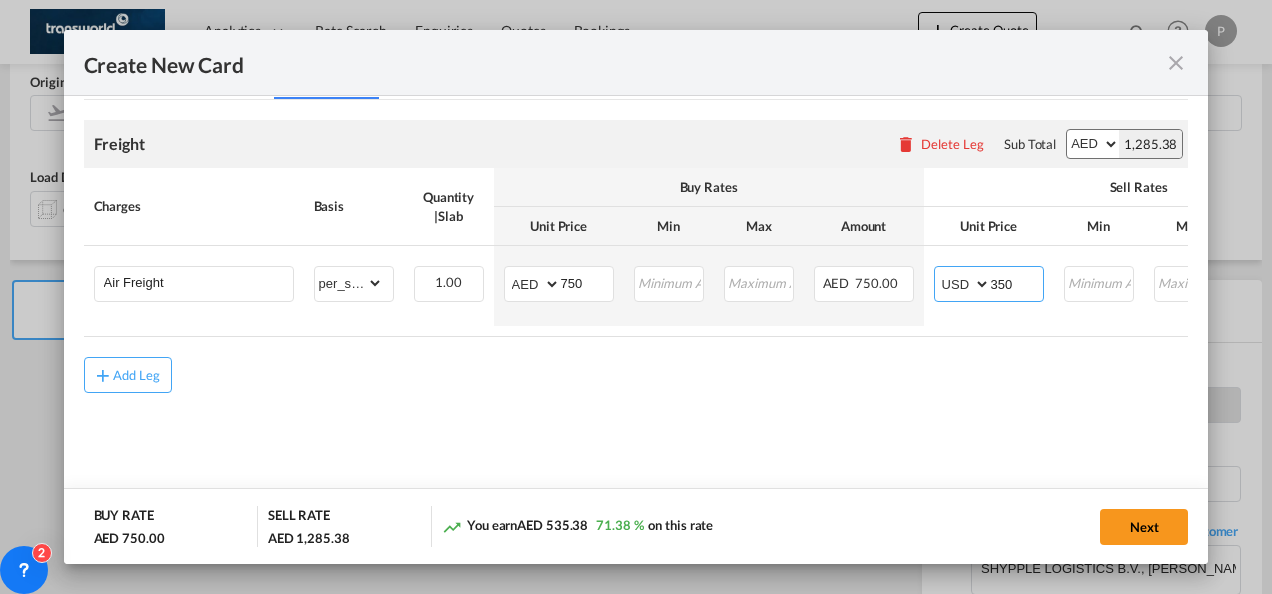 type on "350" 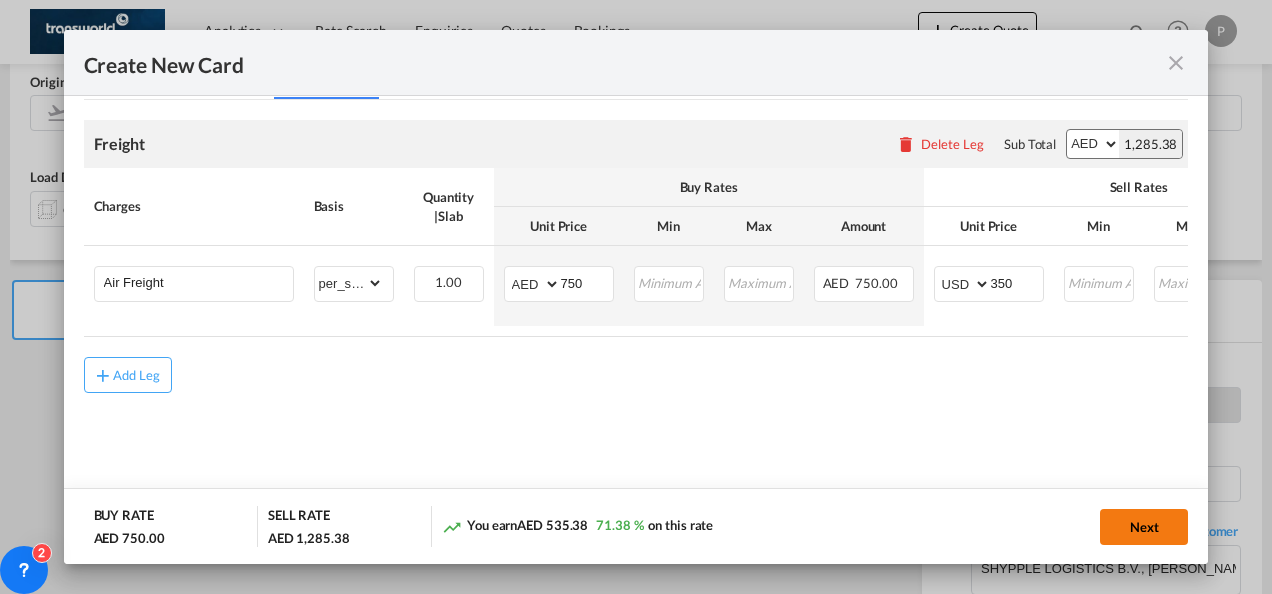 click on "Next" 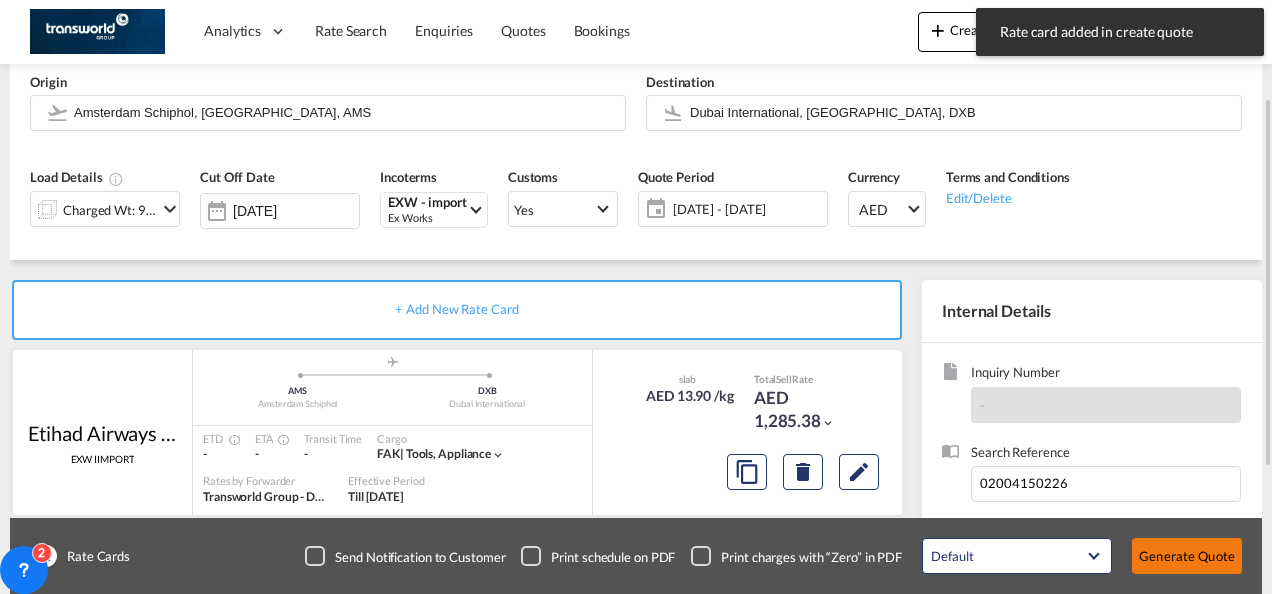 click on "Generate Quote" at bounding box center (1187, 556) 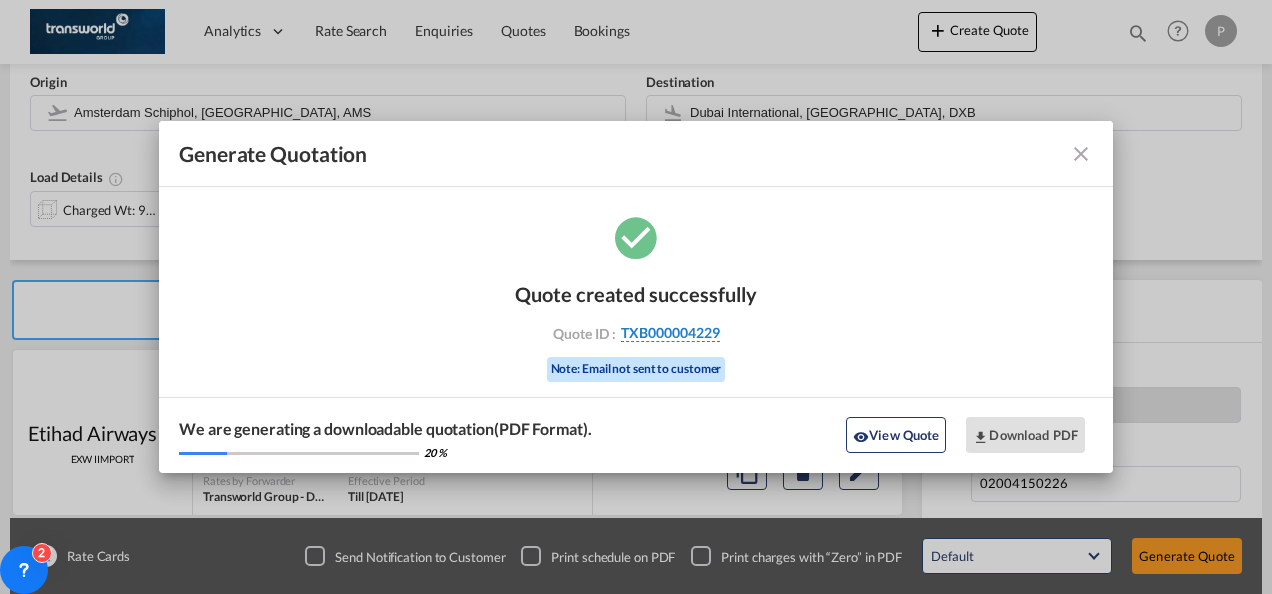 click on "TXB000004229" at bounding box center (670, 333) 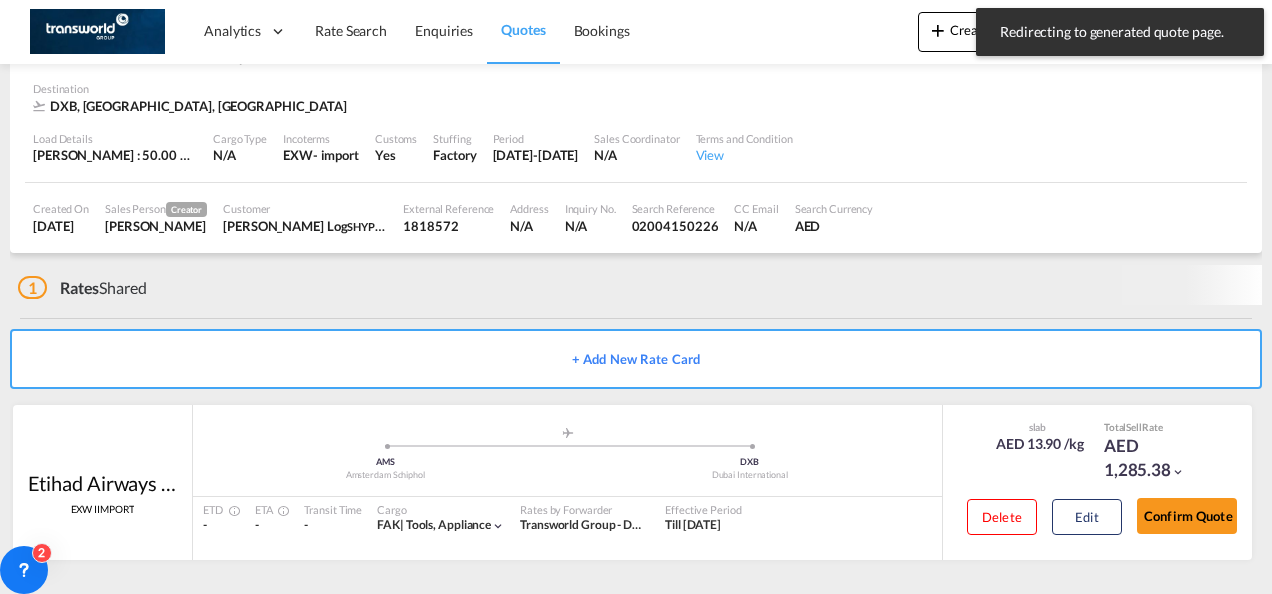 scroll, scrollTop: 122, scrollLeft: 0, axis: vertical 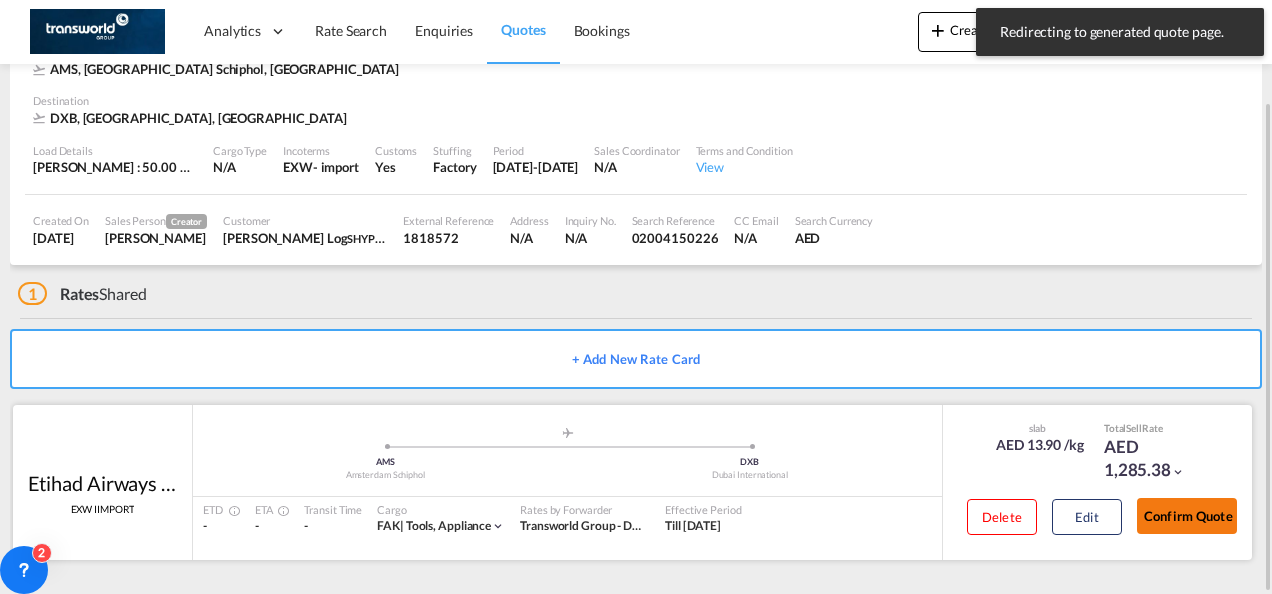 click on "Confirm Quote" at bounding box center (1187, 516) 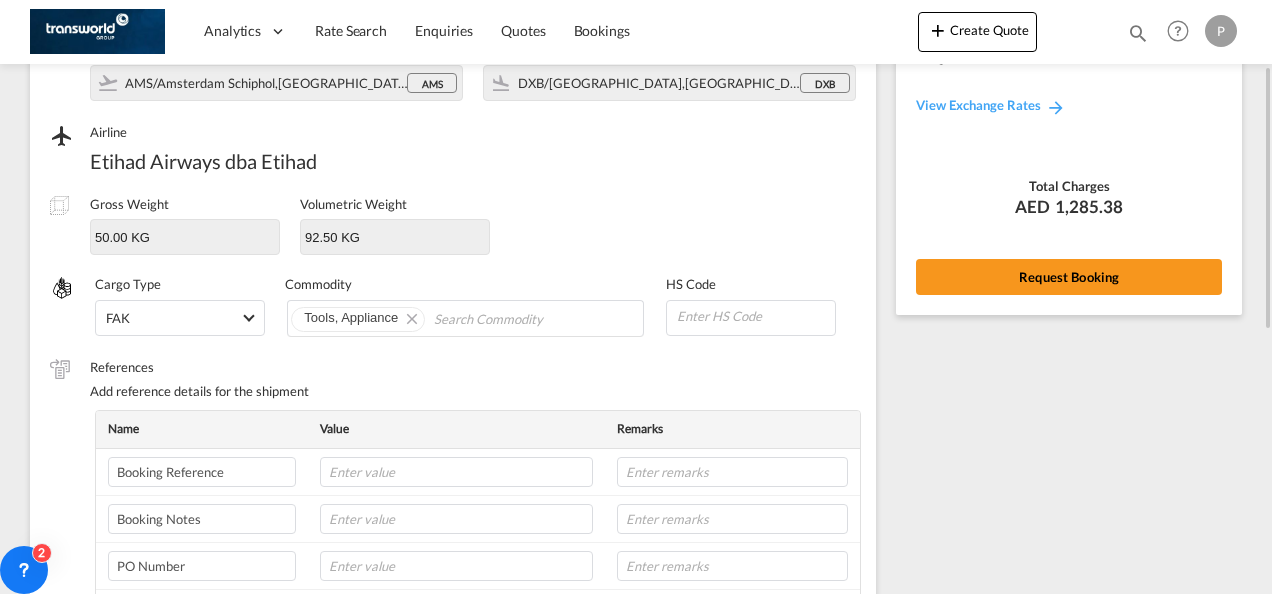 scroll, scrollTop: 184, scrollLeft: 0, axis: vertical 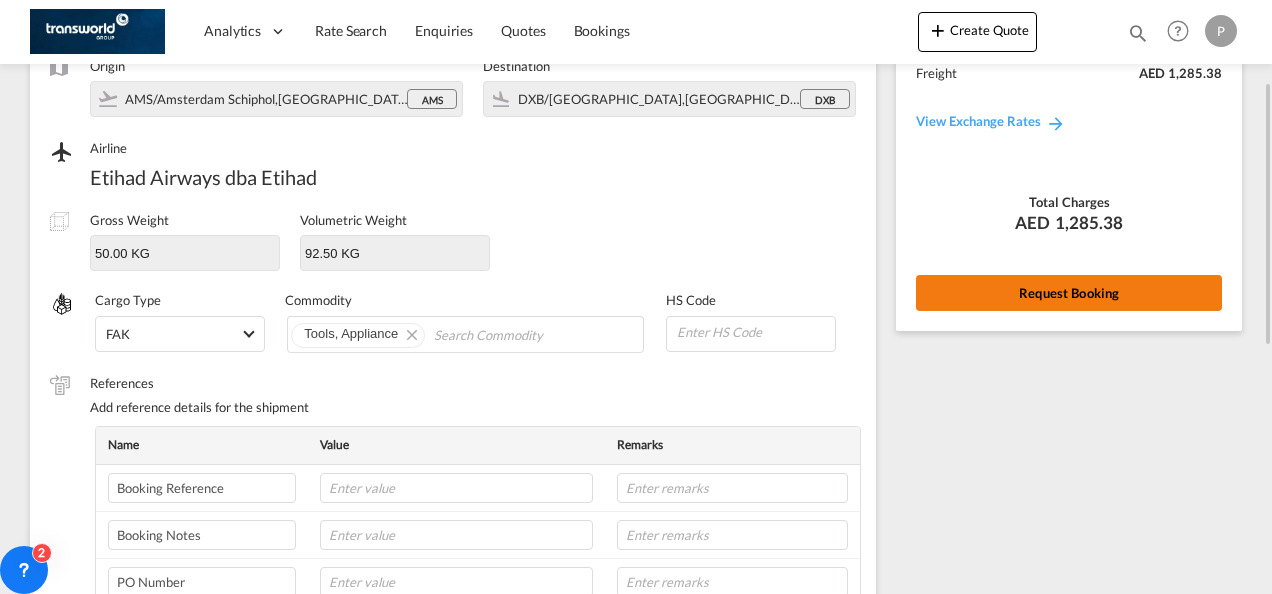 click on "Request Booking" at bounding box center (1069, 293) 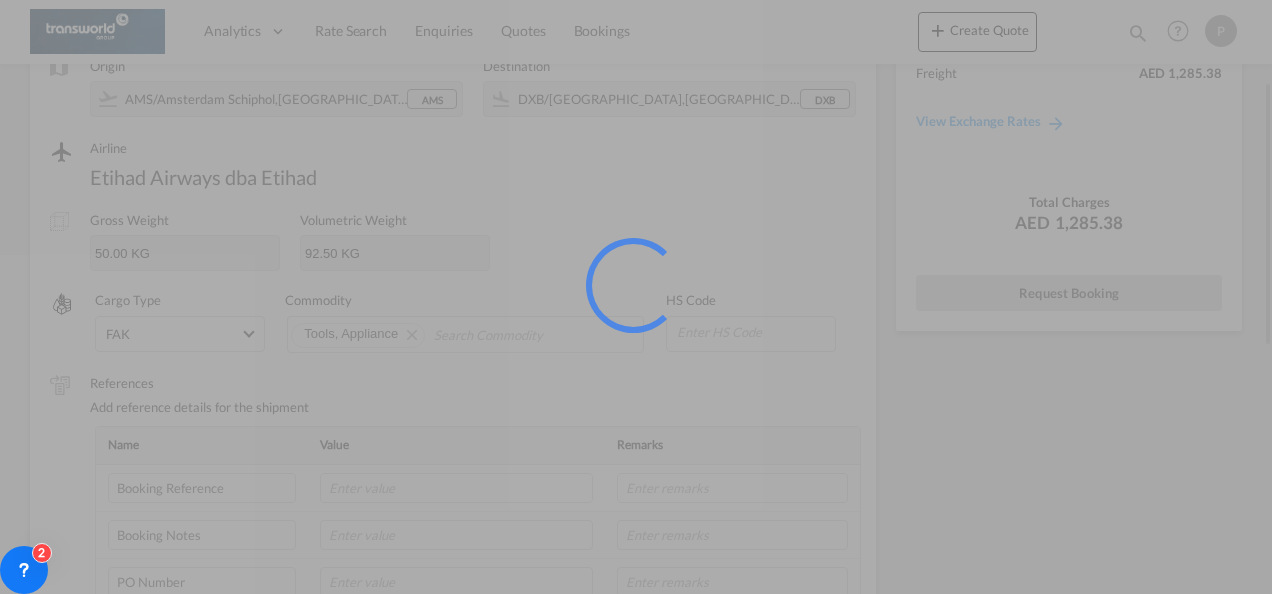 scroll, scrollTop: 37, scrollLeft: 0, axis: vertical 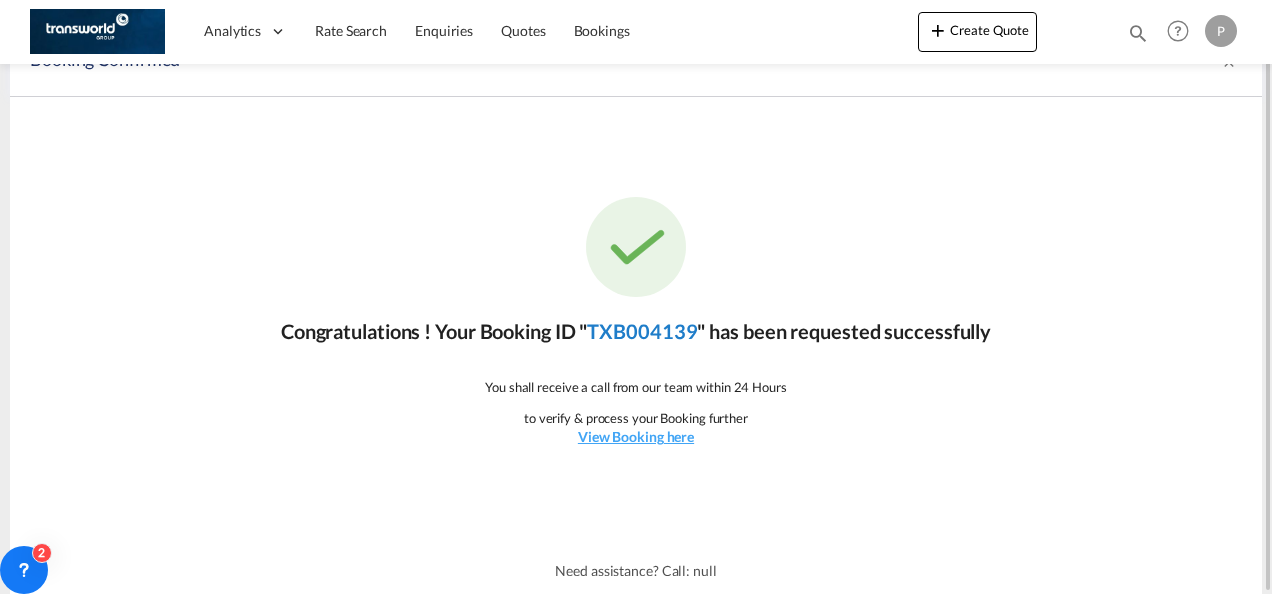 click on "TXB004139" 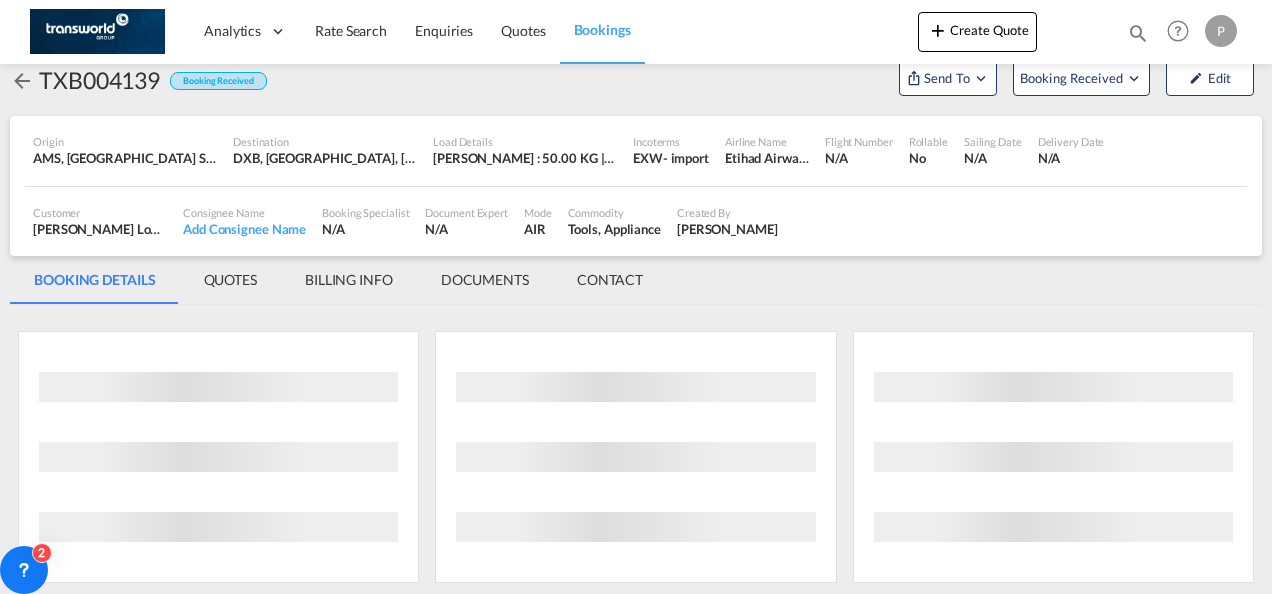 scroll, scrollTop: 1176, scrollLeft: 0, axis: vertical 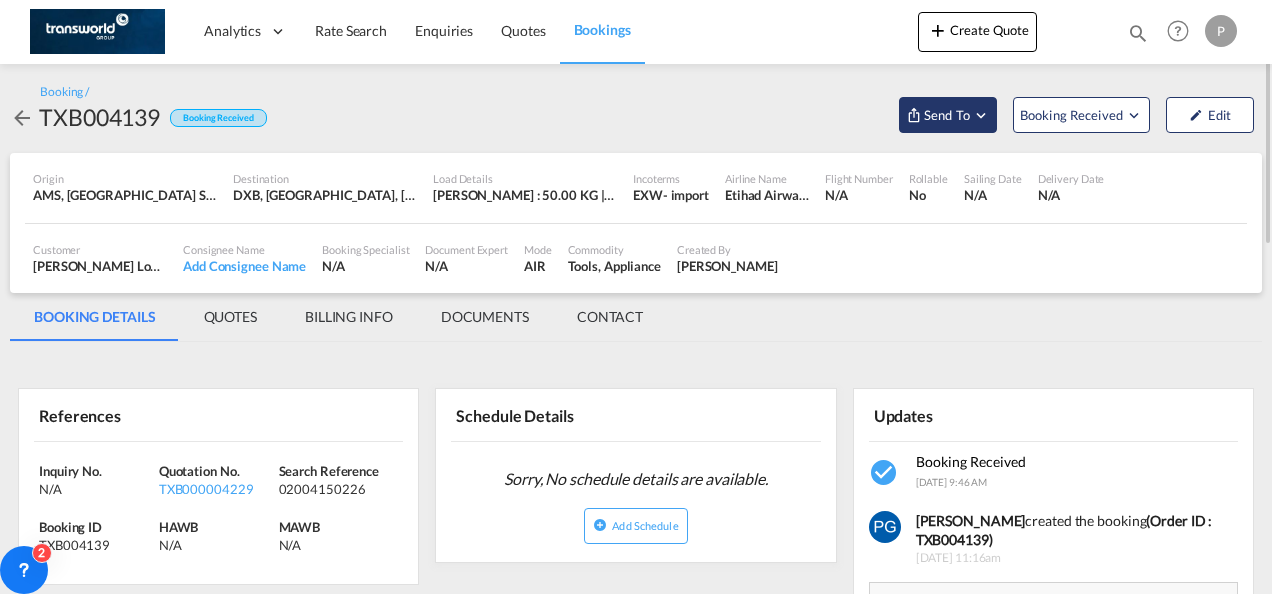 click on "Send To" at bounding box center [947, 115] 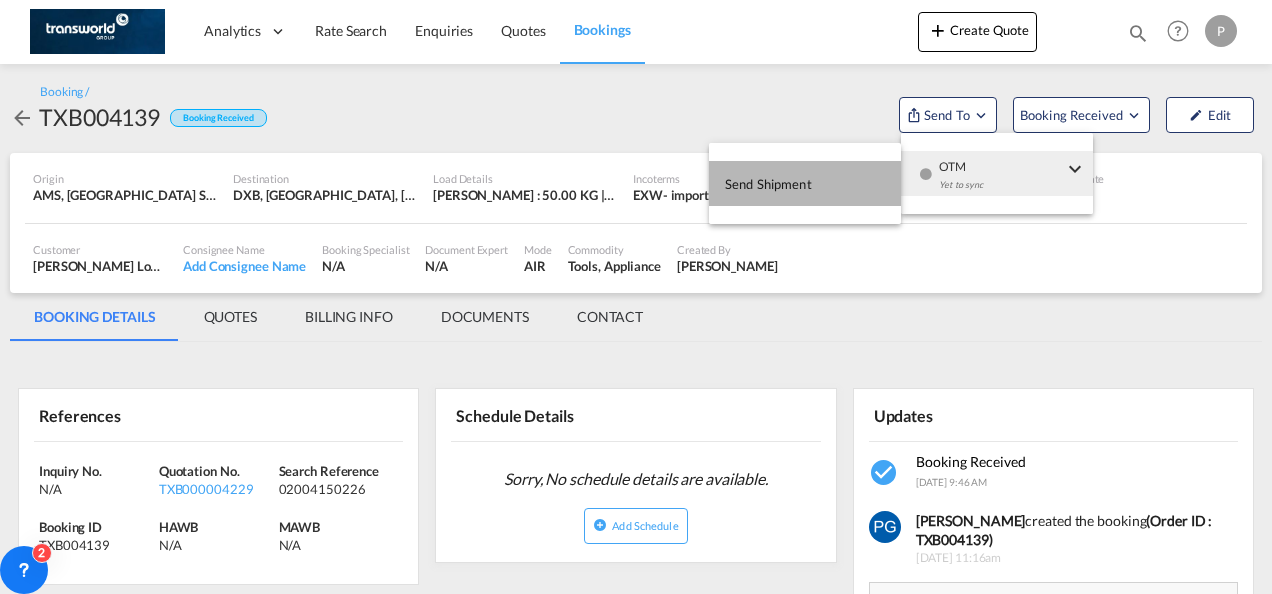 click on "Send Shipment" at bounding box center (805, 183) 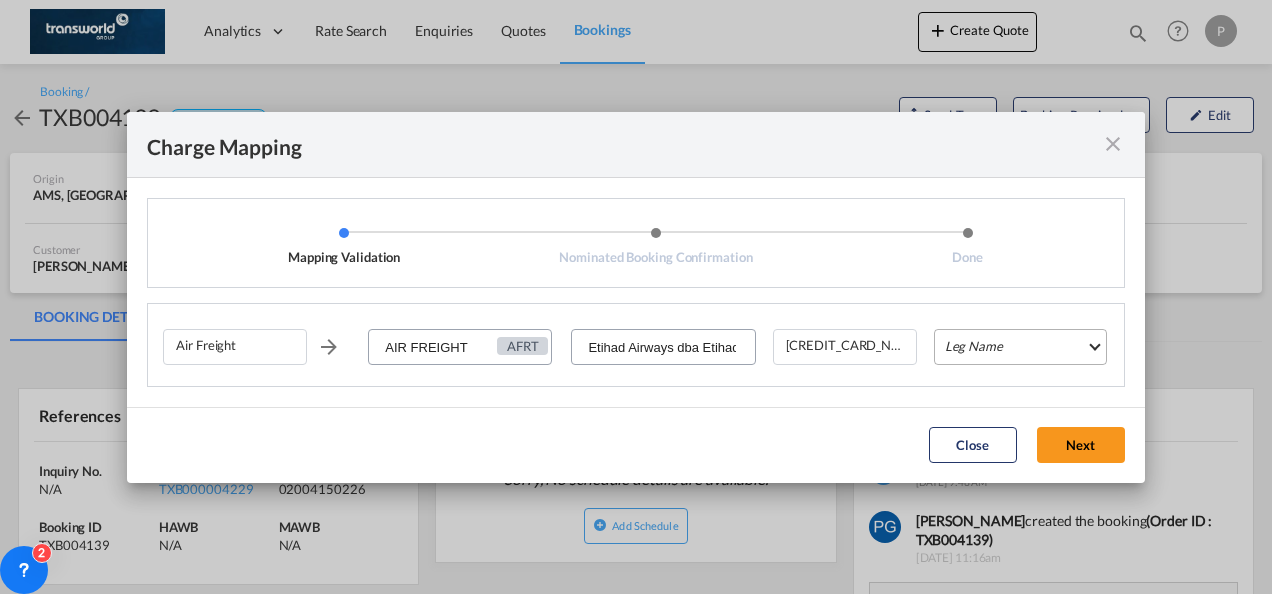 click on "Leg Name HANDLING ORIGIN HANDLING DESTINATION OTHERS TL PICK UP CUSTOMS ORIGIN AIR CUSTOMS DESTINATION TL DELIVERY" at bounding box center [1020, 347] 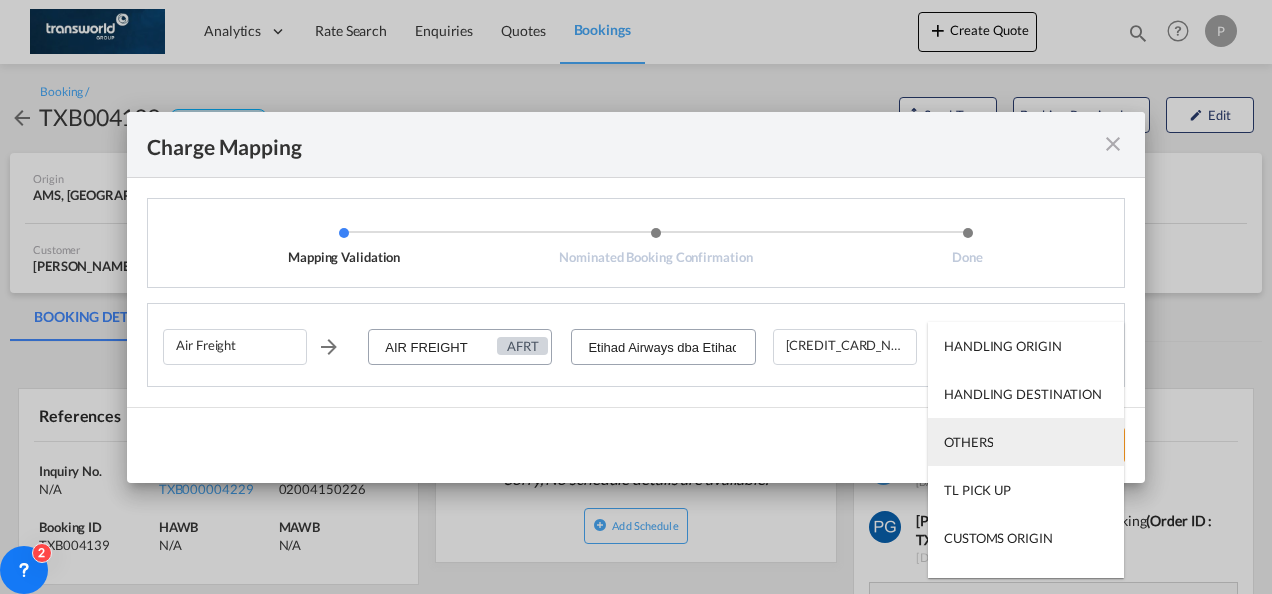 scroll, scrollTop: 128, scrollLeft: 0, axis: vertical 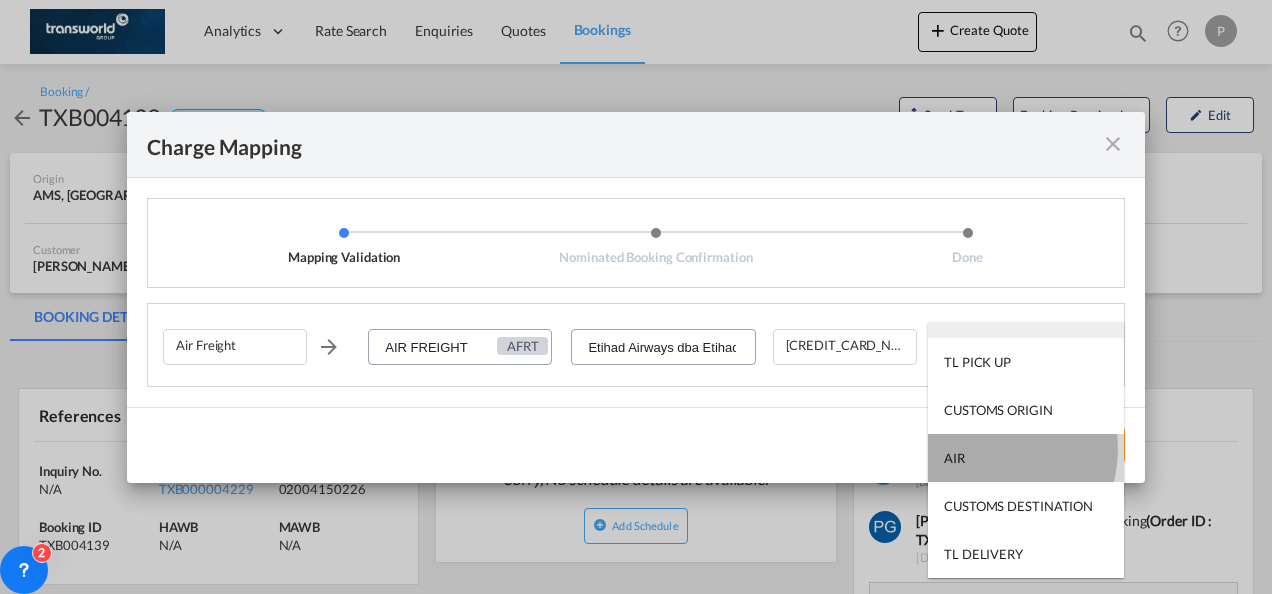 click on "AIR" at bounding box center (1026, 458) 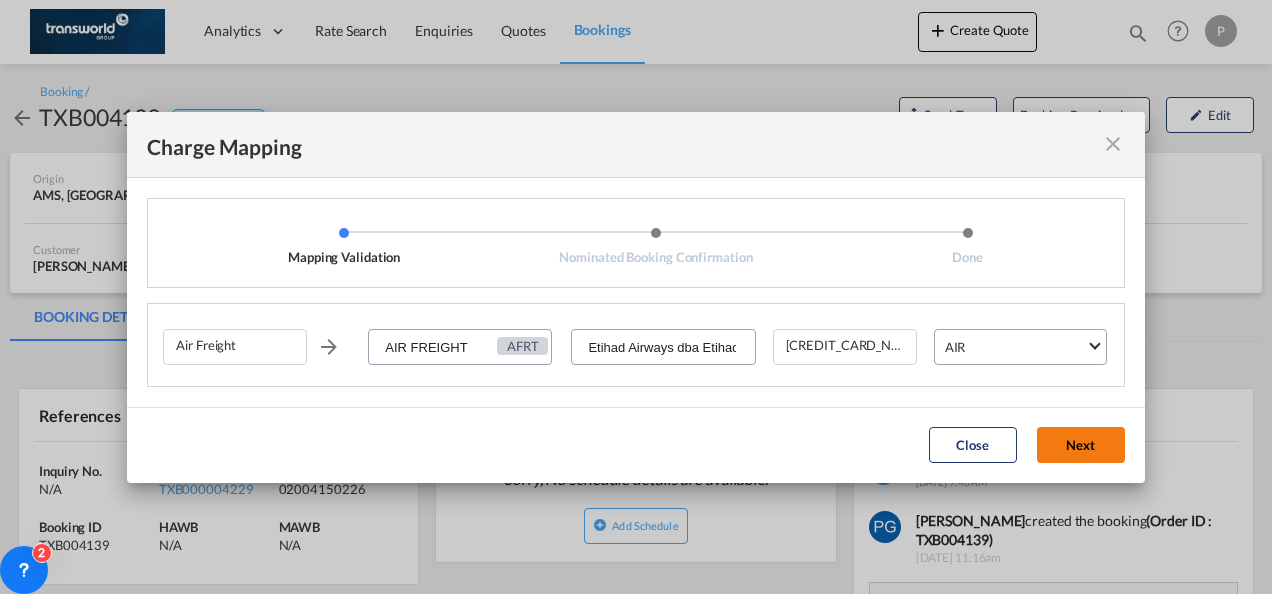 click on "Next" 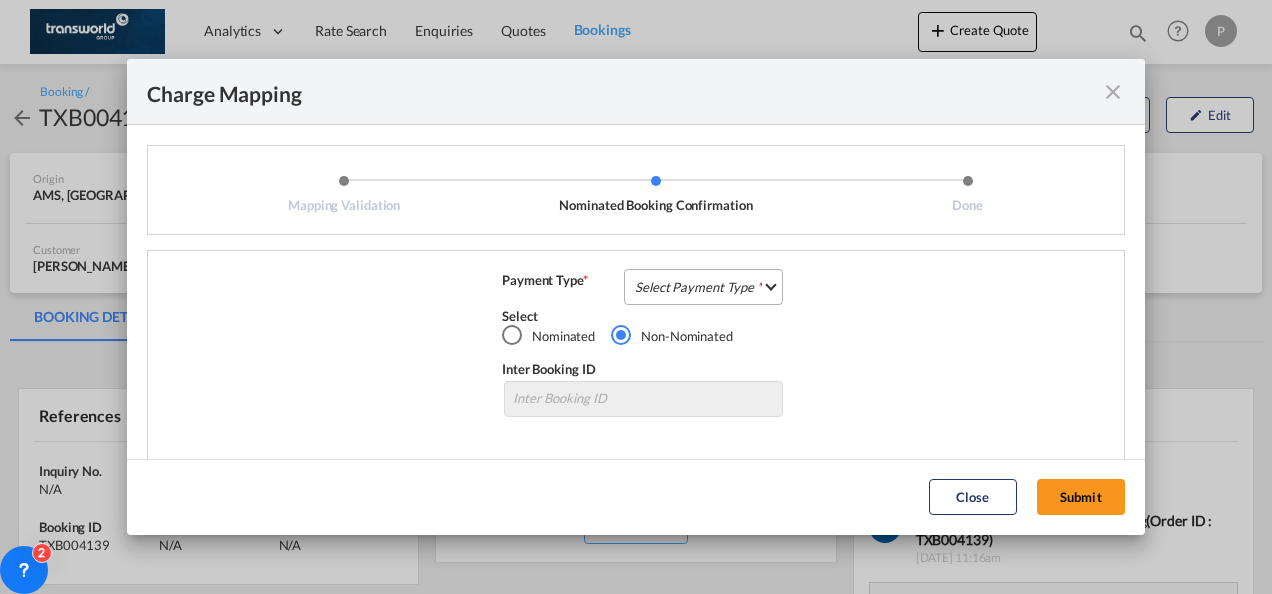 click on "Select Payment Type
COLLECT
PREPAID" at bounding box center (703, 287) 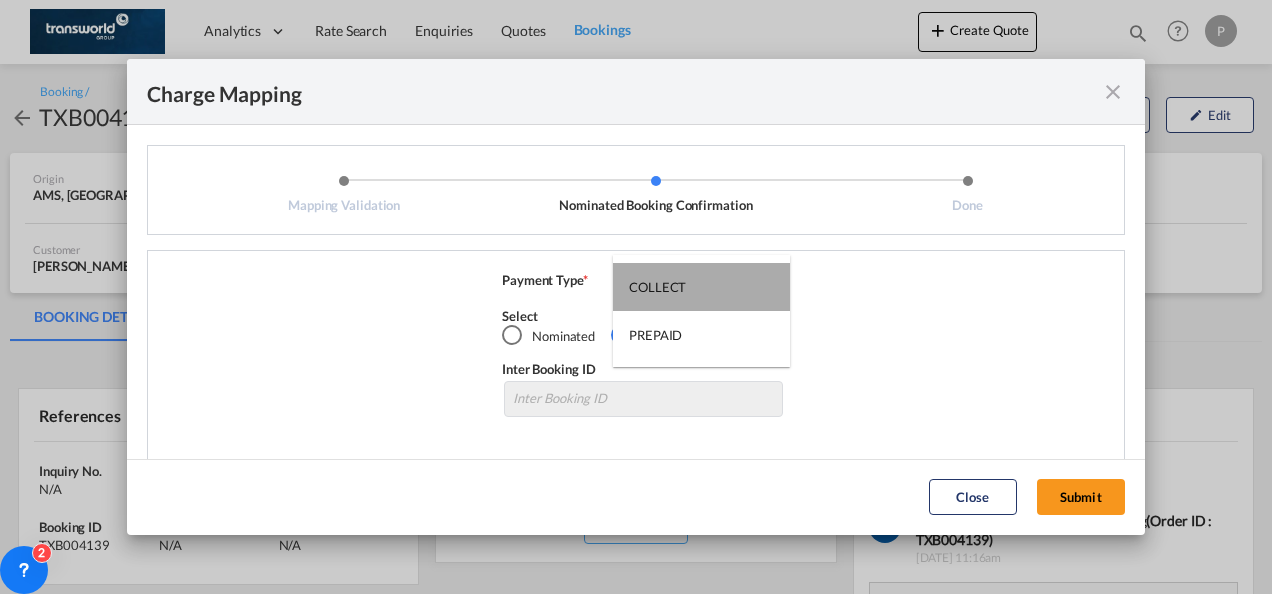 click on "COLLECT" at bounding box center [701, 287] 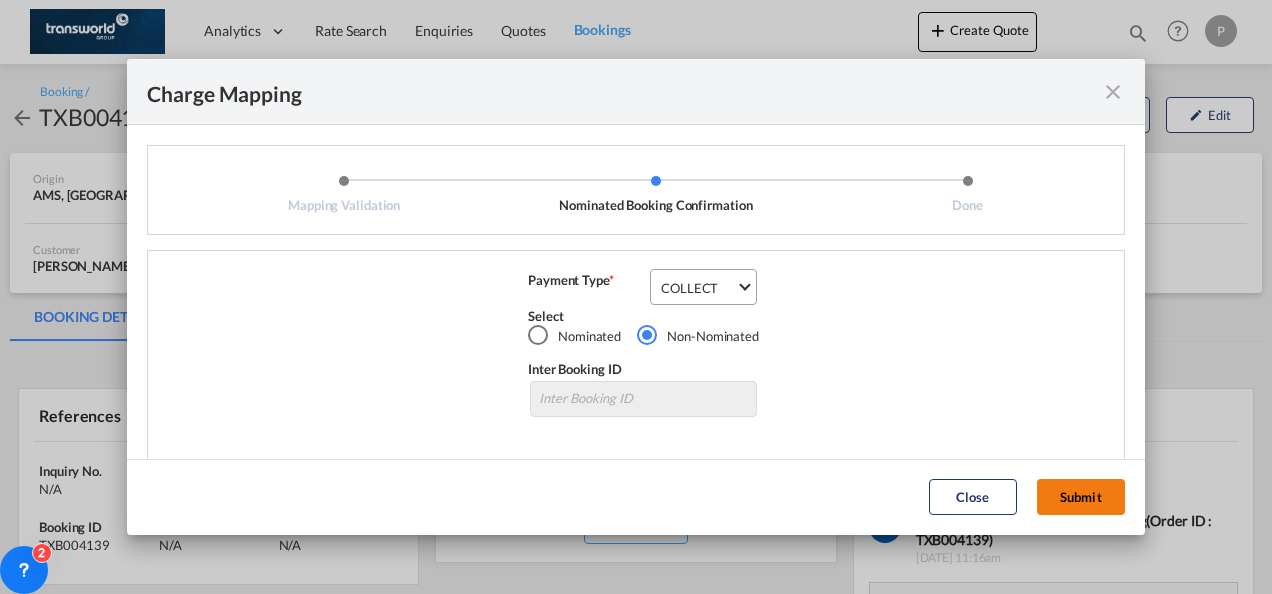 click on "Submit" 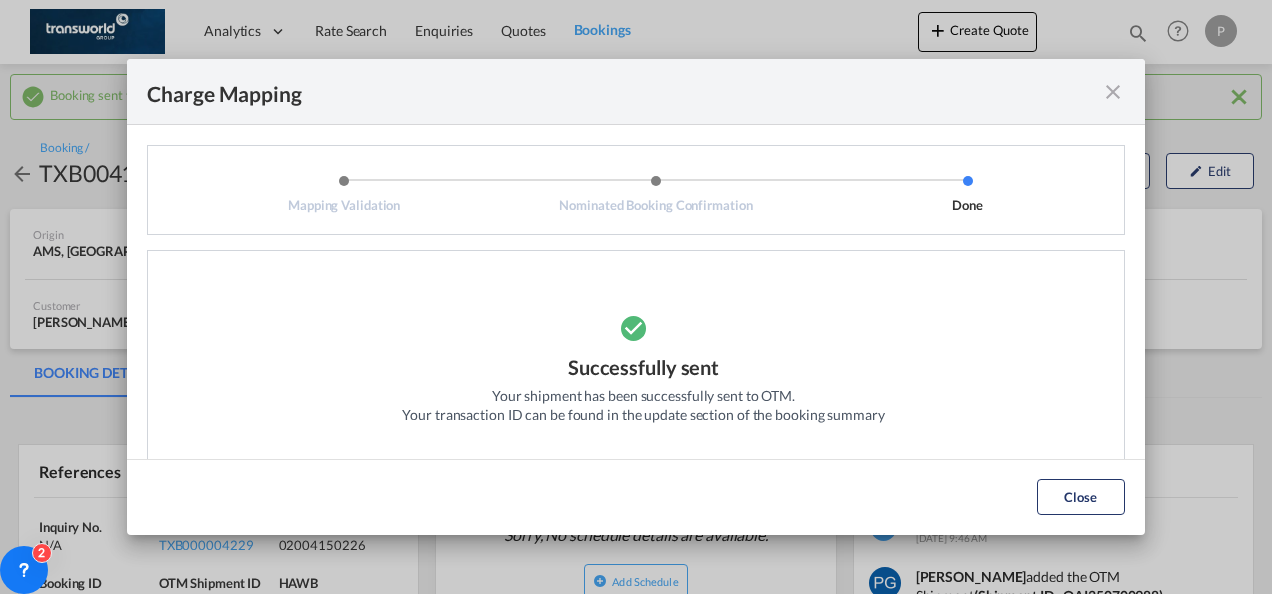 click at bounding box center [1113, 92] 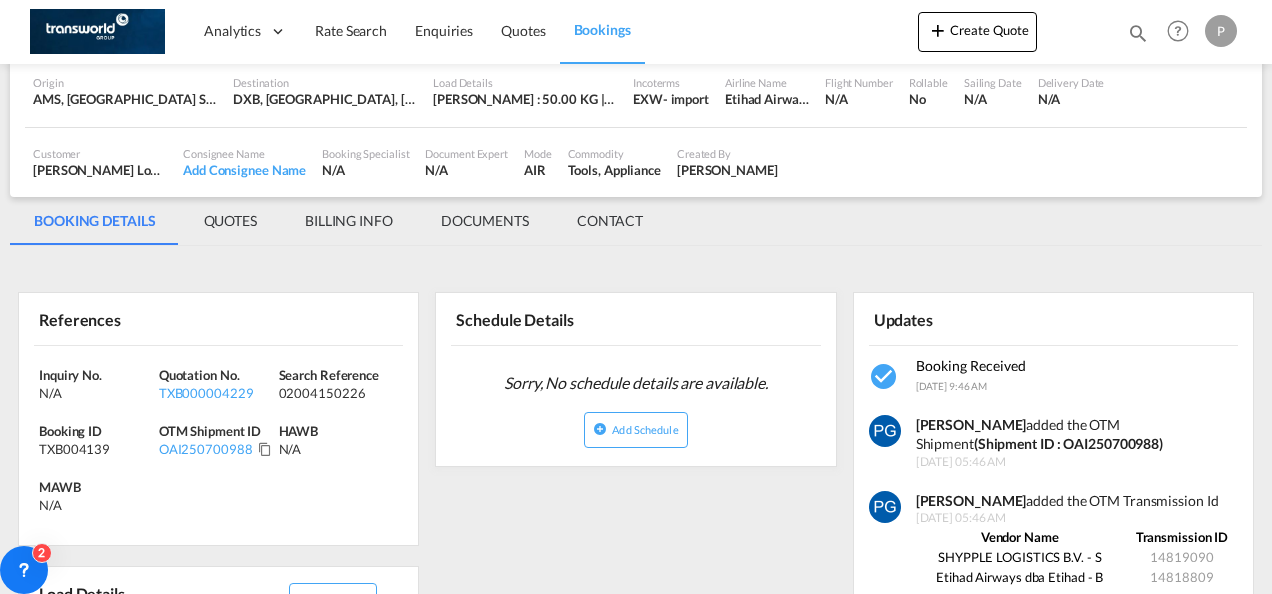 scroll, scrollTop: 153, scrollLeft: 0, axis: vertical 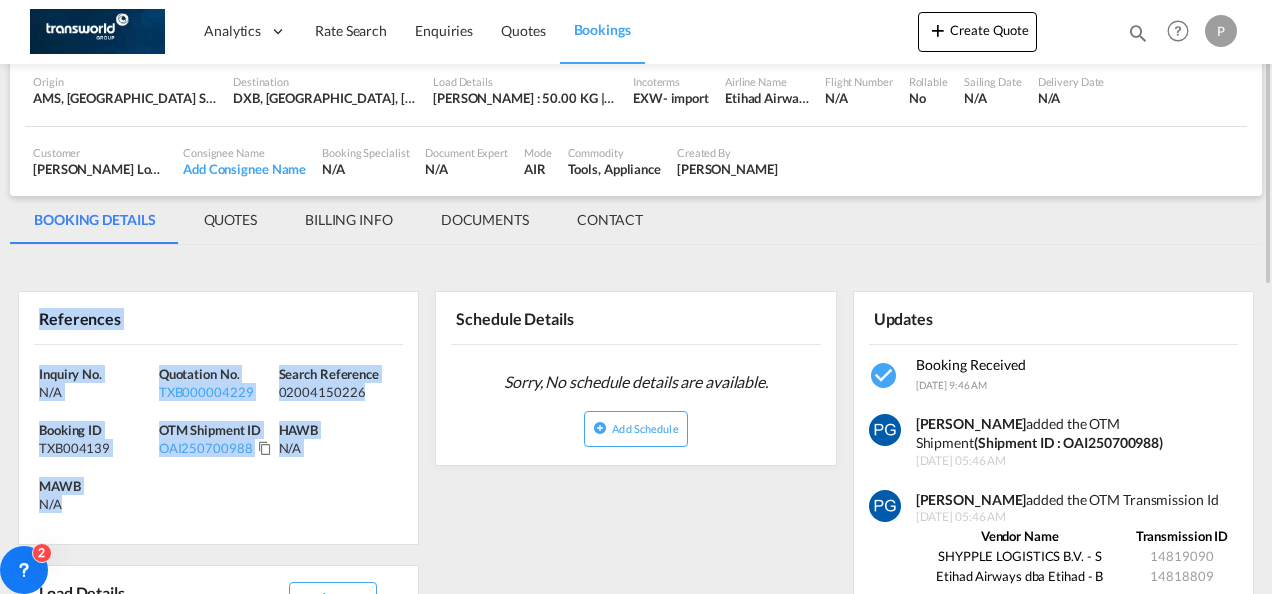 drag, startPoint x: 37, startPoint y: 312, endPoint x: 100, endPoint y: 498, distance: 196.37973 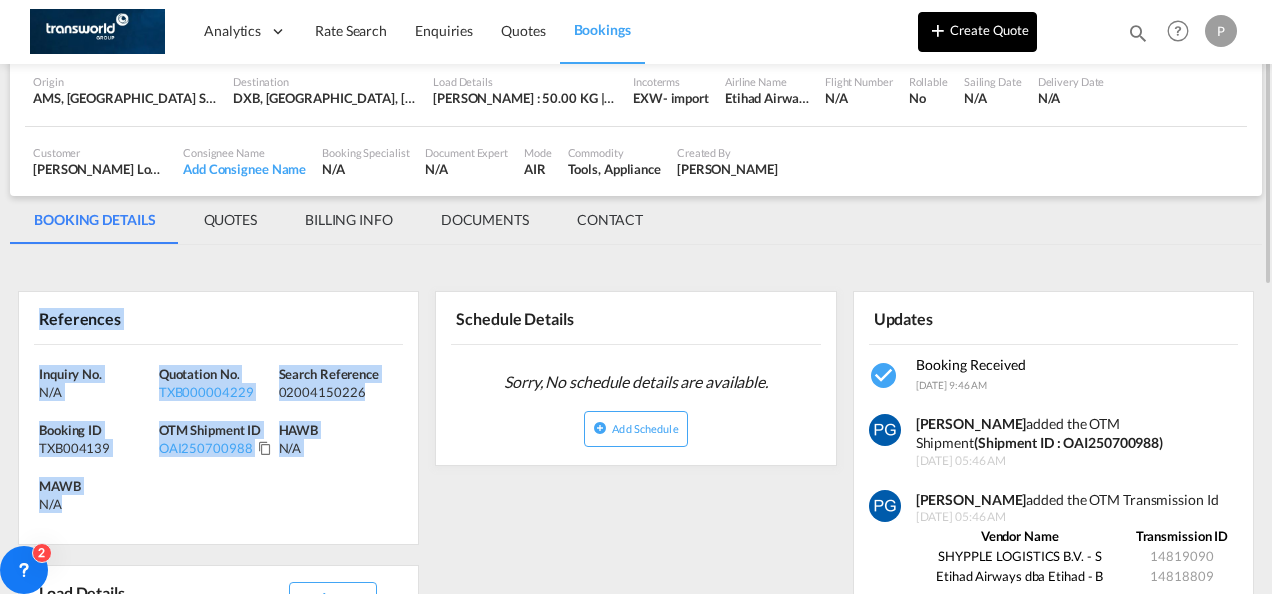 click on "Create Quote" at bounding box center (977, 32) 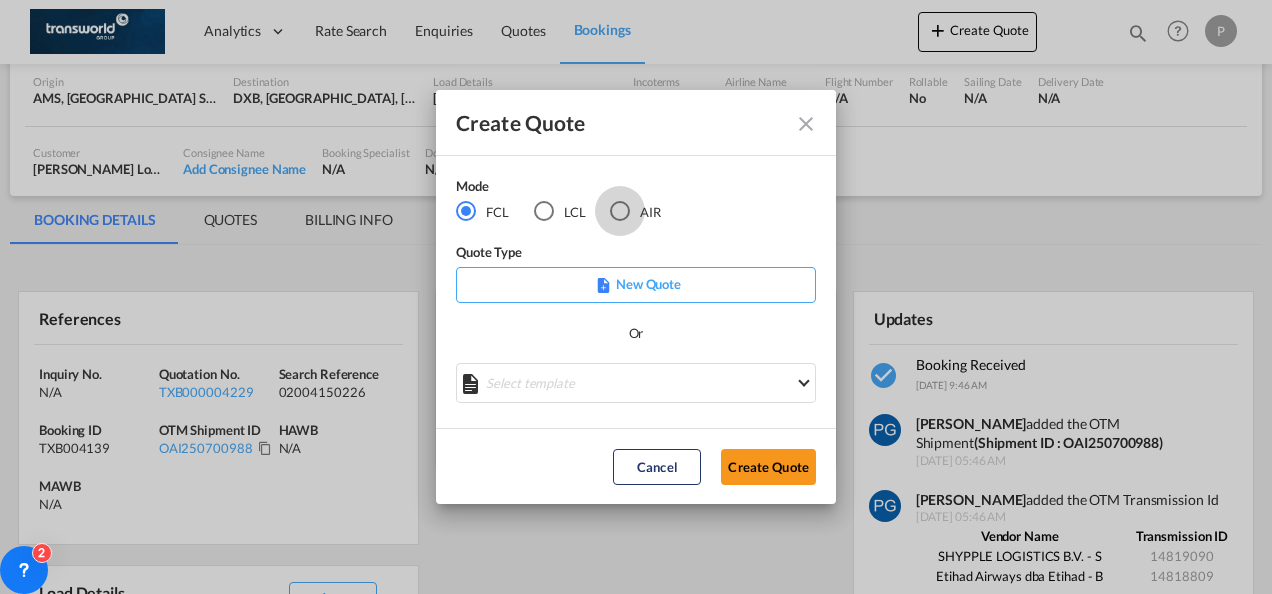 click at bounding box center (620, 211) 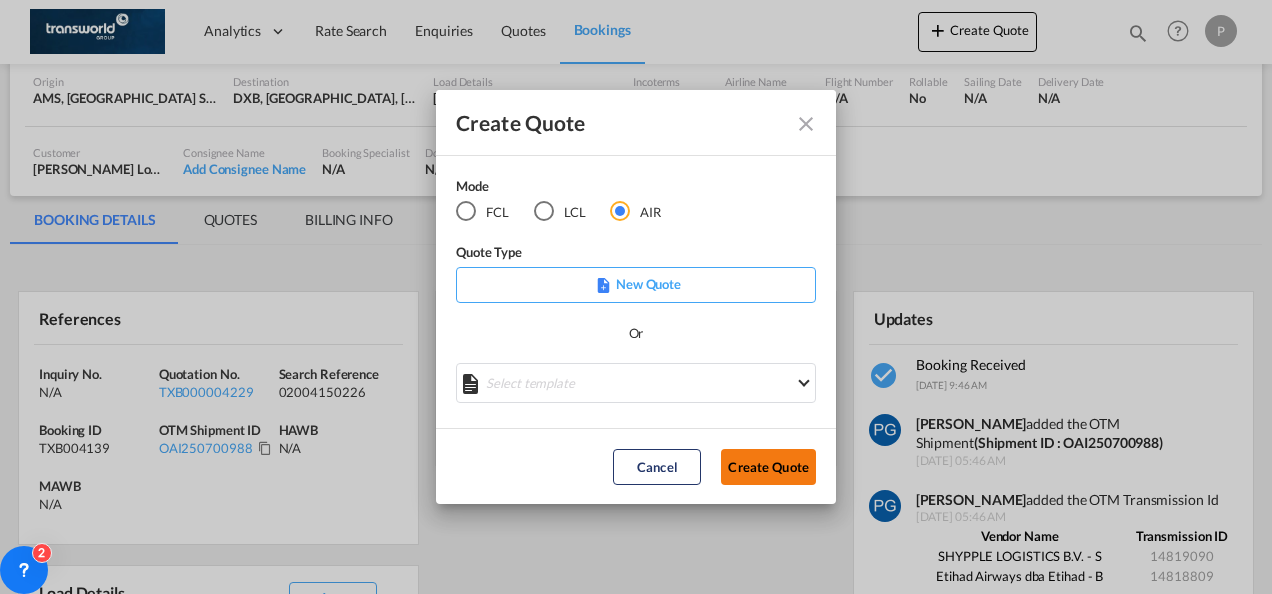 click on "Create Quote" 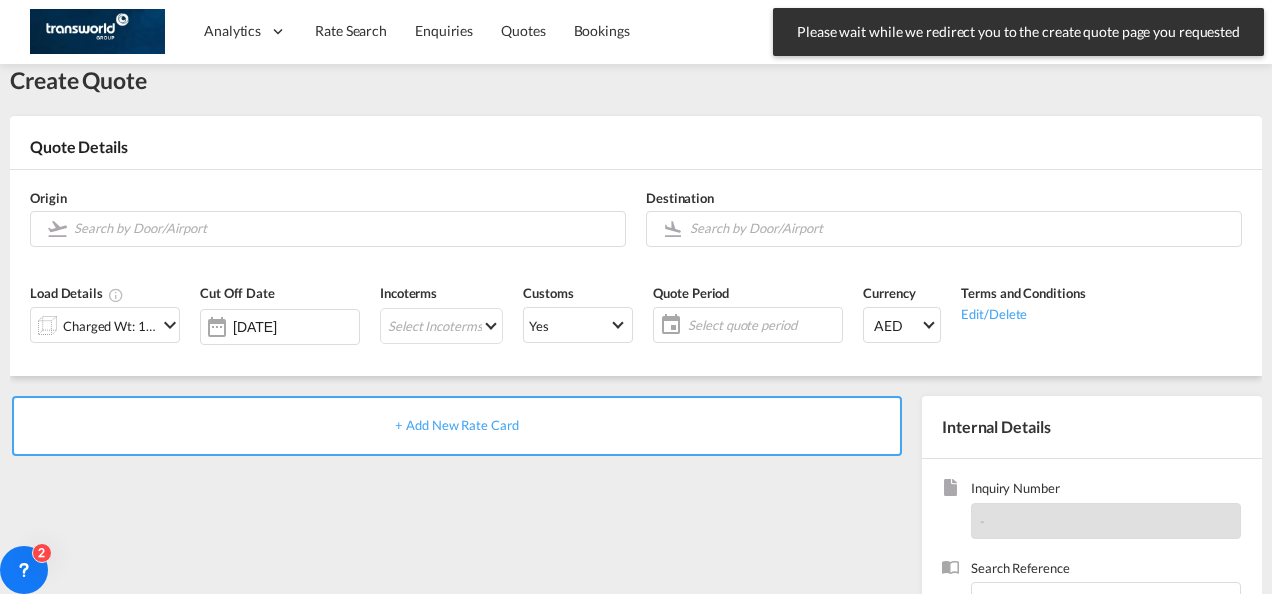 scroll, scrollTop: 0, scrollLeft: 0, axis: both 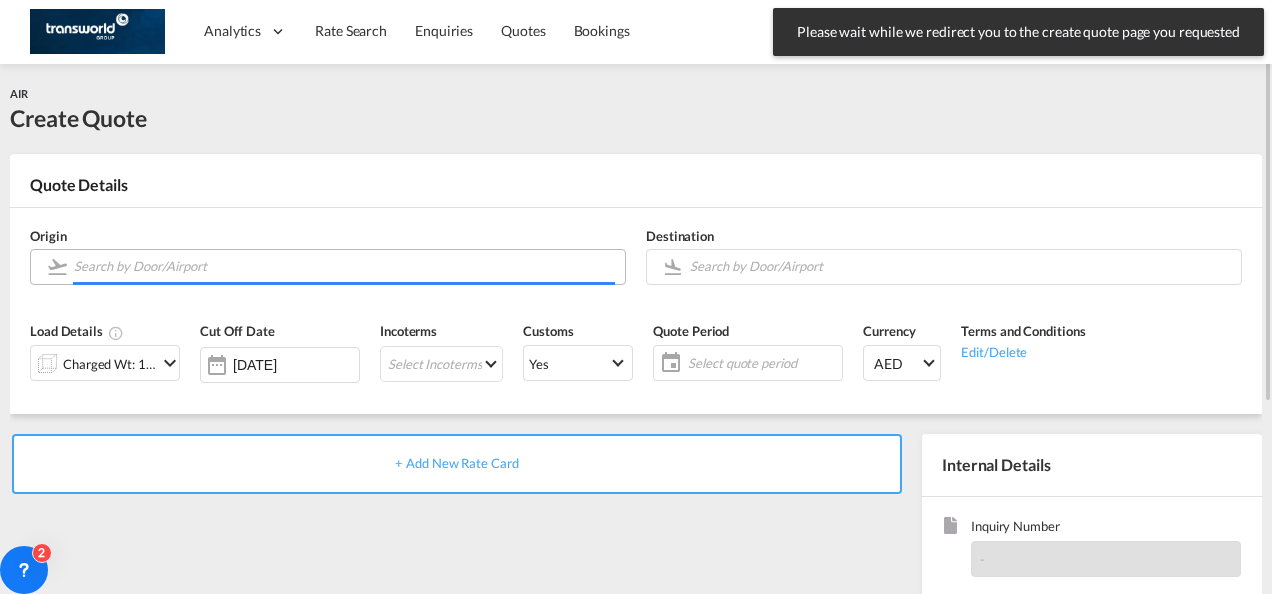 click at bounding box center [344, 266] 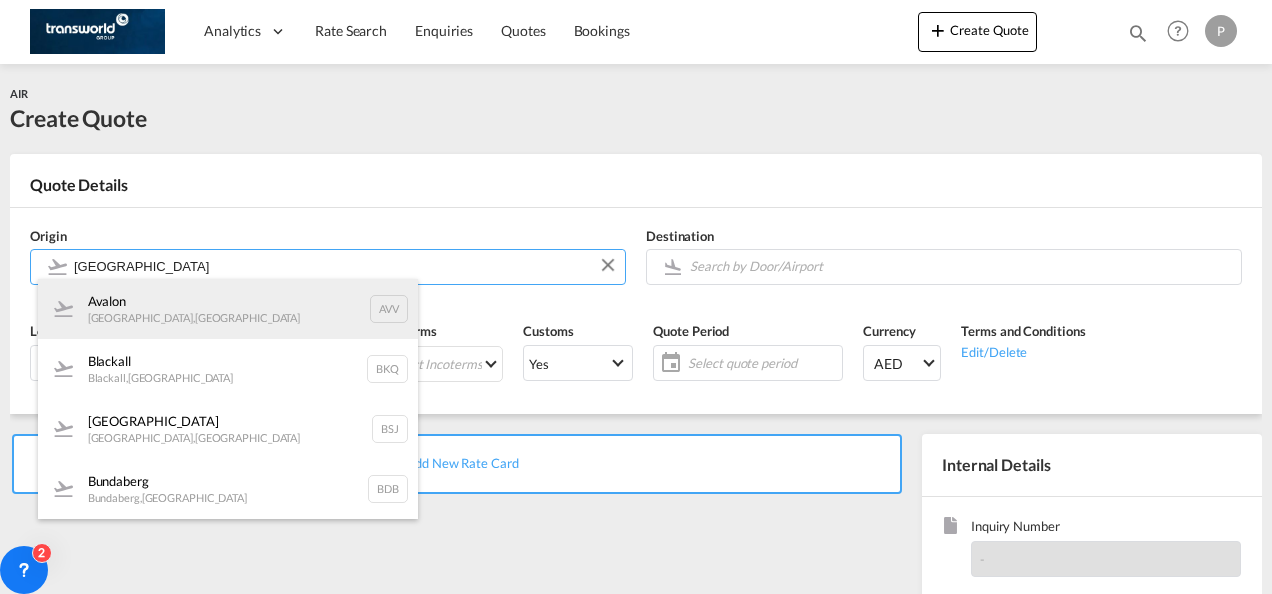 click on "Avalon [GEOGRAPHIC_DATA] ,  [GEOGRAPHIC_DATA]
AVV" at bounding box center (228, 309) 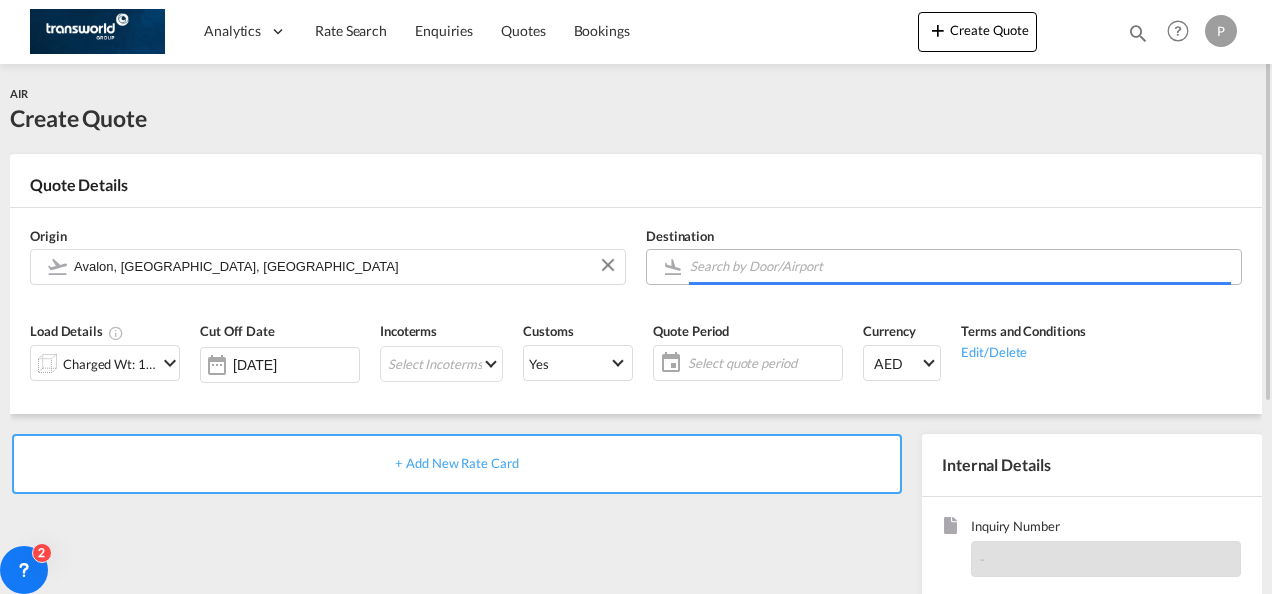 click on "Analytics
Dashboard
Rate Search
Enquiries
Quotes
Bookings" at bounding box center (636, 297) 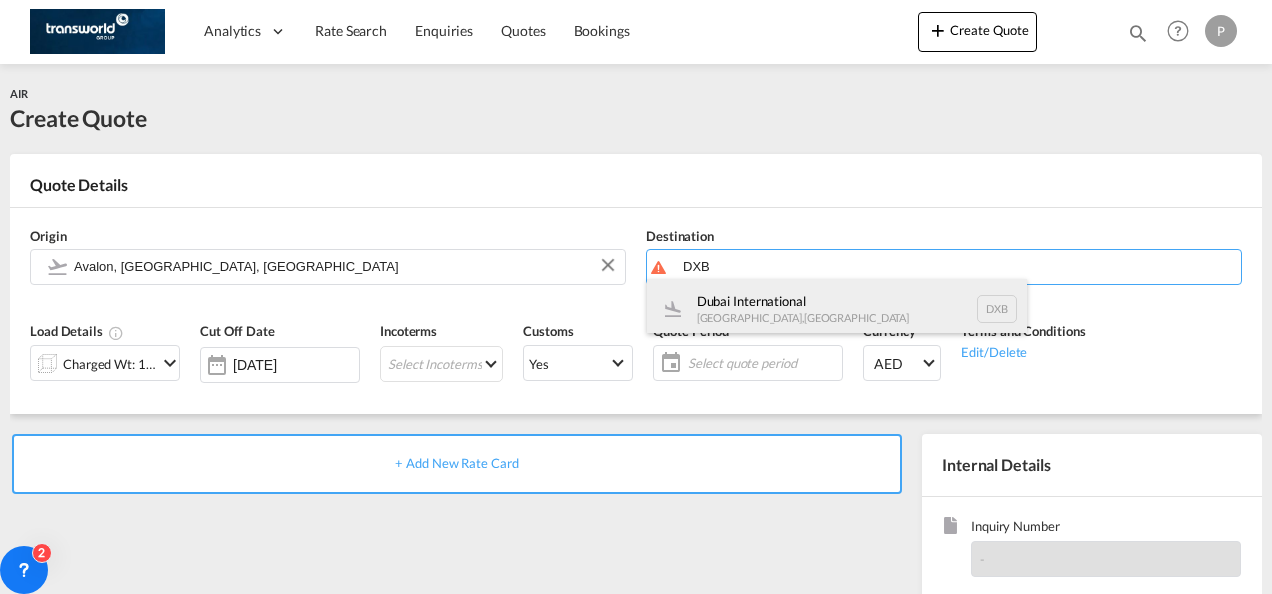 click on "Dubai International
[GEOGRAPHIC_DATA] ,  [GEOGRAPHIC_DATA]
DXB" at bounding box center (837, 309) 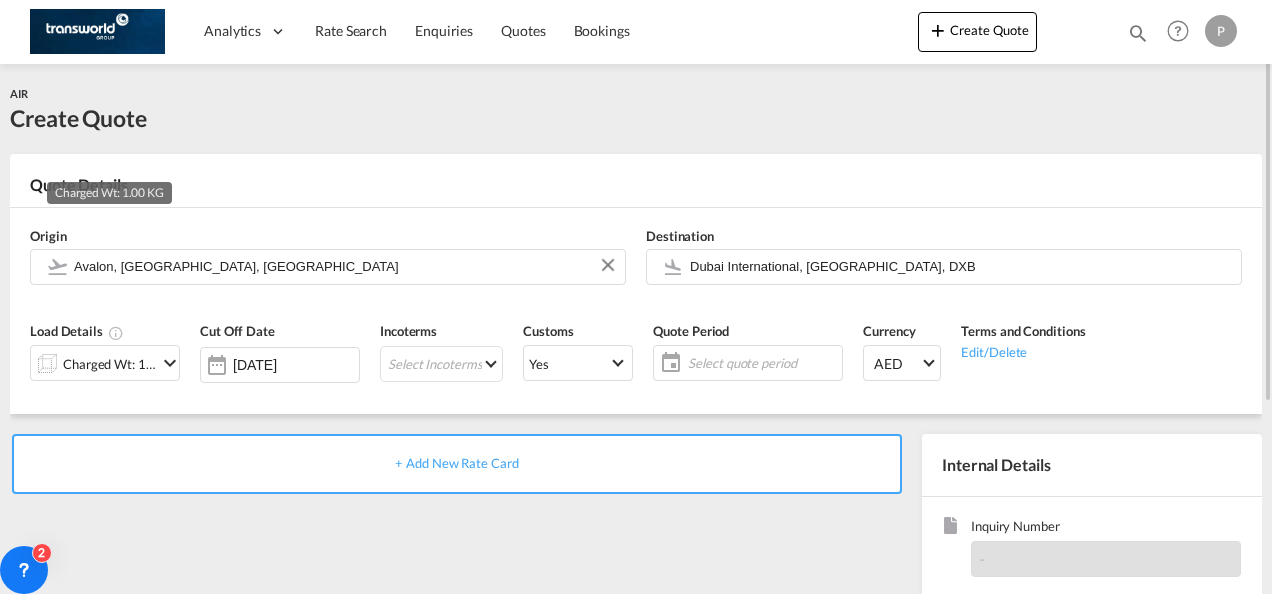 click on "Charged Wt: 1.00 KG" at bounding box center (110, 364) 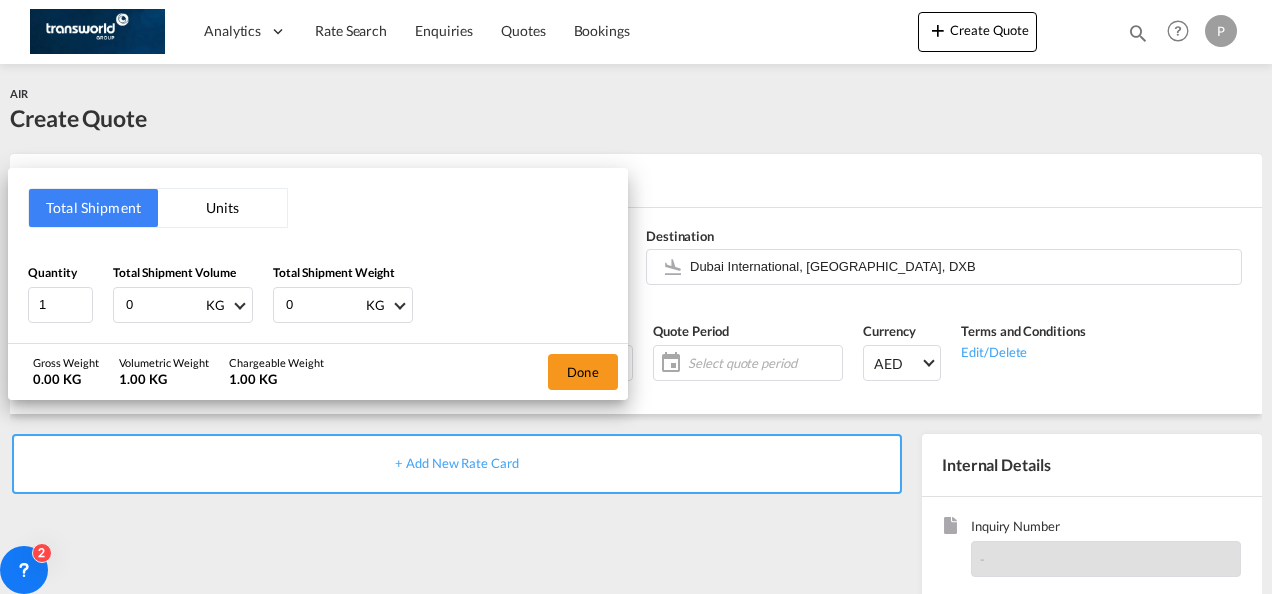 click on "0" at bounding box center (164, 305) 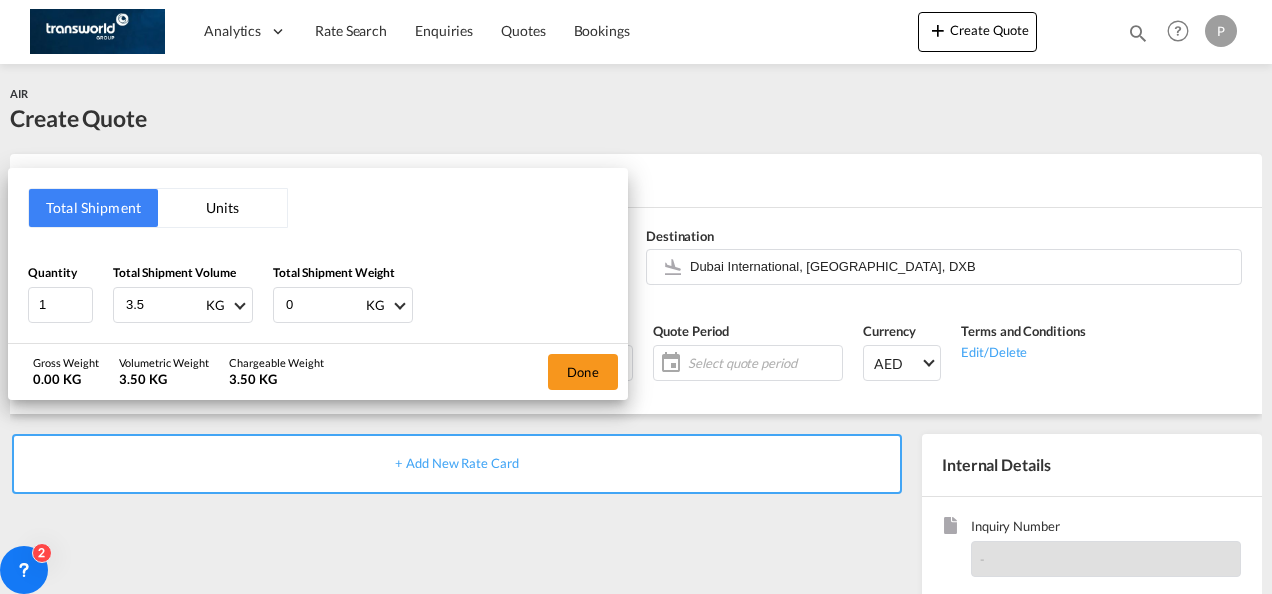 type on "3.5" 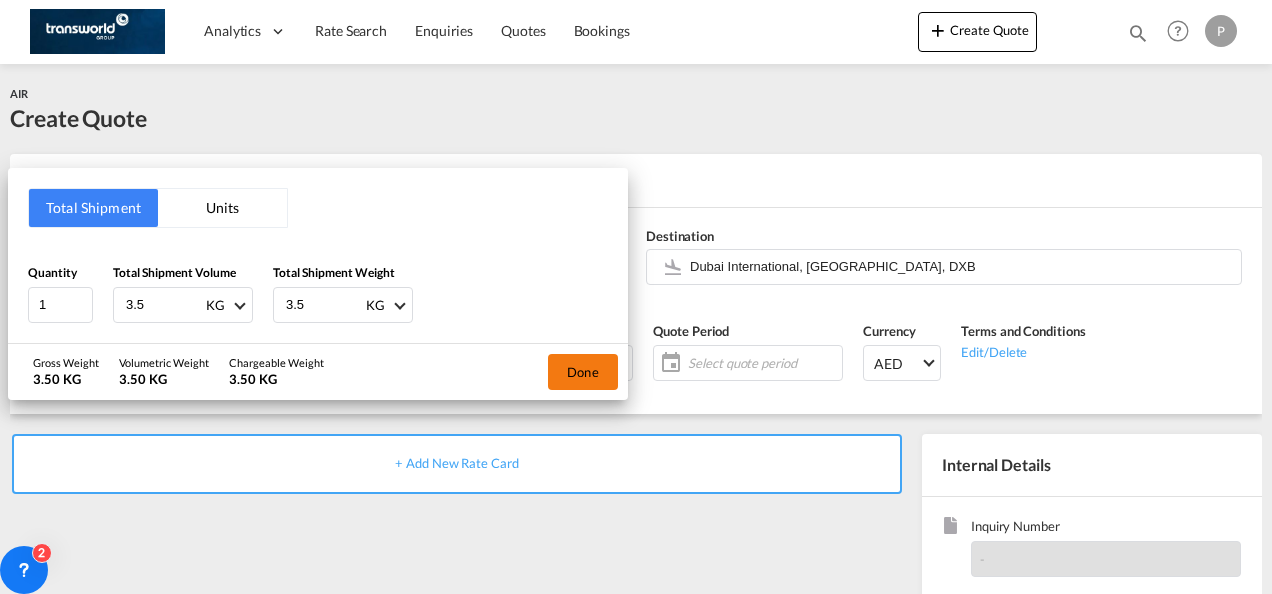 type on "3.5" 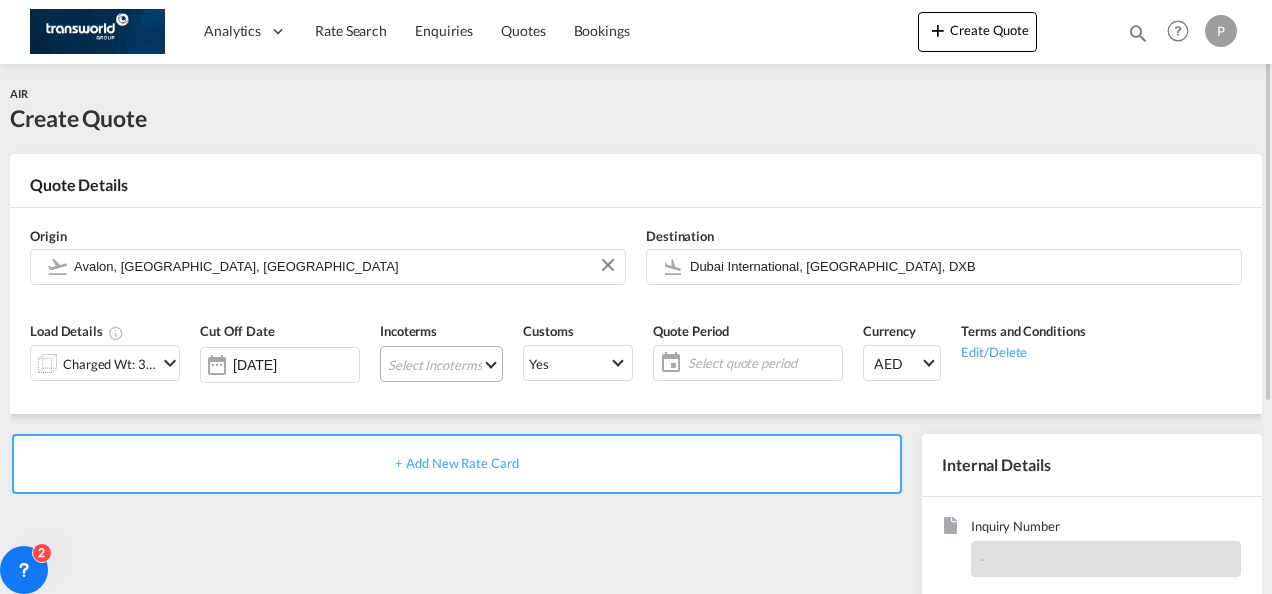 click on "Select Incoterms
CIF - import
Cost,Insurance and Freight CIP - export
Carriage and Insurance Paid to DDP - export
Delivery Duty Paid CIF - export
Cost,Insurance and Freight FOB - import
Free on Board FOB - export
Free on Board DPU - export
Delivery at Place Unloaded CPT - export
Carrier Paid to DAP - export
Delivered at Place CFR - import
Cost and Freight DPU - import
Delivery at Place Unloaded DAP - import
Delivered at Place CIP - import
Carriage and Insurance Paid to CFR - export
Cost and Freight EXW - export
Ex Works CPT - import
Carrier Paid to [GEOGRAPHIC_DATA] - import
Free Alongside Ship FCA - export
Free Carrier EXW - import
Ex Works FCA - import
Free Carrier FAS - export
Free Alongside Ship" at bounding box center (441, 364) 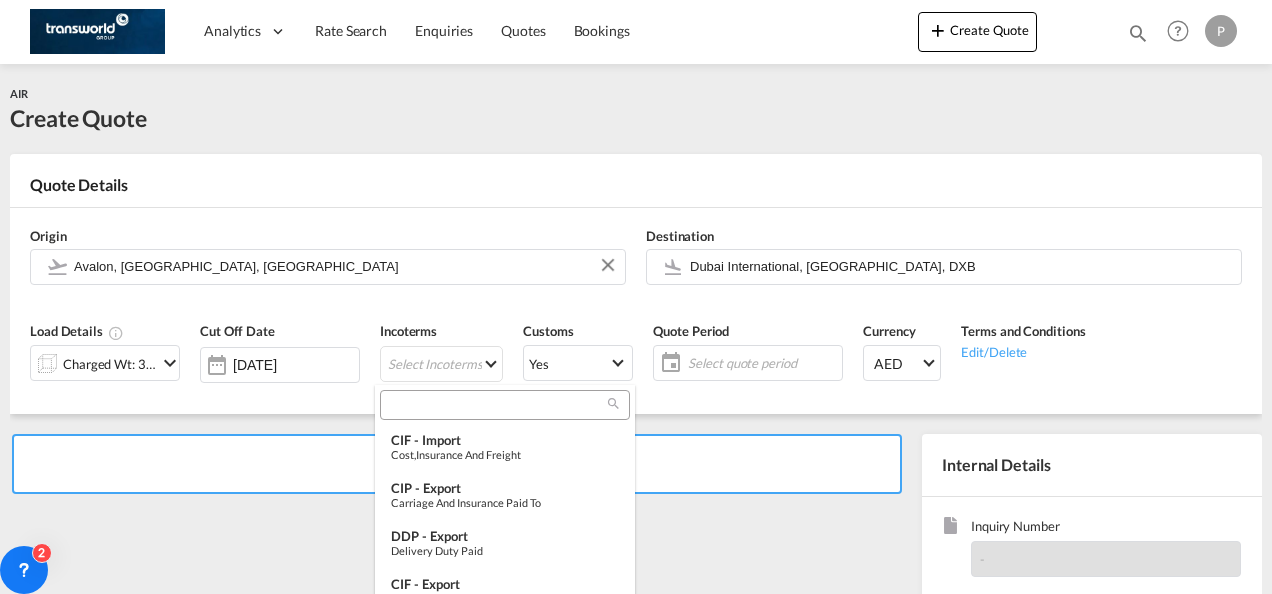 click at bounding box center (497, 405) 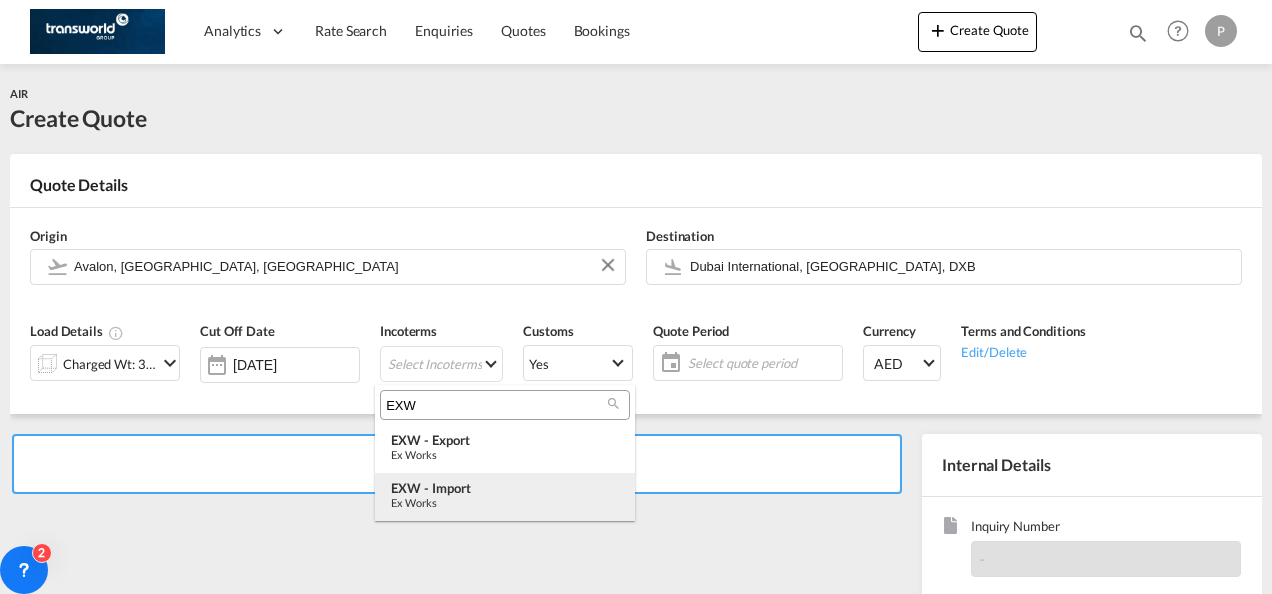 type on "EXW" 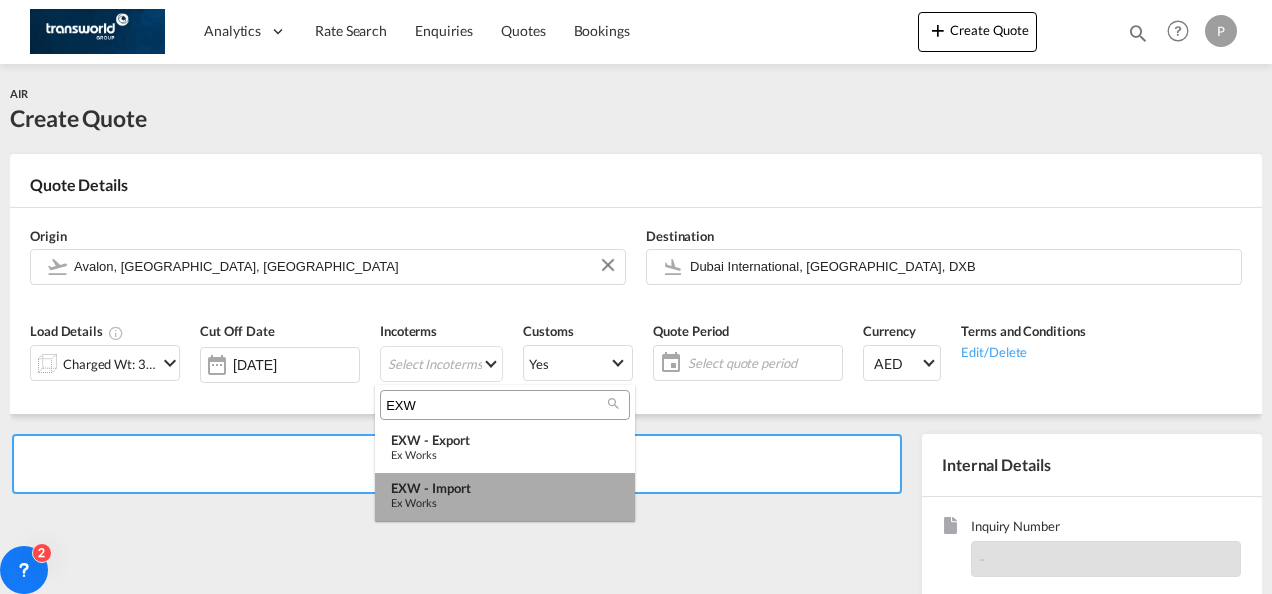 click on "EXW - import" at bounding box center [505, 488] 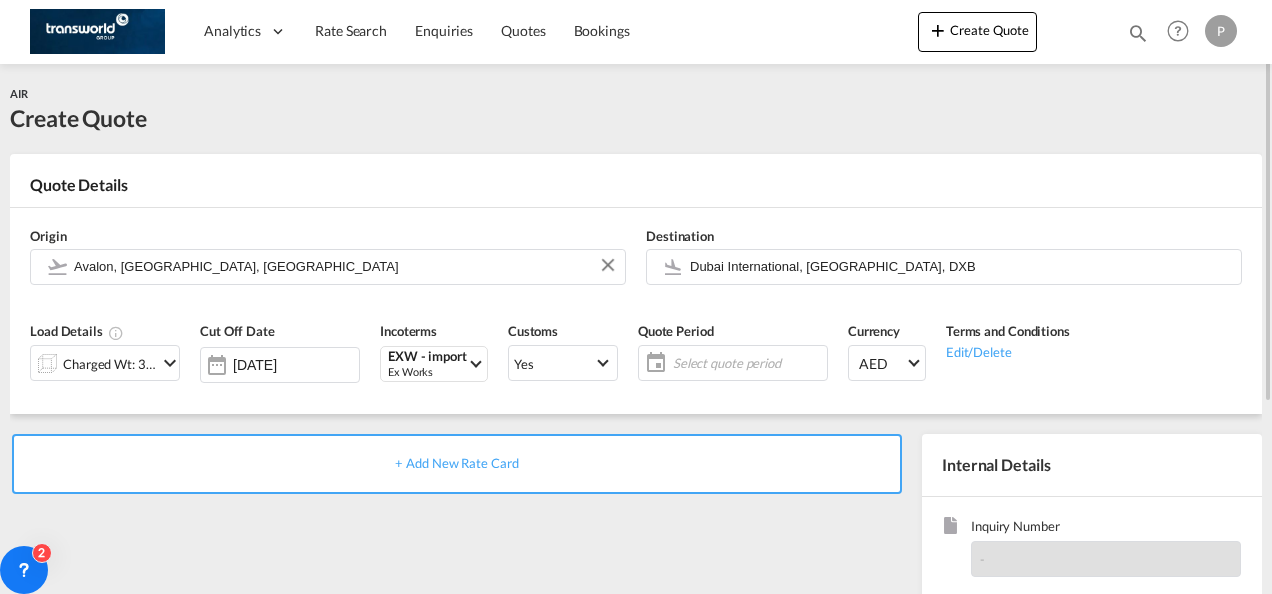 click on "Select quote period" 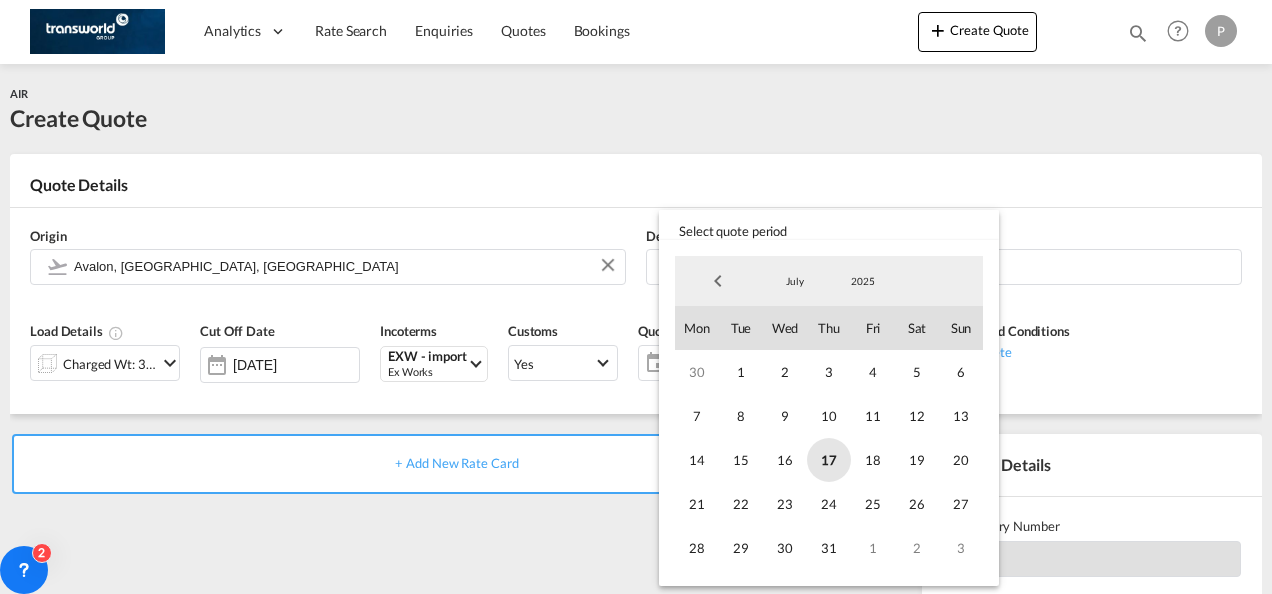 click on "17" at bounding box center (829, 460) 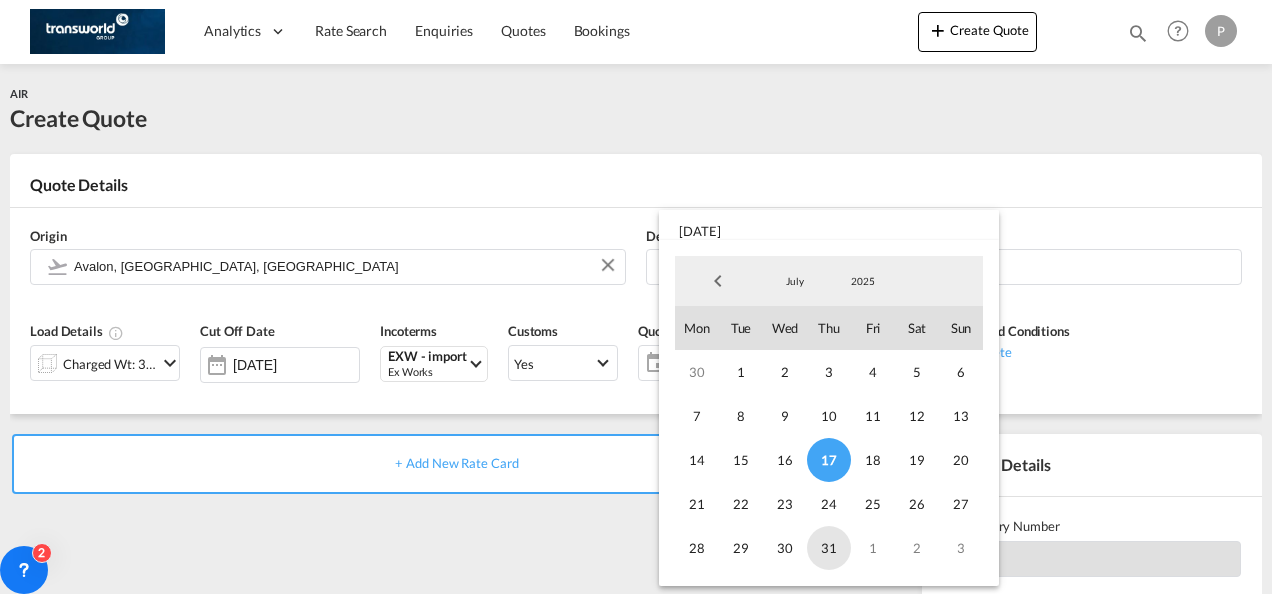 click on "31" at bounding box center [829, 548] 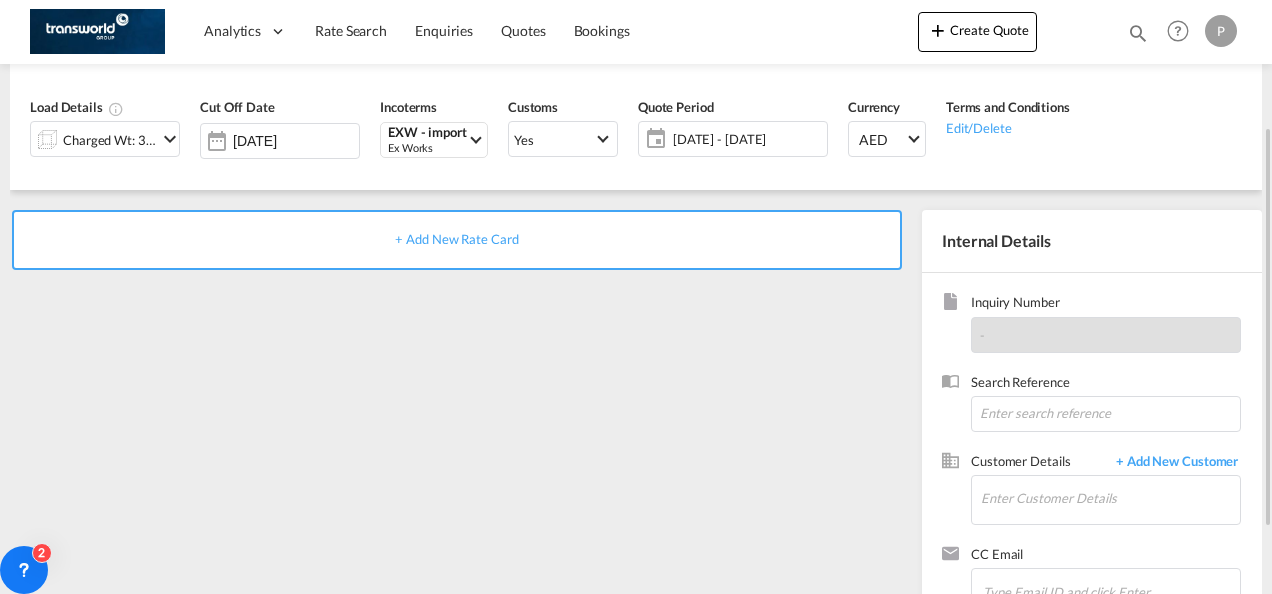 scroll, scrollTop: 227, scrollLeft: 0, axis: vertical 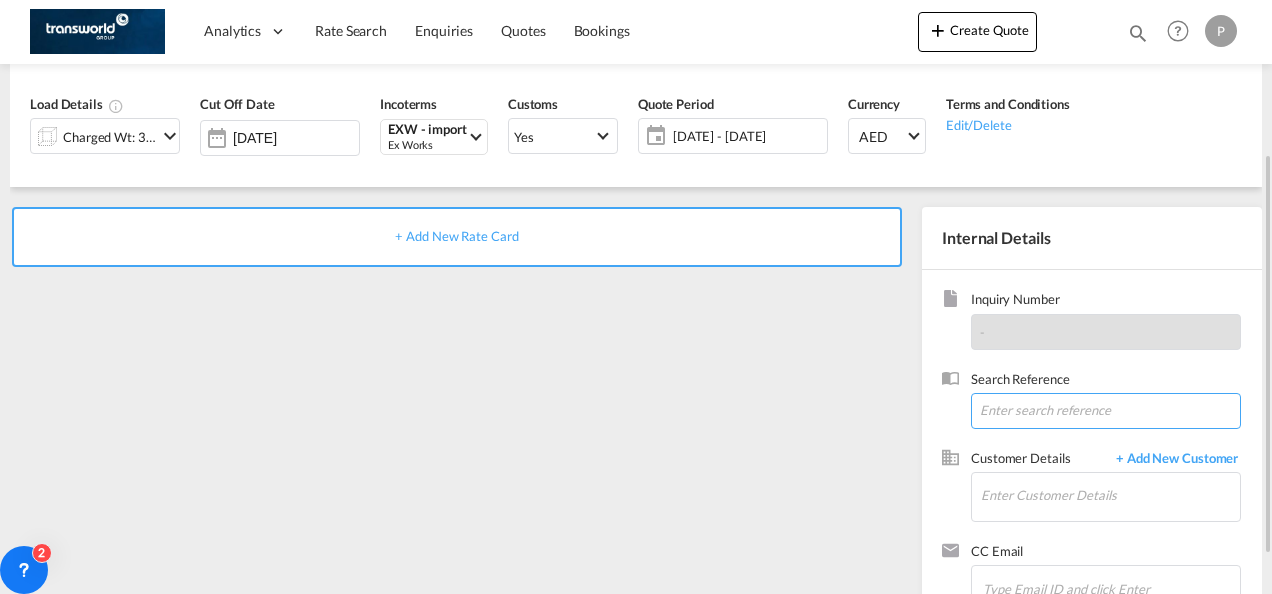 click at bounding box center (1106, 411) 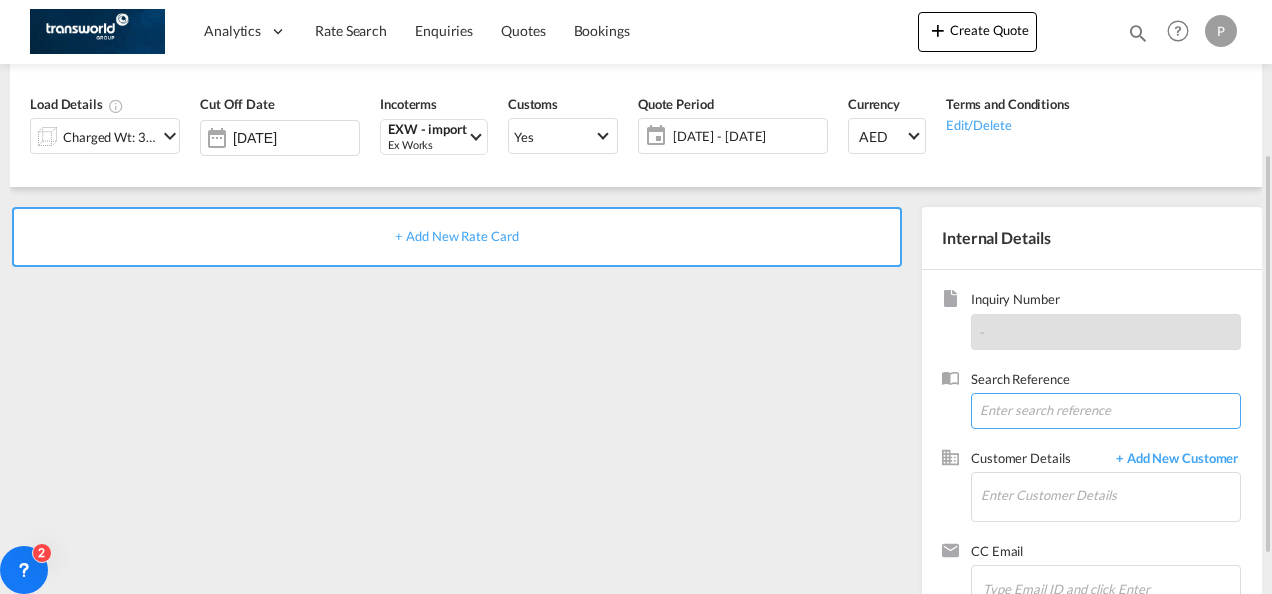 paste on "9662952110" 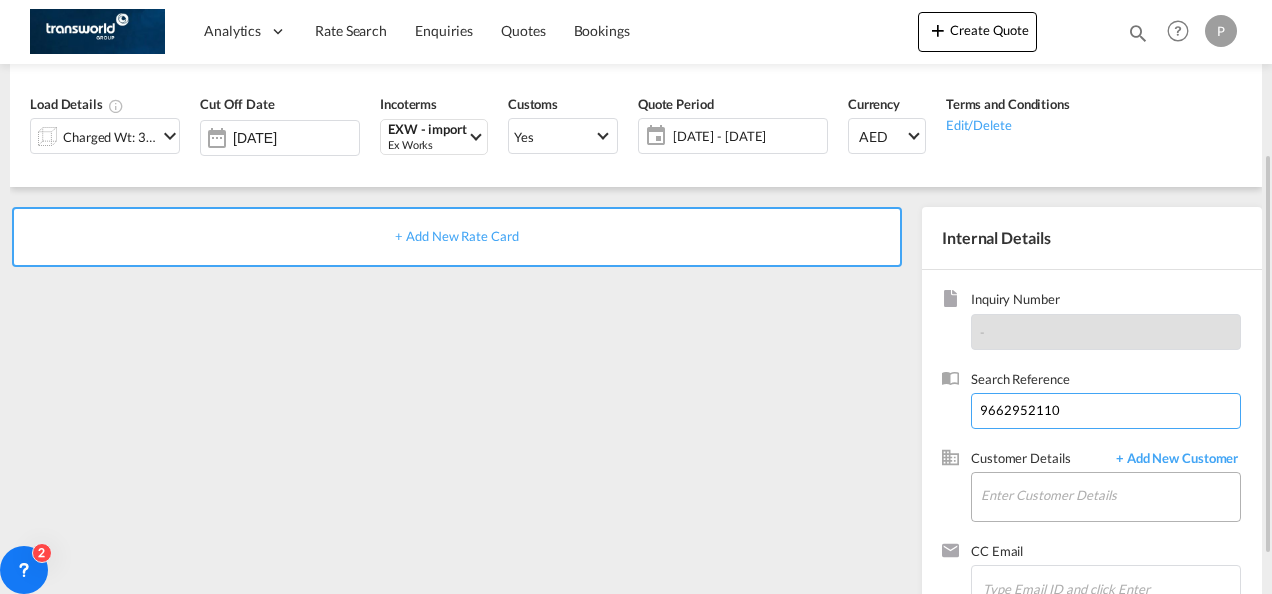 type on "9662952110" 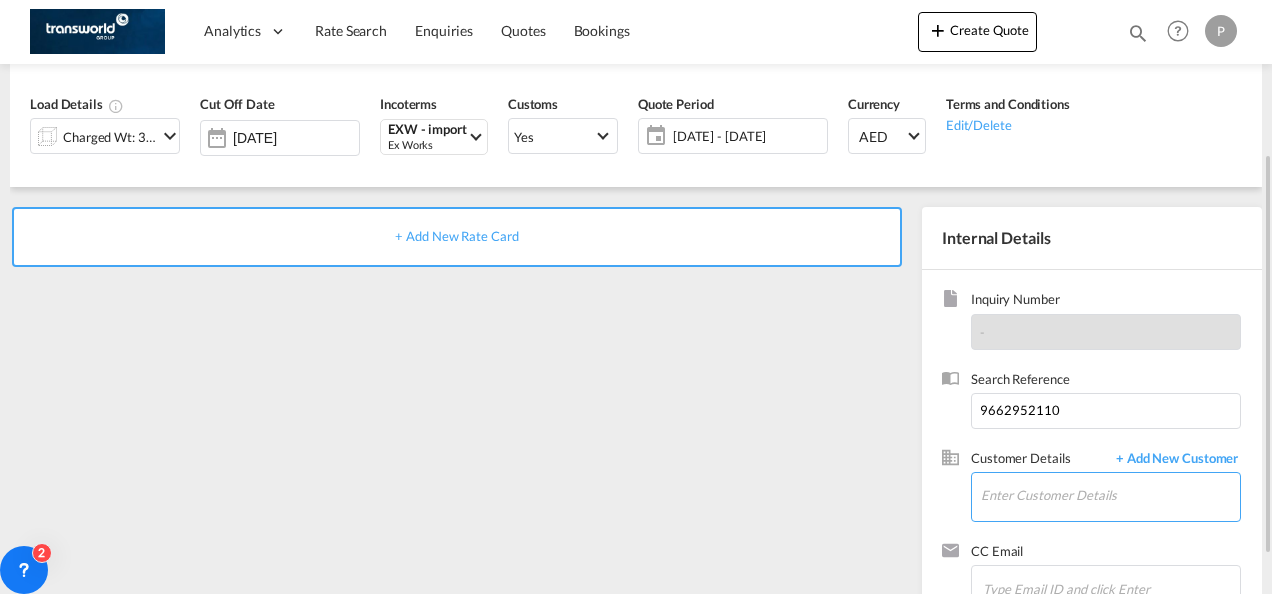 click on "Enter Customer Details" at bounding box center [1110, 495] 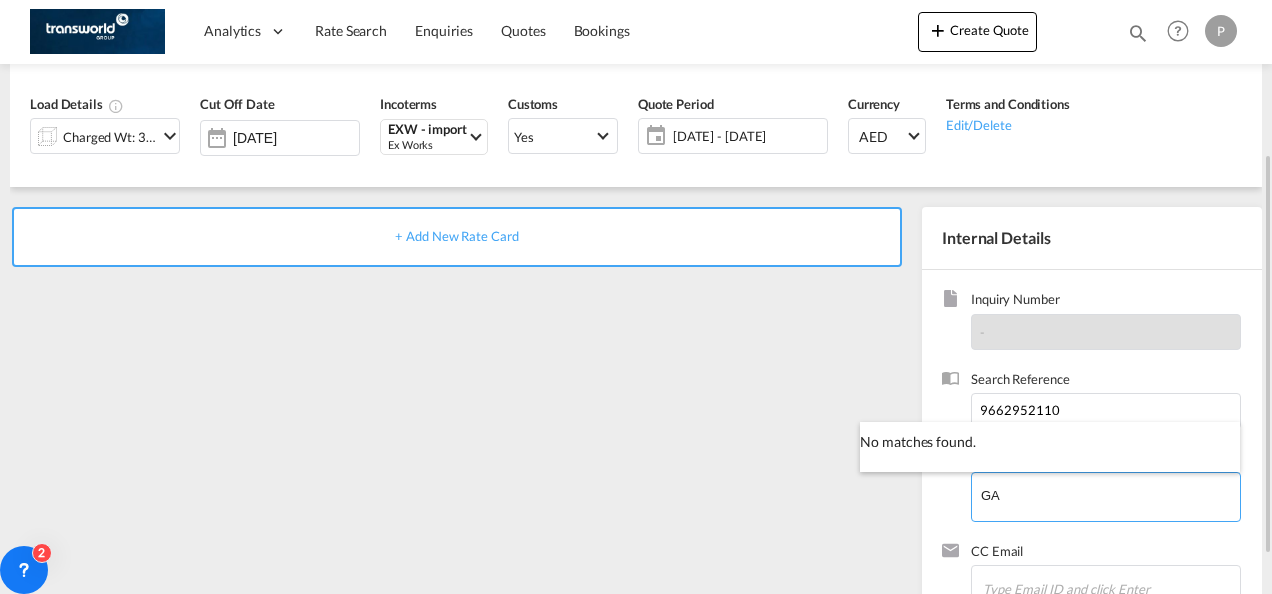 type on "G" 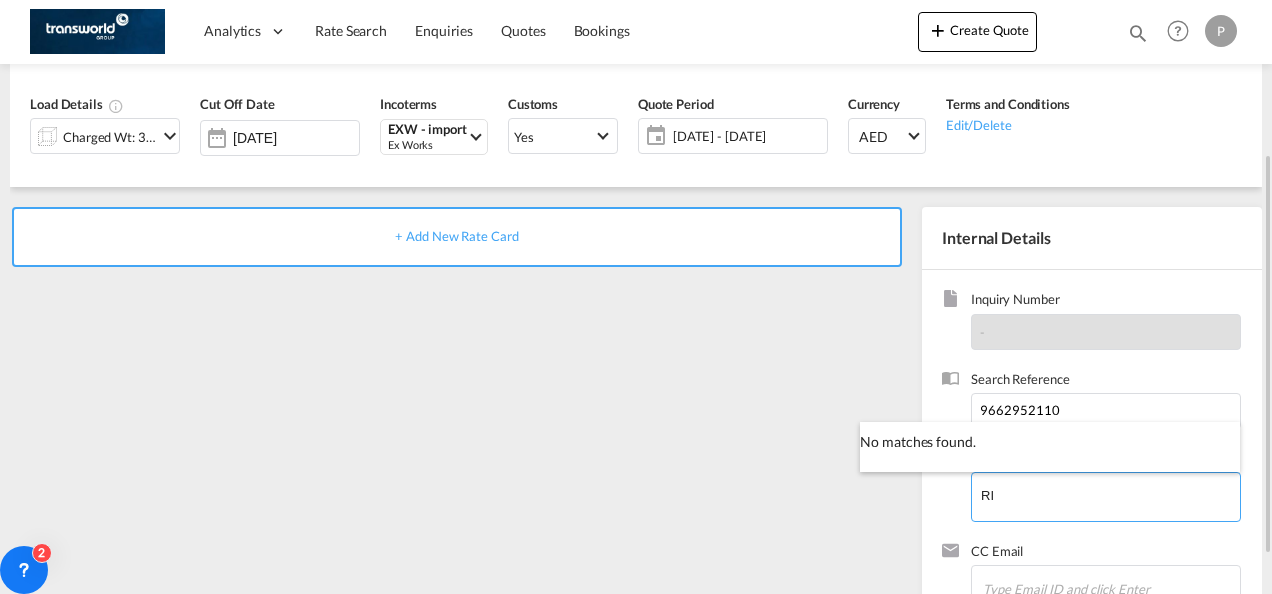 type on "R" 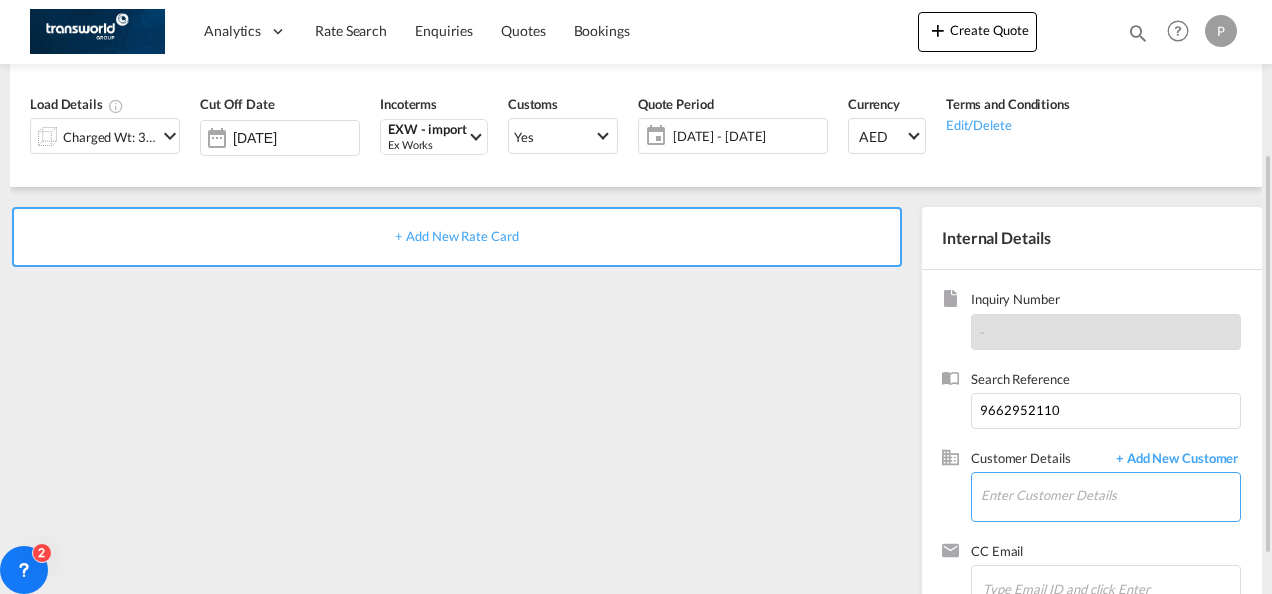 click on "Enter Customer Details" at bounding box center (1110, 495) 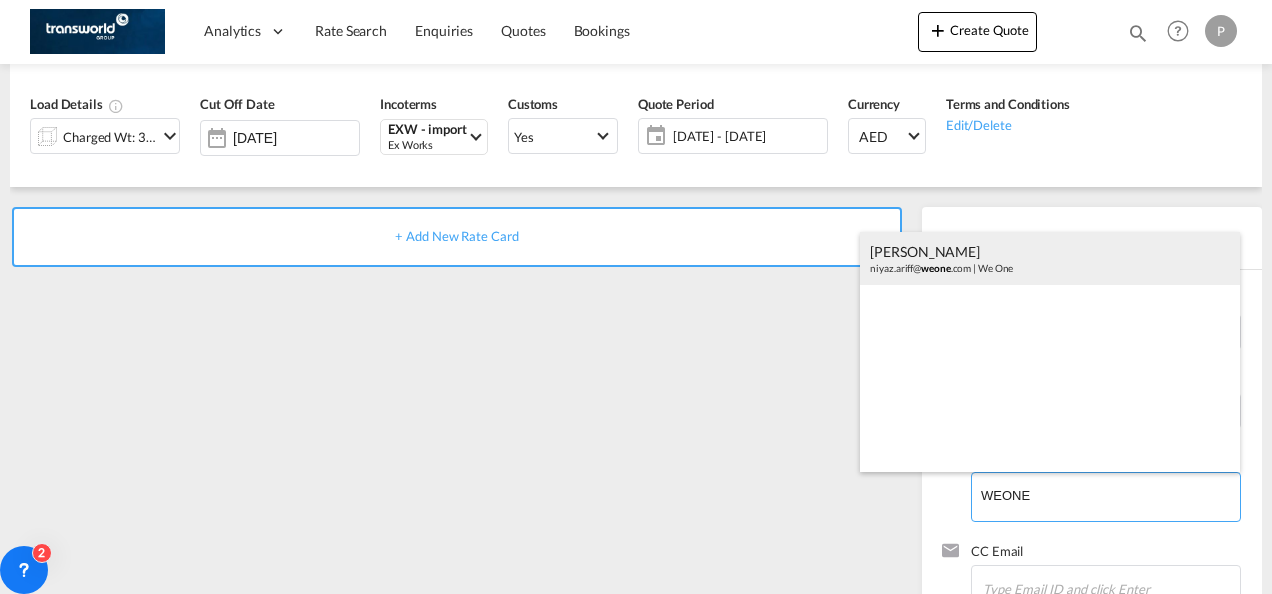 click on "[PERSON_NAME] [PERSON_NAME].ariff@ weone .com    |    We One" at bounding box center [1050, 259] 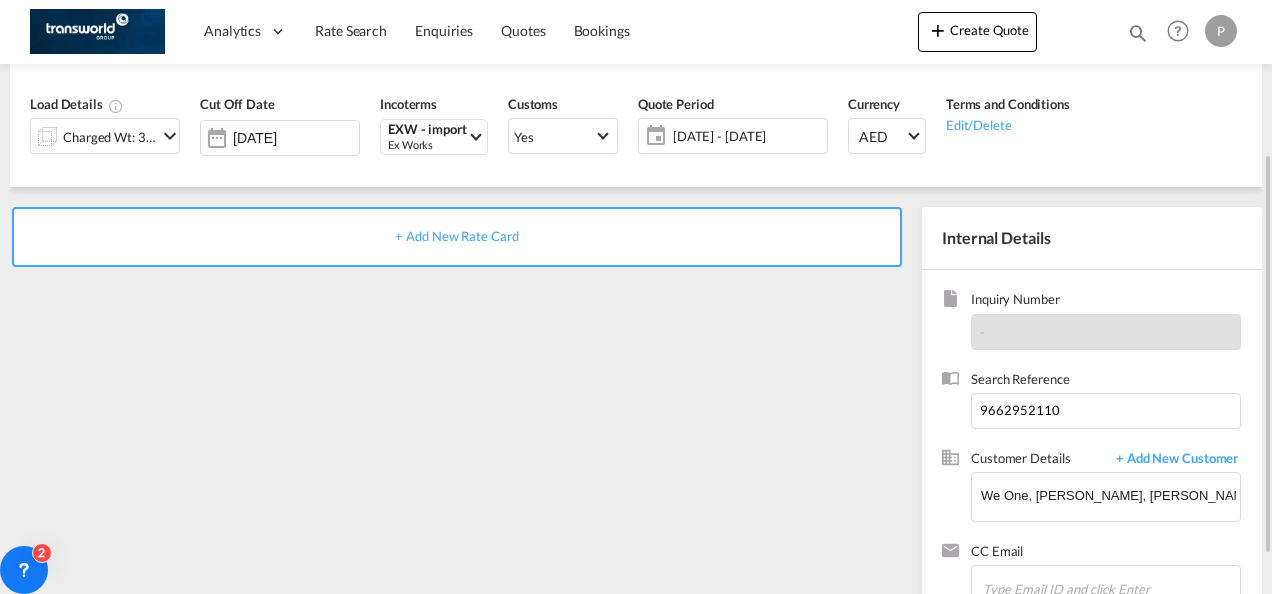 click on "+ Add New Rate Card" at bounding box center [456, 236] 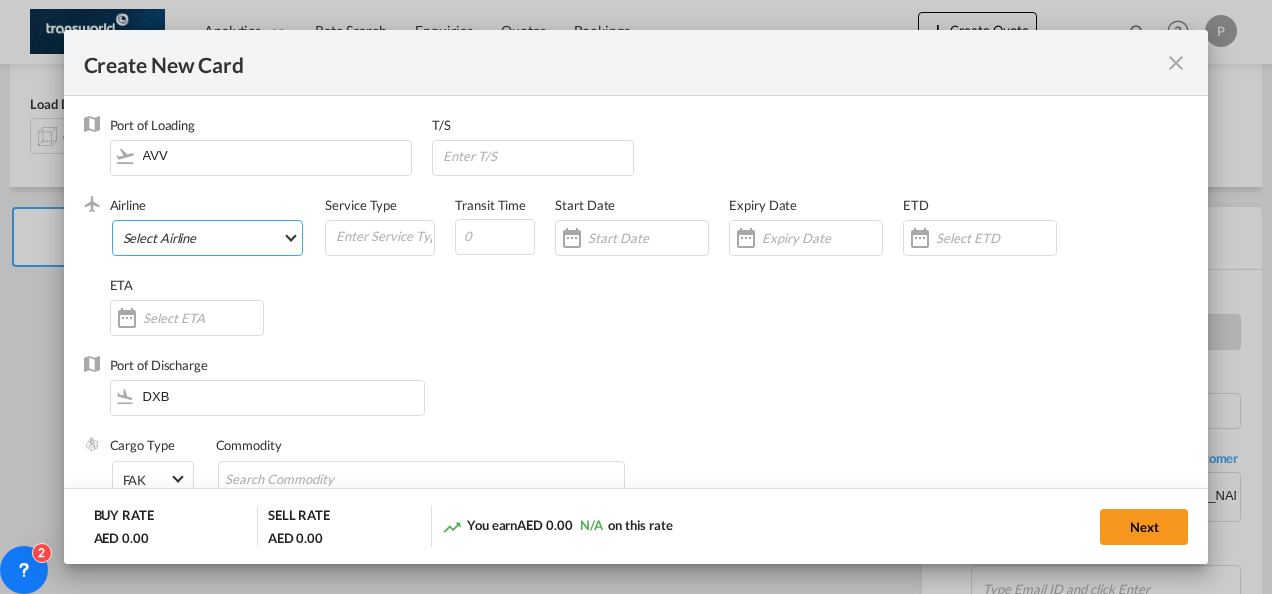 click on "Select Airline
AIR EXPRESS S.A. (1166- / -)
CMA CGM Air Cargo (1140-2C / -)
DDWL Logistics (1138-AU / -)
Fast Logistics (1150-AE / -)
NFS Airfreight (1137-NL / -)
PROAIR (1135-DE / -)
Transportdeal WW (1141-SE / -)
21 Air LLC (964-2I*-681-US / 681)
40-Mile Air, Ltd. (145-Q5* / -)
8165343 Canada Inc. dba Air Canada Rouge (164-RV / -)
9 Air Co Ltd (793-AQ-902-CN / 902)
9G Rail Limited (1101-9G* / -)
A.P.G. Distribution System (847-A1 / -)
AB AVIATION (821-Y6 / -)
ABC Aerolineas S.A. de C.V. (935-4O*-837-MX / 837)
ABSA  -  Aerolinhas Brasileiras S.A dba LATAM Cargo [GEOGRAPHIC_DATA] (95-M3-549-BR / 549)
ABX Air, Inc. (32-GB-832-US / 832)
AccesRail and Partner Railways (772-9B* / -)
ACE Belgium Freighters S.A. (222-X7-744-BE / 744)
ACP fly (1147-PA / -)
ACT Havayollari A.S. (624-9T*-556-TR / 556)
Adria Airways (JP / -)
Advanced Air, LLC (1055-AN / -)
Aegean Airlines (575-A3-390-GR / 390)
[PERSON_NAME], LLC dba Aloha Air Cargo (427-KH-687-US / 687)
Aer Lingus Limited (369-EI-53-IE / 53)" at bounding box center (208, 238) 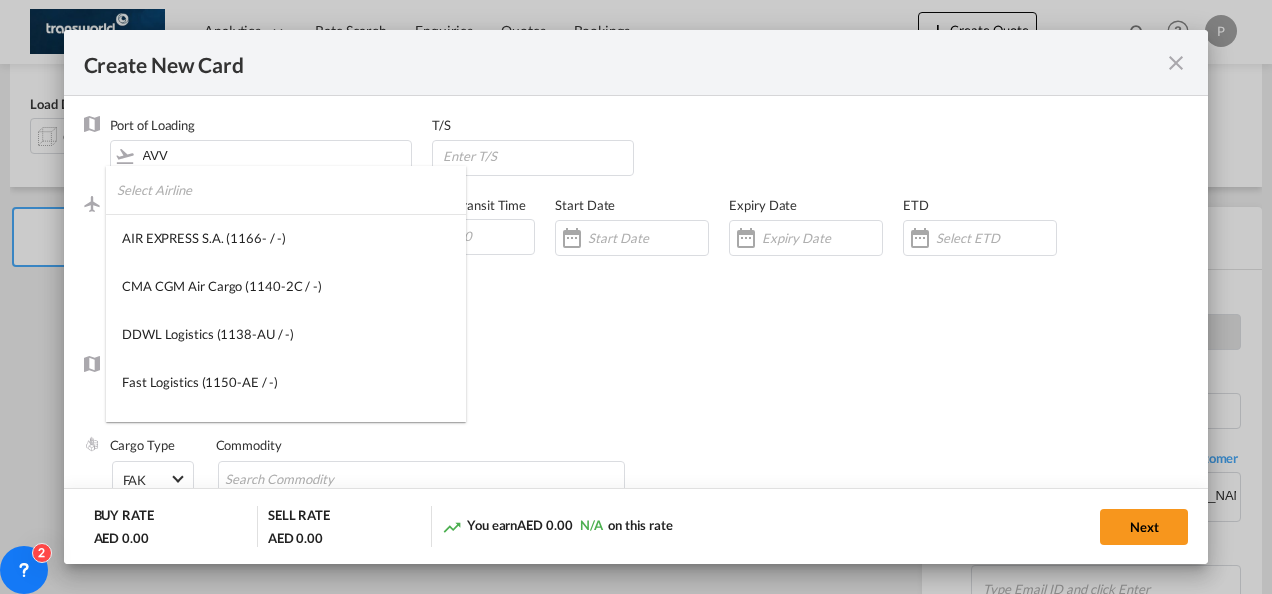 click at bounding box center (291, 190) 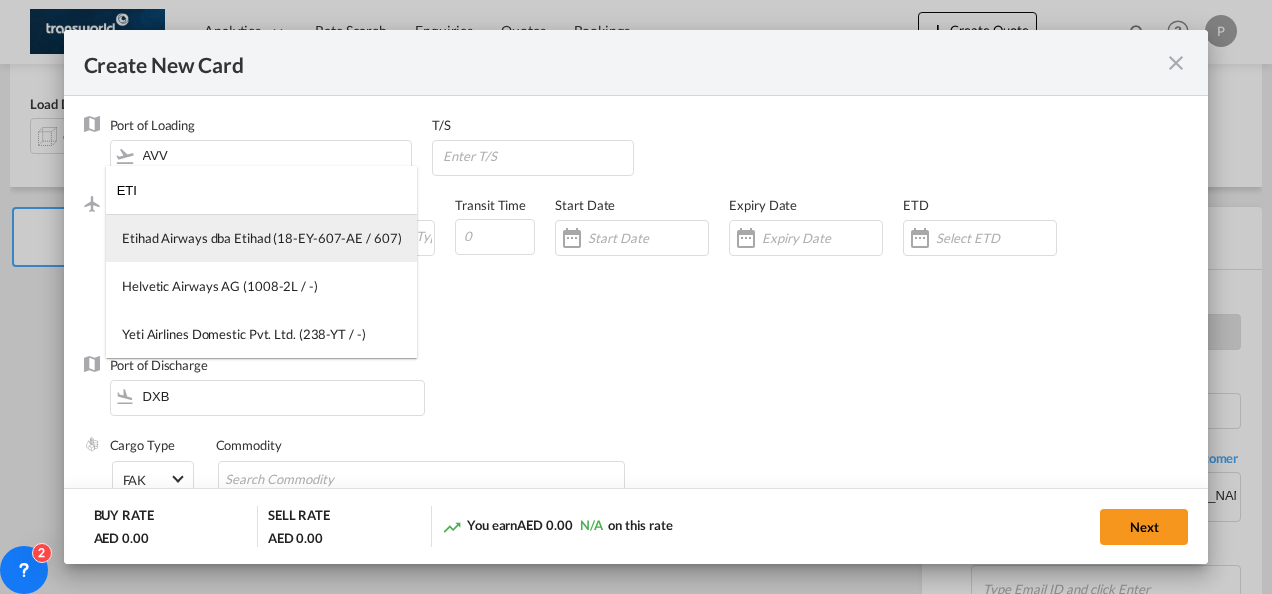 type on "ETI" 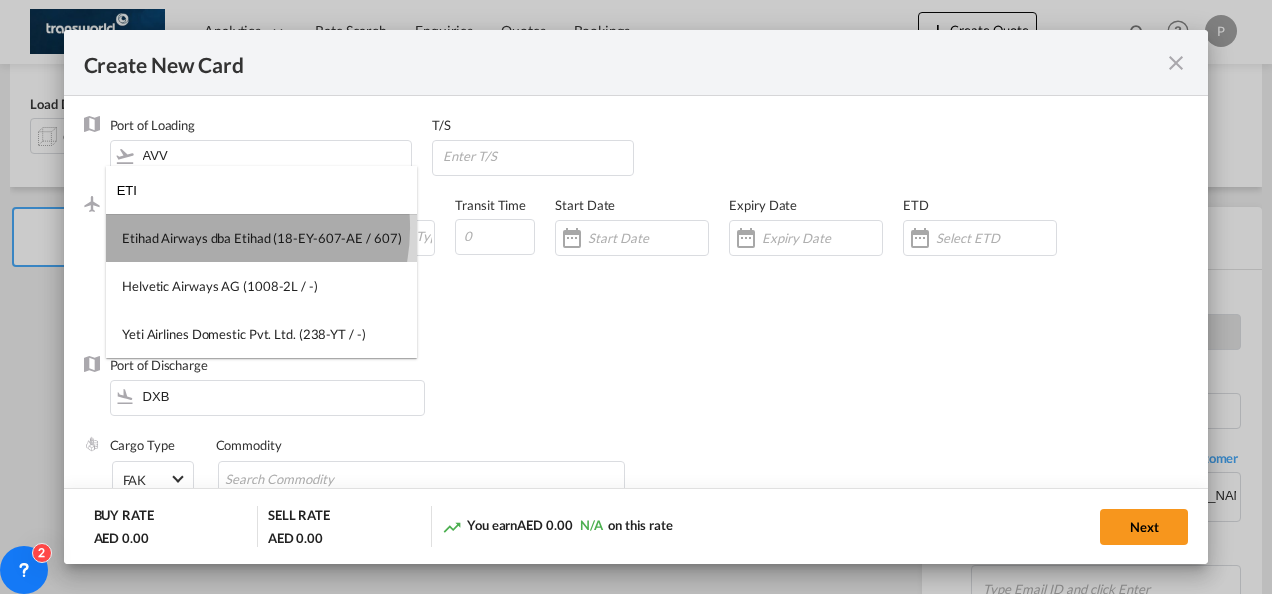 click on "Etihad Airways dba Etihad (18-EY-607-AE / 607)" at bounding box center (261, 238) 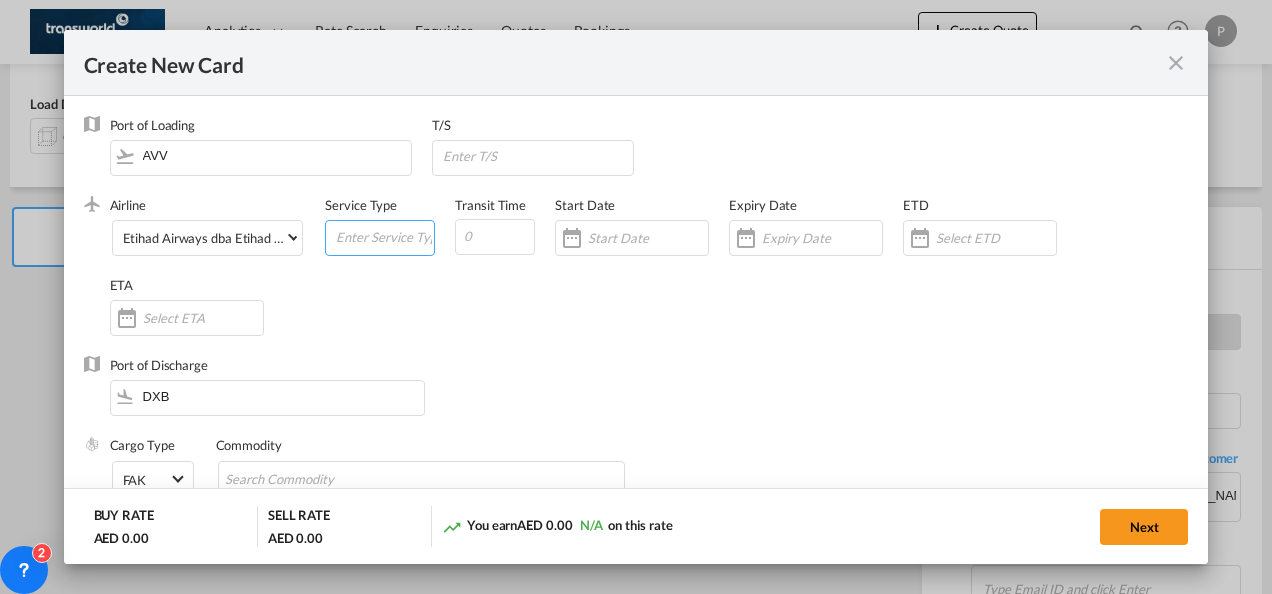click at bounding box center (384, 236) 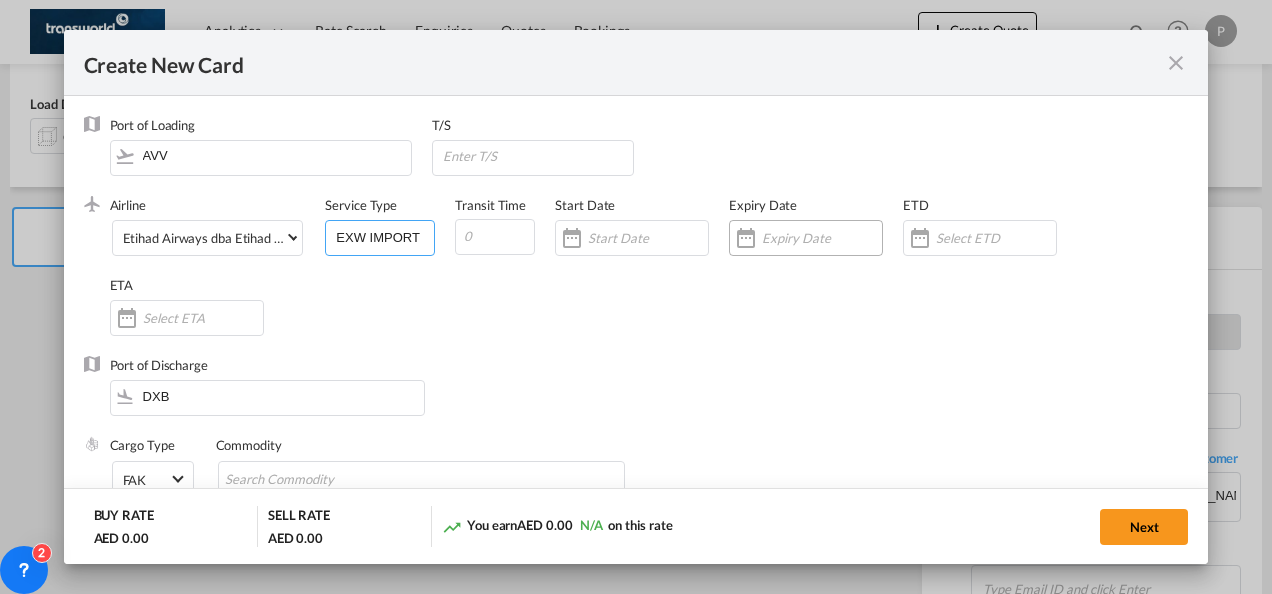 type on "EXW IMPORT" 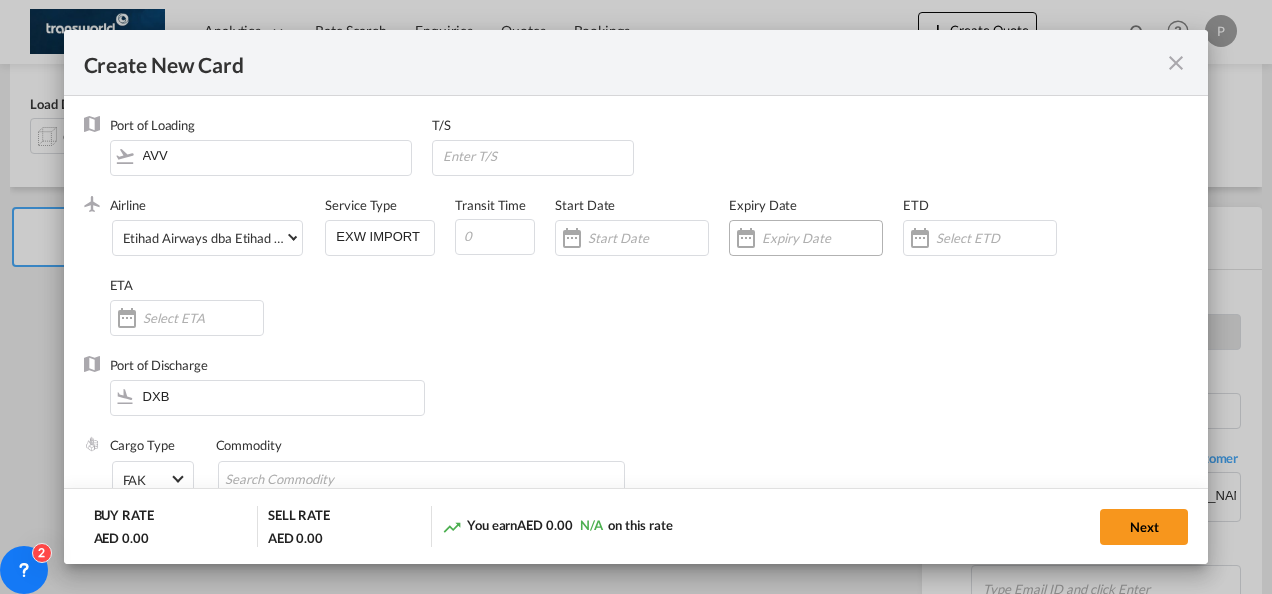 click at bounding box center [746, 238] 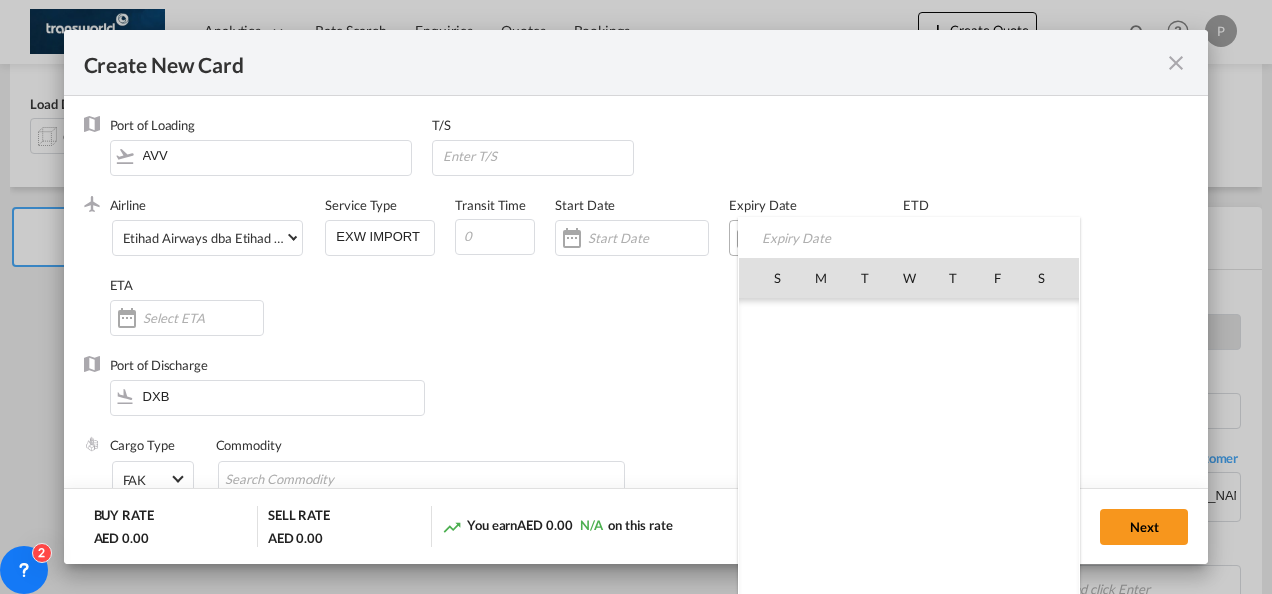 scroll, scrollTop: 462690, scrollLeft: 0, axis: vertical 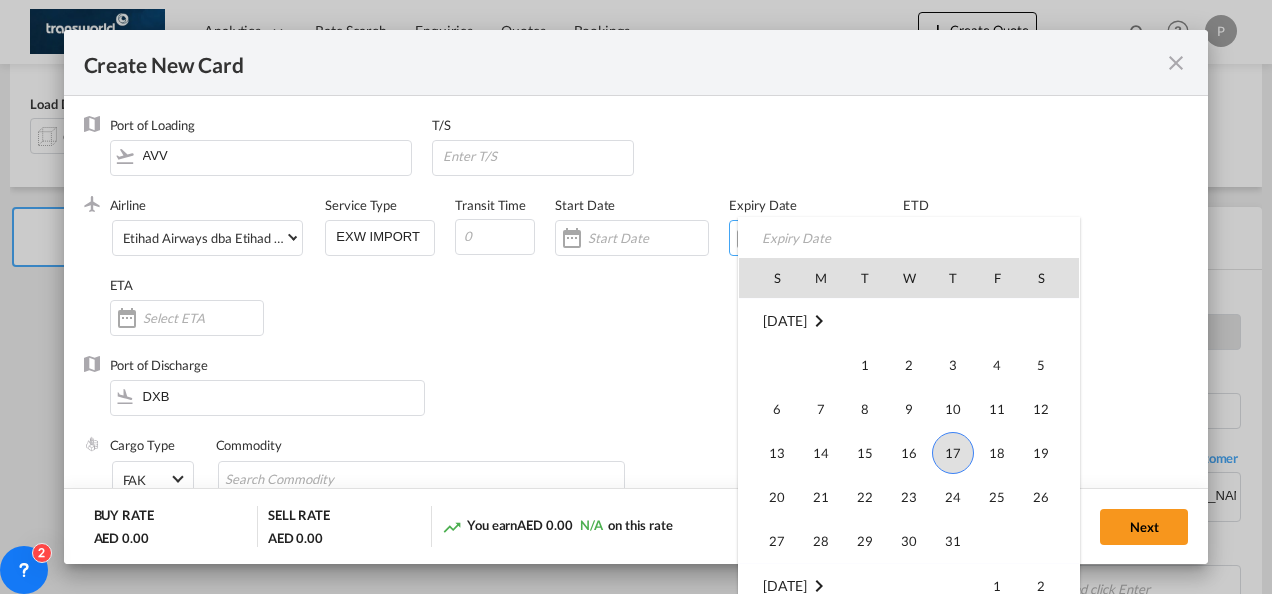 click on "31" at bounding box center (953, 541) 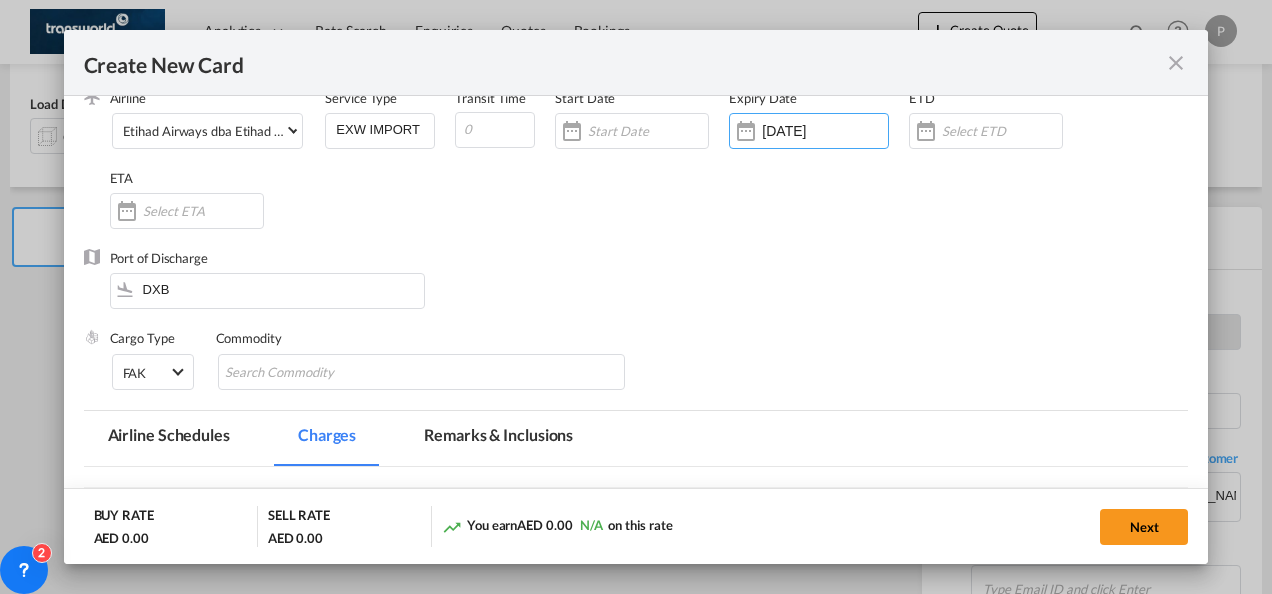 scroll, scrollTop: 108, scrollLeft: 0, axis: vertical 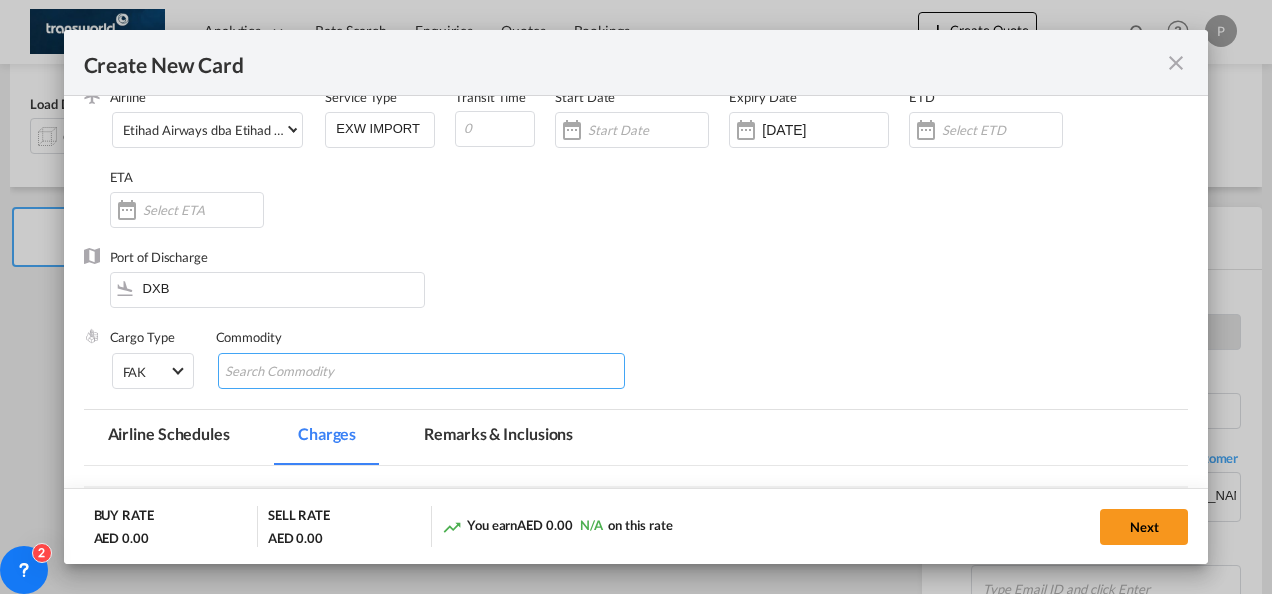 click at bounding box center [316, 372] 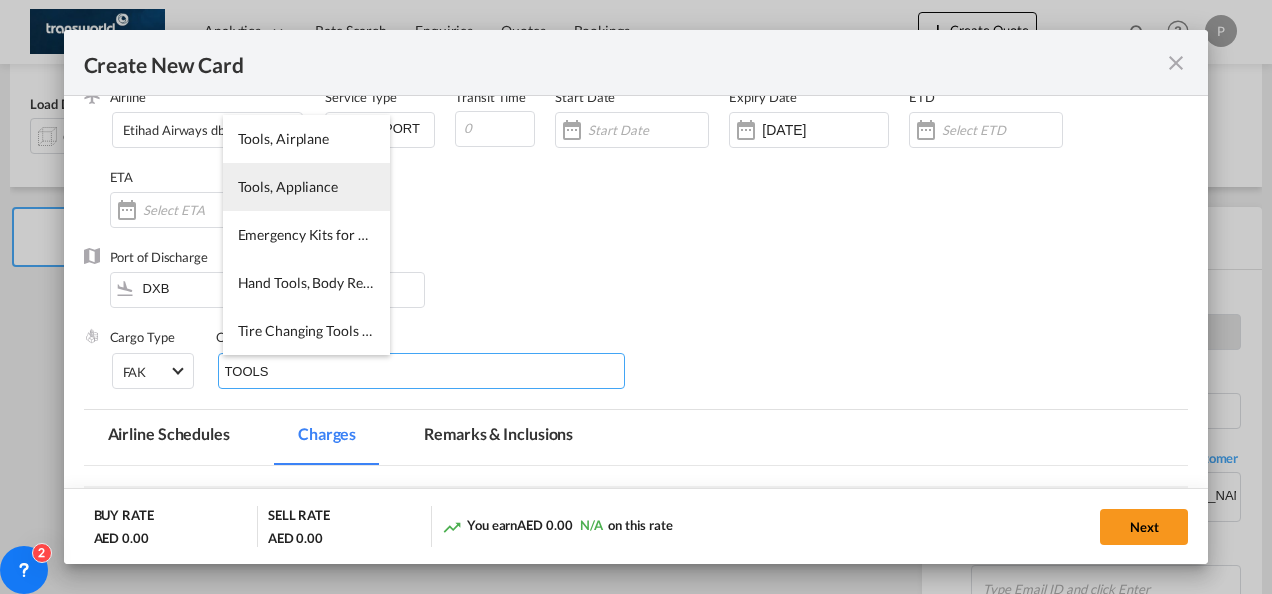 type on "TOOLS" 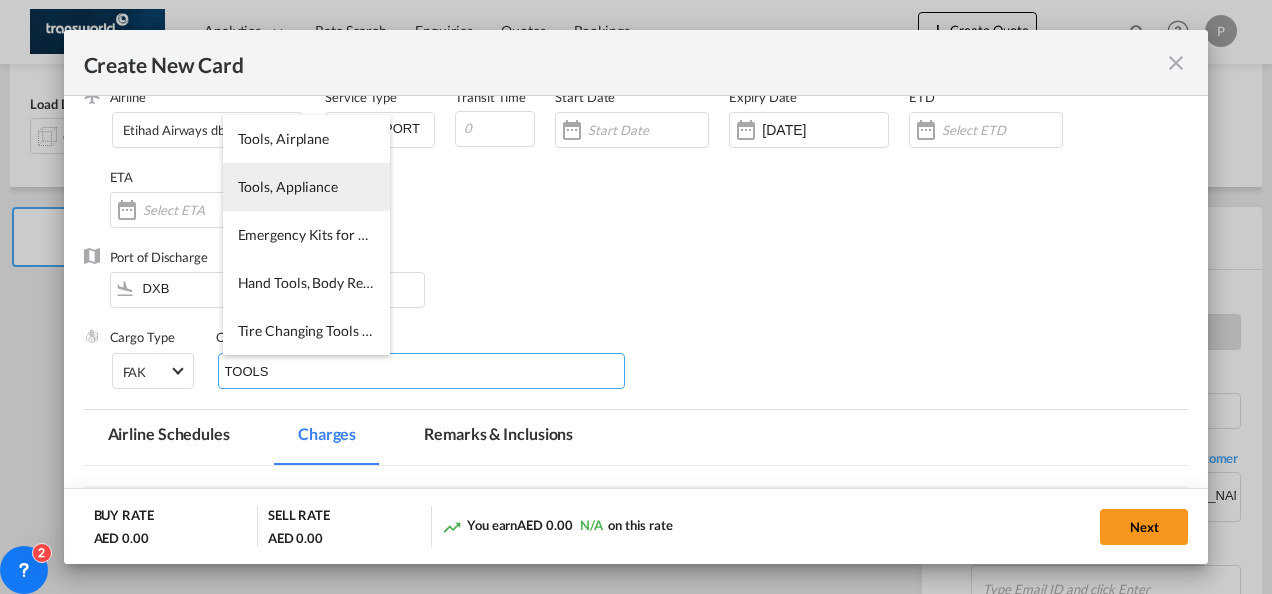 click on "Tools, Appliance" at bounding box center [288, 186] 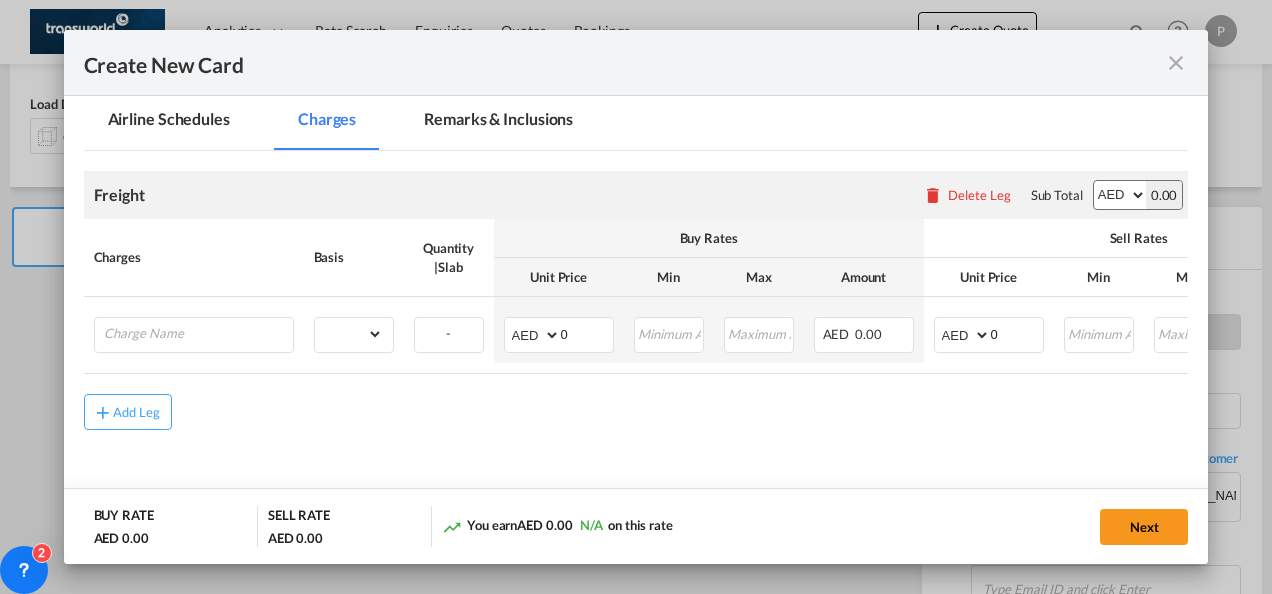 scroll, scrollTop: 424, scrollLeft: 0, axis: vertical 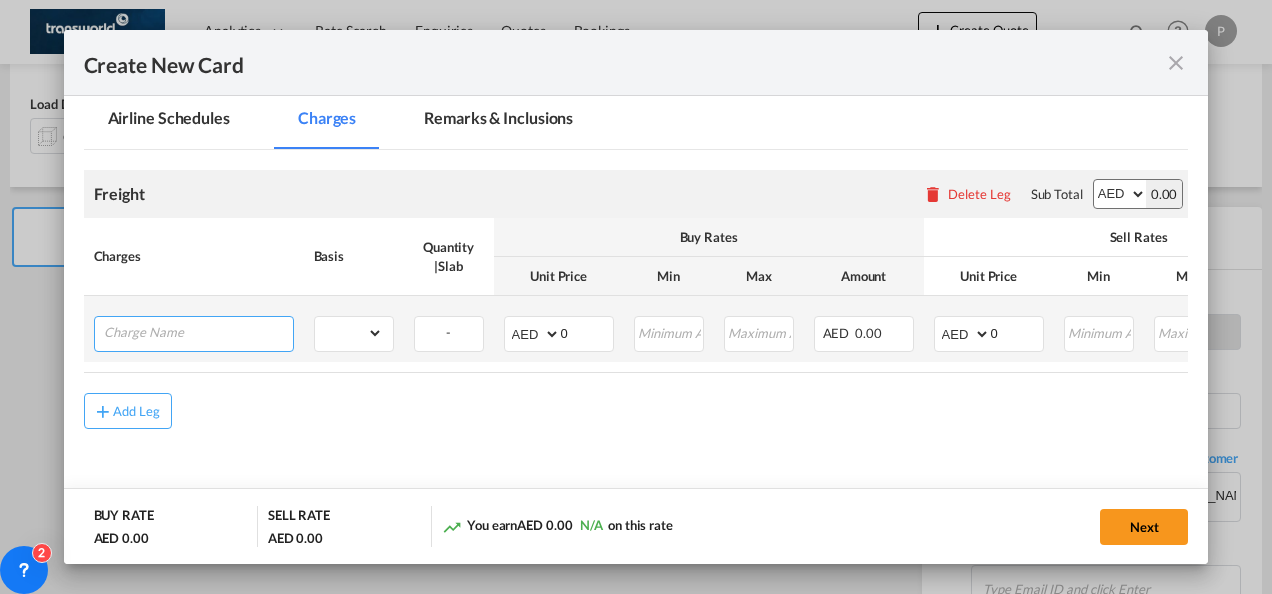 click at bounding box center [198, 332] 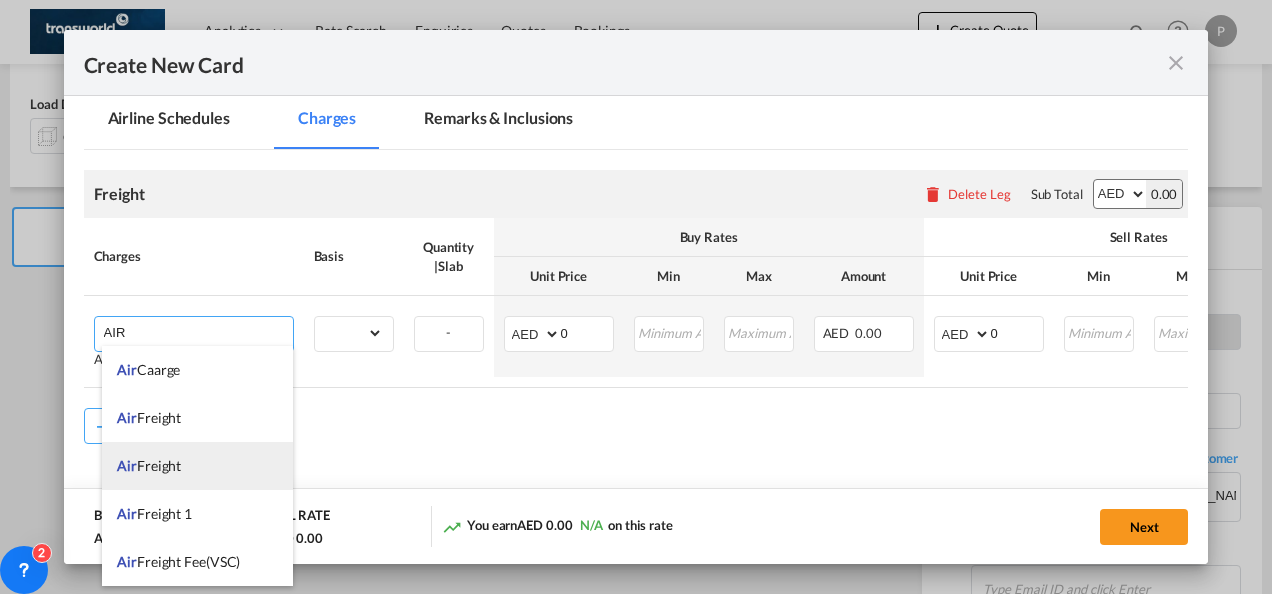 click on "Air  Freight" at bounding box center [197, 466] 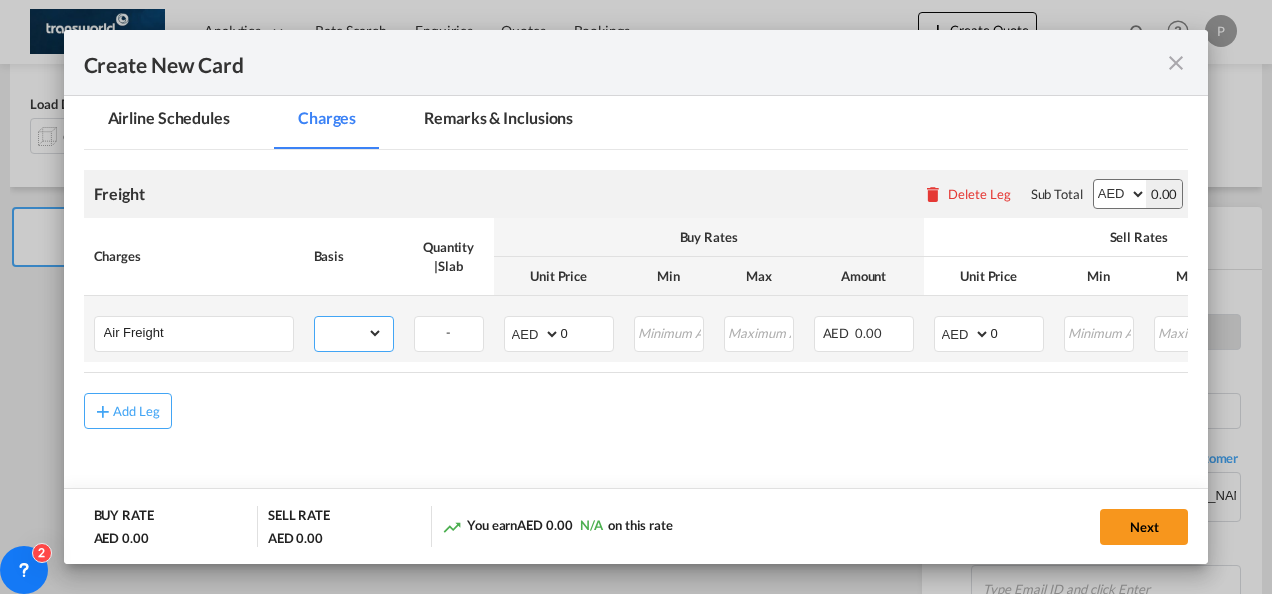 click on "gross_weight
volumetric_weight
per_shipment
per_bl
per_km
% on air freight
per_hawb
per_kg
per_pallet
per_carton
flat
chargeable_weight
per_ton
per_cbm
per_hbl
per_w/m
per_awb
per_sbl
per shipping bill
per_quintal
per_lbs
per_vehicle
per_shift
per_invoice
per_package
per_day
per_revalidation
per_declaration
per_document
per clearance" at bounding box center (349, 333) 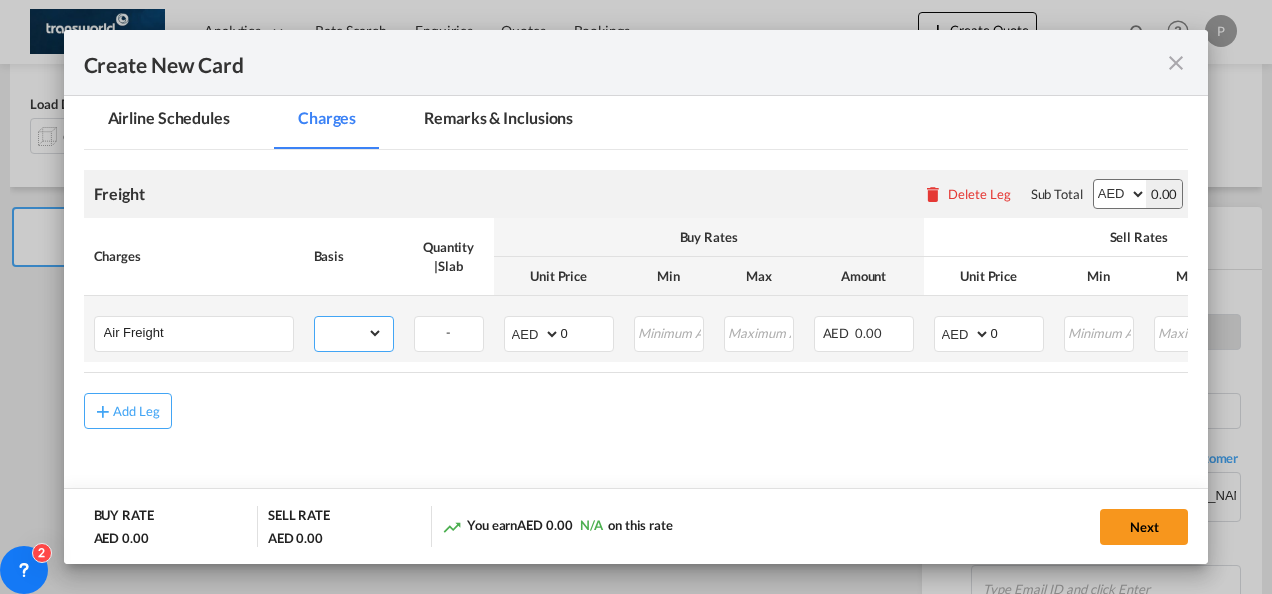 select on "per_shipment" 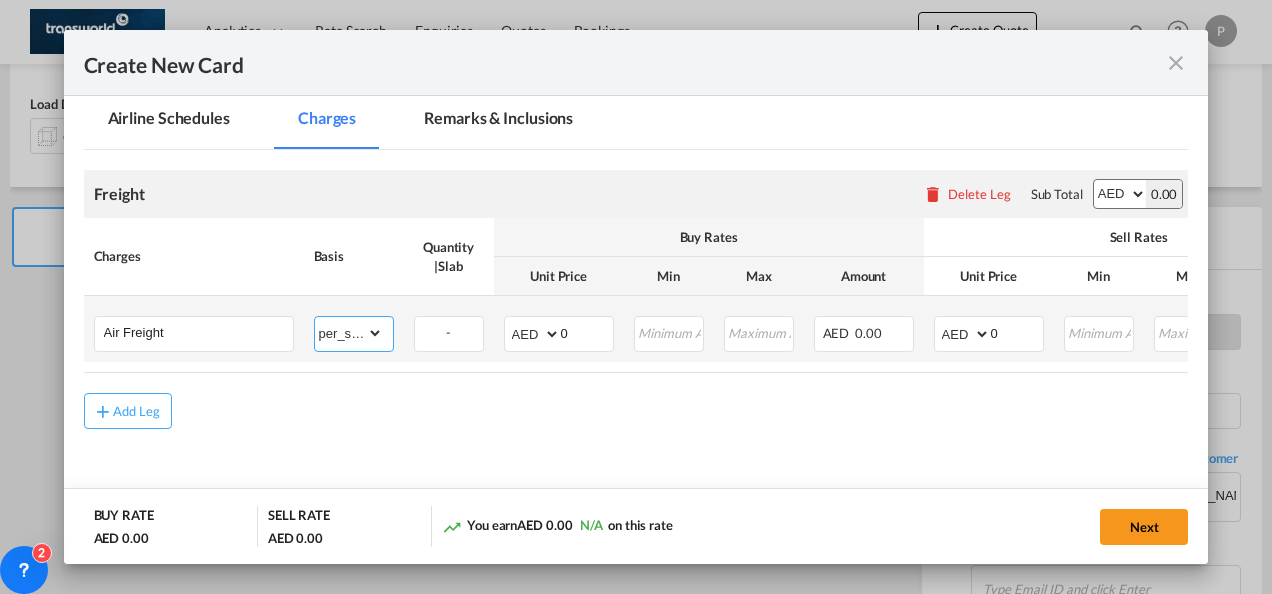 click on "gross_weight
volumetric_weight
per_shipment
per_bl
per_km
% on air freight
per_hawb
per_kg
per_pallet
per_carton
flat
chargeable_weight
per_ton
per_cbm
per_hbl
per_w/m
per_awb
per_sbl
per shipping bill
per_quintal
per_lbs
per_vehicle
per_shift
per_invoice
per_package
per_day
per_revalidation
per_declaration
per_document
per clearance" at bounding box center [349, 333] 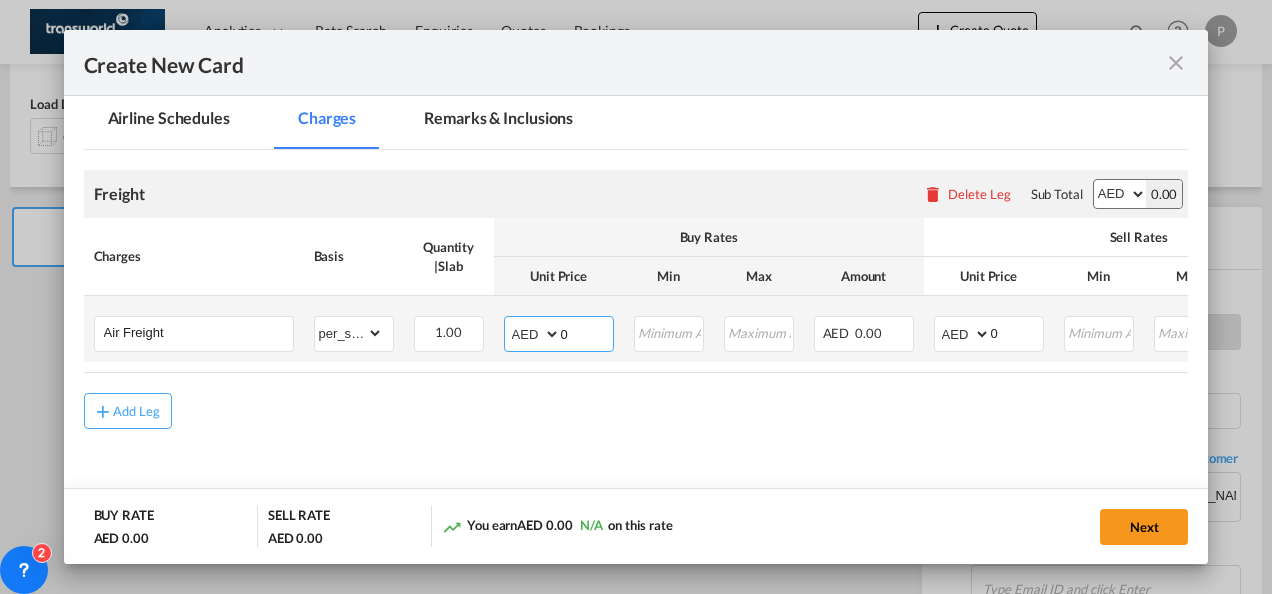 click on "0" at bounding box center [587, 332] 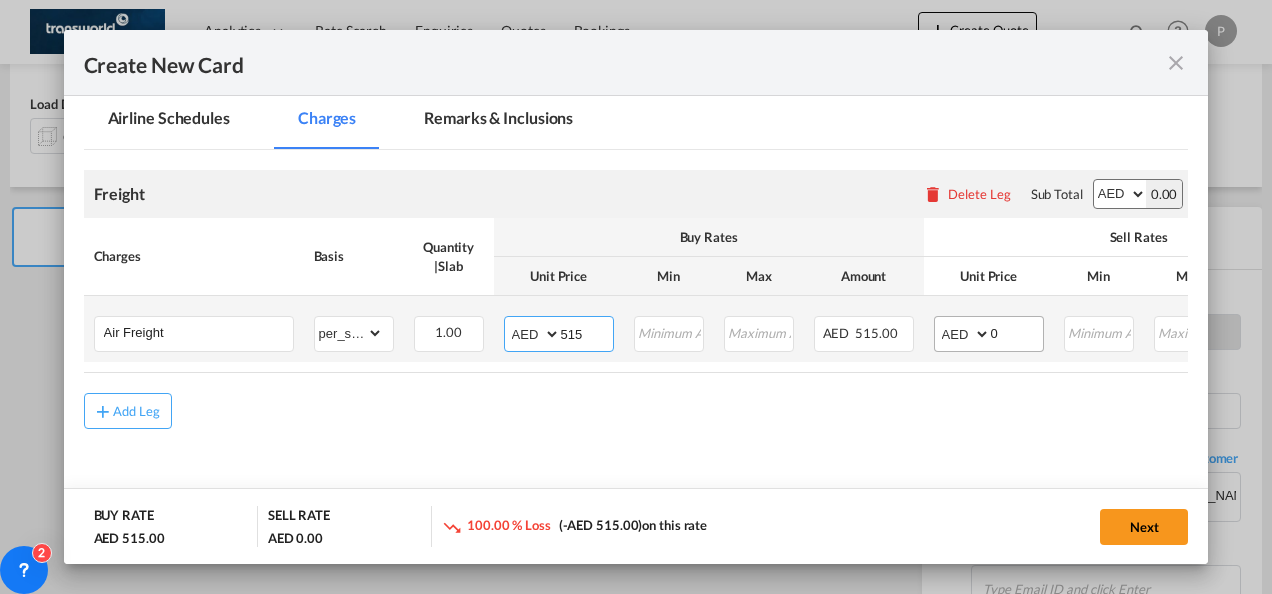 type on "515" 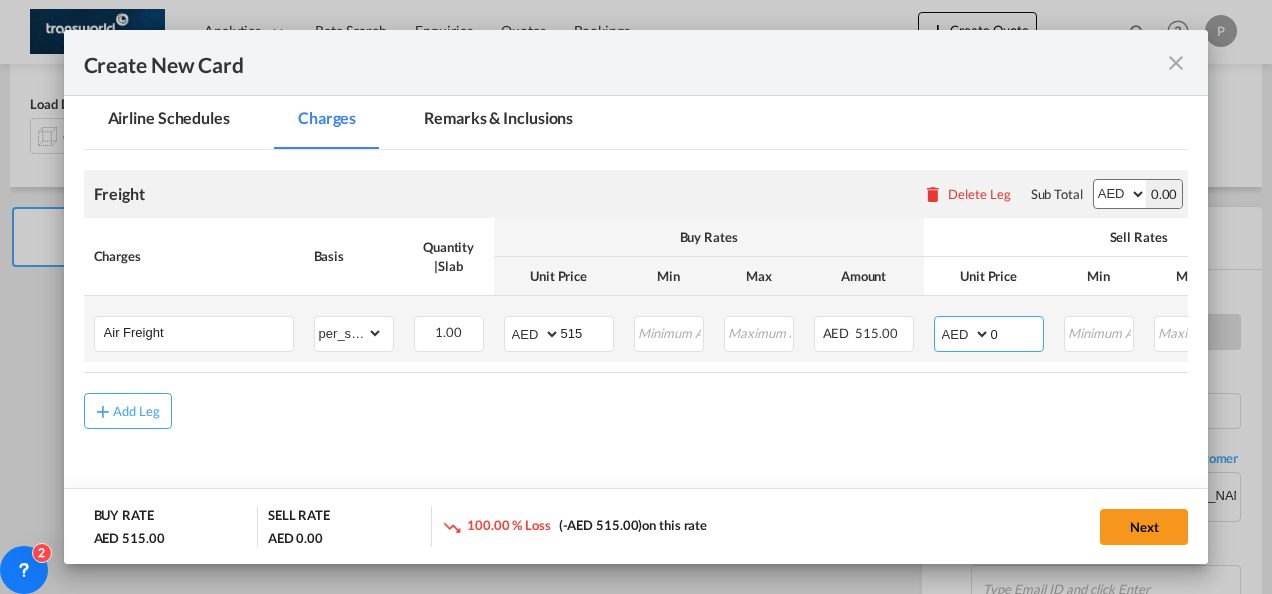 click on "0" at bounding box center [1017, 332] 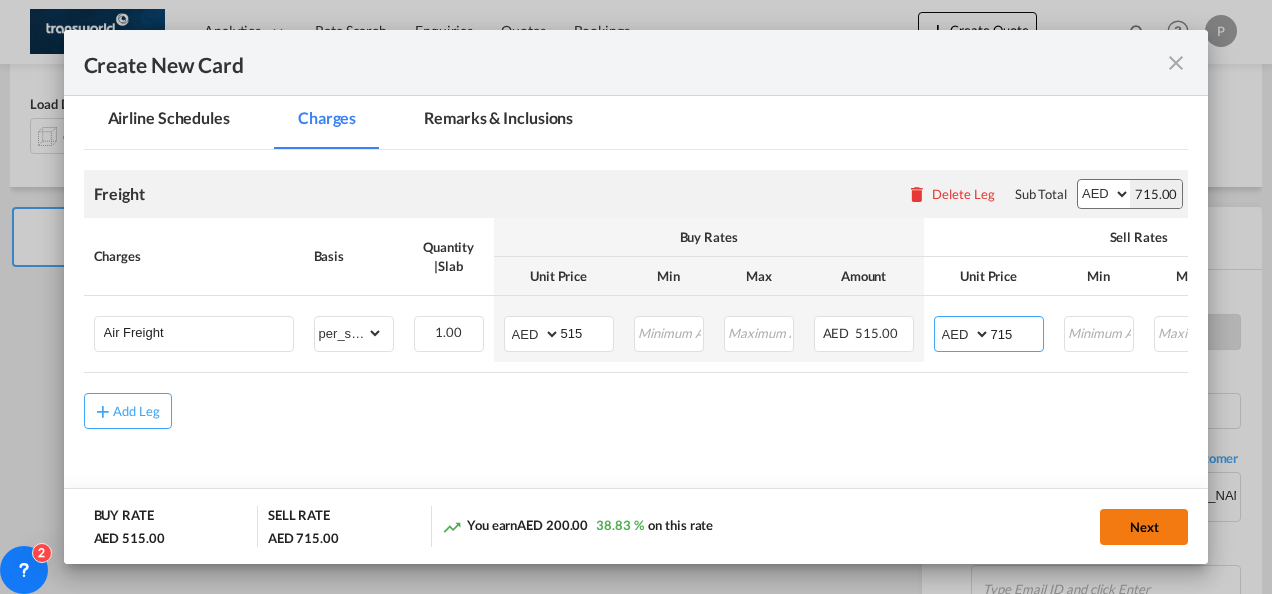 type on "715" 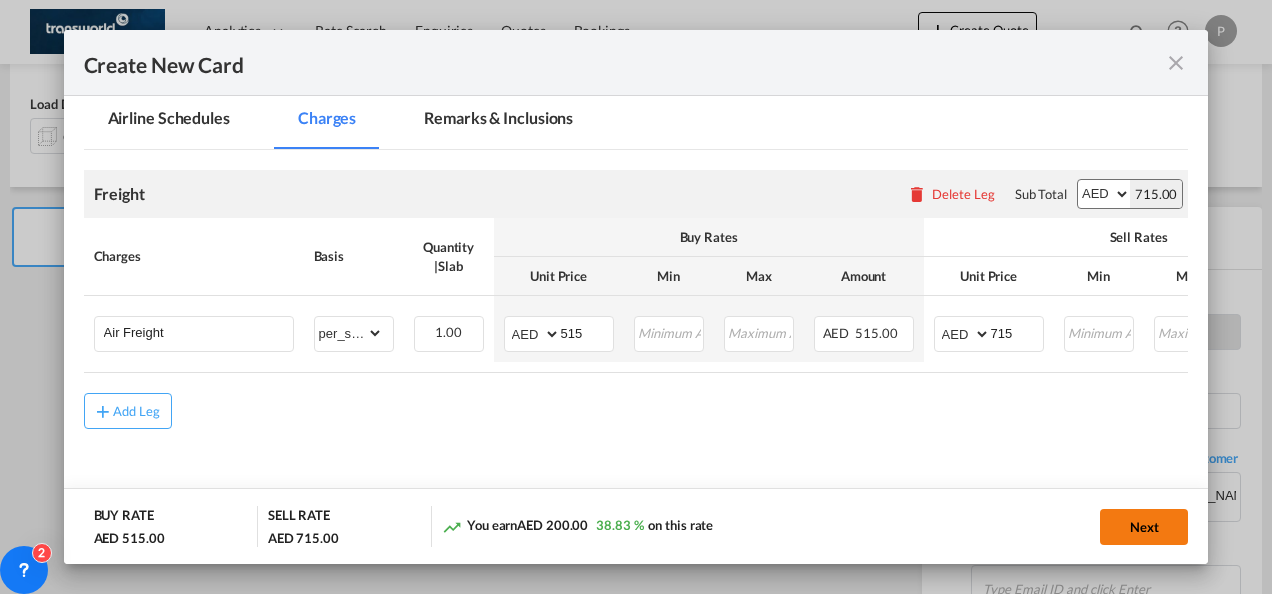 click on "Next" 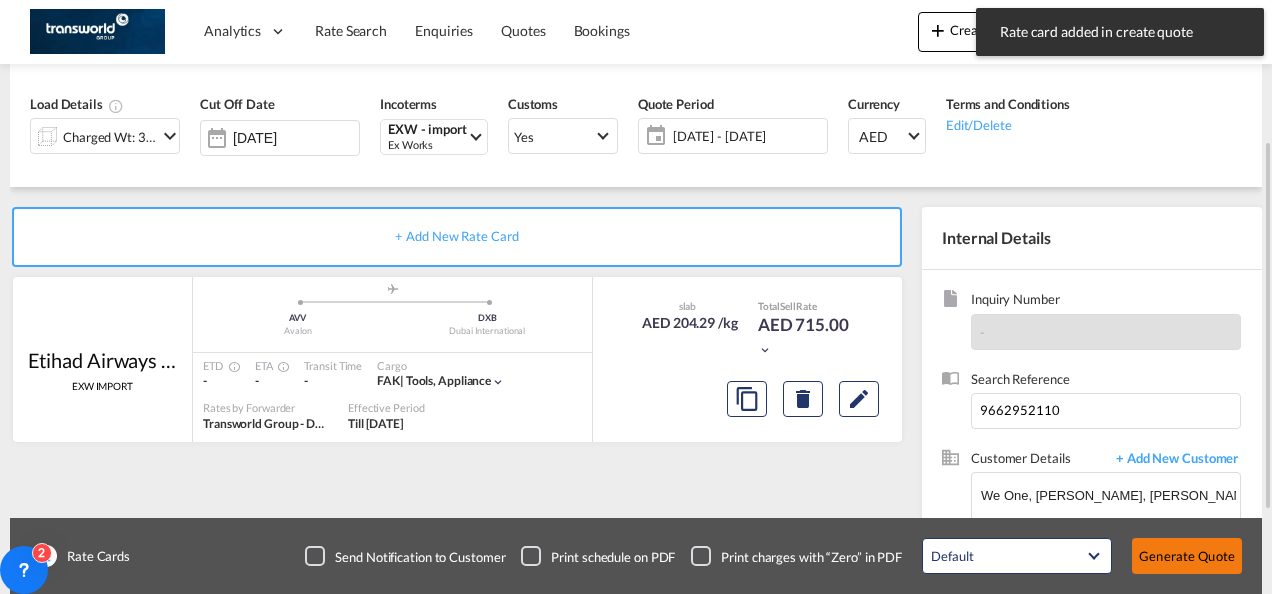 click on "Generate Quote" at bounding box center (1187, 556) 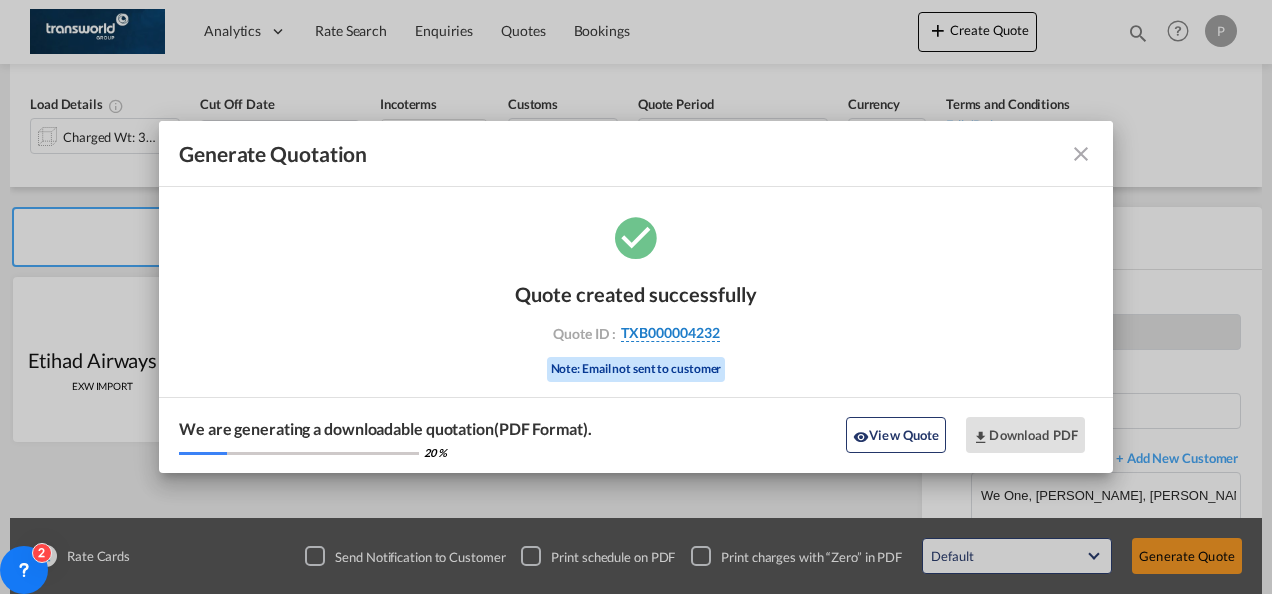 click on "TXB000004232" at bounding box center [670, 333] 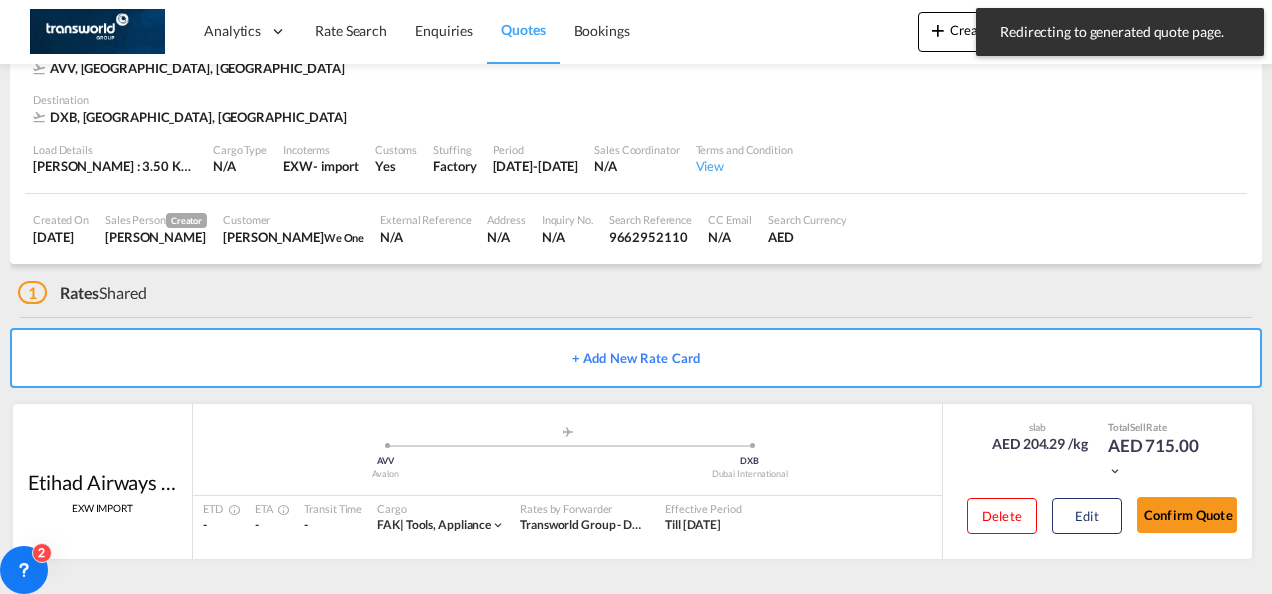 scroll, scrollTop: 122, scrollLeft: 0, axis: vertical 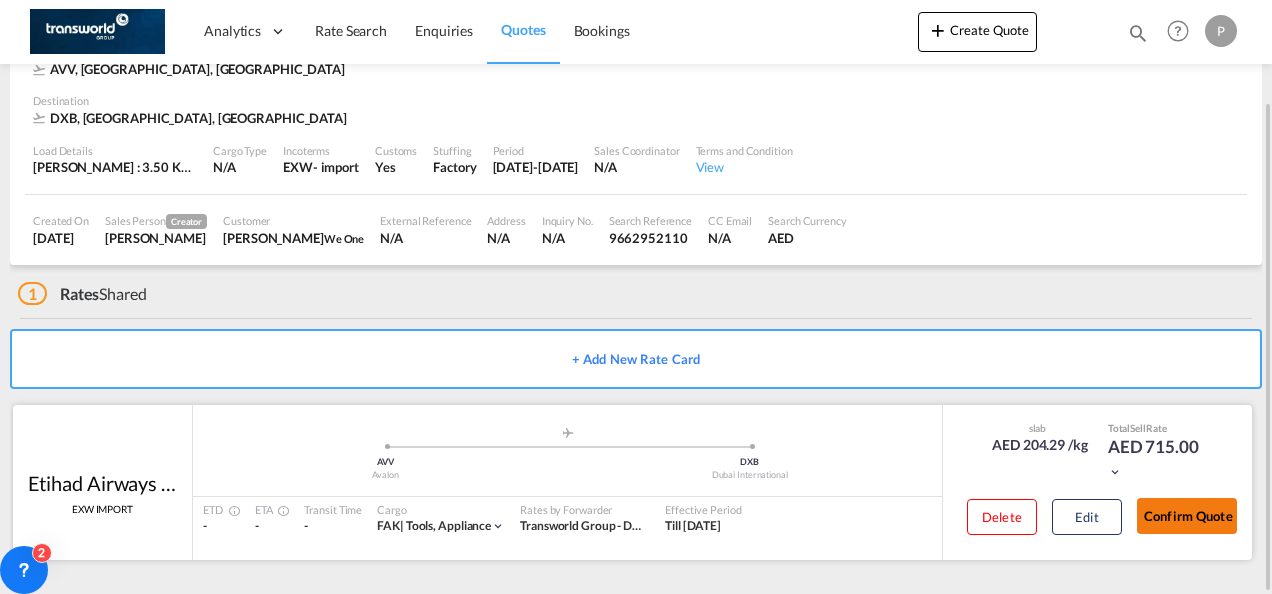 click on "Confirm Quote" at bounding box center [1187, 516] 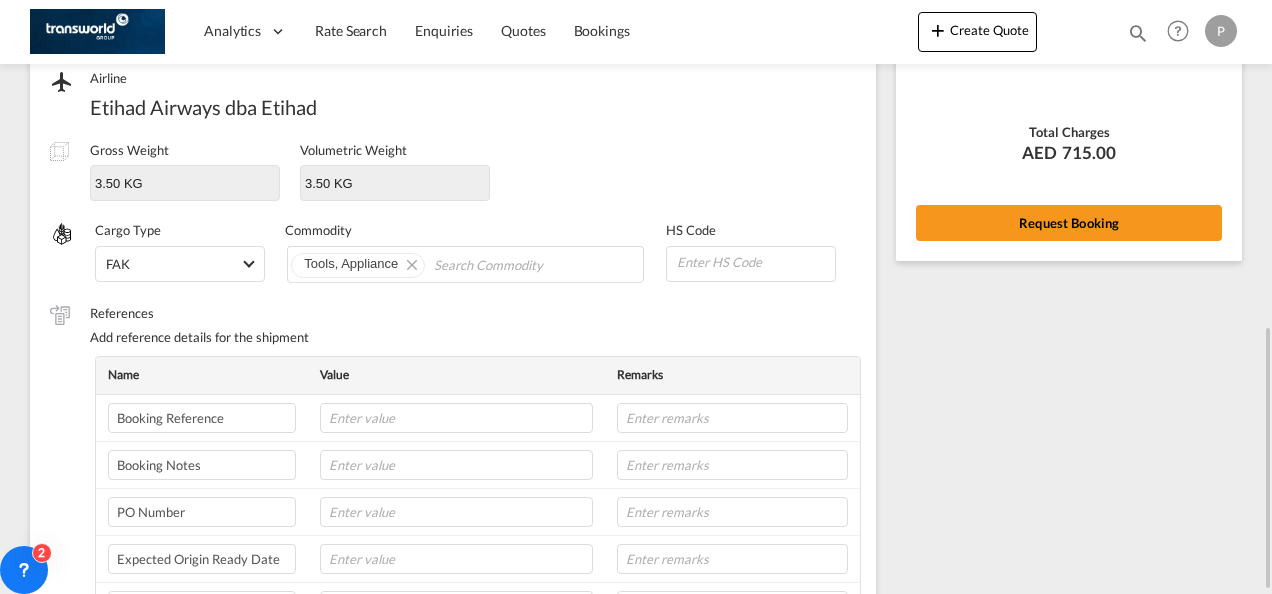 scroll, scrollTop: 250, scrollLeft: 0, axis: vertical 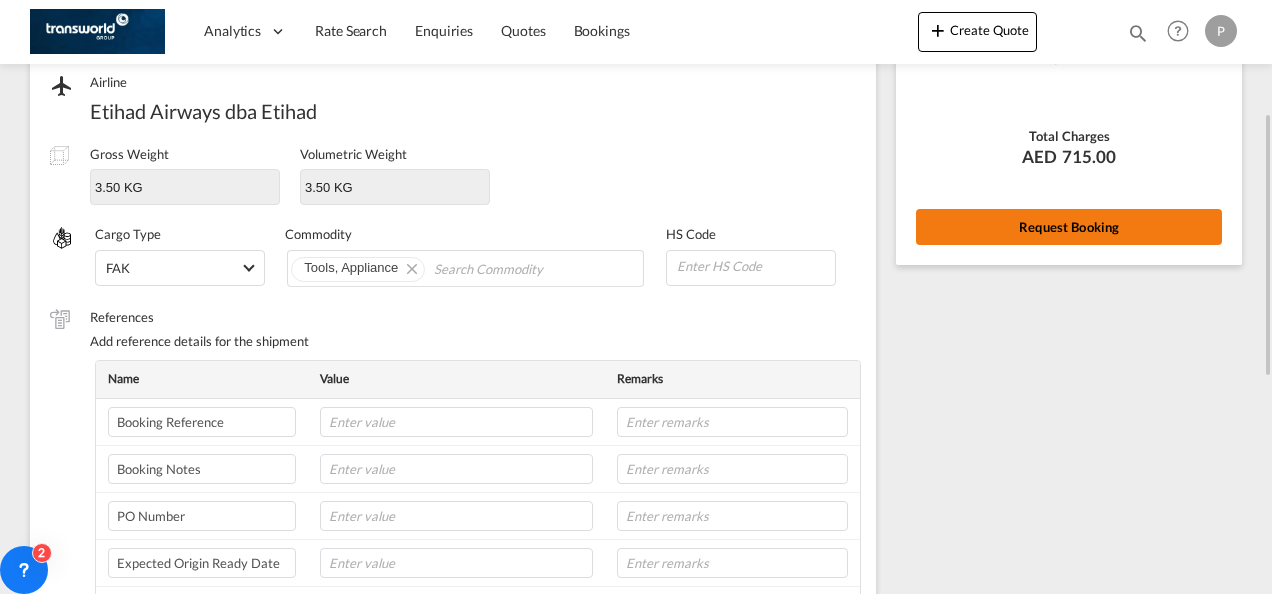 click on "Request Booking" at bounding box center [1069, 227] 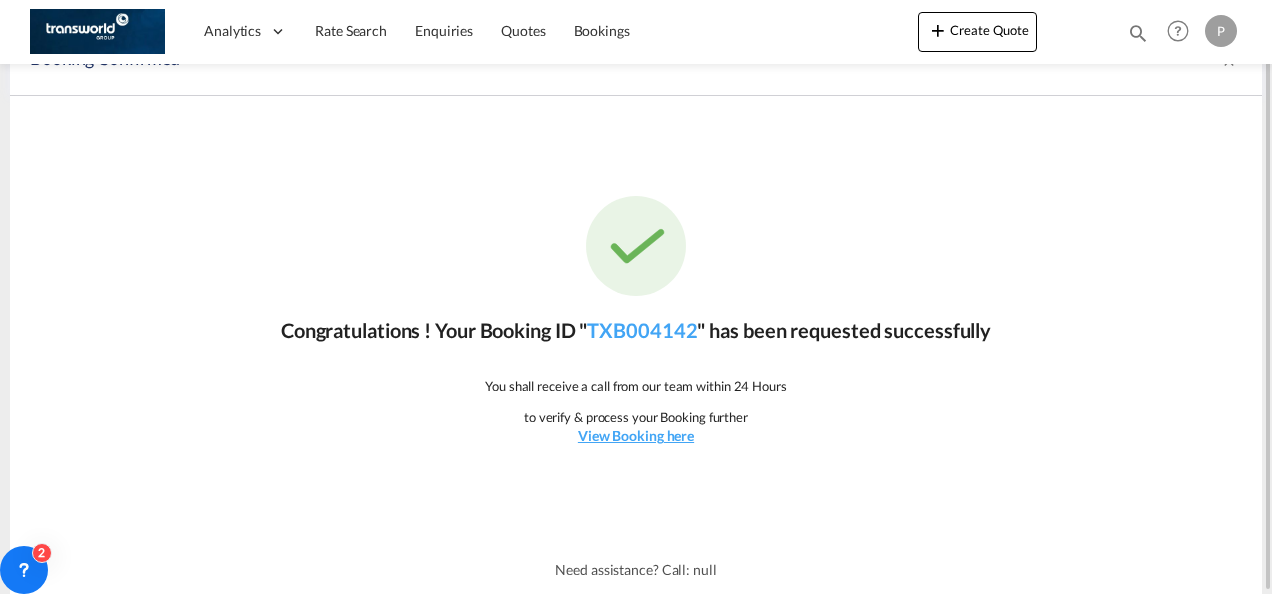 scroll, scrollTop: 37, scrollLeft: 0, axis: vertical 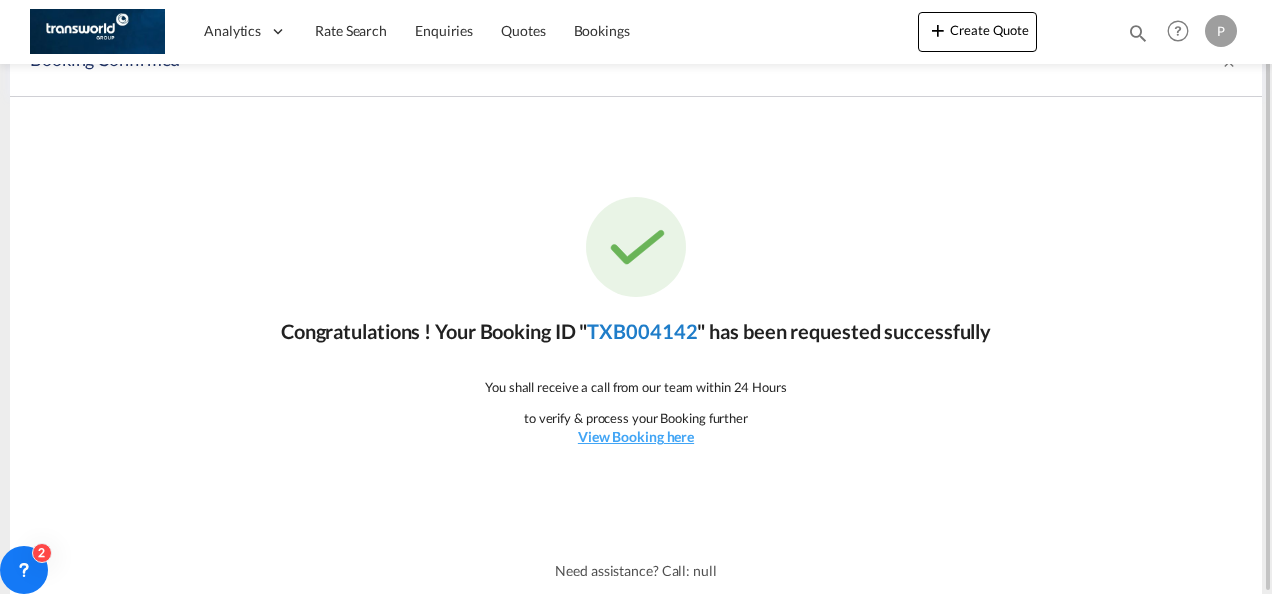 click on "TXB004142" 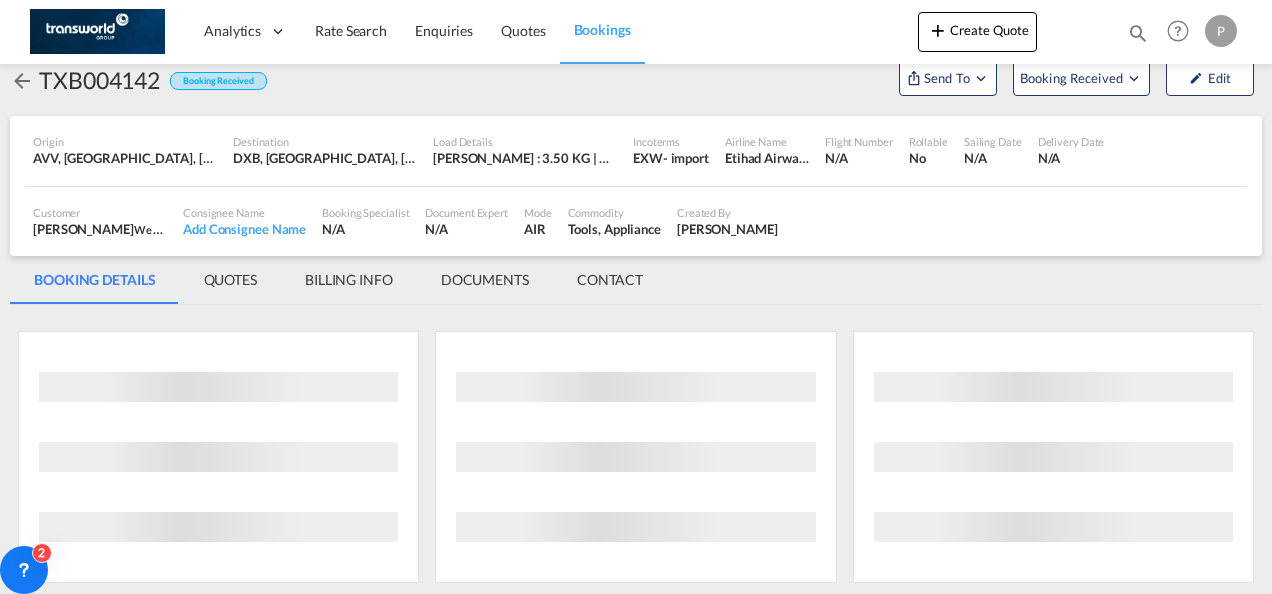 scroll, scrollTop: 1176, scrollLeft: 0, axis: vertical 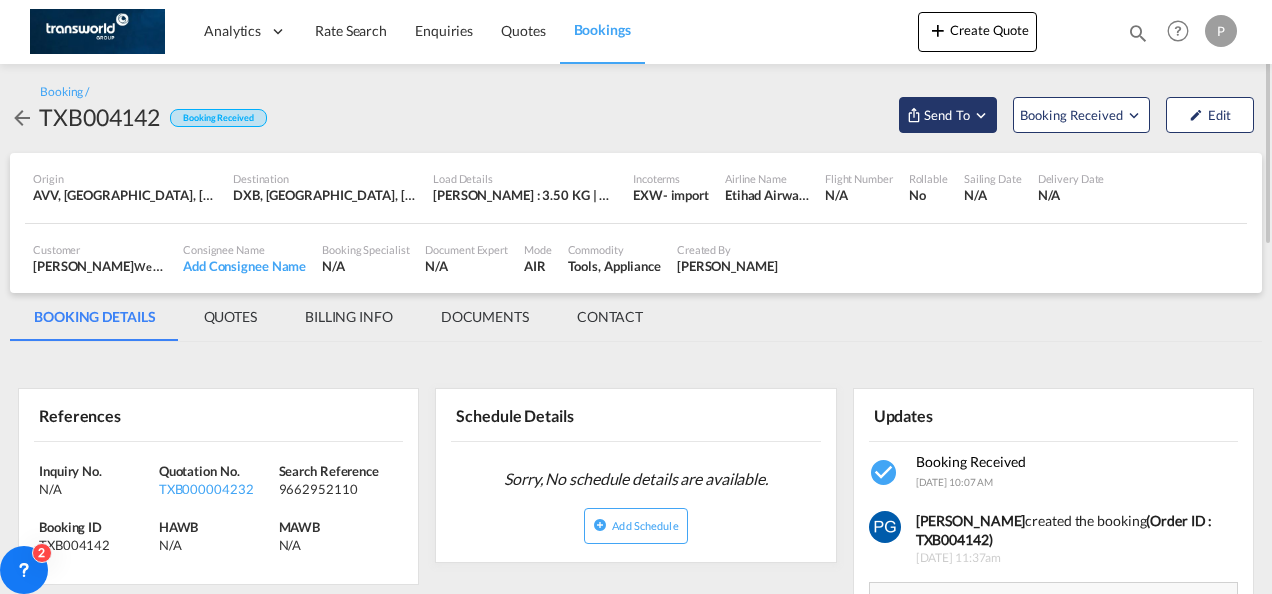 click on "Send To" at bounding box center [947, 115] 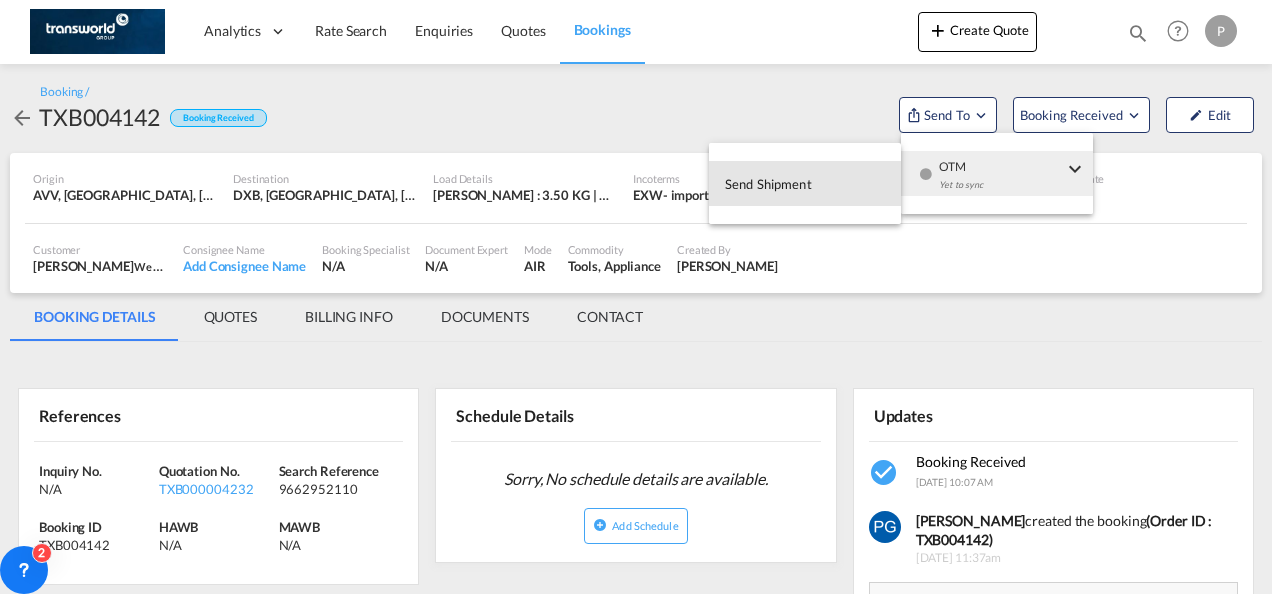 click on "Send Shipment" at bounding box center [768, 184] 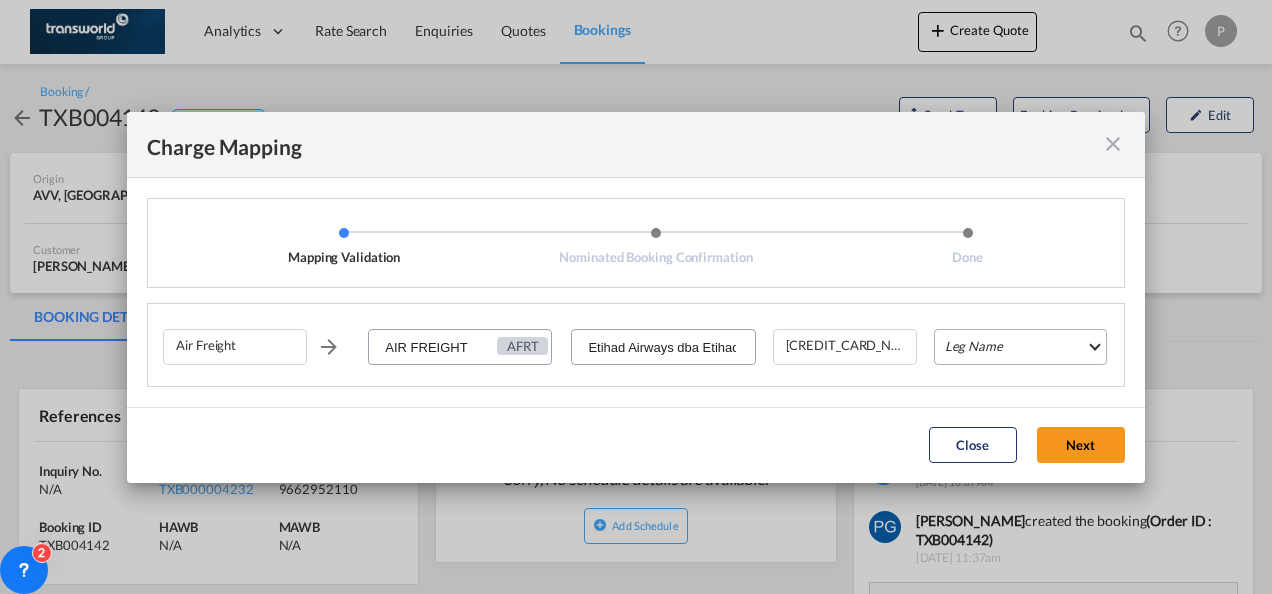 click on "Leg Name HANDLING ORIGIN HANDLING DESTINATION OTHERS TL PICK UP CUSTOMS ORIGIN AIR CUSTOMS DESTINATION TL DELIVERY" at bounding box center (1020, 347) 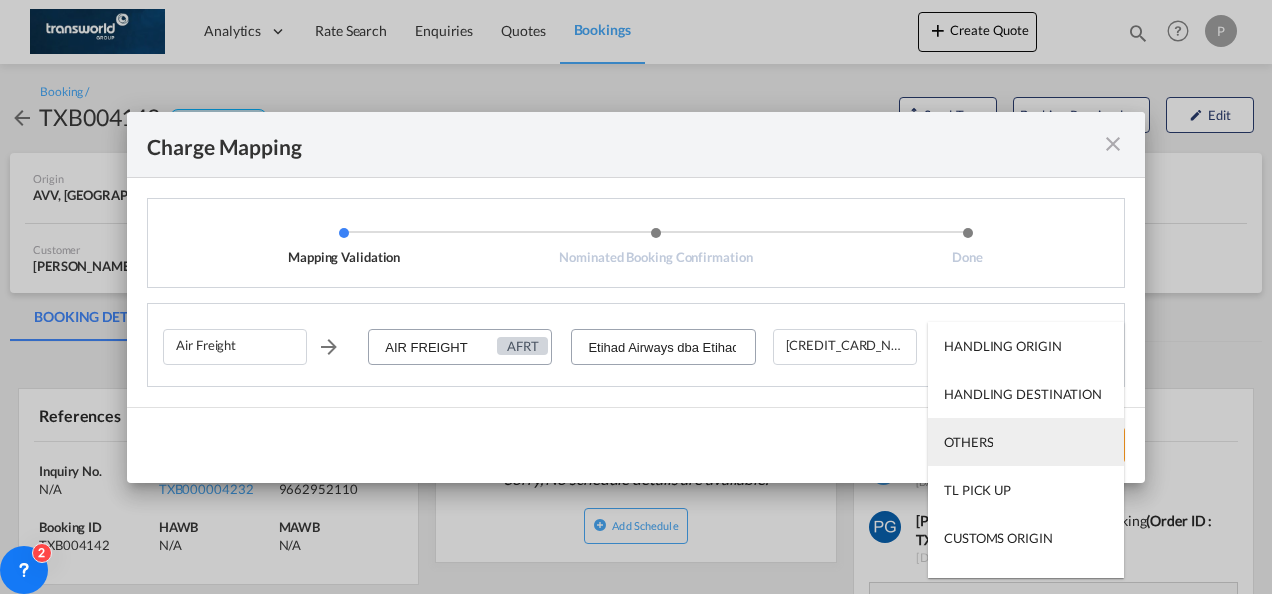 scroll, scrollTop: 128, scrollLeft: 0, axis: vertical 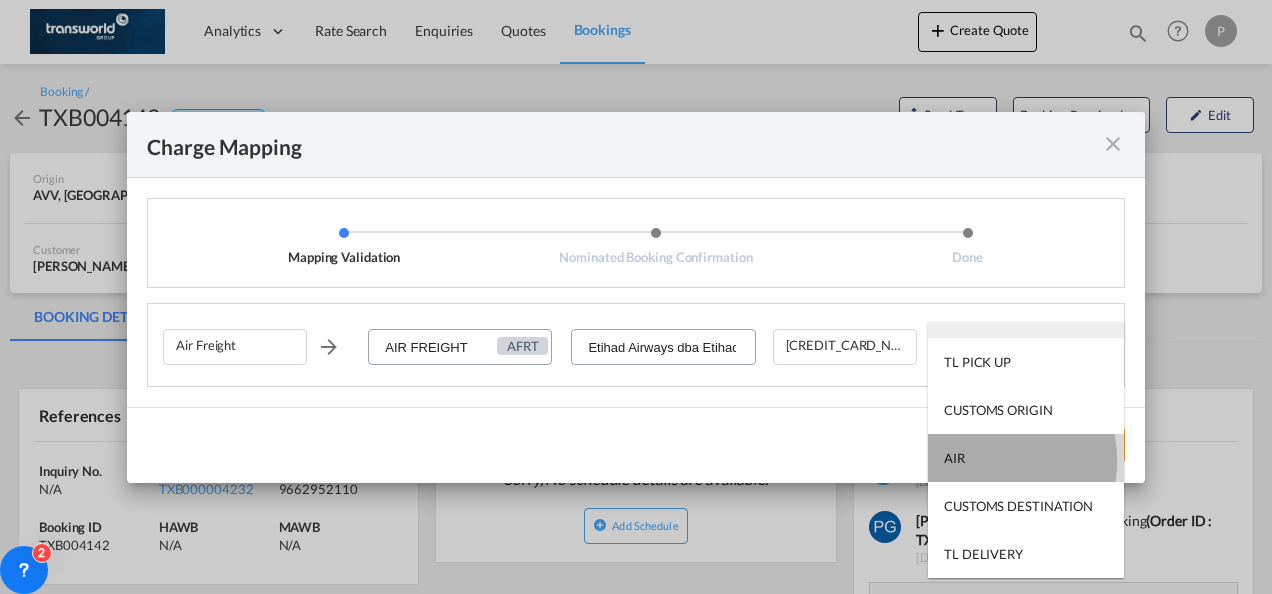 click on "AIR" at bounding box center (1026, 458) 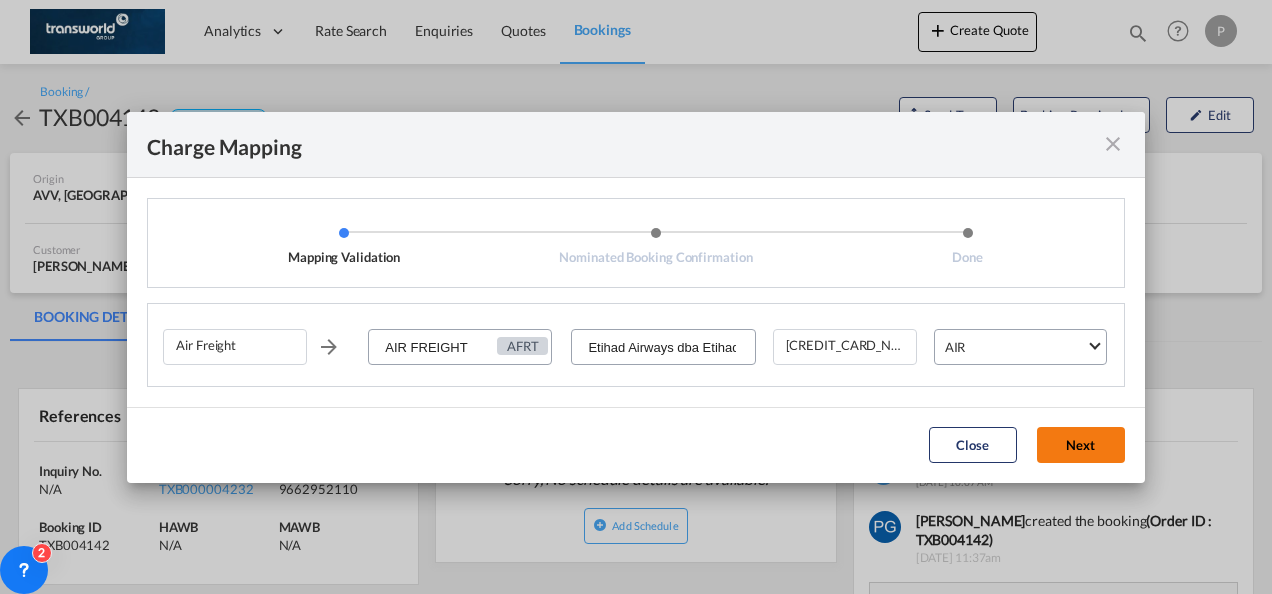 click on "Next" 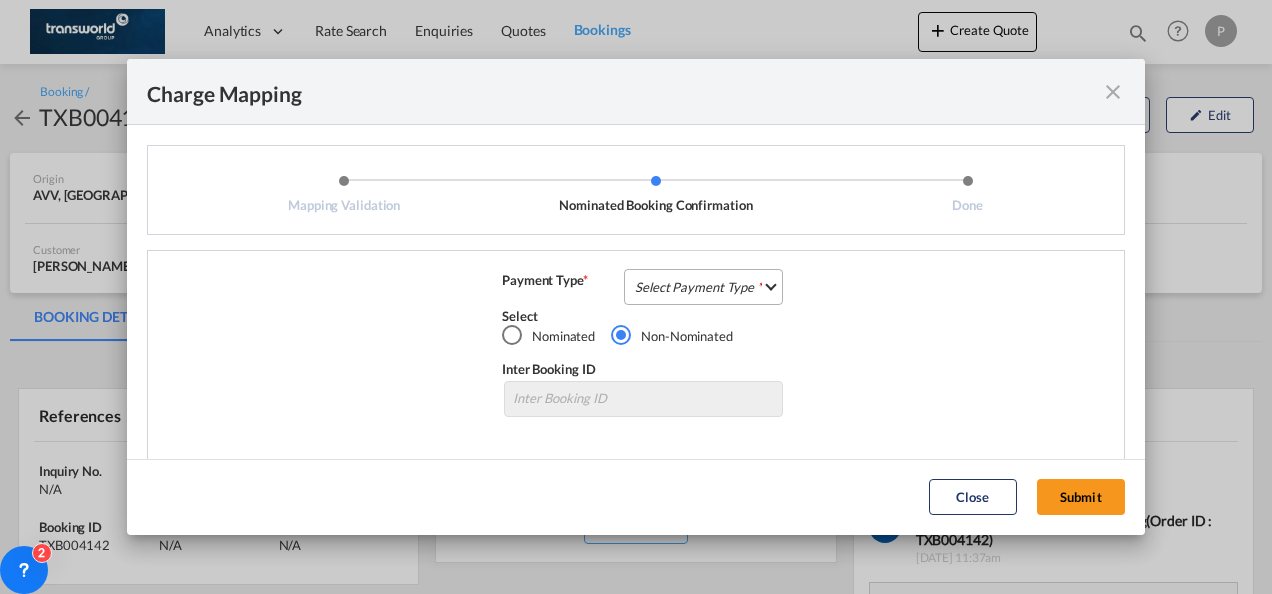 click on "Select Payment Type
COLLECT
PREPAID" at bounding box center (703, 287) 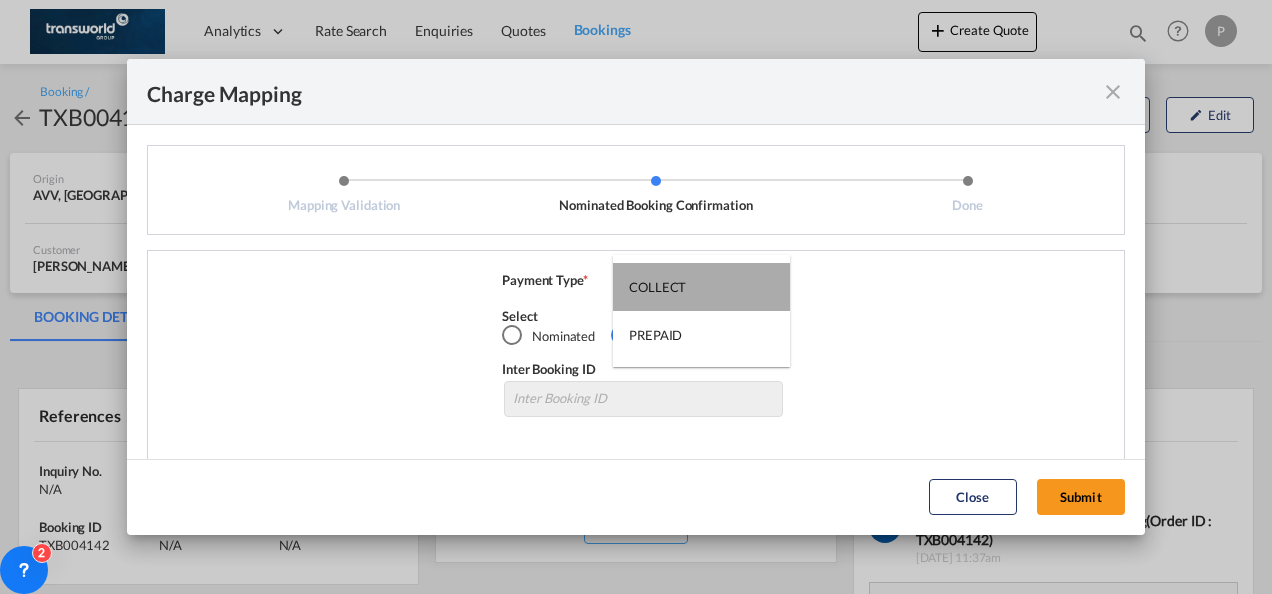 click on "COLLECT" at bounding box center (701, 287) 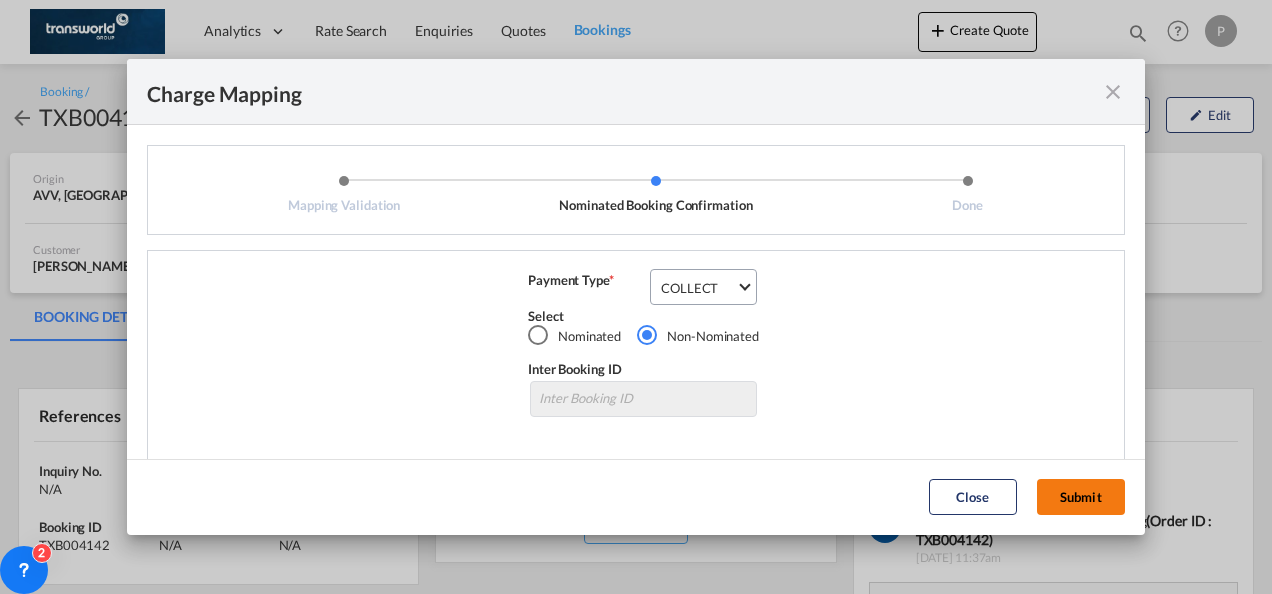 click on "Submit" 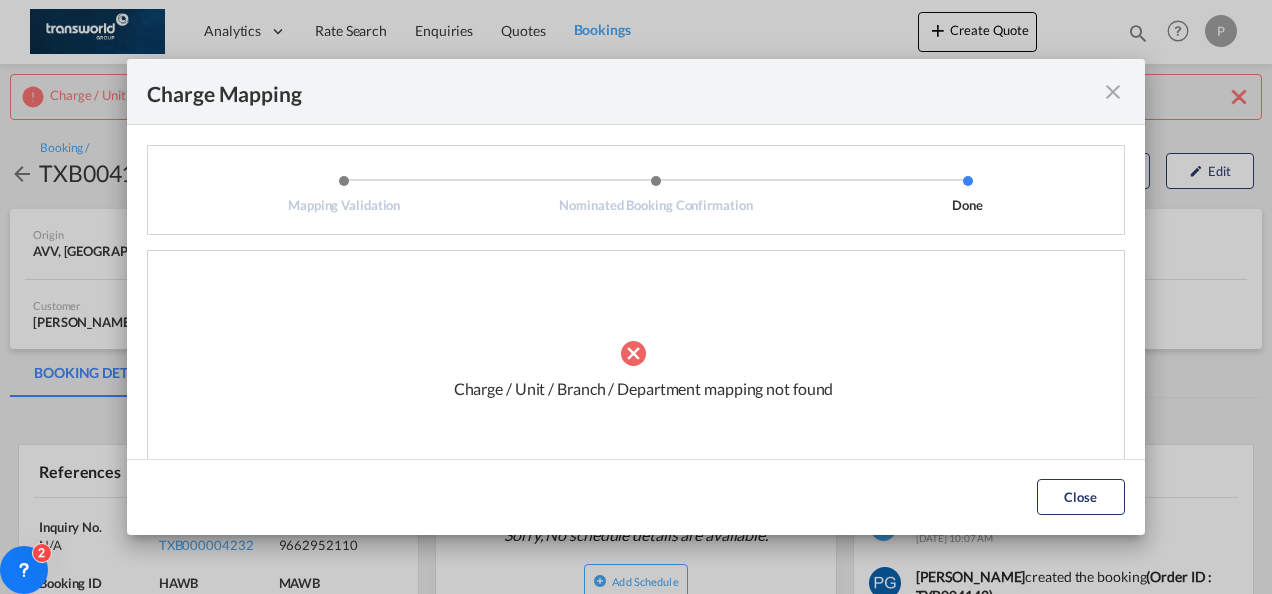 click at bounding box center (1113, 92) 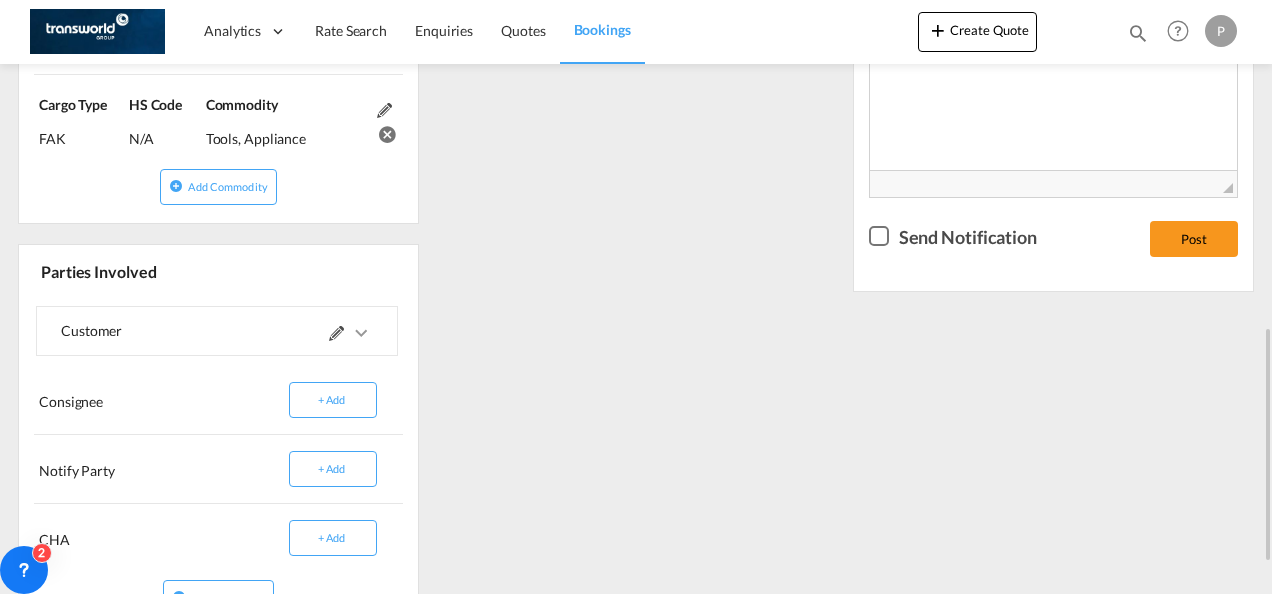 scroll, scrollTop: 818, scrollLeft: 0, axis: vertical 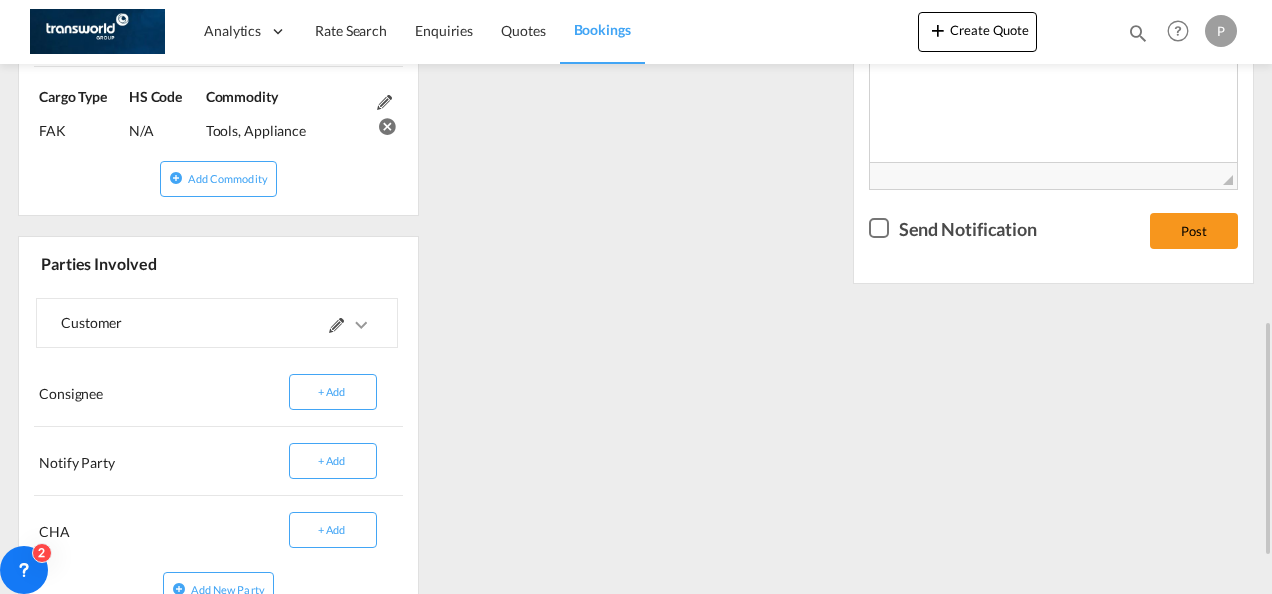 click at bounding box center (336, 325) 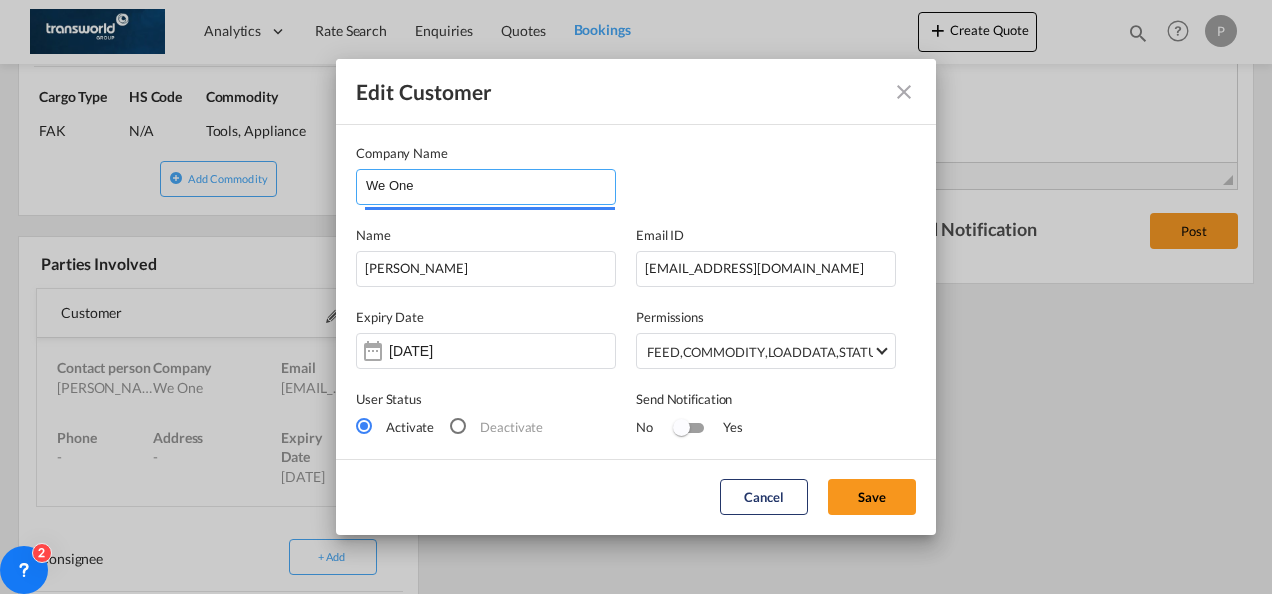 click on "We One" at bounding box center [490, 185] 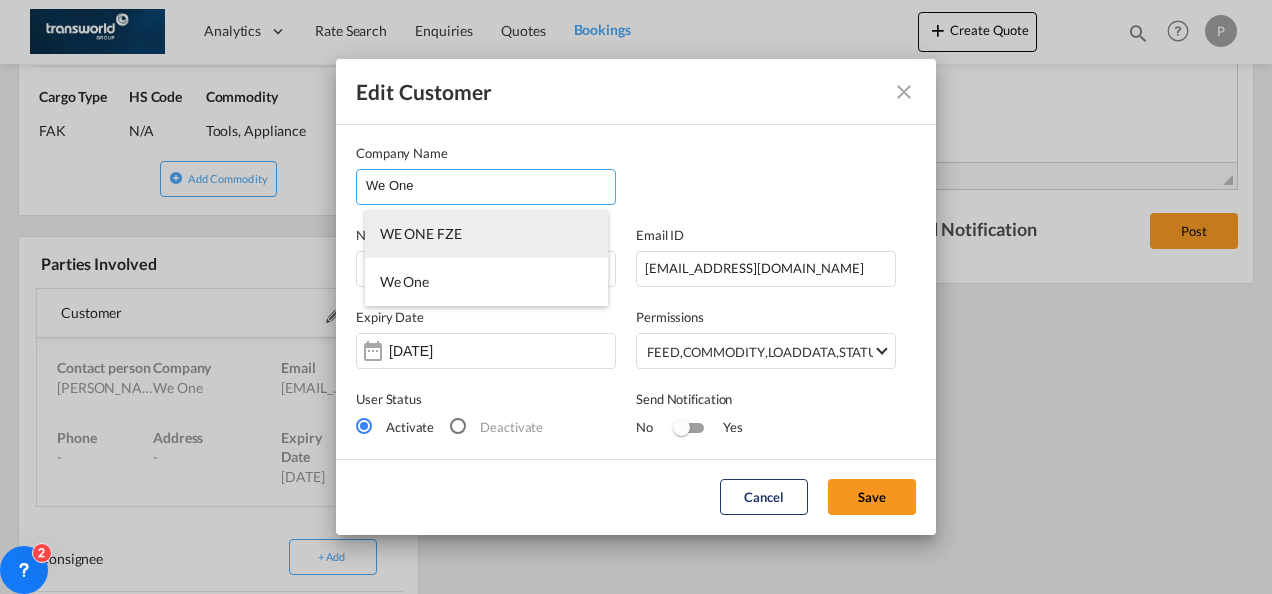 click on "WE ONE FZE" at bounding box center (421, 233) 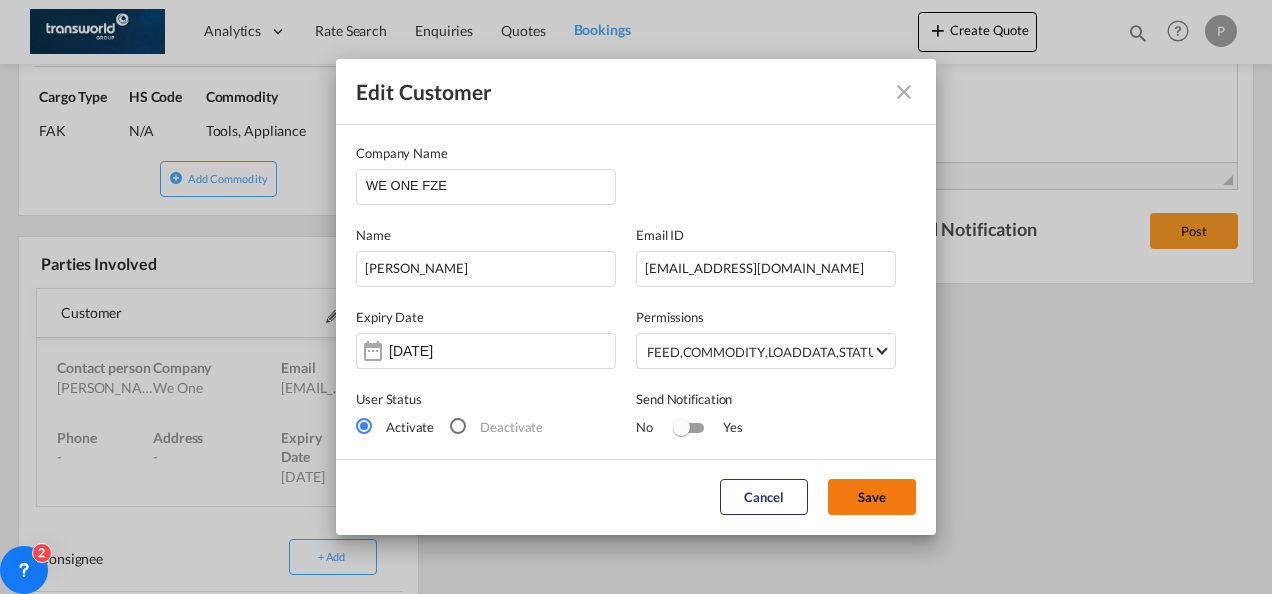 click on "Save" 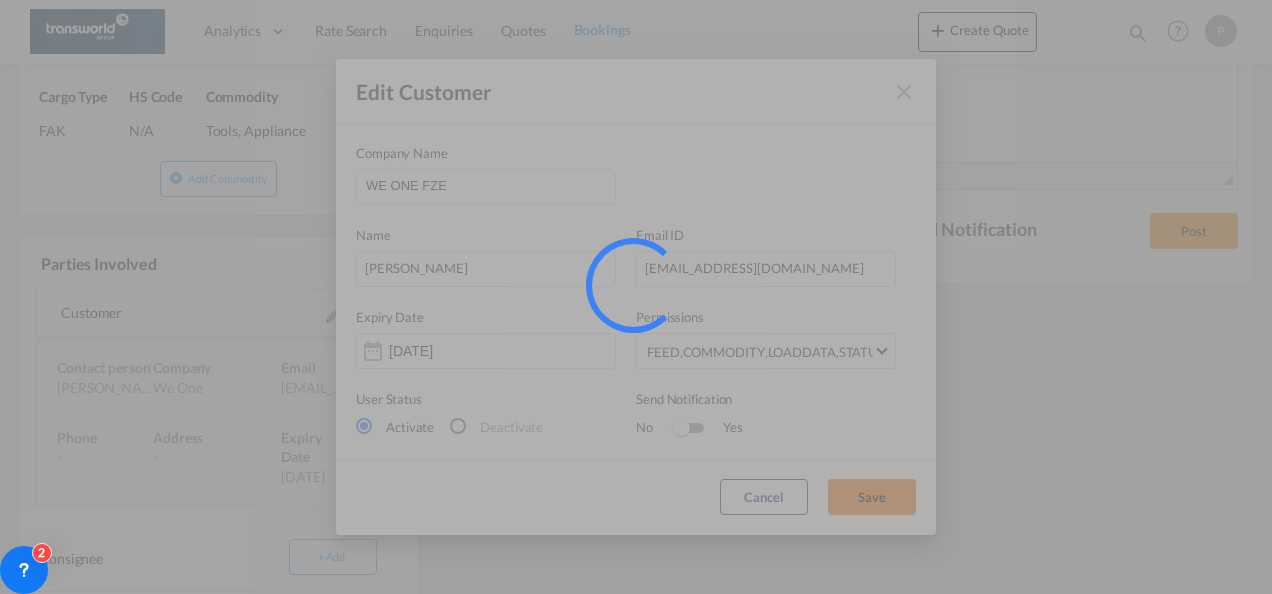 type 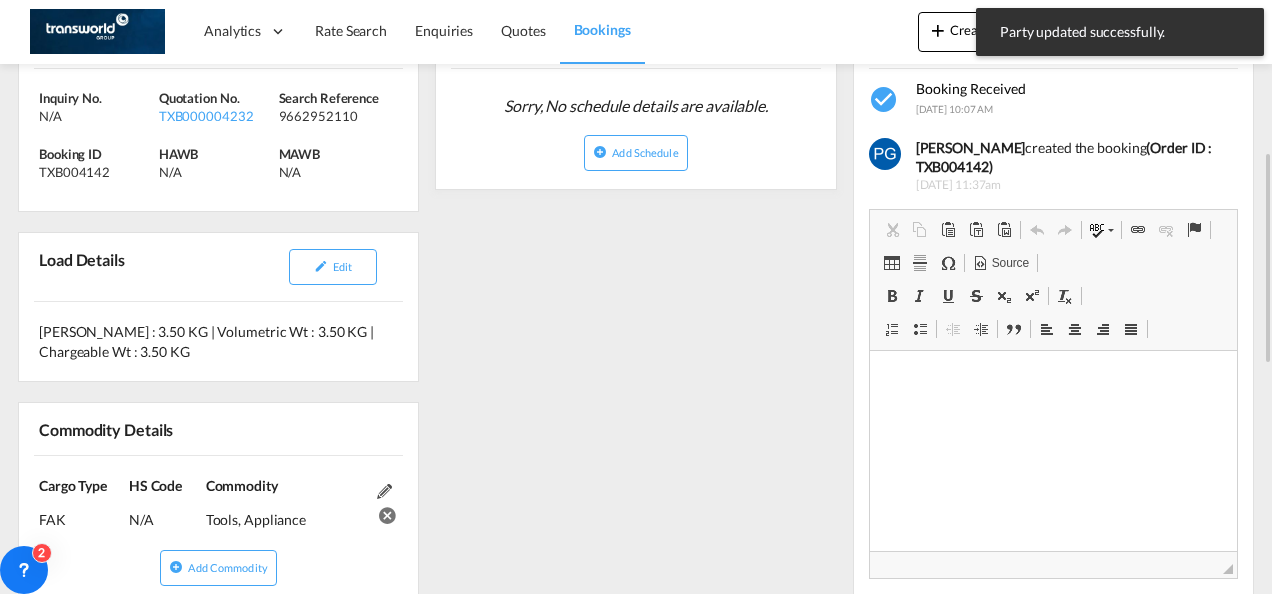 scroll, scrollTop: 0, scrollLeft: 0, axis: both 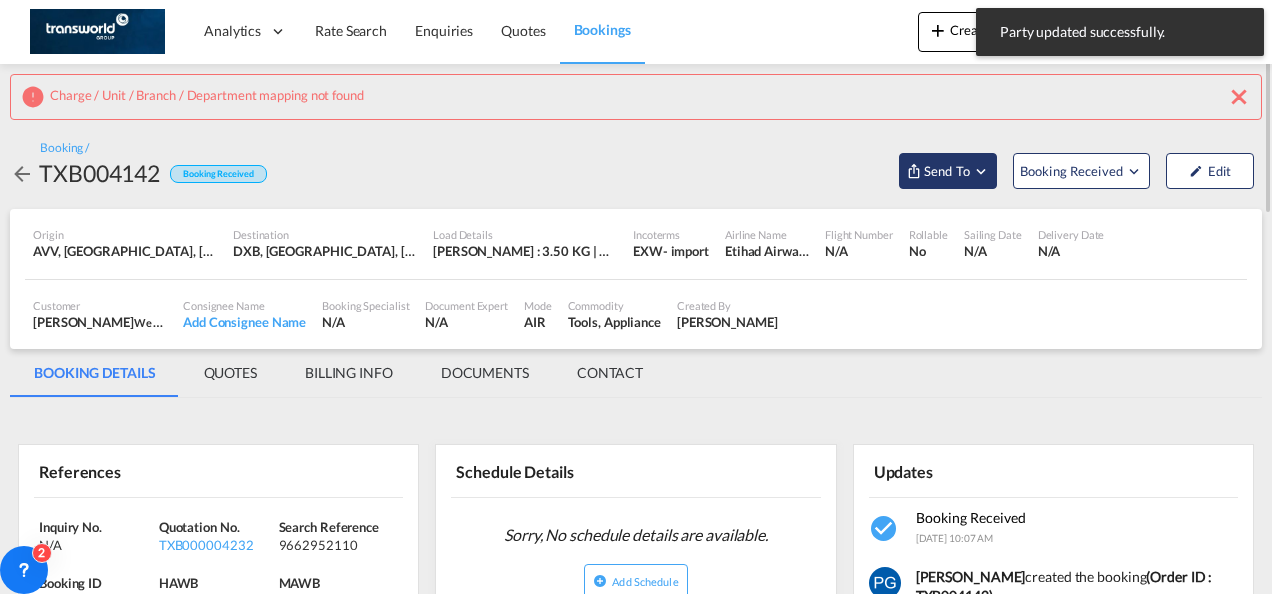 click on "Send To" at bounding box center [947, 171] 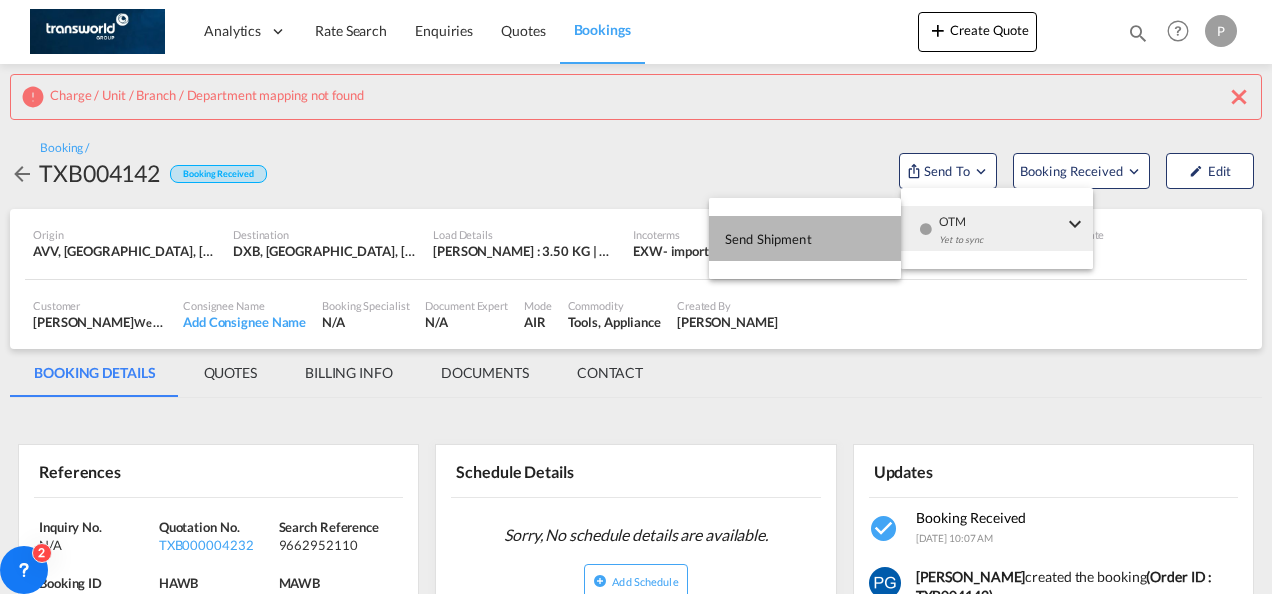 click on "Send Shipment" at bounding box center (805, 238) 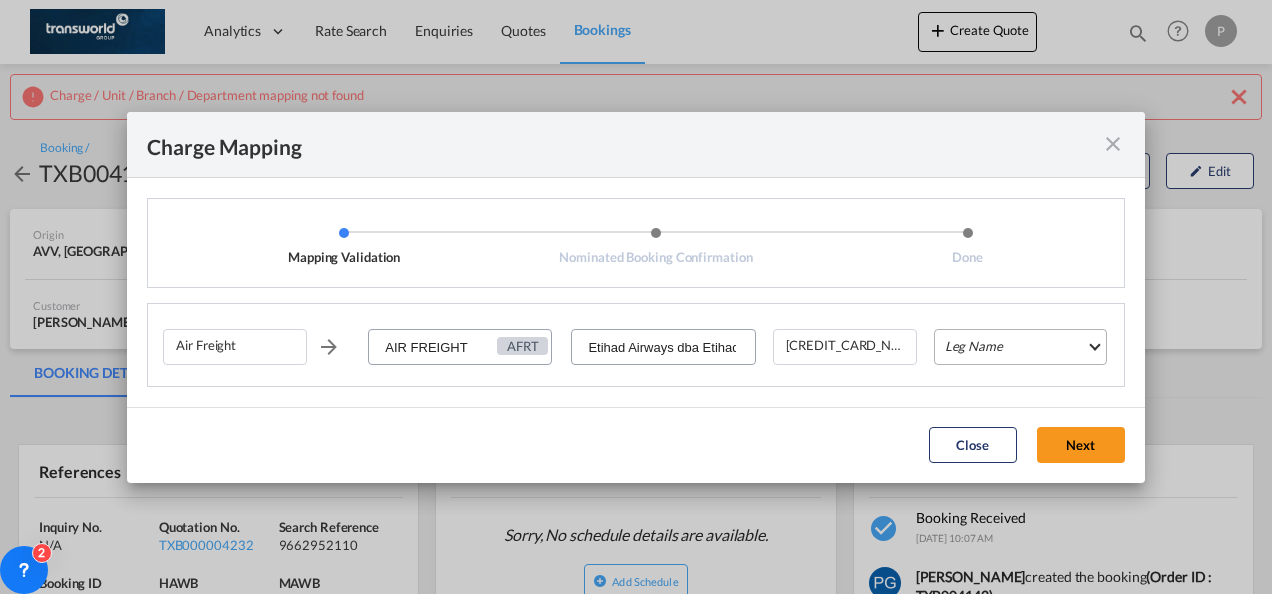 click on "Leg Name HANDLING ORIGIN HANDLING DESTINATION OTHERS TL PICK UP CUSTOMS ORIGIN AIR CUSTOMS DESTINATION TL DELIVERY" at bounding box center [1020, 347] 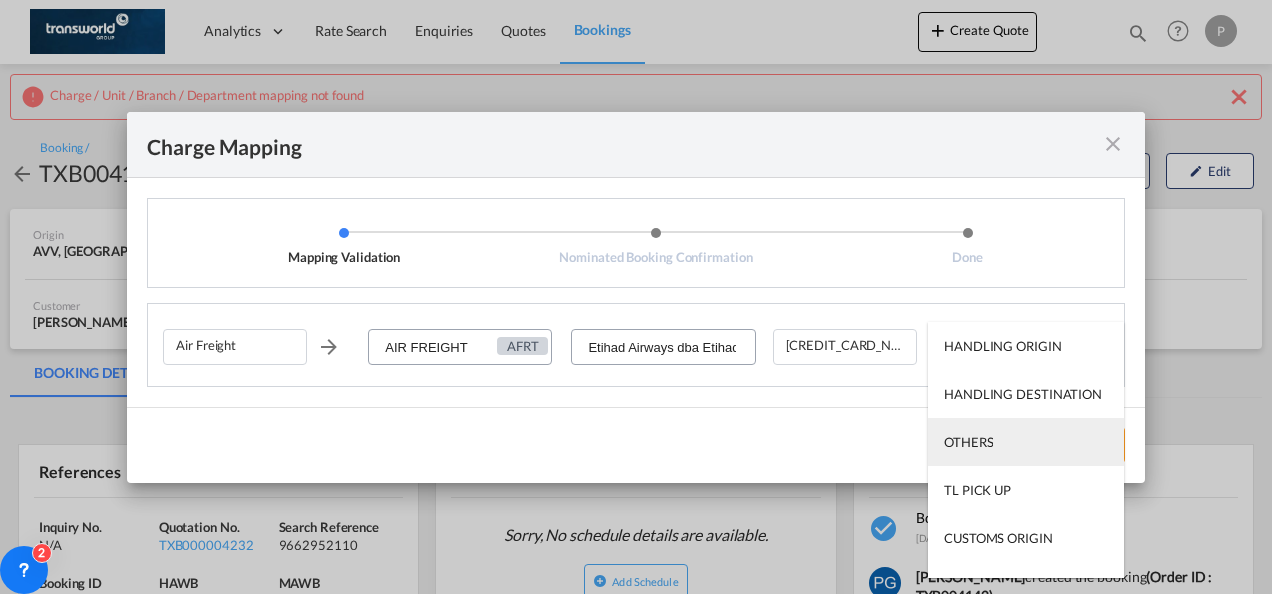 scroll, scrollTop: 128, scrollLeft: 0, axis: vertical 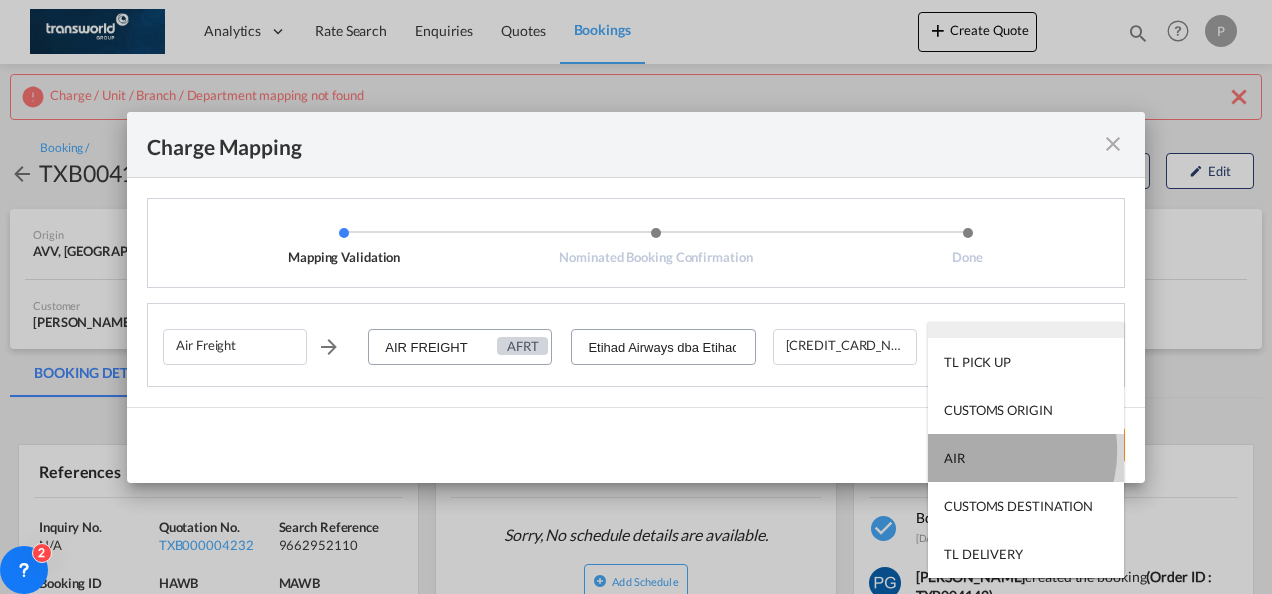 click on "AIR" at bounding box center (1026, 458) 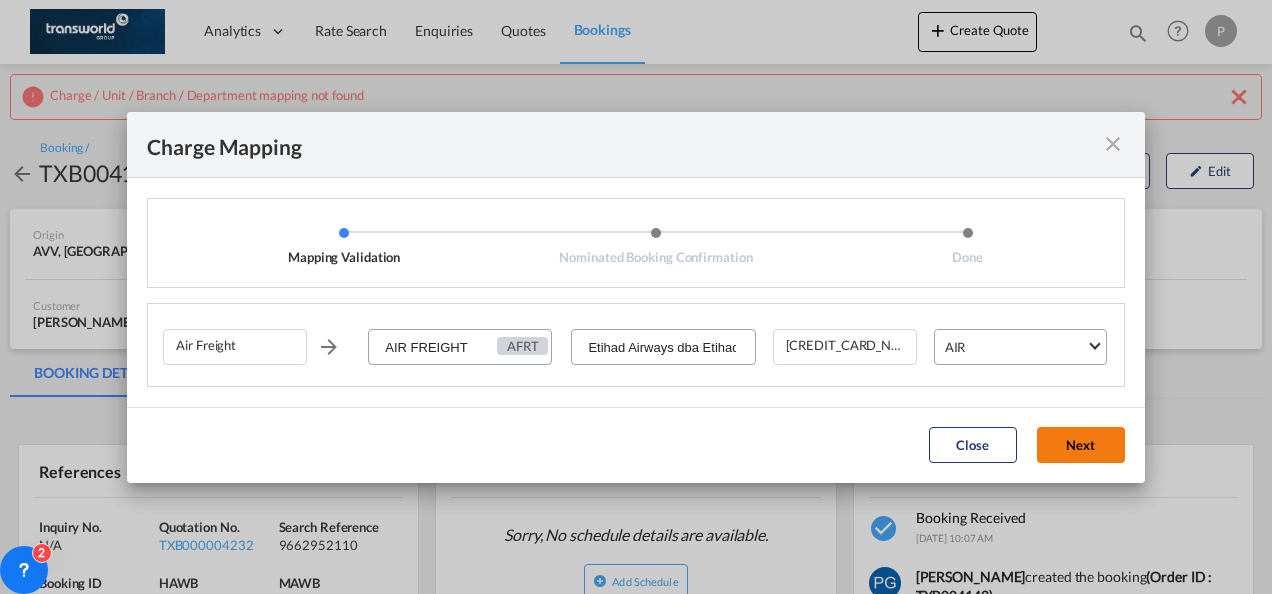 click on "Next" 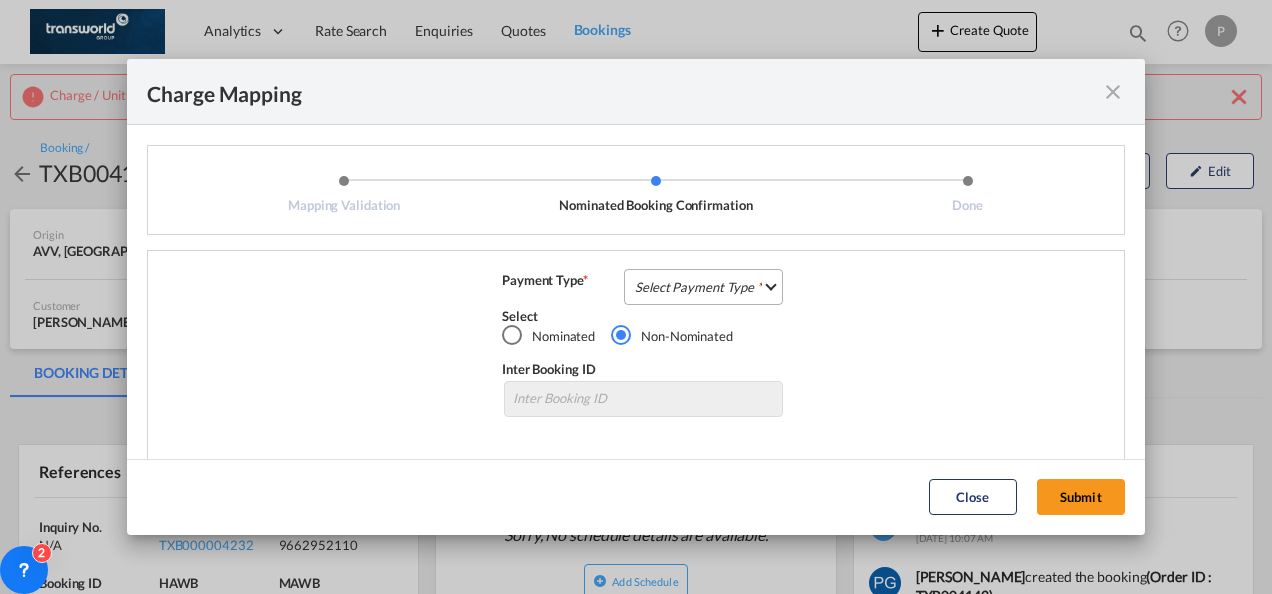click on "Select Payment Type
COLLECT
PREPAID" at bounding box center [703, 287] 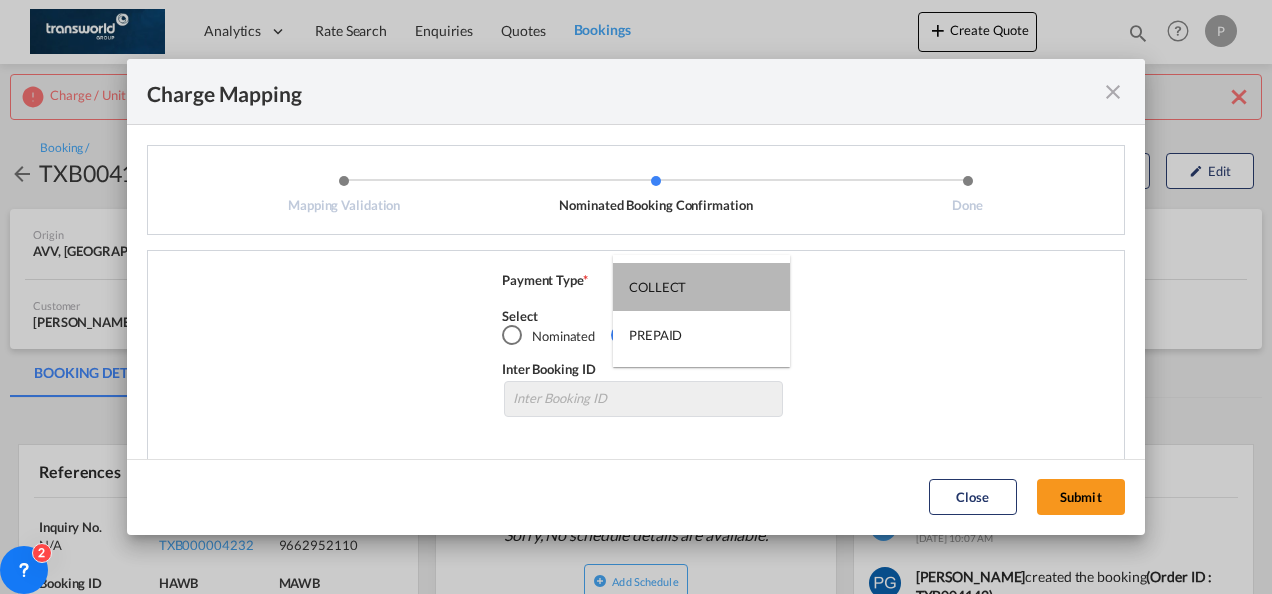 click on "COLLECT" at bounding box center (701, 287) 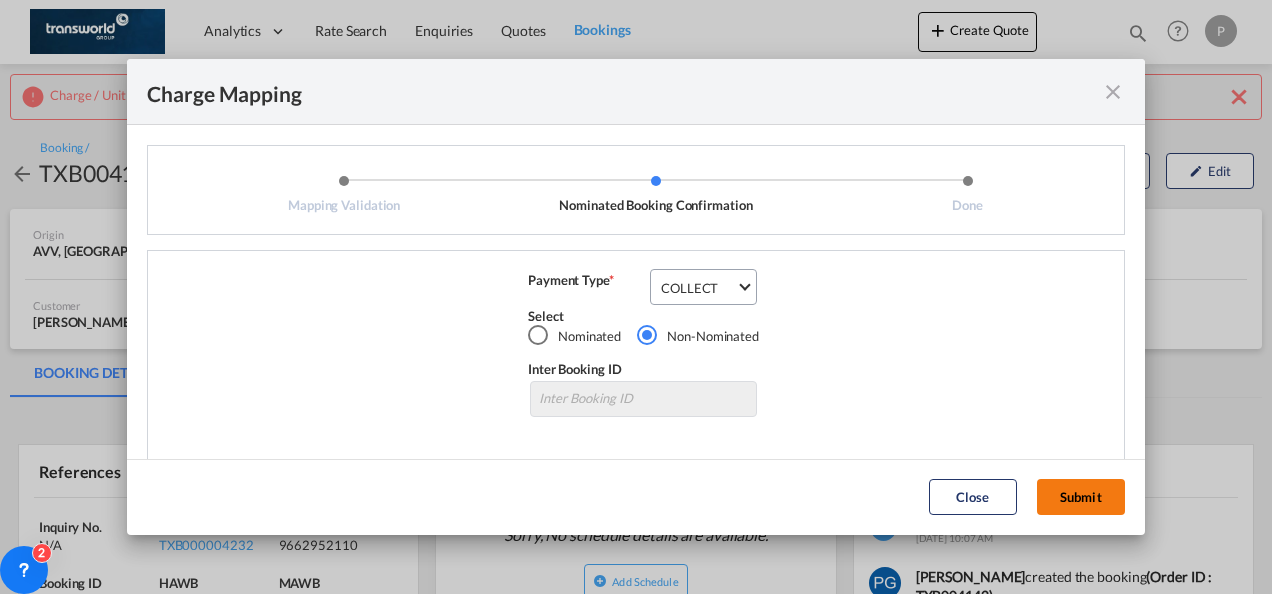 click on "Submit" 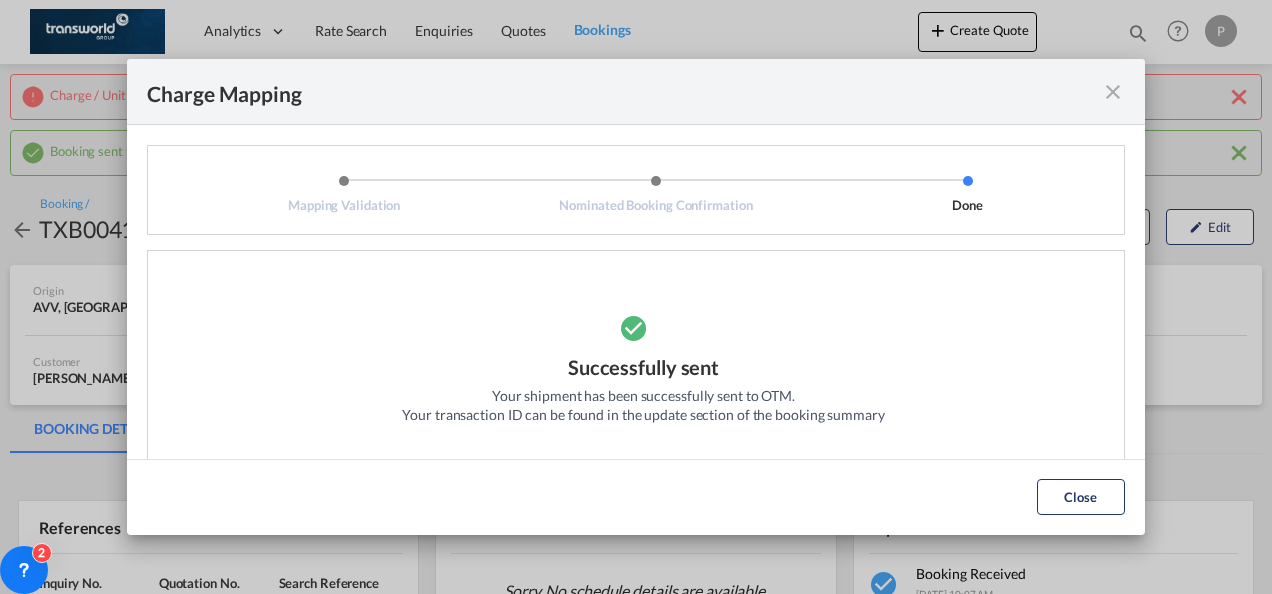 click at bounding box center [1113, 92] 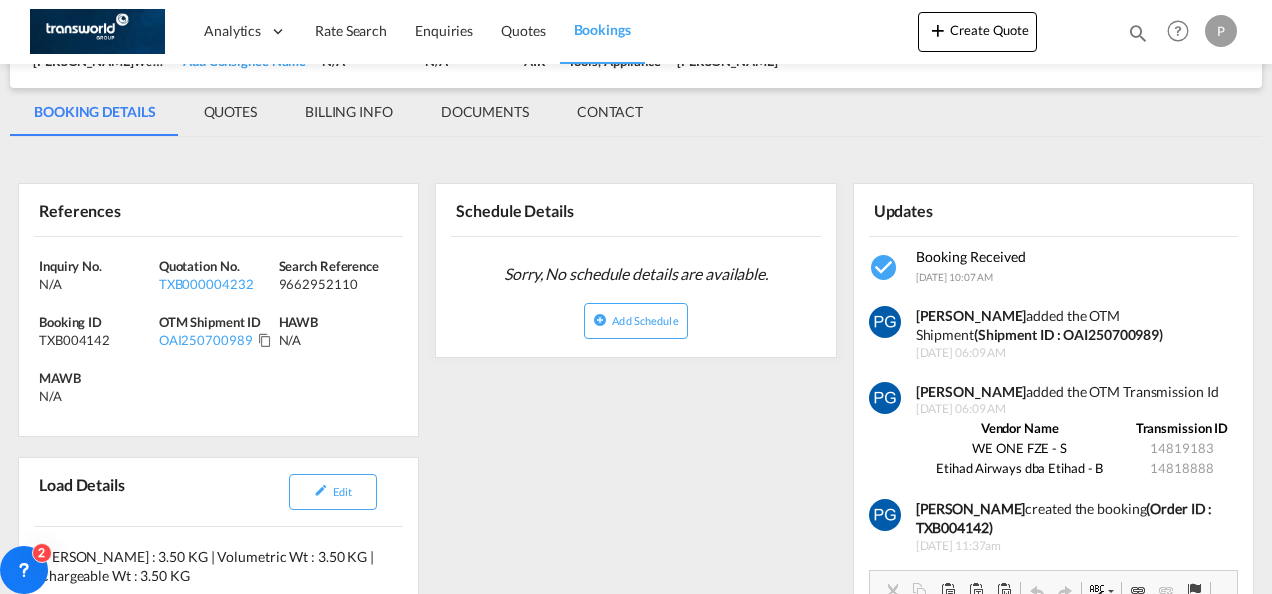 scroll, scrollTop: 318, scrollLeft: 0, axis: vertical 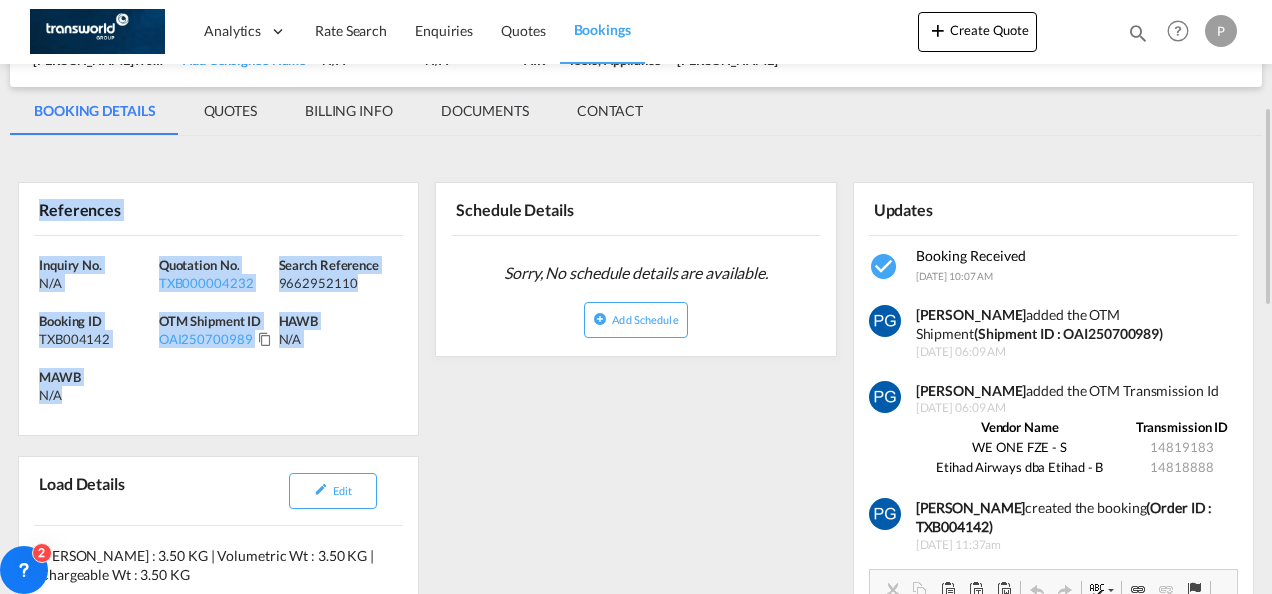 drag, startPoint x: 39, startPoint y: 203, endPoint x: 136, endPoint y: 404, distance: 223.18153 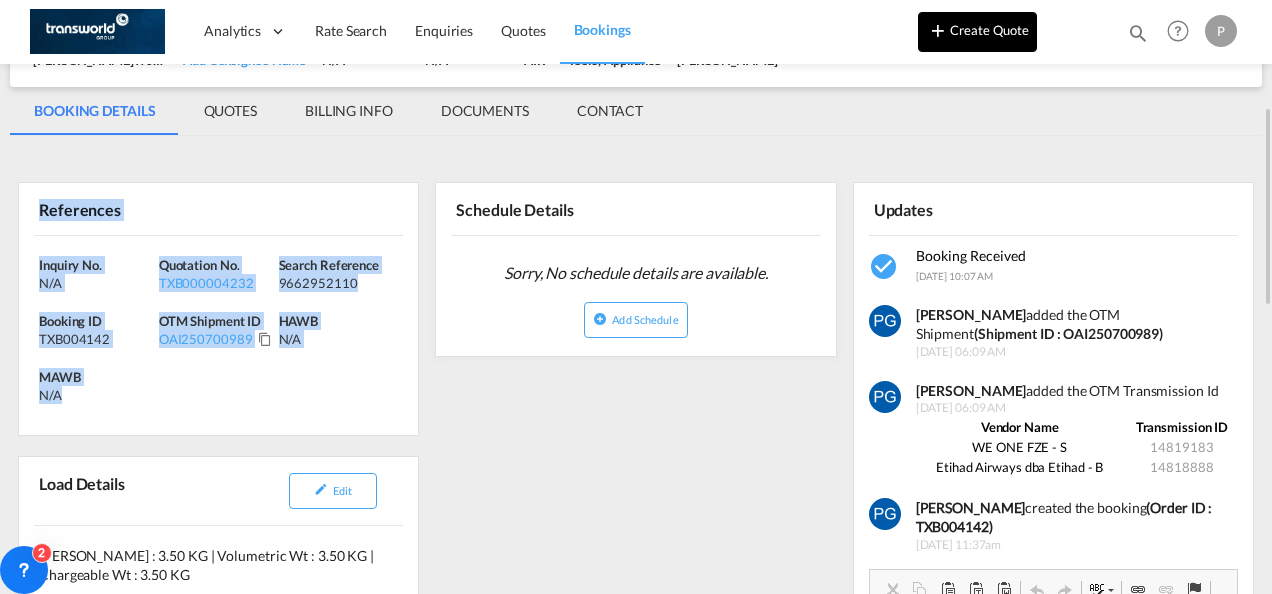 click on "Create Quote" at bounding box center [977, 32] 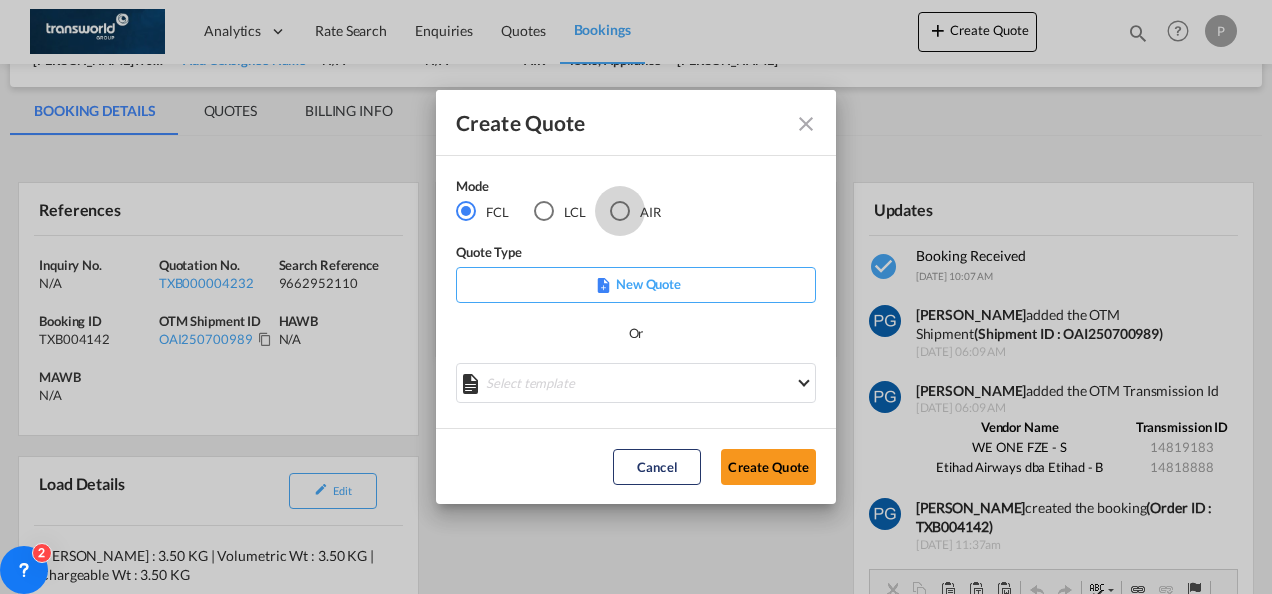 click at bounding box center [620, 211] 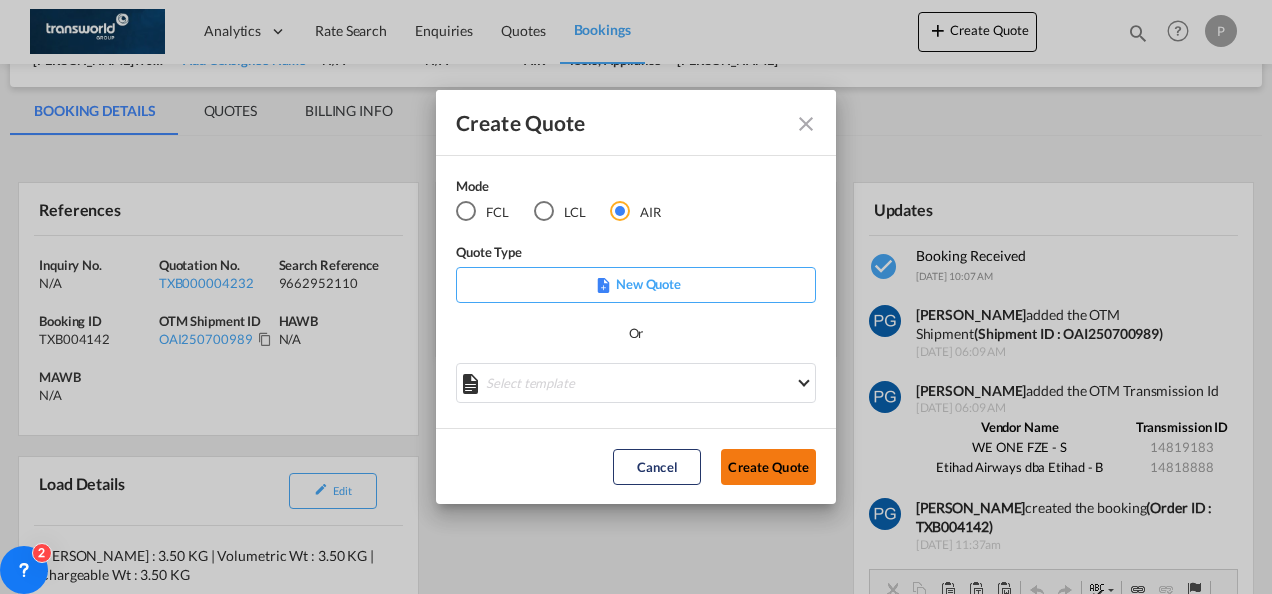 click on "Create Quote" 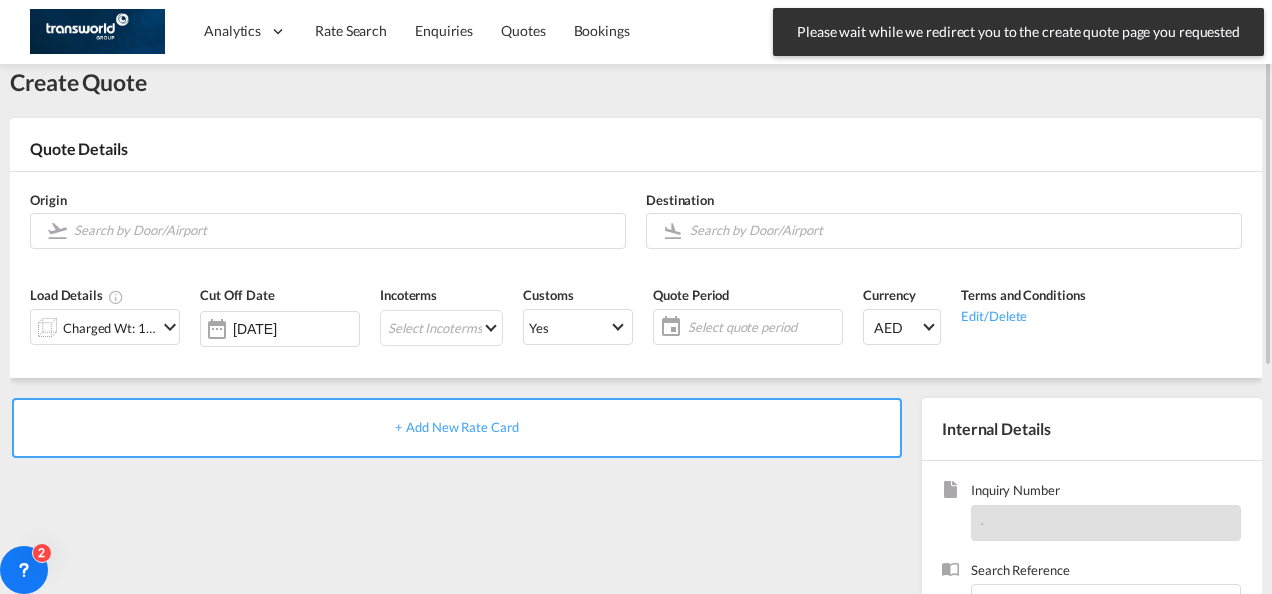 scroll, scrollTop: 0, scrollLeft: 0, axis: both 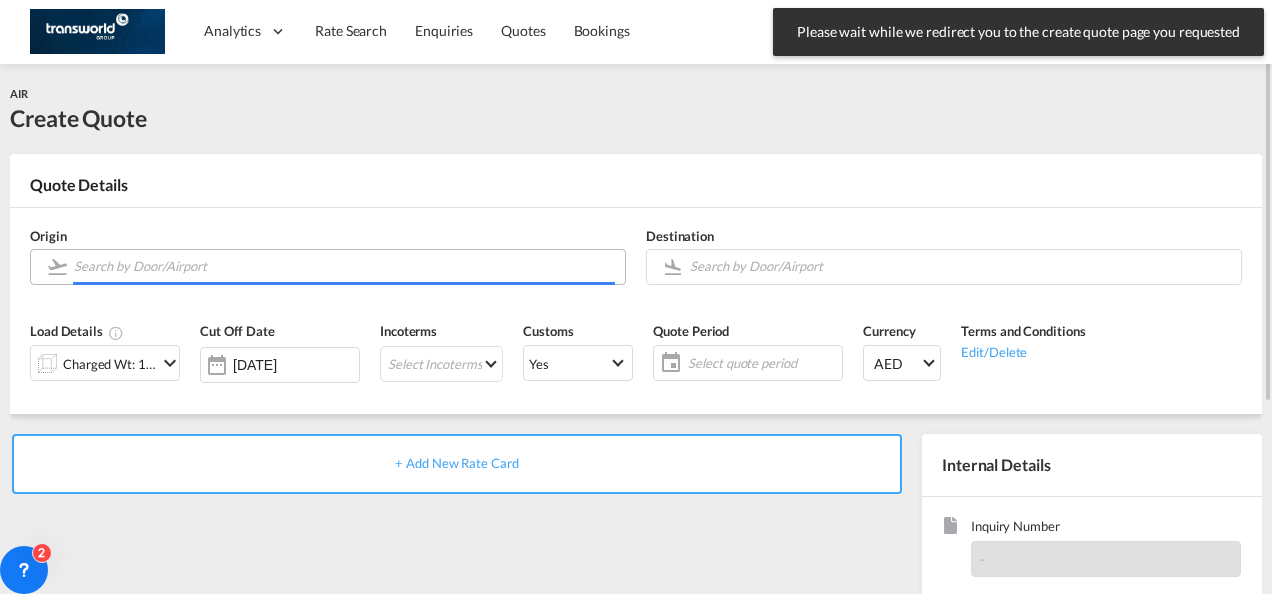 click at bounding box center (344, 266) 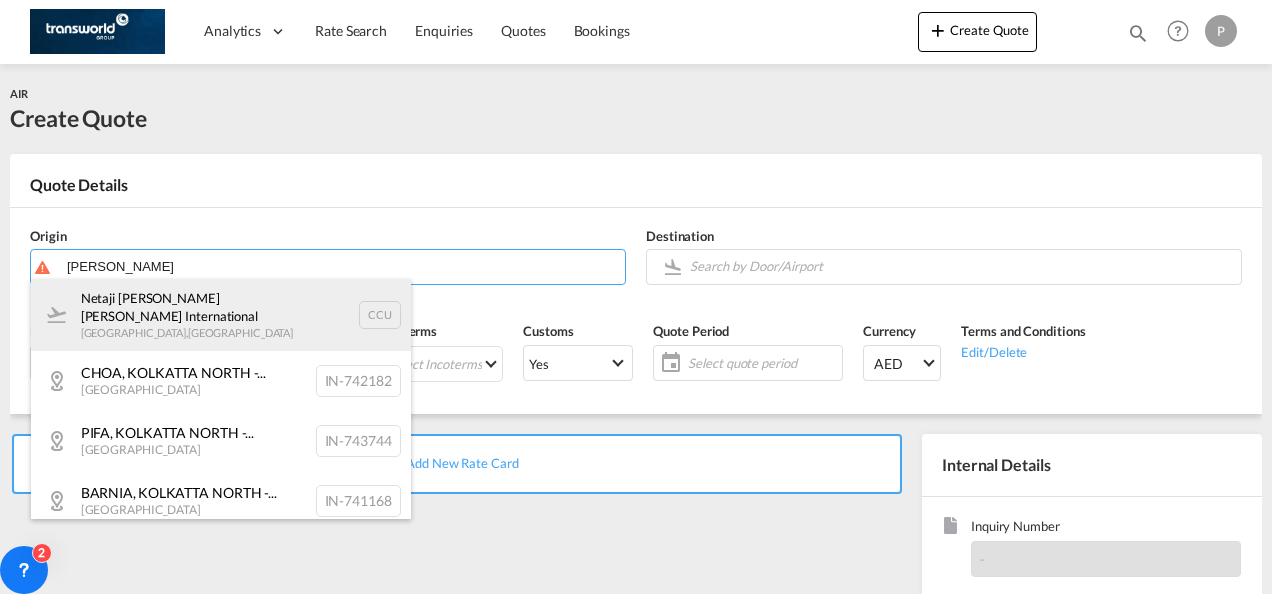 click on "Netaji [PERSON_NAME] [PERSON_NAME] International [GEOGRAPHIC_DATA] ,  [GEOGRAPHIC_DATA]
CCU" at bounding box center (221, 315) 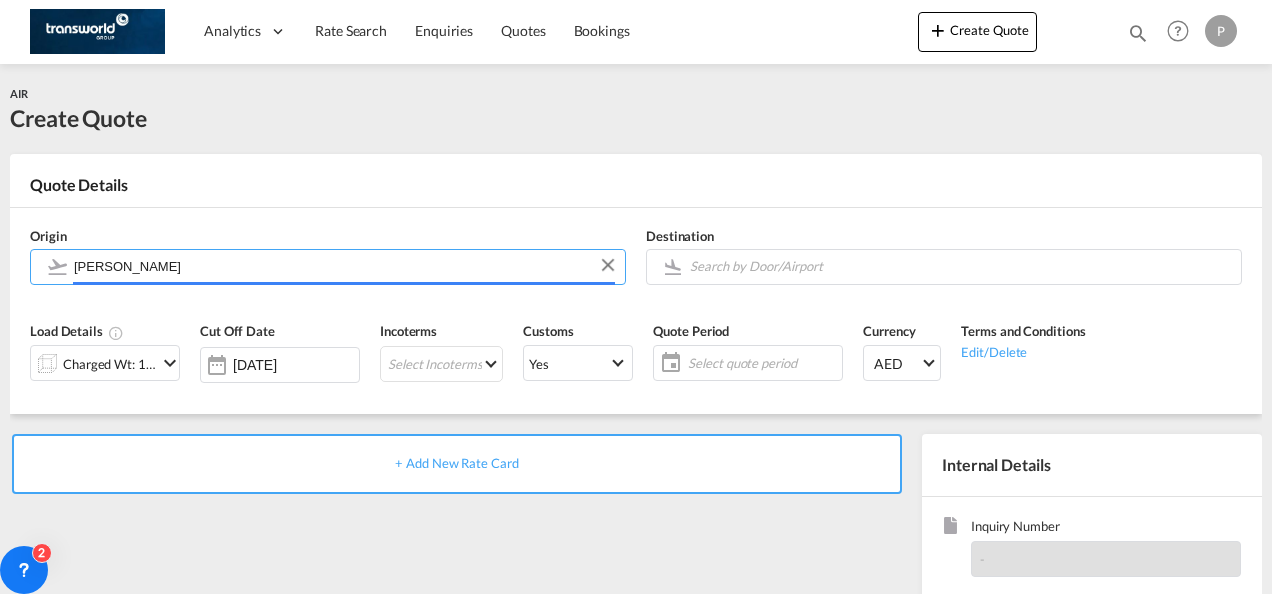 type on "Netaji [PERSON_NAME] [PERSON_NAME] International, [GEOGRAPHIC_DATA], CCU" 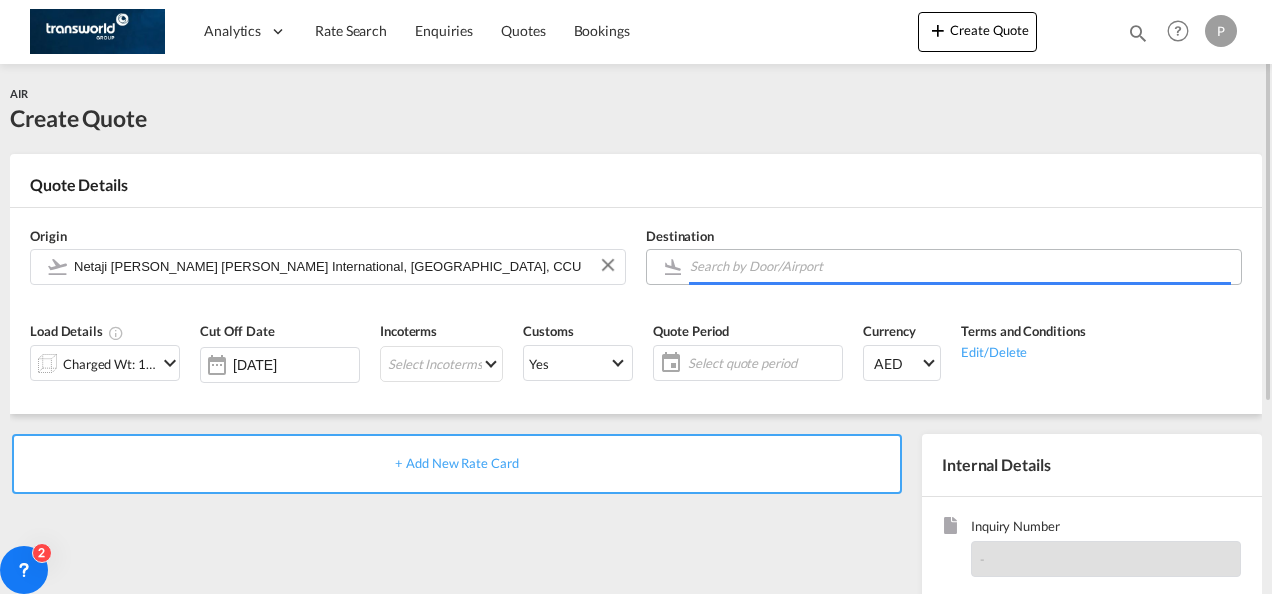click on "Analytics
Dashboard
Rate Search
Enquiries
Quotes
Bookings" at bounding box center [636, 297] 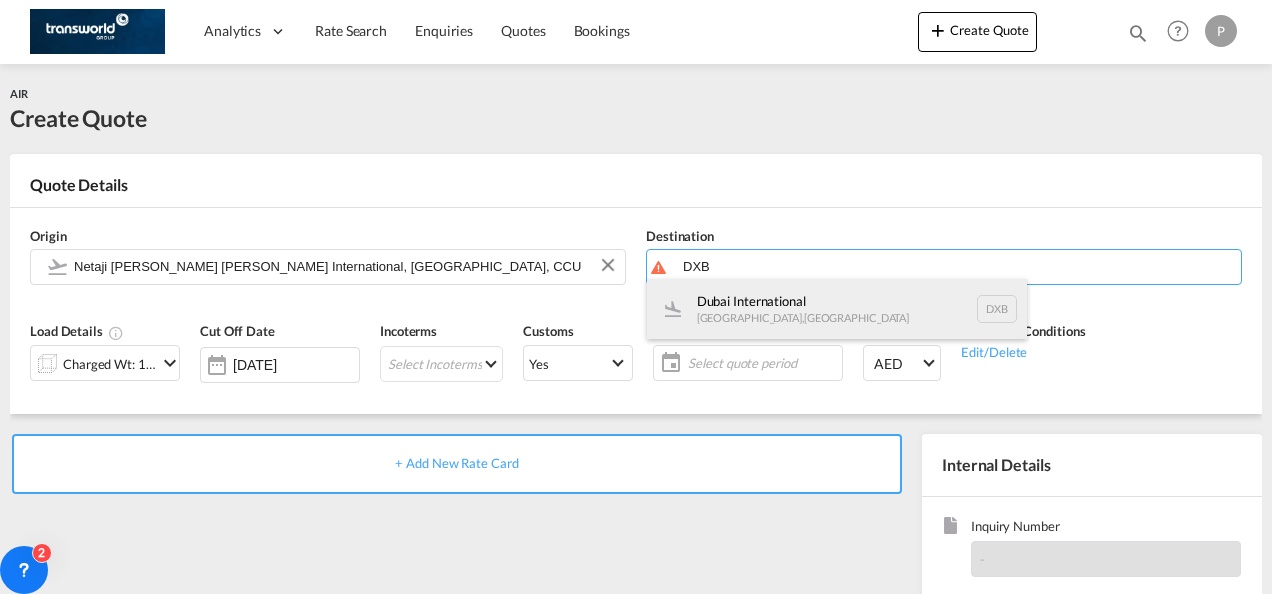 click on "Dubai International
[GEOGRAPHIC_DATA] ,  [GEOGRAPHIC_DATA]
DXB" at bounding box center (837, 309) 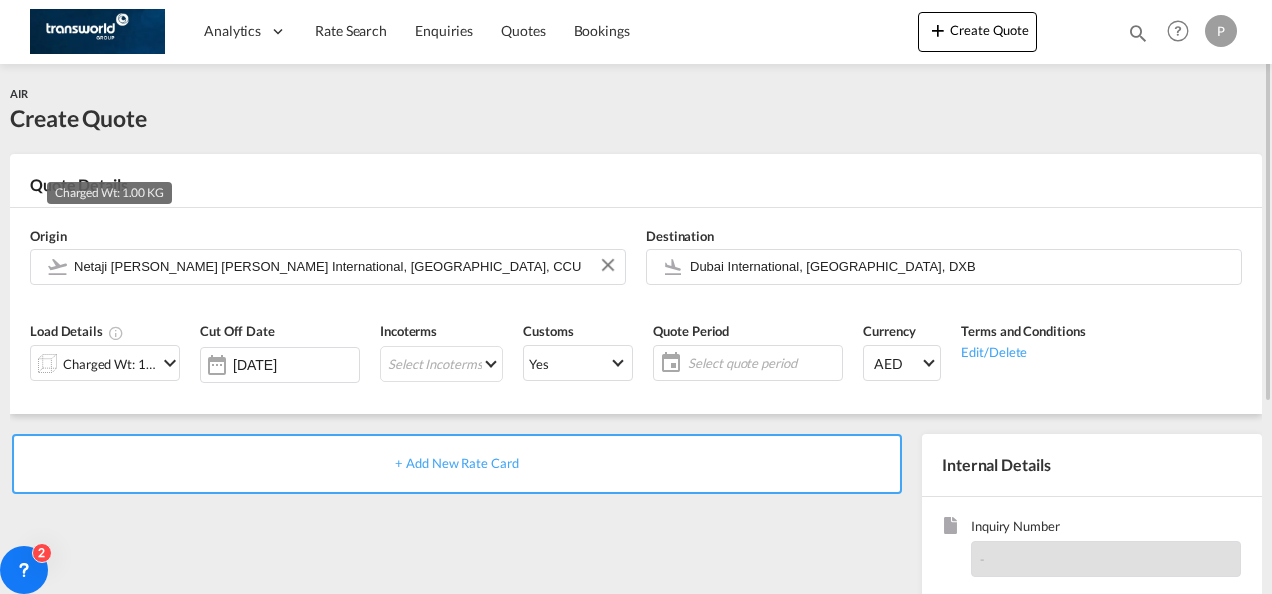 click on "Charged Wt: 1.00 KG" at bounding box center (110, 364) 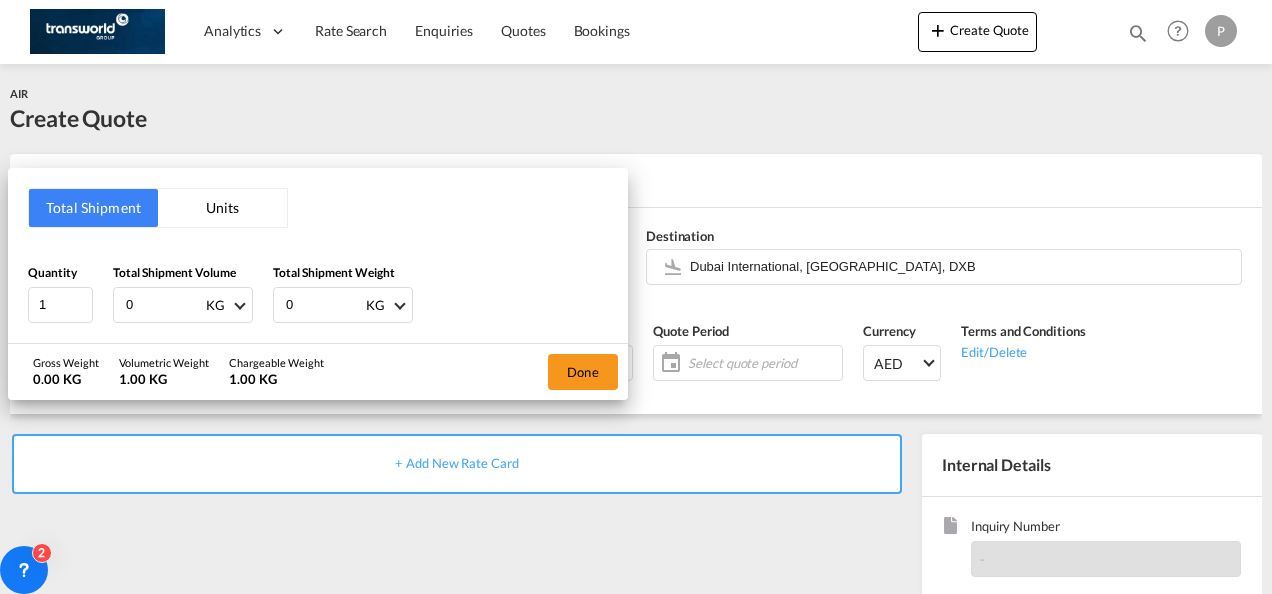 click on "0" at bounding box center [164, 305] 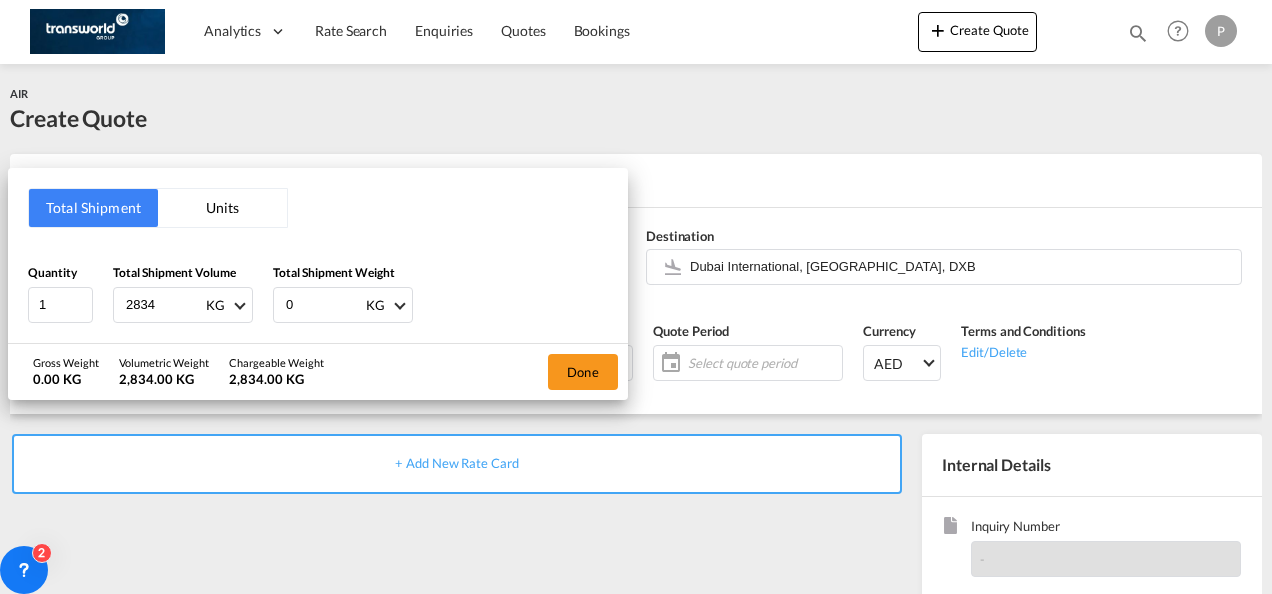 type on "2834" 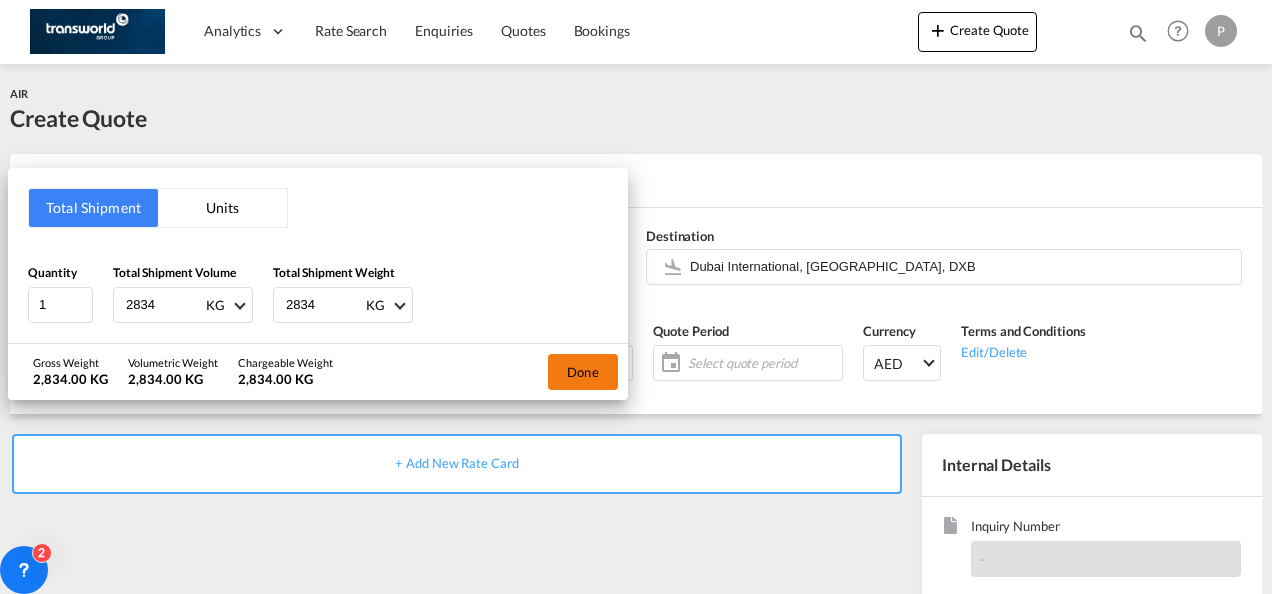 type on "2834" 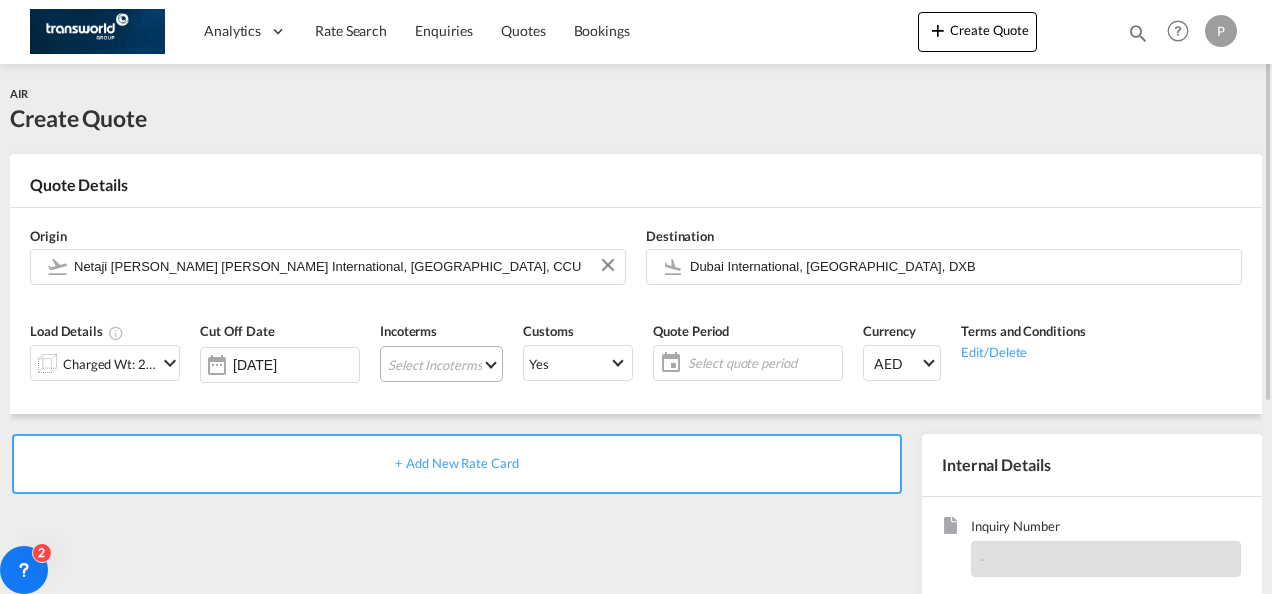click on "Select Incoterms
CIF - import
Cost,Insurance and Freight CIP - export
Carriage and Insurance Paid to DDP - export
Delivery Duty Paid CIF - export
Cost,Insurance and Freight FOB - import
Free on Board FOB - export
Free on Board DPU - export
Delivery at Place Unloaded CPT - export
Carrier Paid to DAP - export
Delivered at Place CFR - import
Cost and Freight DPU - import
Delivery at Place Unloaded DAP - import
Delivered at Place CIP - import
Carriage and Insurance Paid to CFR - export
Cost and Freight EXW - export
Ex Works CPT - import
Carrier Paid to [GEOGRAPHIC_DATA] - import
Free Alongside Ship FCA - export
Free Carrier EXW - import
Ex Works FCA - import
Free Carrier FAS - export
Free Alongside Ship" at bounding box center [441, 364] 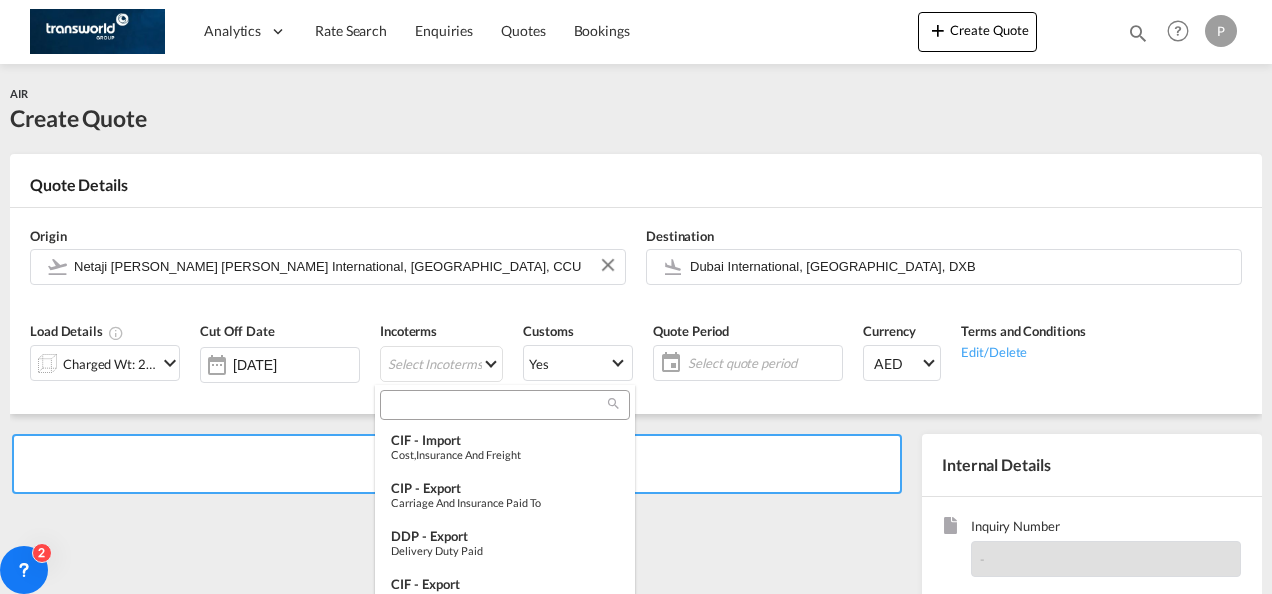 click at bounding box center (505, 405) 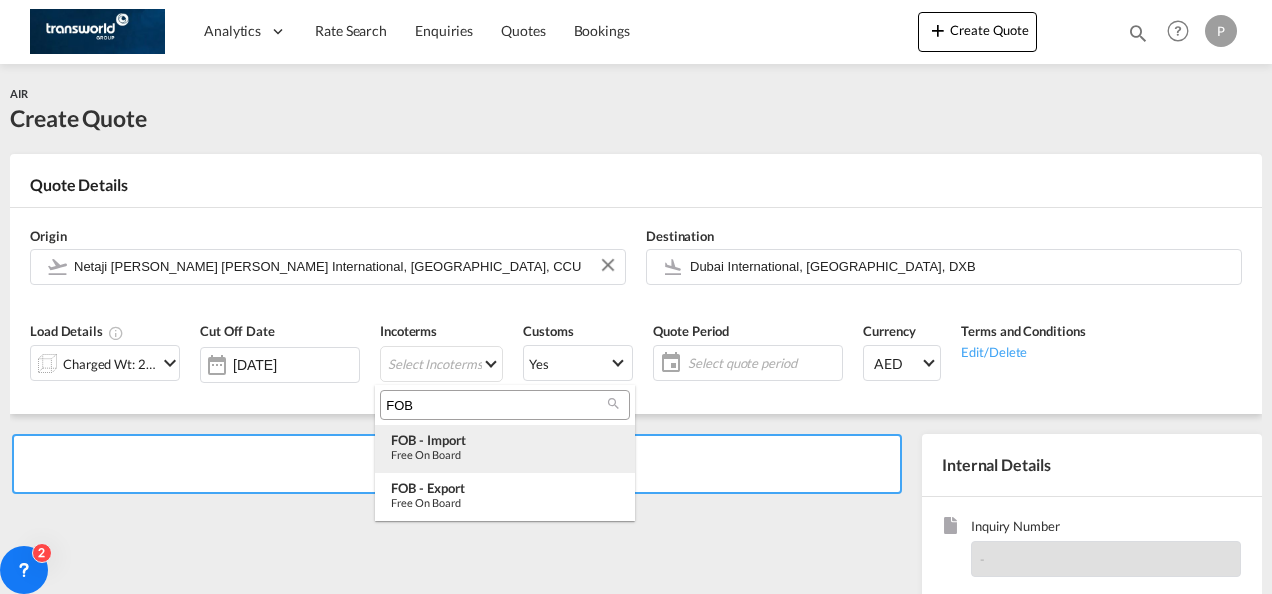 type on "FOB" 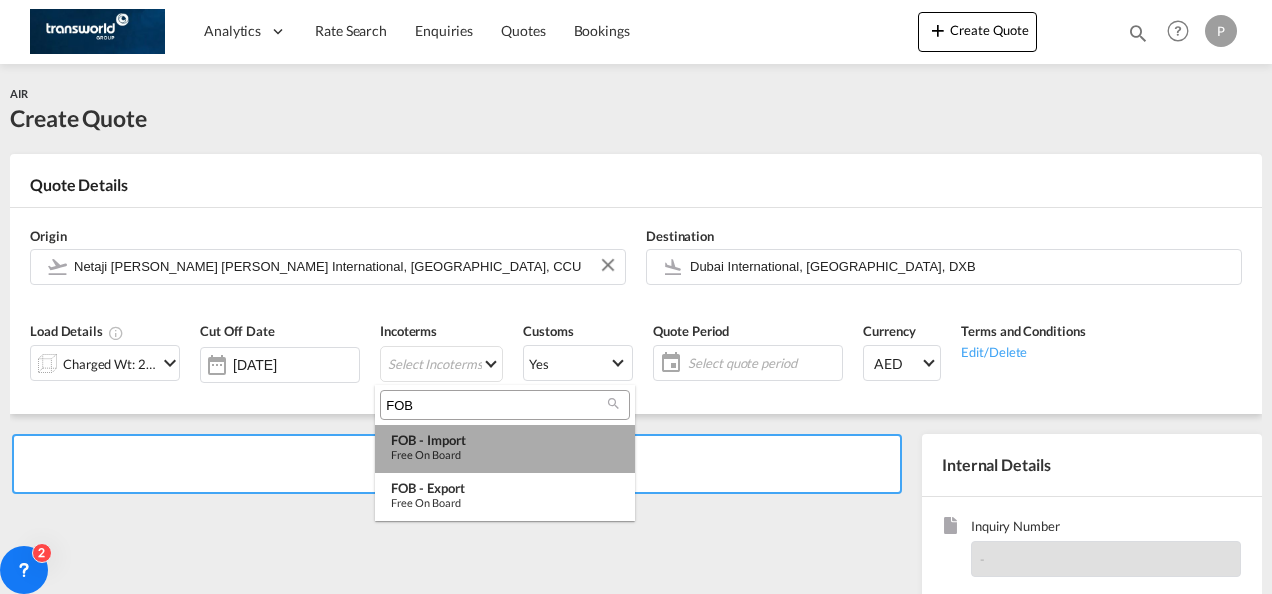 click on "Free on Board" at bounding box center (505, 454) 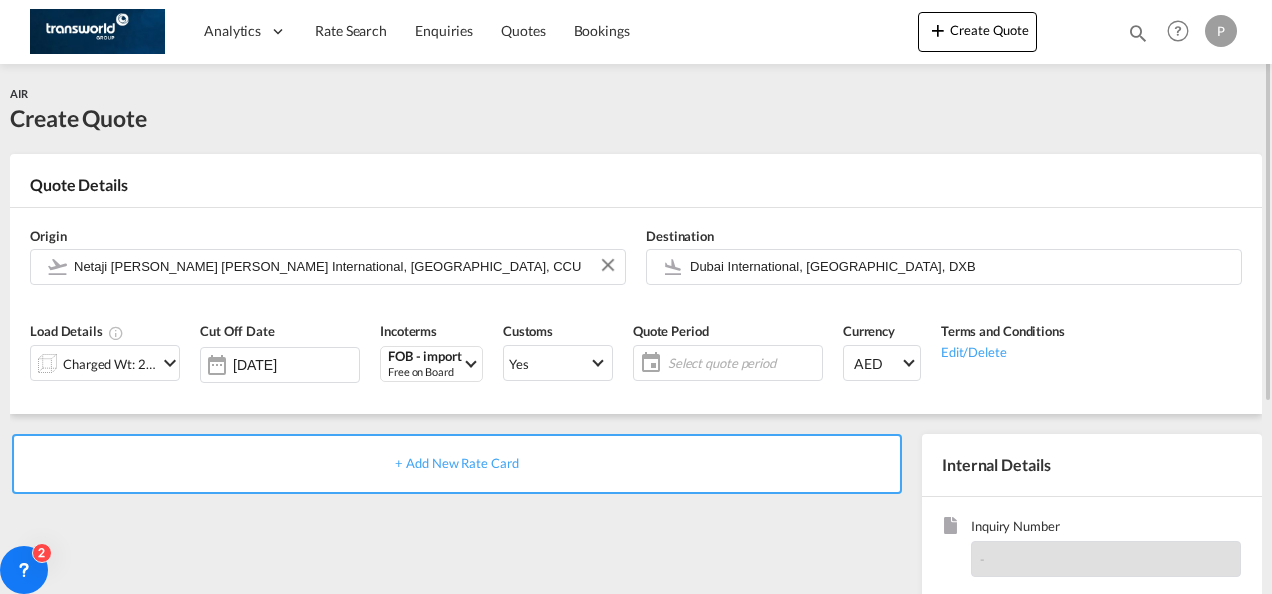 click on "Select quote period" 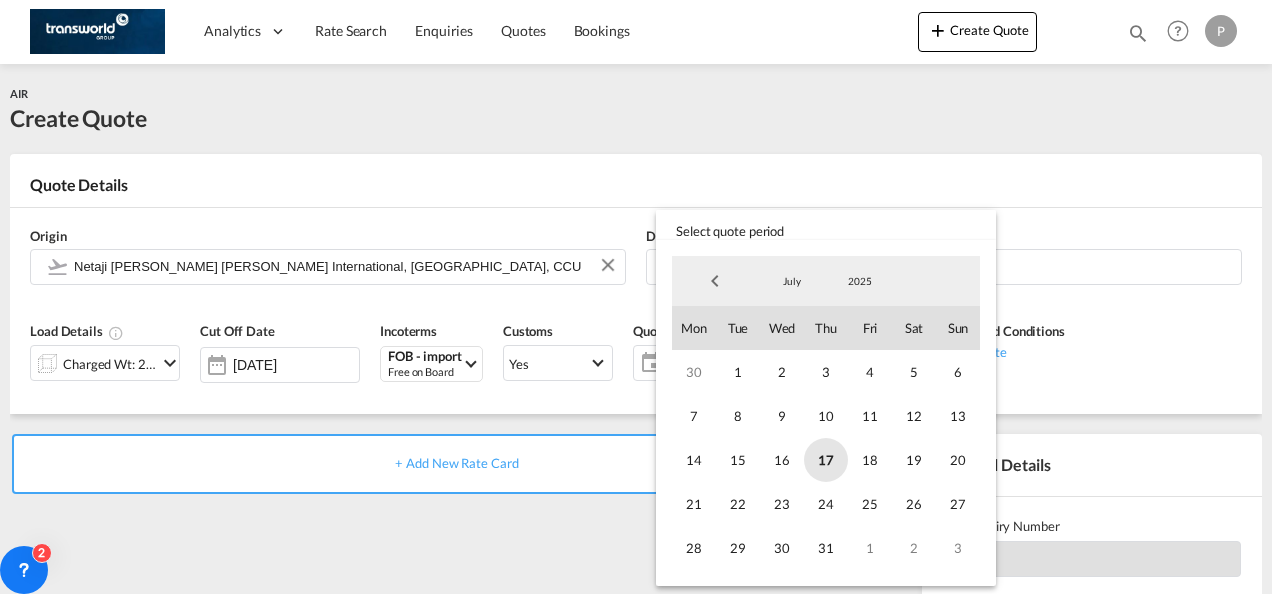 click on "17" at bounding box center [826, 460] 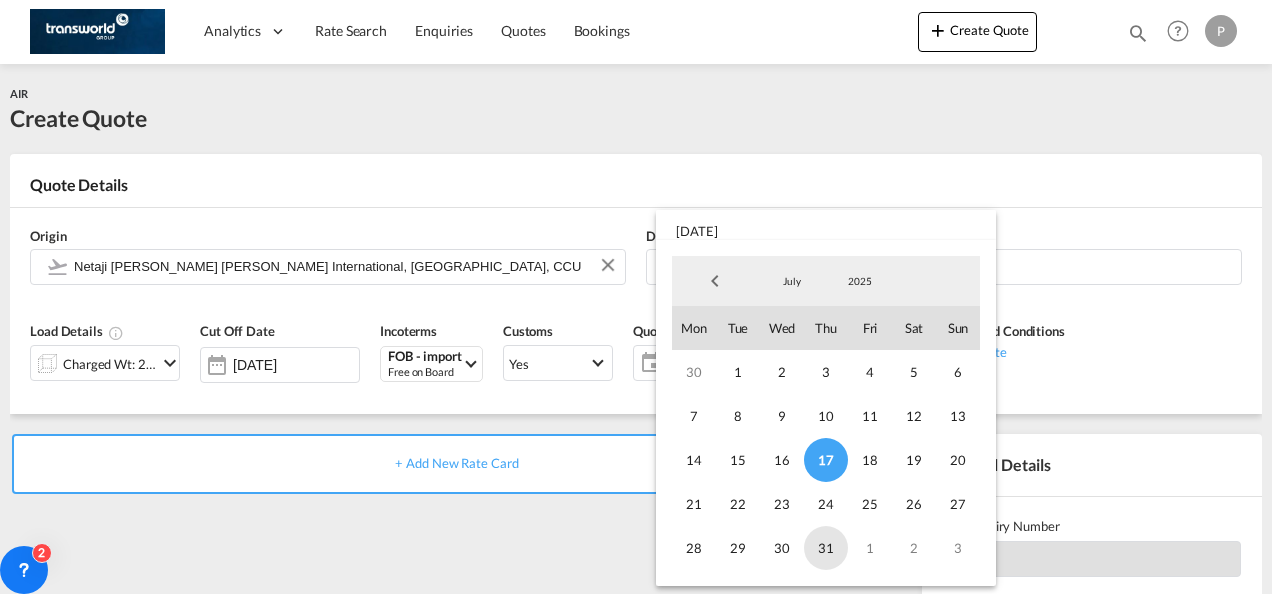 click on "31" at bounding box center (826, 548) 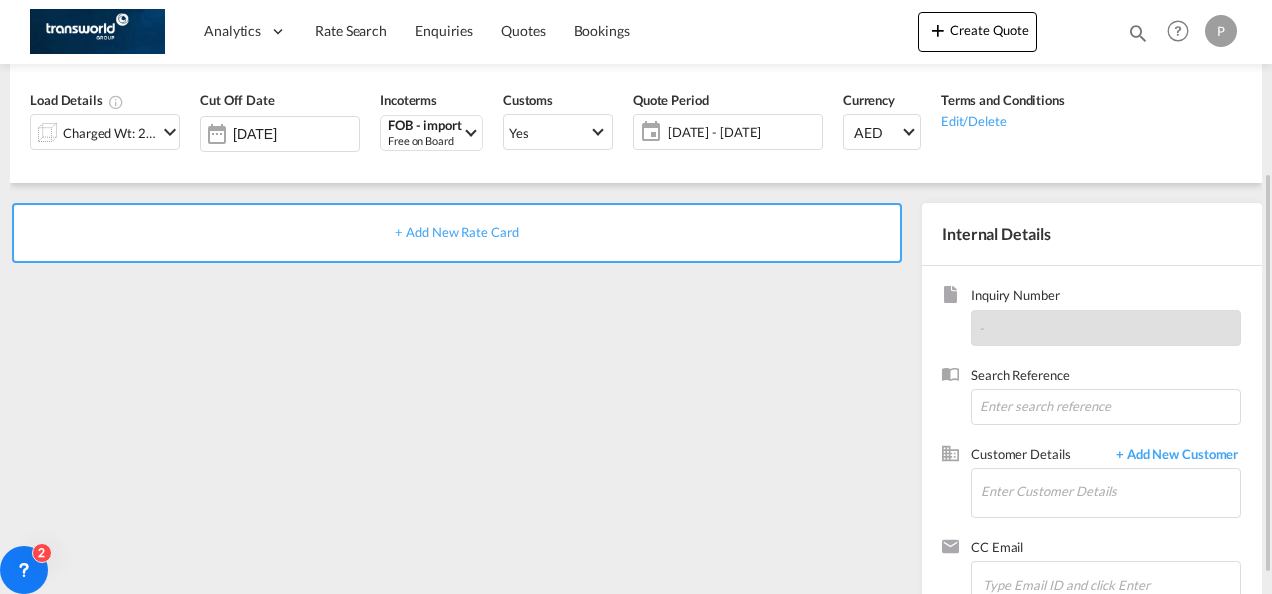 scroll, scrollTop: 243, scrollLeft: 0, axis: vertical 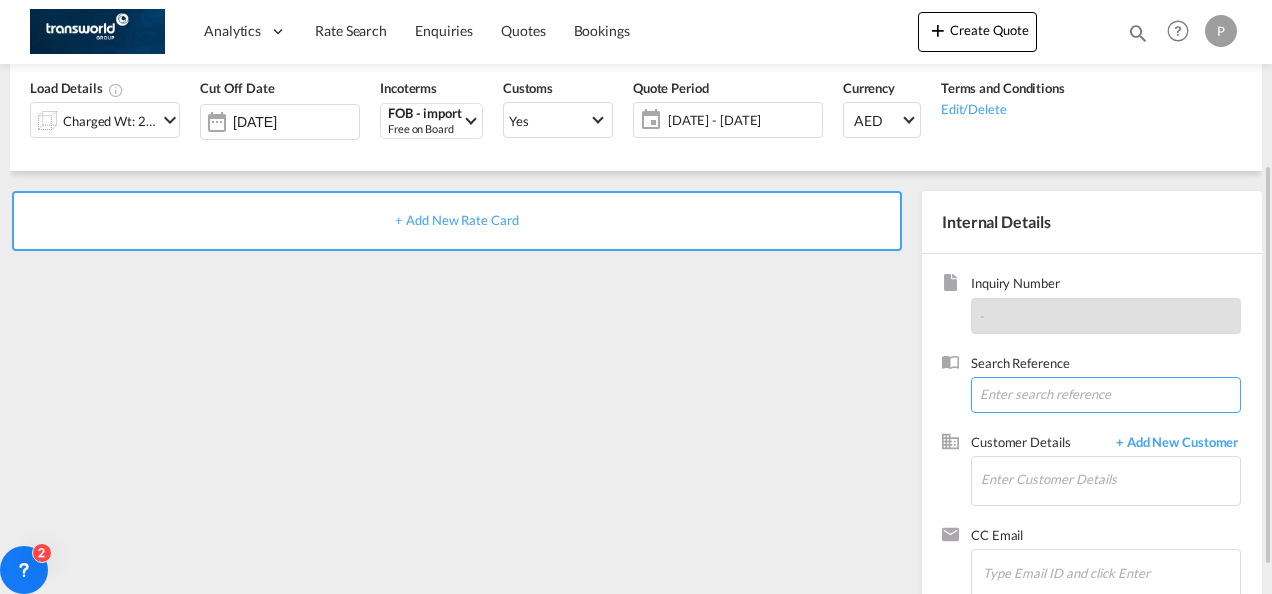 click at bounding box center [1106, 395] 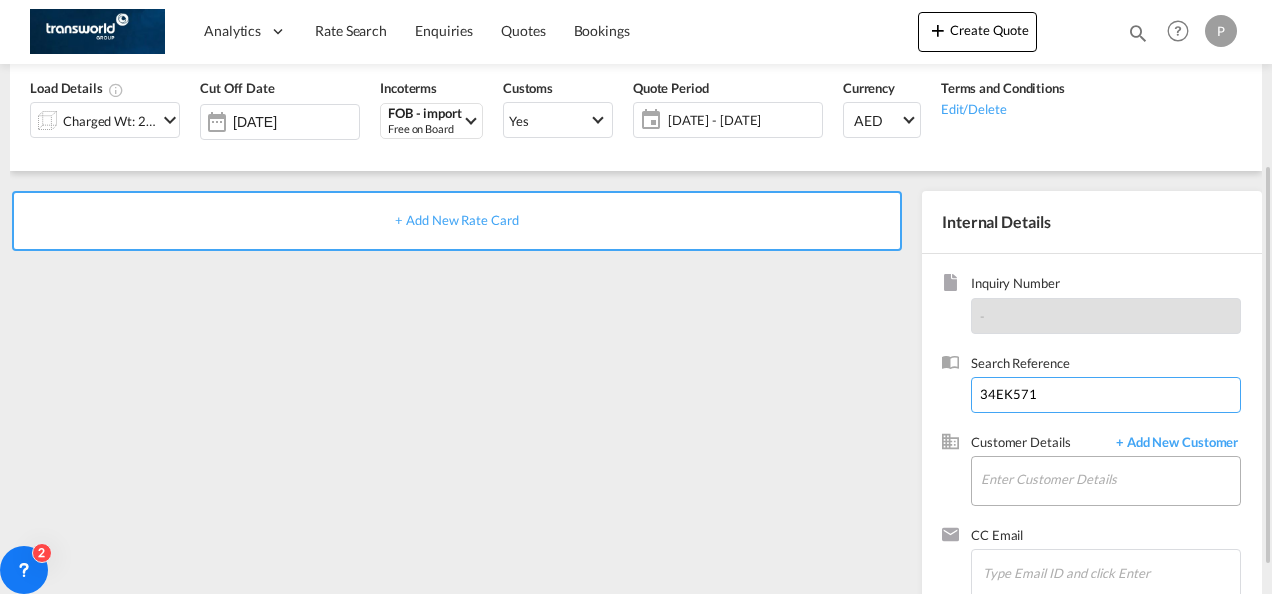 type on "34EK571" 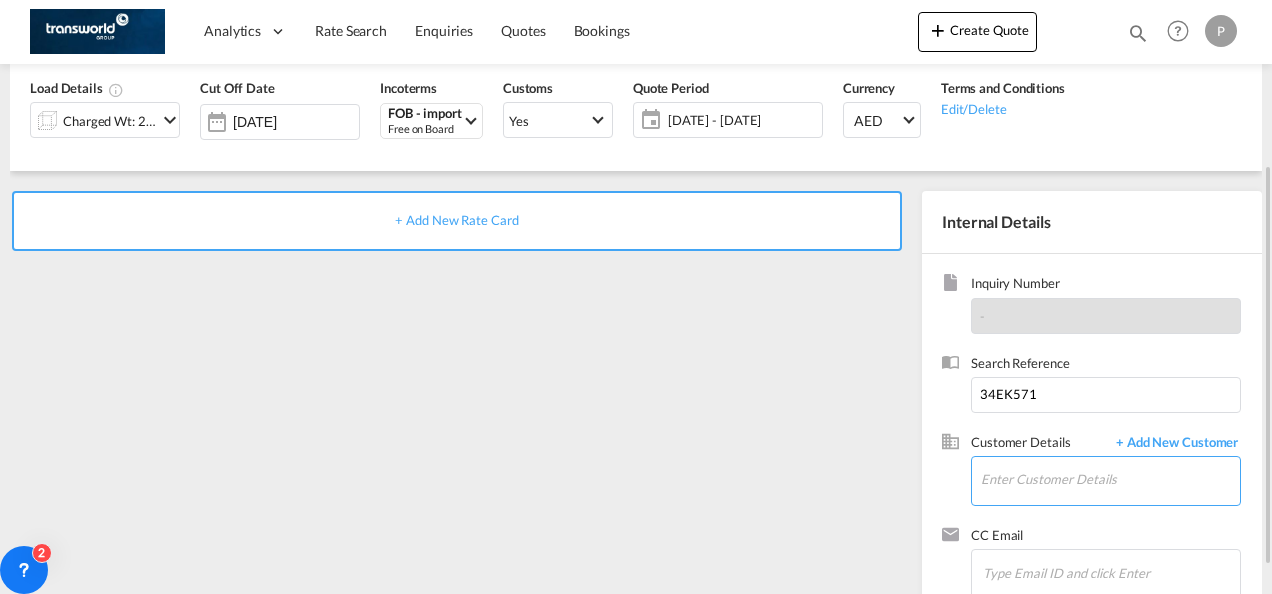 click on "Enter Customer Details" at bounding box center (1110, 479) 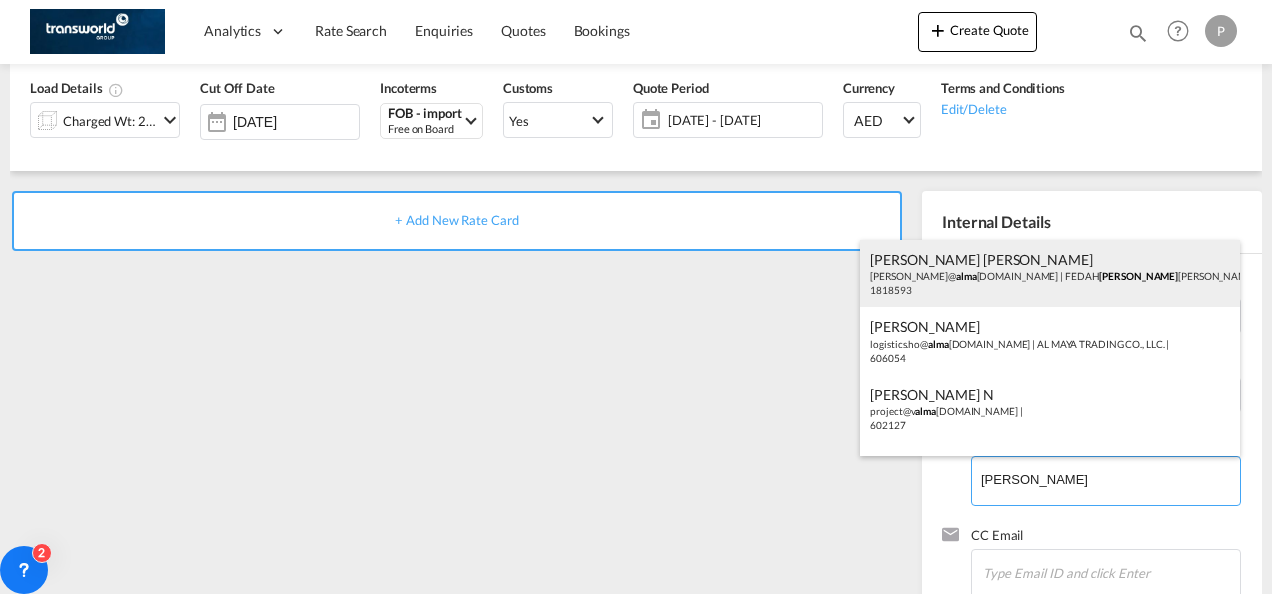 click on "[PERSON_NAME] [PERSON_NAME] [PERSON_NAME]@ [PERSON_NAME] [DOMAIN_NAME]    |    FEDAH  [PERSON_NAME] GOODS WHOLESALERS CO. L.L.C
|      1818593" at bounding box center (1050, 274) 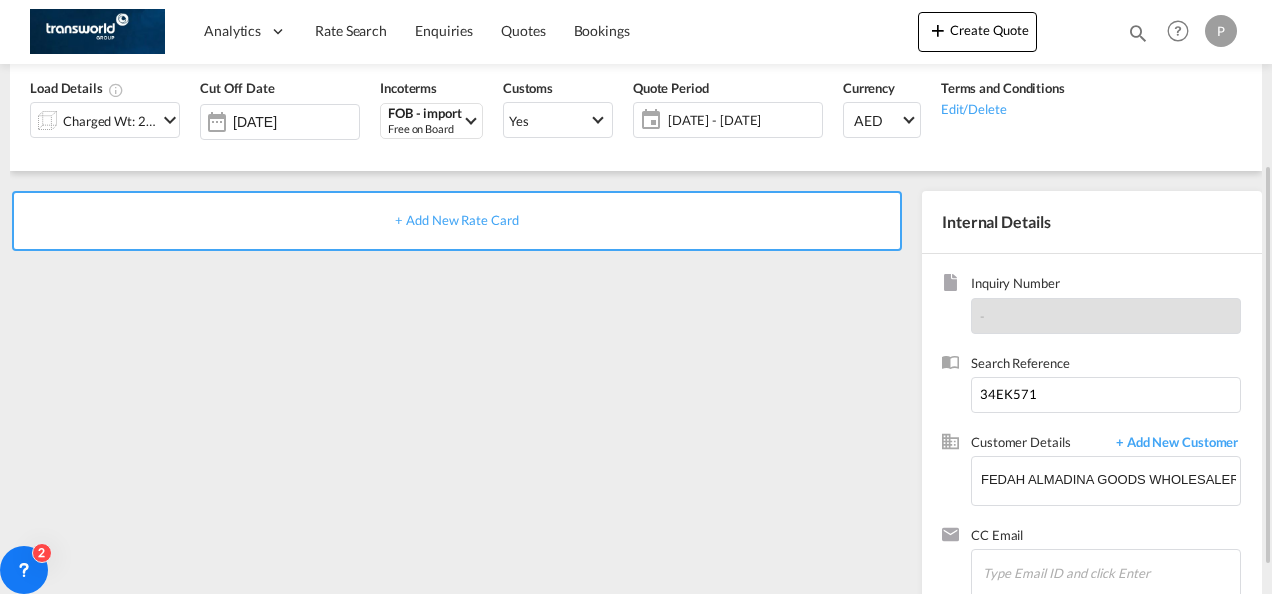 click on "+ Add New Rate Card" at bounding box center [457, 221] 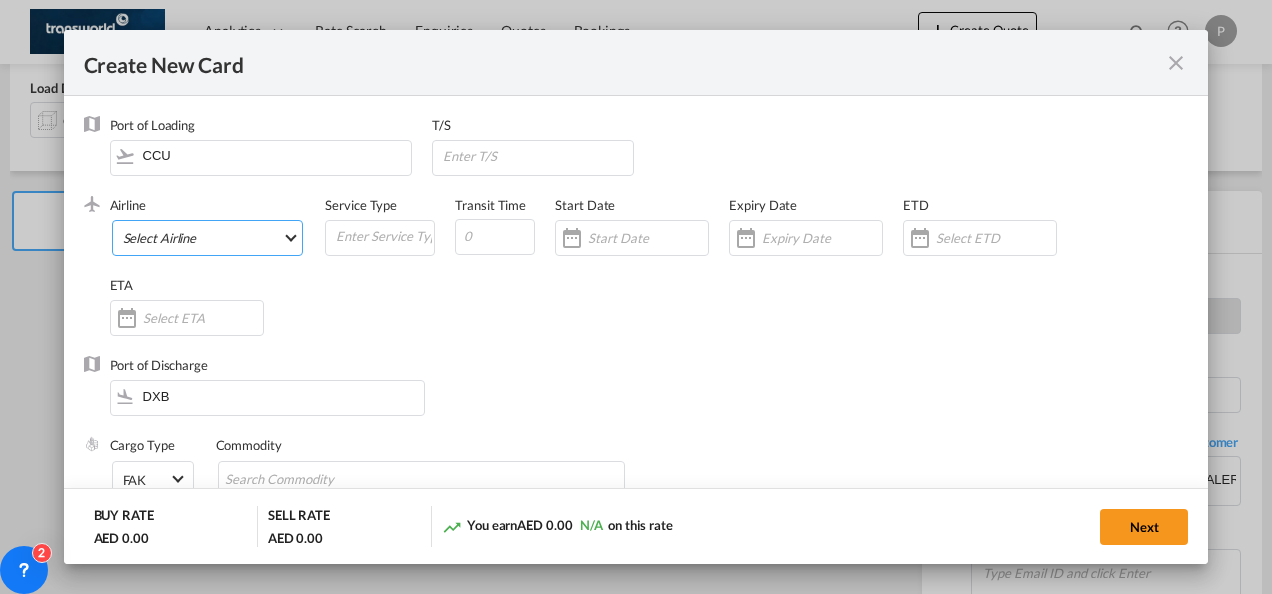 click on "Select Airline
AIR EXPRESS S.A. (1166- / -)
CMA CGM Air Cargo (1140-2C / -)
DDWL Logistics (1138-AU / -)
Fast Logistics (1150-AE / -)
NFS Airfreight (1137-NL / -)
PROAIR (1135-DE / -)
Transportdeal WW (1141-SE / -)
21 Air LLC (964-2I*-681-US / 681)
40-Mile Air, Ltd. (145-Q5* / -)
8165343 Canada Inc. dba Air Canada Rouge (164-RV / -)
9 Air Co Ltd (793-AQ-902-CN / 902)
9G Rail Limited (1101-9G* / -)
A.P.G. Distribution System (847-A1 / -)
AB AVIATION (821-Y6 / -)
ABC Aerolineas S.A. de C.V. (935-4O*-837-MX / 837)
ABSA  -  Aerolinhas Brasileiras S.A dba LATAM Cargo [GEOGRAPHIC_DATA] (95-M3-549-BR / 549)
ABX Air, Inc. (32-GB-832-US / 832)
AccesRail and Partner Railways (772-9B* / -)
ACE Belgium Freighters S.A. (222-X7-744-BE / 744)
ACP fly (1147-PA / -)
ACT Havayollari A.S. (624-9T*-556-TR / 556)
Adria Airways (JP / -)
Advanced Air, LLC (1055-AN / -)
Aegean Airlines (575-A3-390-GR / 390)
[PERSON_NAME], LLC dba Aloha Air Cargo (427-KH-687-US / 687)
Aer Lingus Limited (369-EI-53-IE / 53)" at bounding box center (208, 238) 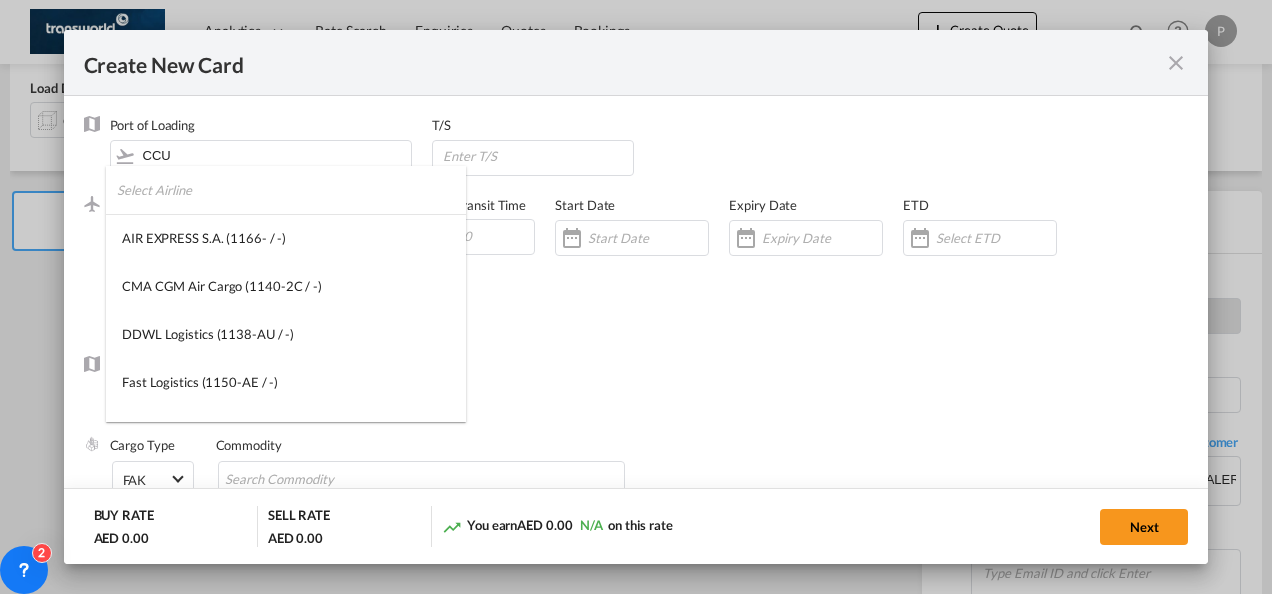 click at bounding box center (291, 190) 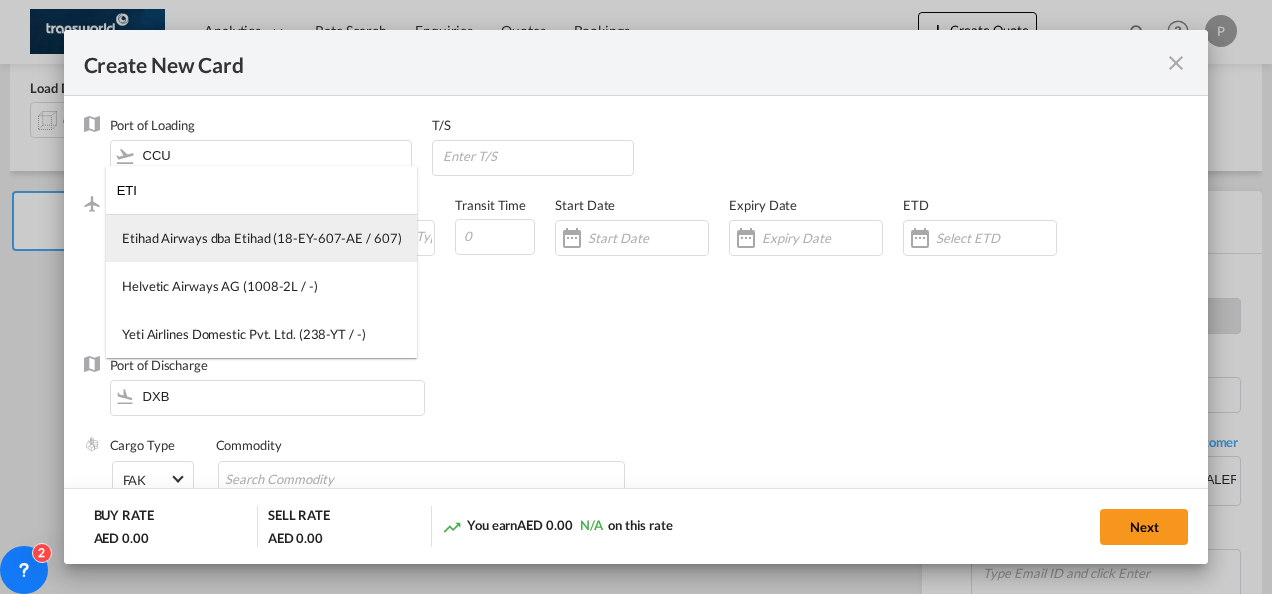 type on "ETI" 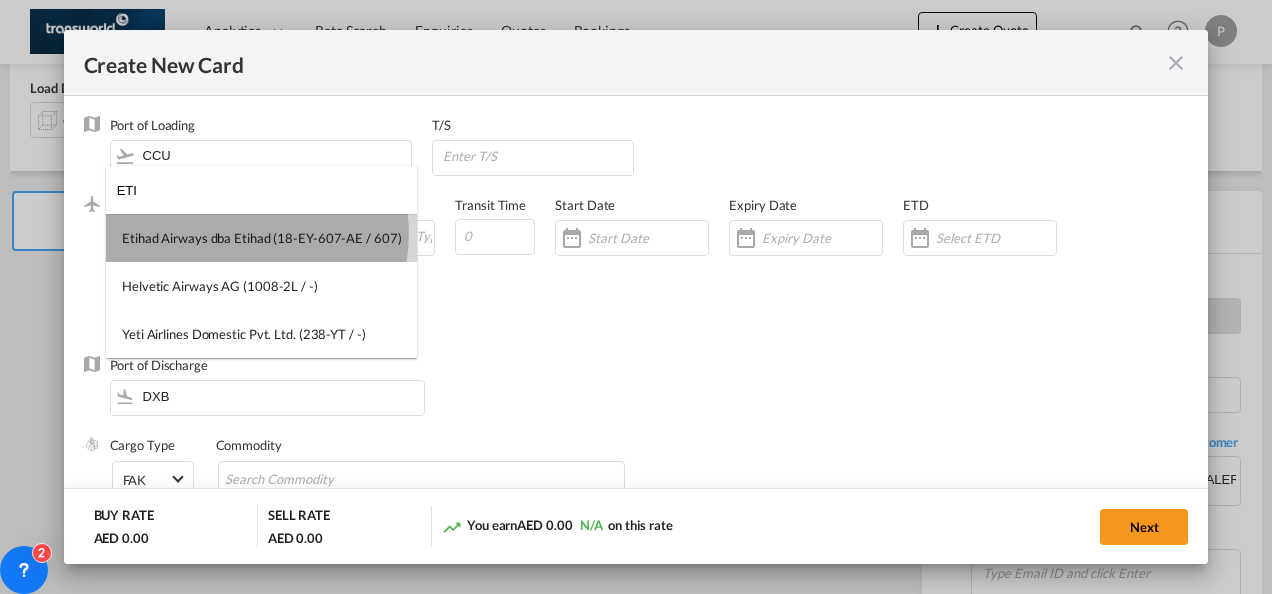 click on "Etihad Airways dba Etihad (18-EY-607-AE / 607)" at bounding box center (261, 238) 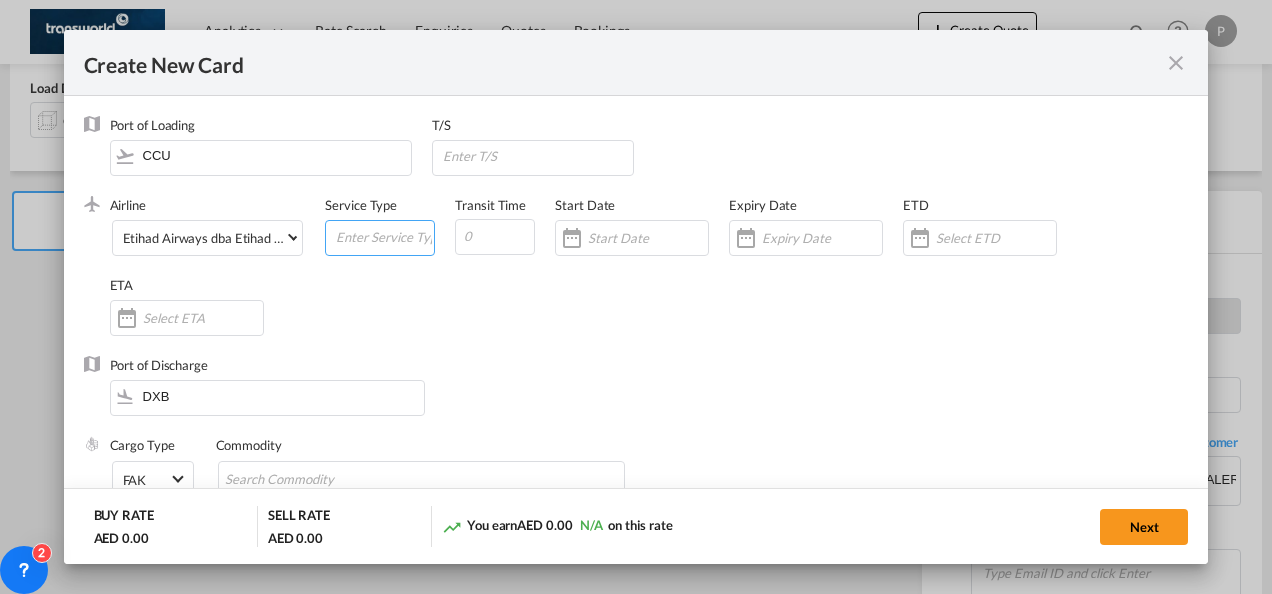click at bounding box center (384, 236) 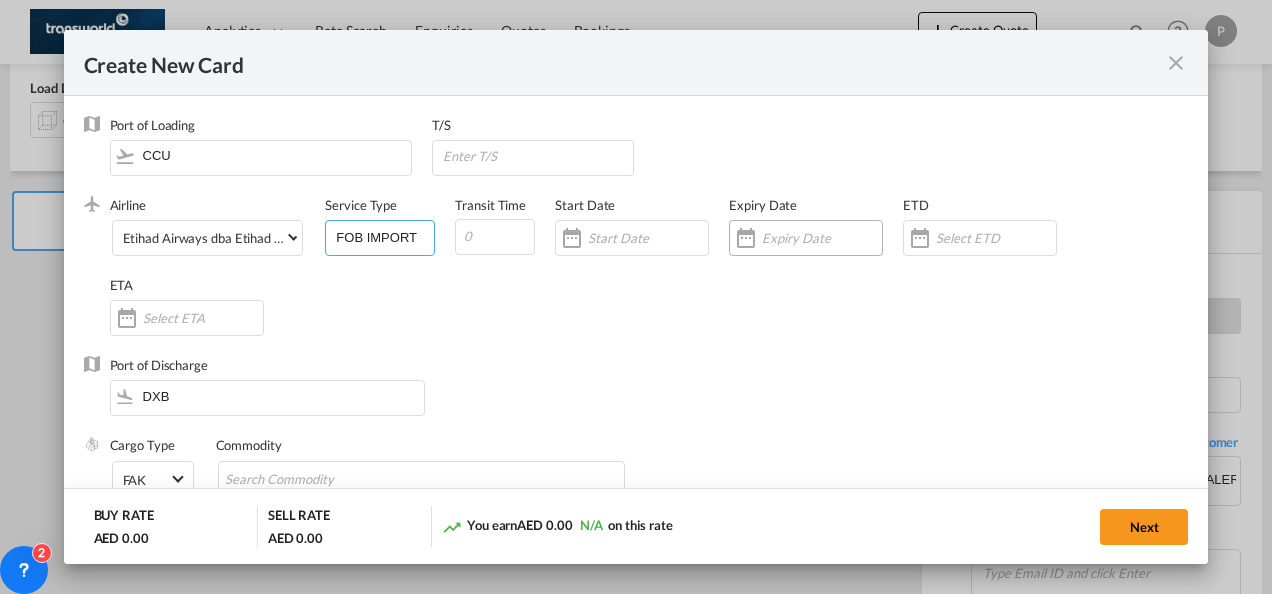 type on "FOB IMPORT" 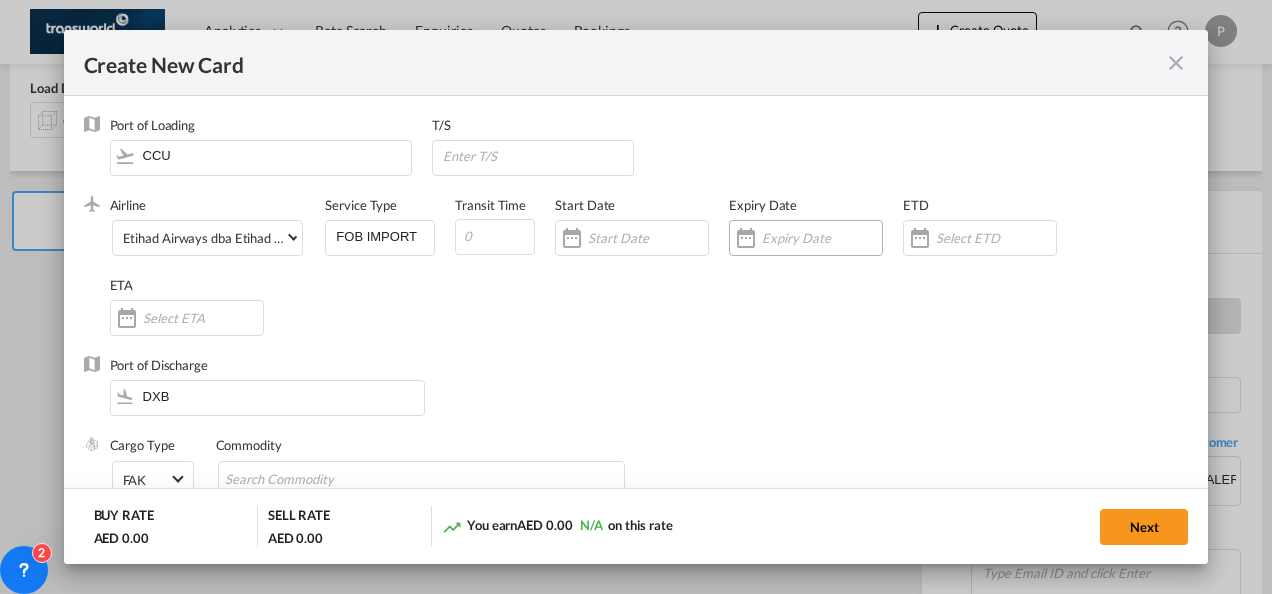 click at bounding box center [822, 238] 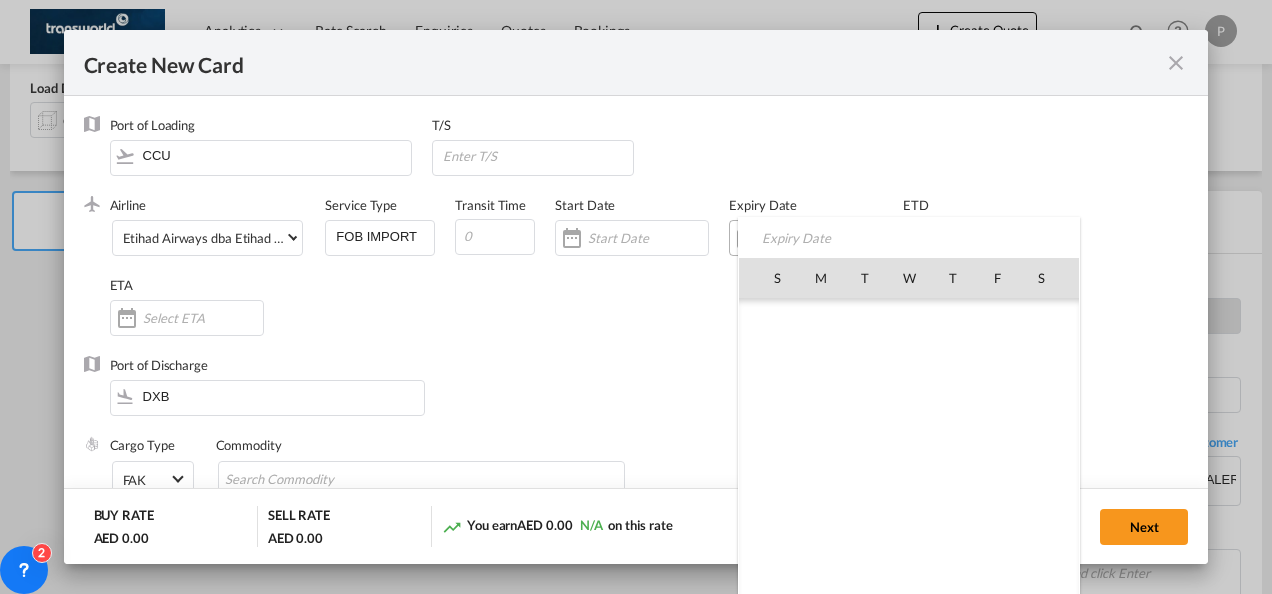 scroll, scrollTop: 462690, scrollLeft: 0, axis: vertical 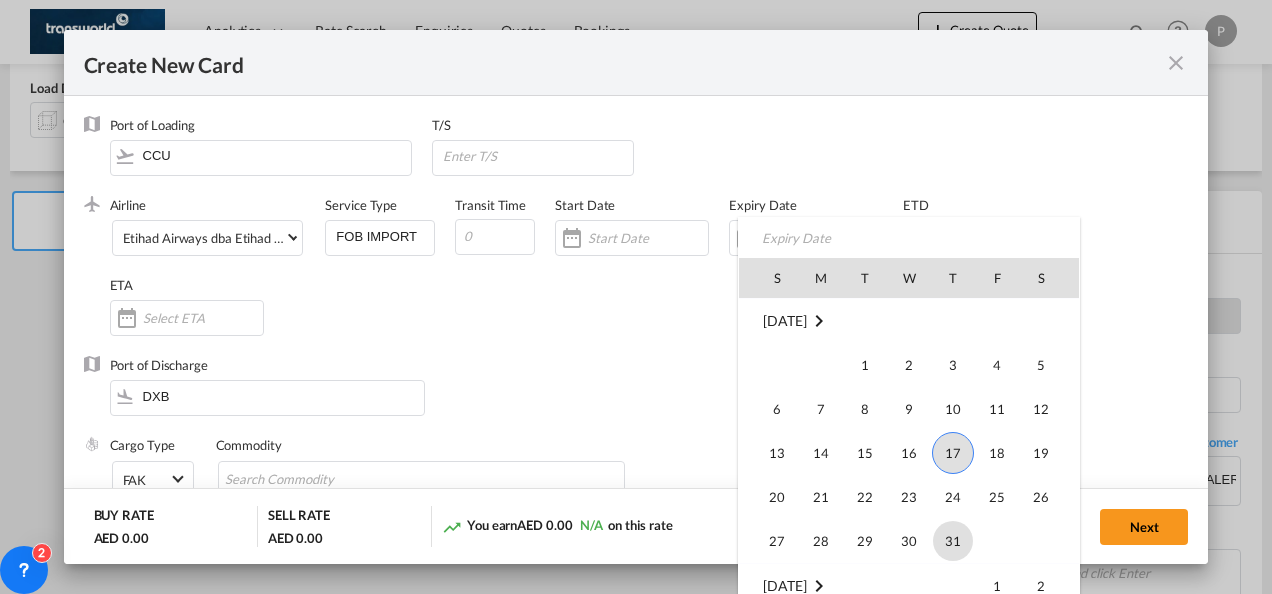 click on "31" at bounding box center (953, 541) 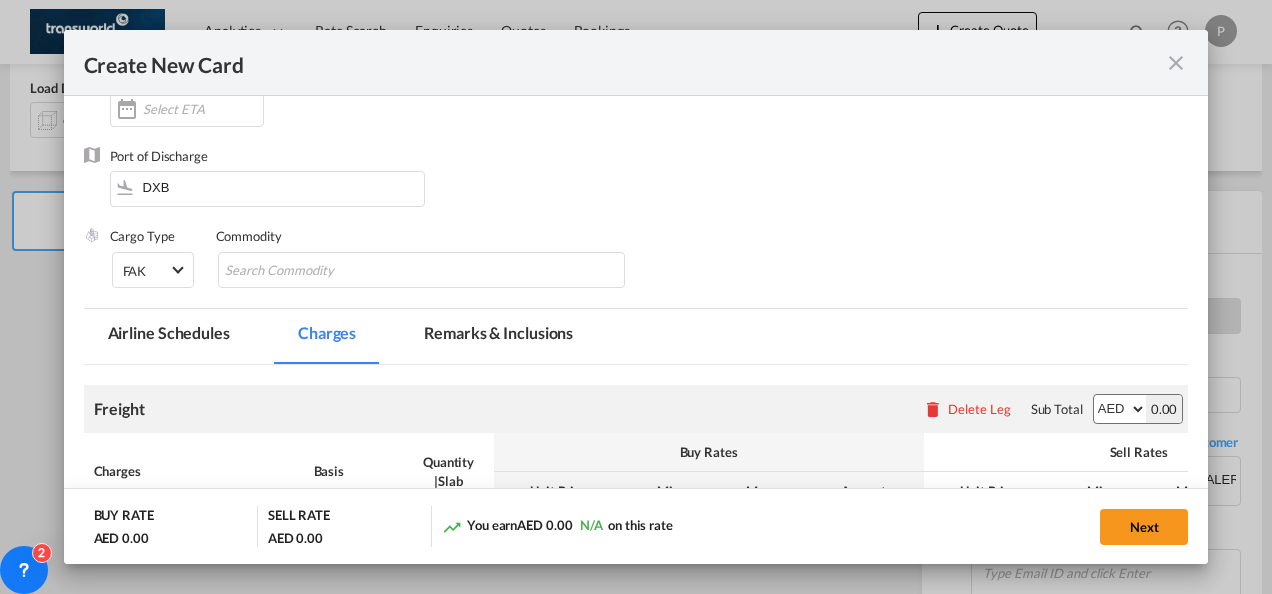 scroll, scrollTop: 226, scrollLeft: 0, axis: vertical 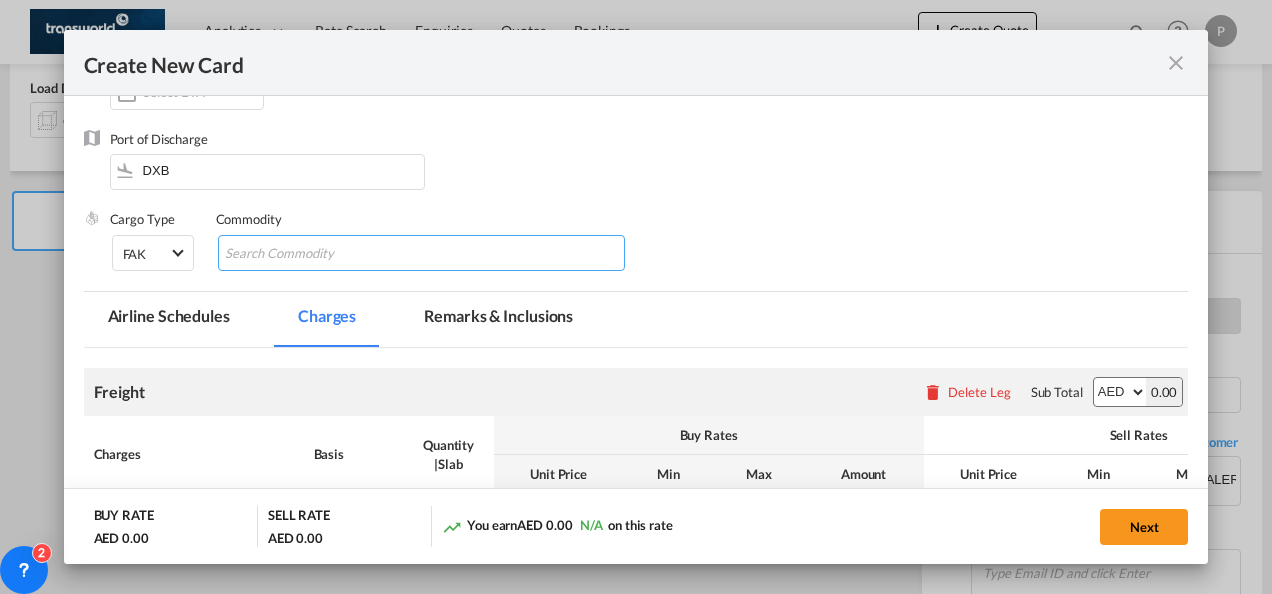 click at bounding box center [316, 254] 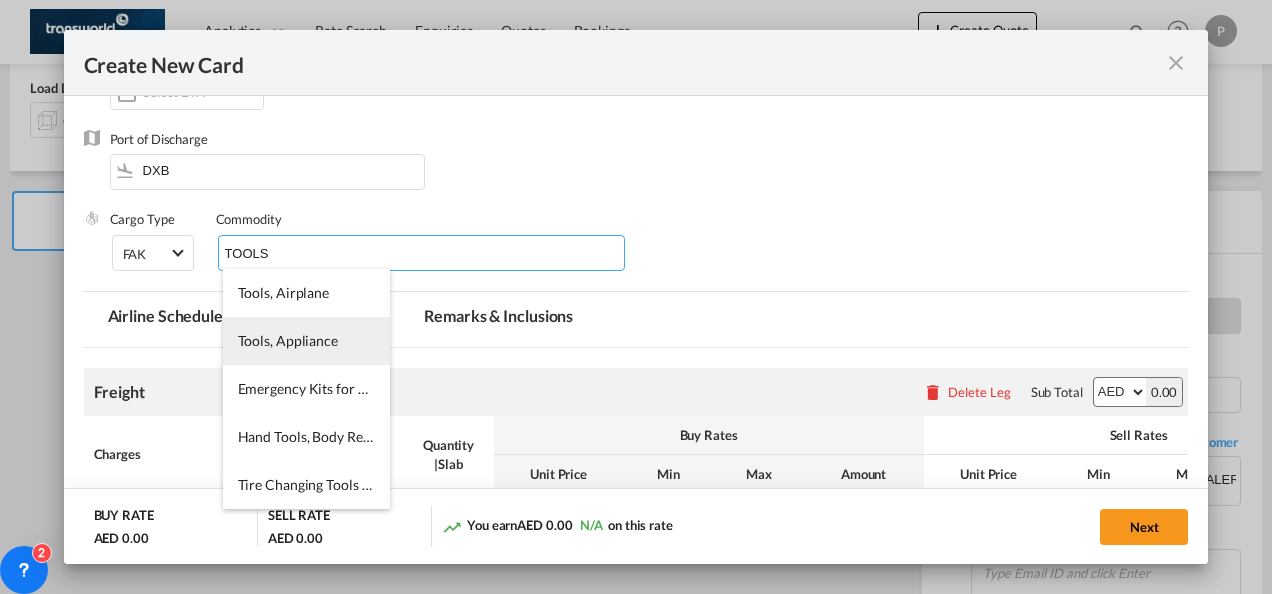 type on "TOOLS" 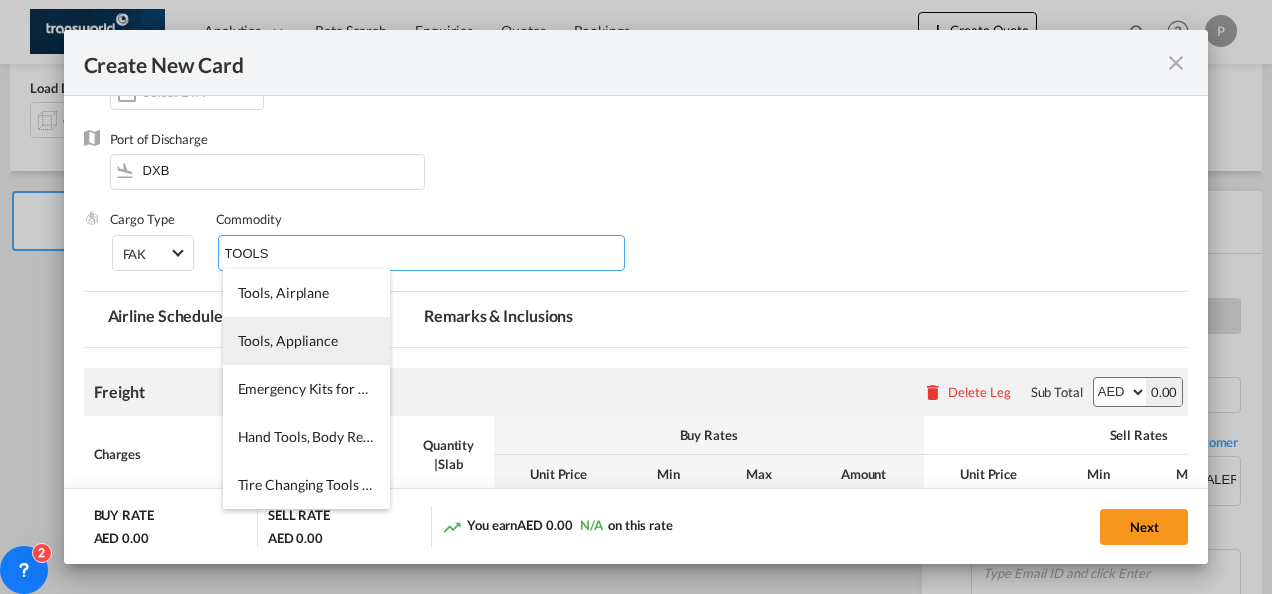 click on "Tools, Appliance" at bounding box center (288, 340) 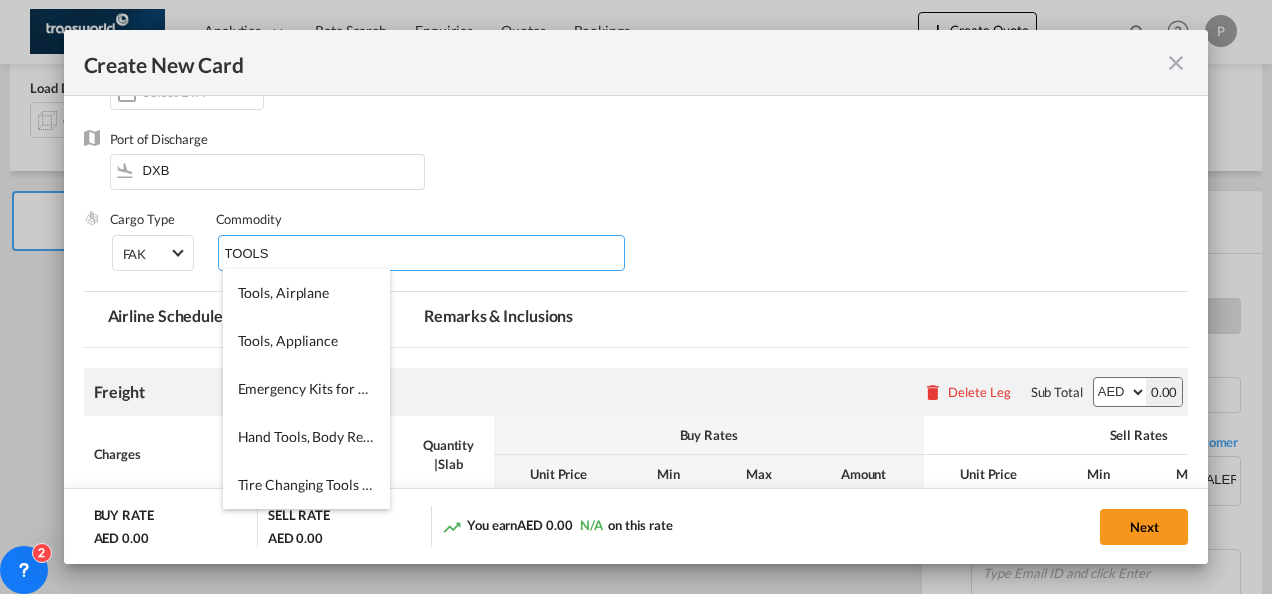 type 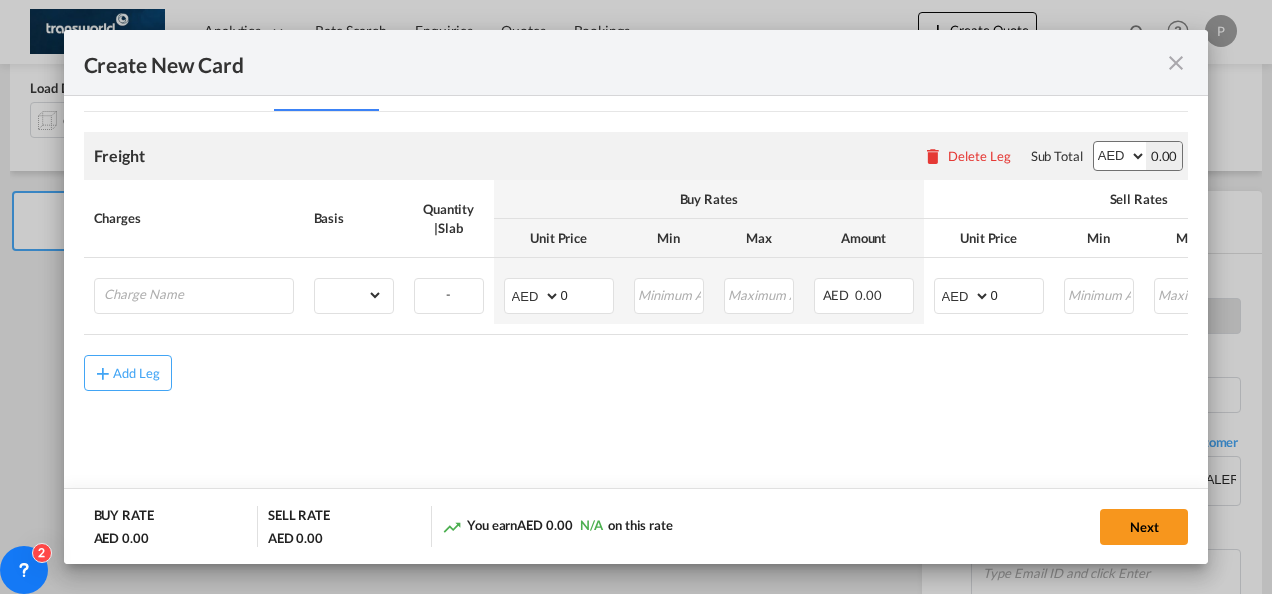 scroll, scrollTop: 464, scrollLeft: 0, axis: vertical 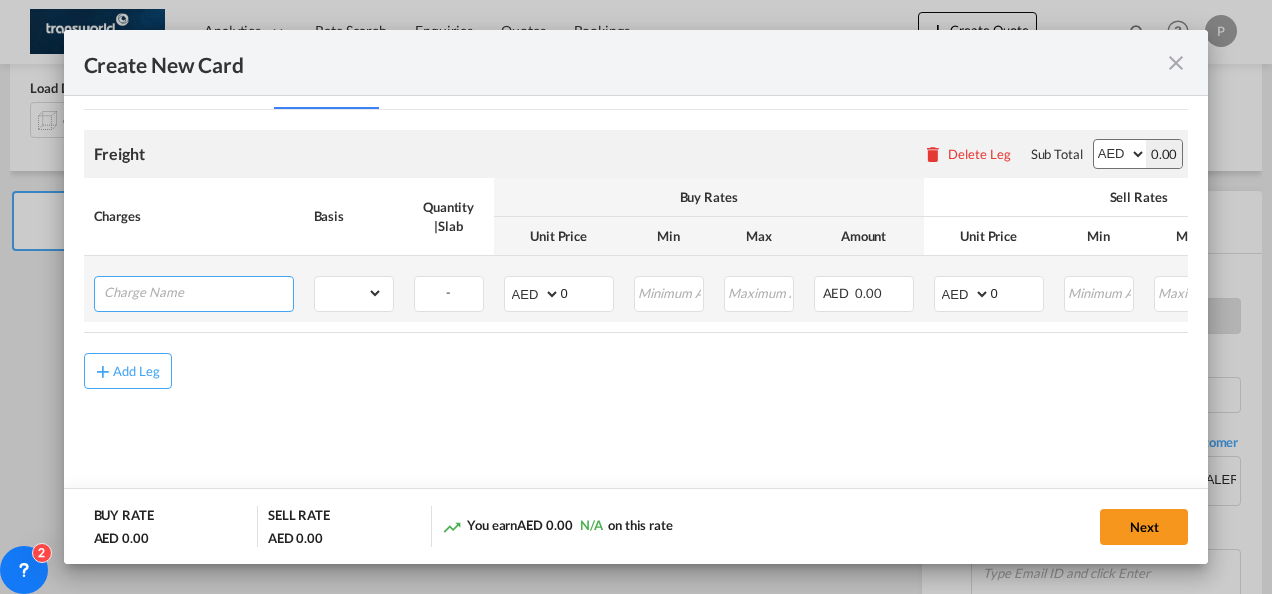 click at bounding box center [198, 292] 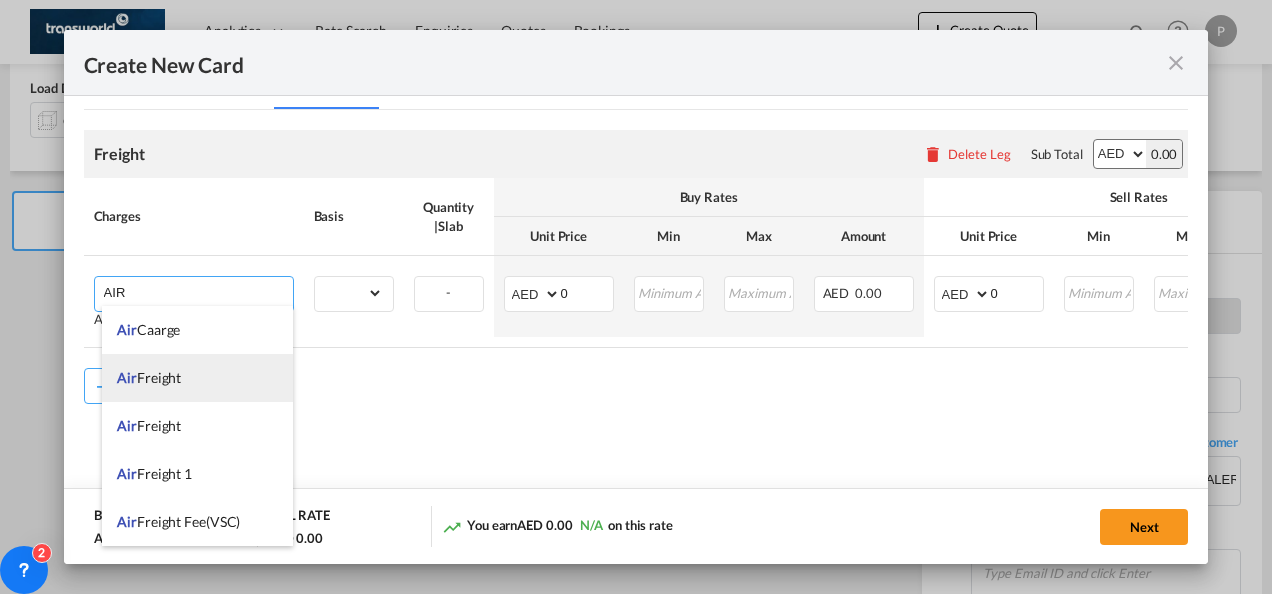 click on "Air  Freight" at bounding box center (149, 377) 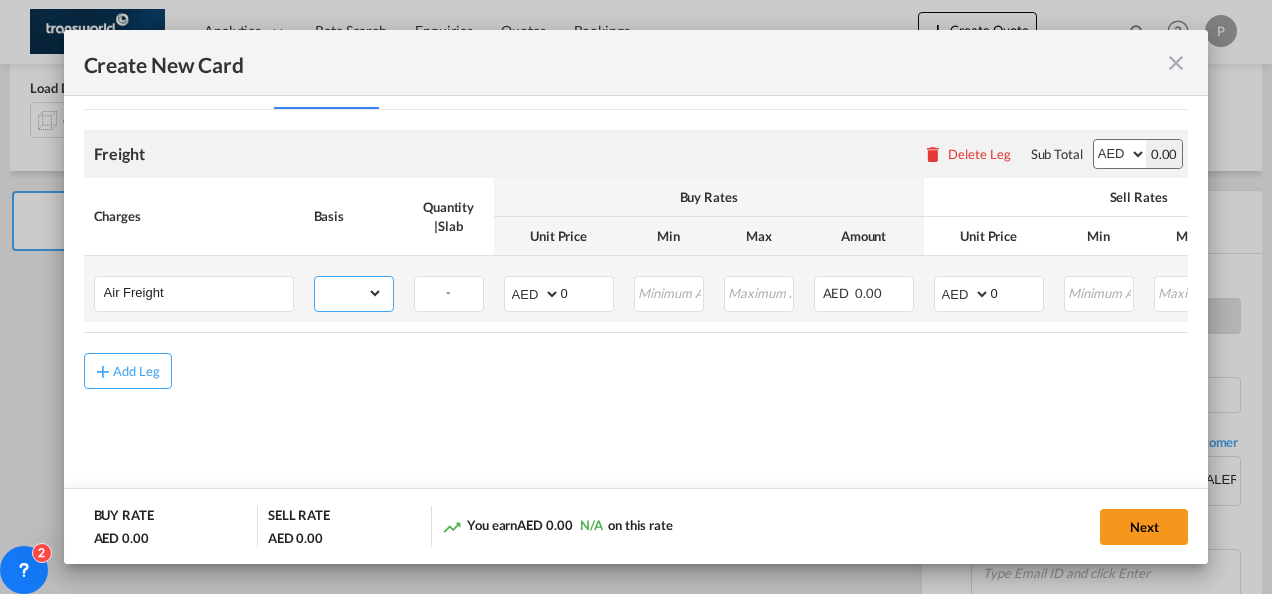 click on "gross_weight
volumetric_weight
per_shipment
per_bl
per_km
% on air freight
per_hawb
per_kg
per_pallet
per_carton
flat
chargeable_weight
per_ton
per_cbm
per_hbl
per_w/m
per_awb
per_sbl
per shipping bill
per_quintal
per_lbs
per_vehicle
per_shift
per_invoice
per_package
per_day
per_revalidation
per_declaration
per_document
per clearance" at bounding box center [349, 293] 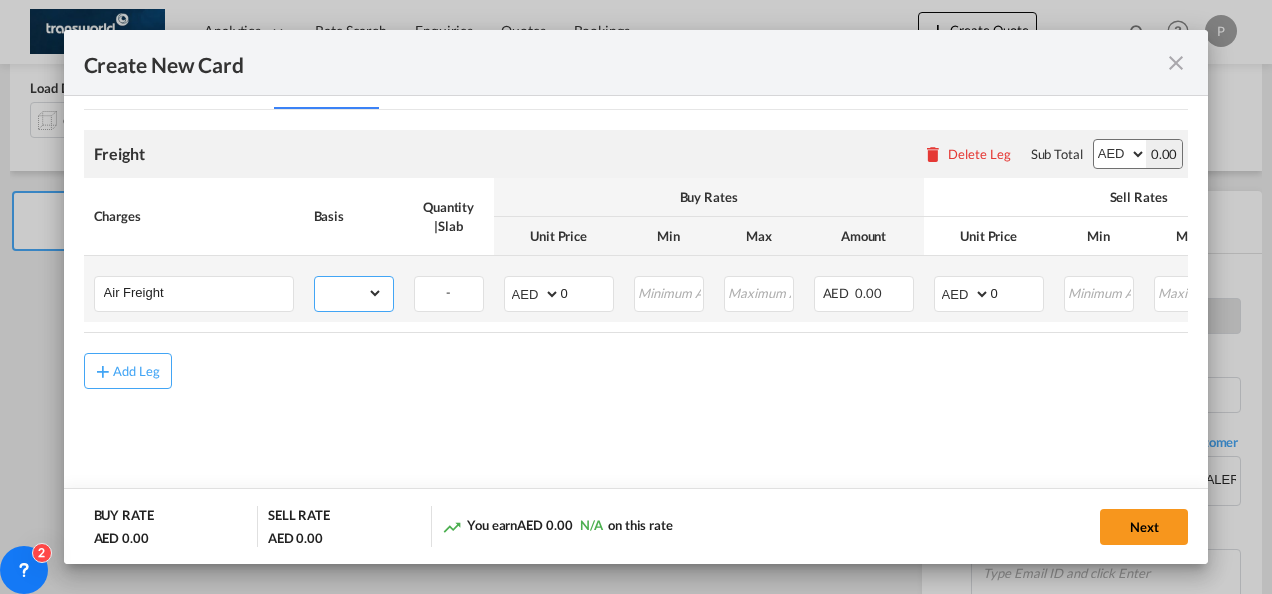select on "per_shipment" 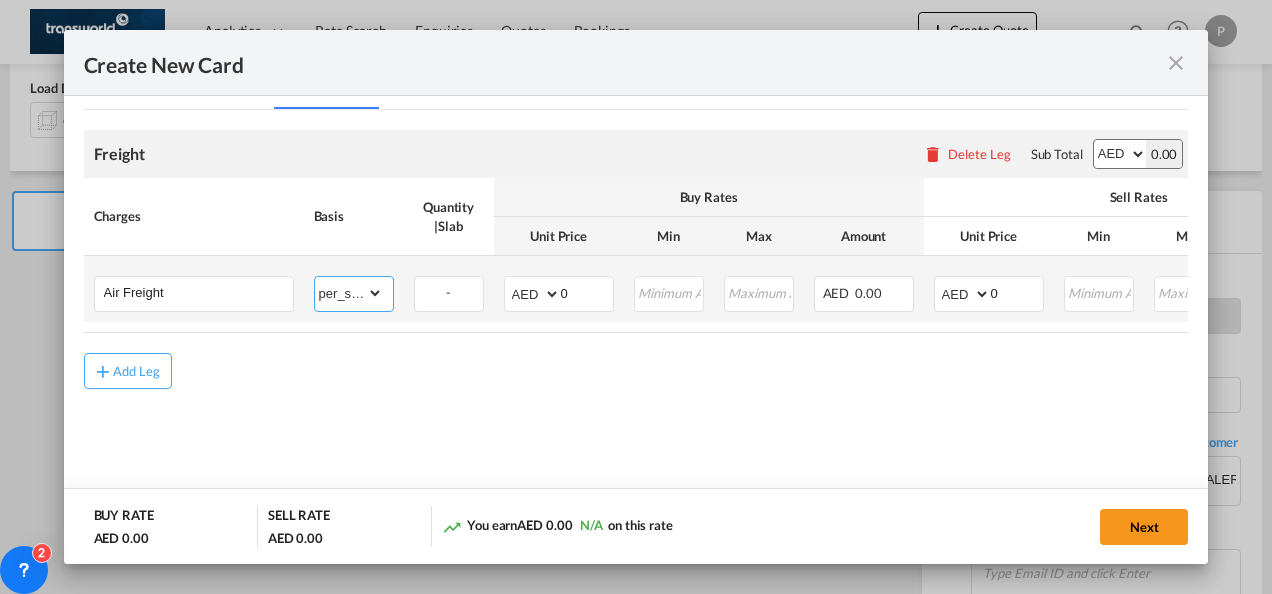 click on "gross_weight
volumetric_weight
per_shipment
per_bl
per_km
% on air freight
per_hawb
per_kg
per_pallet
per_carton
flat
chargeable_weight
per_ton
per_cbm
per_hbl
per_w/m
per_awb
per_sbl
per shipping bill
per_quintal
per_lbs
per_vehicle
per_shift
per_invoice
per_package
per_day
per_revalidation
per_declaration
per_document
per clearance" at bounding box center (349, 293) 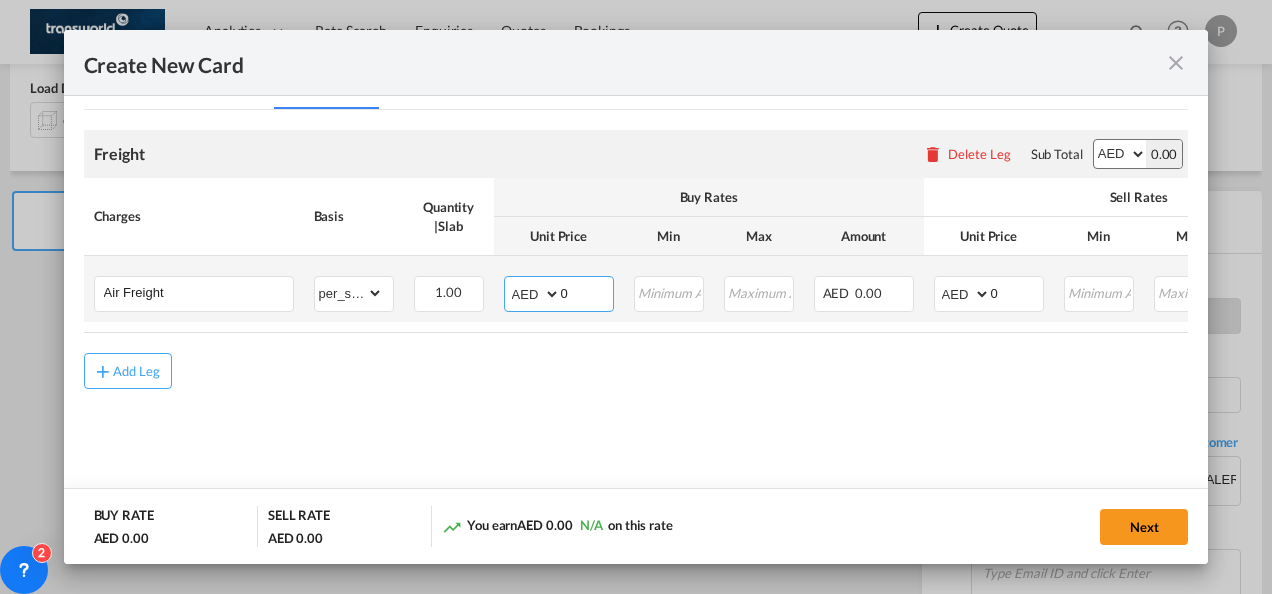 click on "AED AFN ALL AMD ANG AOA ARS AUD AWG AZN BAM BBD BDT BGN BHD BIF BMD BND BOB BRL BSD BTN BWP BYN BZD CAD CDF CHF CLP CNY COP CRC CUC CUP CVE CZK DJF DKK DOP DZD EGP ERN ETB EUR FJD FKP FOK GBP GEL GGP GHS GIP GMD GNF GTQ GYD HKD HNL HRK HTG HUF IDR ILS IMP INR IQD IRR ISK JMD JOD JPY KES KGS KHR KID KMF KRW KWD KYD KZT LAK LBP LKR LRD LSL LYD MAD MDL MGA MKD MMK MNT MOP MRU MUR MVR MWK MXN MYR MZN NAD NGN NIO NOK NPR NZD OMR PAB PEN PGK PHP PKR PLN PYG QAR RON RSD RUB RWF SAR SBD SCR SDG SEK SGD SHP SLL SOS SRD SSP STN SYP SZL THB TJS TMT TND TOP TRY TTD TVD TWD TZS UAH UGX USD UYU UZS VES VND VUV WST XAF XCD XDR XOF XPF YER ZAR ZMW" at bounding box center (534, 294) 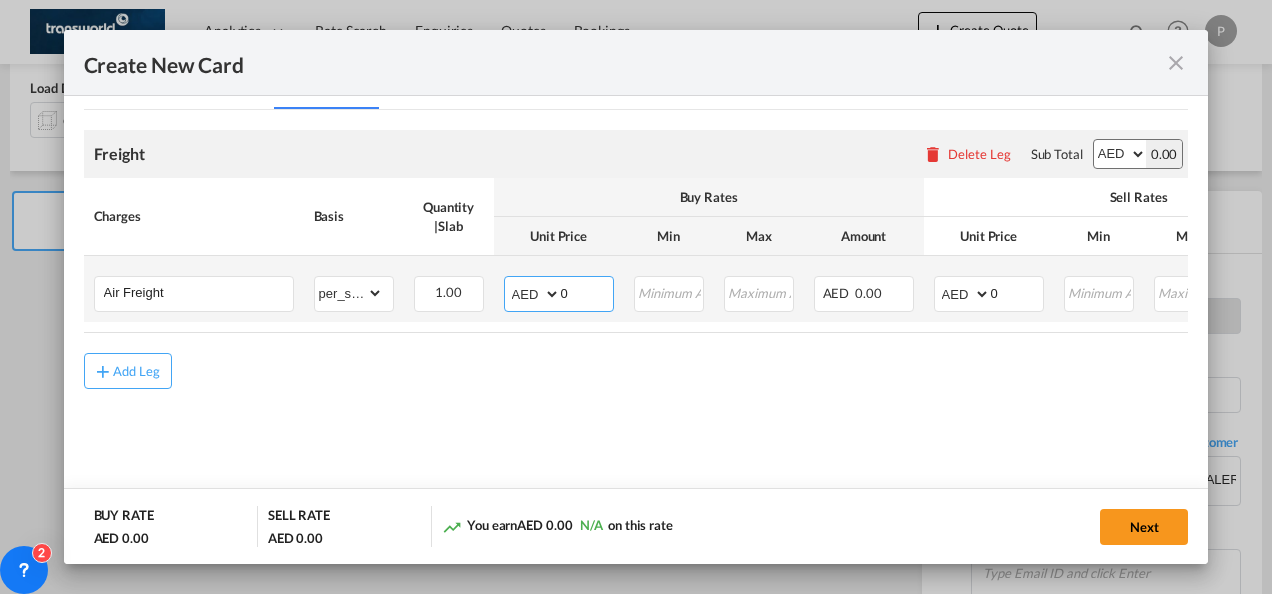 select on "string:USD" 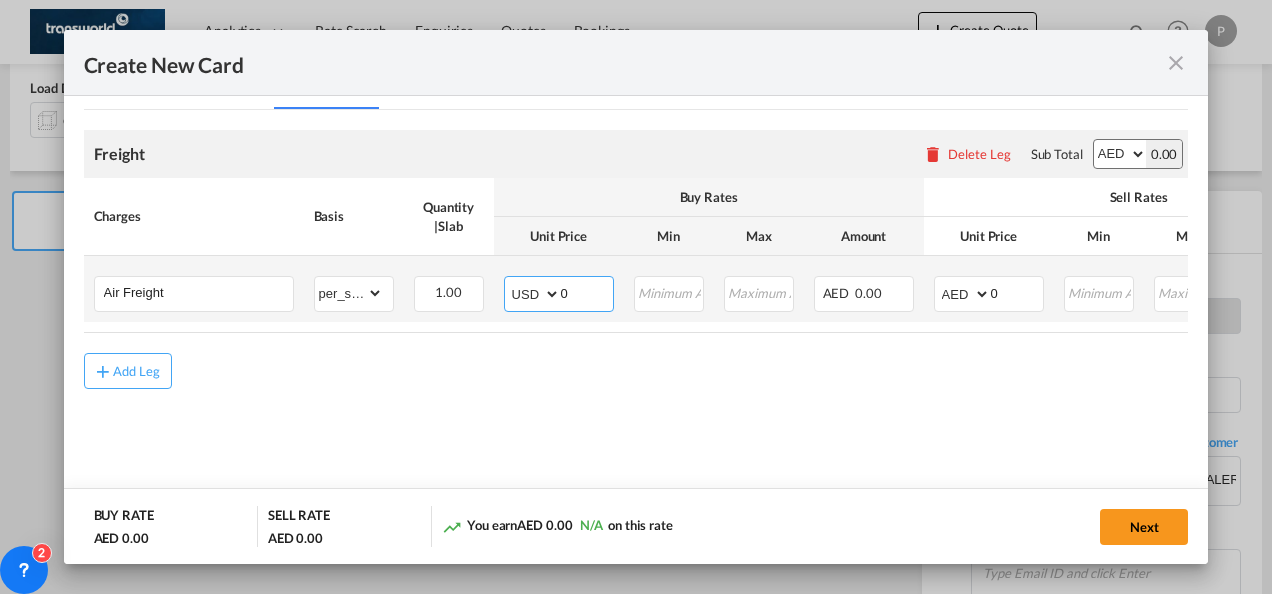 click on "AED AFN ALL AMD ANG AOA ARS AUD AWG AZN BAM BBD BDT BGN BHD BIF BMD BND BOB BRL BSD BTN BWP BYN BZD CAD CDF CHF CLP CNY COP CRC CUC CUP CVE CZK DJF DKK DOP DZD EGP ERN ETB EUR FJD FKP FOK GBP GEL GGP GHS GIP GMD GNF GTQ GYD HKD HNL HRK HTG HUF IDR ILS IMP INR IQD IRR ISK JMD JOD JPY KES KGS KHR KID KMF KRW KWD KYD KZT LAK LBP LKR LRD LSL LYD MAD MDL MGA MKD MMK MNT MOP MRU MUR MVR MWK MXN MYR MZN NAD NGN NIO NOK NPR NZD OMR PAB PEN PGK PHP PKR PLN PYG QAR RON RSD RUB RWF SAR SBD SCR SDG SEK SGD SHP SLL SOS SRD SSP STN SYP SZL THB TJS TMT TND TOP TRY TTD TVD TWD TZS UAH UGX USD UYU UZS VES VND VUV WST XAF XCD XDR XOF XPF YER ZAR ZMW" at bounding box center [534, 294] 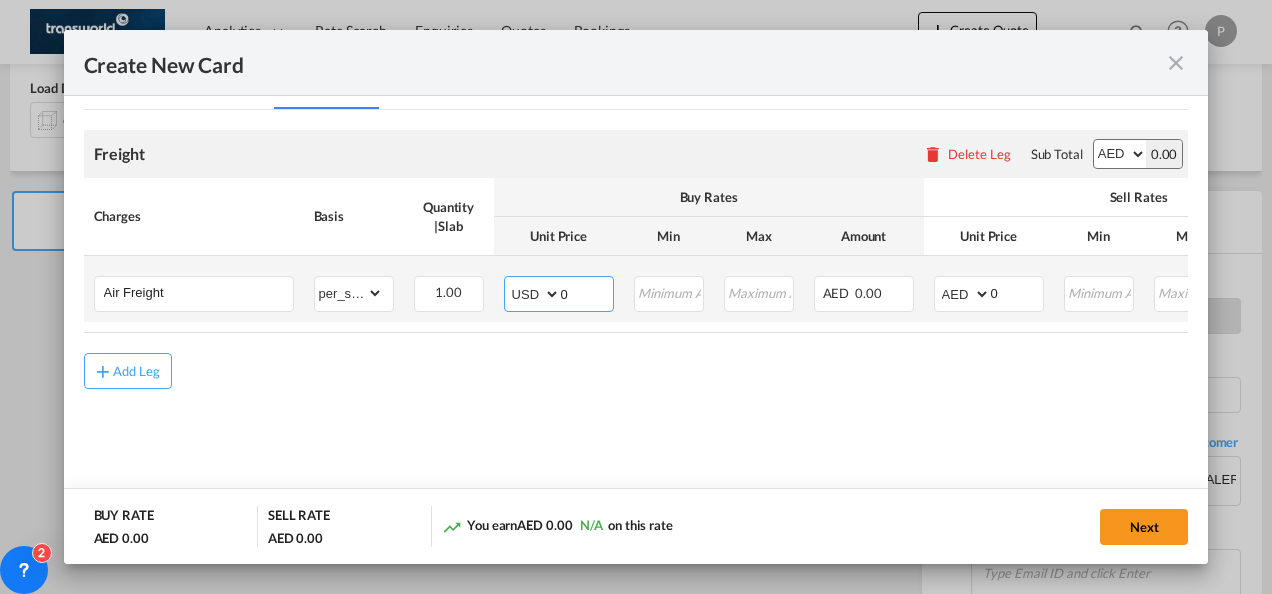 click on "0" at bounding box center (587, 292) 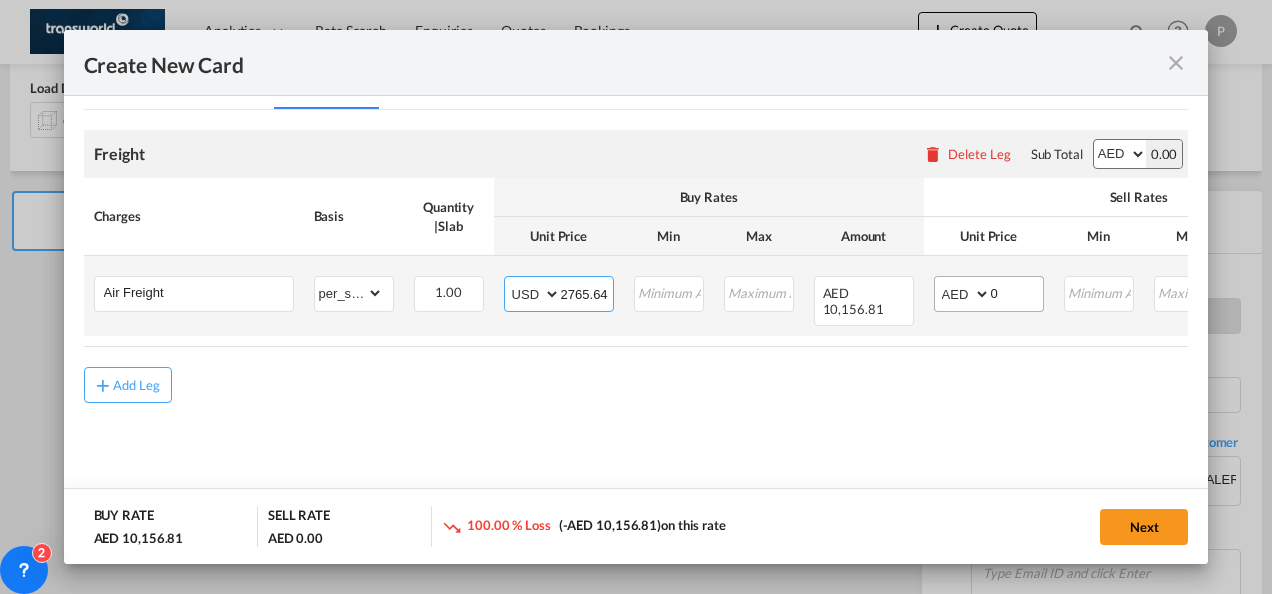 type on "2765.64" 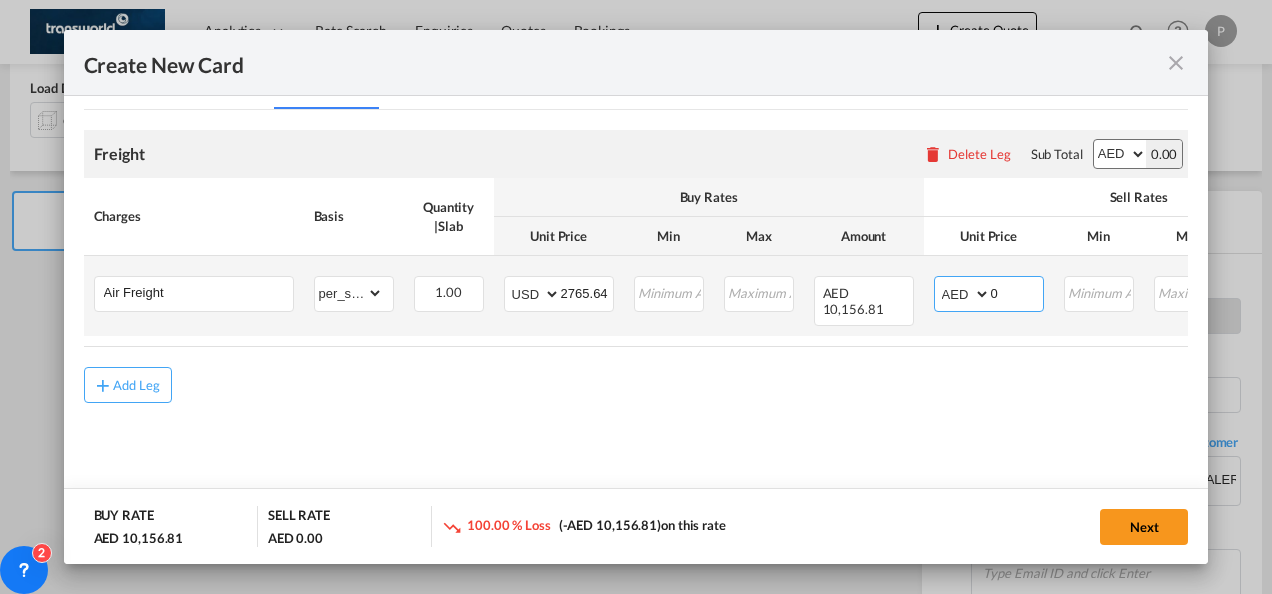 click on "AED AFN ALL AMD ANG AOA ARS AUD AWG AZN BAM BBD BDT BGN BHD BIF BMD BND BOB BRL BSD BTN BWP BYN BZD CAD CDF CHF CLP CNY COP CRC CUC CUP CVE CZK DJF DKK DOP DZD EGP ERN ETB EUR FJD FKP FOK GBP GEL GGP GHS GIP GMD GNF GTQ GYD HKD HNL HRK HTG HUF IDR ILS IMP INR IQD IRR ISK JMD JOD JPY KES KGS KHR KID KMF KRW KWD KYD KZT LAK LBP LKR LRD LSL LYD MAD MDL MGA MKD MMK MNT MOP MRU MUR MVR MWK MXN MYR MZN NAD NGN NIO NOK NPR NZD OMR PAB PEN PGK PHP PKR PLN PYG QAR RON RSD RUB RWF SAR SBD SCR SDG SEK SGD SHP SLL SOS SRD SSP STN SYP SZL THB TJS TMT TND TOP TRY TTD TVD TWD TZS UAH UGX USD UYU UZS VES VND VUV WST XAF XCD XDR XOF XPF YER ZAR ZMW" at bounding box center (964, 294) 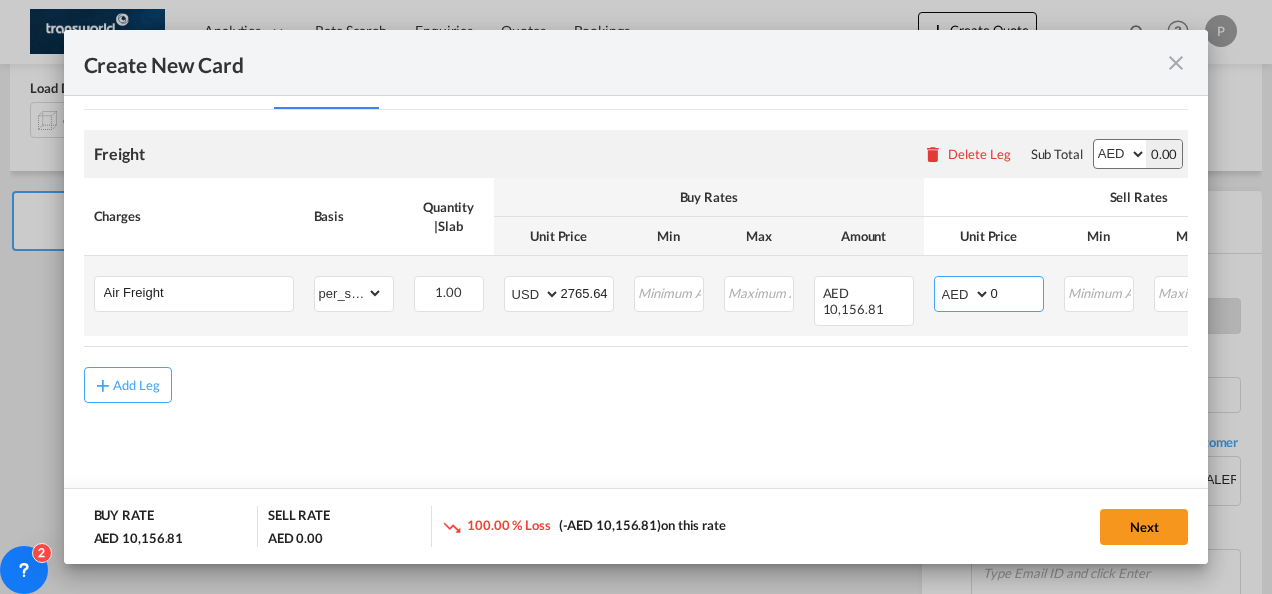 select on "string:USD" 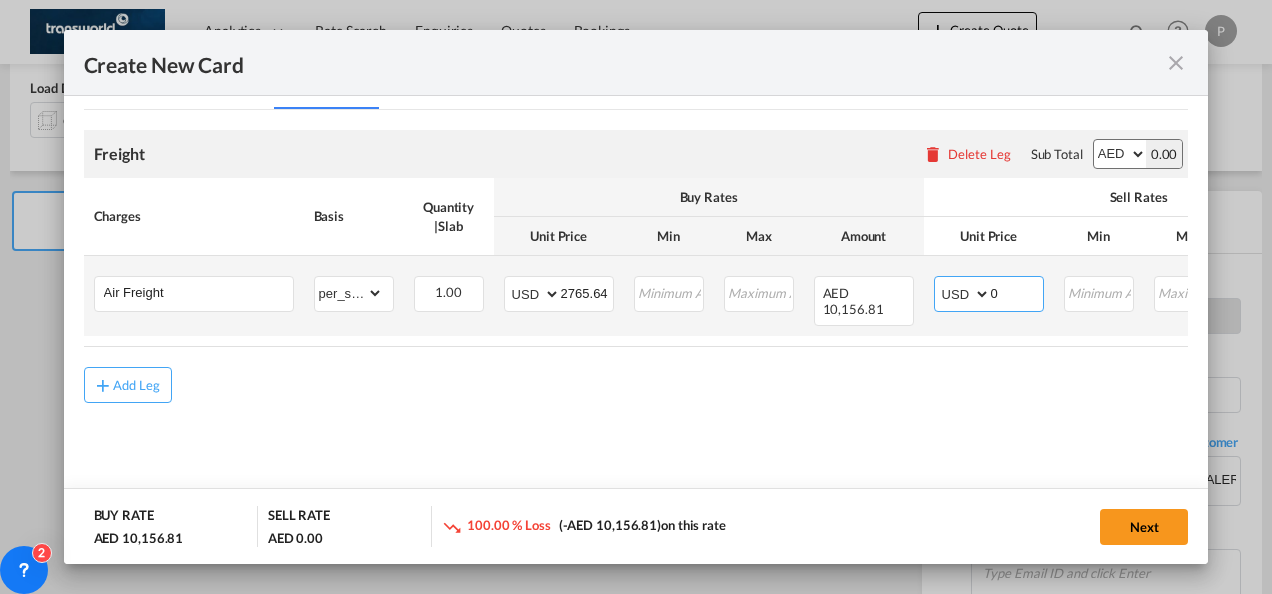 click on "AED AFN ALL AMD ANG AOA ARS AUD AWG AZN BAM BBD BDT BGN BHD BIF BMD BND BOB BRL BSD BTN BWP BYN BZD CAD CDF CHF CLP CNY COP CRC CUC CUP CVE CZK DJF DKK DOP DZD EGP ERN ETB EUR FJD FKP FOK GBP GEL GGP GHS GIP GMD GNF GTQ GYD HKD HNL HRK HTG HUF IDR ILS IMP INR IQD IRR ISK JMD JOD JPY KES KGS KHR KID KMF KRW KWD KYD KZT LAK LBP LKR LRD LSL LYD MAD MDL MGA MKD MMK MNT MOP MRU MUR MVR MWK MXN MYR MZN NAD NGN NIO NOK NPR NZD OMR PAB PEN PGK PHP PKR PLN PYG QAR RON RSD RUB RWF SAR SBD SCR SDG SEK SGD SHP SLL SOS SRD SSP STN SYP SZL THB TJS TMT TND TOP TRY TTD TVD TWD TZS UAH UGX USD UYU UZS VES VND VUV WST XAF XCD XDR XOF XPF YER ZAR ZMW" at bounding box center [964, 294] 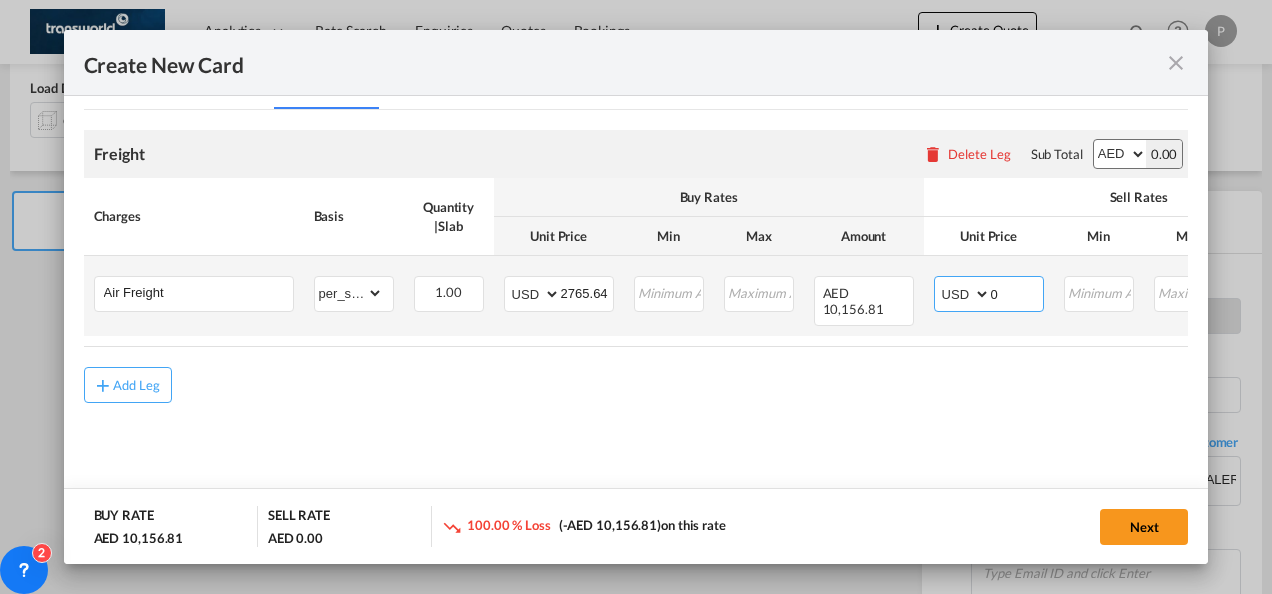 click on "0" at bounding box center (1017, 292) 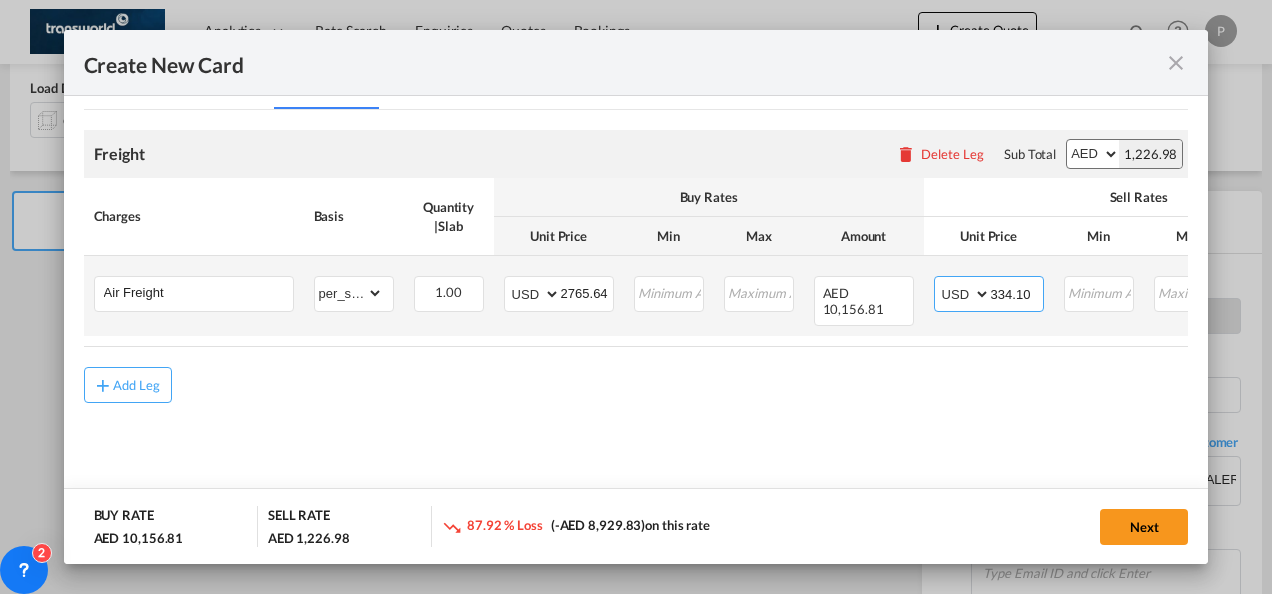click on "334.10" at bounding box center [1017, 292] 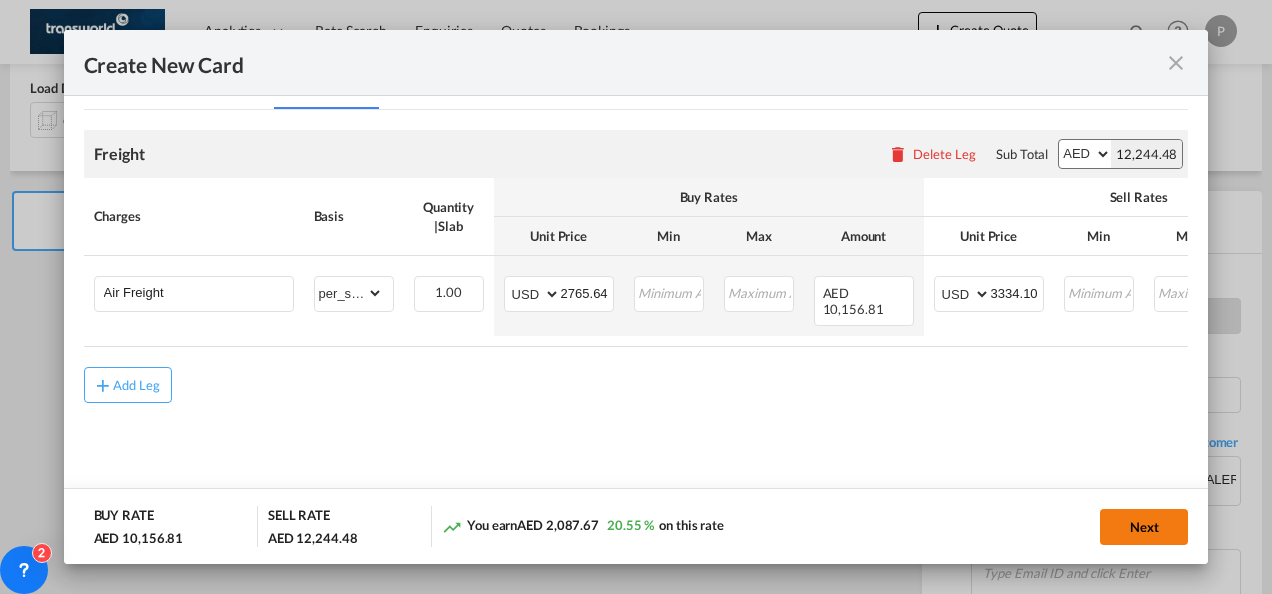 click on "Next" 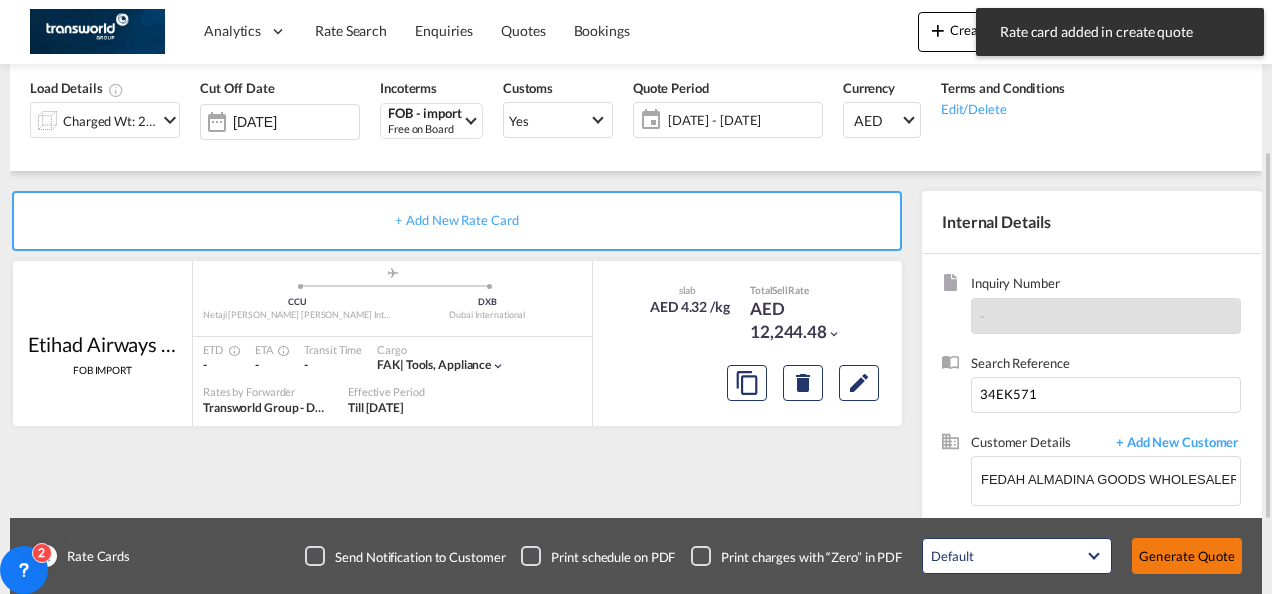 click on "Generate Quote" at bounding box center [1187, 556] 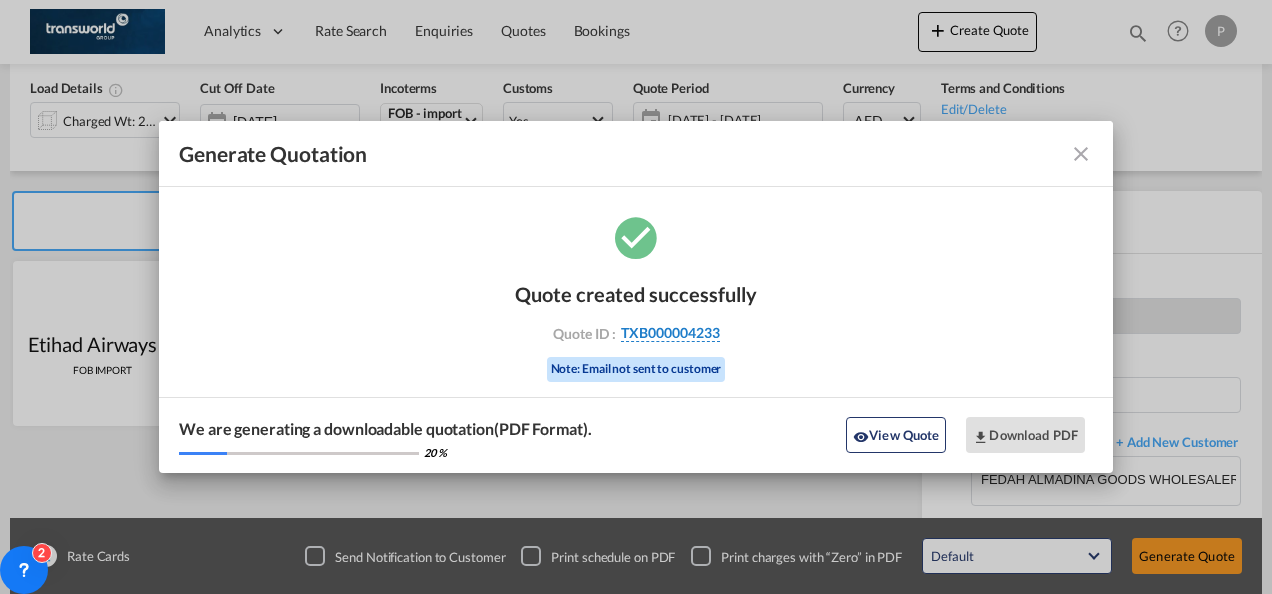 click on "TXB000004233" at bounding box center (670, 333) 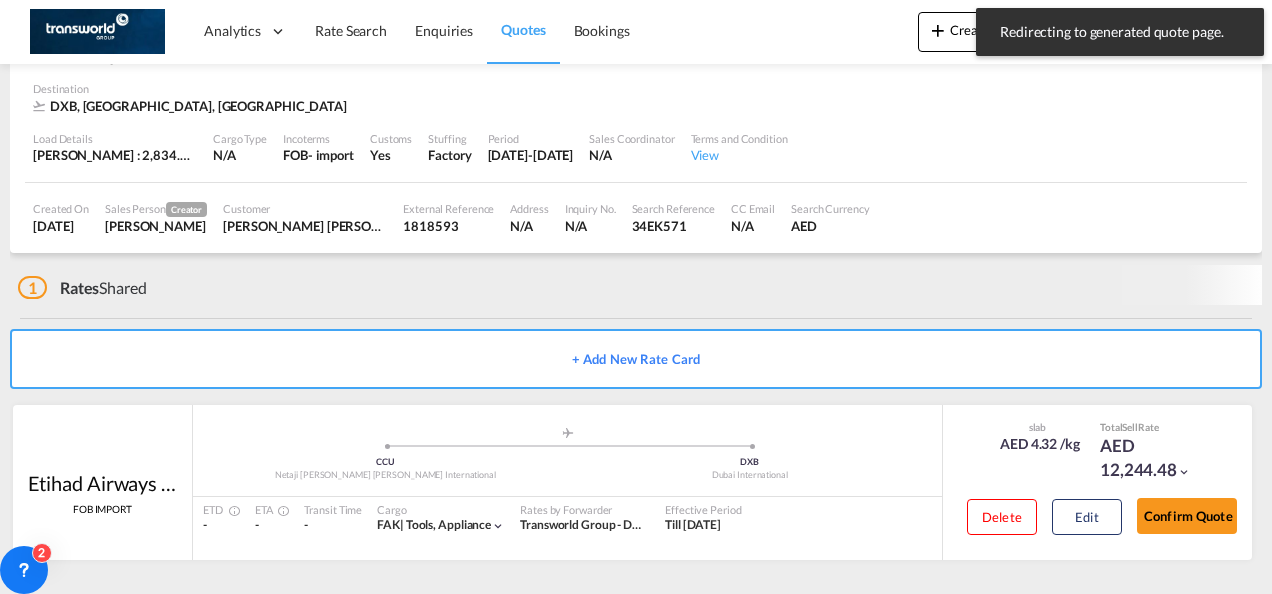 scroll, scrollTop: 122, scrollLeft: 0, axis: vertical 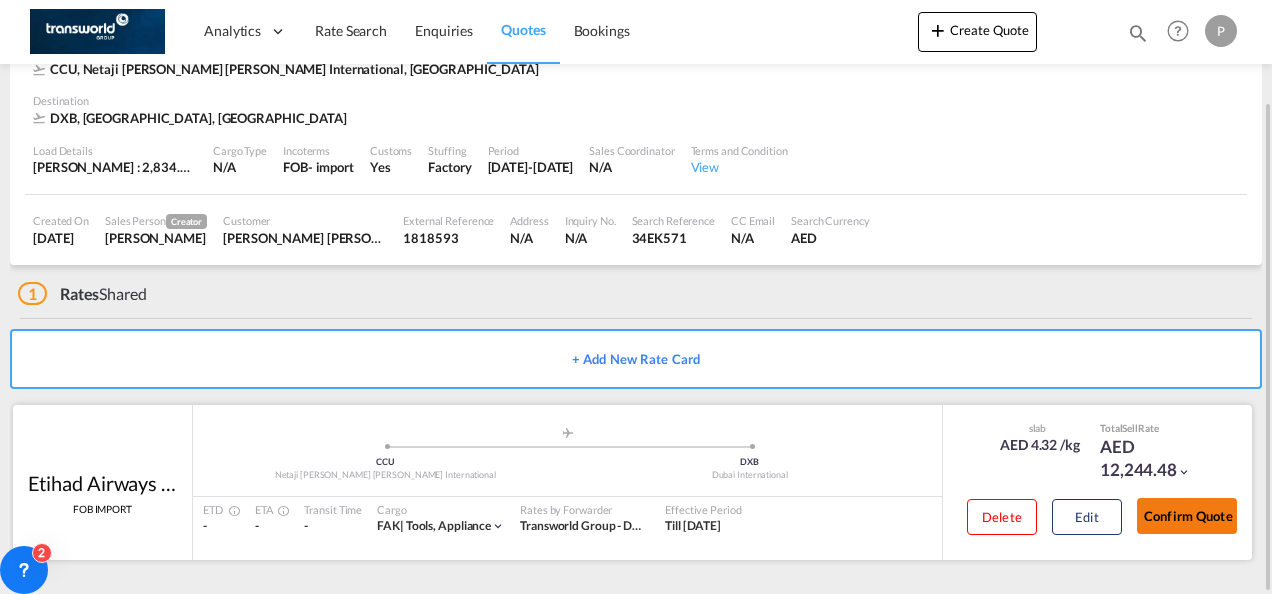 click on "Confirm Quote" at bounding box center [1187, 516] 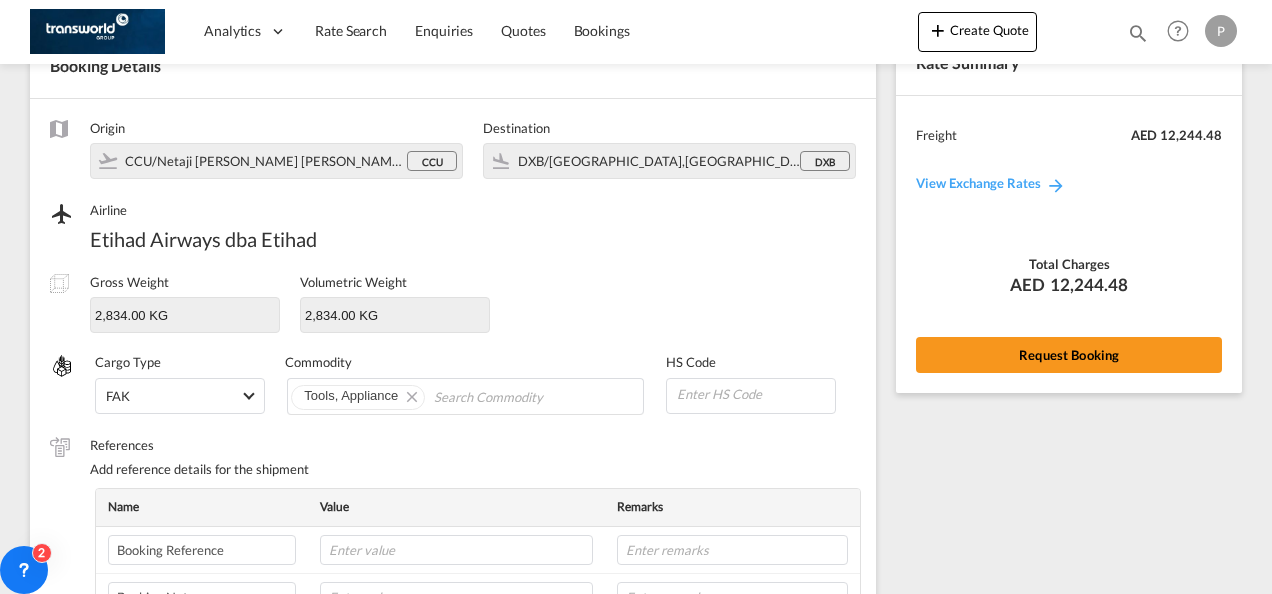 scroll, scrollTop: 750, scrollLeft: 0, axis: vertical 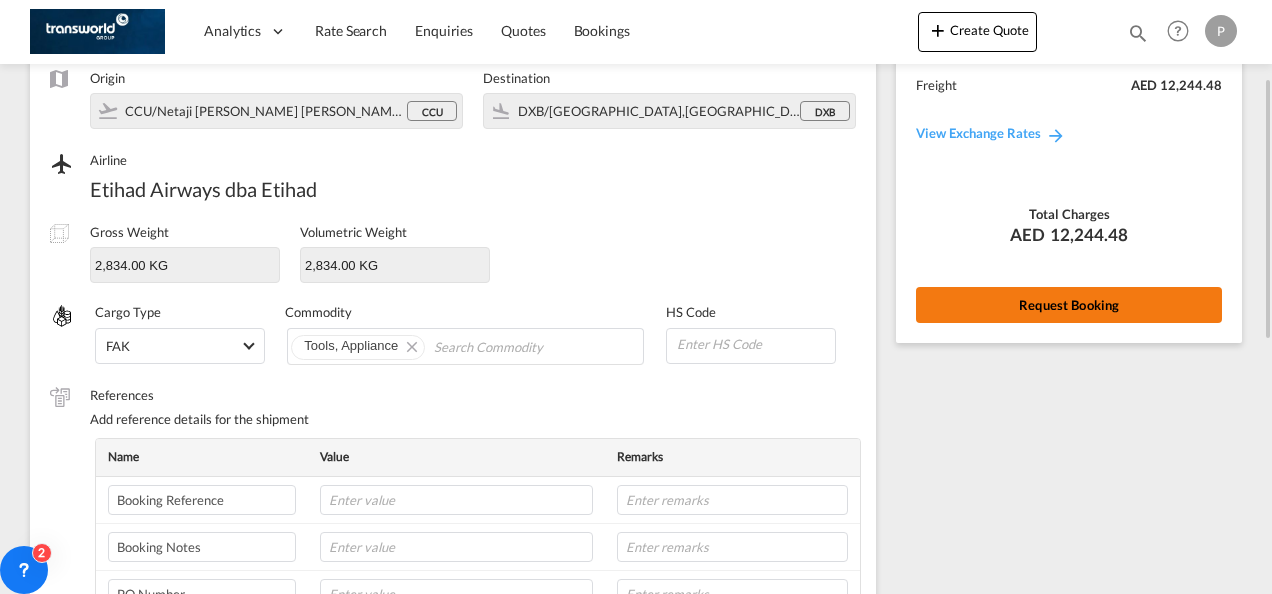 click on "Request Booking" at bounding box center (1069, 305) 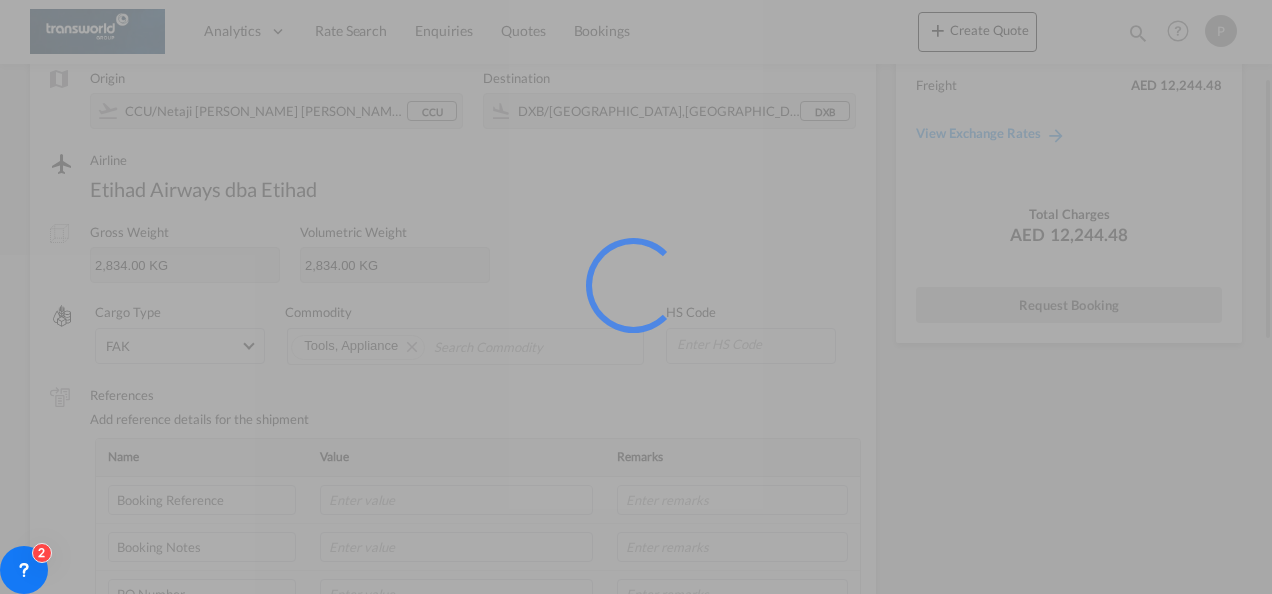 scroll, scrollTop: 37, scrollLeft: 0, axis: vertical 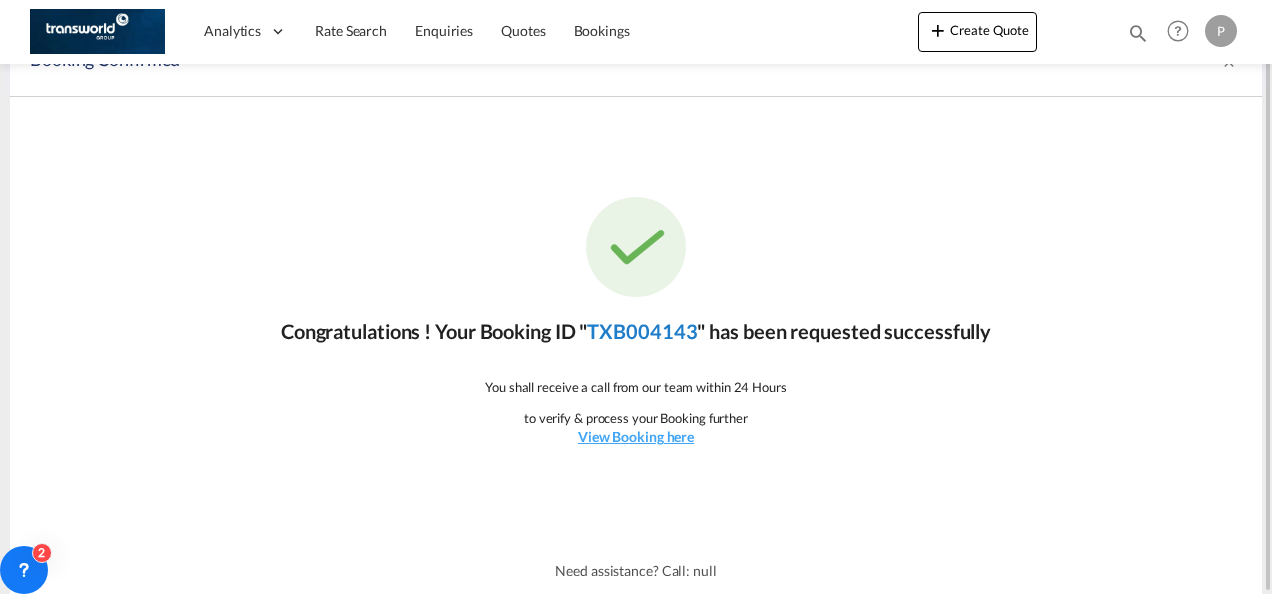 click on "TXB004143" 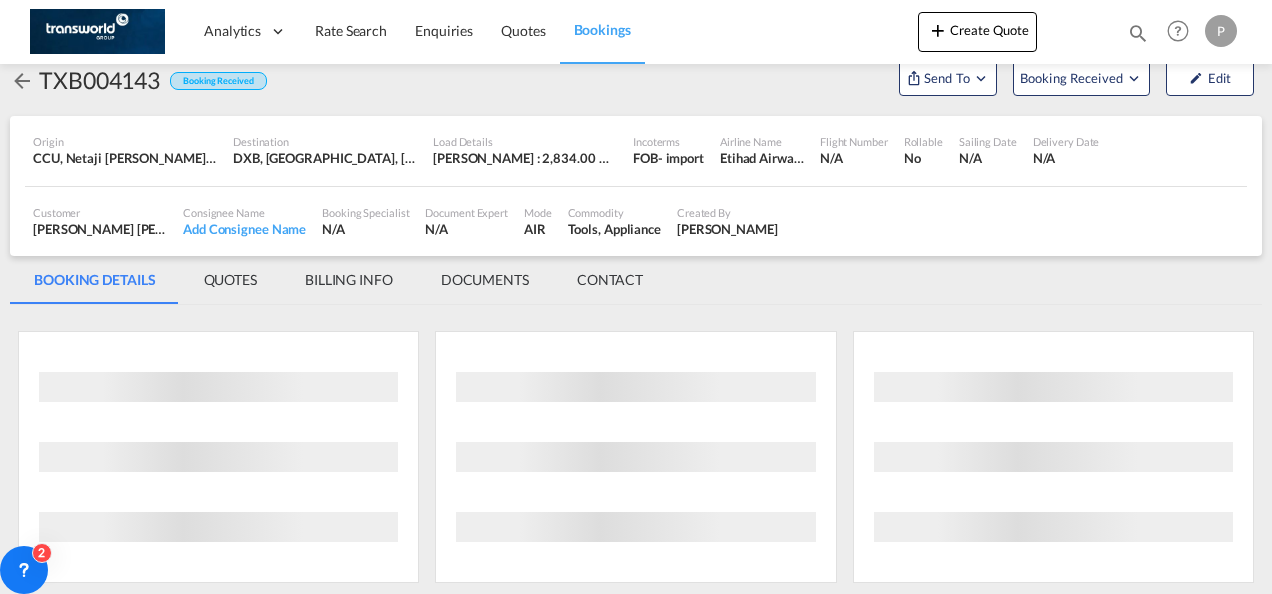 scroll, scrollTop: 1176, scrollLeft: 0, axis: vertical 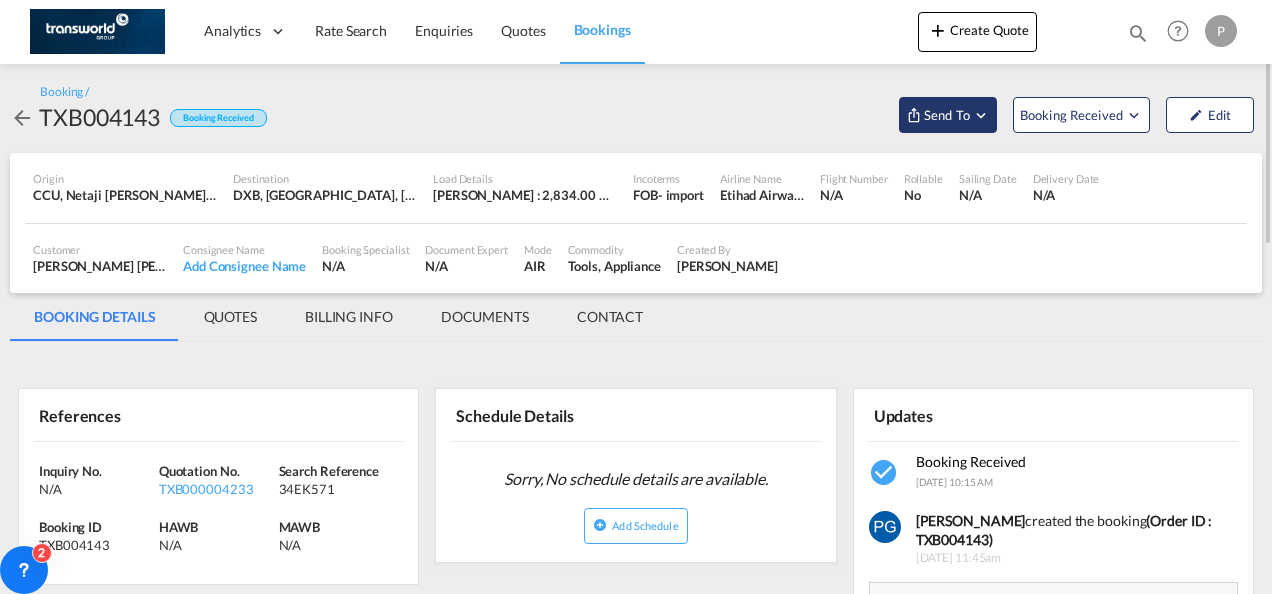 click at bounding box center (981, 115) 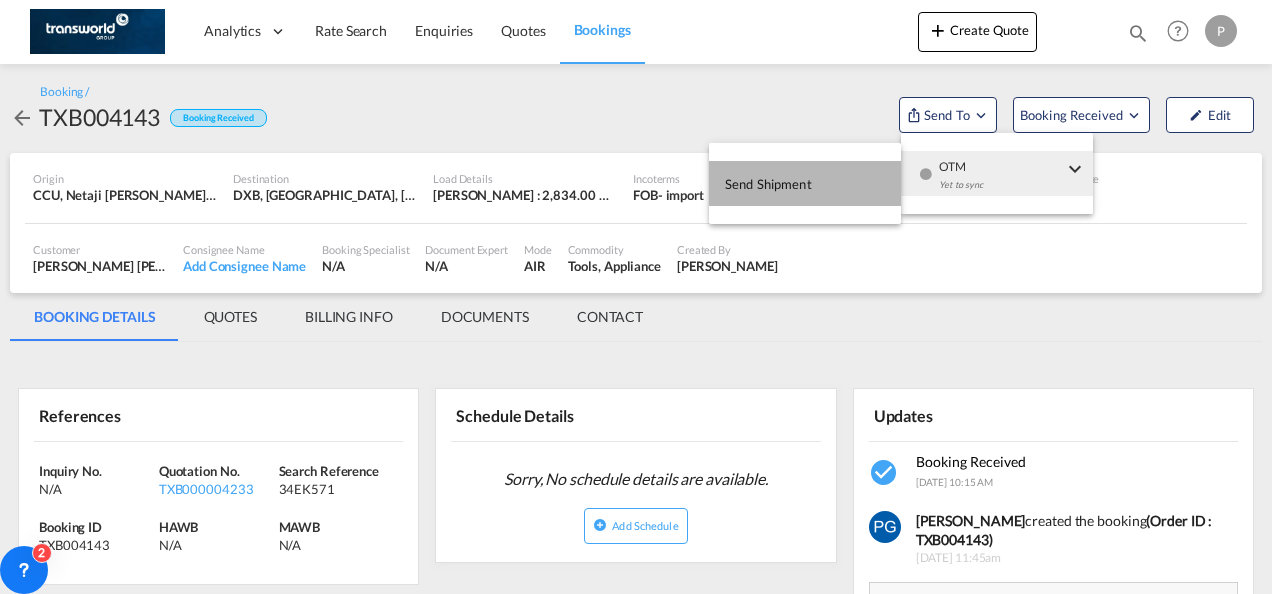 click on "Send Shipment" at bounding box center [805, 183] 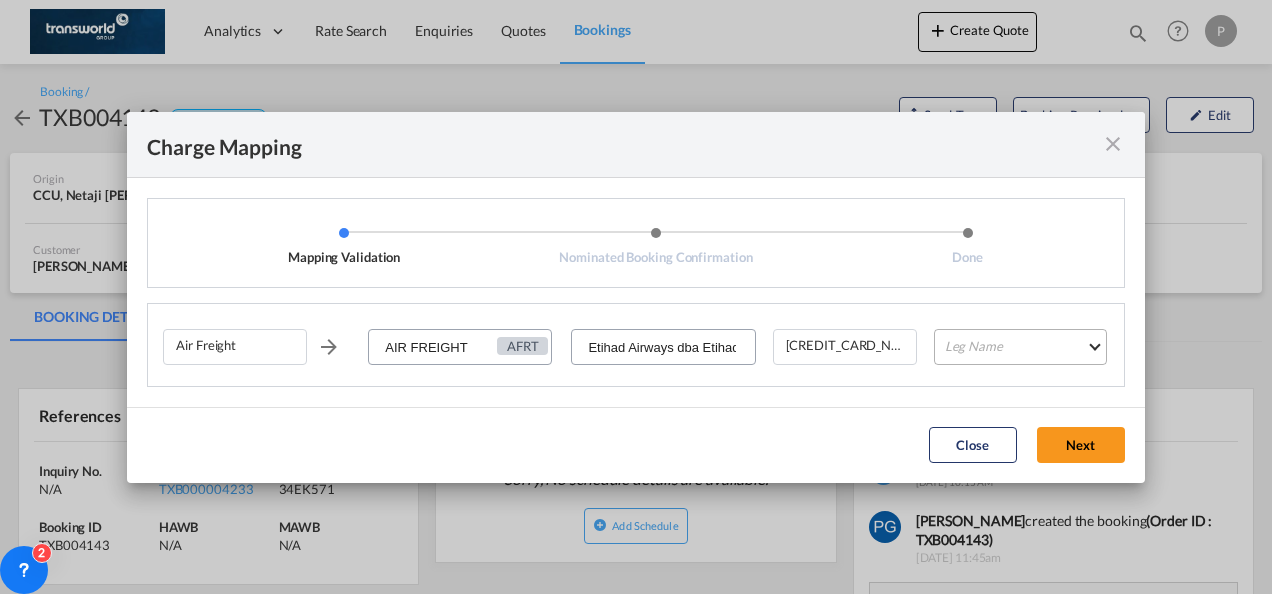 click on "Leg Name HANDLING ORIGIN HANDLING DESTINATION OTHERS TL PICK UP CUSTOMS ORIGIN AIR CUSTOMS DESTINATION TL DELIVERY" at bounding box center (1020, 347) 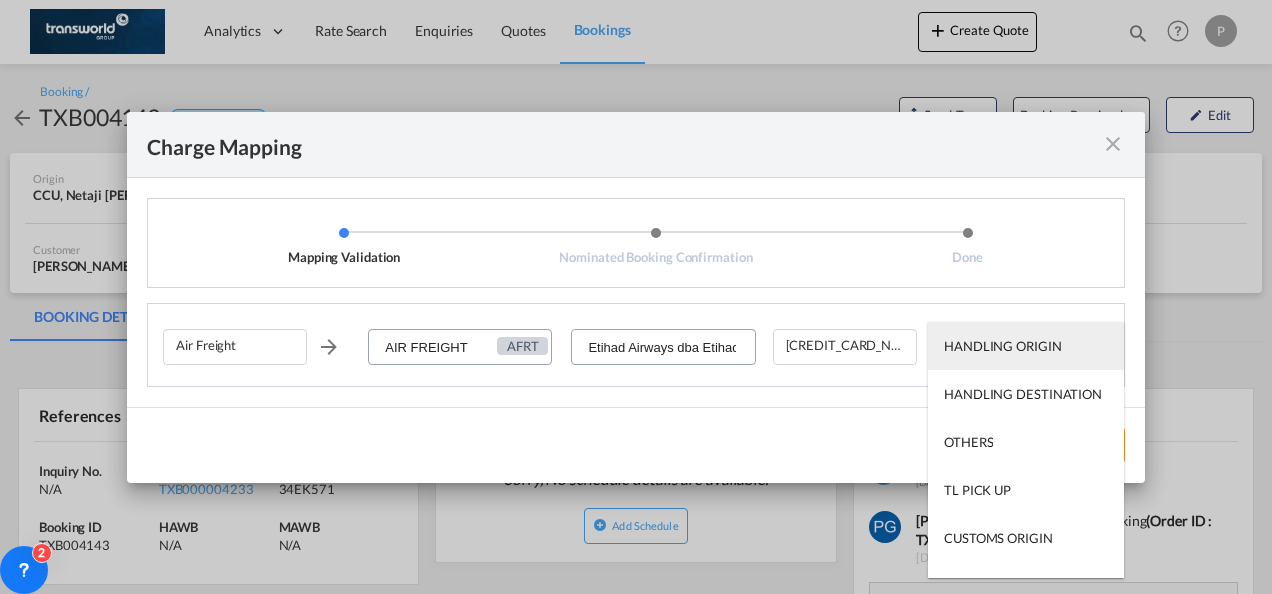 type on "HANDLING ORIGIN" 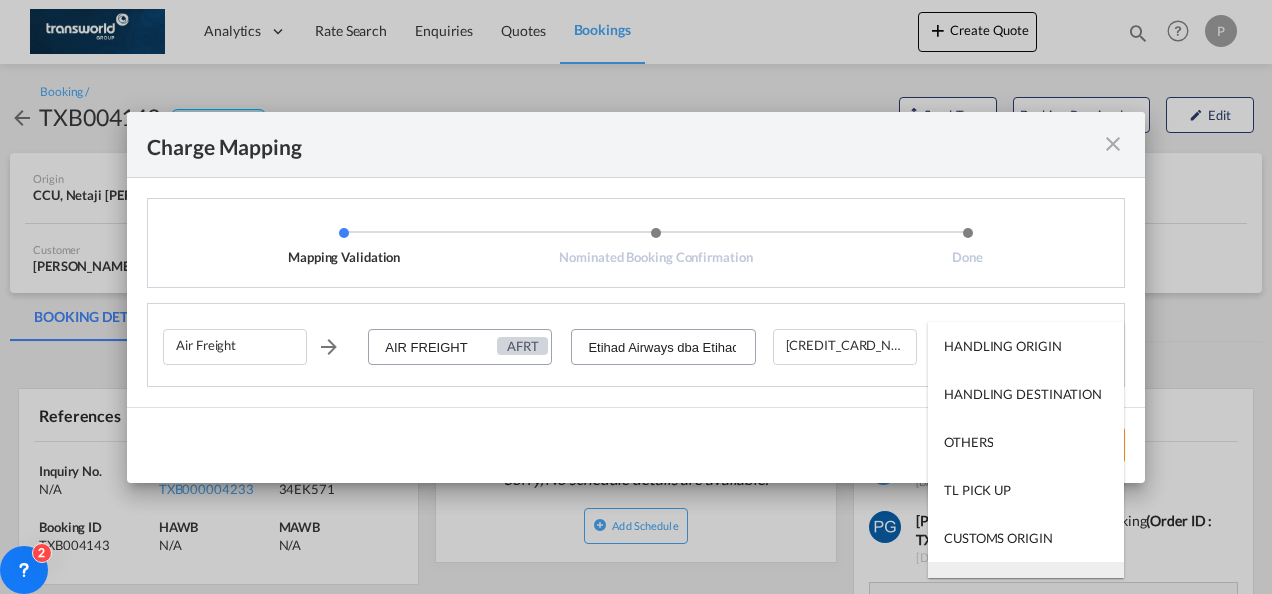 scroll, scrollTop: 32, scrollLeft: 0, axis: vertical 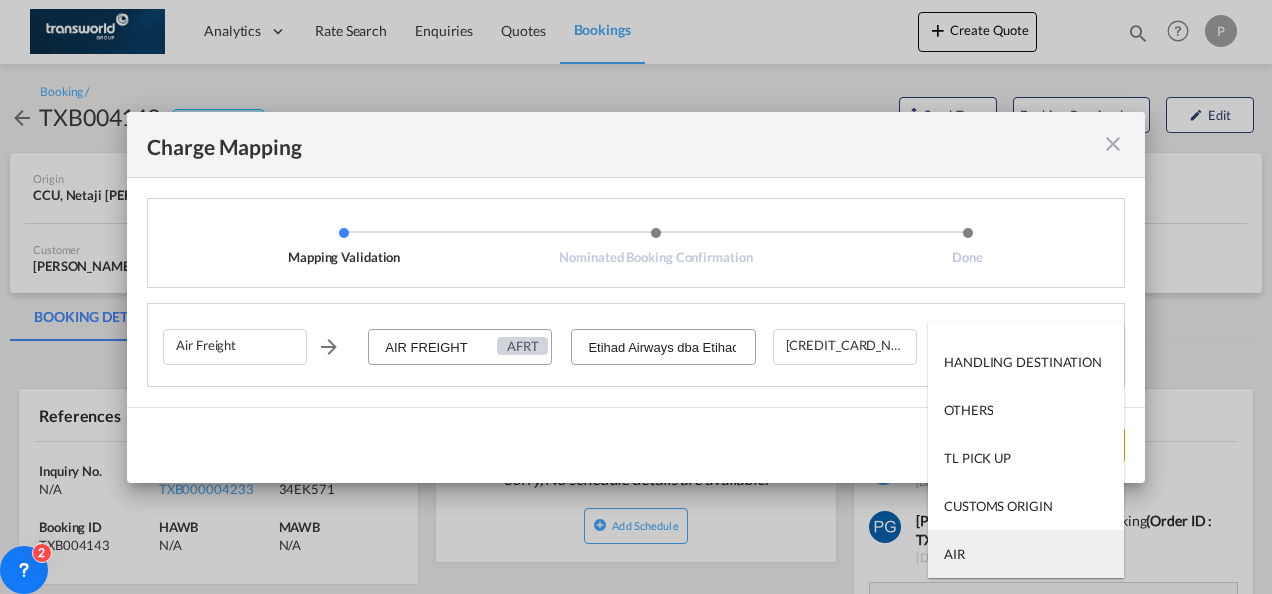 type on "AIR" 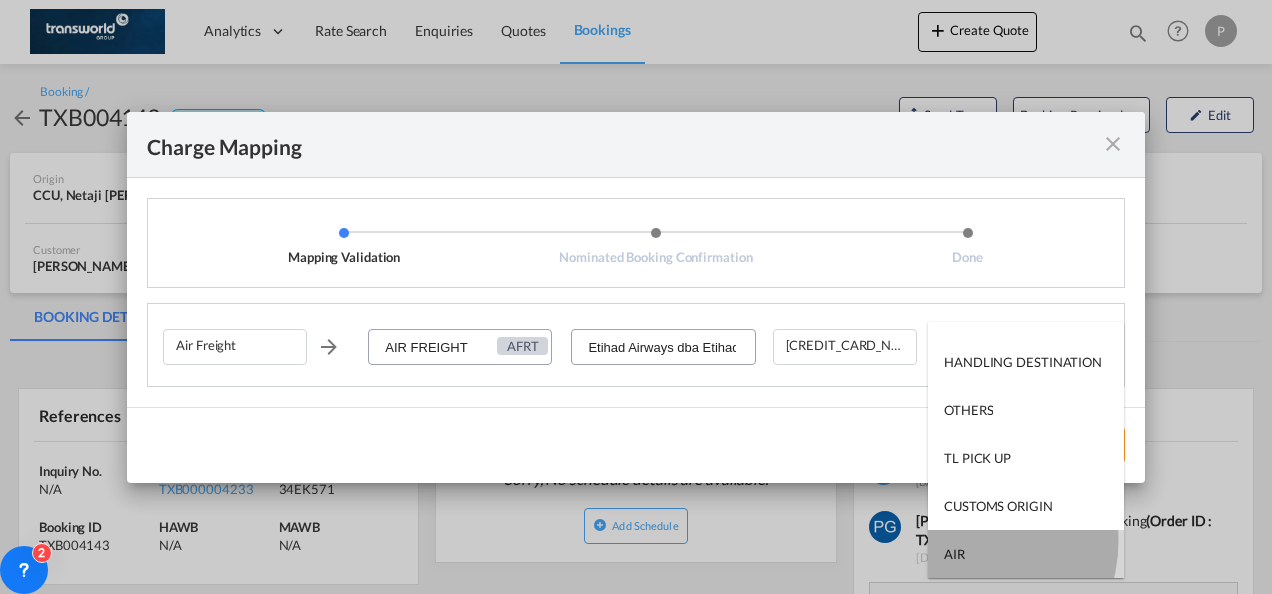 click on "AIR" at bounding box center [1026, 554] 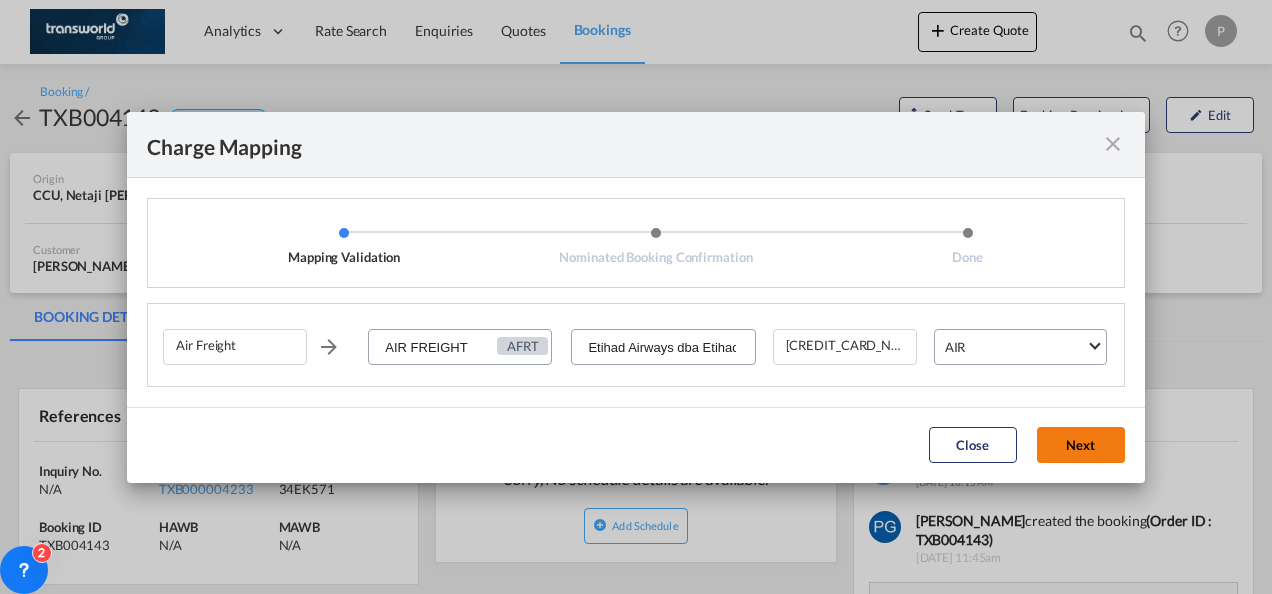 click on "Next" 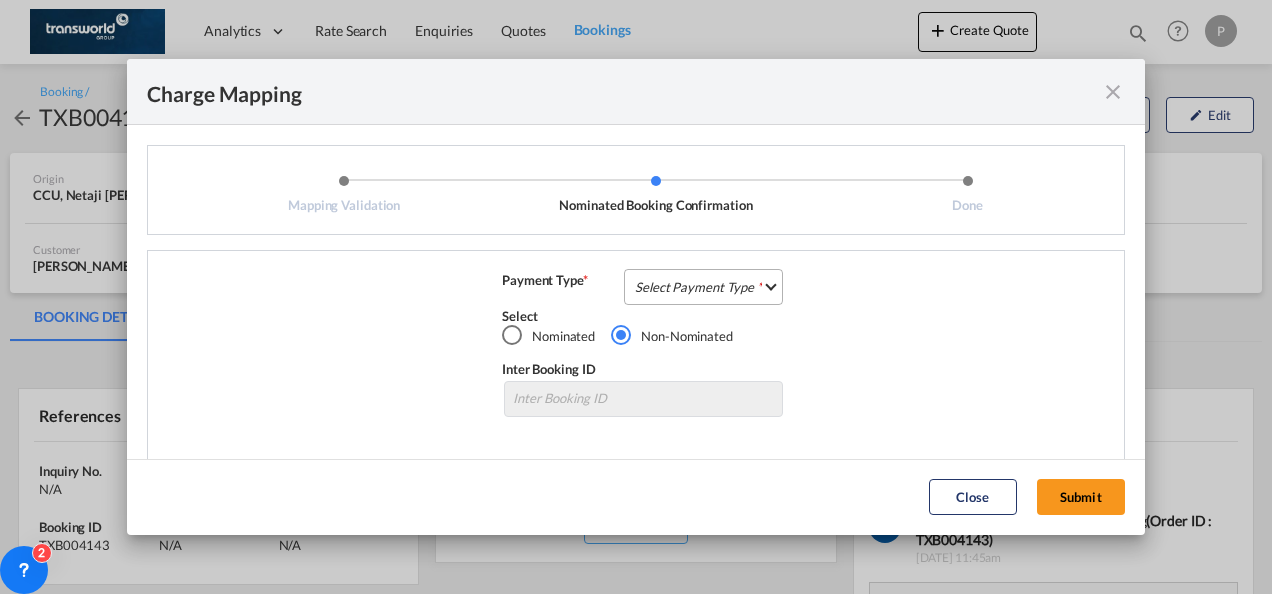 click on "Select Payment Type
COLLECT
PREPAID" at bounding box center (703, 287) 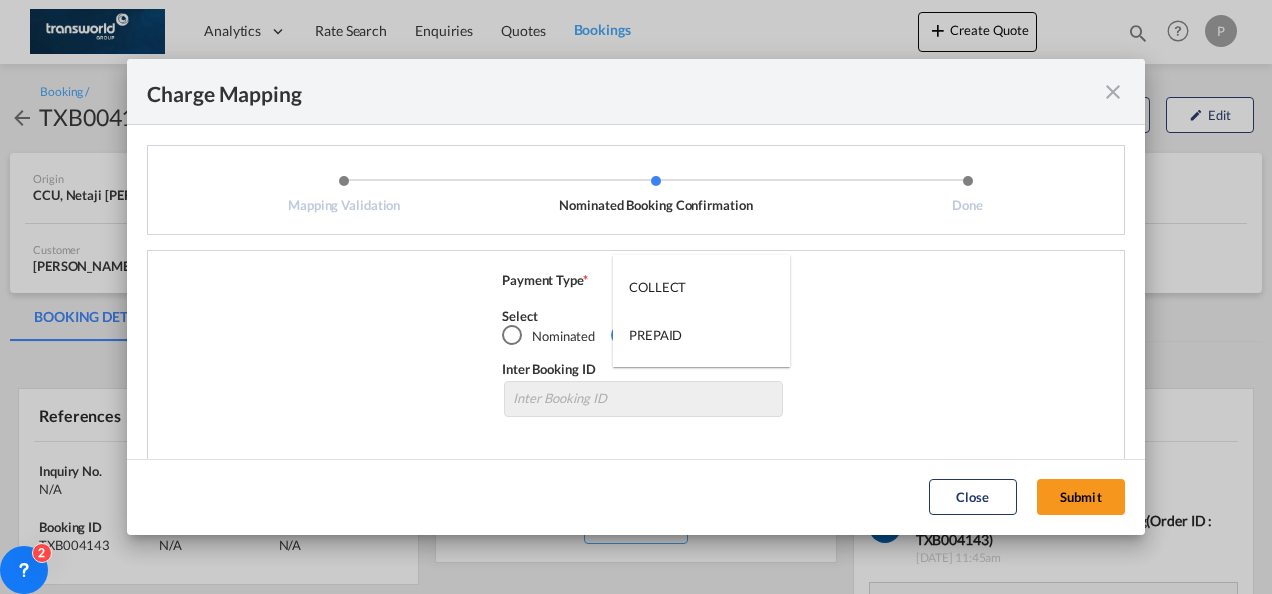 click on "COLLECT" at bounding box center (701, 287) 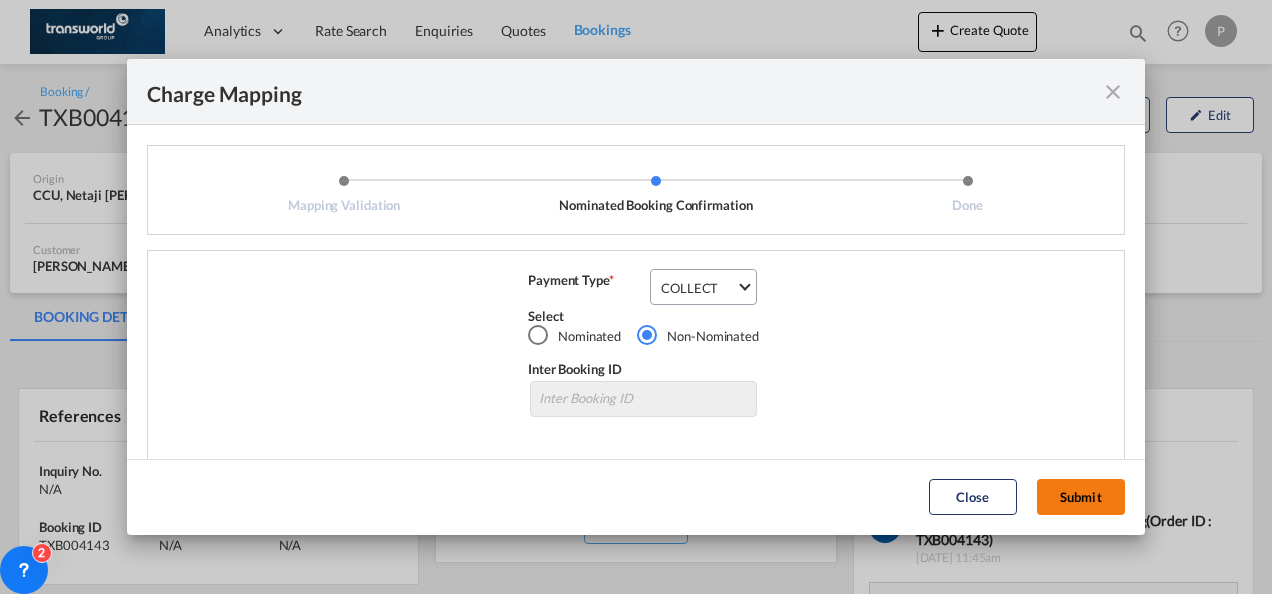 click on "Submit" 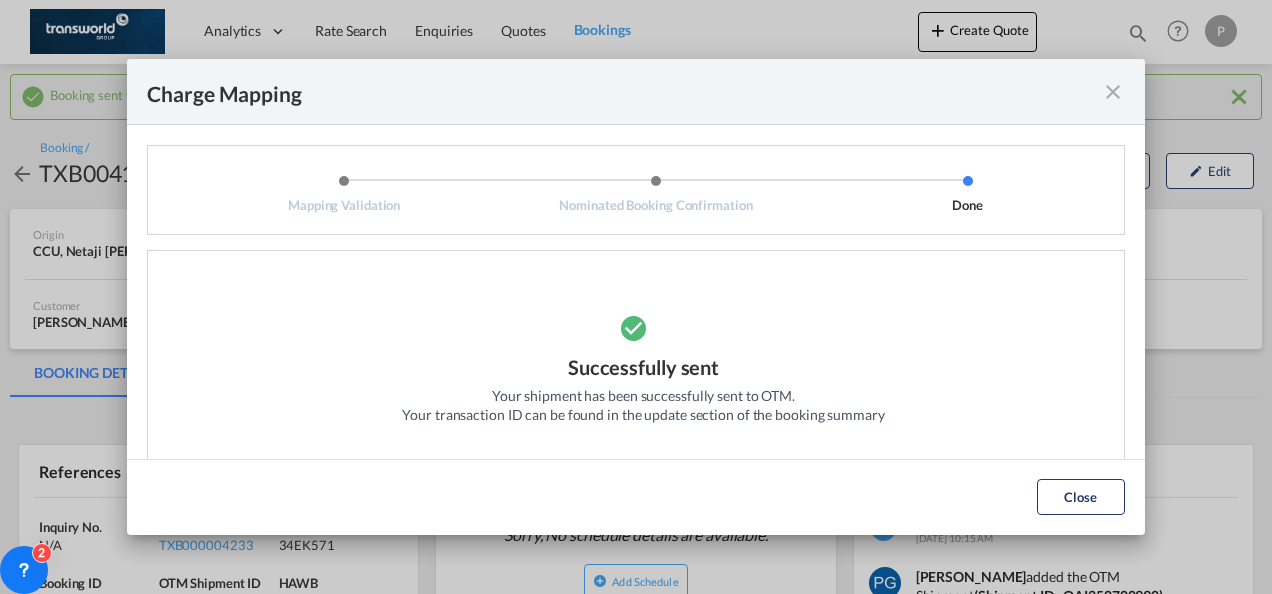 click at bounding box center (1113, 92) 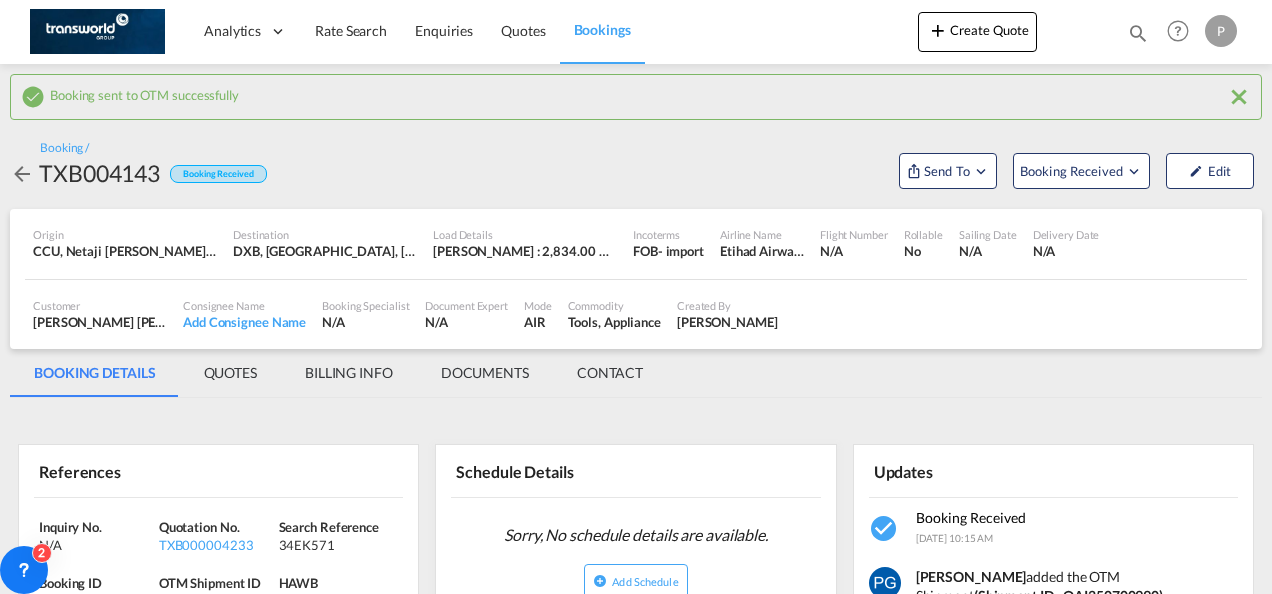 scroll, scrollTop: 248, scrollLeft: 0, axis: vertical 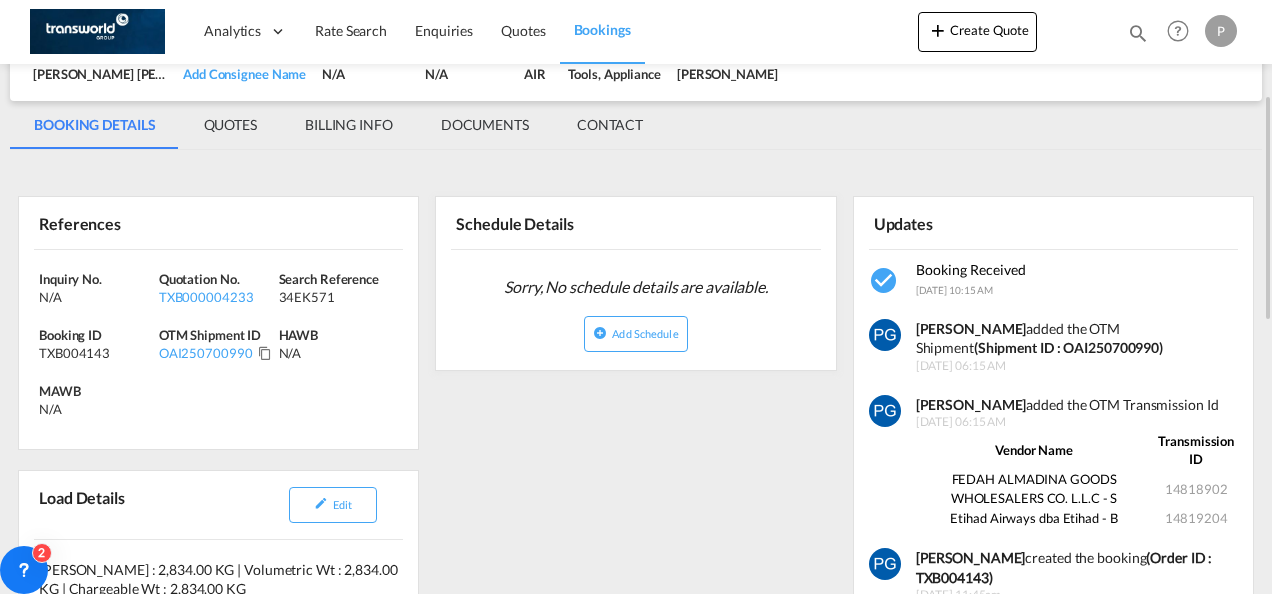 click on "References" at bounding box center [124, 222] 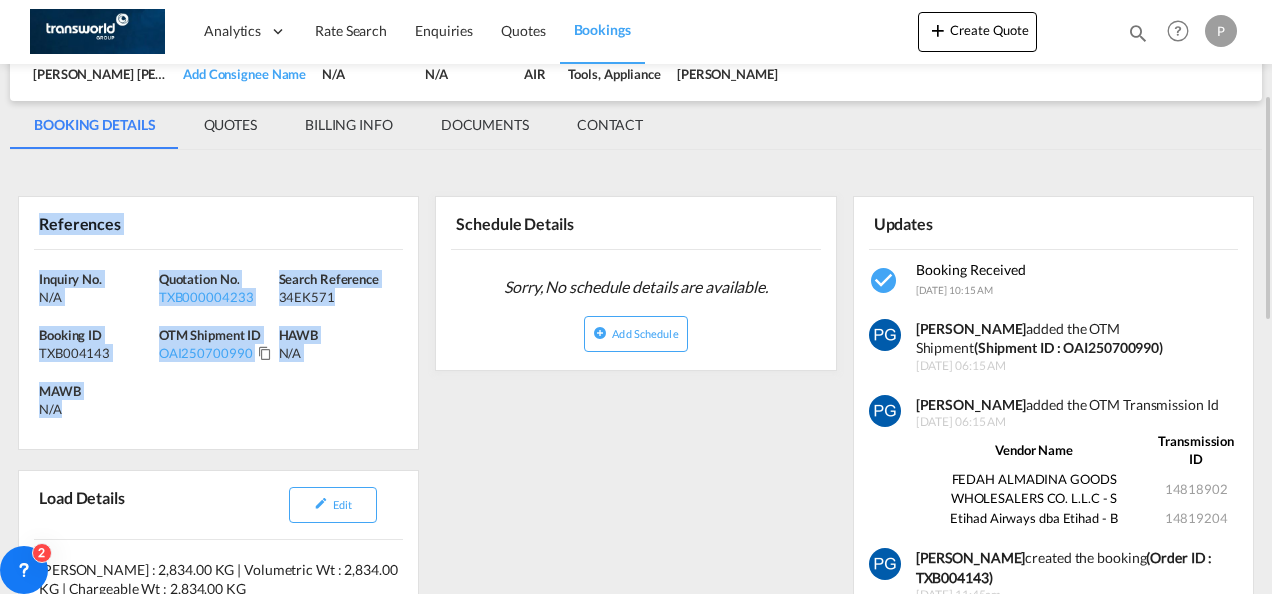 drag, startPoint x: 46, startPoint y: 221, endPoint x: 139, endPoint y: 401, distance: 202.60553 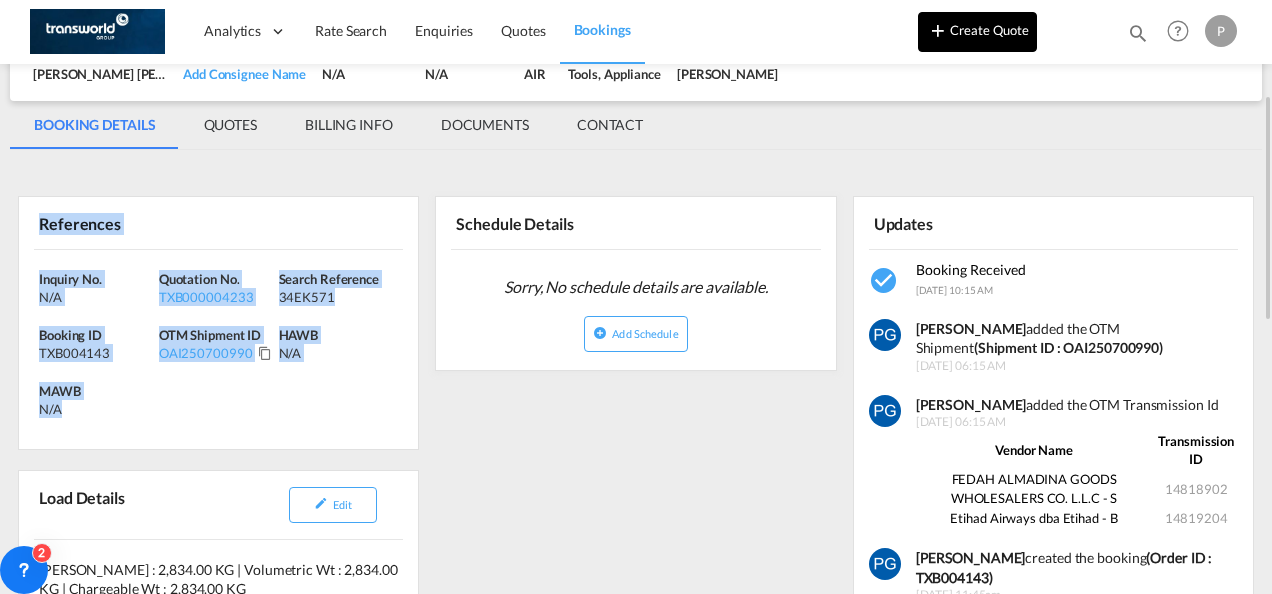 click on "Create Quote" at bounding box center (977, 32) 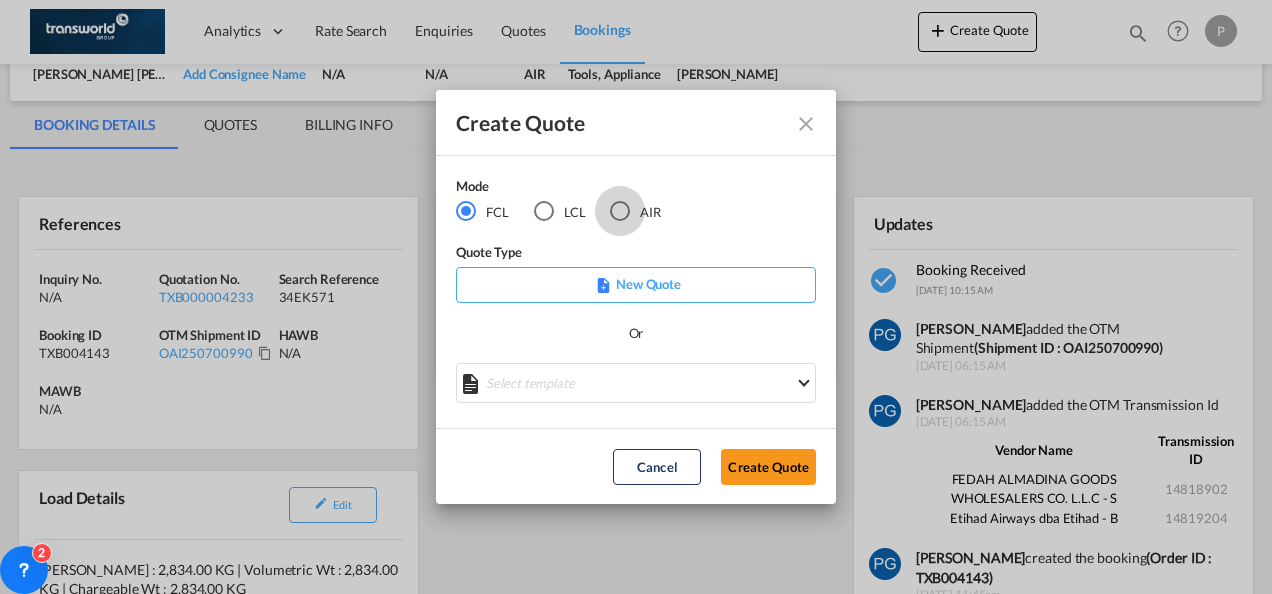 click at bounding box center (620, 211) 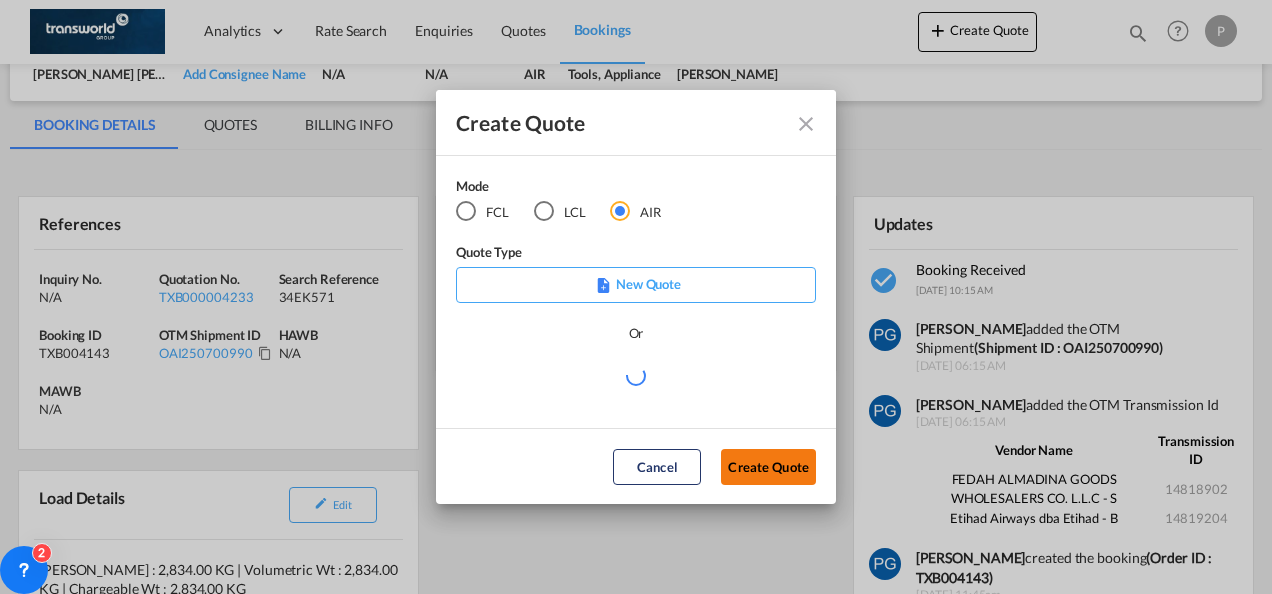 click on "Create Quote" 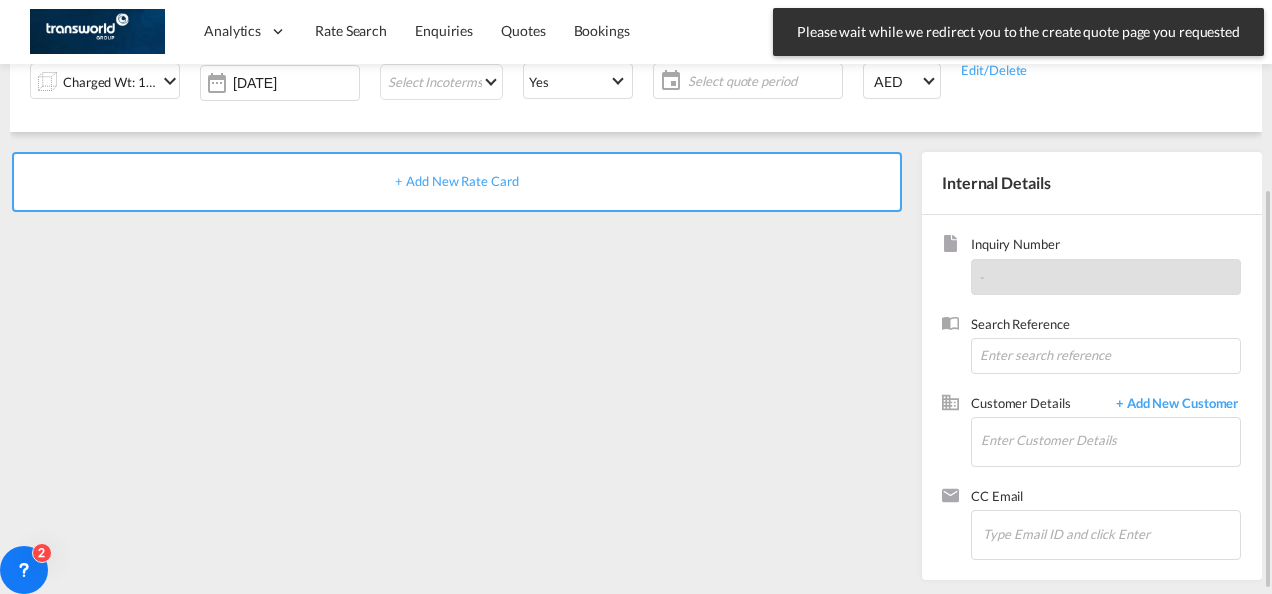 scroll, scrollTop: 0, scrollLeft: 0, axis: both 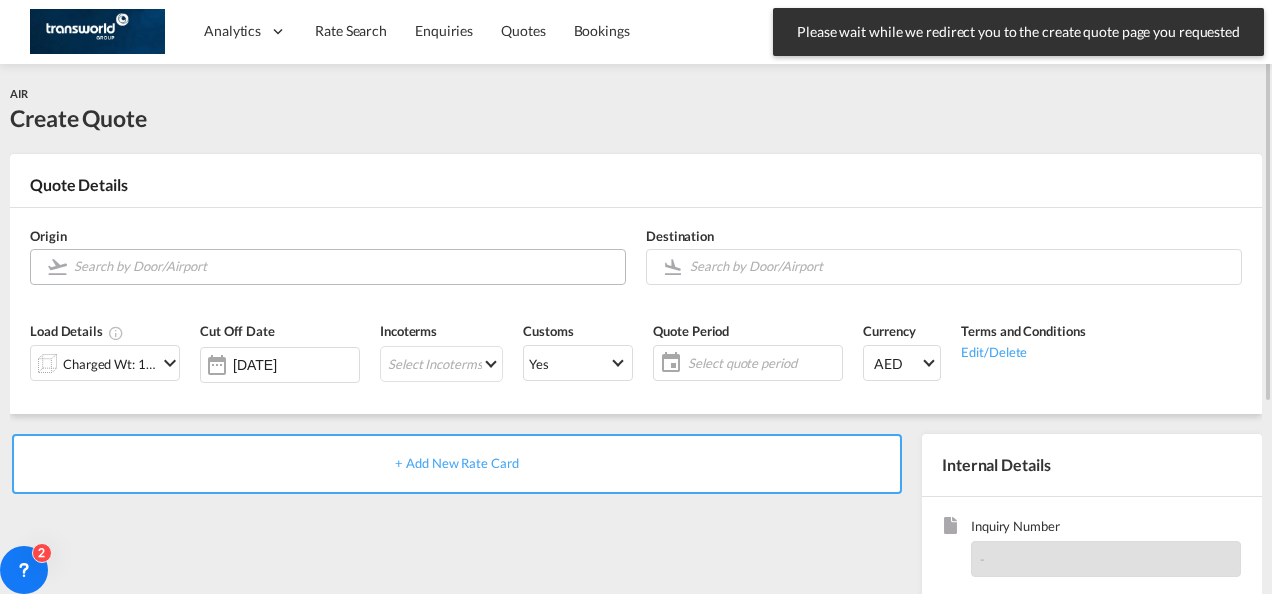 click at bounding box center [344, 266] 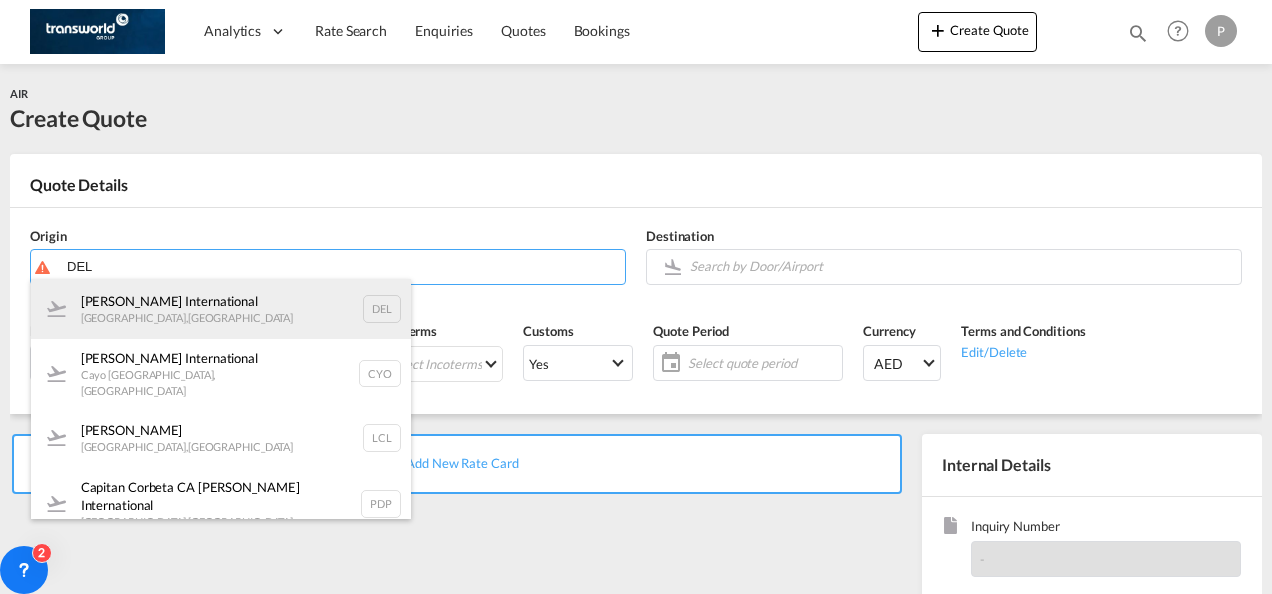 click on "Indira Gandhi International New Delhi ,  India
DEL" at bounding box center (221, 309) 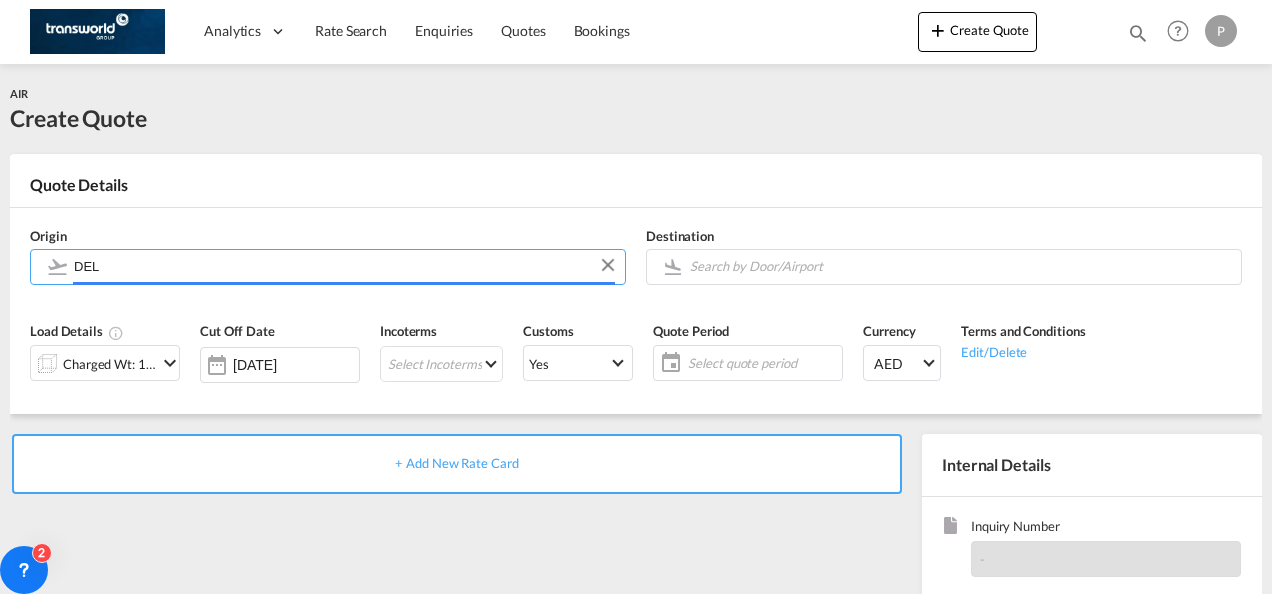 type on "Indira Gandhi International, New Delhi, DEL" 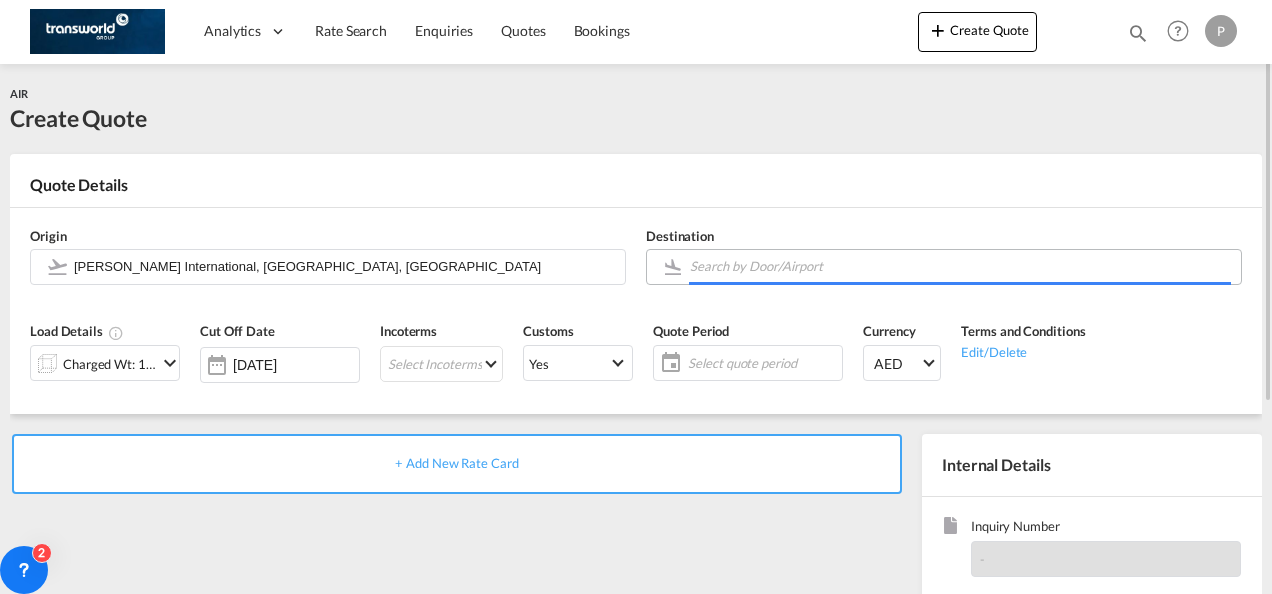 click on "Analytics
Dashboard
Rate Search
Enquiries
Quotes
Bookings" at bounding box center (636, 297) 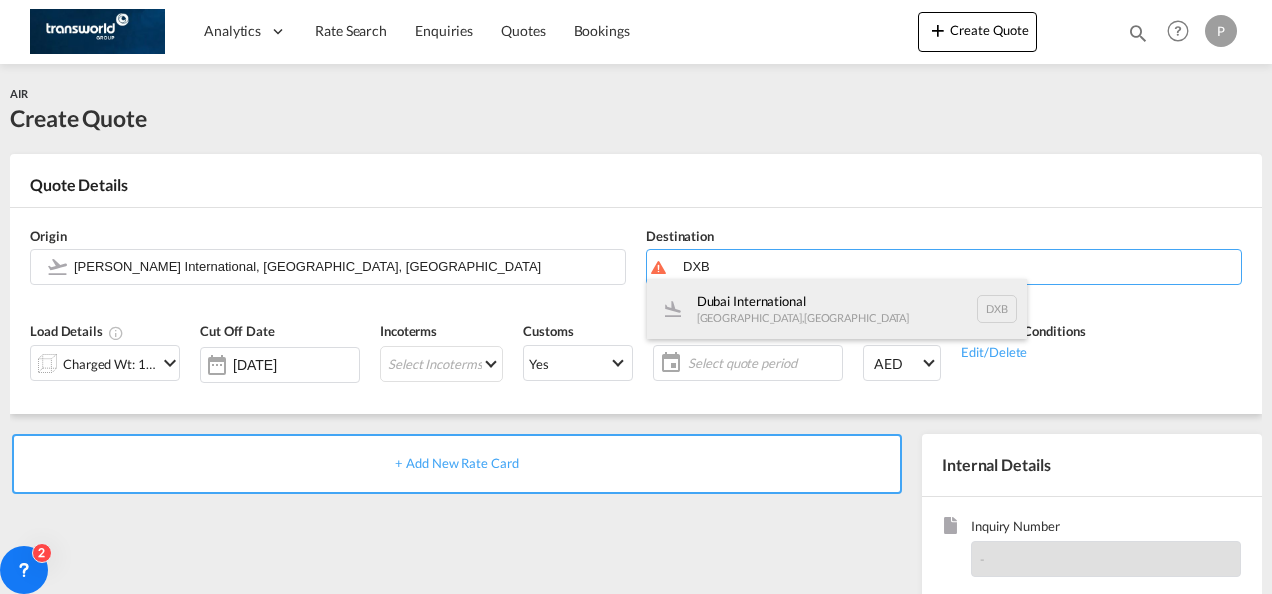 click on "Dubai International
[GEOGRAPHIC_DATA] ,  [GEOGRAPHIC_DATA]
DXB" at bounding box center [837, 309] 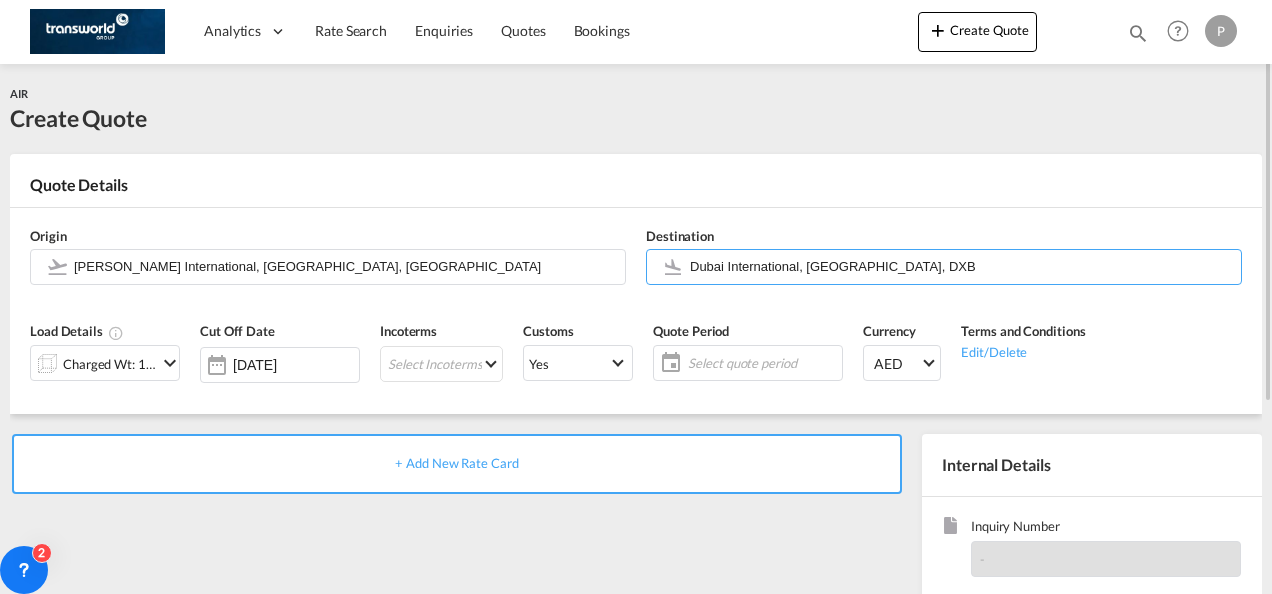 click at bounding box center (170, 363) 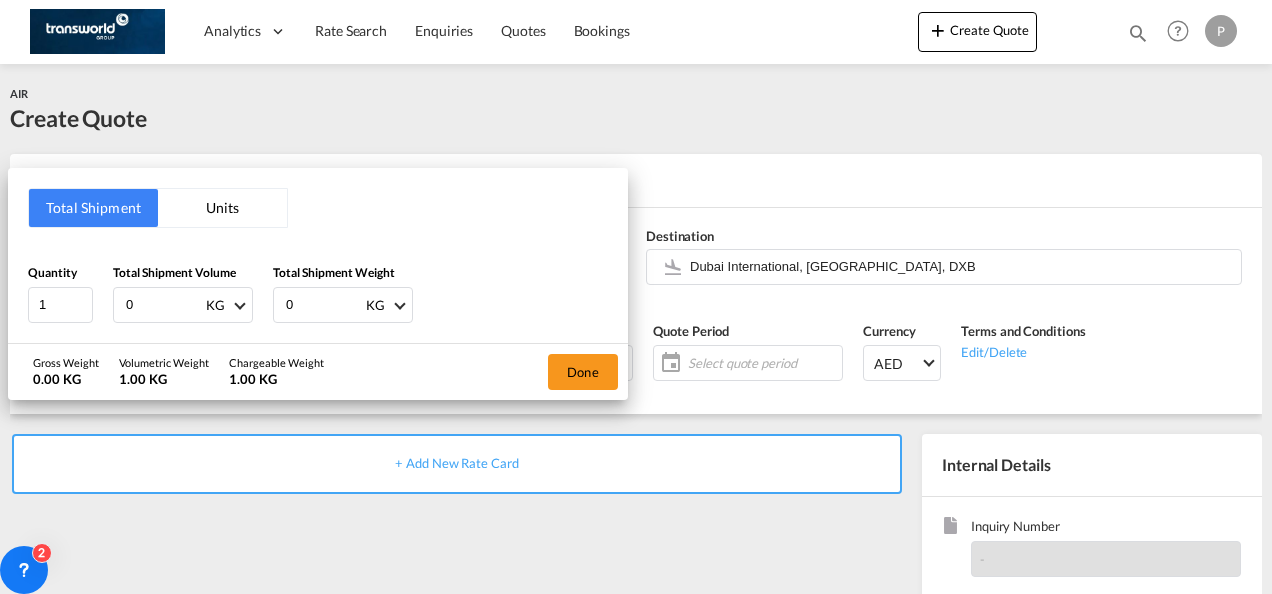 click on "0" at bounding box center [164, 305] 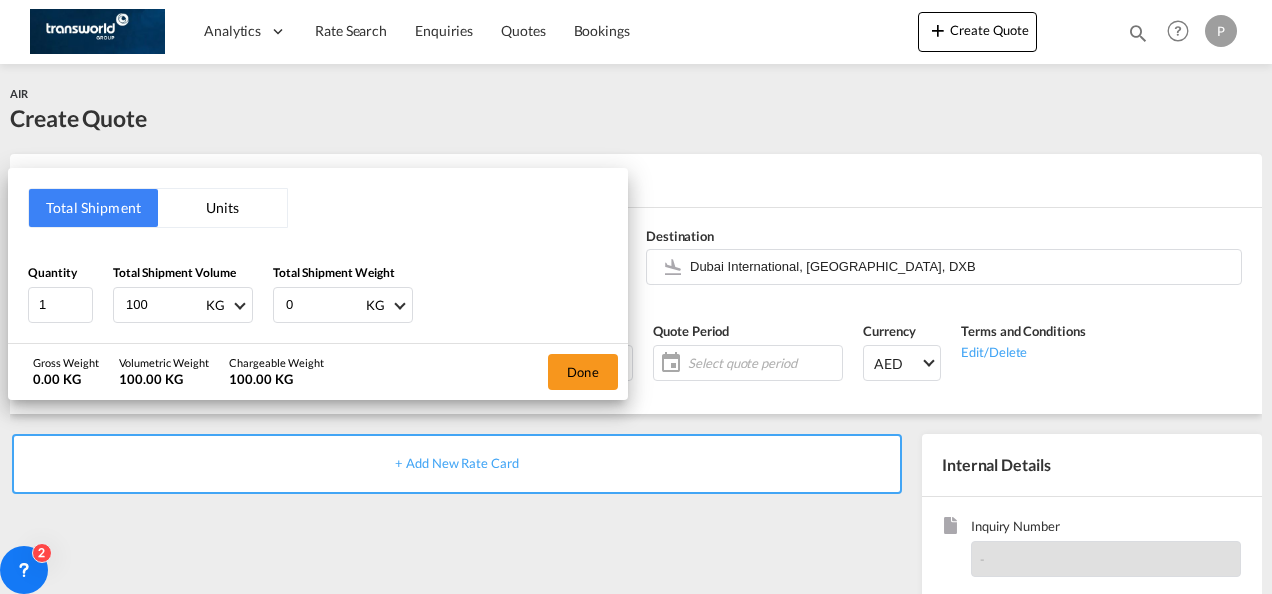 type on "100" 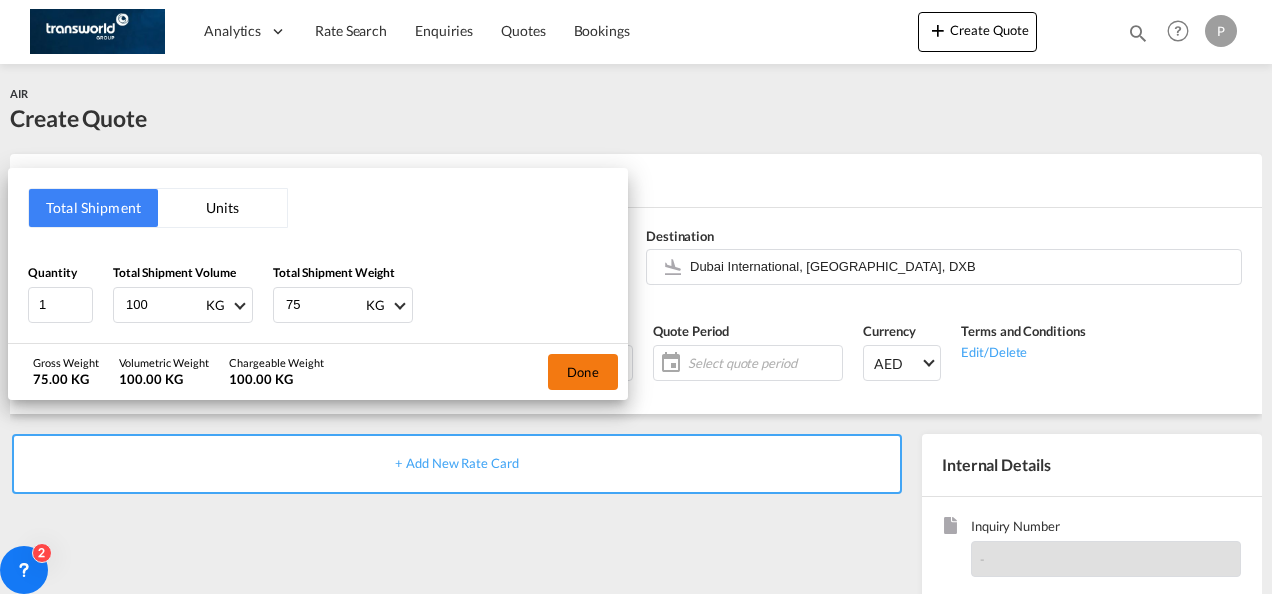 type on "75" 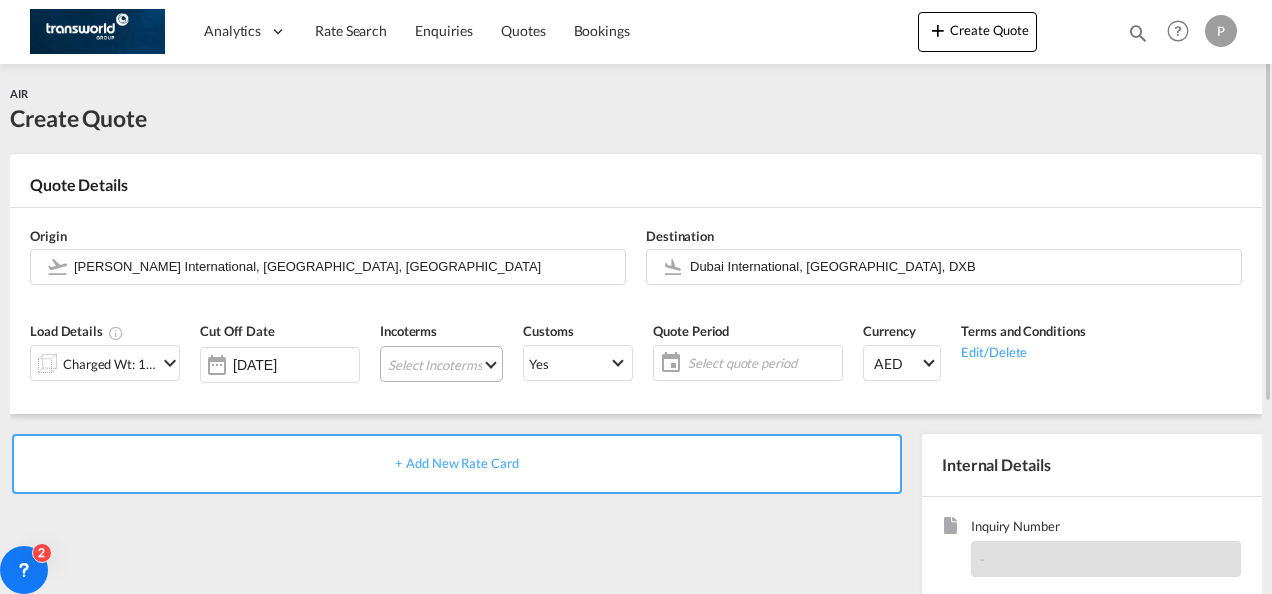 click on "Select Incoterms
CIF - import
Cost,Insurance and Freight CIP - export
Carriage and Insurance Paid to DDP - export
Delivery Duty Paid CIF - export
Cost,Insurance and Freight FOB - import
Free on Board FOB - export
Free on Board DPU - export
Delivery at Place Unloaded CPT - export
Carrier Paid to DAP - export
Delivered at Place CFR - import
Cost and Freight DPU - import
Delivery at Place Unloaded DAP - import
Delivered at Place CIP - import
Carriage and Insurance Paid to CFR - export
Cost and Freight EXW - export
Ex Works CPT - import
Carrier Paid to [GEOGRAPHIC_DATA] - import
Free Alongside Ship FCA - export
Free Carrier EXW - import
Ex Works FCA - import
Free Carrier FAS - export
Free Alongside Ship" at bounding box center (441, 364) 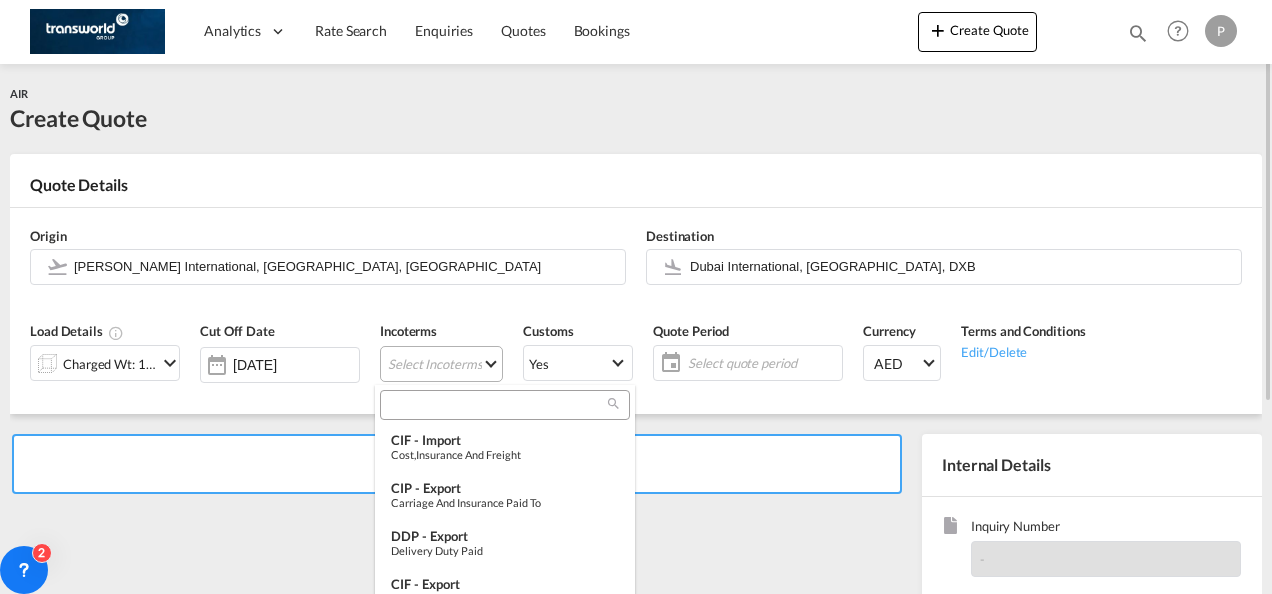 type on "[object Object]" 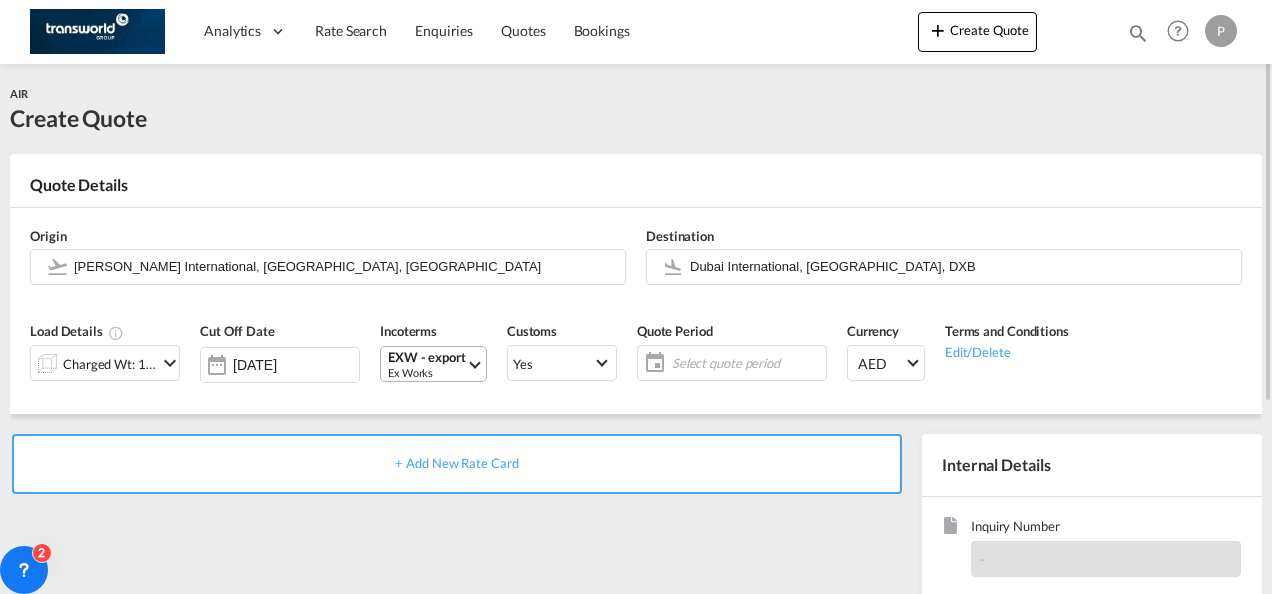click on "EXW - export
Ex Works" at bounding box center [436, 364] 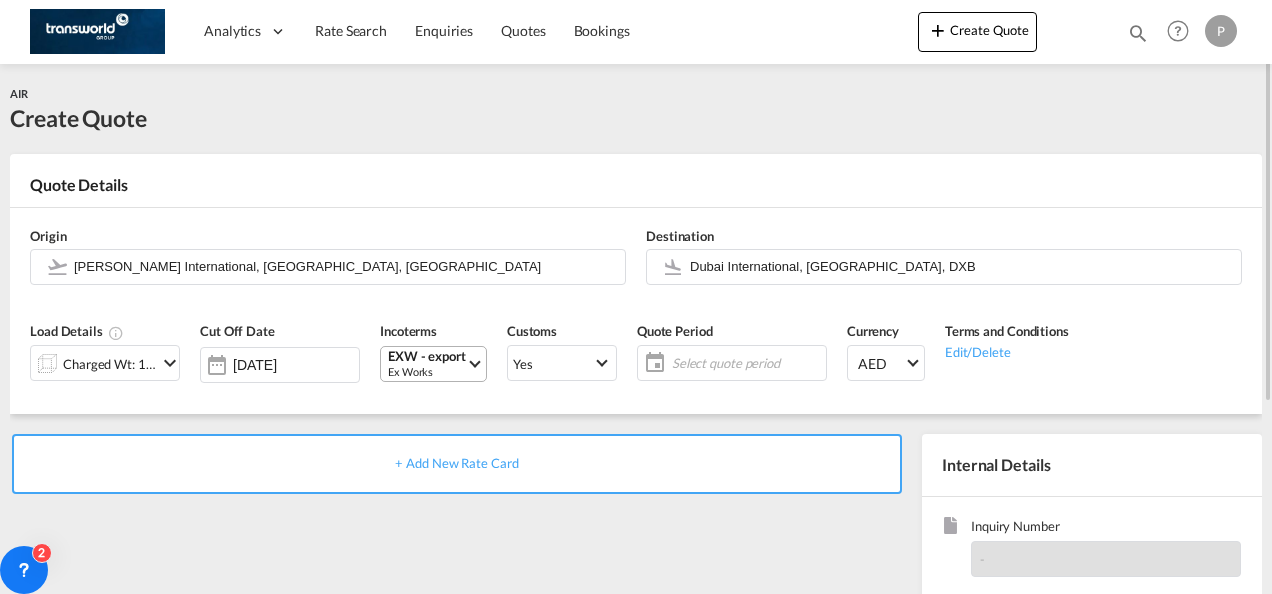 scroll, scrollTop: 586, scrollLeft: 0, axis: vertical 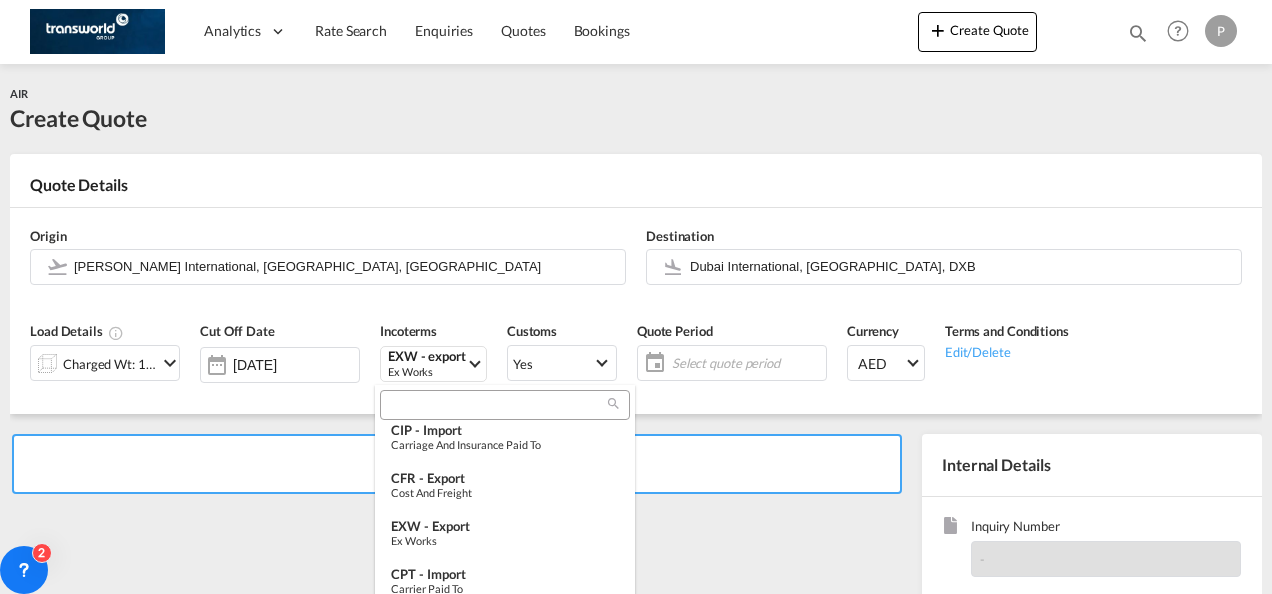 click at bounding box center (497, 406) 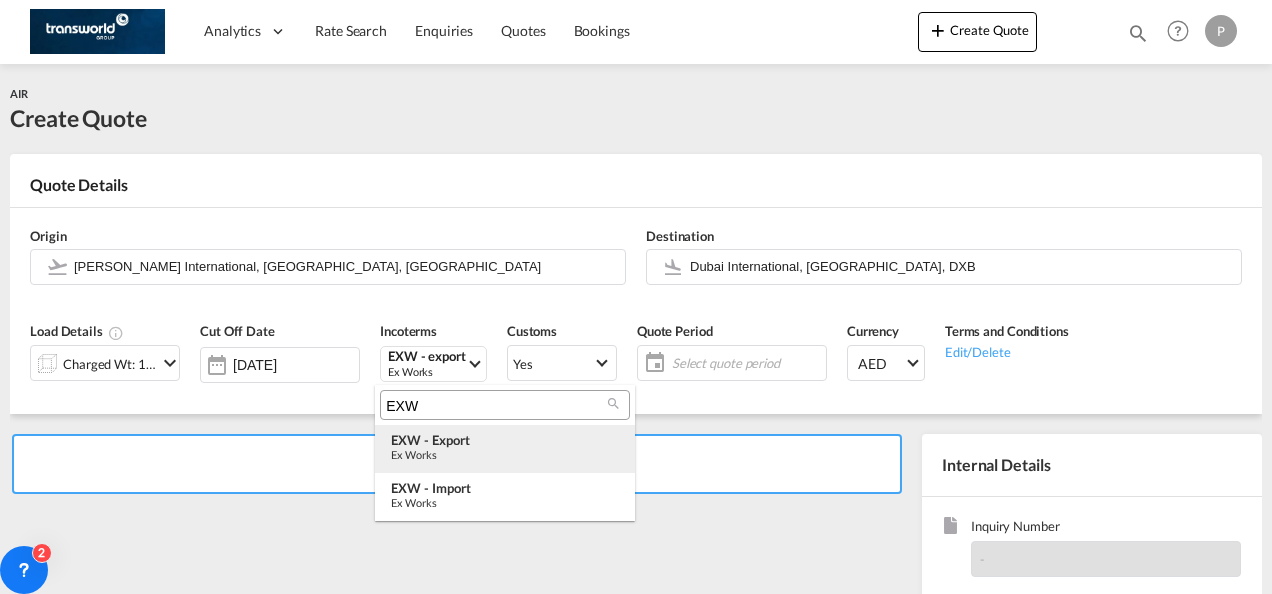 scroll, scrollTop: 0, scrollLeft: 0, axis: both 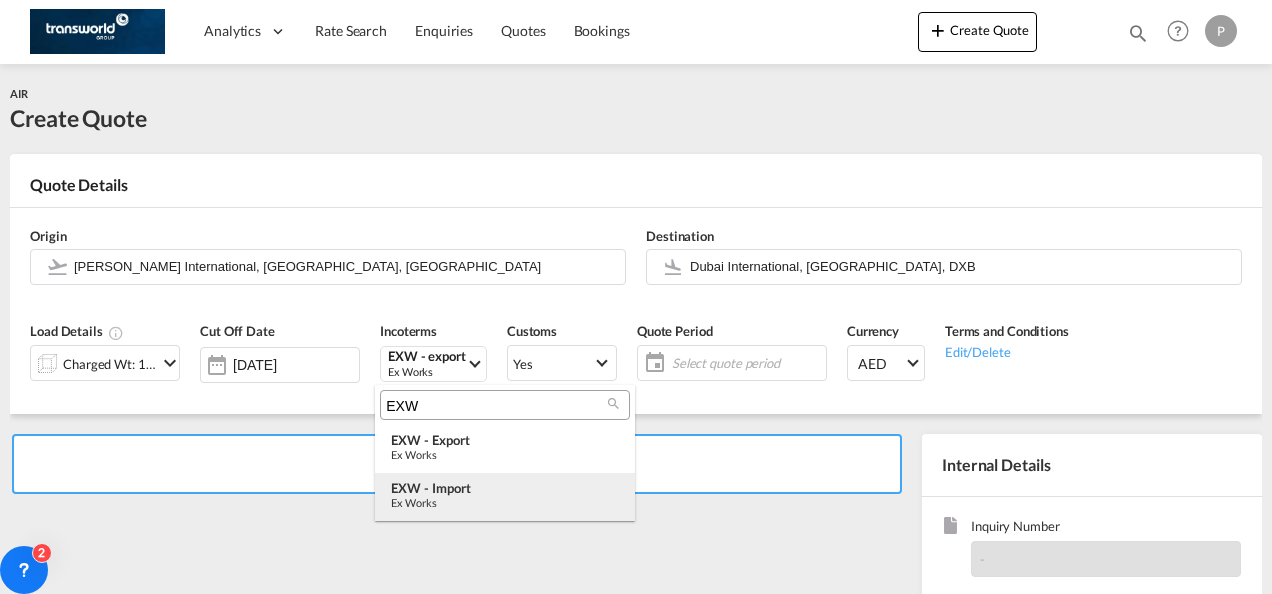 type on "EXW" 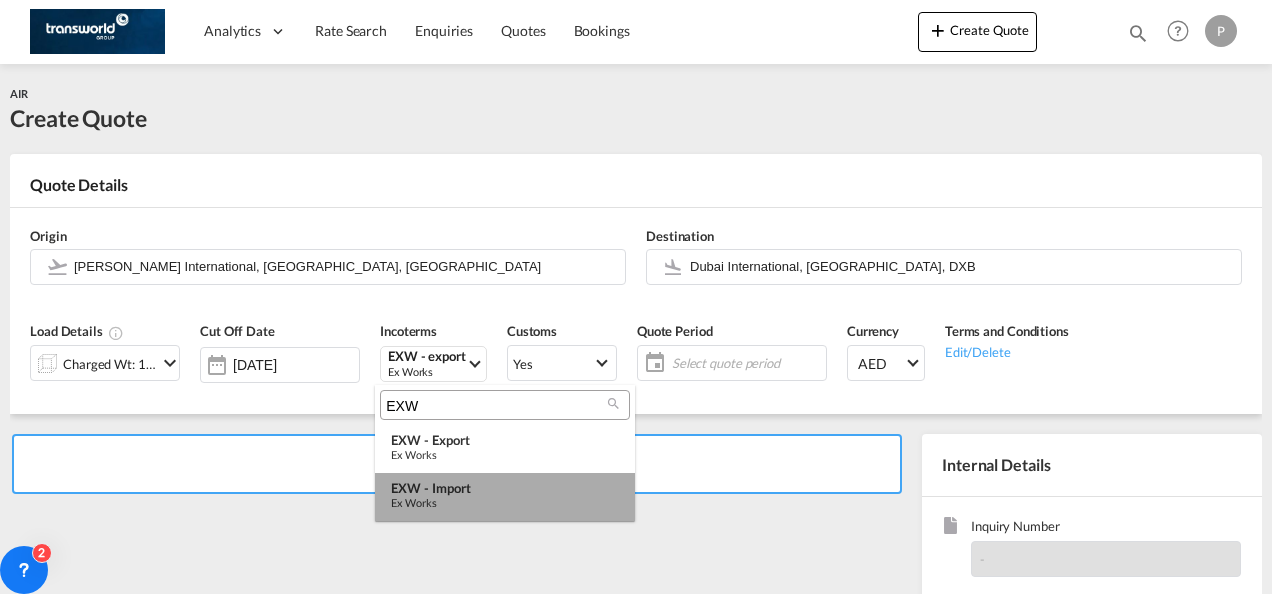 click on "Ex Works" at bounding box center [505, 502] 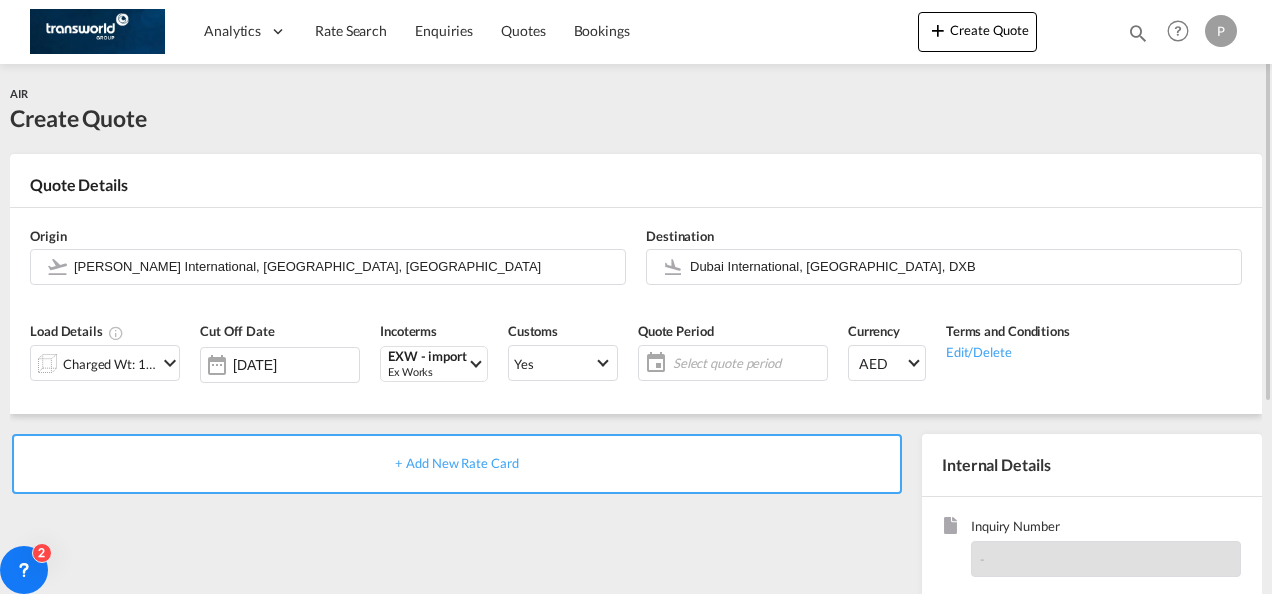 click on "Select quote period" 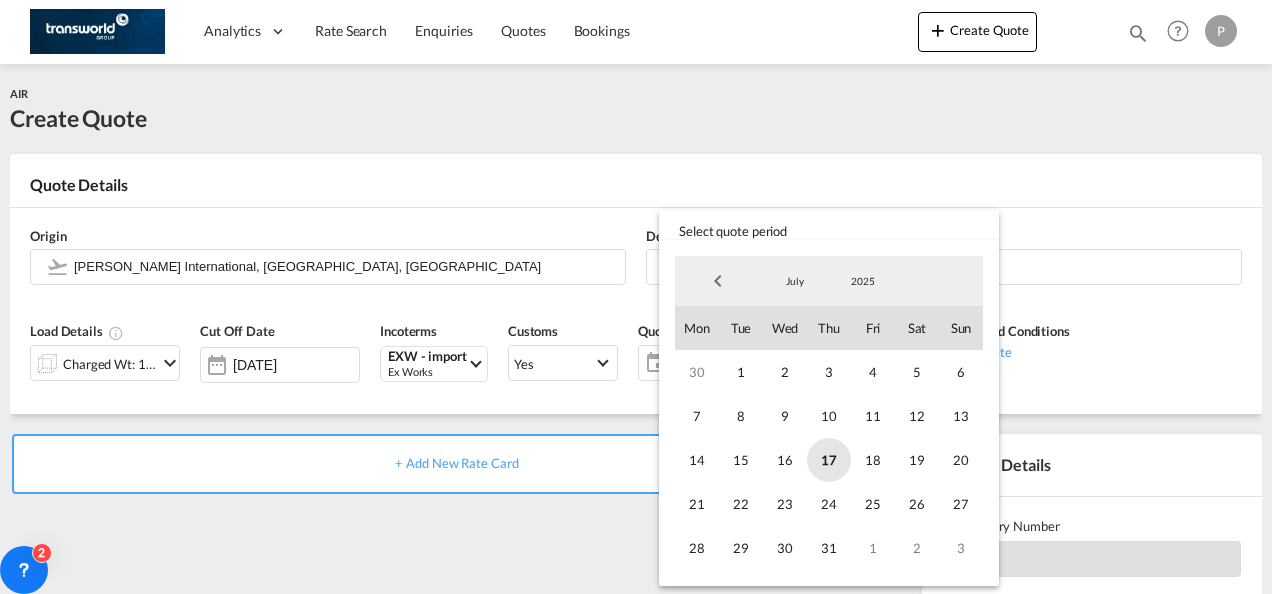 click on "17" at bounding box center (829, 460) 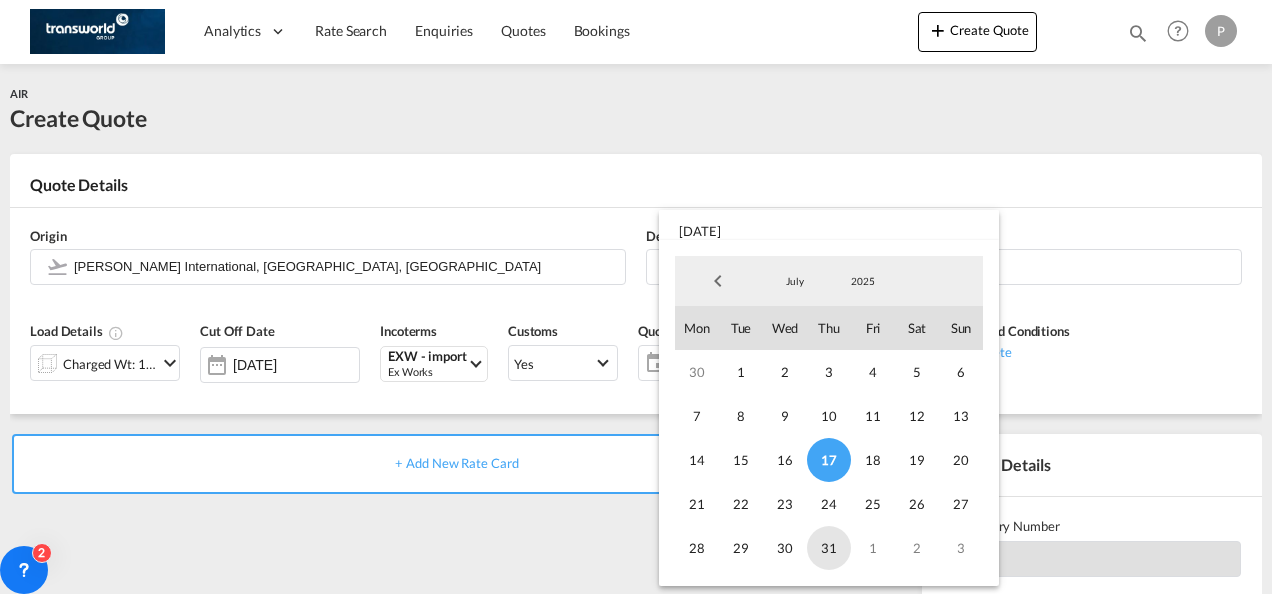 click on "31" at bounding box center (829, 548) 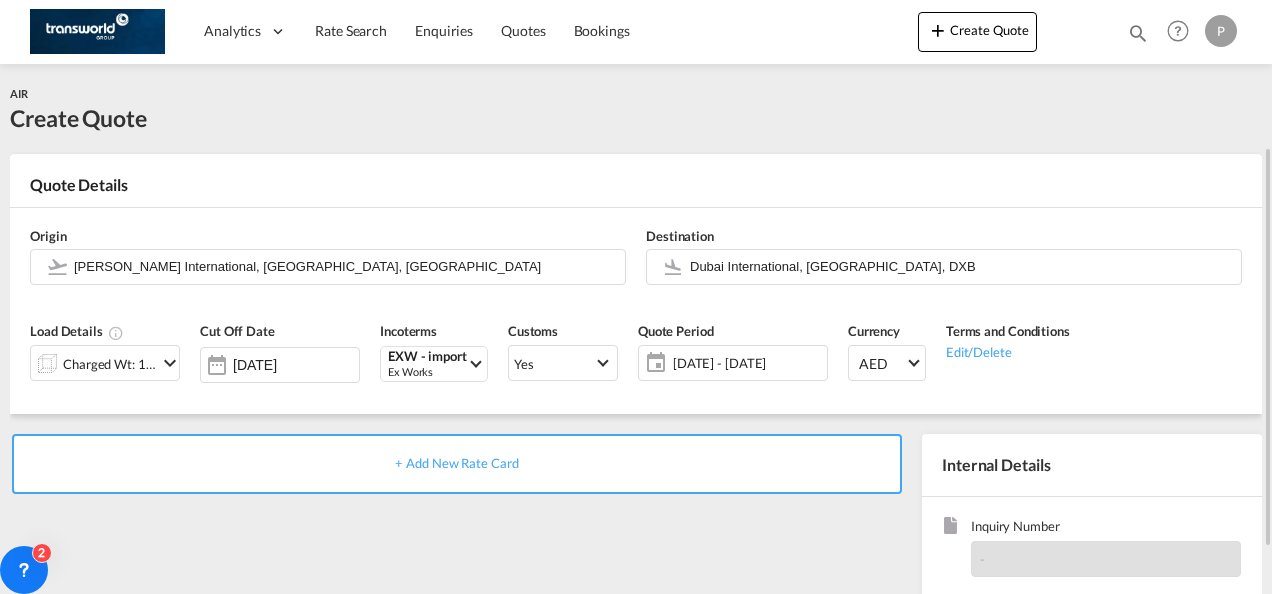 scroll, scrollTop: 127, scrollLeft: 0, axis: vertical 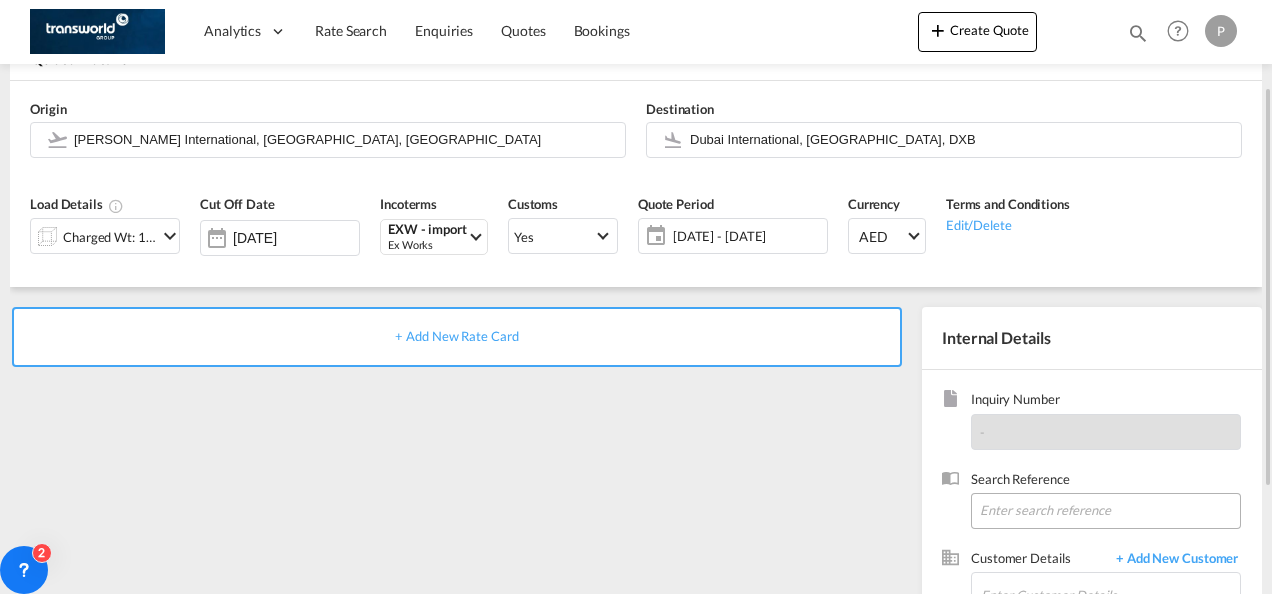 click at bounding box center (1106, 511) 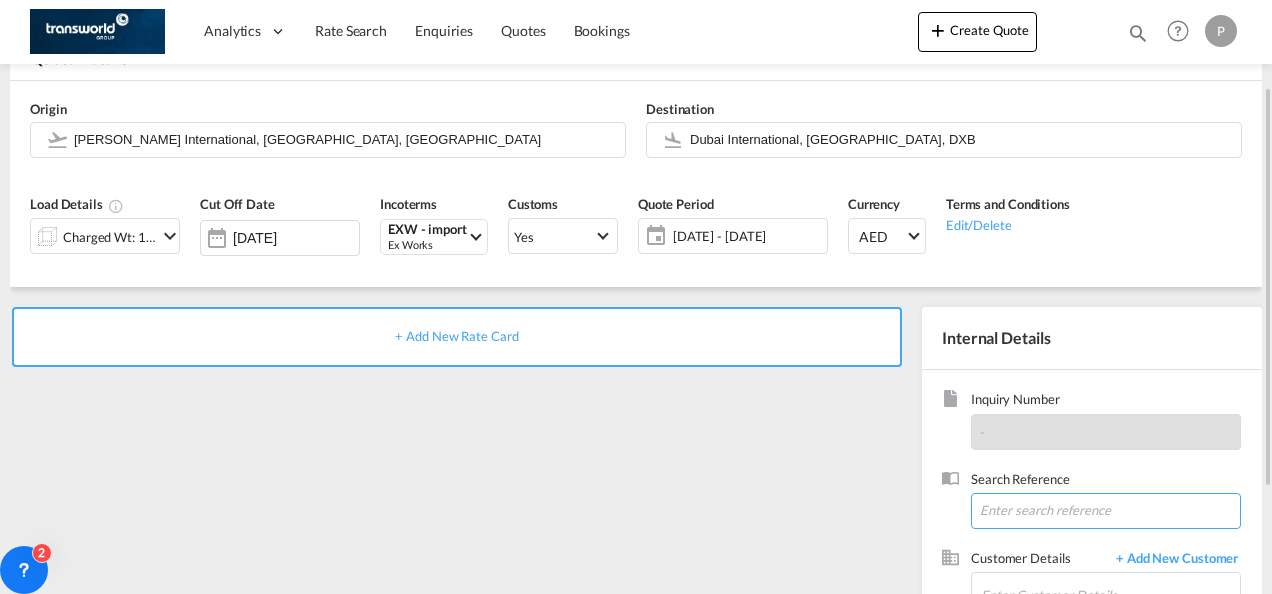 paste on "17609677216" 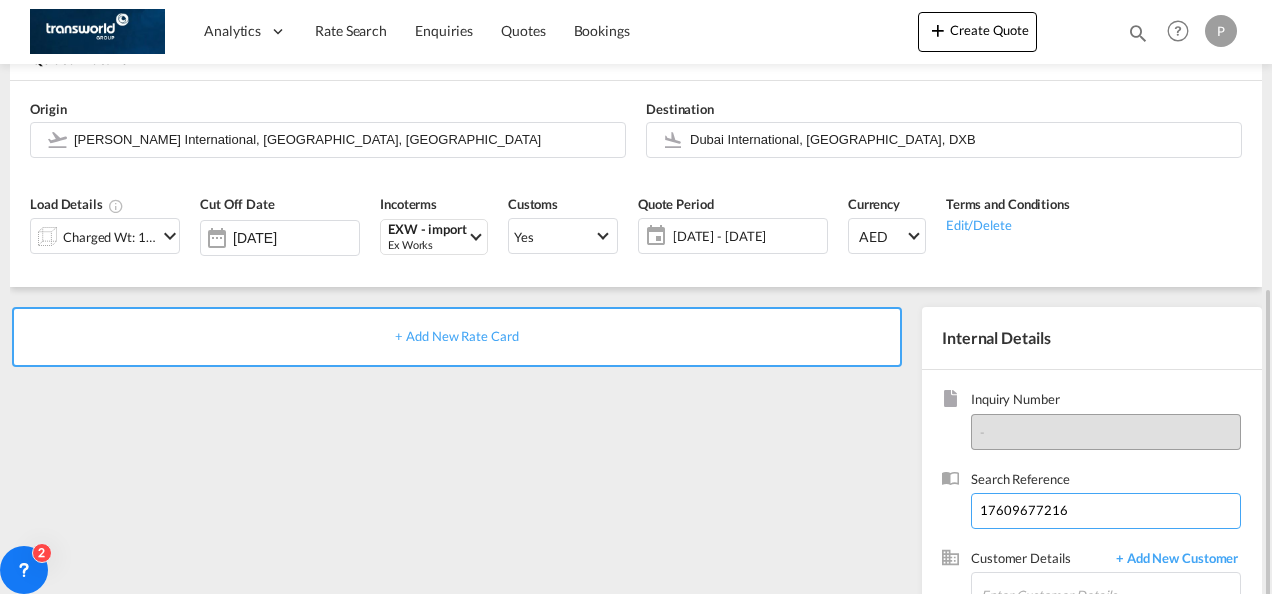scroll, scrollTop: 282, scrollLeft: 0, axis: vertical 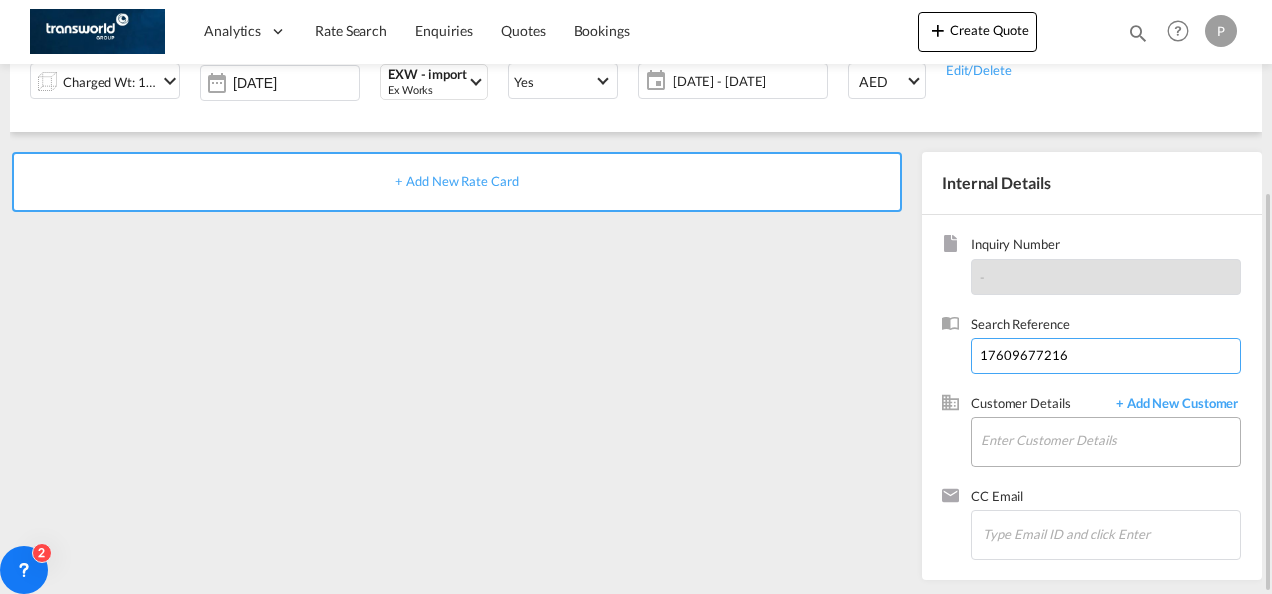 type on "17609677216" 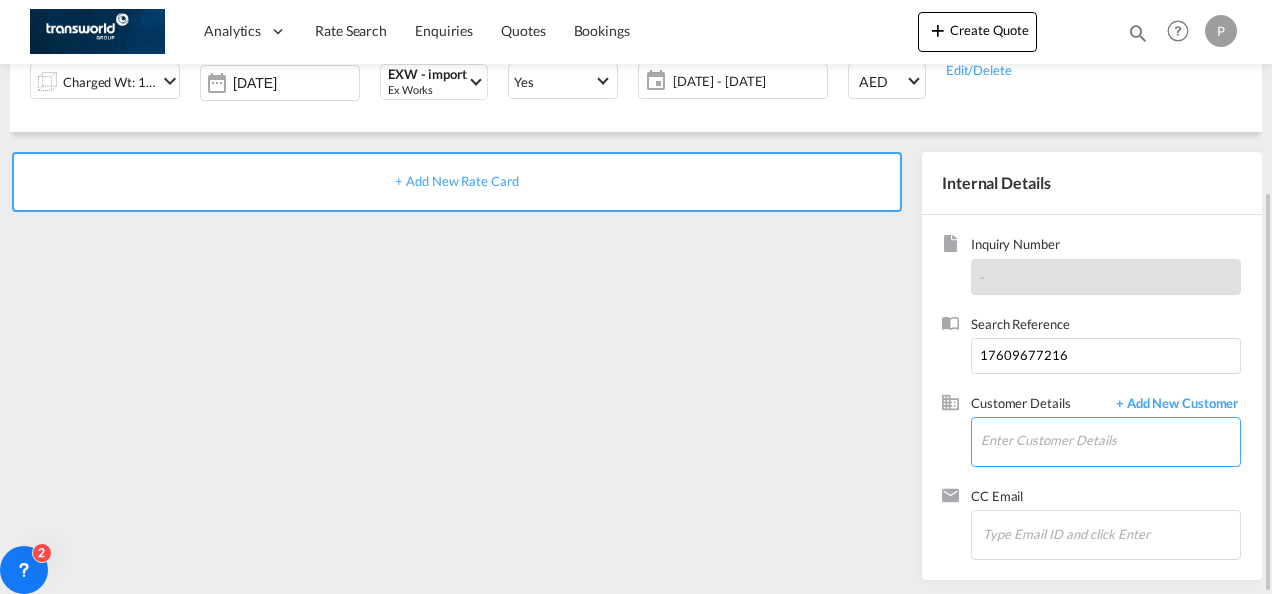 click on "Enter Customer Details" at bounding box center [1110, 440] 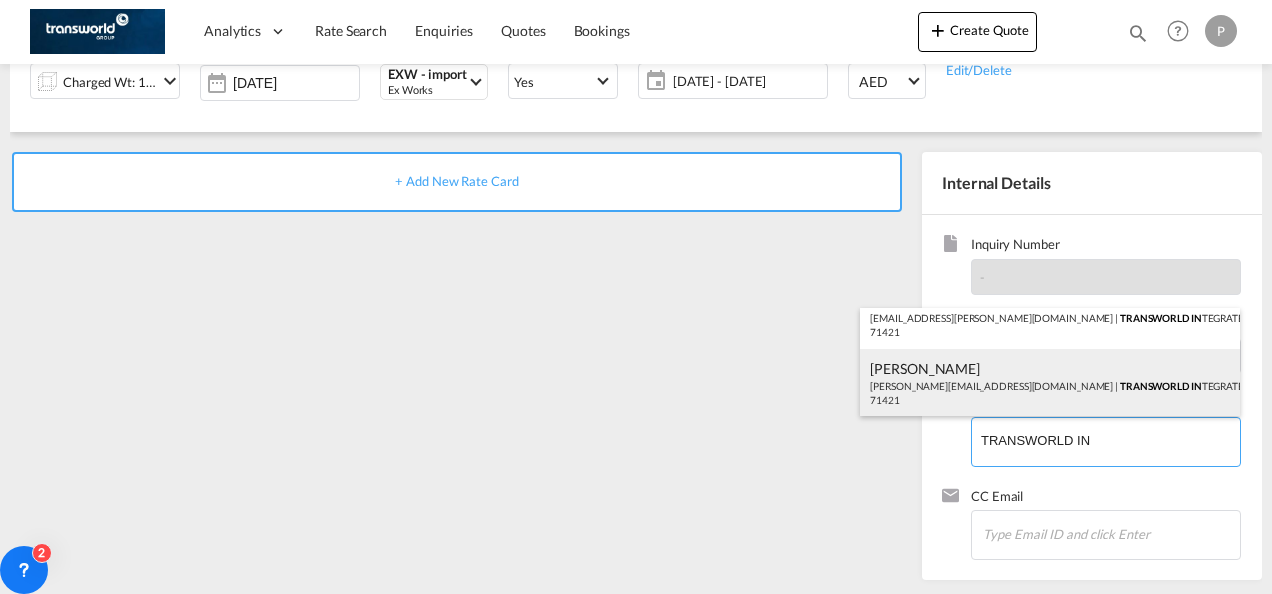 scroll, scrollTop: 0, scrollLeft: 0, axis: both 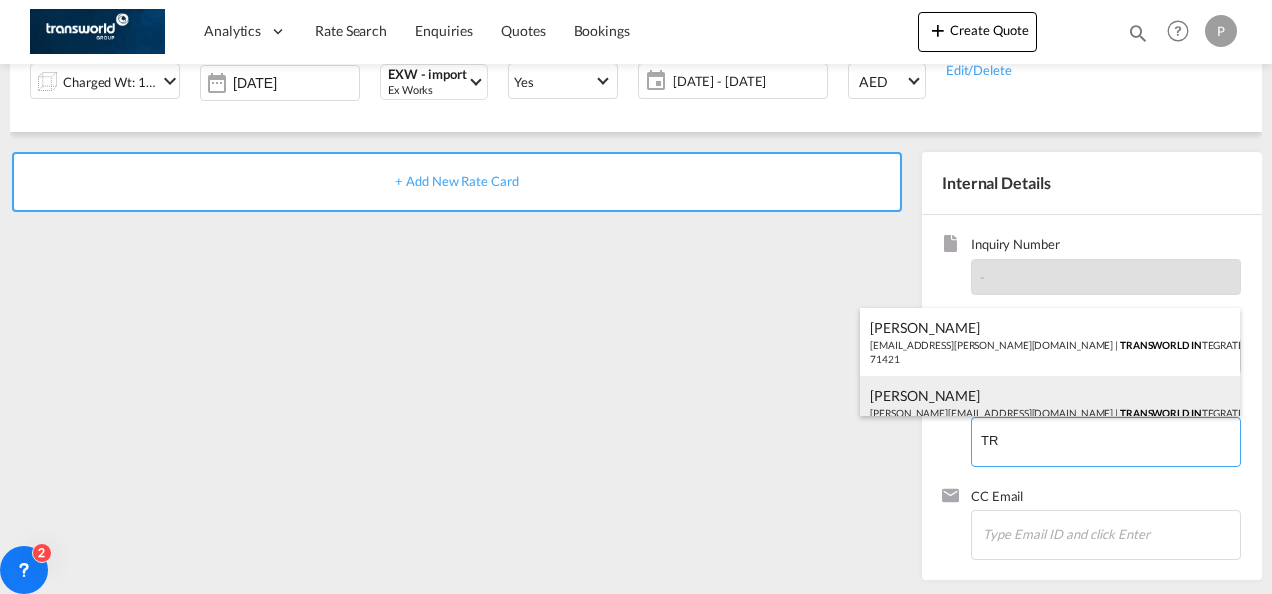 type on "T" 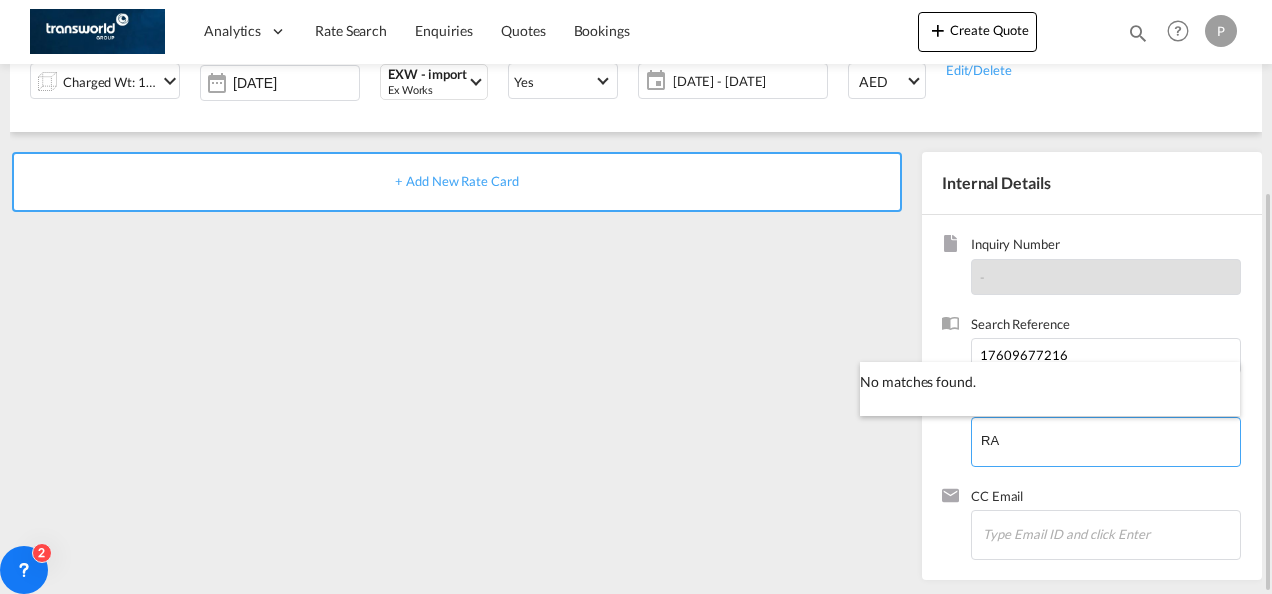 type on "R" 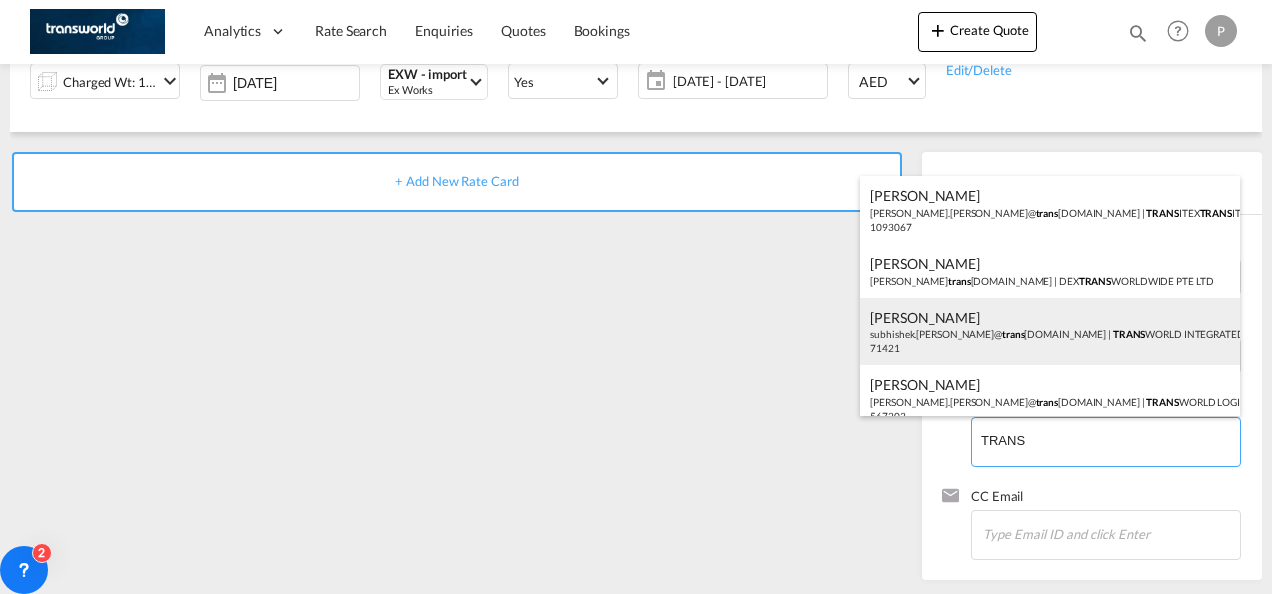 click on "Subhishek Srivastav subhishek.srivastav@ trans world.com    |    TRANS WORLD INTEGRATED LOGISTEK PRIVATE LIMITED
|      71421" at bounding box center [1050, 332] 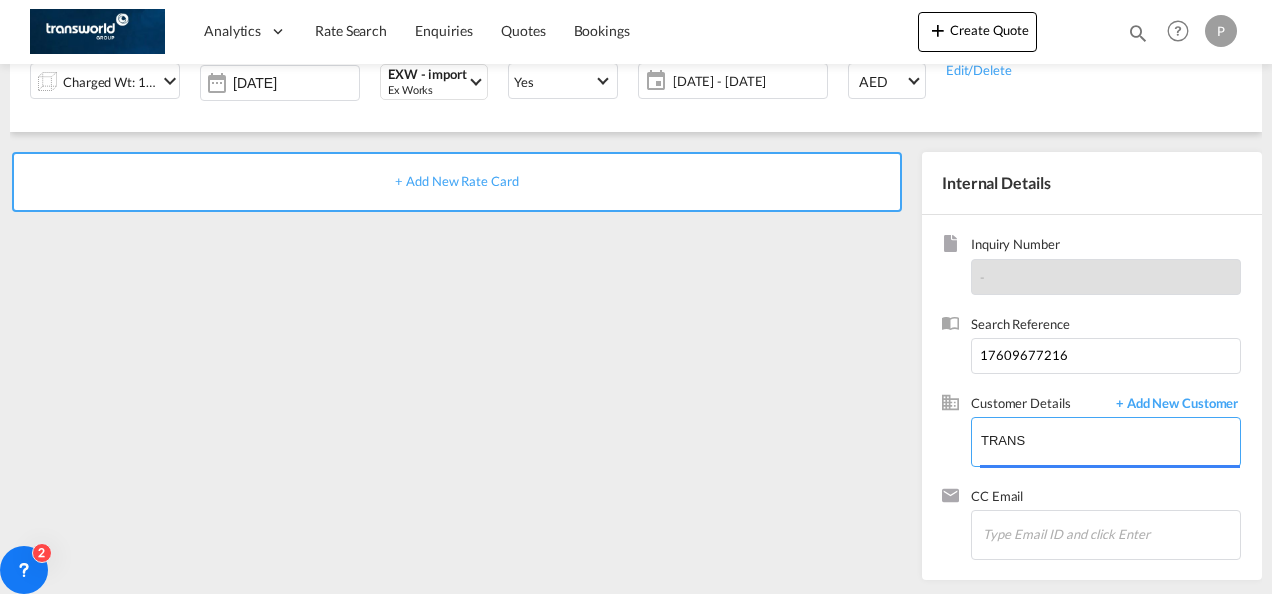 type on "TRANSWORLD INTEGRATED LOGISTEK PRIVATE LIMITED, Subhishek Srivastav, subhishek.srivastav@transworld.com" 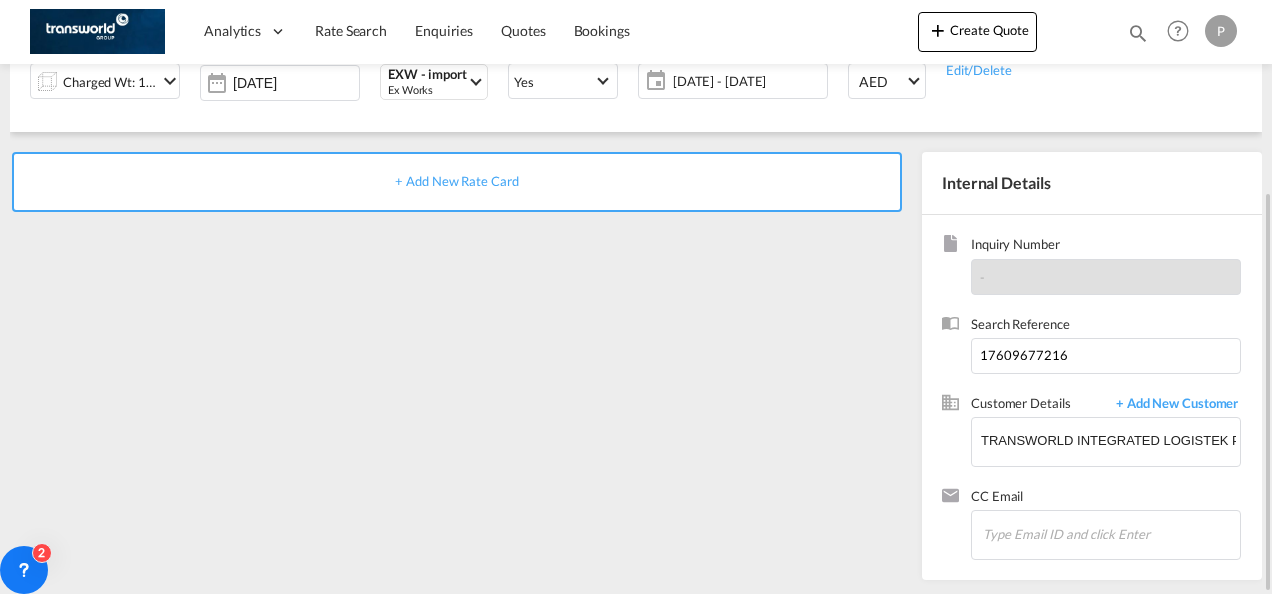 click on "+ Add New Rate Card" at bounding box center (456, 181) 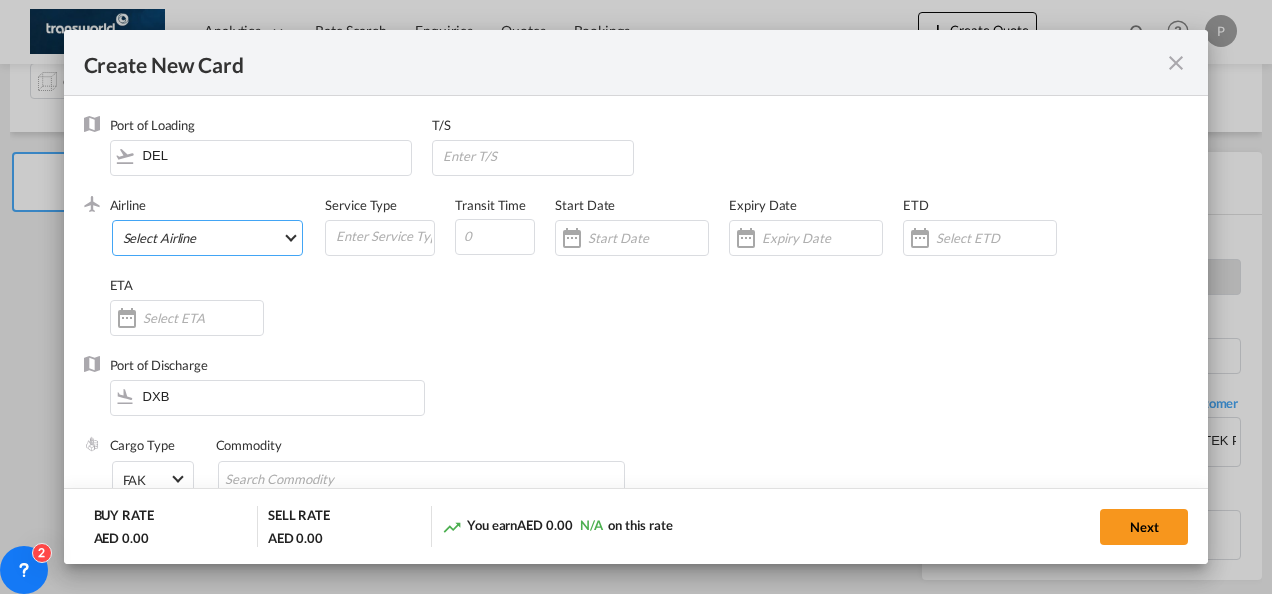 click on "Select Airline
AIR EXPRESS S.A. (1166- / -)
CMA CGM Air Cargo (1140-2C / -)
DDWL Logistics (1138-AU / -)
Fast Logistics (1150-AE / -)
NFS Airfreight (1137-NL / -)
PROAIR (1135-DE / -)
Transportdeal WW (1141-SE / -)
21 Air LLC (964-2I*-681-US / 681)
40-Mile Air, Ltd. (145-Q5* / -)
8165343 Canada Inc. dba Air Canada Rouge (164-RV / -)
9 Air Co Ltd (793-AQ-902-CN / 902)
9G Rail Limited (1101-9G* / -)
A.P.G. Distribution System (847-A1 / -)
AB AVIATION (821-Y6 / -)
ABC Aerolineas S.A. de C.V. (935-4O*-837-MX / 837)
ABSA  -  Aerolinhas Brasileiras S.A dba LATAM Cargo [GEOGRAPHIC_DATA] (95-M3-549-BR / 549)
ABX Air, Inc. (32-GB-832-US / 832)
AccesRail and Partner Railways (772-9B* / -)
ACE Belgium Freighters S.A. (222-X7-744-BE / 744)
ACP fly (1147-PA / -)
ACT Havayollari A.S. (624-9T*-556-TR / 556)
Adria Airways (JP / -)
Advanced Air, LLC (1055-AN / -)
Aegean Airlines (575-A3-390-GR / 390)
[PERSON_NAME], LLC dba Aloha Air Cargo (427-KH-687-US / 687)
Aer Lingus Limited (369-EI-53-IE / 53)" at bounding box center [208, 238] 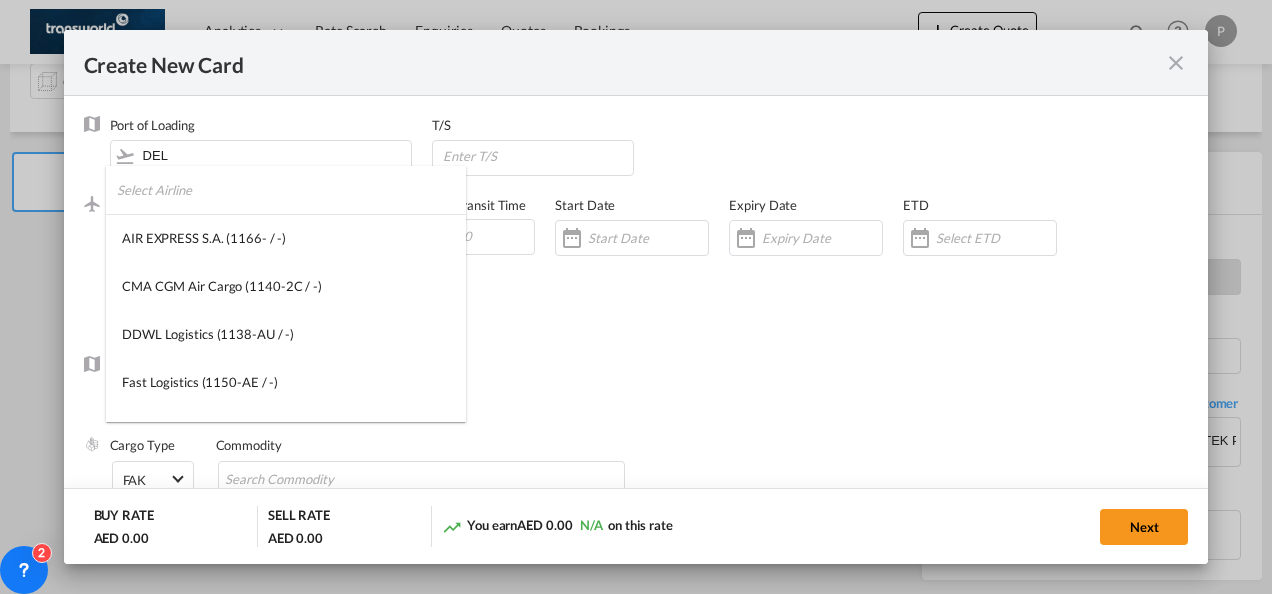 click at bounding box center (291, 190) 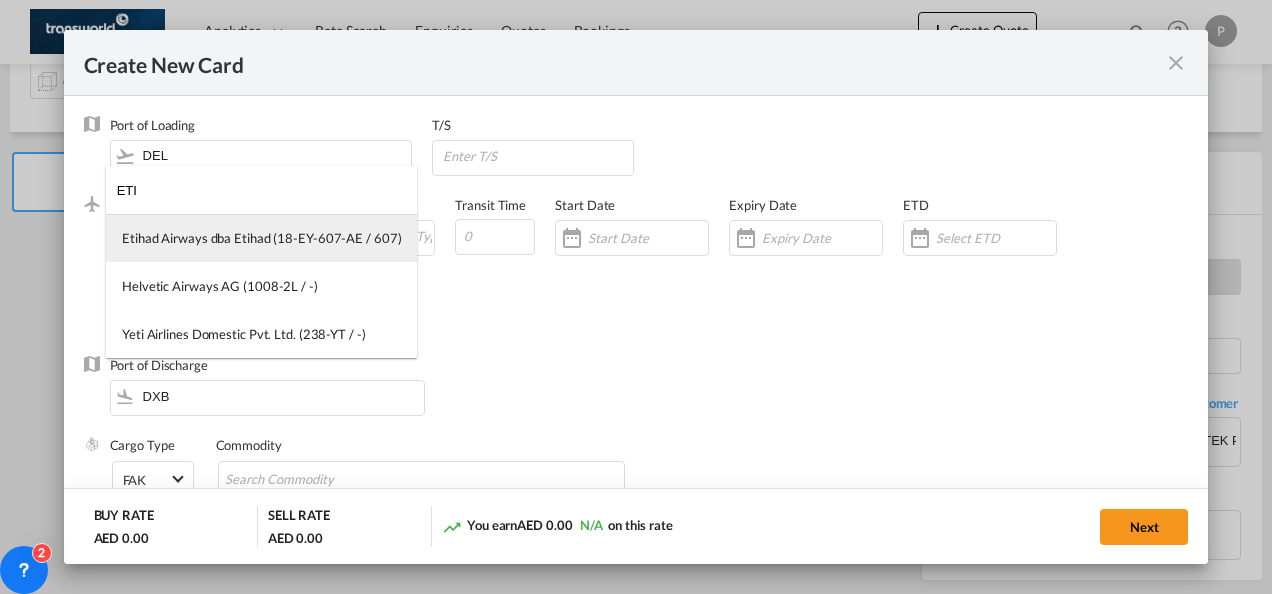 type on "ETI" 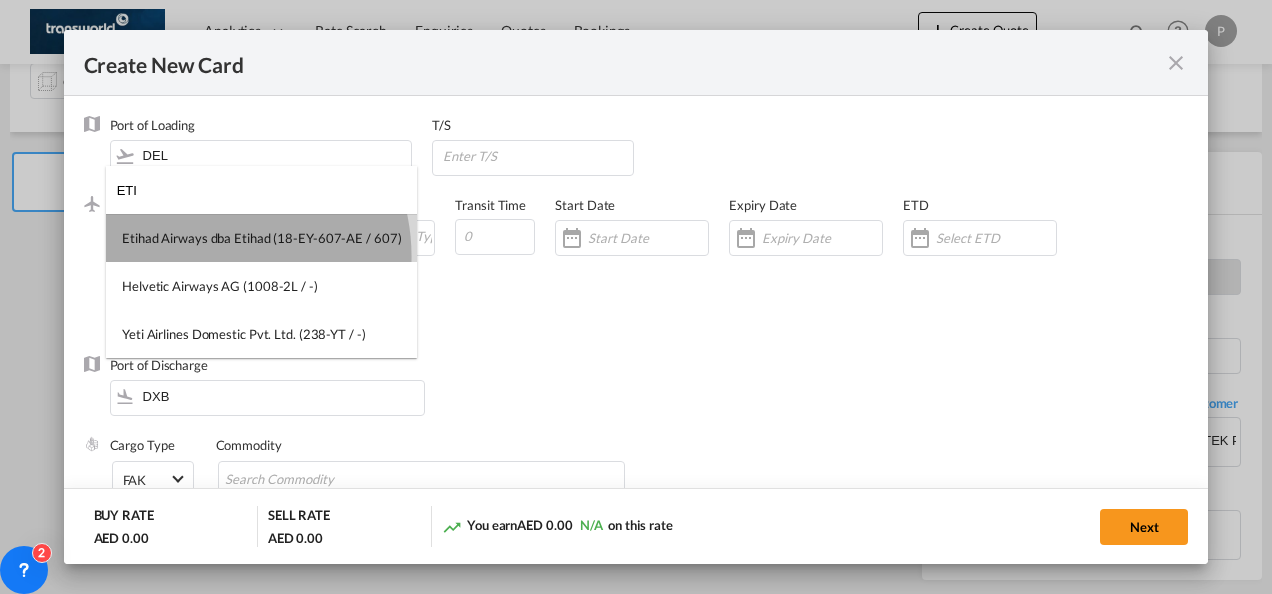 click on "Etihad Airways dba Etihad (18-EY-607-AE / 607)" at bounding box center (261, 238) 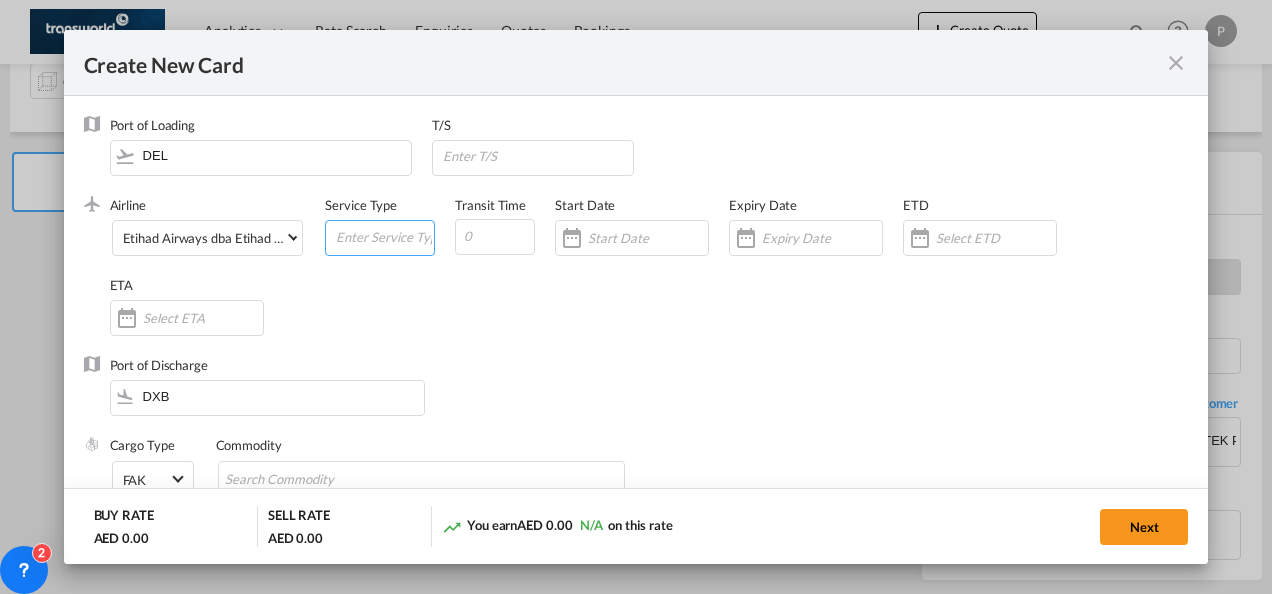 click at bounding box center (384, 236) 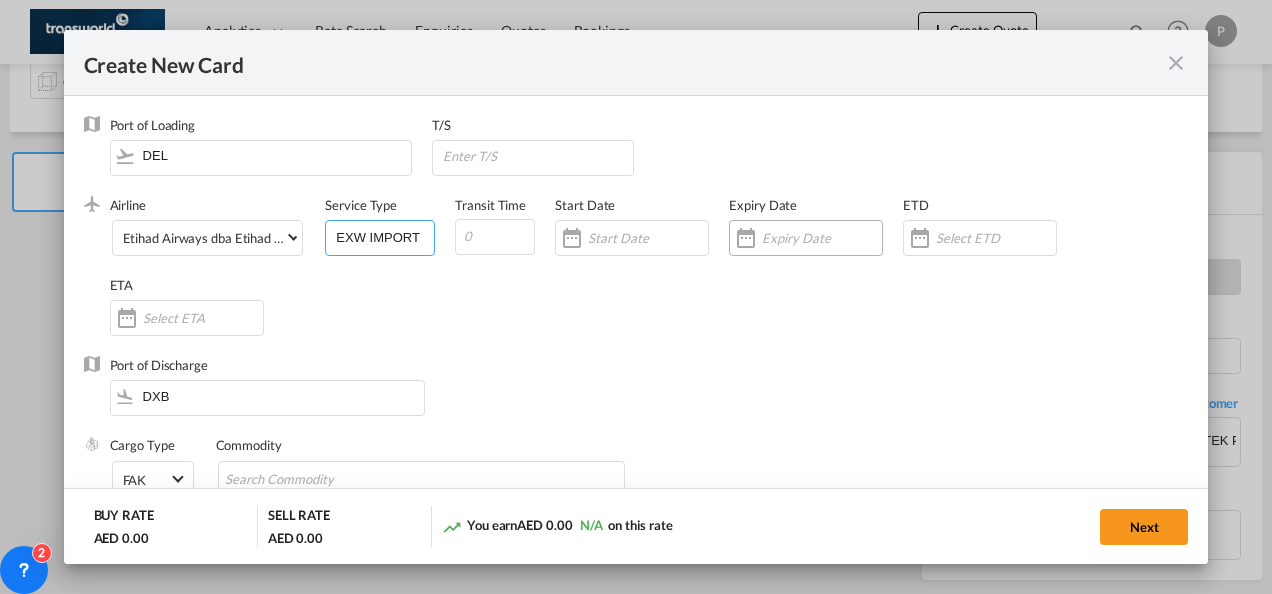 type on "EXW IMPORT" 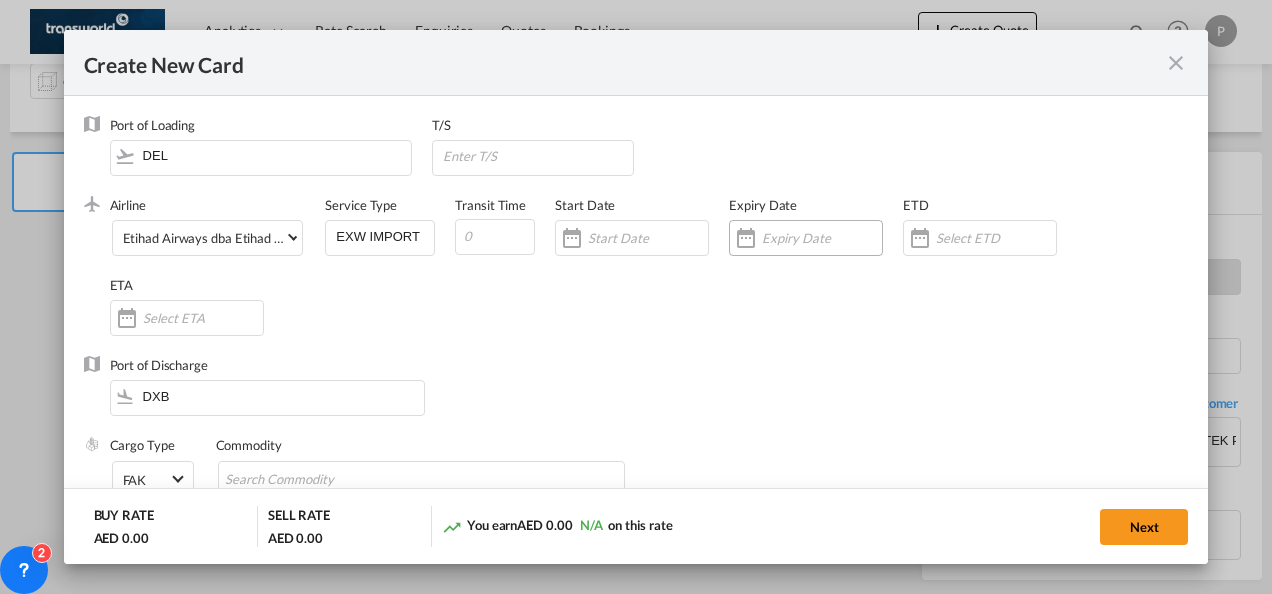 click at bounding box center (822, 238) 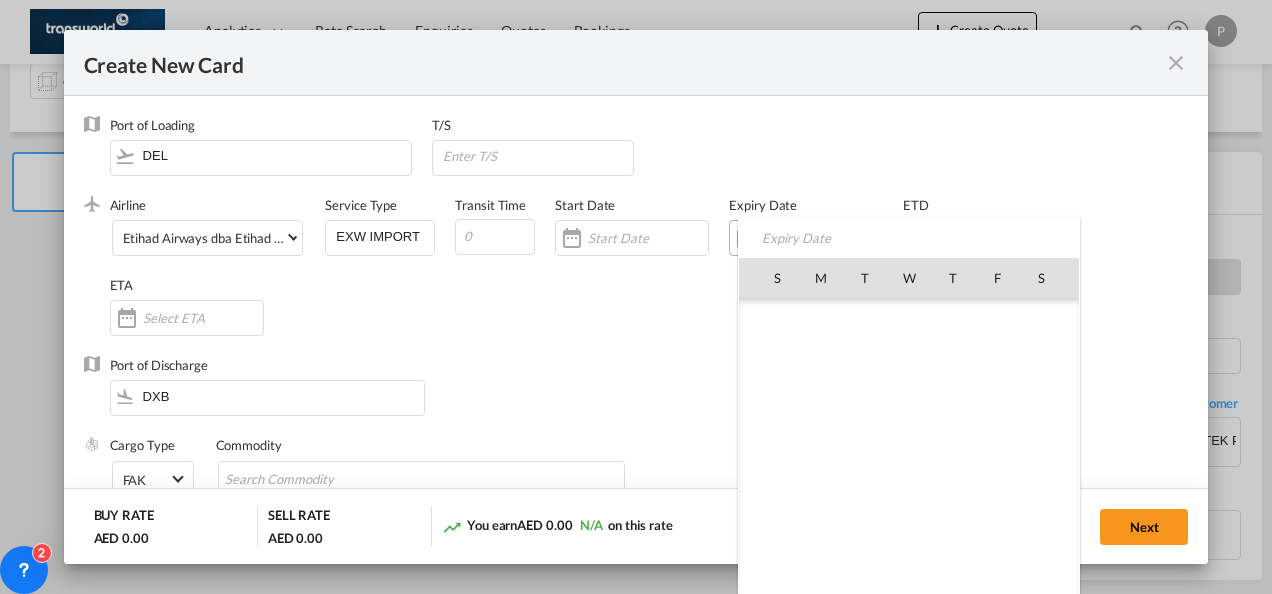 scroll, scrollTop: 462690, scrollLeft: 0, axis: vertical 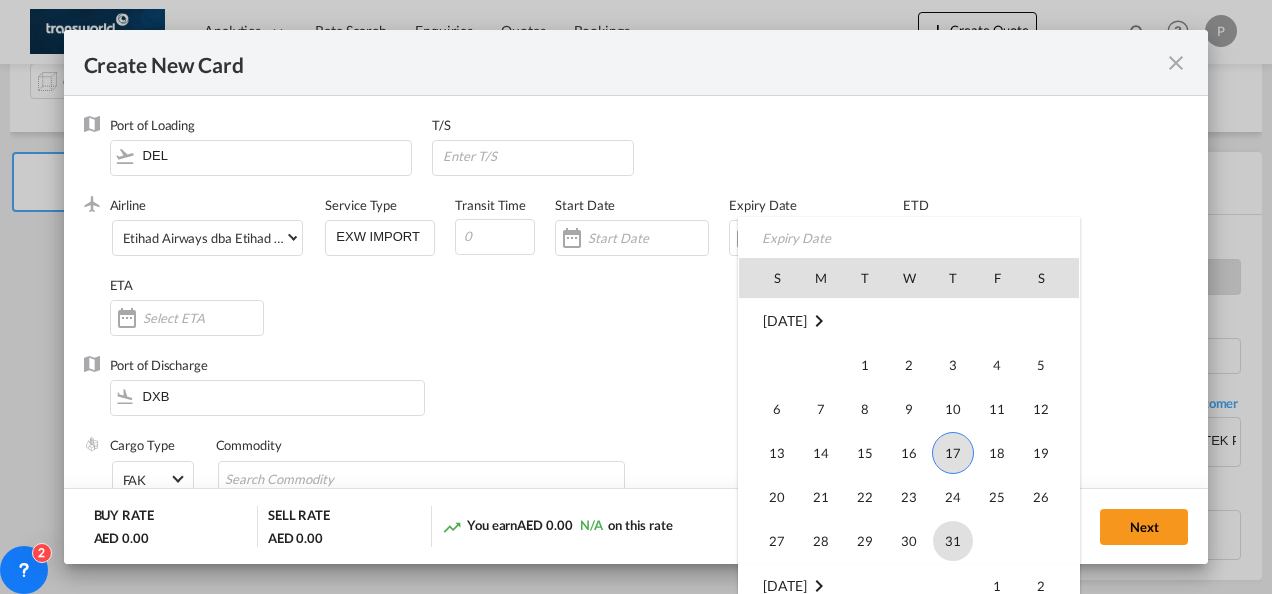 click on "31" at bounding box center [953, 541] 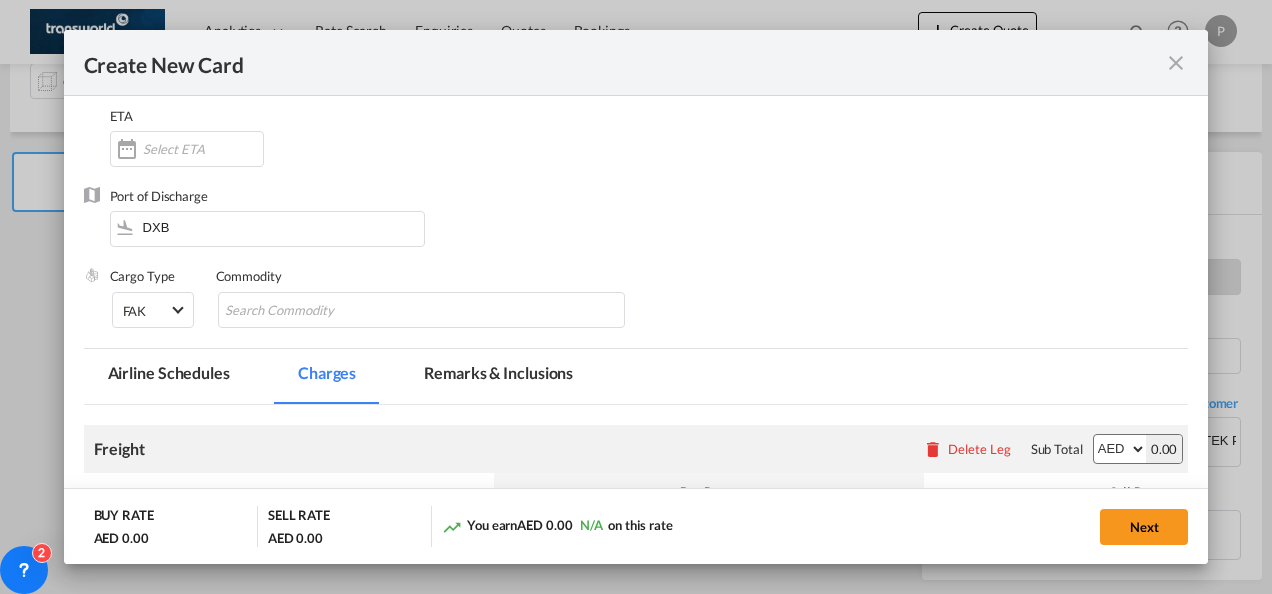 scroll, scrollTop: 170, scrollLeft: 0, axis: vertical 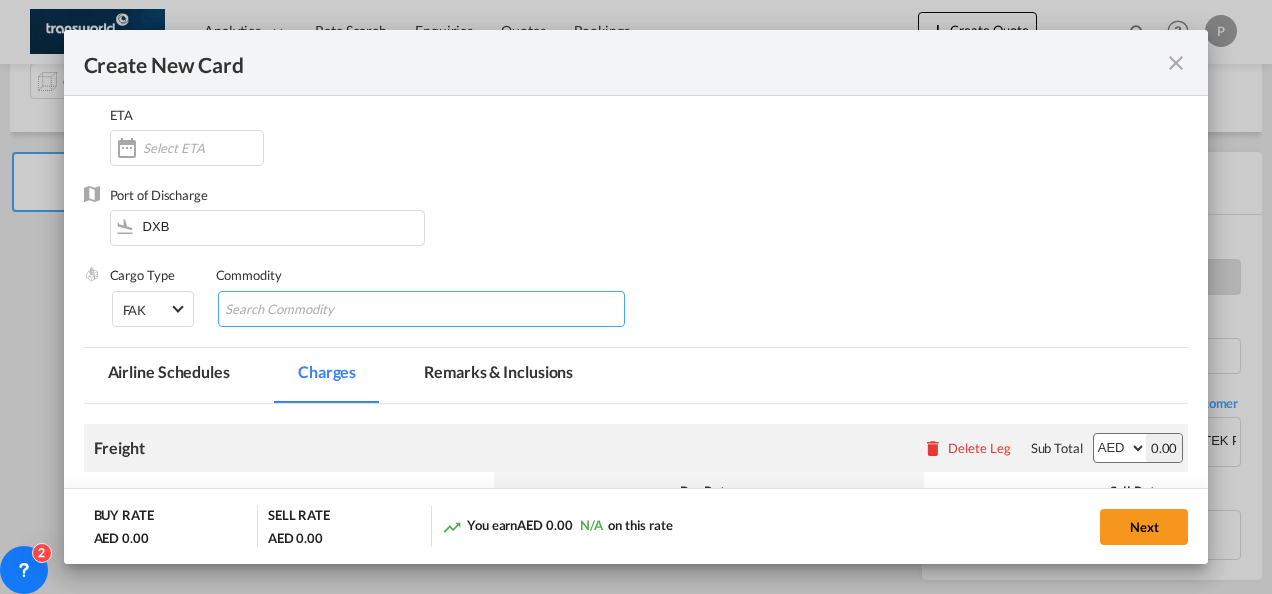 click at bounding box center (316, 310) 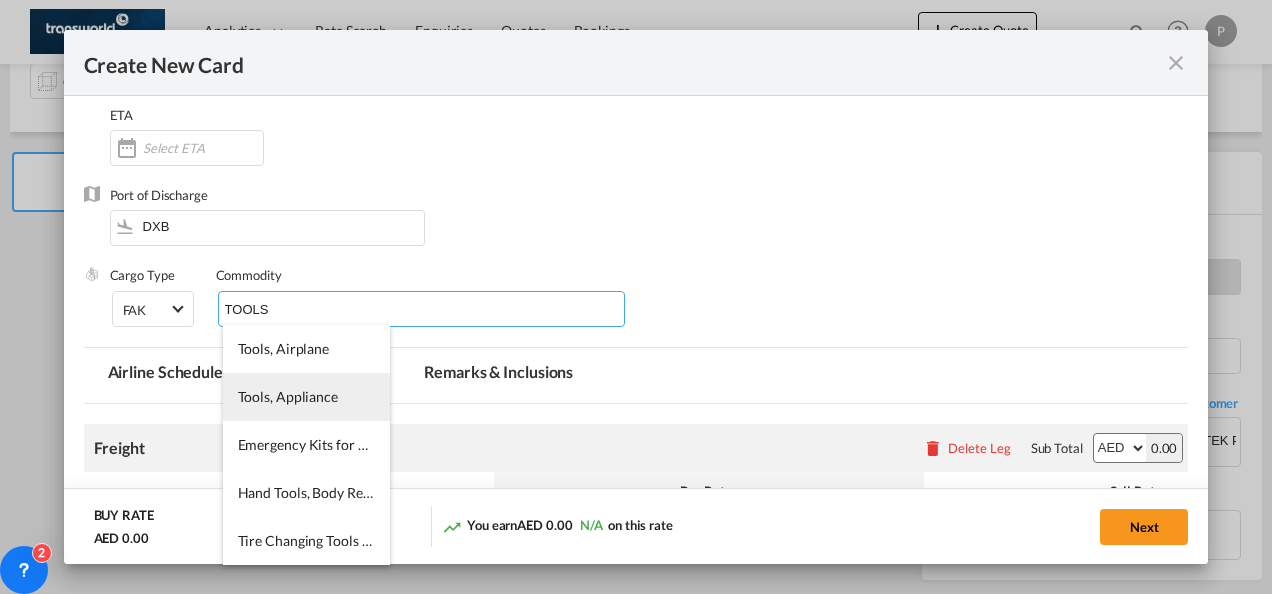 type on "TOOLS" 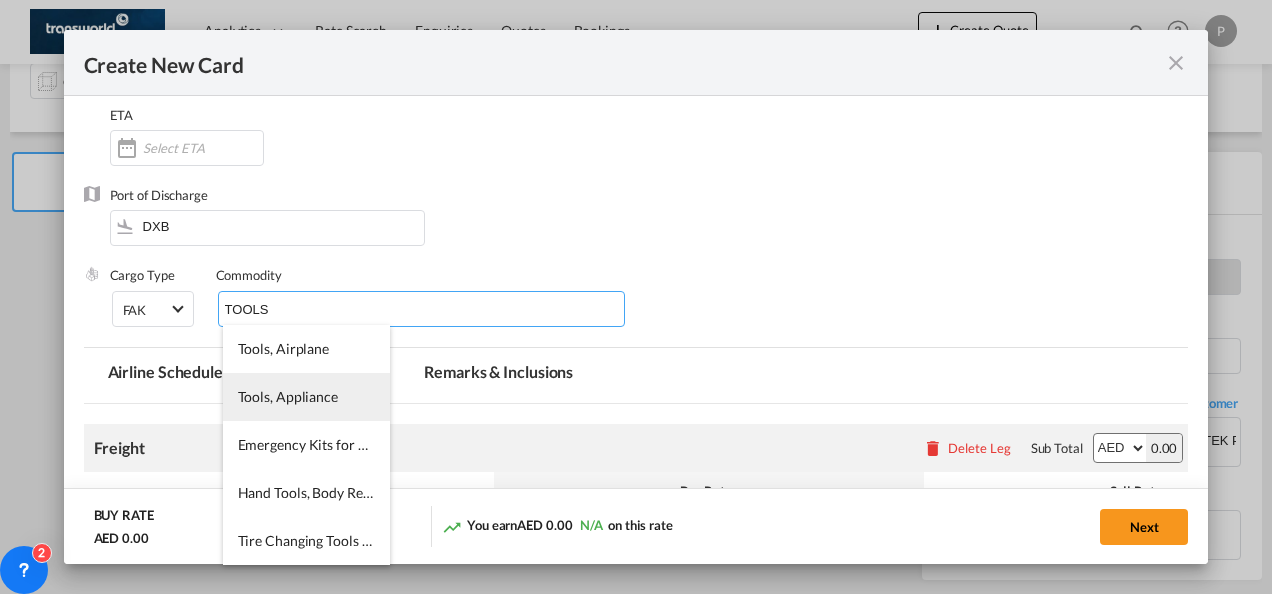 click on "Tools, Appliance" at bounding box center [288, 396] 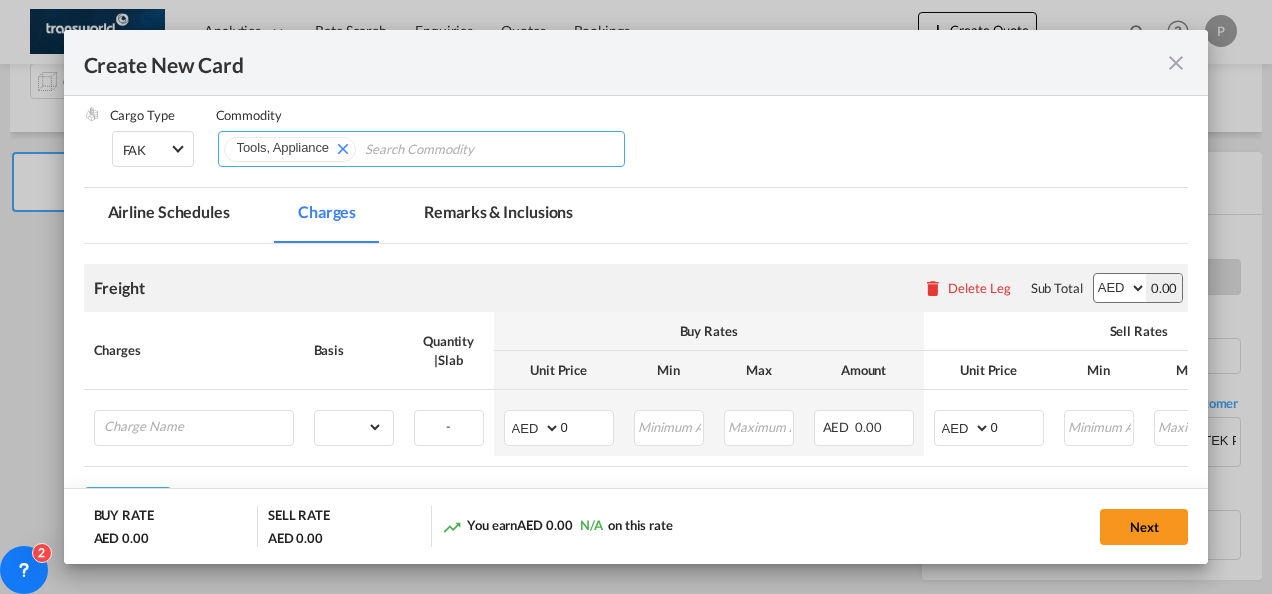 scroll, scrollTop: 349, scrollLeft: 0, axis: vertical 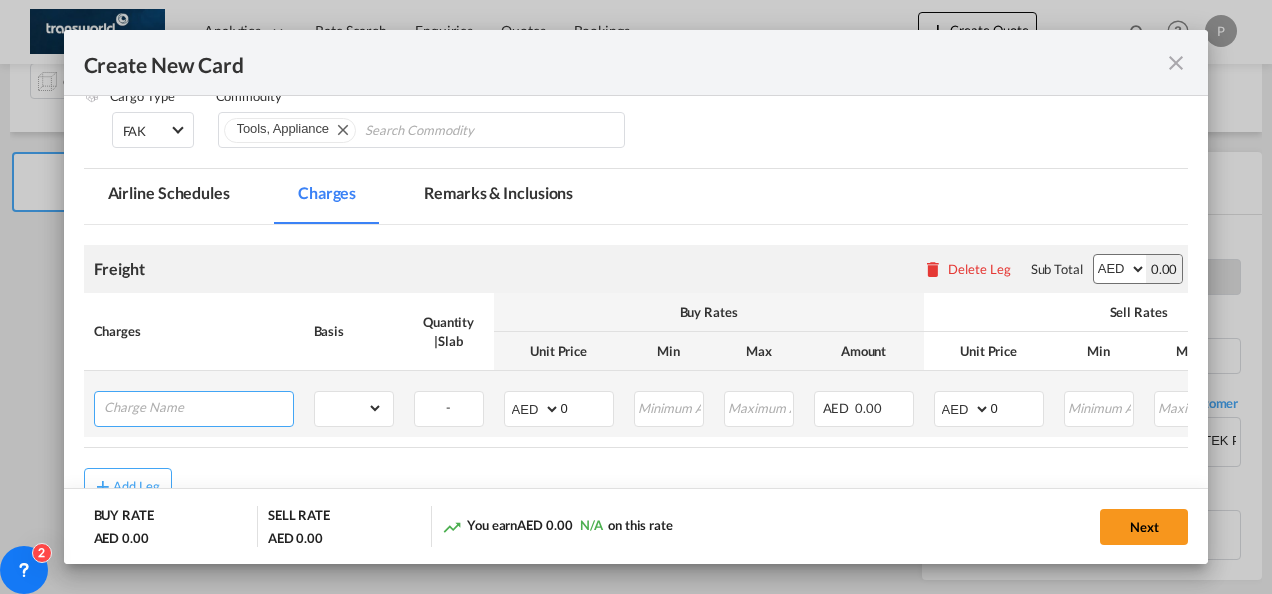 click at bounding box center [198, 407] 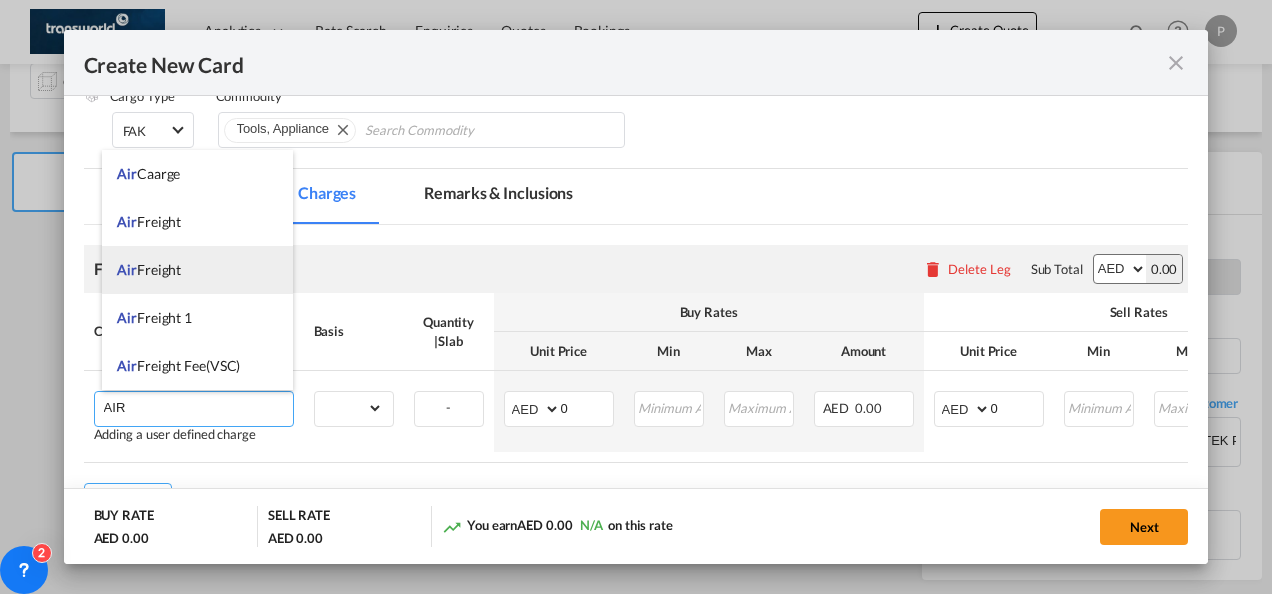 click on "Air  Freight" at bounding box center (149, 269) 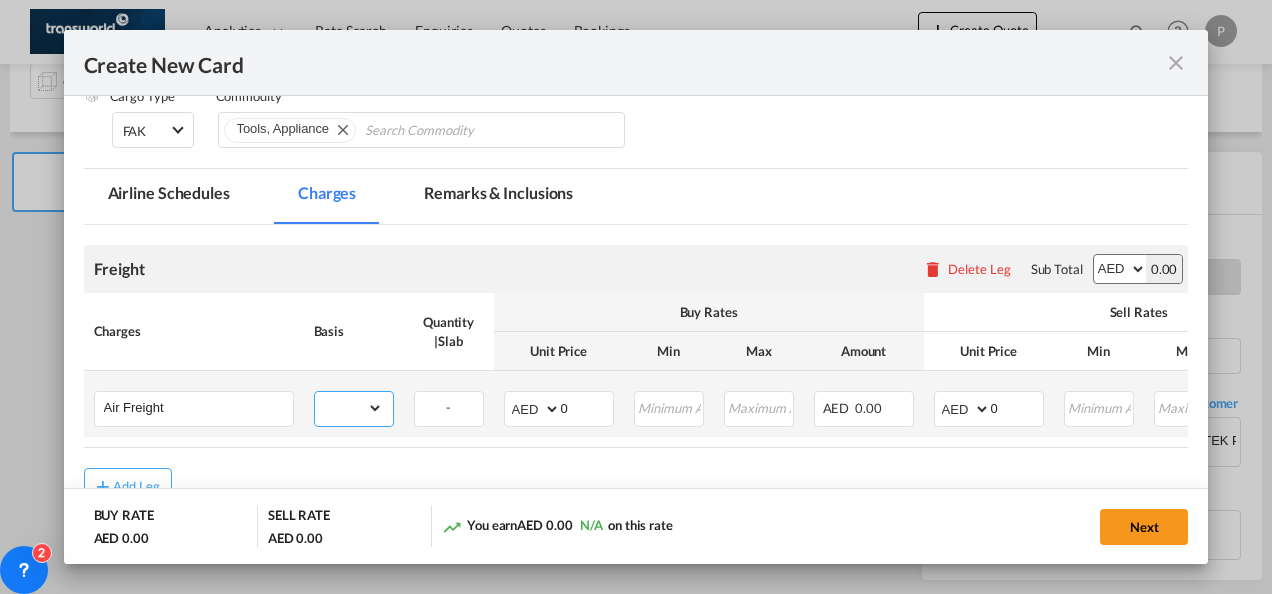 click on "gross_weight
volumetric_weight
per_shipment
per_bl
per_km
% on air freight
per_hawb
per_kg
per_pallet
per_carton
flat
chargeable_weight
per_ton
per_cbm
per_hbl
per_w/m
per_awb
per_sbl
per shipping bill
per_quintal
per_lbs
per_vehicle
per_shift
per_invoice
per_package
per_day
per_revalidation
per_declaration
per_document
per clearance" at bounding box center (349, 408) 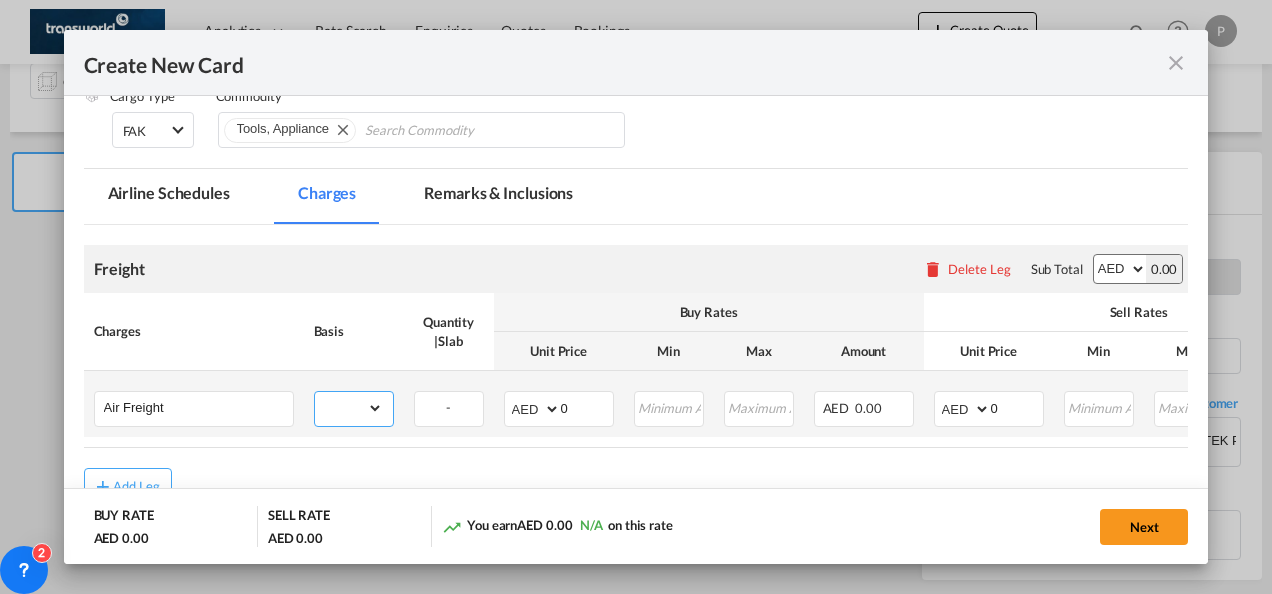 select on "per_shipment" 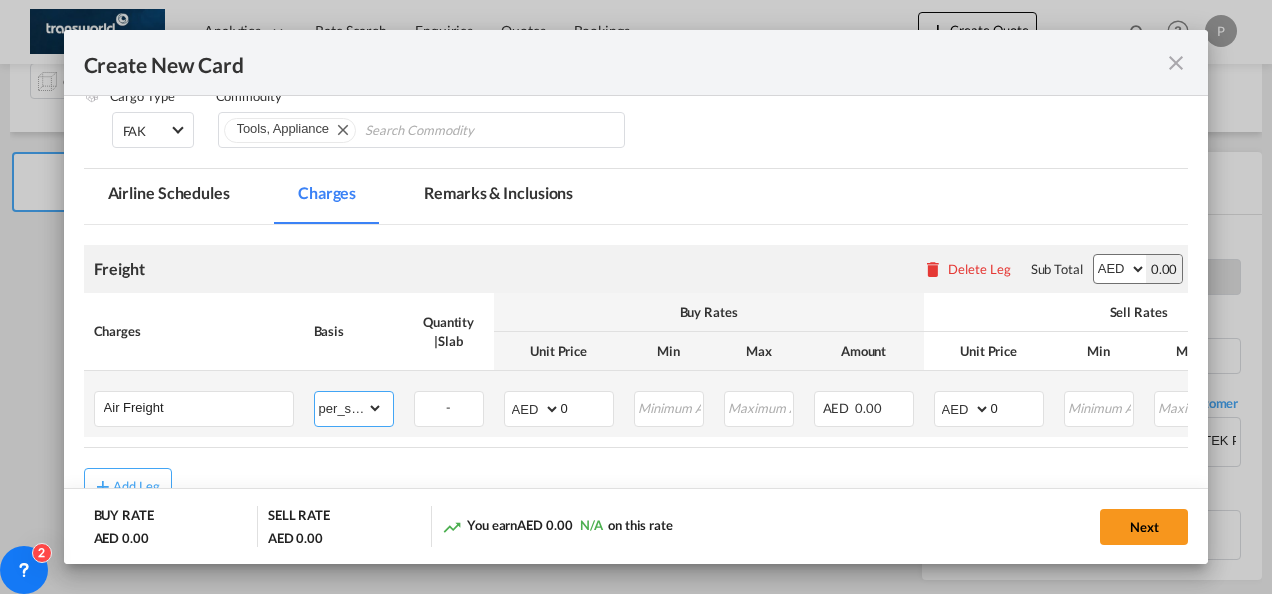 click on "gross_weight
volumetric_weight
per_shipment
per_bl
per_km
% on air freight
per_hawb
per_kg
per_pallet
per_carton
flat
chargeable_weight
per_ton
per_cbm
per_hbl
per_w/m
per_awb
per_sbl
per shipping bill
per_quintal
per_lbs
per_vehicle
per_shift
per_invoice
per_package
per_day
per_revalidation
per_declaration
per_document
per clearance" at bounding box center [349, 408] 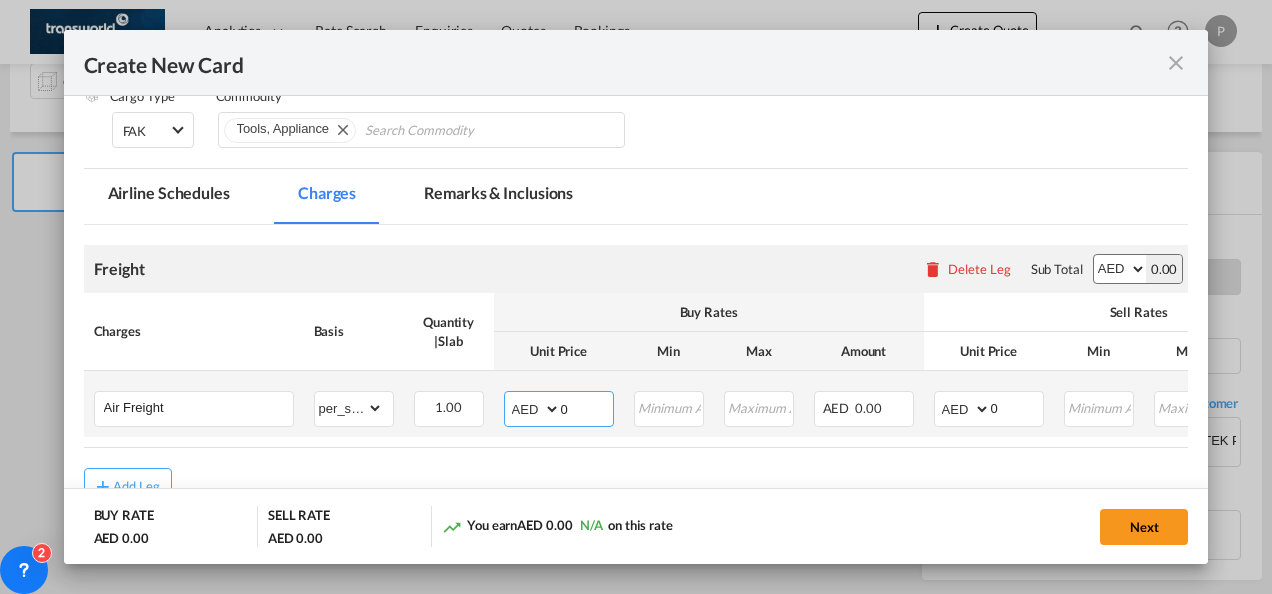 click on "0" at bounding box center (587, 407) 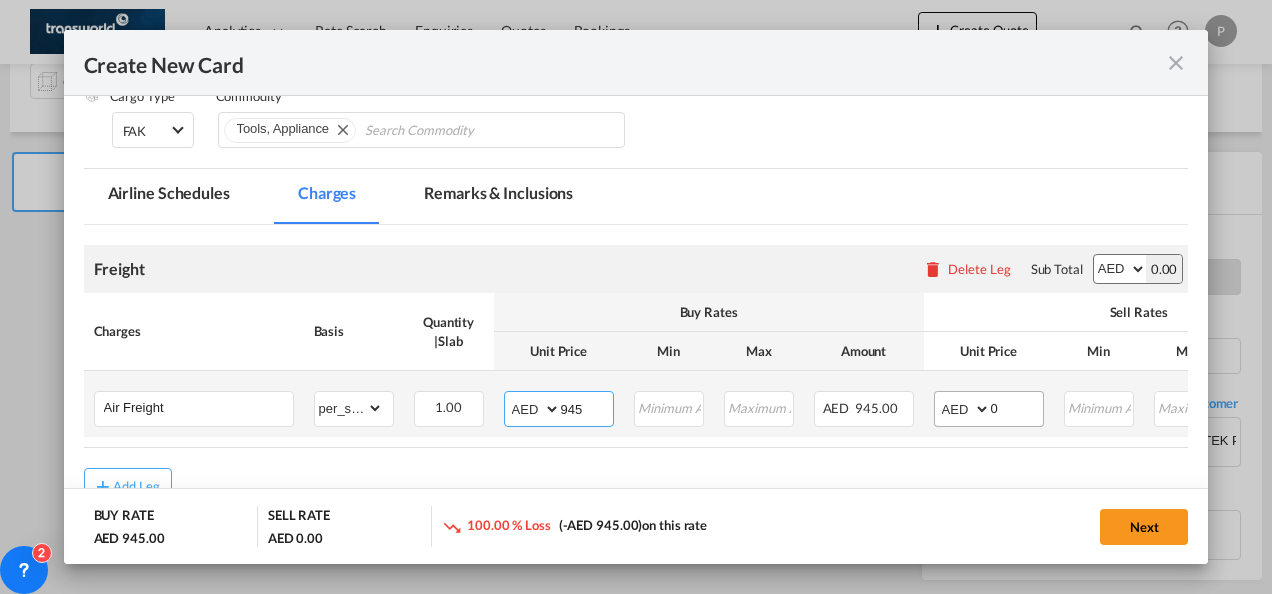 type on "945" 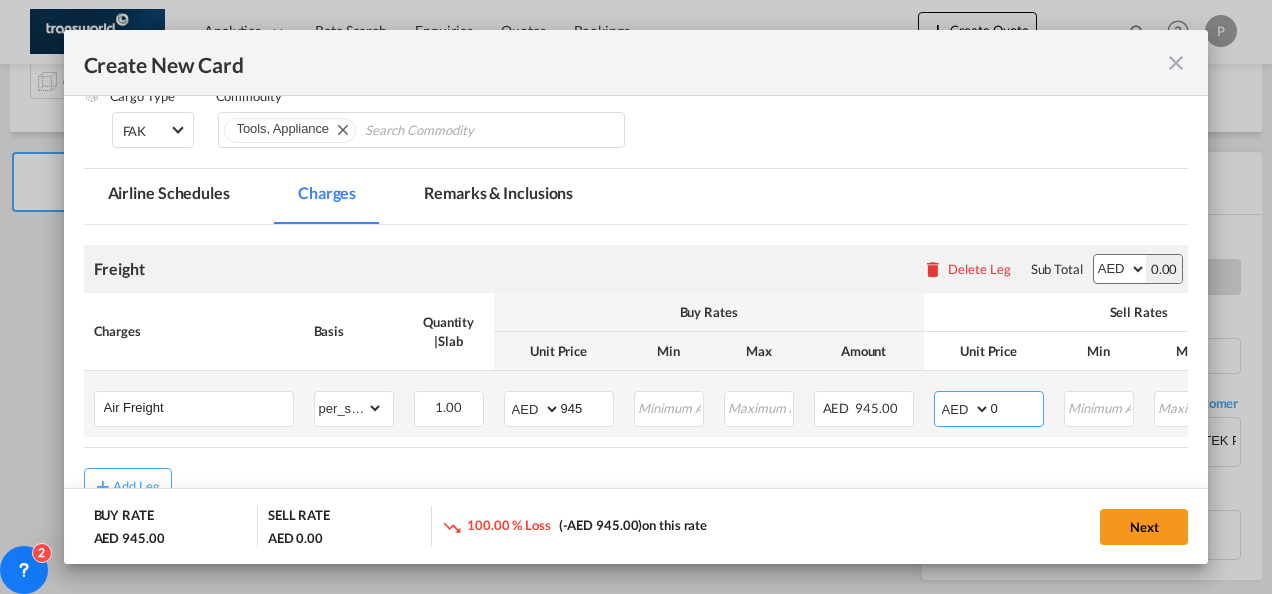 click on "AED AFN ALL AMD ANG AOA ARS AUD AWG AZN BAM BBD BDT BGN BHD BIF BMD BND BOB BRL BSD BTN BWP BYN BZD CAD CDF CHF CLP CNY COP CRC CUC CUP CVE CZK DJF DKK DOP DZD EGP ERN ETB EUR FJD FKP FOK GBP GEL GGP GHS GIP GMD GNF GTQ GYD HKD HNL HRK HTG HUF IDR ILS IMP INR IQD IRR ISK JMD JOD JPY KES KGS KHR KID KMF KRW KWD KYD KZT LAK LBP LKR LRD LSL LYD MAD MDL MGA MKD MMK MNT MOP MRU MUR MVR MWK MXN MYR MZN NAD NGN NIO NOK NPR NZD OMR PAB PEN PGK PHP PKR PLN PYG QAR RON RSD RUB RWF SAR SBD SCR SDG SEK SGD SHP SLL SOS SRD SSP STN SYP SZL THB TJS TMT TND TOP TRY TTD TVD TWD TZS UAH UGX USD UYU UZS VES VND VUV WST XAF XCD XDR XOF XPF YER ZAR ZMW" at bounding box center (964, 409) 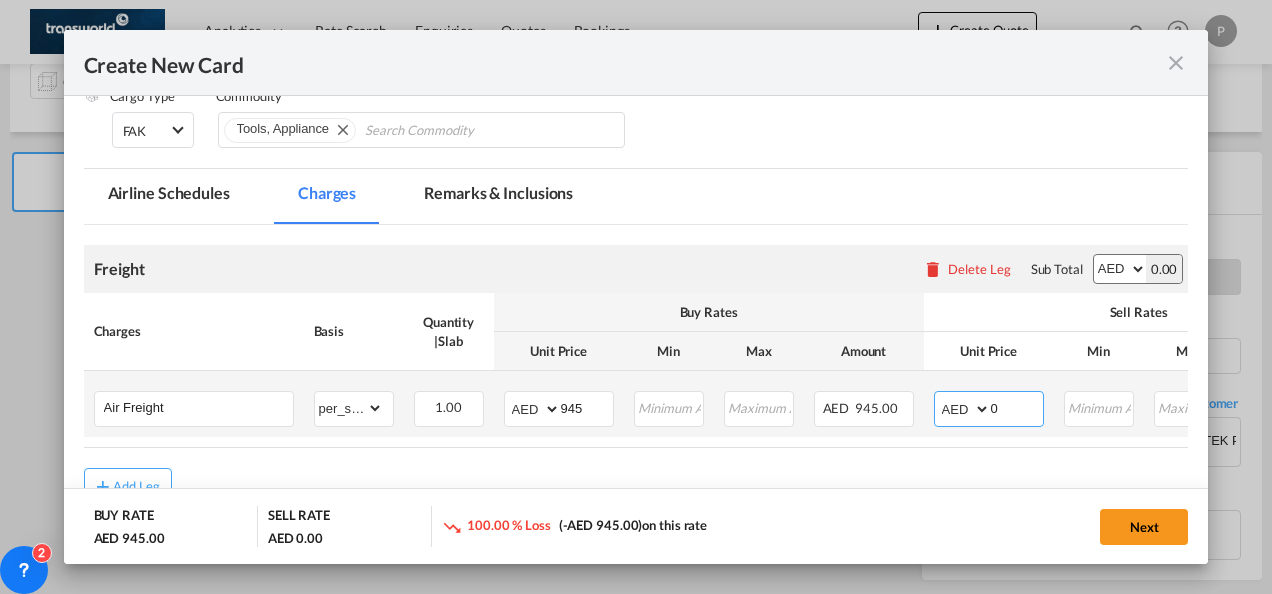 select on "string:USD" 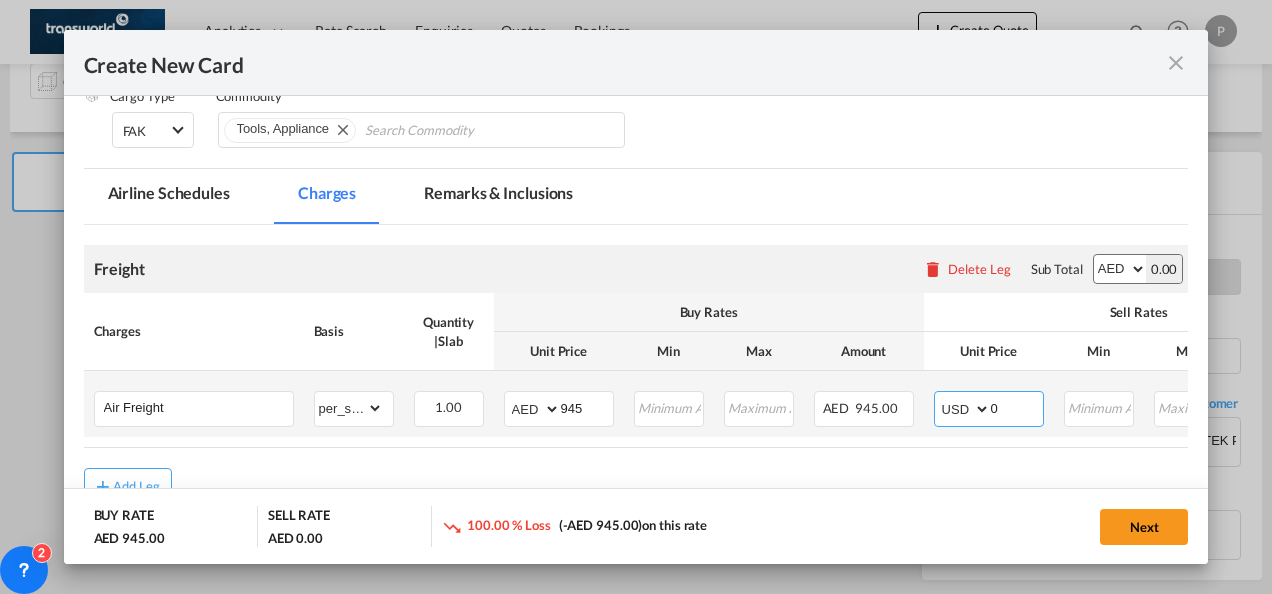 click on "AED AFN ALL AMD ANG AOA ARS AUD AWG AZN BAM BBD BDT BGN BHD BIF BMD BND BOB BRL BSD BTN BWP BYN BZD CAD CDF CHF CLP CNY COP CRC CUC CUP CVE CZK DJF DKK DOP DZD EGP ERN ETB EUR FJD FKP FOK GBP GEL GGP GHS GIP GMD GNF GTQ GYD HKD HNL HRK HTG HUF IDR ILS IMP INR IQD IRR ISK JMD JOD JPY KES KGS KHR KID KMF KRW KWD KYD KZT LAK LBP LKR LRD LSL LYD MAD MDL MGA MKD MMK MNT MOP MRU MUR MVR MWK MXN MYR MZN NAD NGN NIO NOK NPR NZD OMR PAB PEN PGK PHP PKR PLN PYG QAR RON RSD RUB RWF SAR SBD SCR SDG SEK SGD SHP SLL SOS SRD SSP STN SYP SZL THB TJS TMT TND TOP TRY TTD TVD TWD TZS UAH UGX USD UYU UZS VES VND VUV WST XAF XCD XDR XOF XPF YER ZAR ZMW" at bounding box center [964, 409] 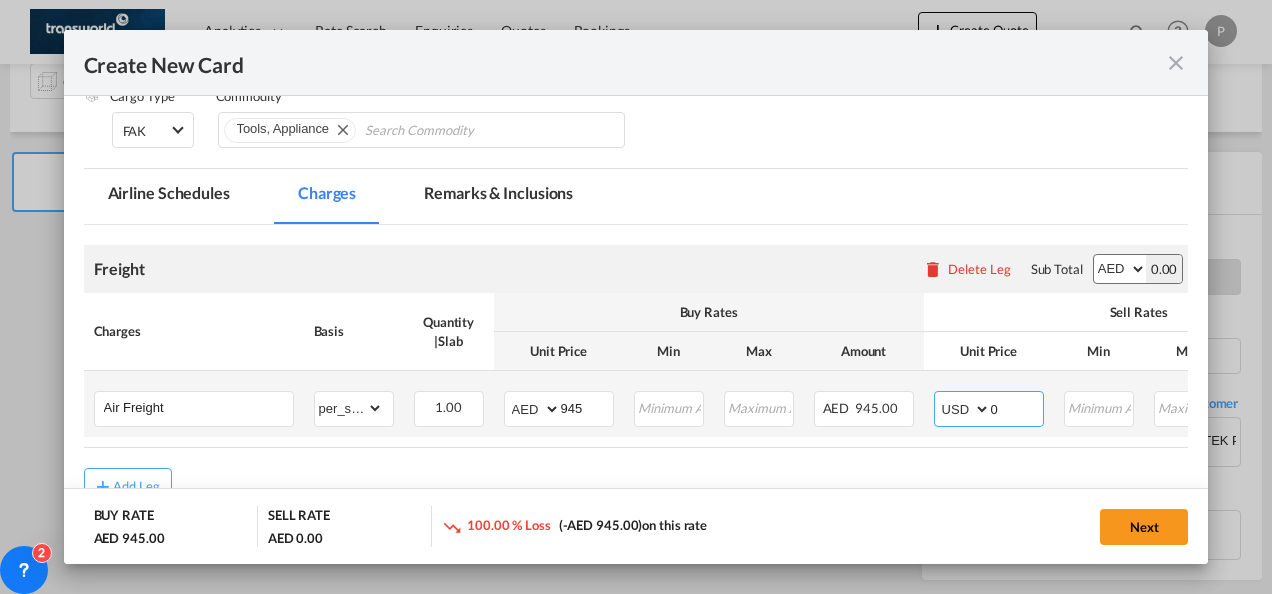 click on "0" at bounding box center [1017, 407] 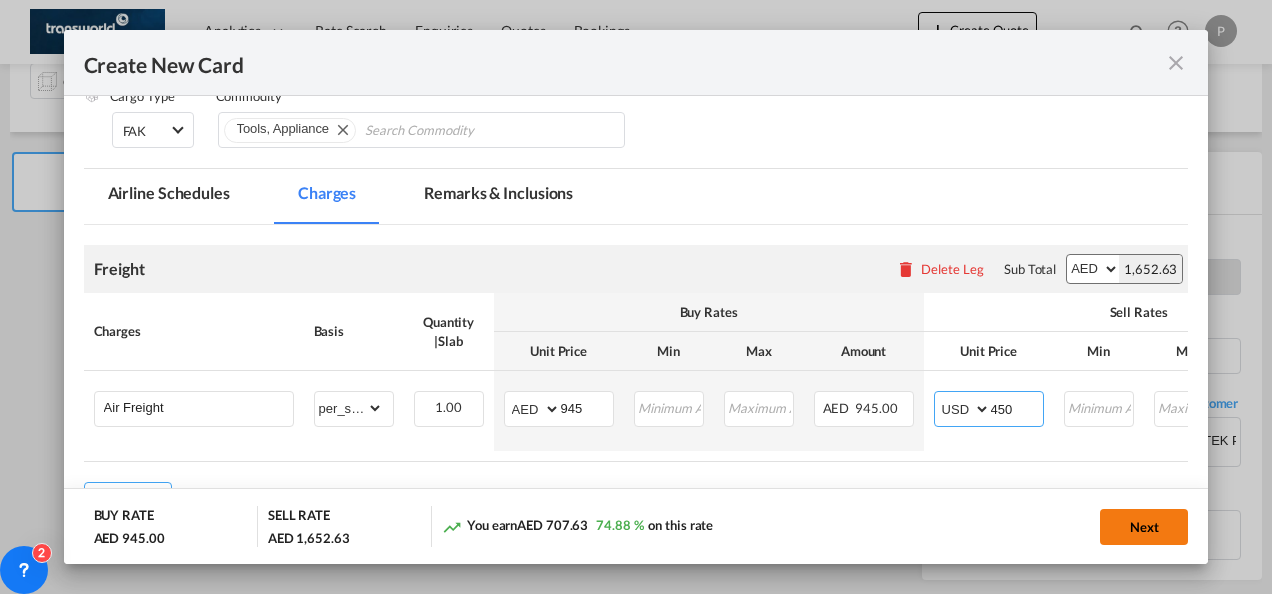type on "450" 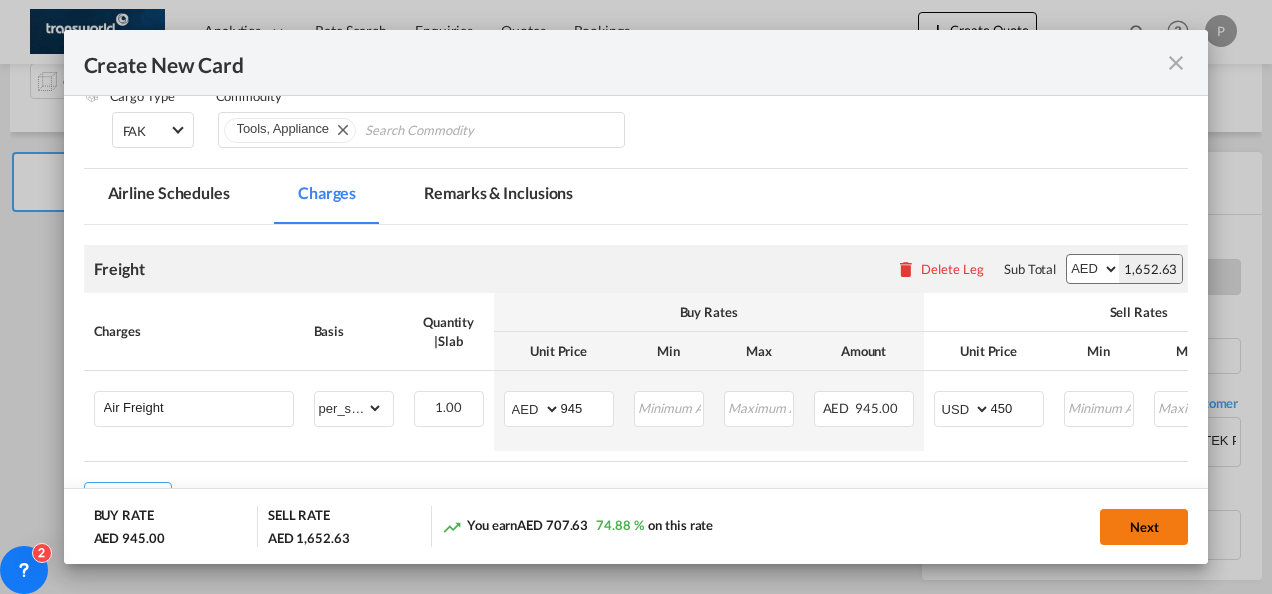 click on "Next" 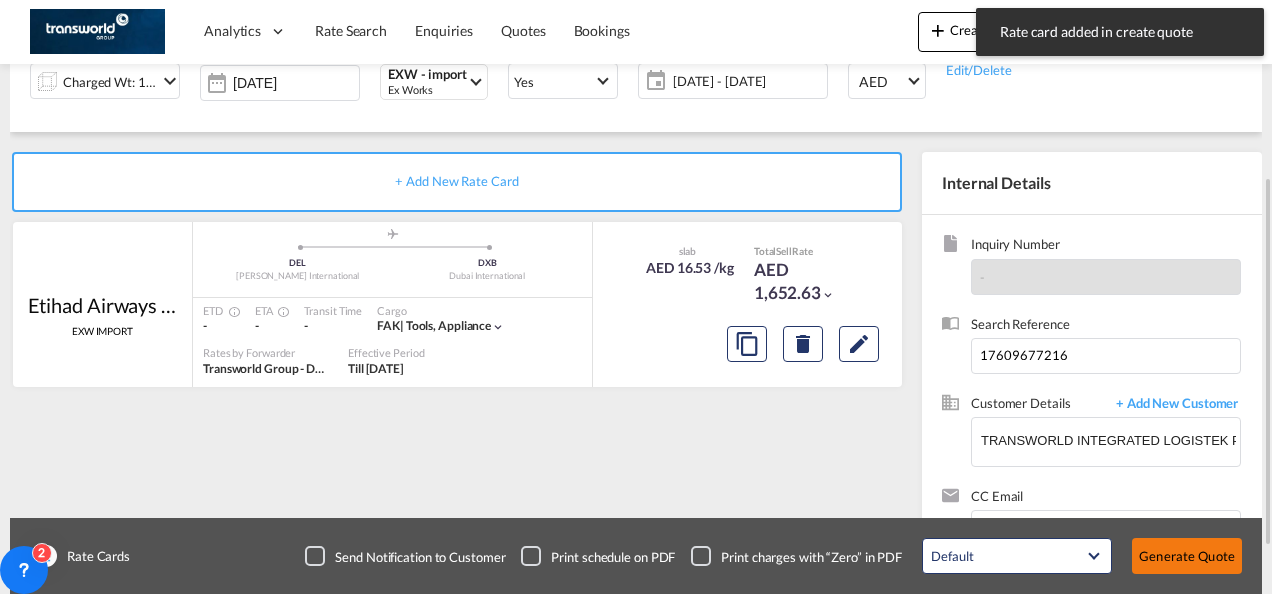 click on "Generate Quote" at bounding box center (1187, 556) 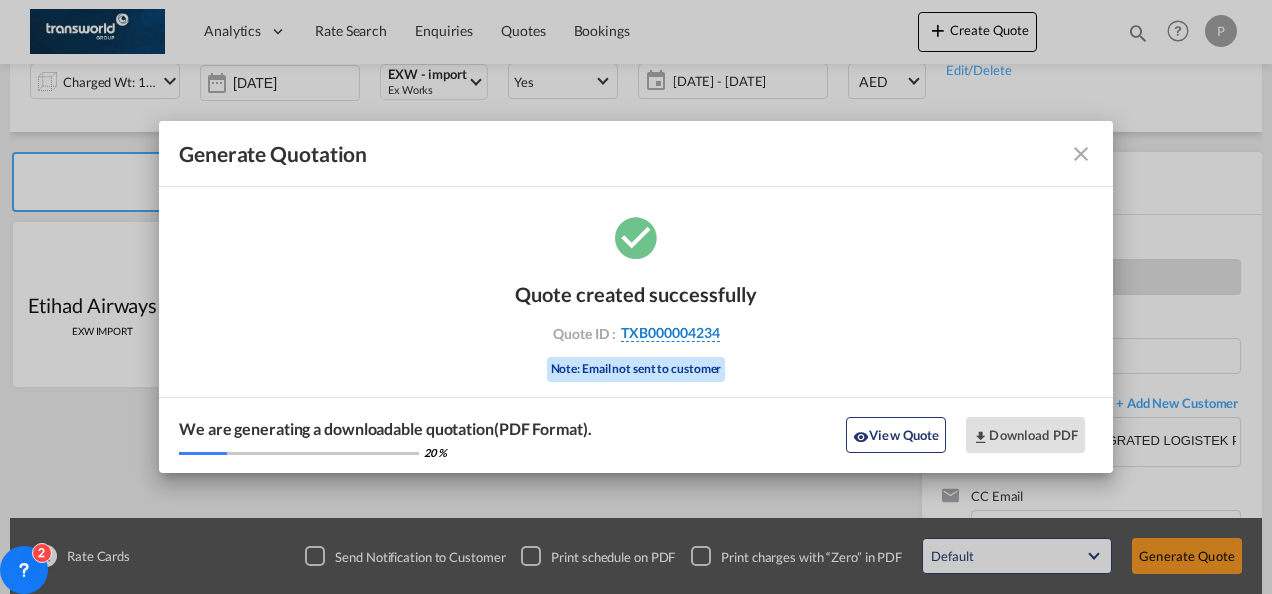 click on "TXB000004234" at bounding box center (670, 333) 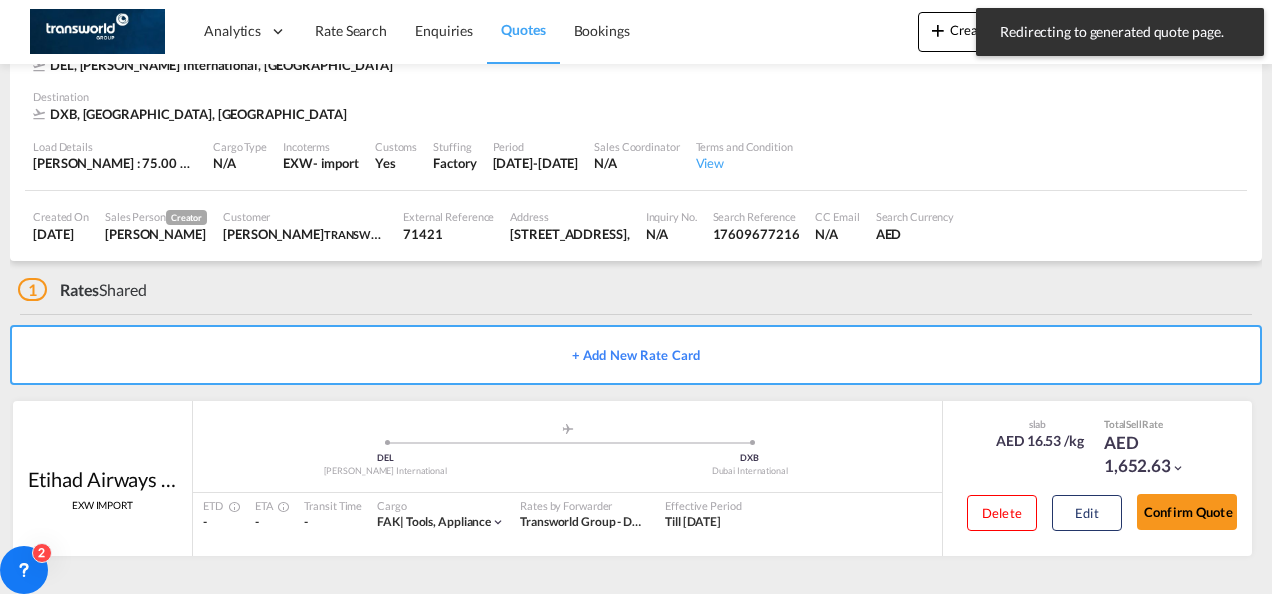 scroll, scrollTop: 122, scrollLeft: 0, axis: vertical 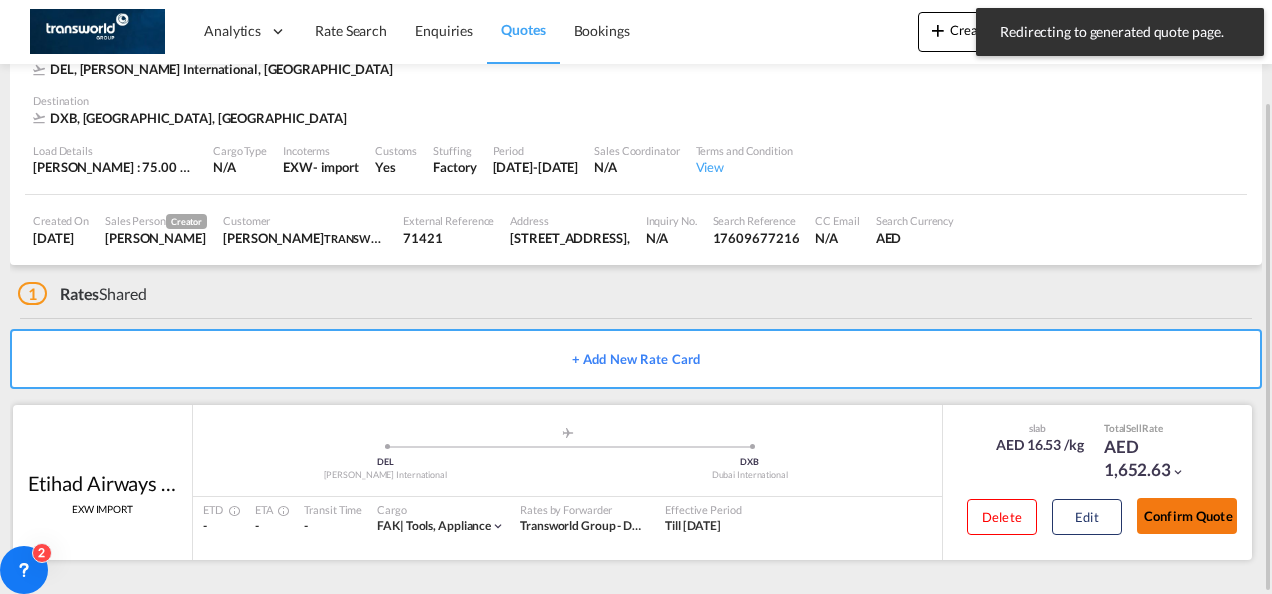 click on "Confirm Quote" at bounding box center (1187, 516) 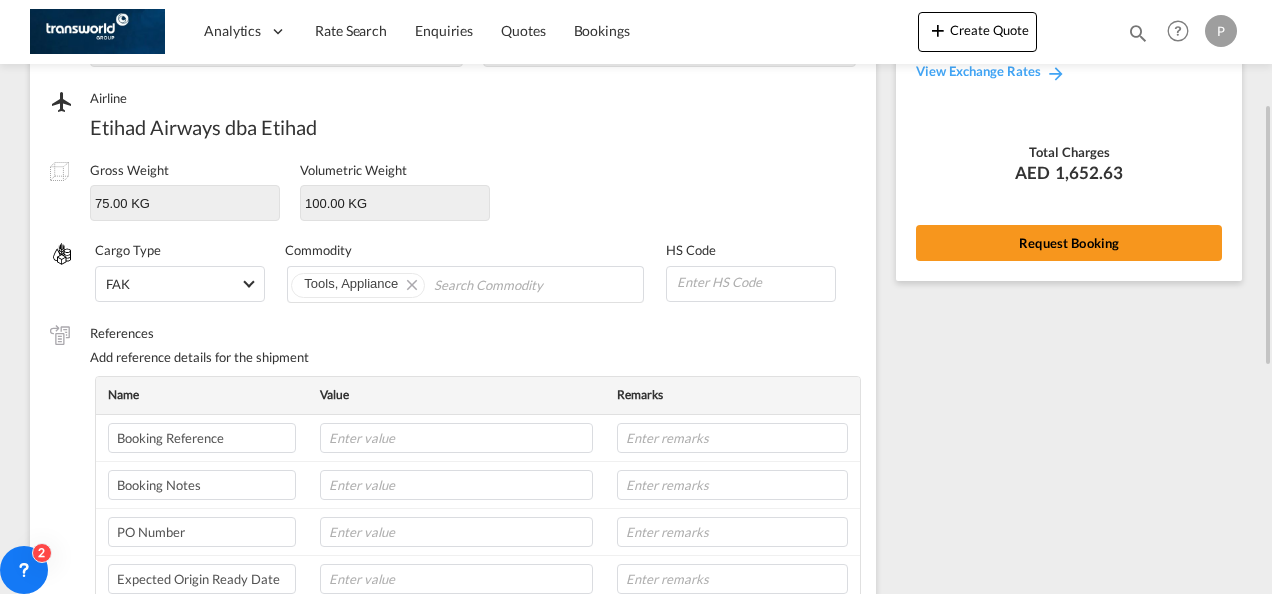 scroll, scrollTop: 0, scrollLeft: 0, axis: both 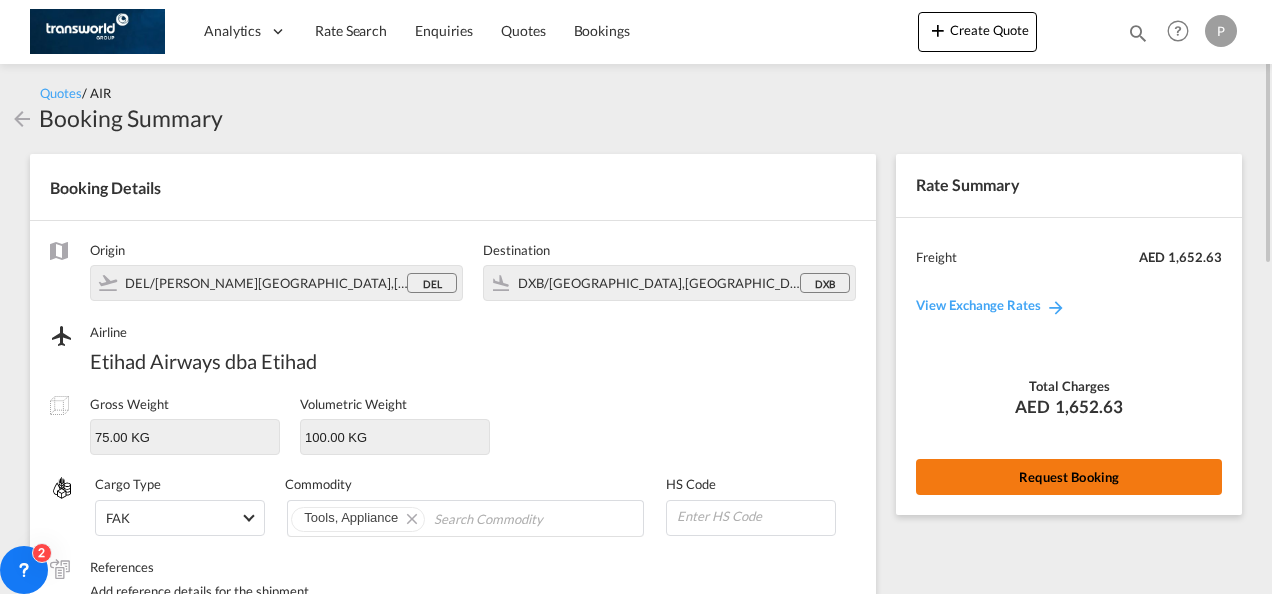 click on "Request Booking" at bounding box center [1069, 477] 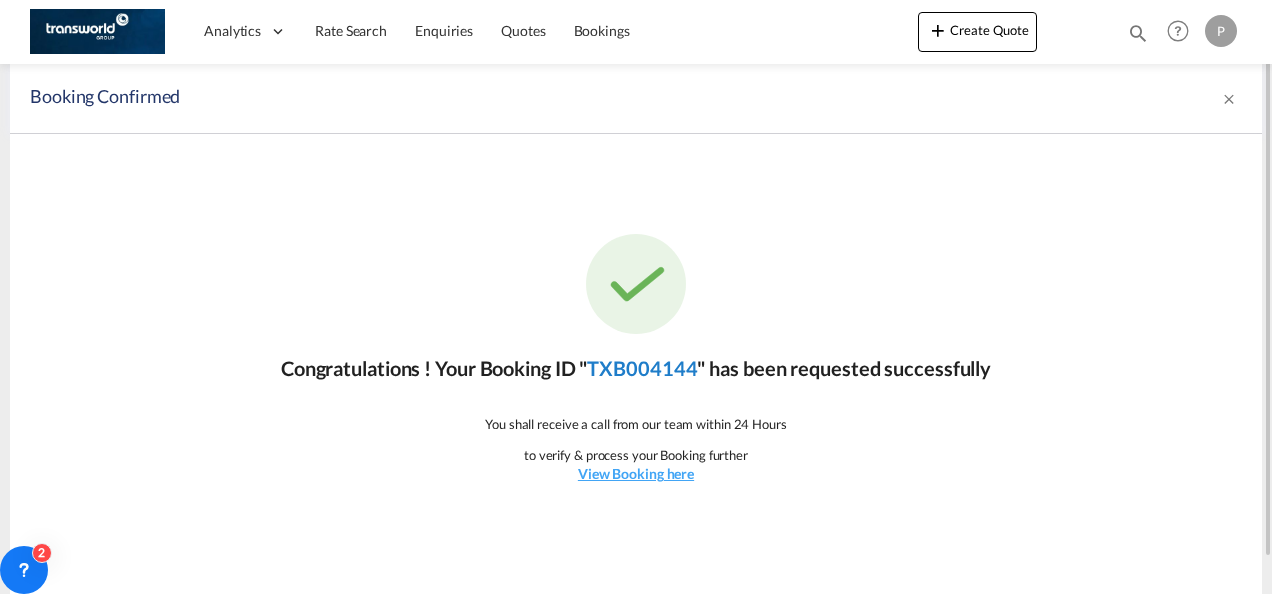 click on "TXB004144" 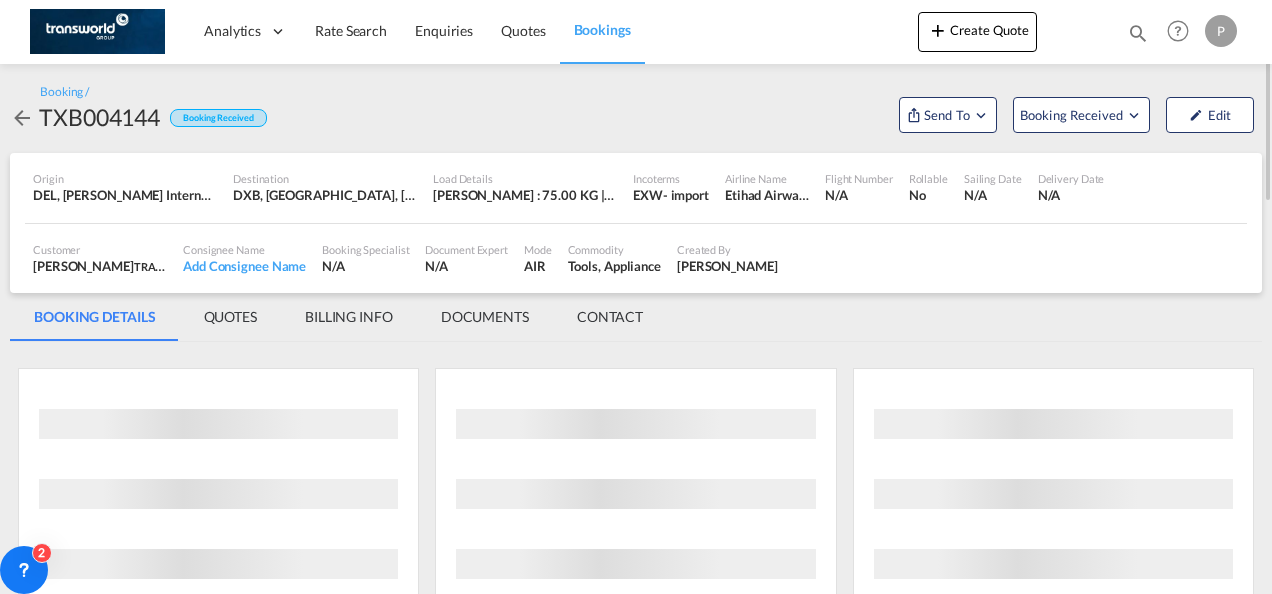 scroll, scrollTop: 0, scrollLeft: 0, axis: both 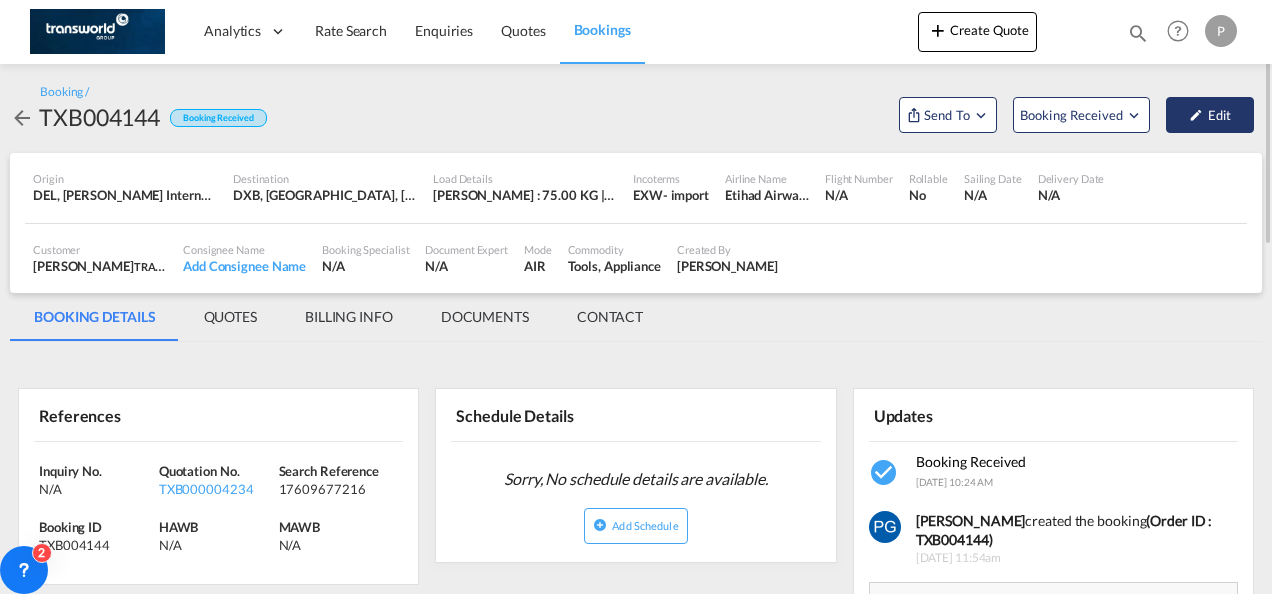 click on "Edit" at bounding box center (1210, 115) 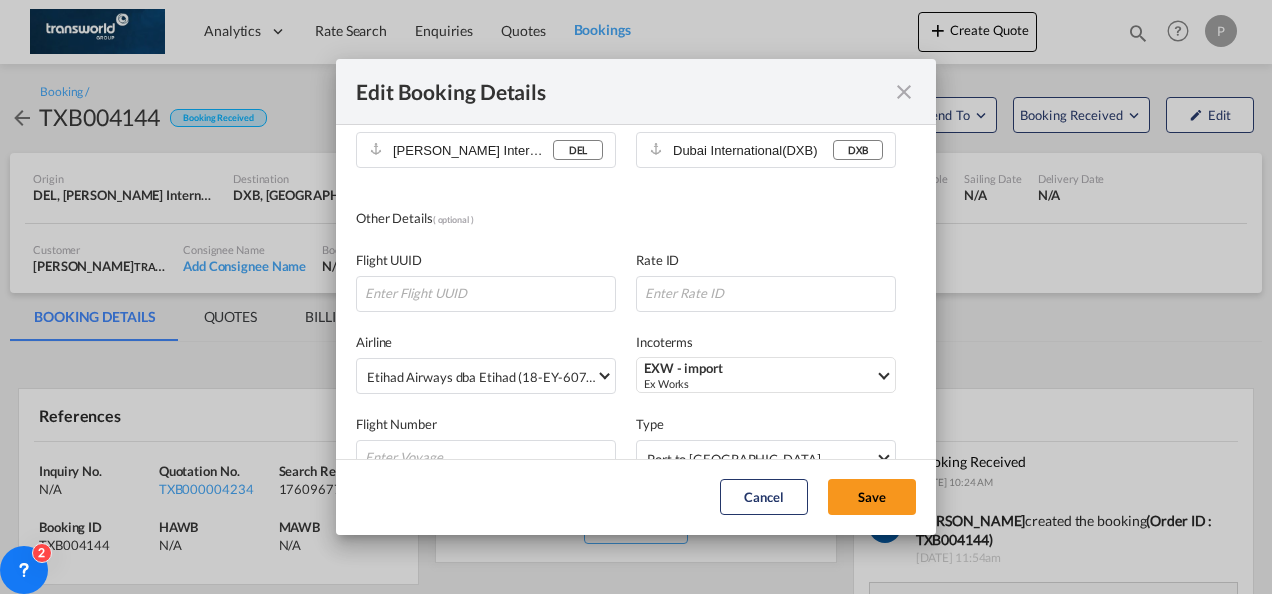 scroll, scrollTop: 404, scrollLeft: 0, axis: vertical 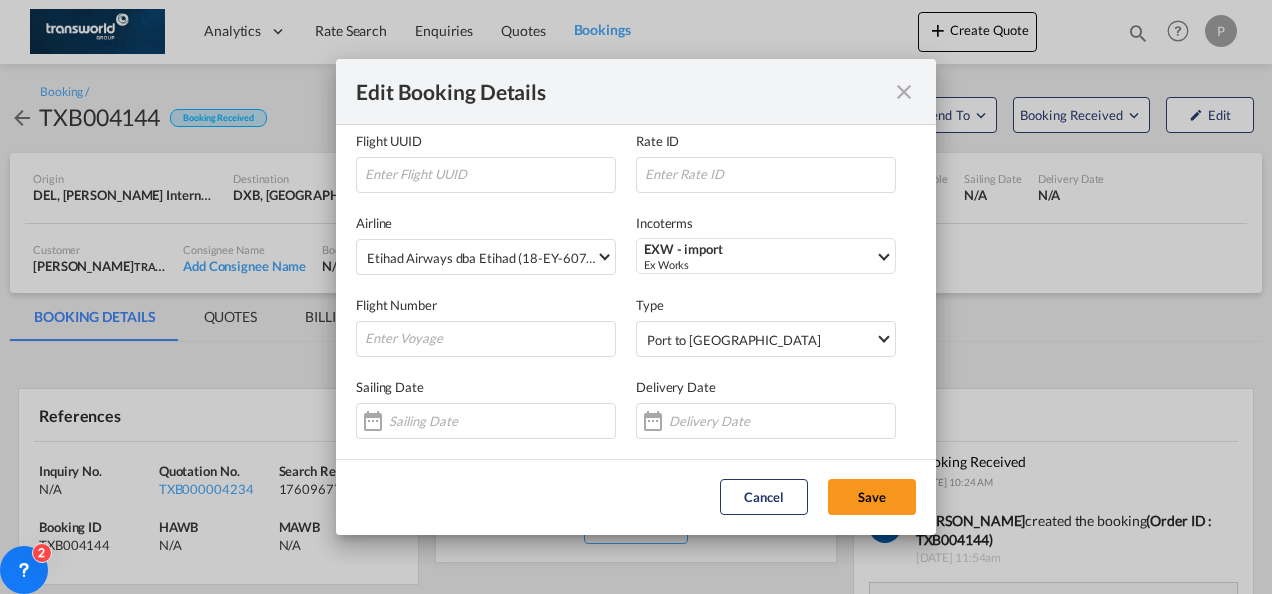click at bounding box center [904, 92] 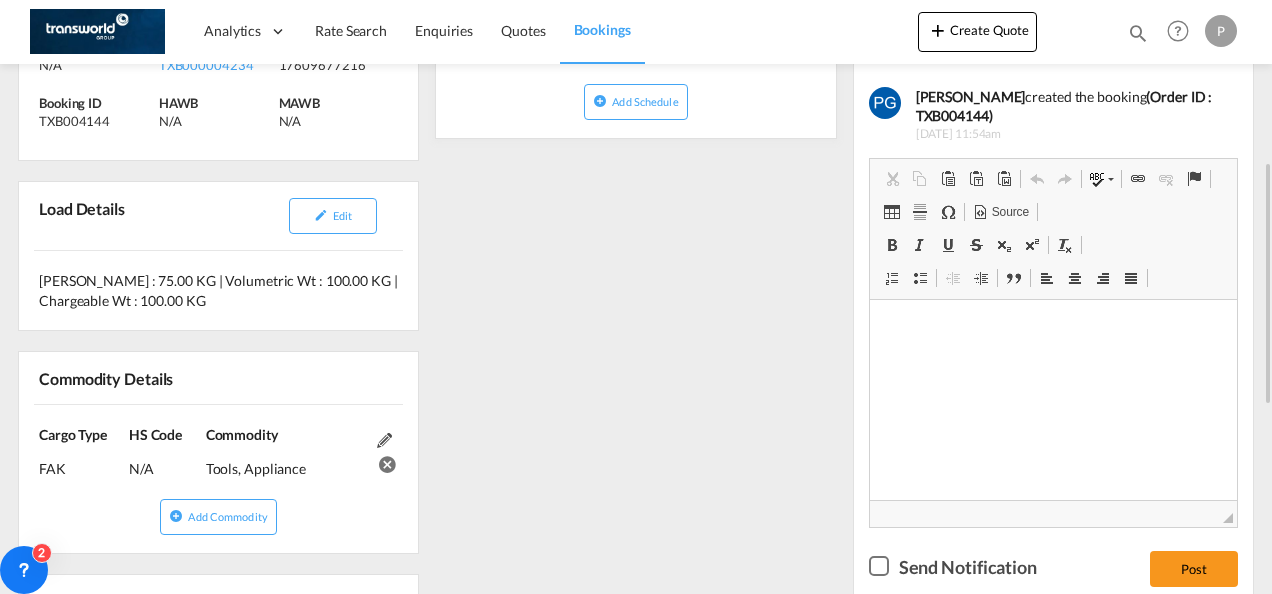 scroll, scrollTop: 434, scrollLeft: 0, axis: vertical 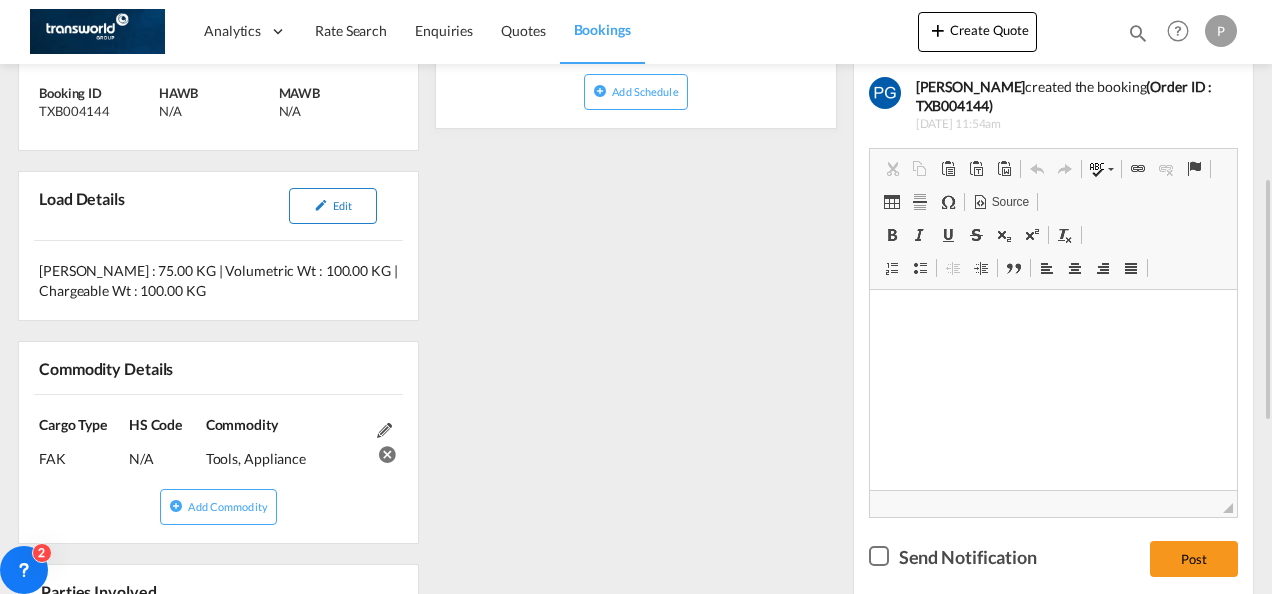 click at bounding box center [321, 205] 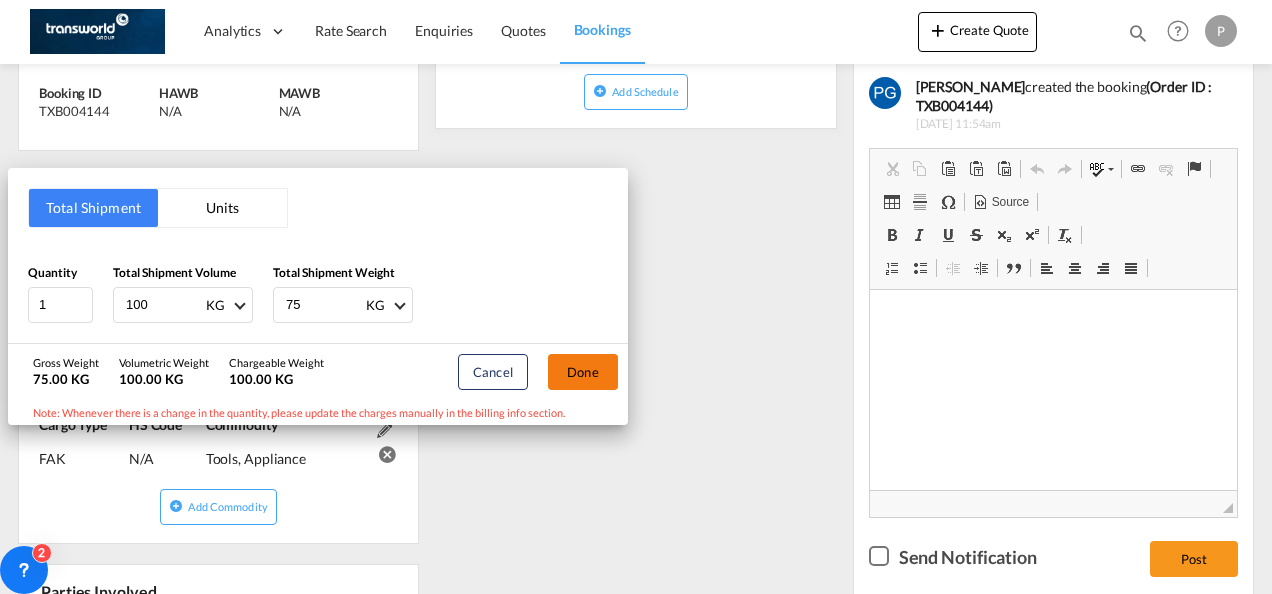 click on "Done" at bounding box center (583, 372) 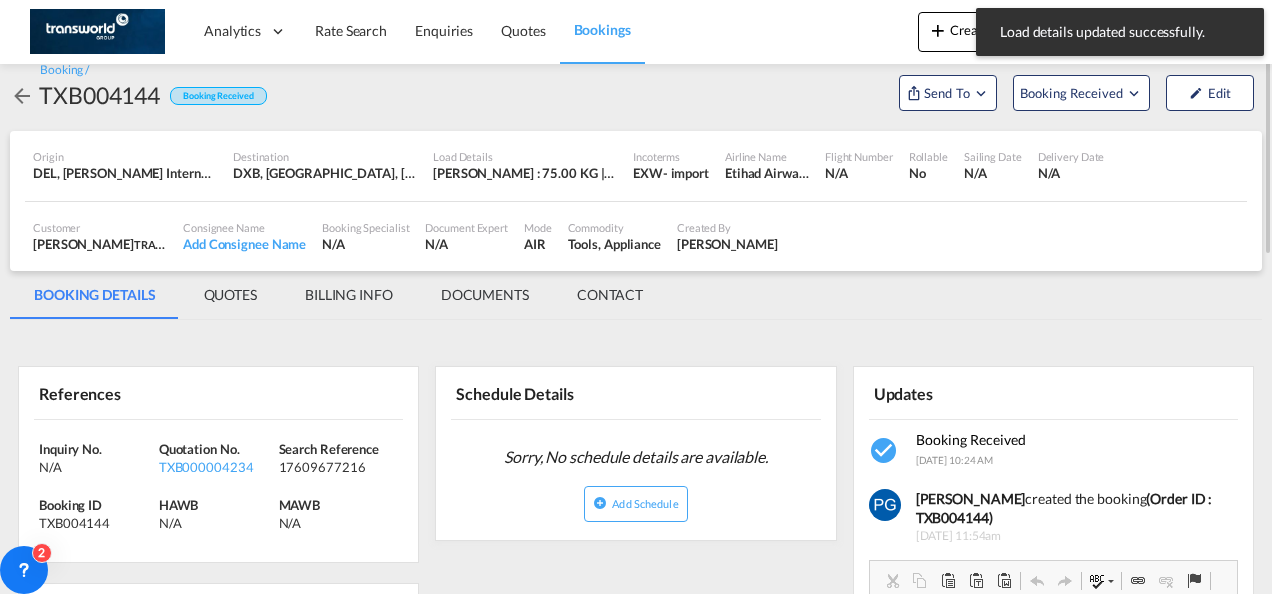 scroll, scrollTop: 0, scrollLeft: 0, axis: both 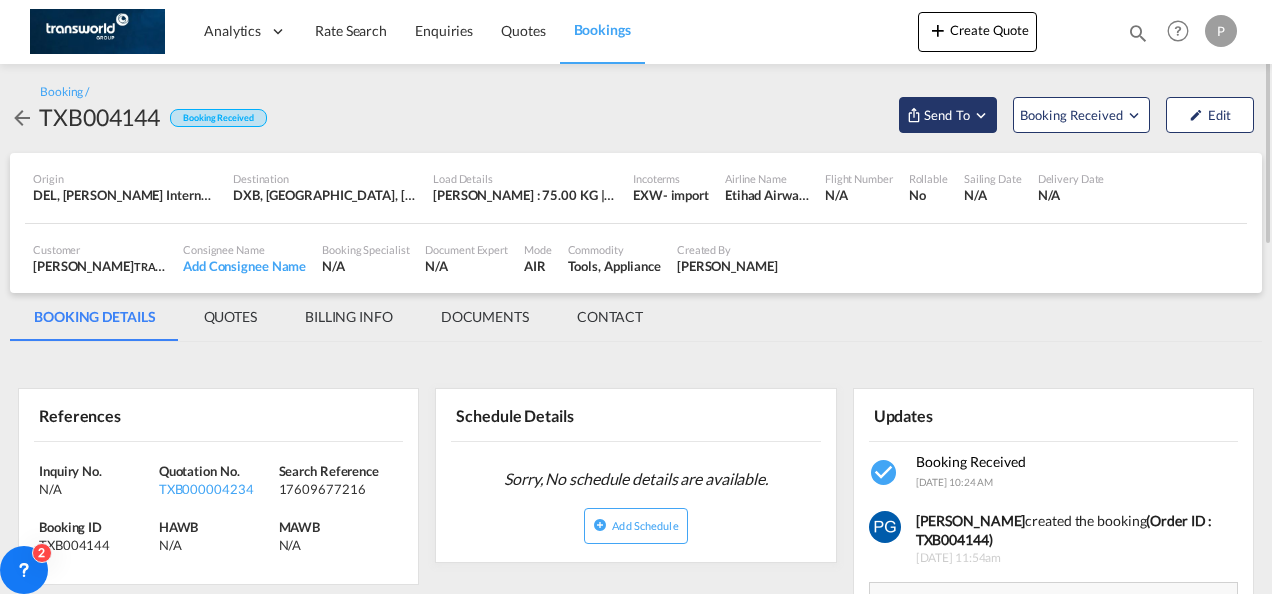 click on "Send To" at bounding box center (948, 115) 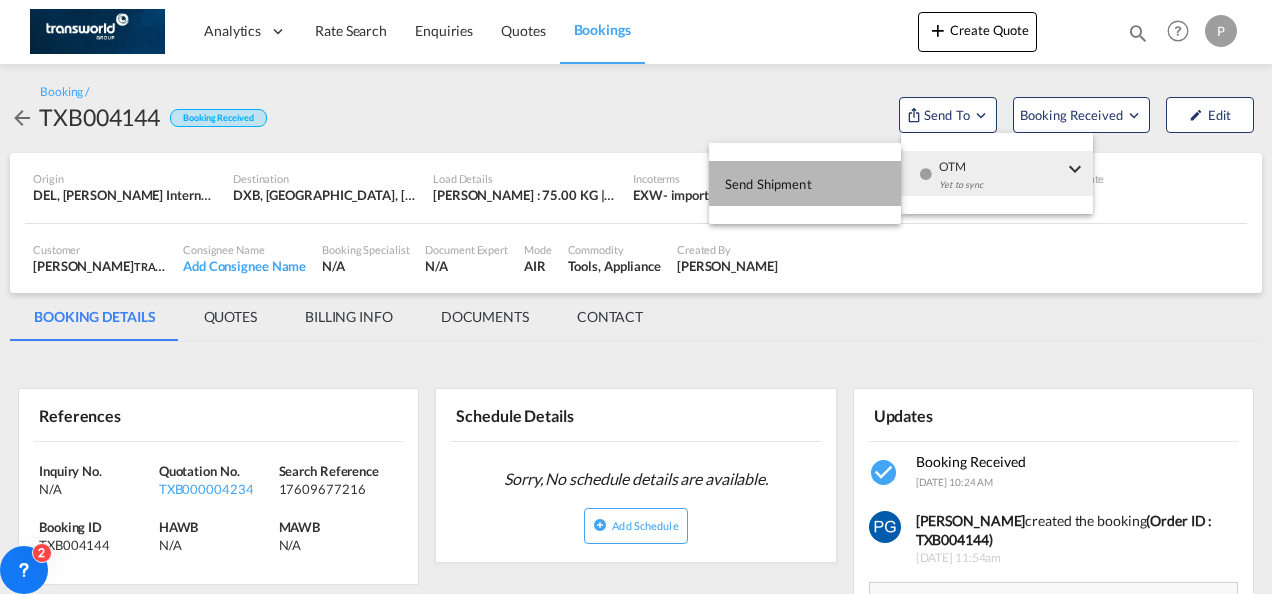 click on "Send Shipment" at bounding box center (805, 183) 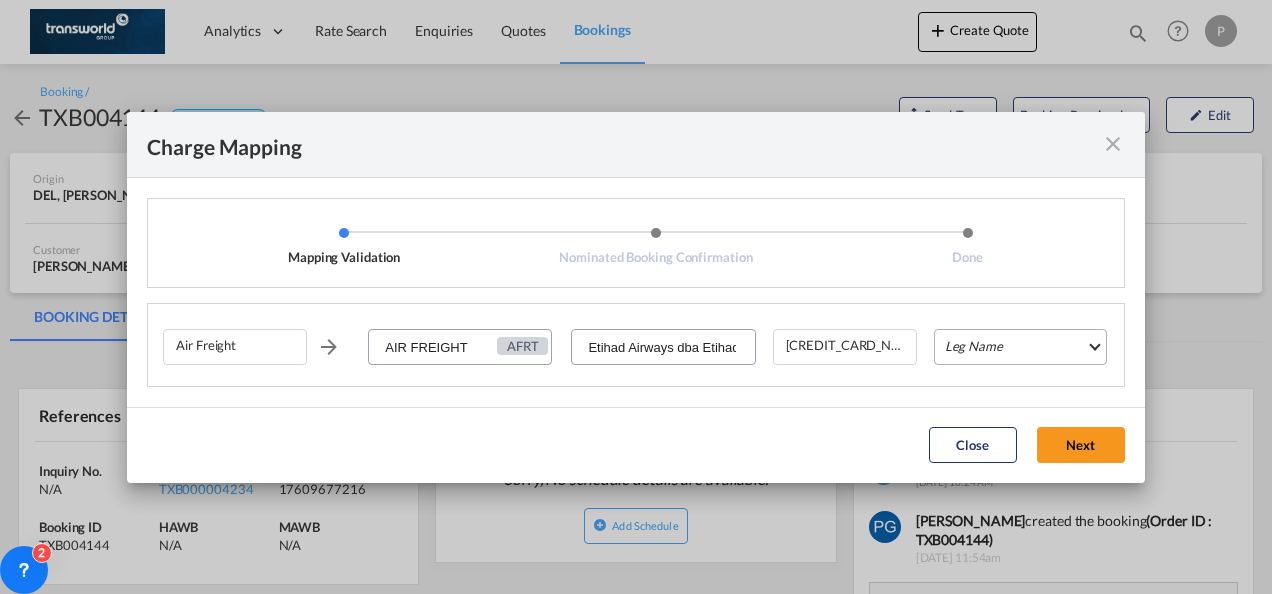 click on "Leg Name HANDLING ORIGIN HANDLING DESTINATION OTHERS TL PICK UP CUSTOMS ORIGIN AIR CUSTOMS DESTINATION TL DELIVERY" at bounding box center [1020, 347] 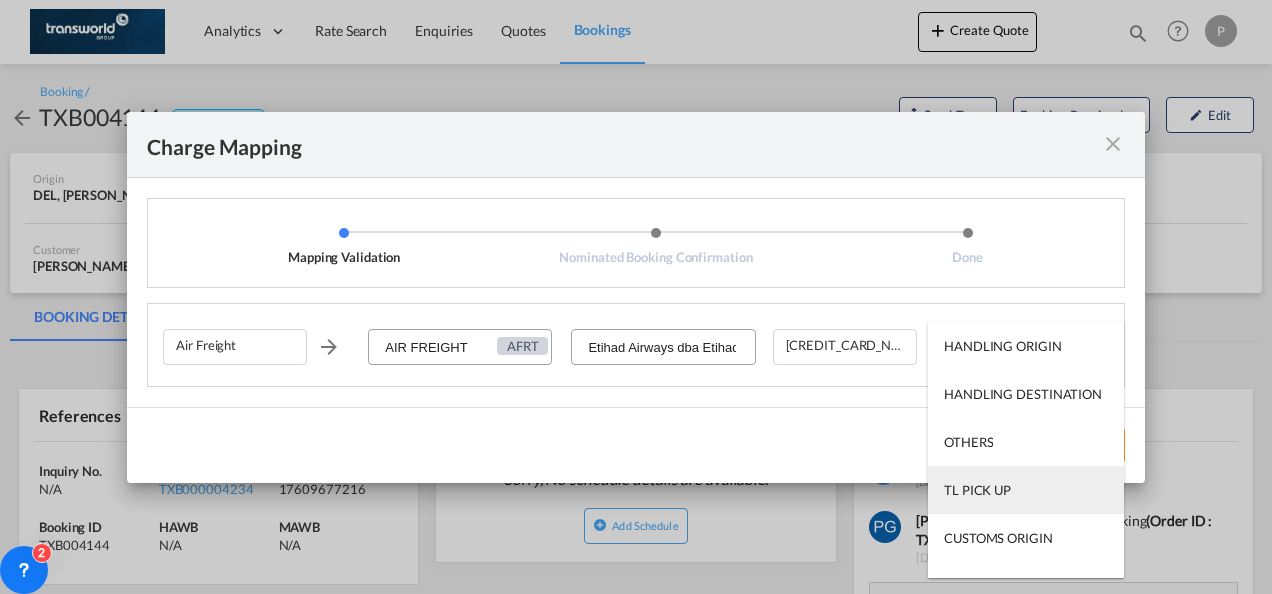 scroll, scrollTop: 128, scrollLeft: 0, axis: vertical 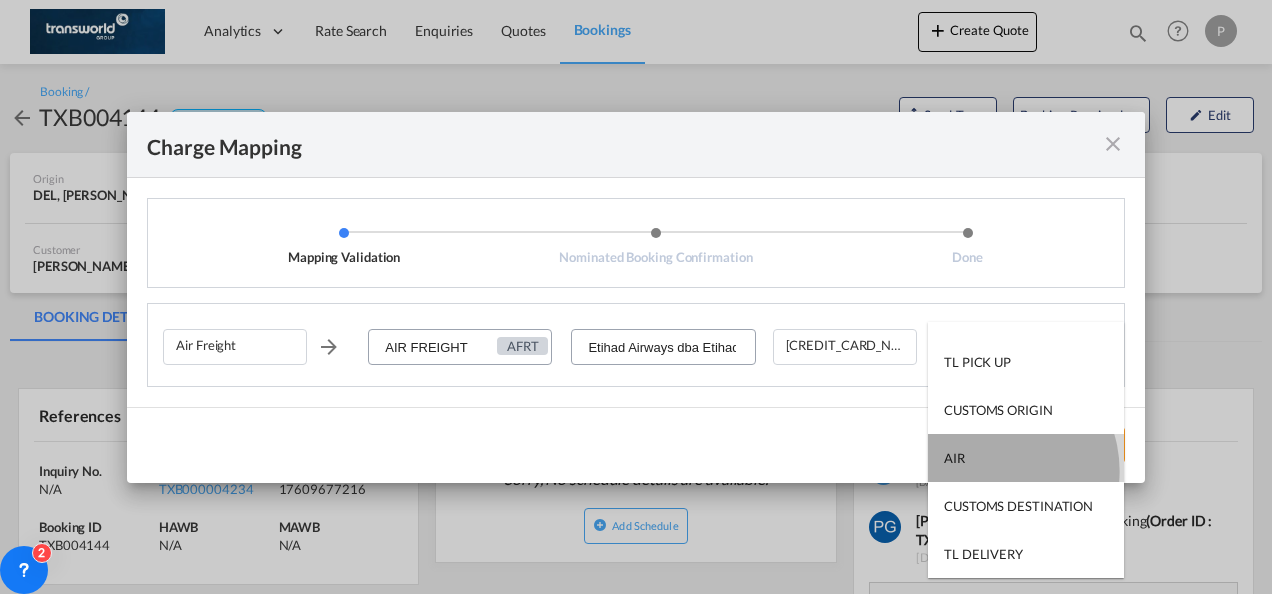 click on "AIR" at bounding box center (1026, 458) 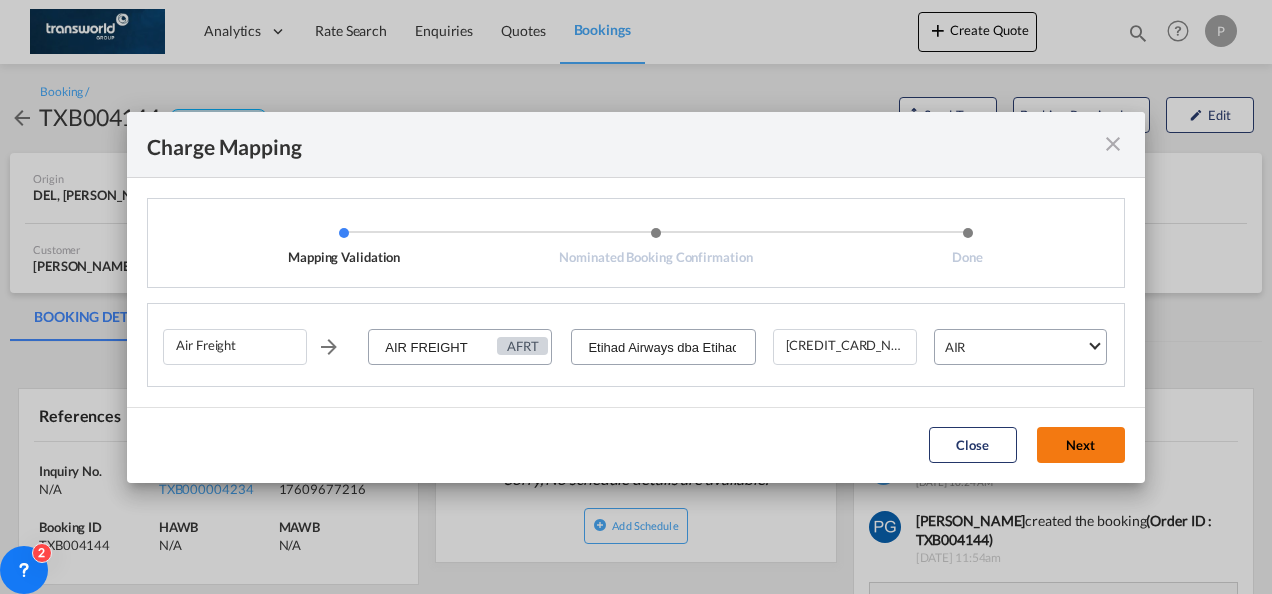 click on "Next" 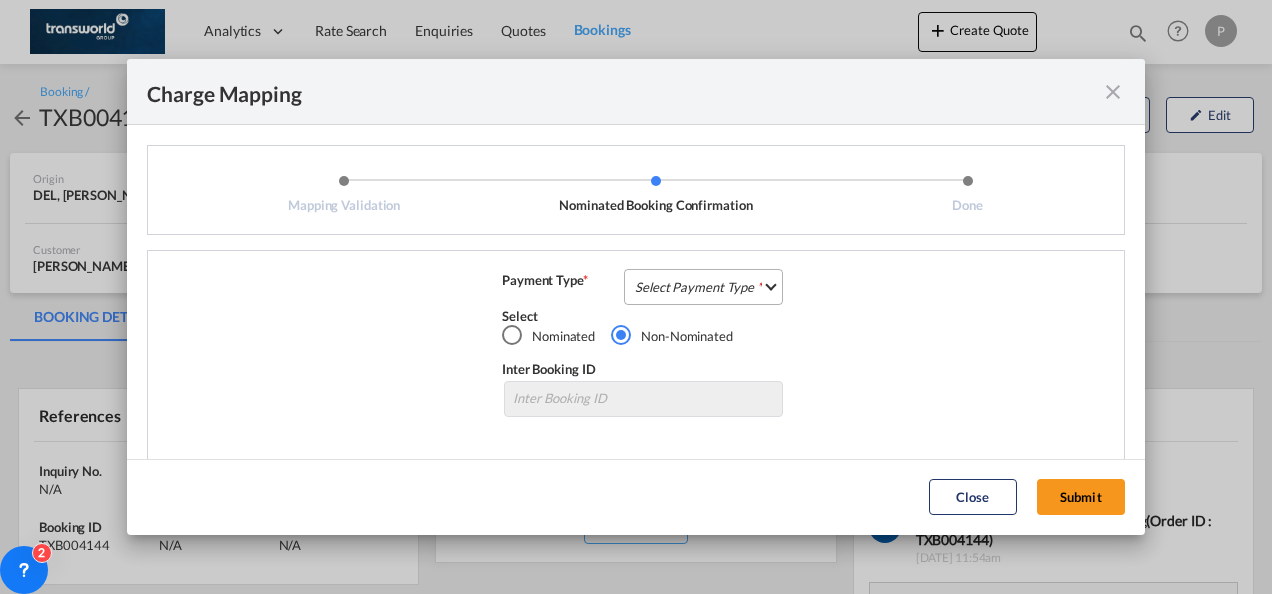 click on "Select Payment Type
COLLECT
PREPAID" at bounding box center (703, 287) 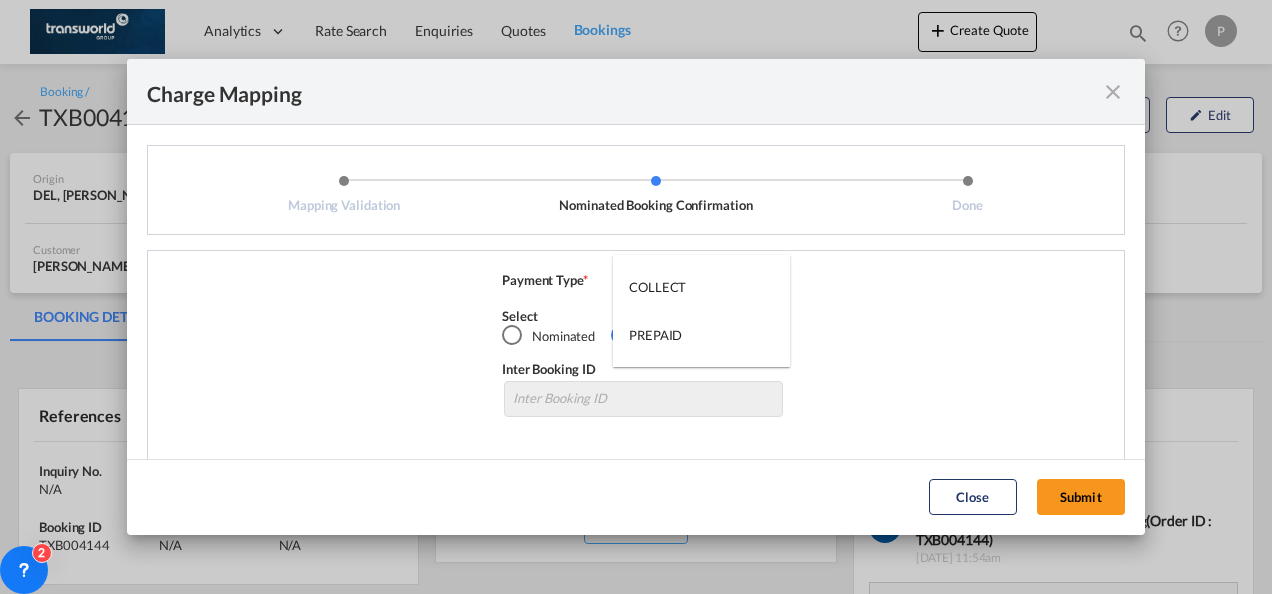 click on "COLLECT" at bounding box center [701, 287] 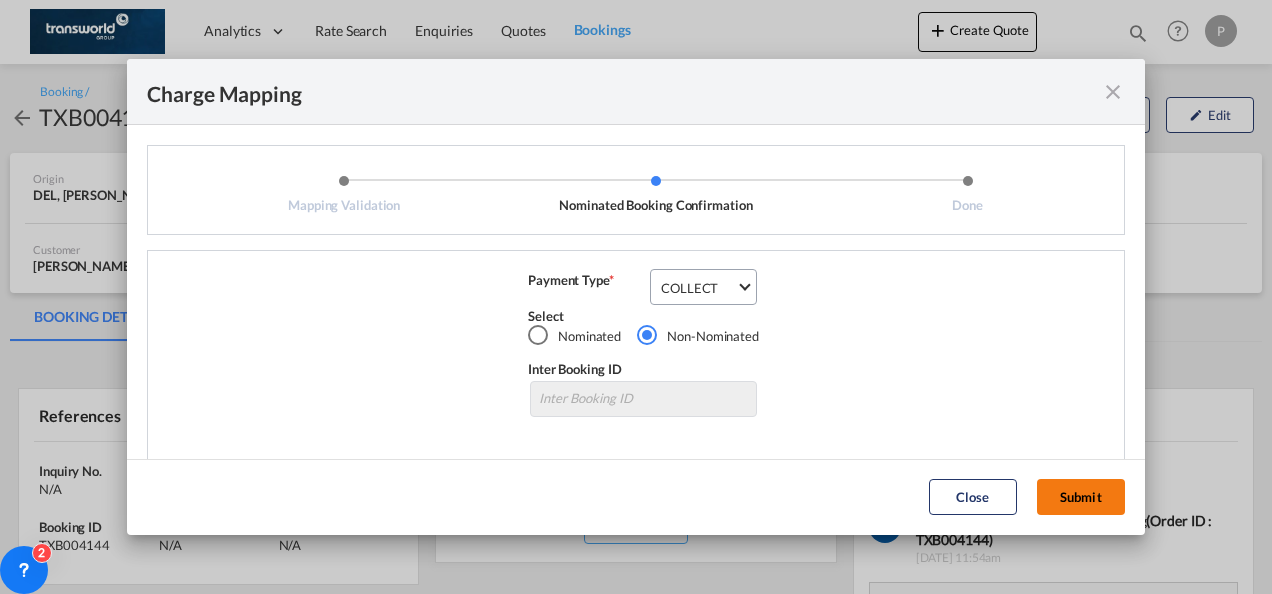 click on "Submit" 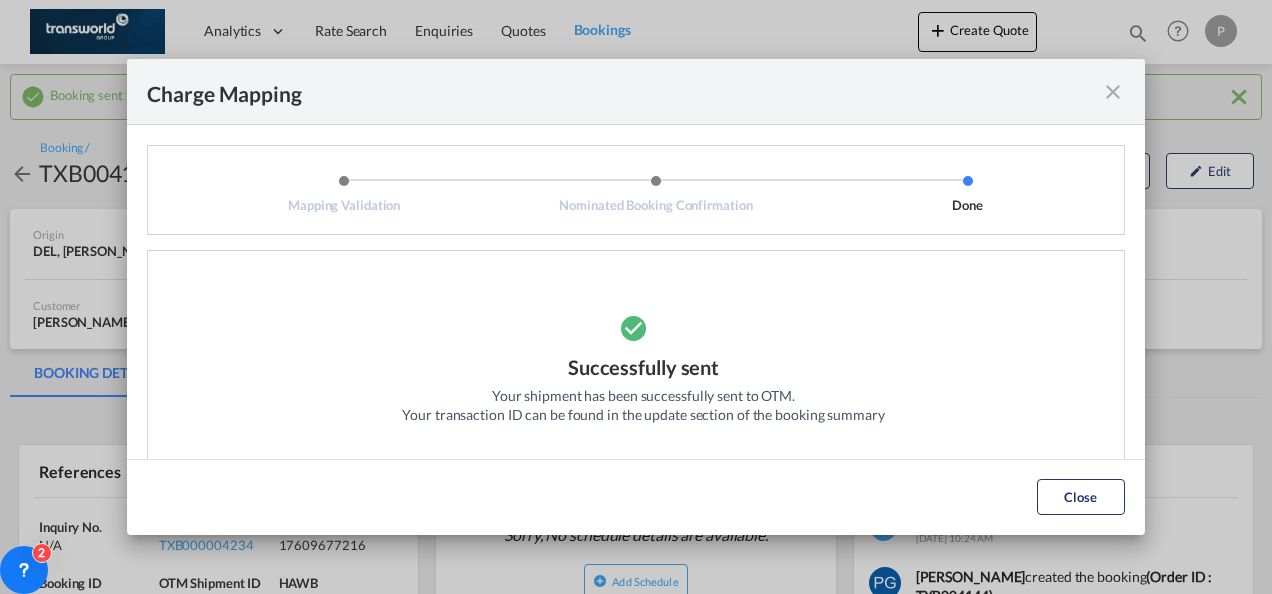 click at bounding box center (1113, 92) 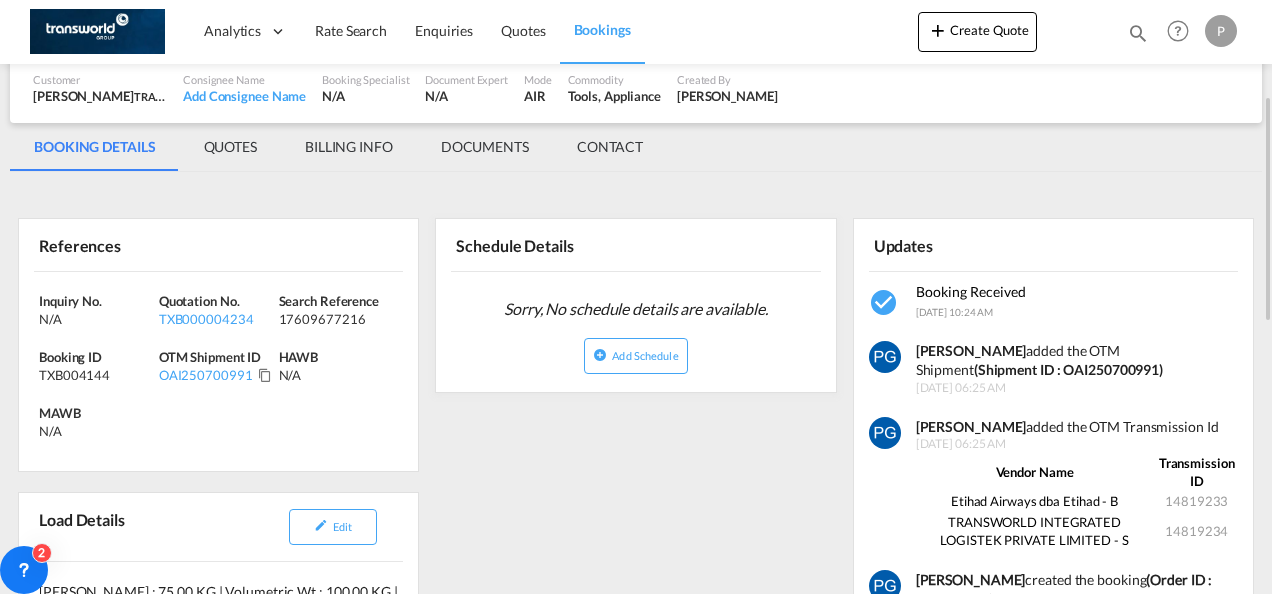 scroll, scrollTop: 233, scrollLeft: 0, axis: vertical 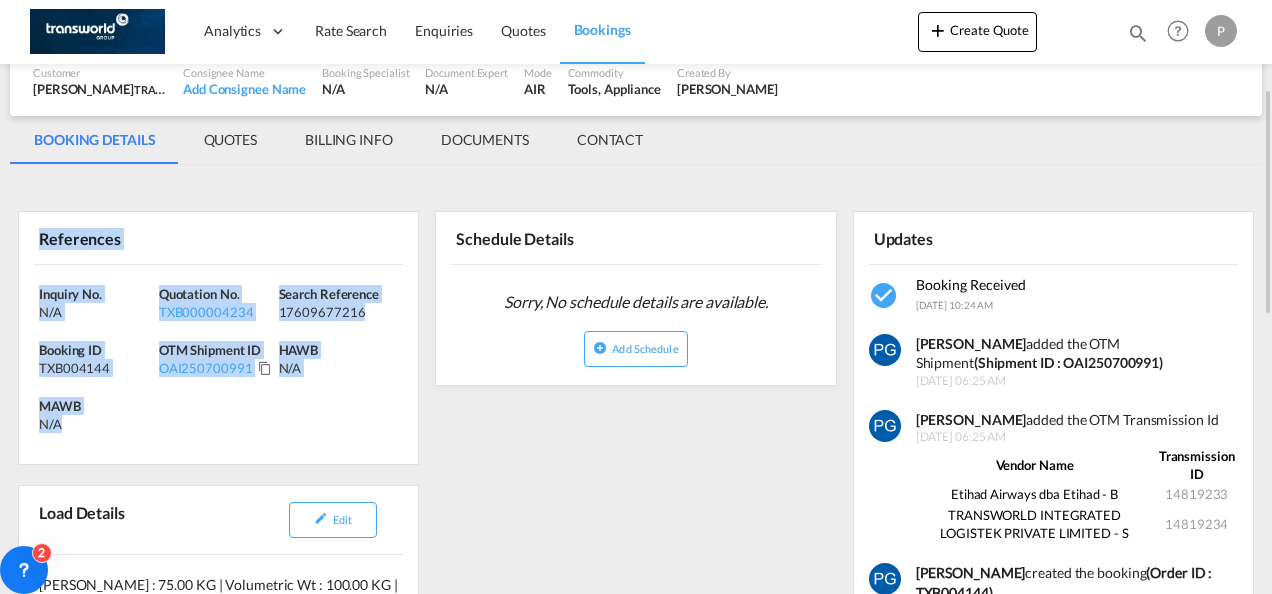 drag, startPoint x: 36, startPoint y: 240, endPoint x: 93, endPoint y: 419, distance: 187.85632 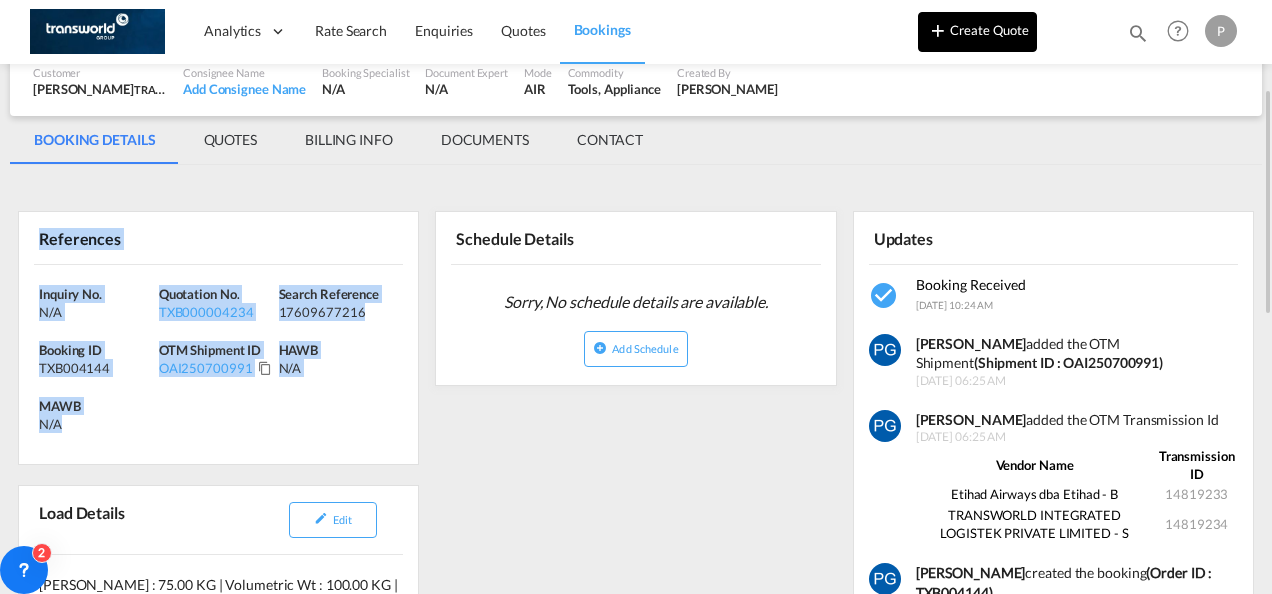 click on "Create Quote" at bounding box center (977, 32) 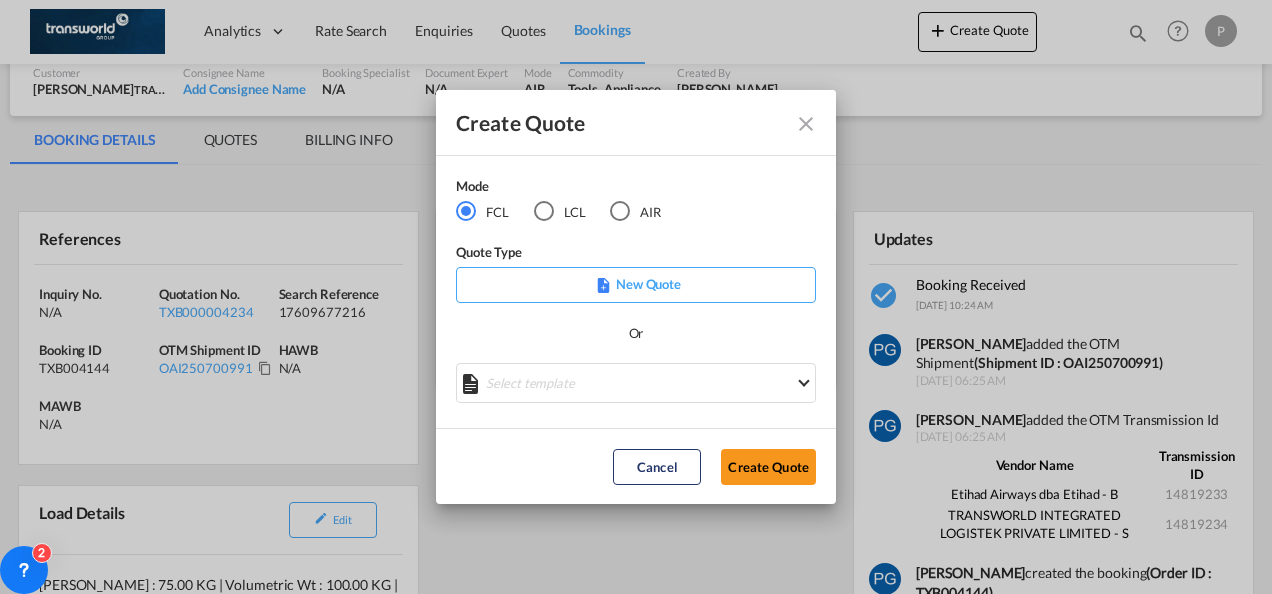 click at bounding box center [620, 211] 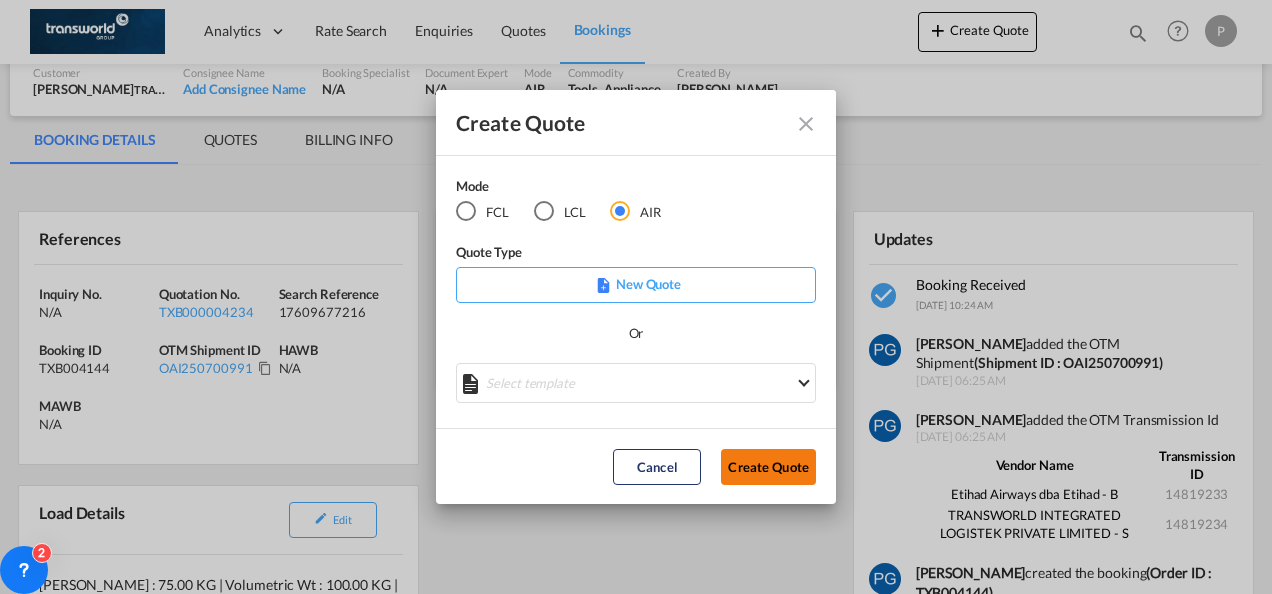 click on "Create Quote" 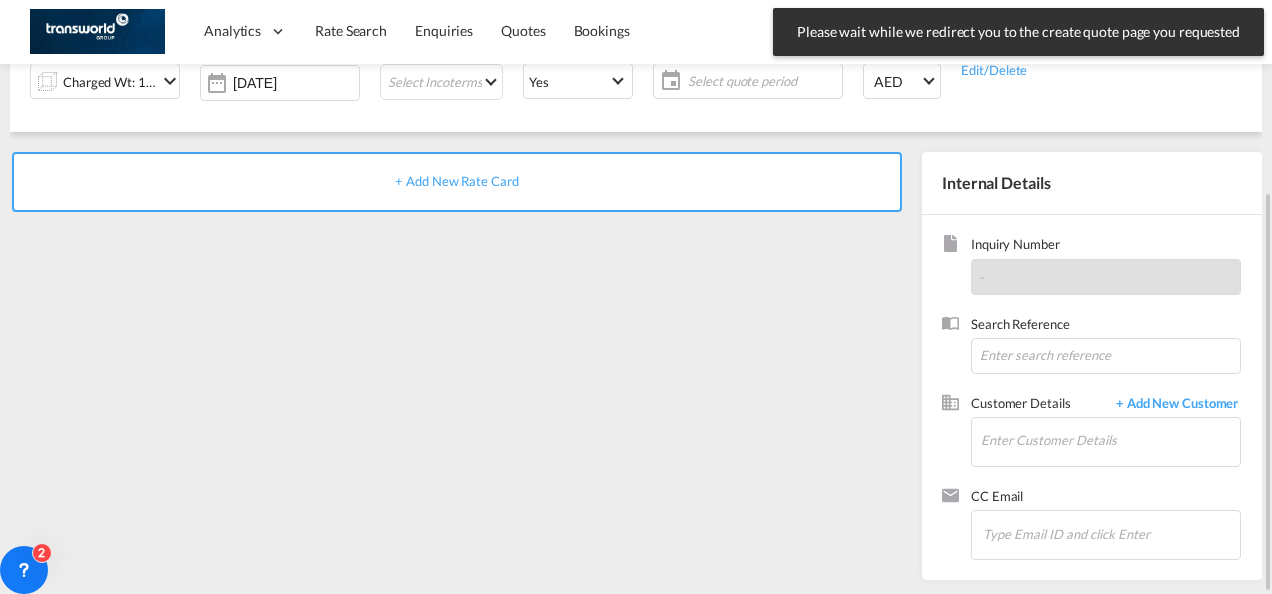 scroll, scrollTop: 0, scrollLeft: 0, axis: both 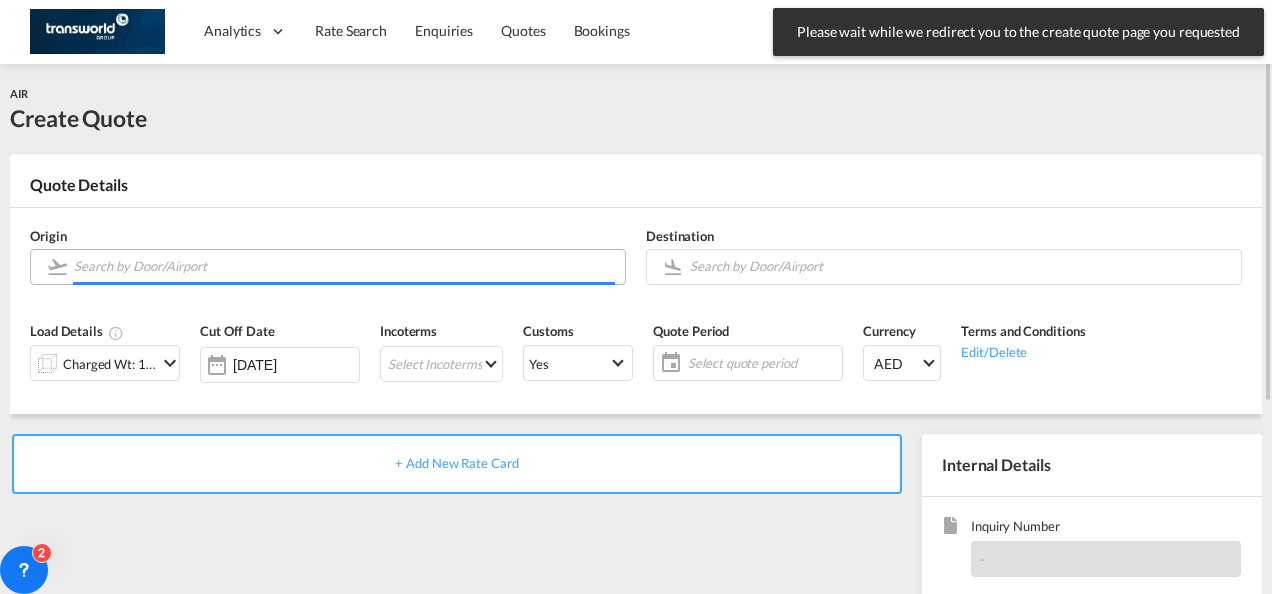 click at bounding box center (344, 266) 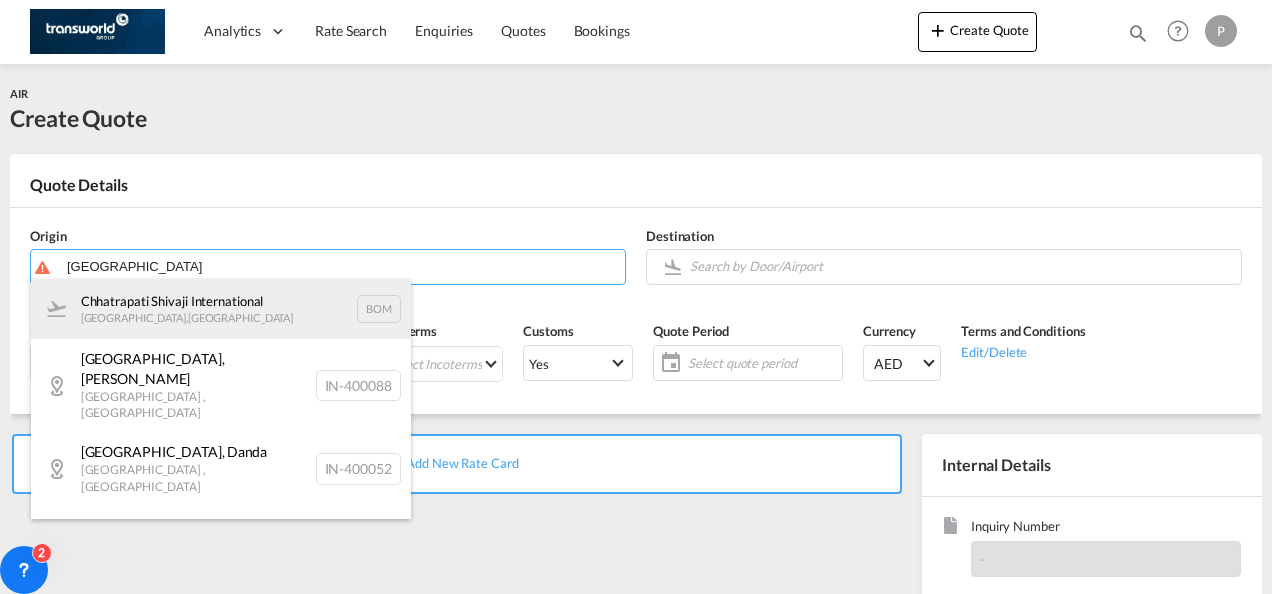 click on "Chhatrapati Shivaji International Mumbai ,  India
BOM" at bounding box center (221, 309) 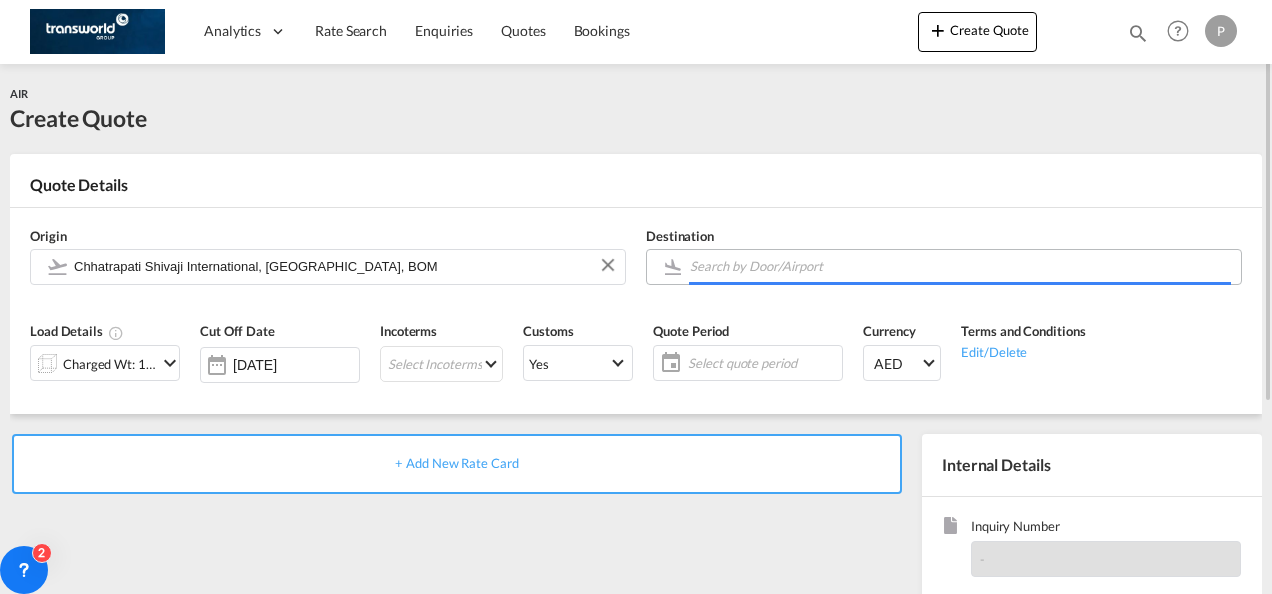 click at bounding box center [960, 266] 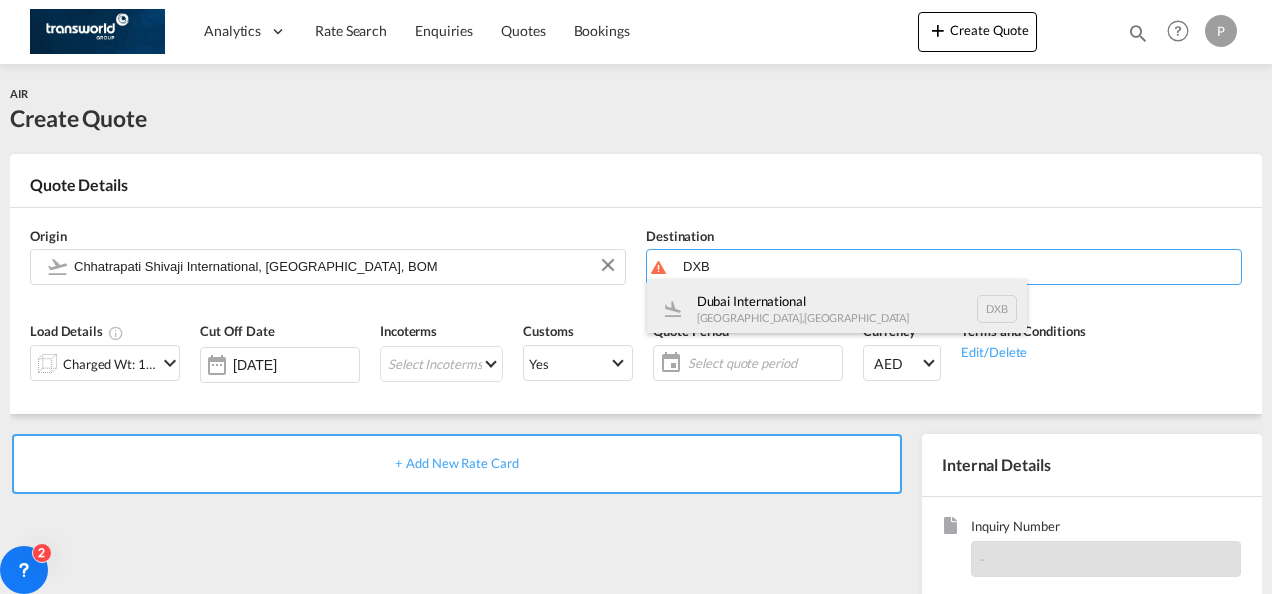 click on "Dubai International
[GEOGRAPHIC_DATA] ,  [GEOGRAPHIC_DATA]
DXB" at bounding box center (837, 309) 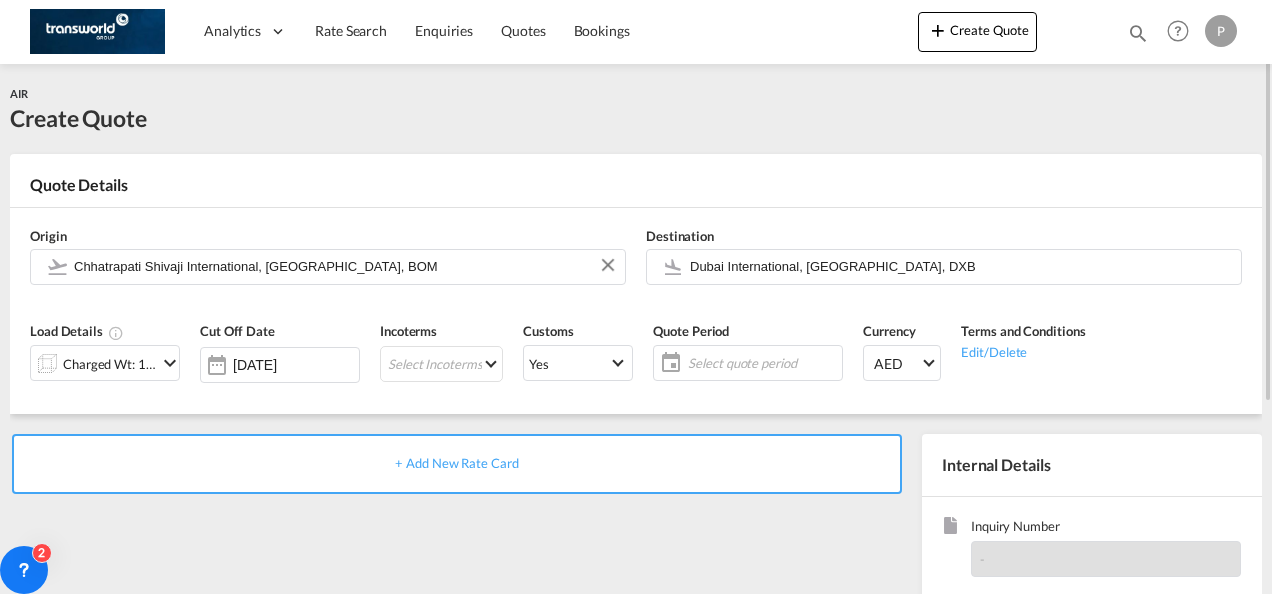click at bounding box center [170, 363] 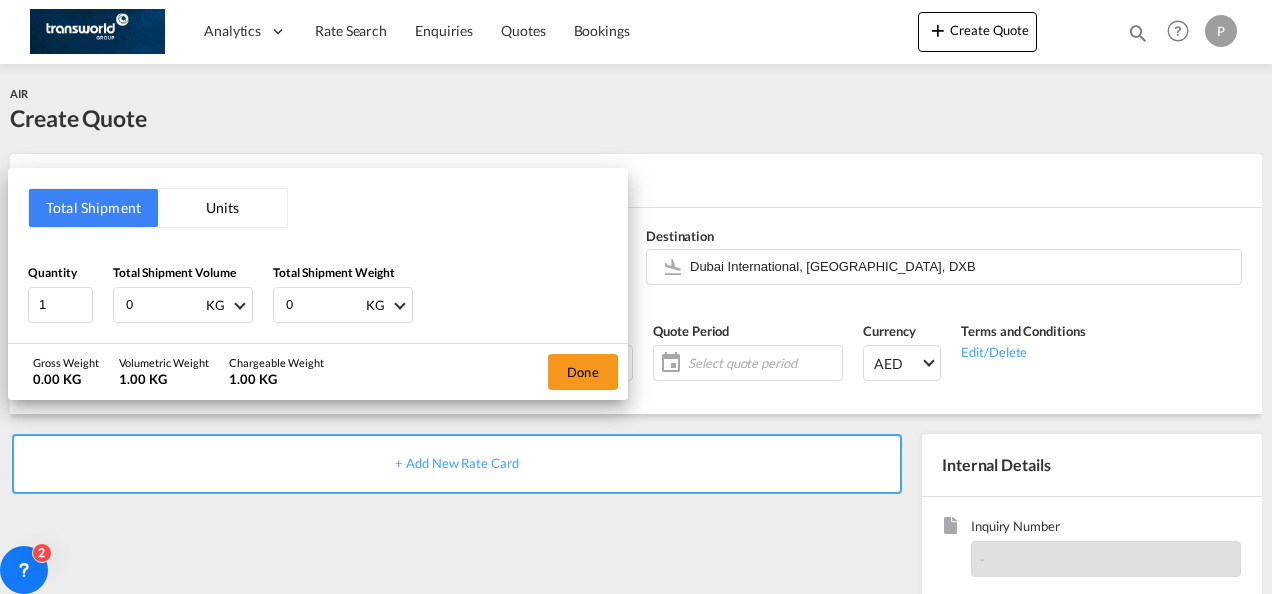 click on "0" at bounding box center (164, 305) 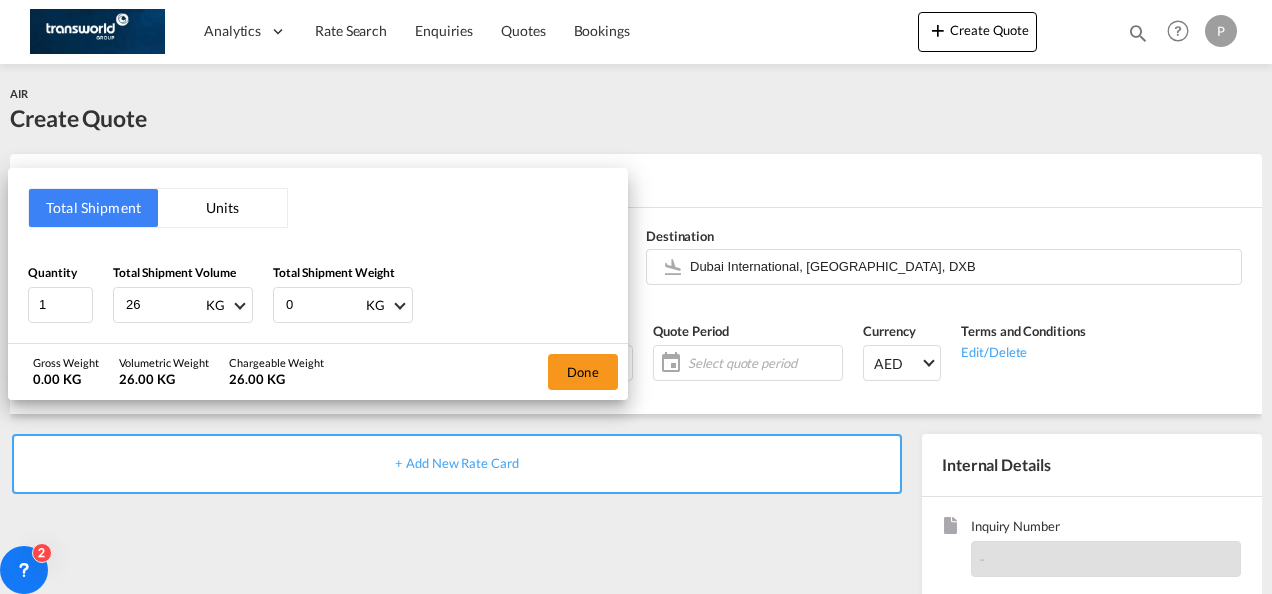 type on "26" 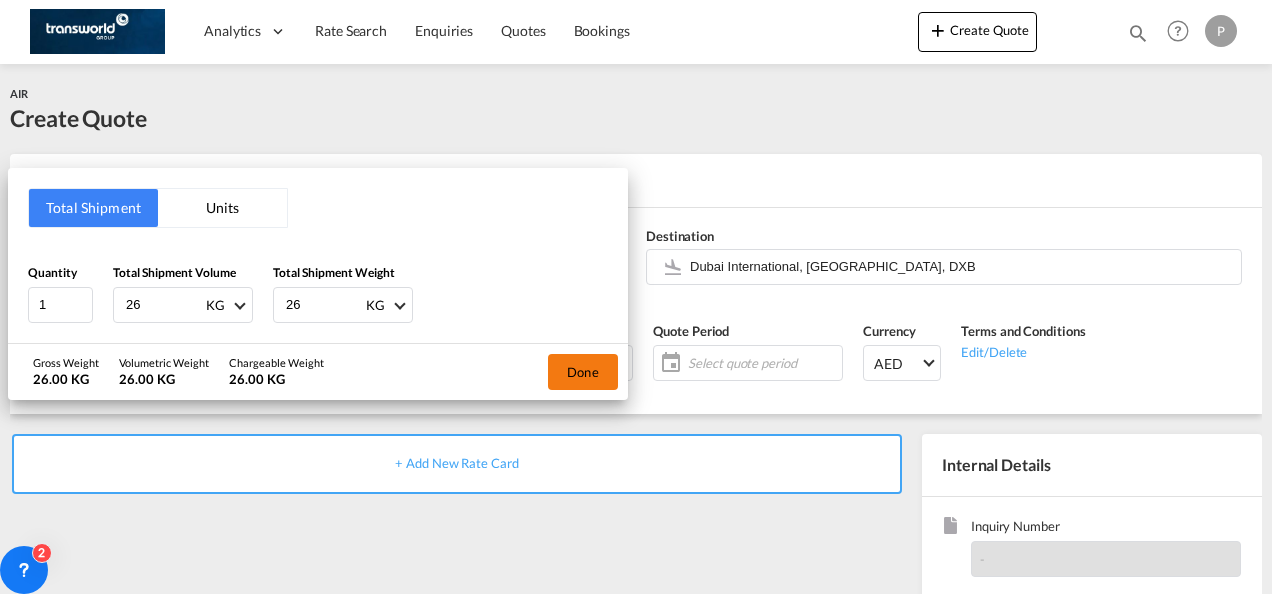 type on "26" 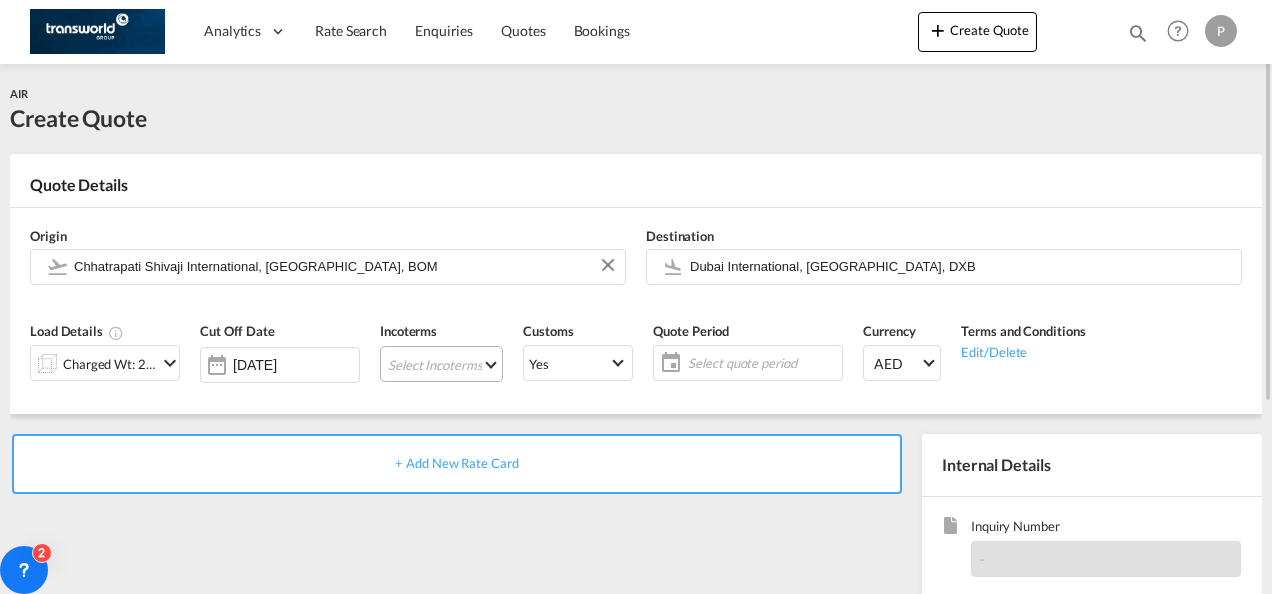 click on "Select Incoterms
CIF - import
Cost,Insurance and Freight CIP - export
Carriage and Insurance Paid to DDP - export
Delivery Duty Paid CIF - export
Cost,Insurance and Freight FOB - import
Free on Board FOB - export
Free on Board DPU - export
Delivery at Place Unloaded CPT - export
Carrier Paid to DAP - export
Delivered at Place CFR - import
Cost and Freight DPU - import
Delivery at Place Unloaded DAP - import
Delivered at Place CIP - import
Carriage and Insurance Paid to CFR - export
Cost and Freight EXW - export
Ex Works CPT - import
Carrier Paid to [GEOGRAPHIC_DATA] - import
Free Alongside Ship FCA - export
Free Carrier EXW - import
Ex Works FCA - import
Free Carrier FAS - export
Free Alongside Ship" at bounding box center [441, 364] 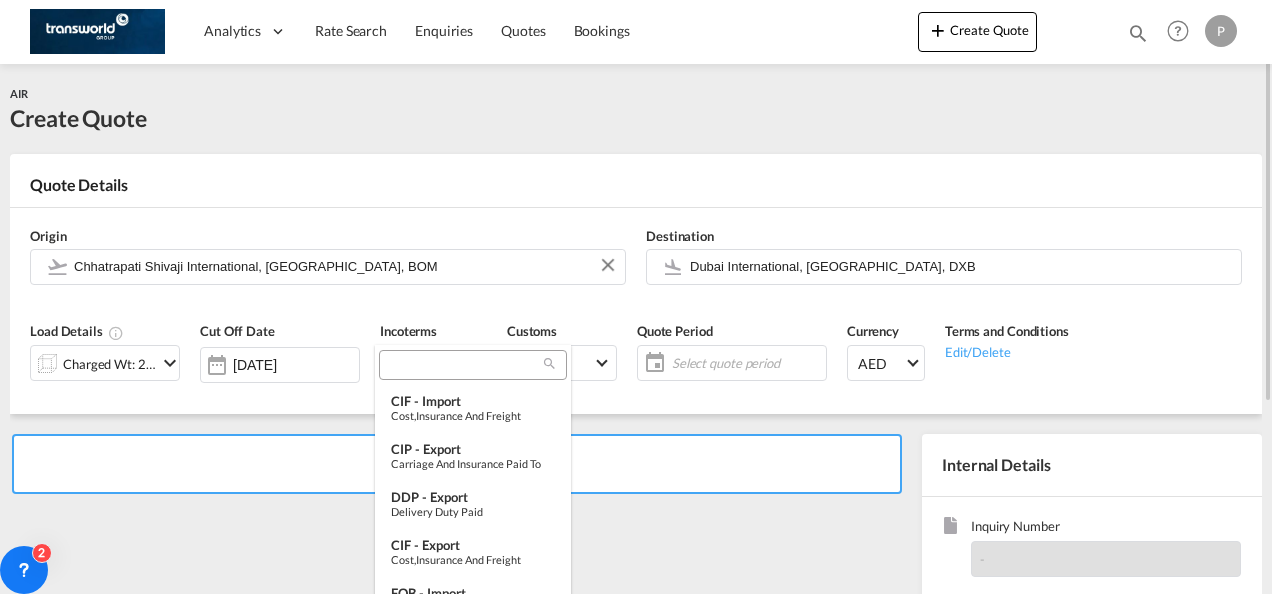 type on "[object Object]" 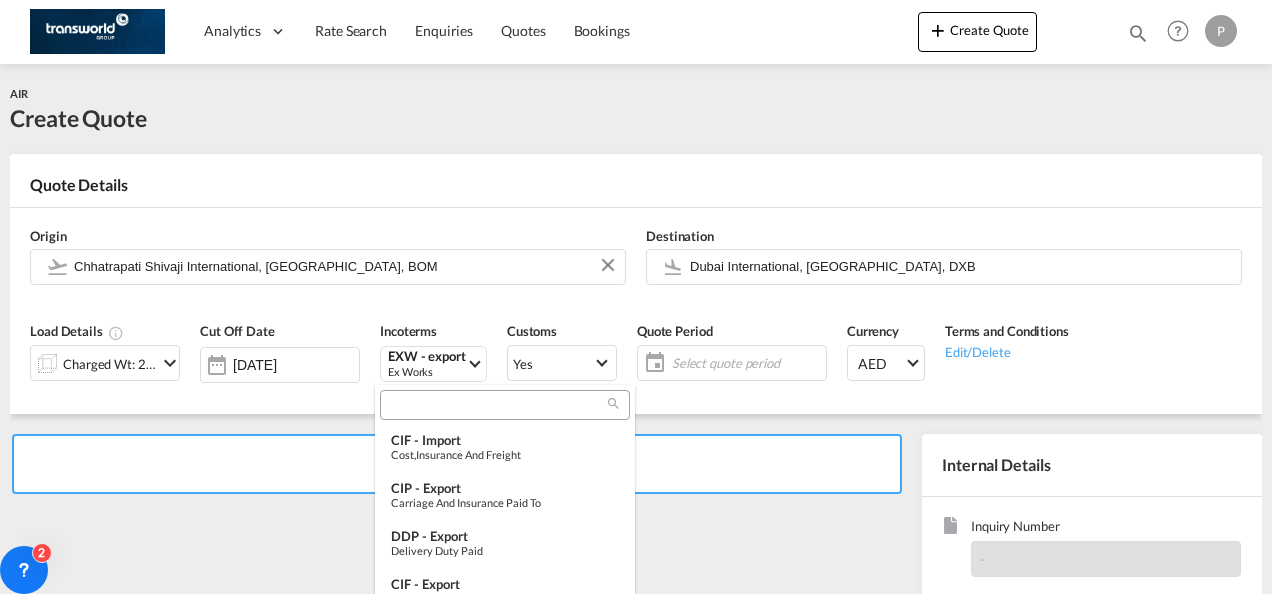click at bounding box center (497, 405) 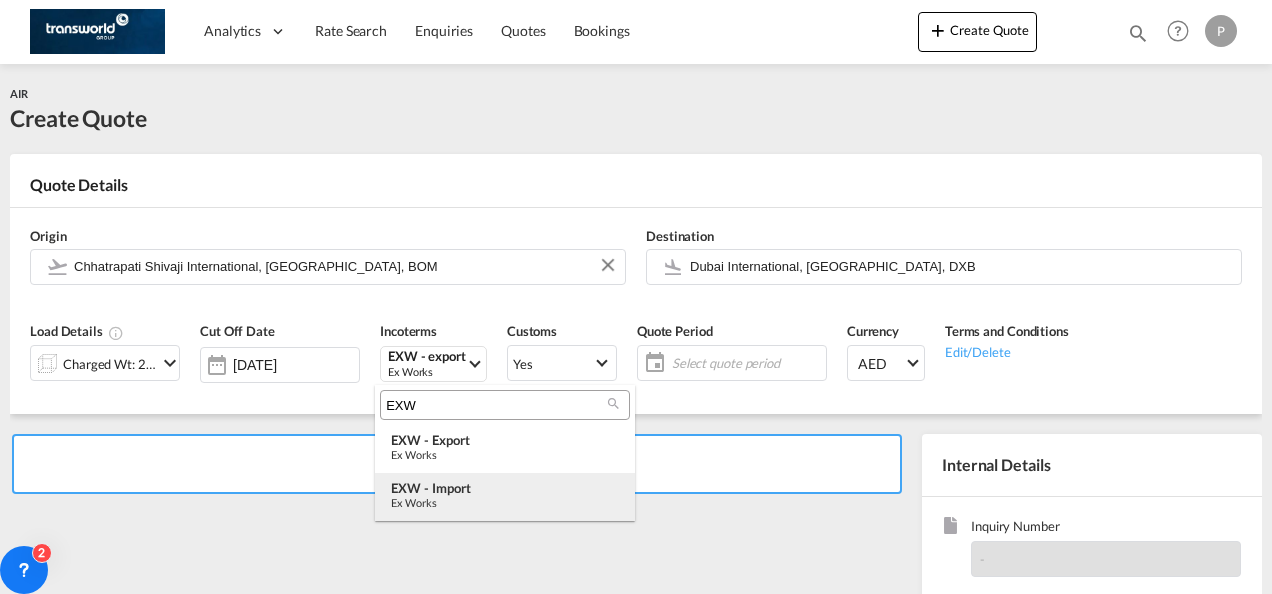 type on "EXW" 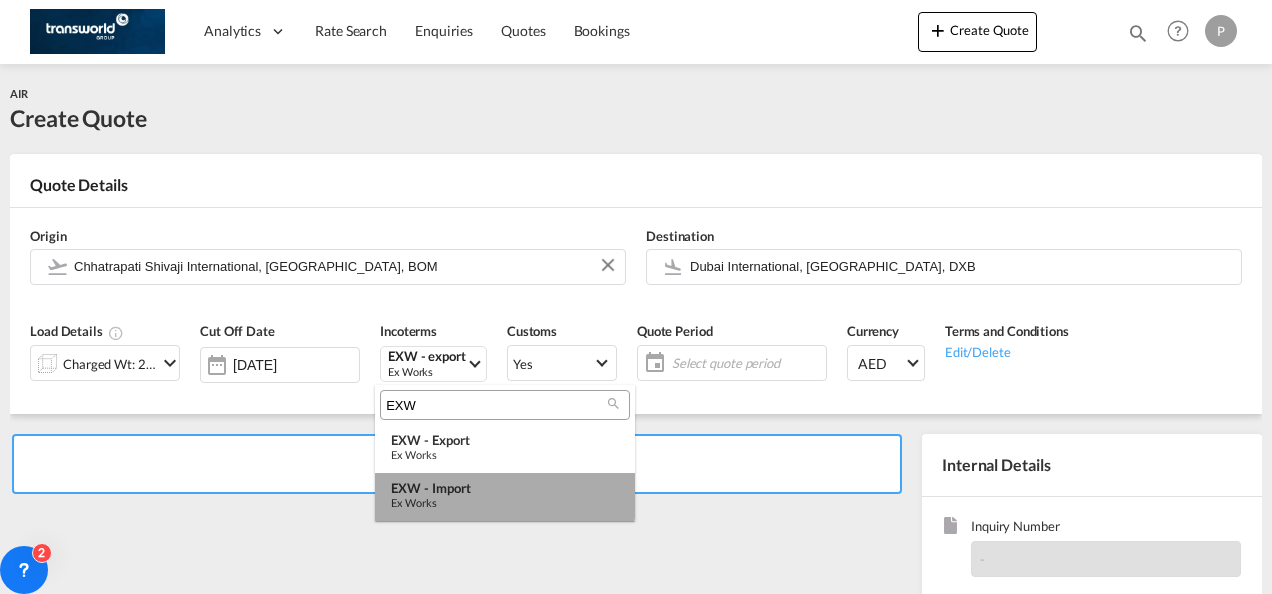 click on "EXW - import" at bounding box center [505, 488] 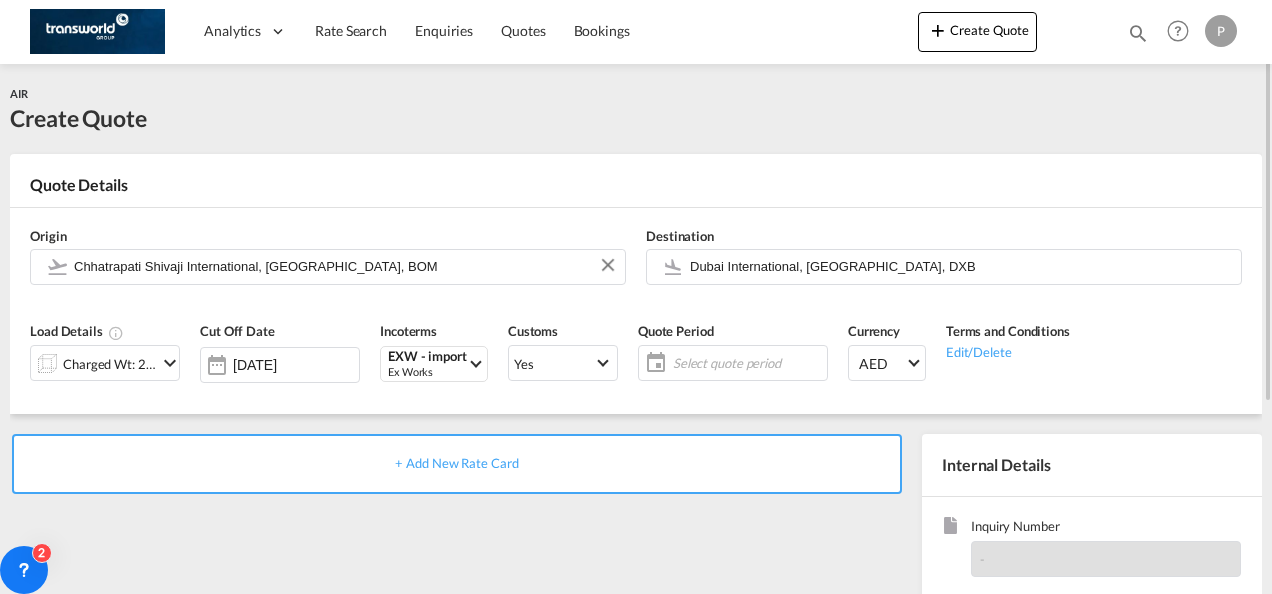 click on "Select quote period" 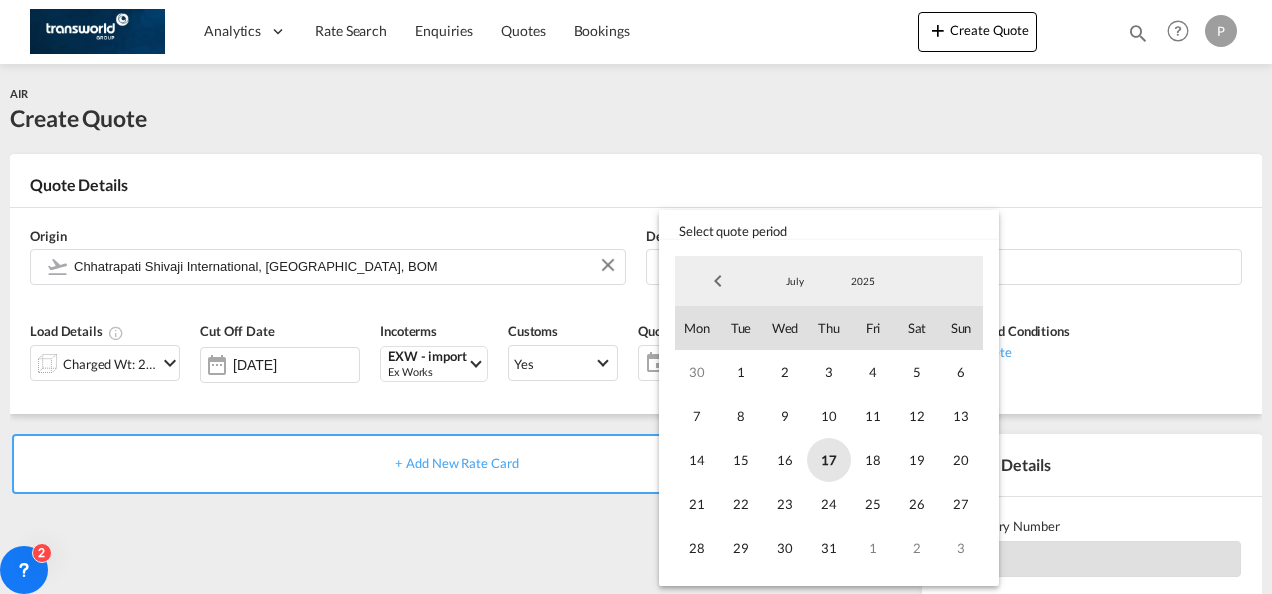 click on "17" at bounding box center (829, 460) 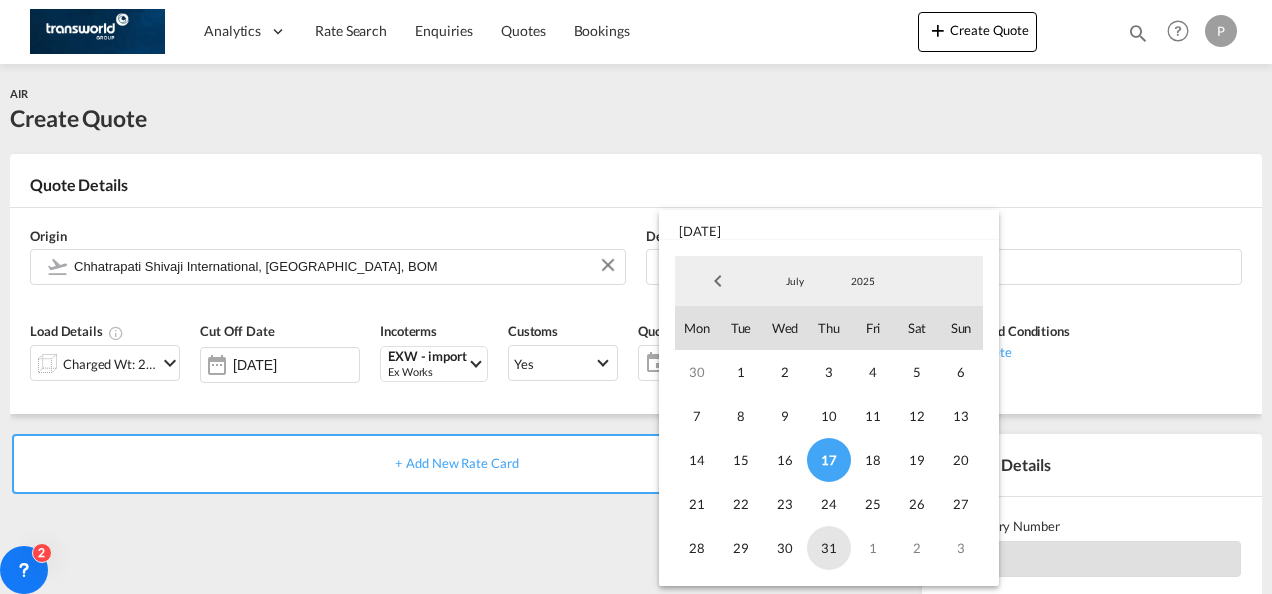 click on "31" at bounding box center [829, 548] 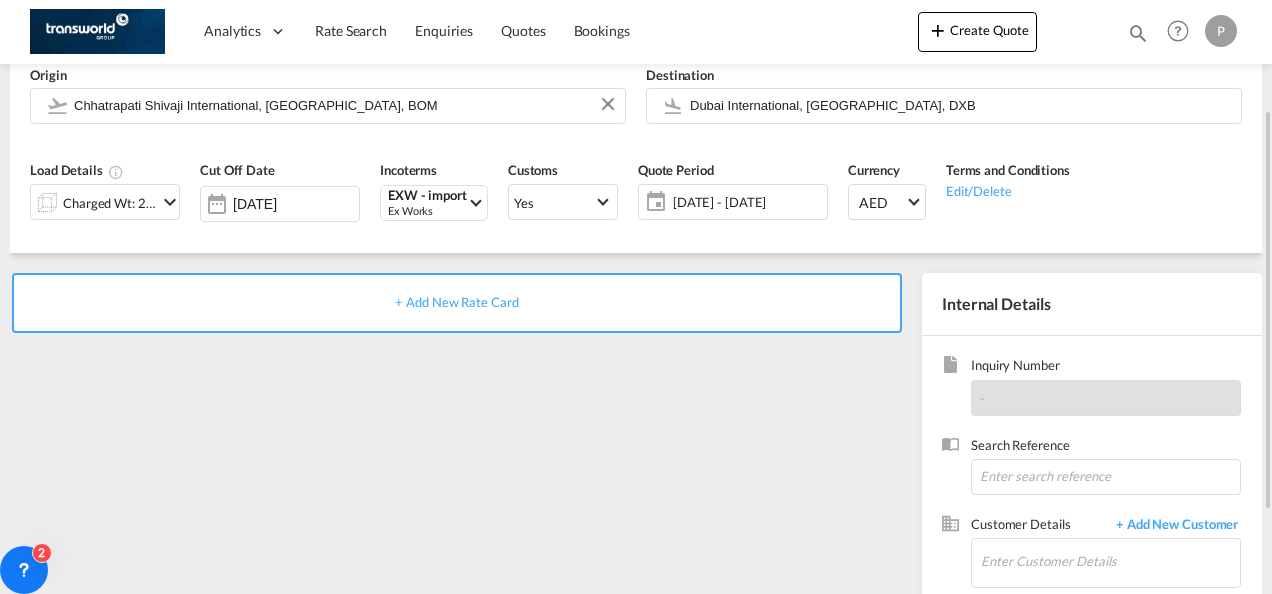 scroll, scrollTop: 164, scrollLeft: 0, axis: vertical 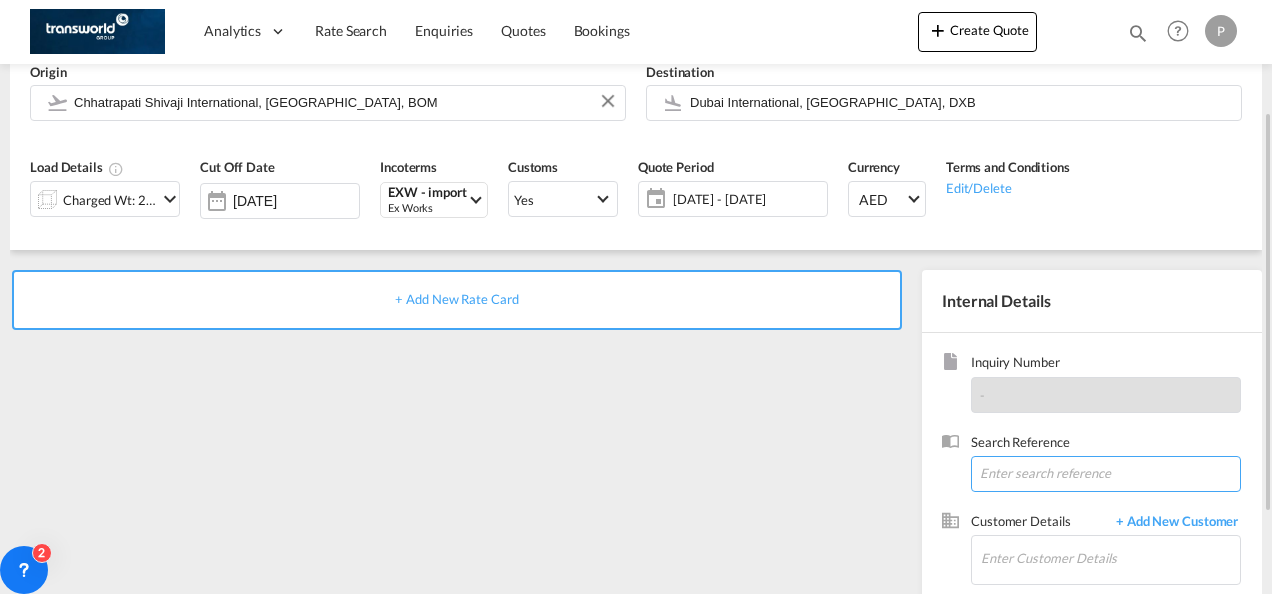 click at bounding box center [1106, 474] 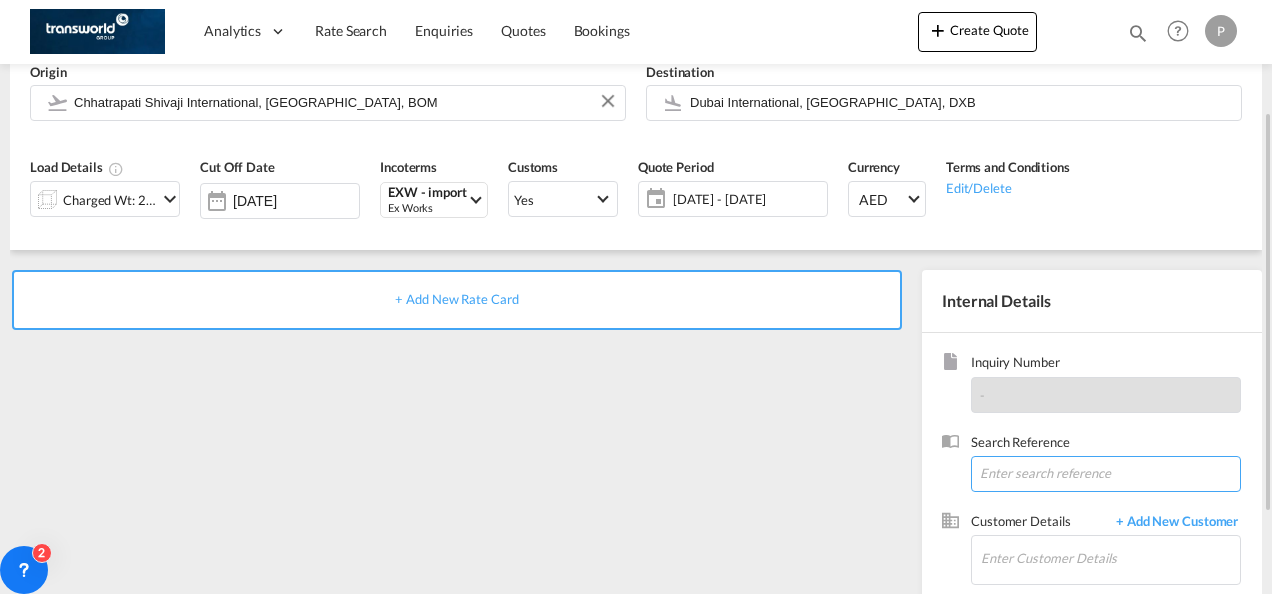 paste on "31290603914" 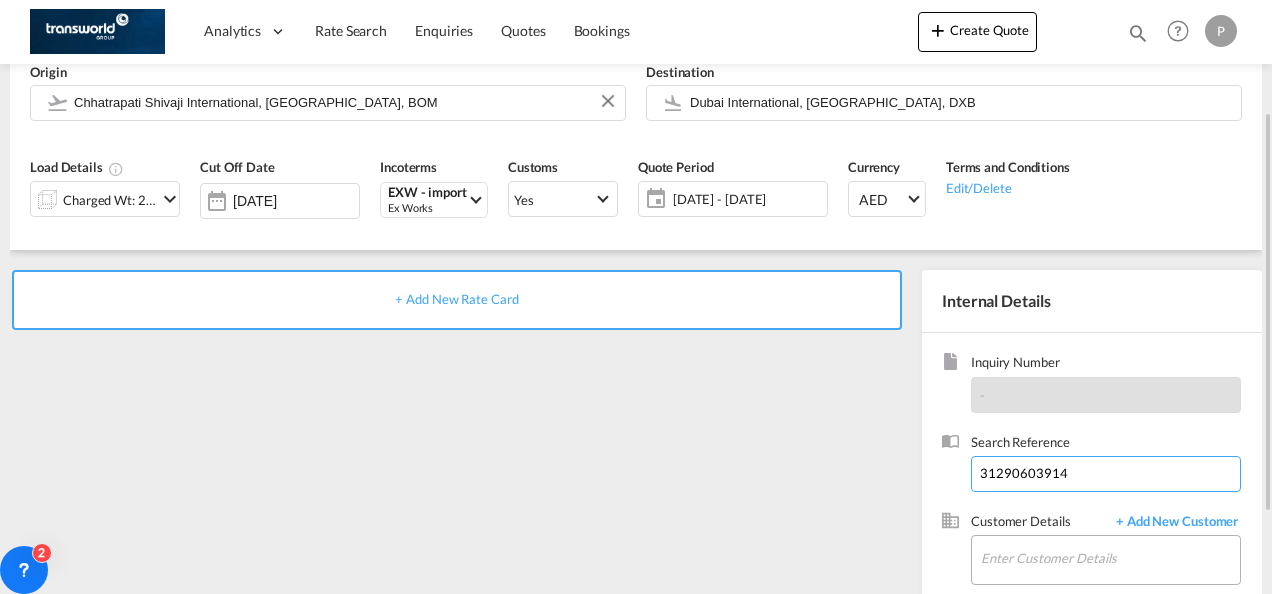 type on "31290603914" 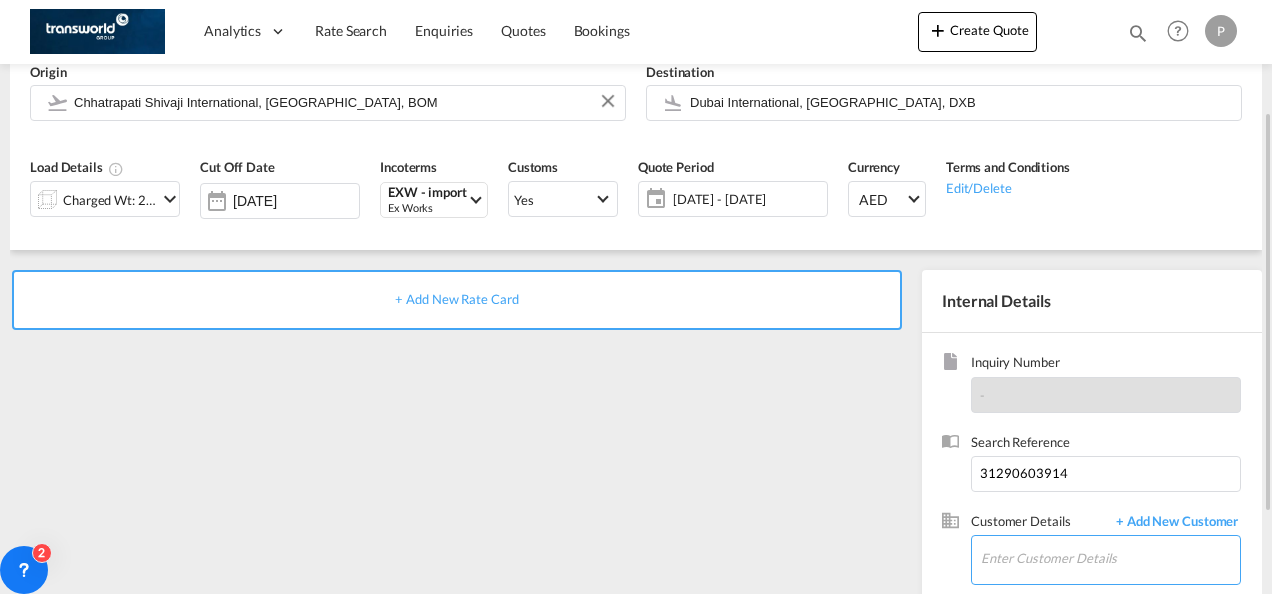 click on "Enter Customer Details" at bounding box center (1110, 558) 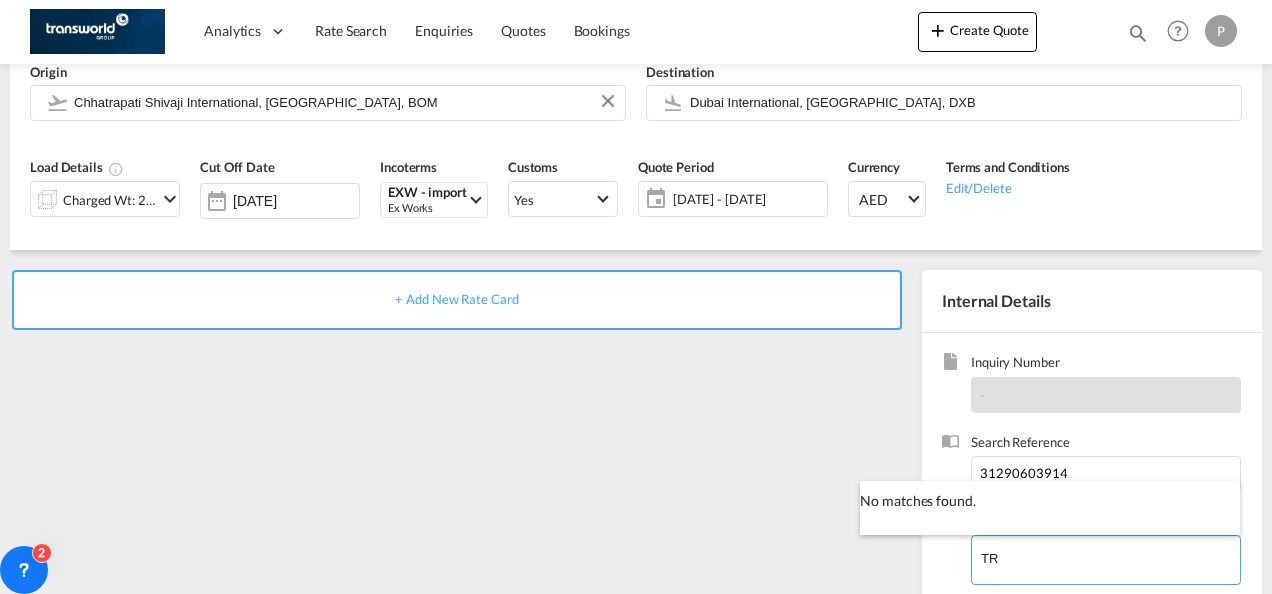 type on "T" 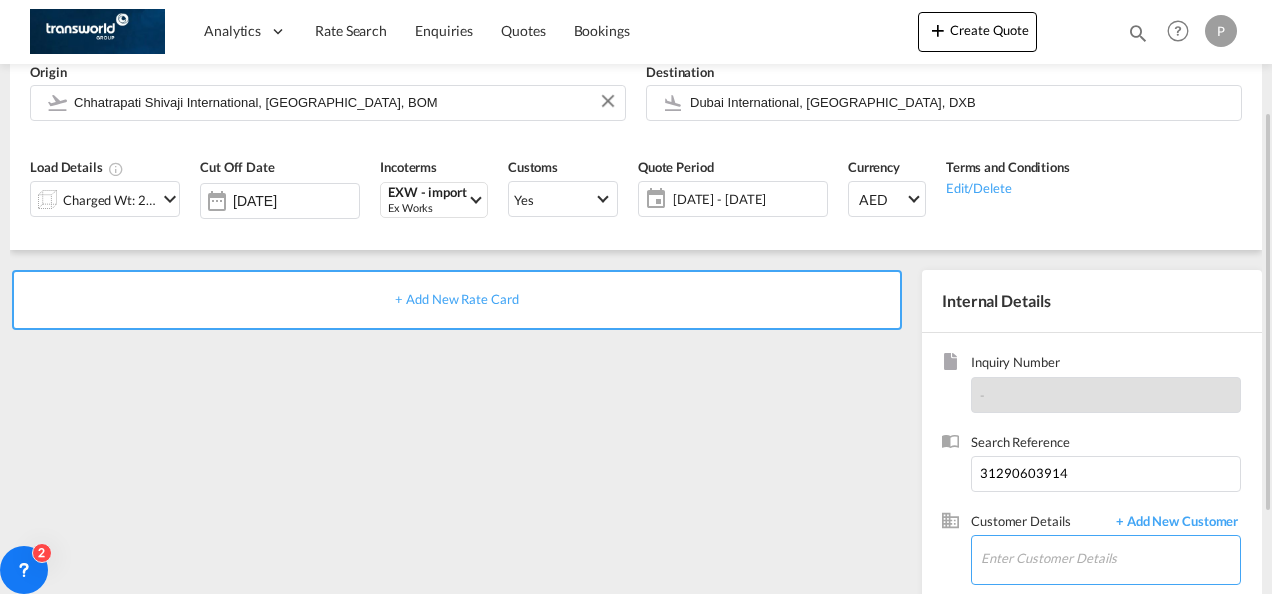 click on "Enter Customer Details" at bounding box center [1110, 558] 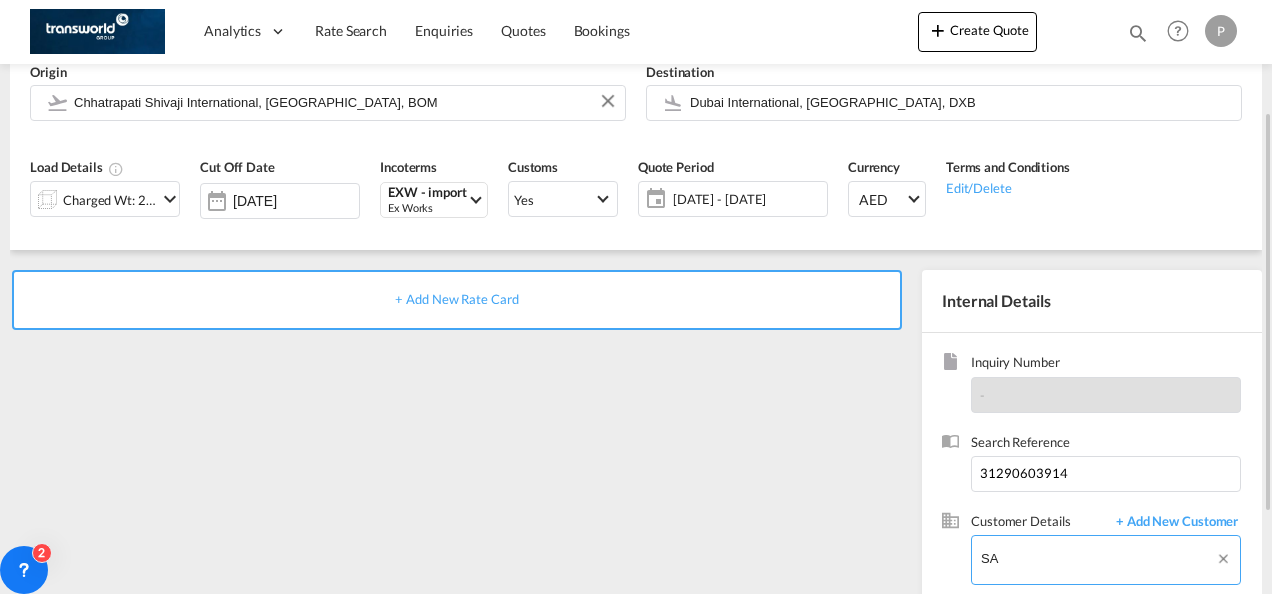 type on "S" 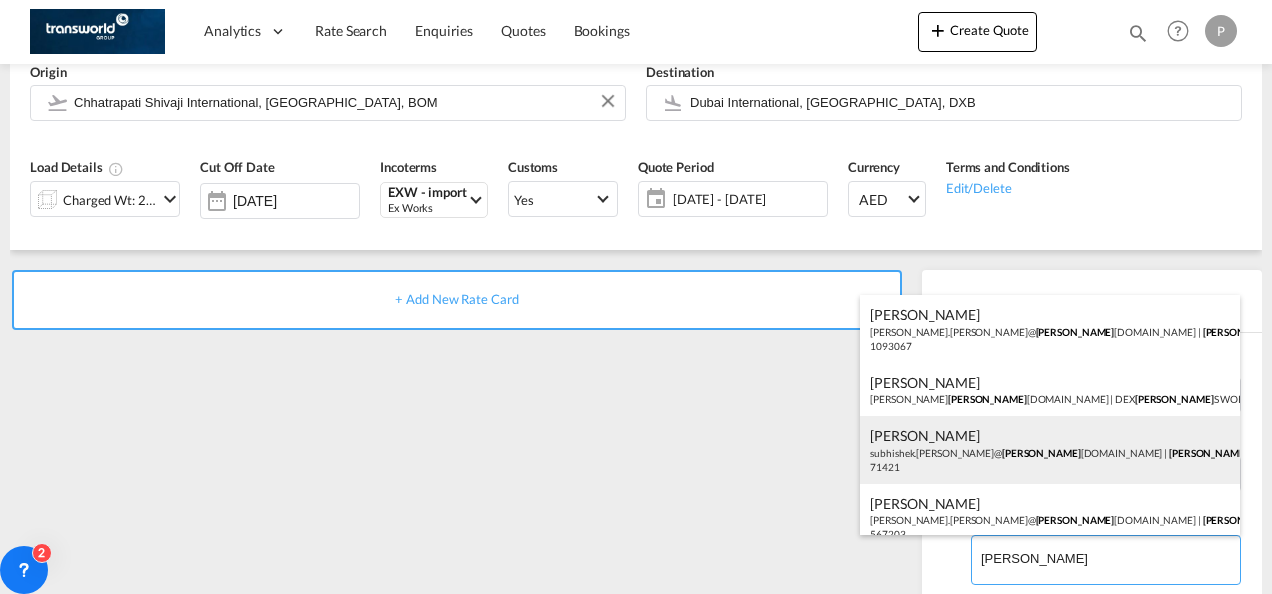 click on "Subhishek Srivastav subhishek.srivastav@ tran sworld.com    |    TRAN SWORLD INTEGRATED LOGISTEK PRIVATE LIMITED
|      71421" at bounding box center (1050, 450) 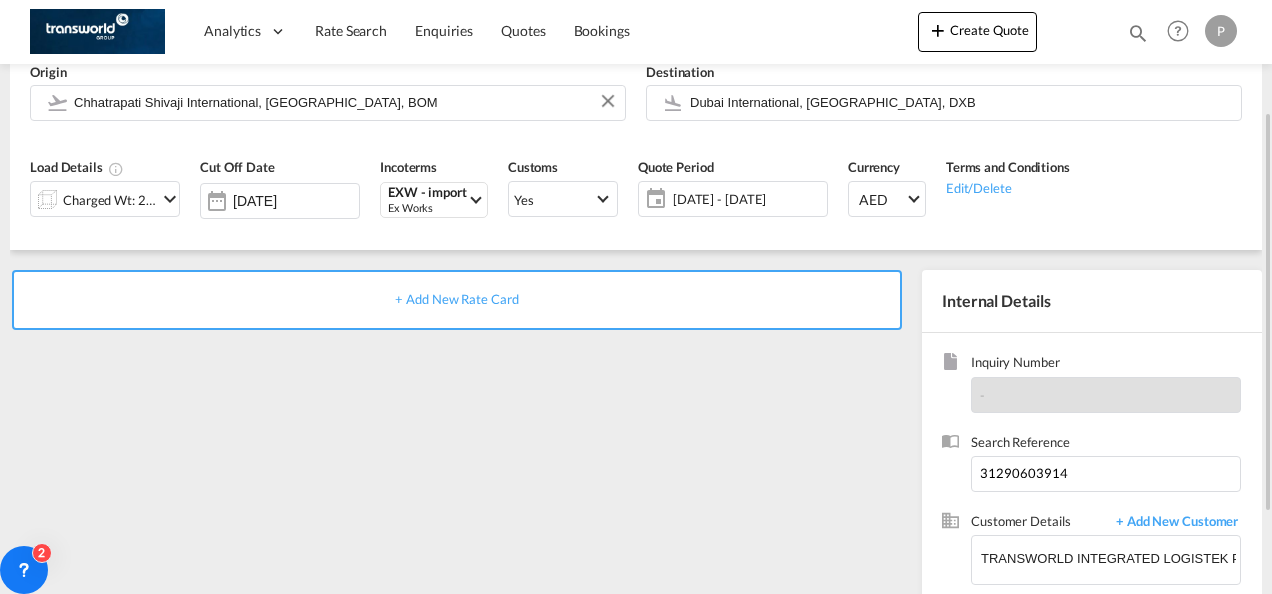 click on "+ Add New Rate Card" at bounding box center (457, 300) 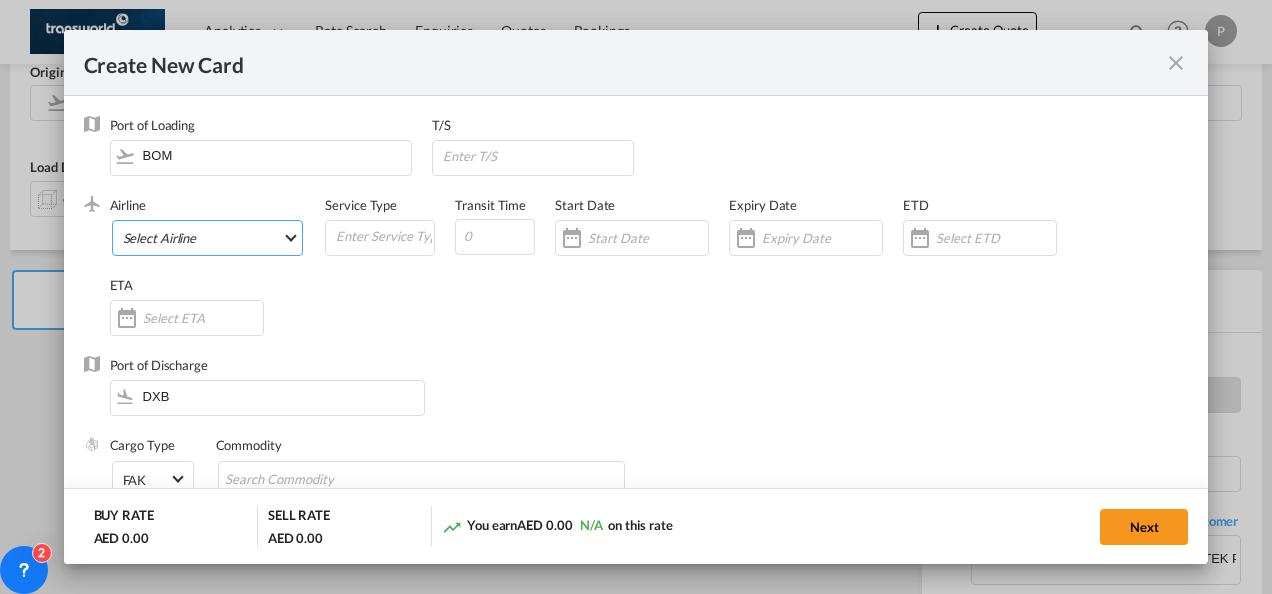 click on "Select Airline
AIR EXPRESS S.A. (1166- / -)
CMA CGM Air Cargo (1140-2C / -)
DDWL Logistics (1138-AU / -)
Fast Logistics (1150-AE / -)
NFS Airfreight (1137-NL / -)
PROAIR (1135-DE / -)
Transportdeal WW (1141-SE / -)
21 Air LLC (964-2I*-681-US / 681)
40-Mile Air, Ltd. (145-Q5* / -)
8165343 Canada Inc. dba Air Canada Rouge (164-RV / -)
9 Air Co Ltd (793-AQ-902-CN / 902)
9G Rail Limited (1101-9G* / -)
A.P.G. Distribution System (847-A1 / -)
AB AVIATION (821-Y6 / -)
ABC Aerolineas S.A. de C.V. (935-4O*-837-MX / 837)
ABSA  -  Aerolinhas Brasileiras S.A dba LATAM Cargo [GEOGRAPHIC_DATA] (95-M3-549-BR / 549)
ABX Air, Inc. (32-GB-832-US / 832)
AccesRail and Partner Railways (772-9B* / -)
ACE Belgium Freighters S.A. (222-X7-744-BE / 744)
ACP fly (1147-PA / -)
ACT Havayollari A.S. (624-9T*-556-TR / 556)
Adria Airways (JP / -)
Advanced Air, LLC (1055-AN / -)
Aegean Airlines (575-A3-390-GR / 390)
[PERSON_NAME], LLC dba Aloha Air Cargo (427-KH-687-US / 687)
Aer Lingus Limited (369-EI-53-IE / 53)" at bounding box center [208, 238] 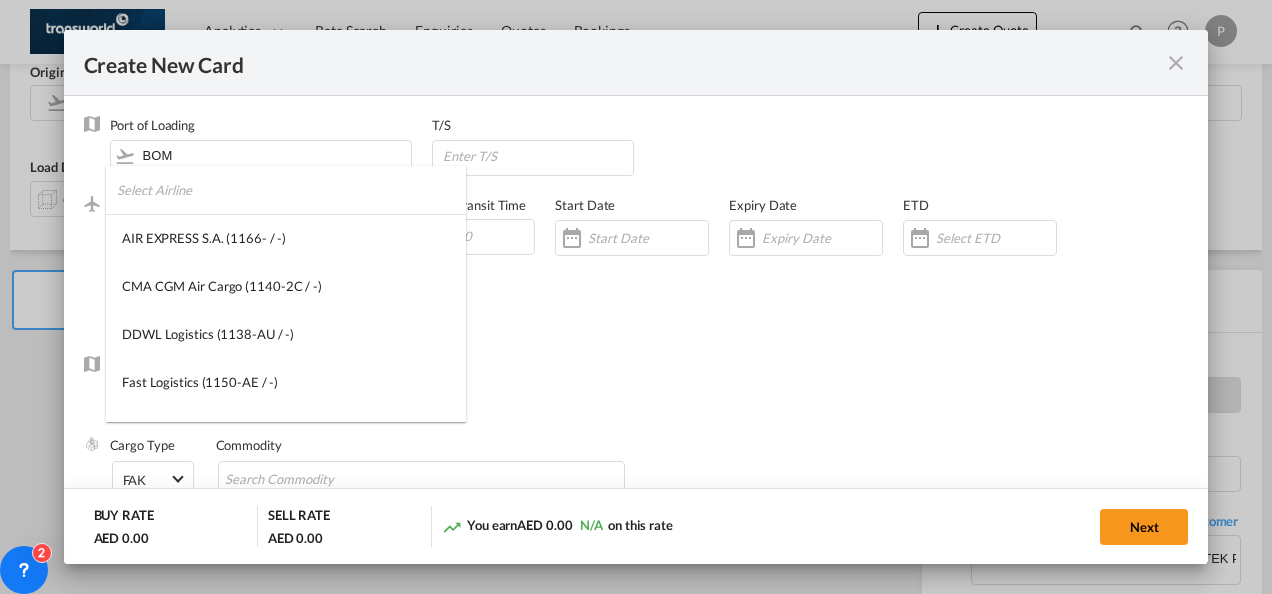 click at bounding box center [291, 190] 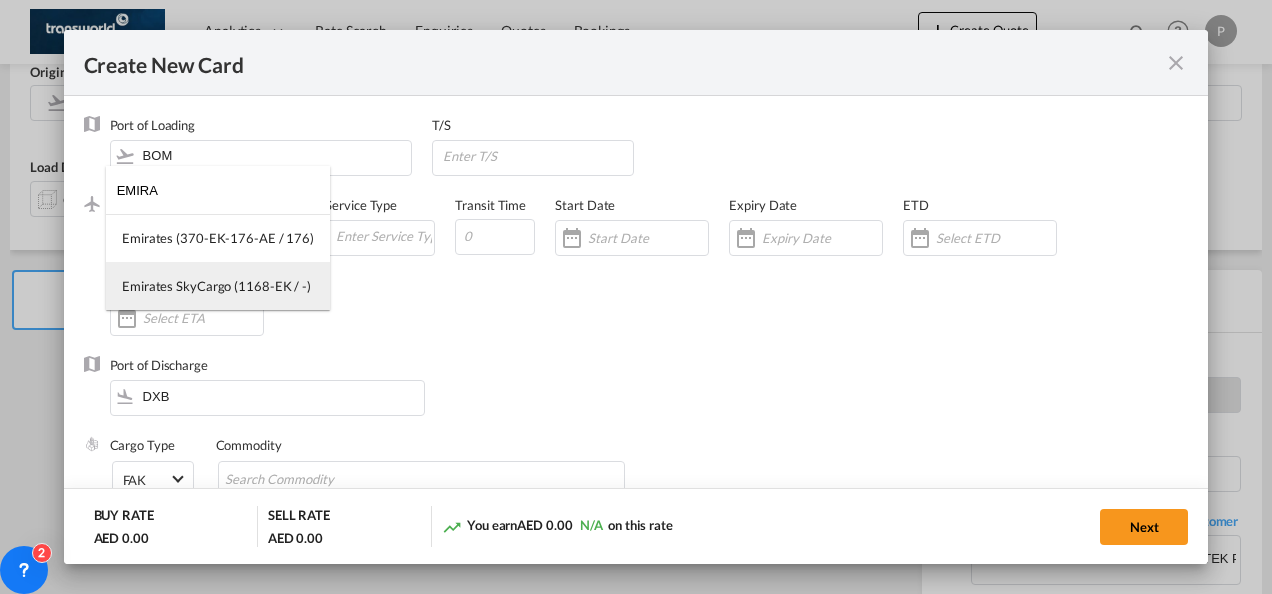 type on "EMIRA" 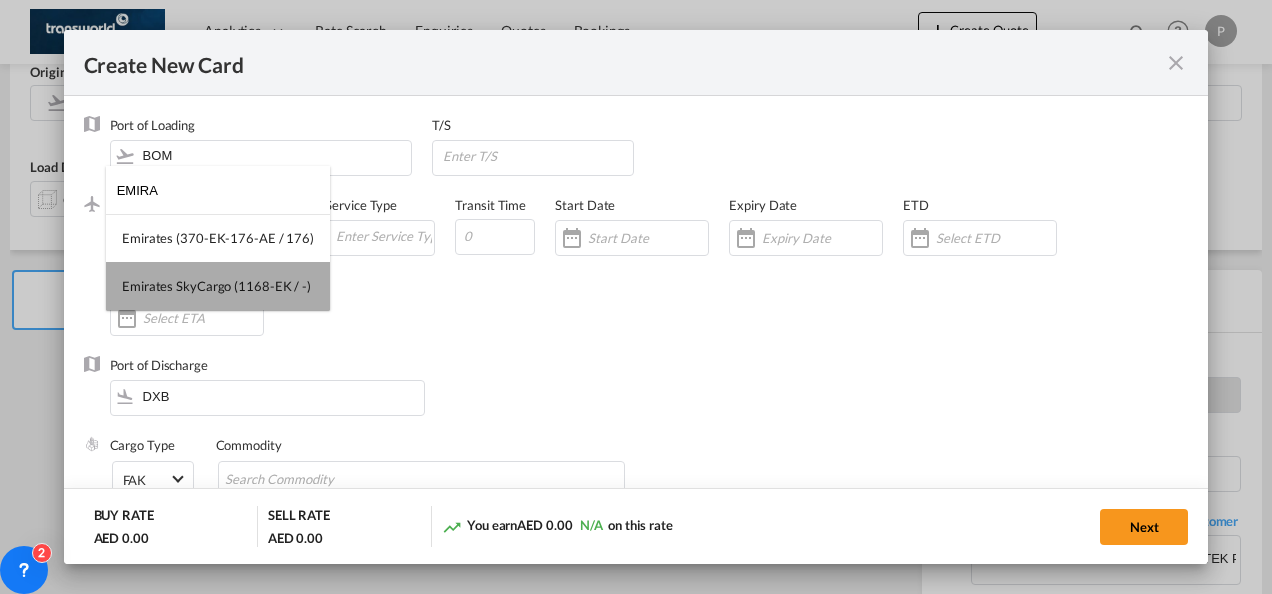 click on "Emirates SkyCargo (1168-EK / -)" at bounding box center (216, 286) 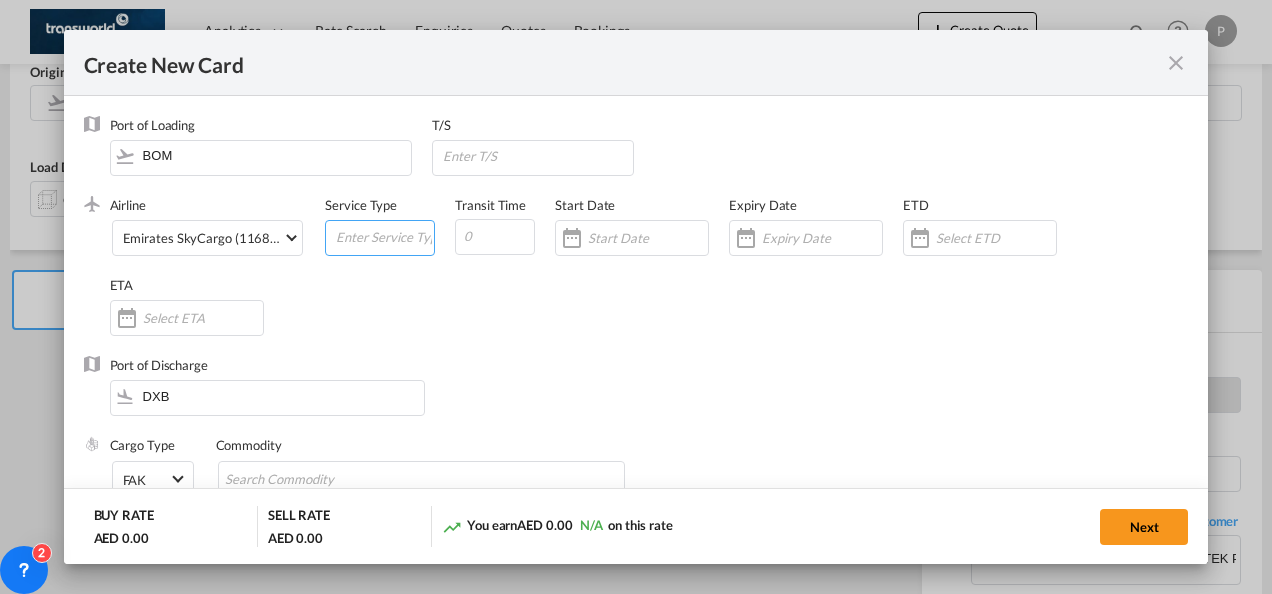 click at bounding box center [384, 236] 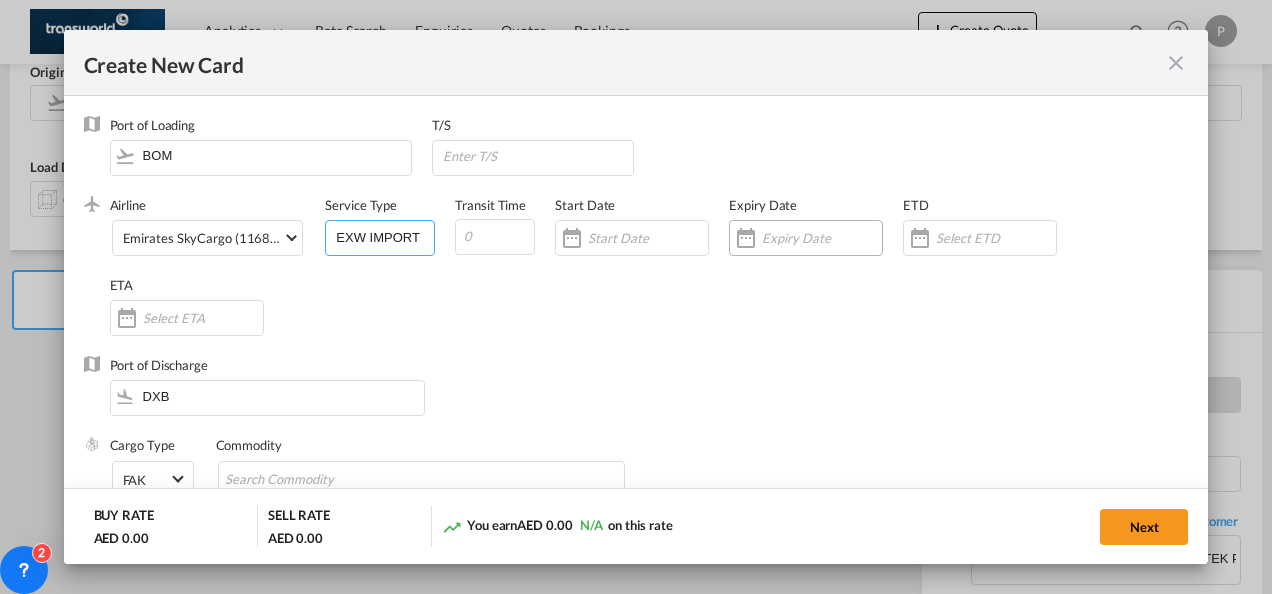 type on "EXW IMPORT" 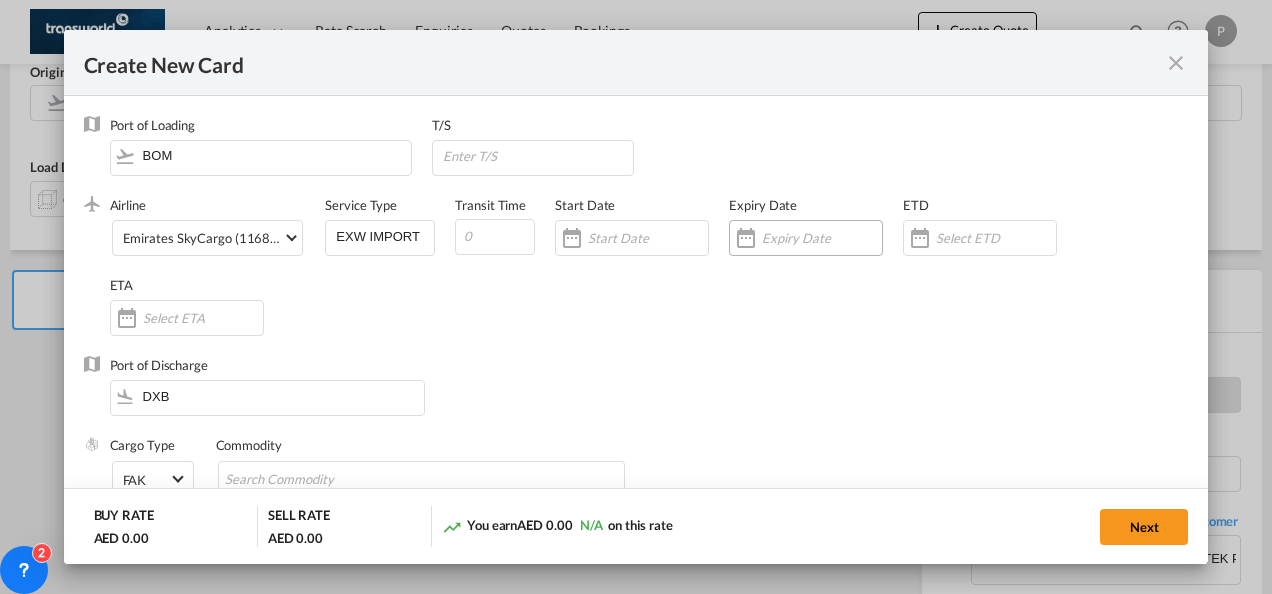 click at bounding box center (822, 238) 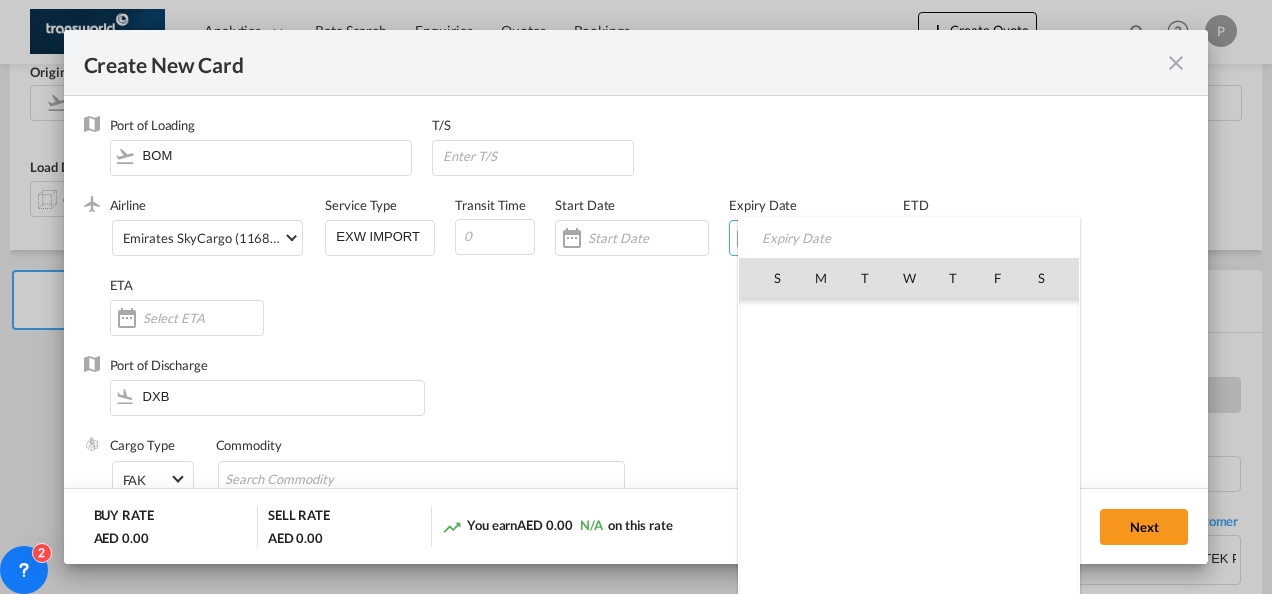 scroll, scrollTop: 462690, scrollLeft: 0, axis: vertical 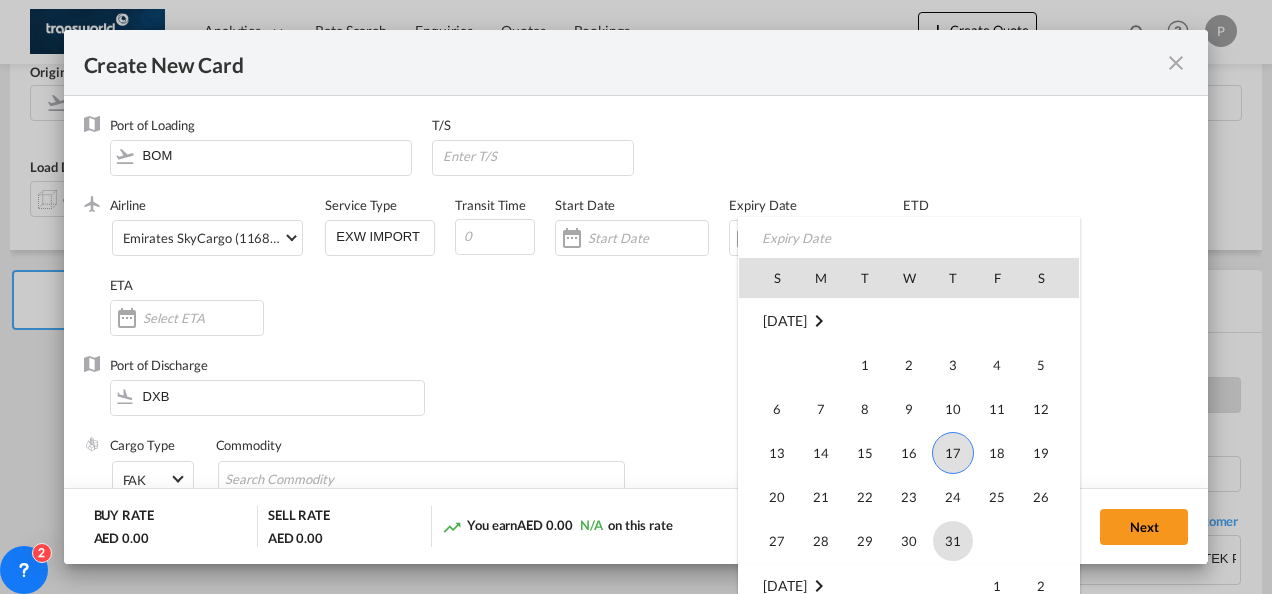 click on "31" at bounding box center [953, 541] 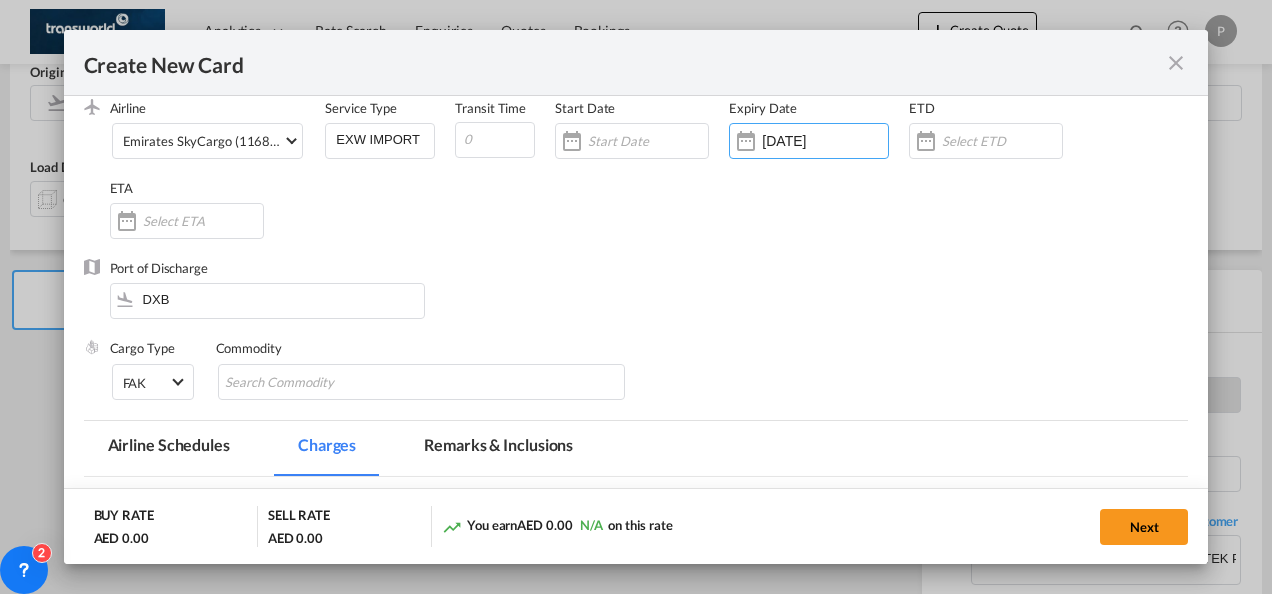 scroll, scrollTop: 114, scrollLeft: 0, axis: vertical 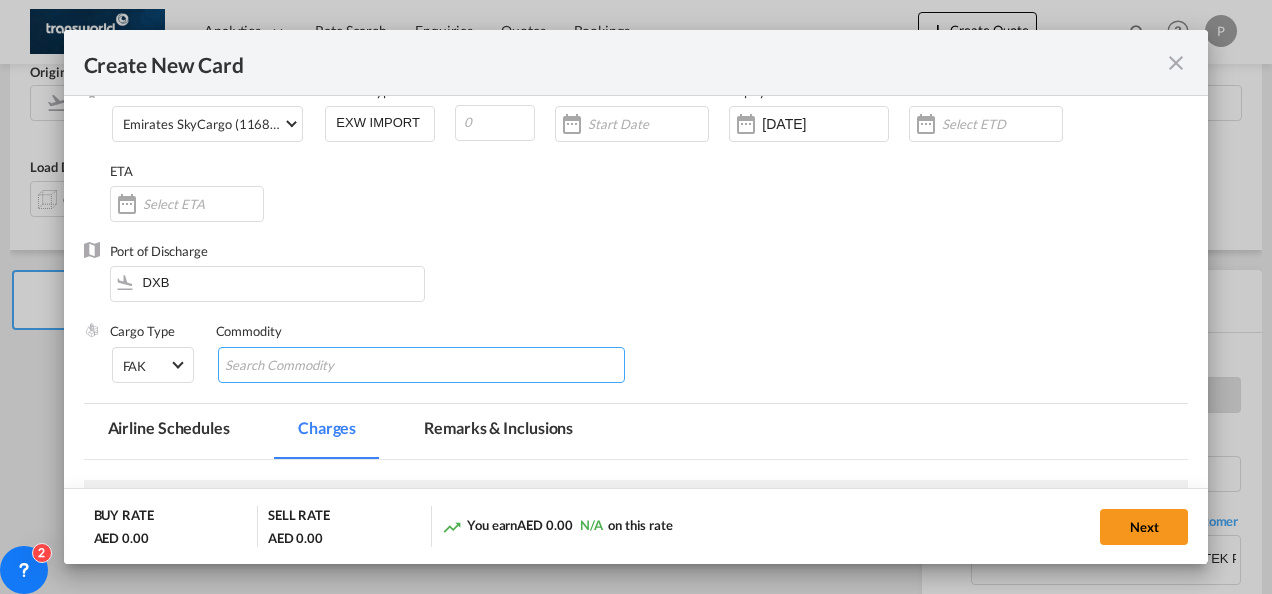 click at bounding box center (316, 366) 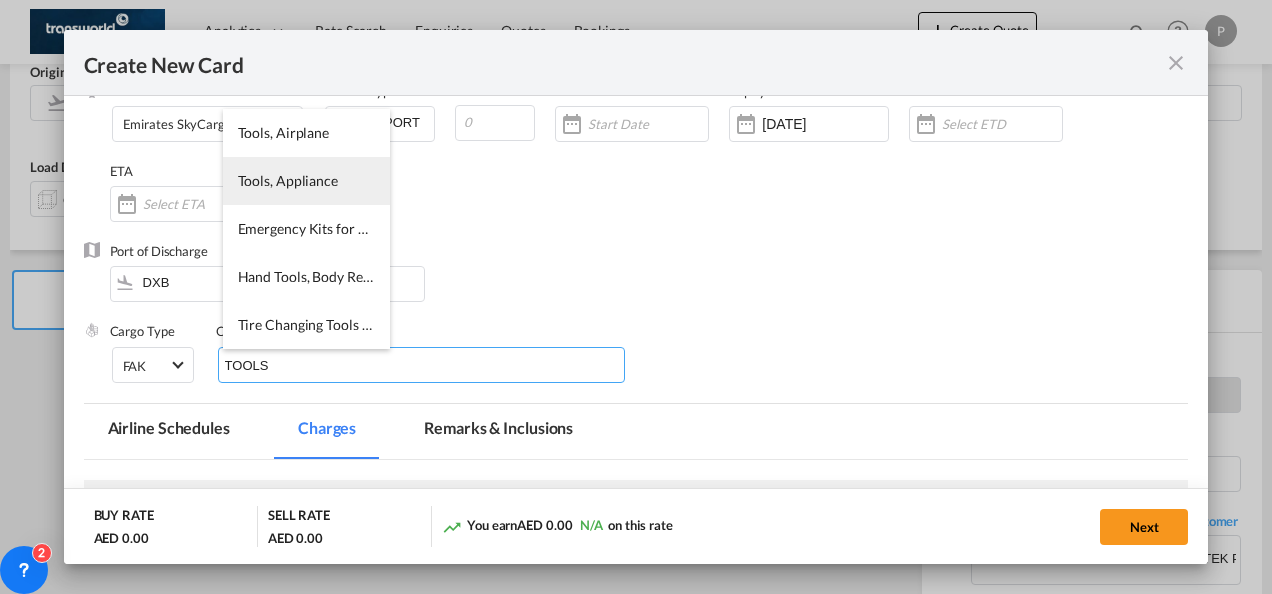 type on "TOOLS" 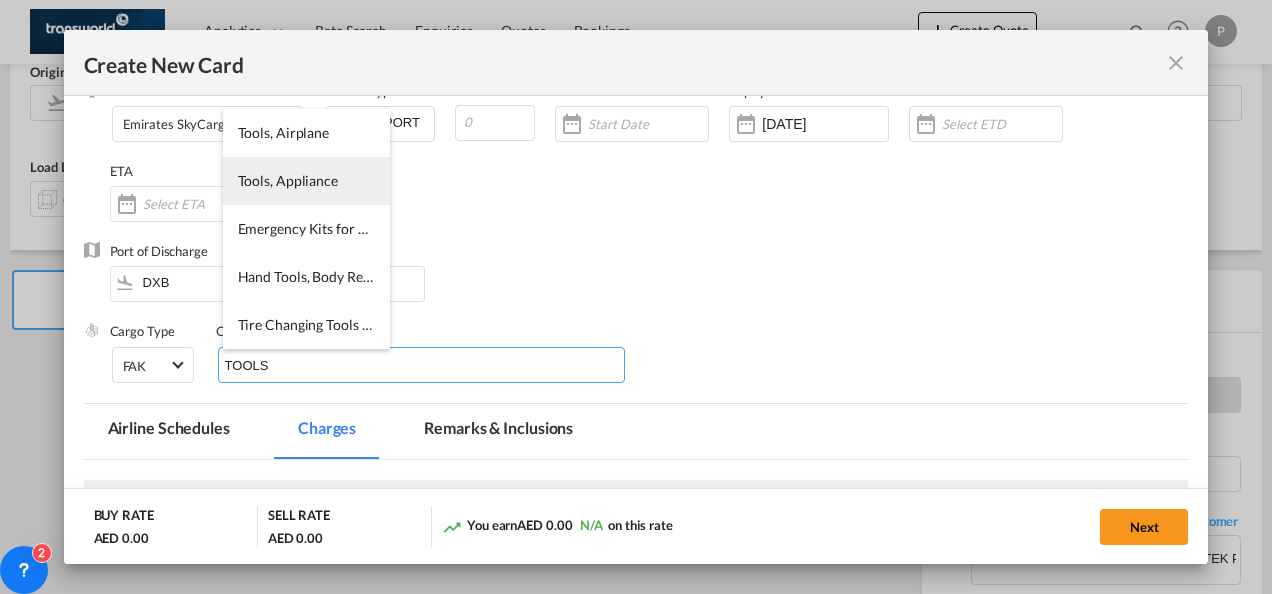 click on "Tools, Appliance" at bounding box center (288, 180) 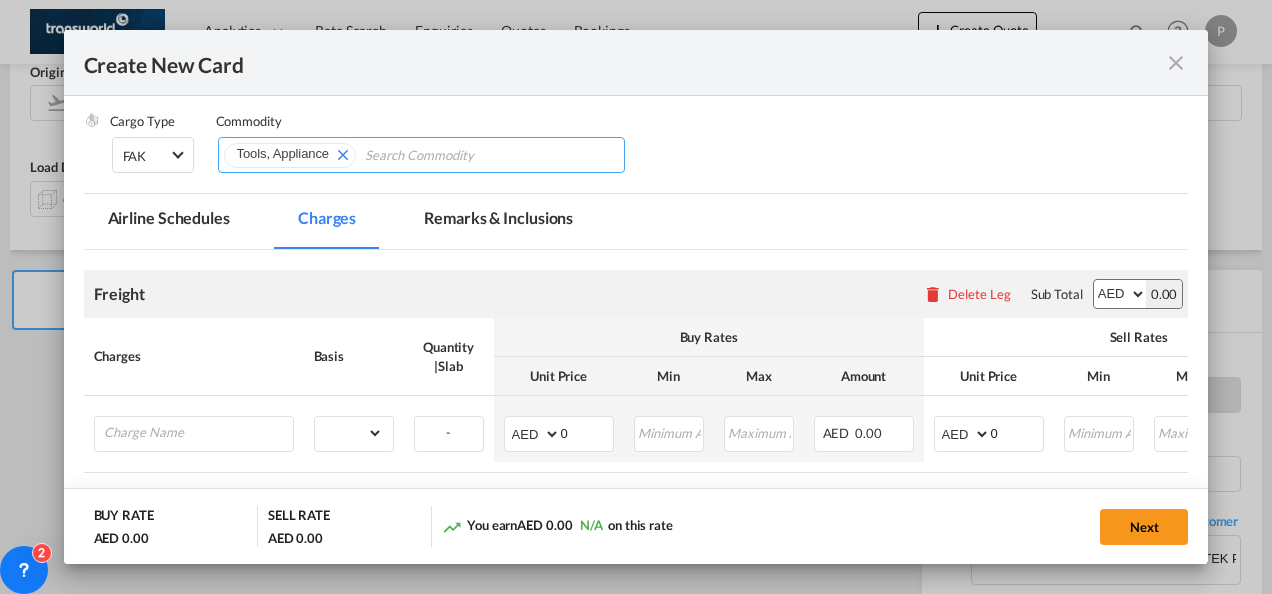 scroll, scrollTop: 345, scrollLeft: 0, axis: vertical 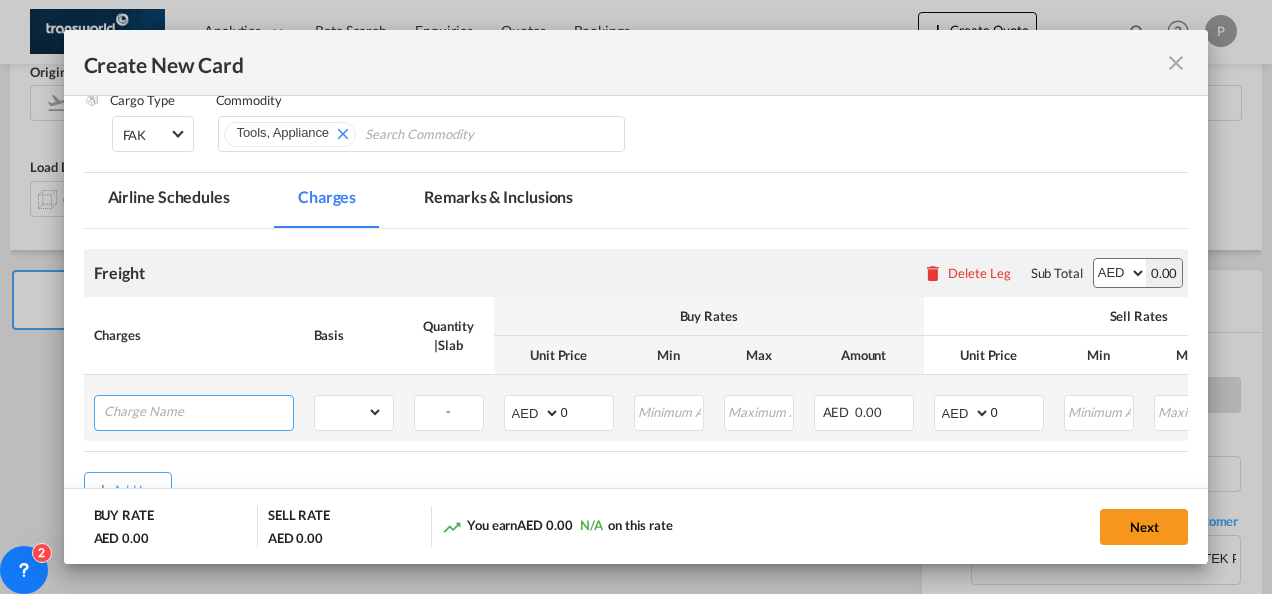 click at bounding box center [198, 411] 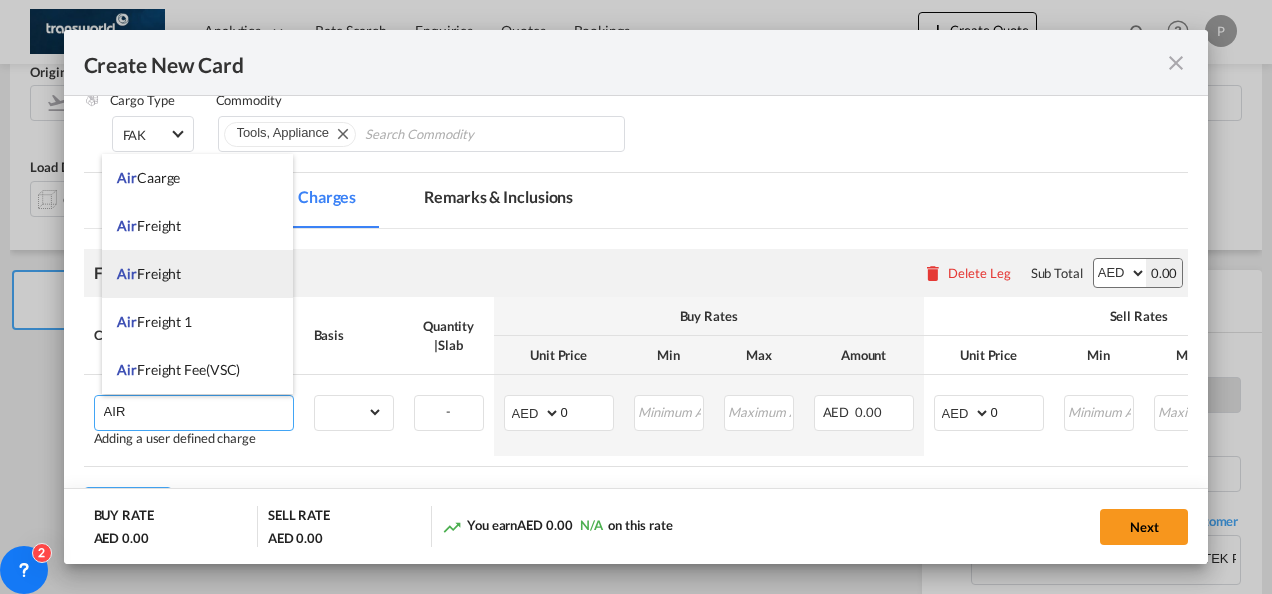 click on "Air  Freight" at bounding box center (149, 273) 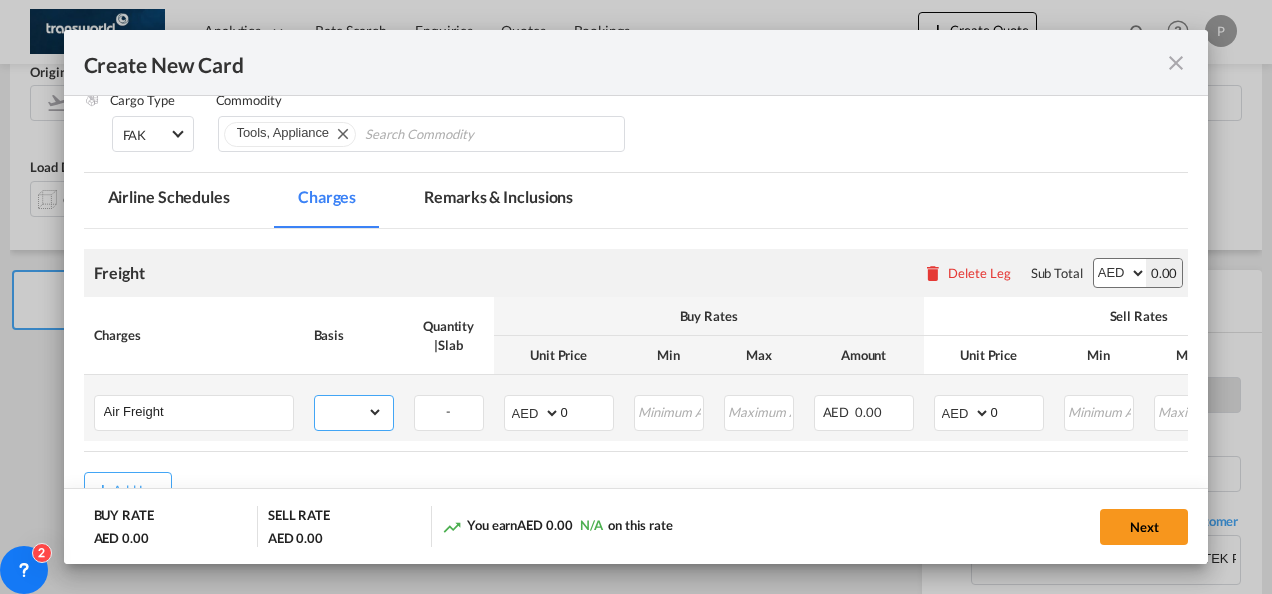 click on "gross_weight
volumetric_weight
per_shipment
per_bl
per_km
% on air freight
per_hawb
per_kg
per_pallet
per_carton
flat
chargeable_weight
per_ton
per_cbm
per_hbl
per_w/m
per_awb
per_sbl
per shipping bill
per_quintal
per_lbs
per_vehicle
per_shift
per_invoice
per_package
per_day
per_revalidation
per_declaration
per_document
per clearance" at bounding box center (349, 412) 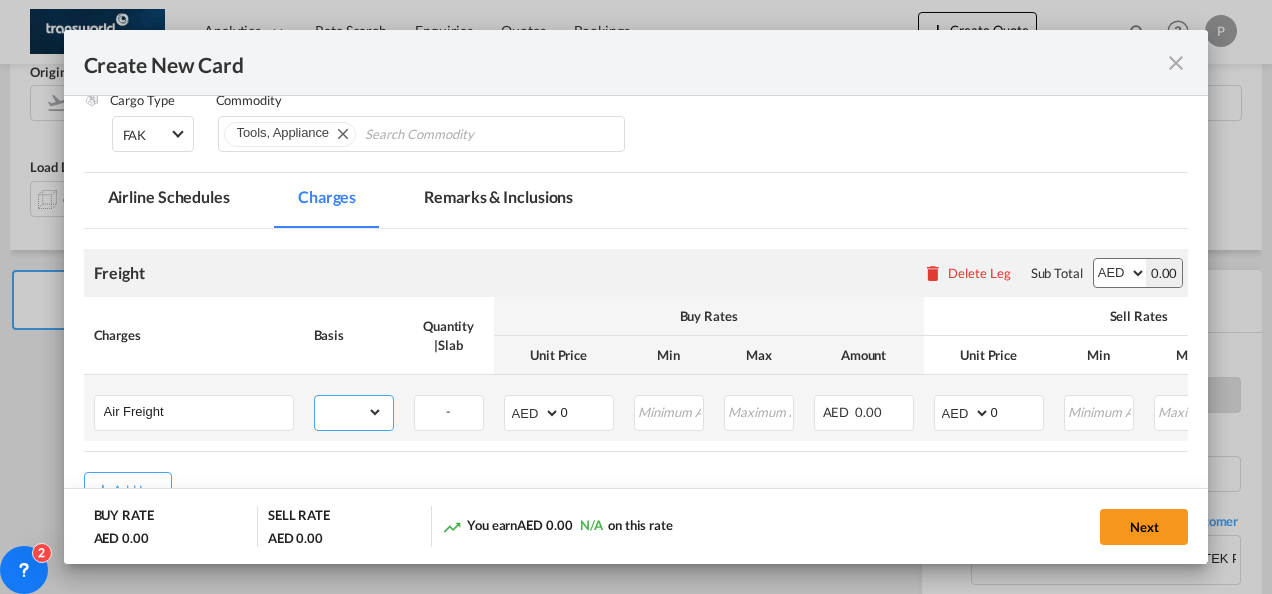 select on "per_shipment" 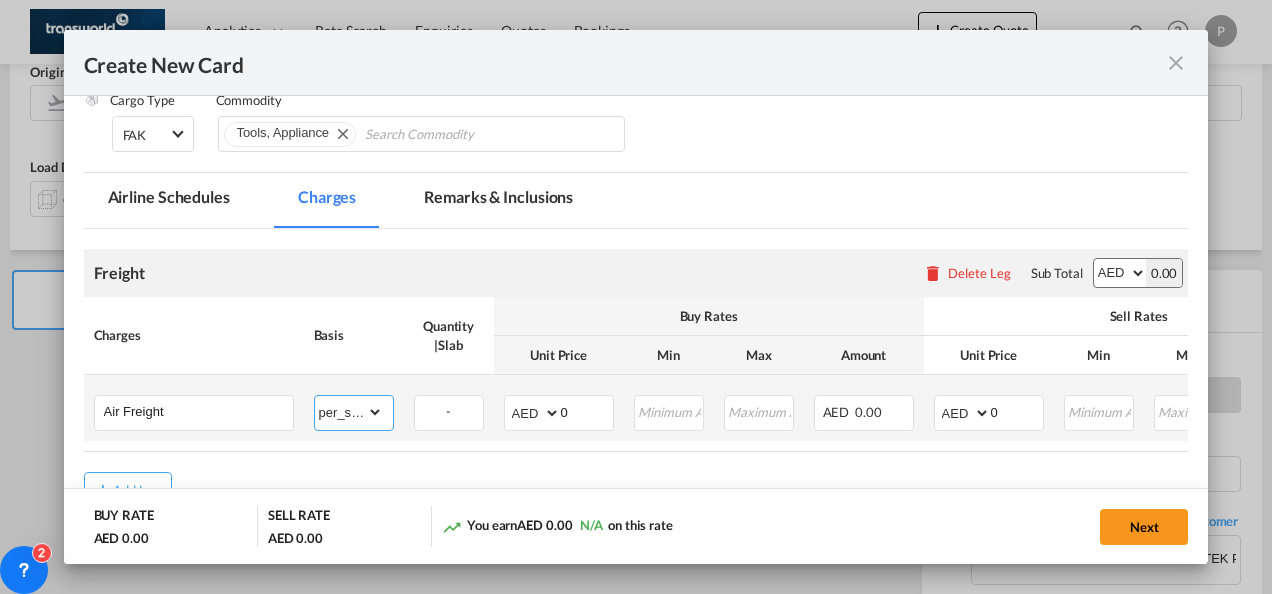 click on "gross_weight
volumetric_weight
per_shipment
per_bl
per_km
% on air freight
per_hawb
per_kg
per_pallet
per_carton
flat
chargeable_weight
per_ton
per_cbm
per_hbl
per_w/m
per_awb
per_sbl
per shipping bill
per_quintal
per_lbs
per_vehicle
per_shift
per_invoice
per_package
per_day
per_revalidation
per_declaration
per_document
per clearance" at bounding box center [349, 412] 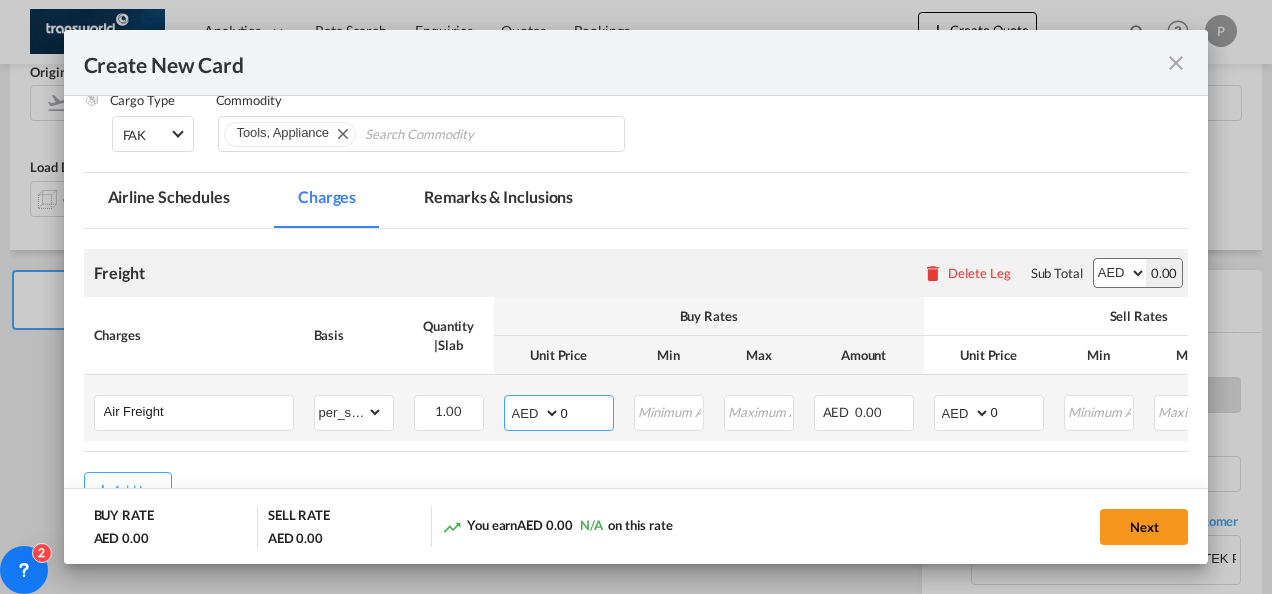click on "0" at bounding box center [587, 411] 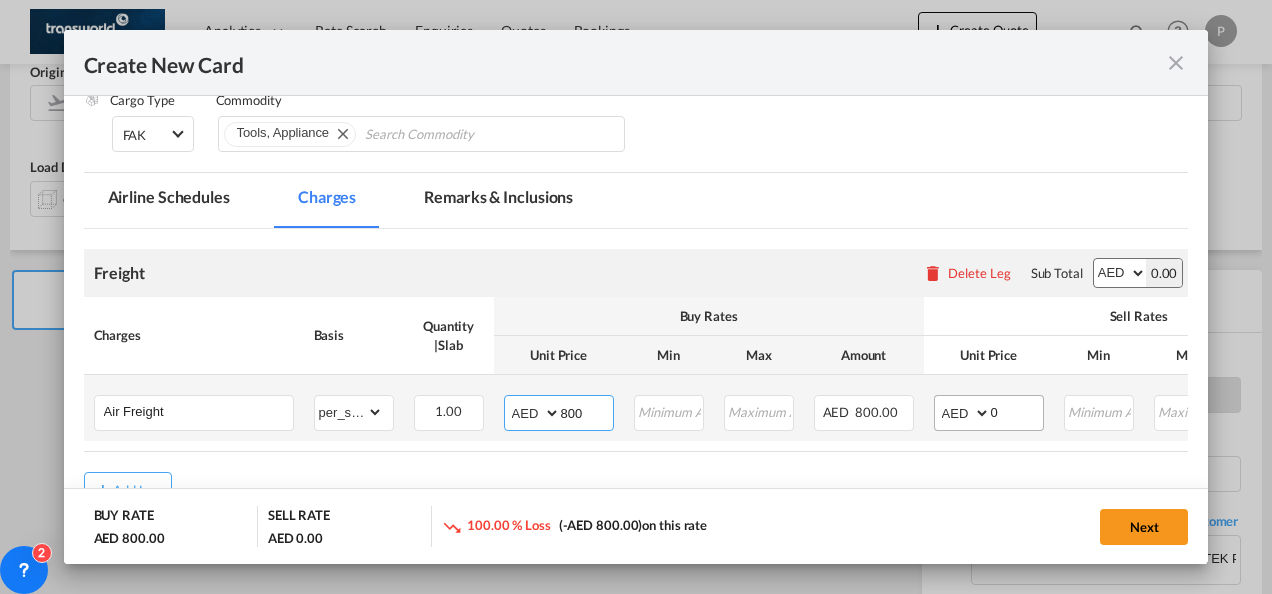 type on "800" 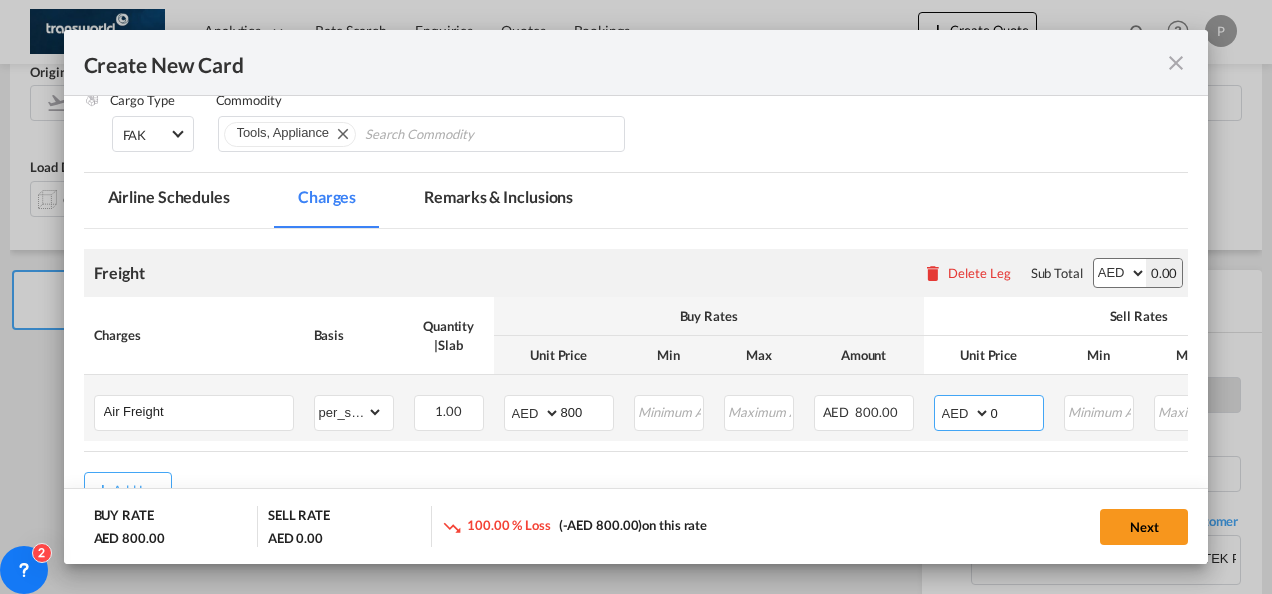 click on "0" at bounding box center [1017, 411] 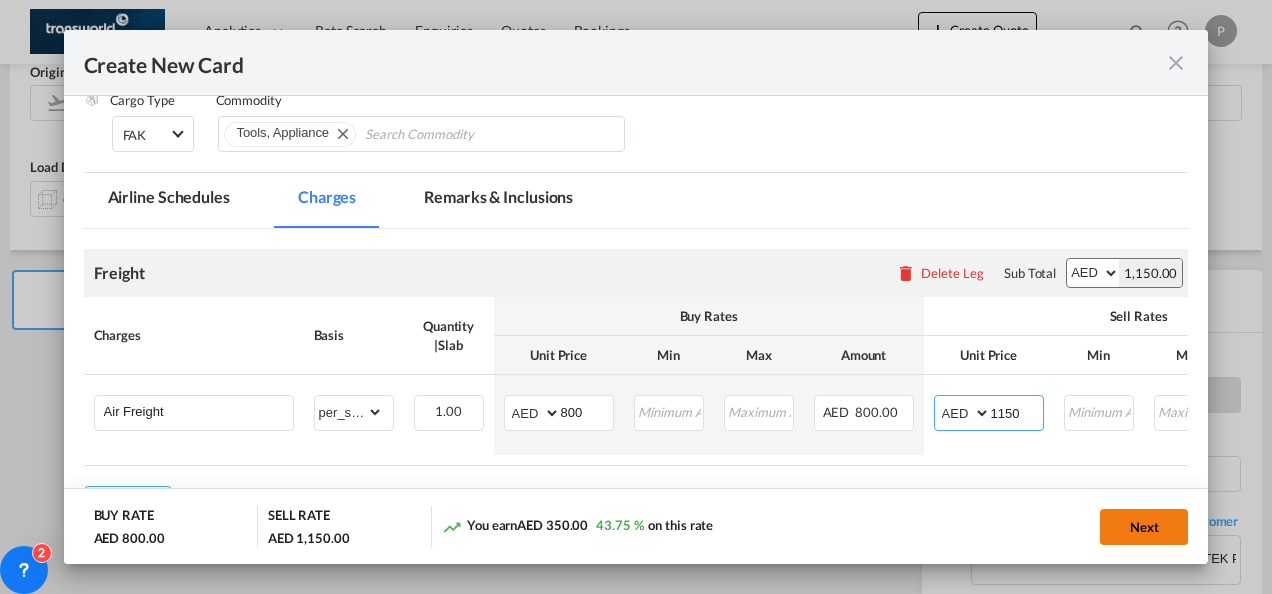 type on "1150" 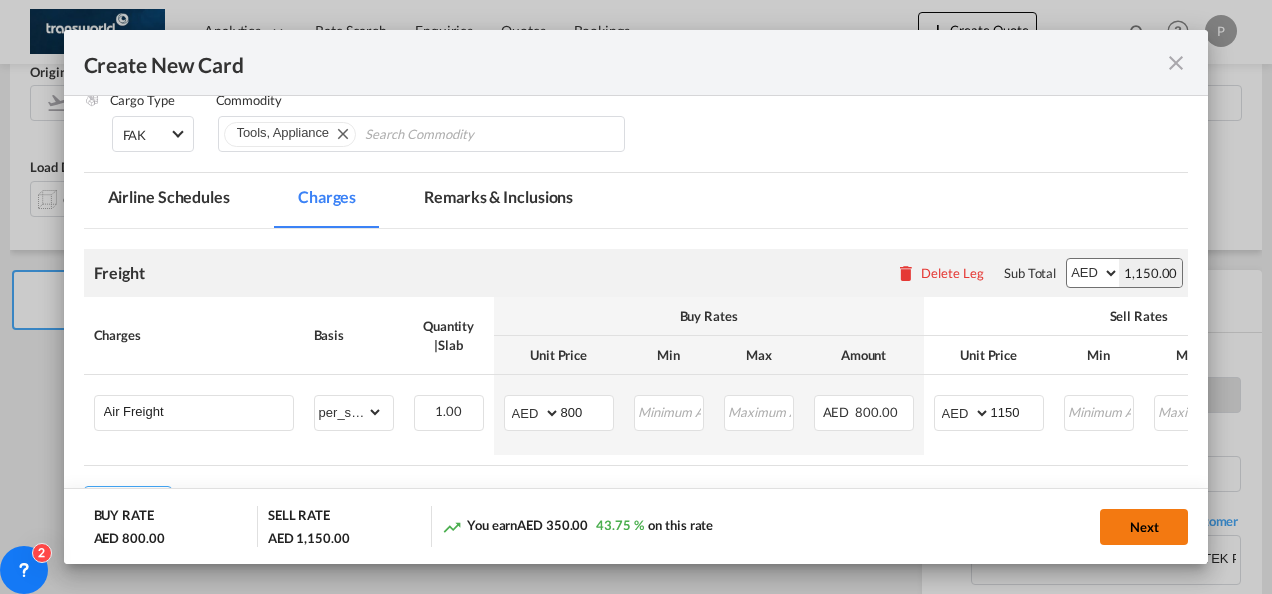 click on "Next" 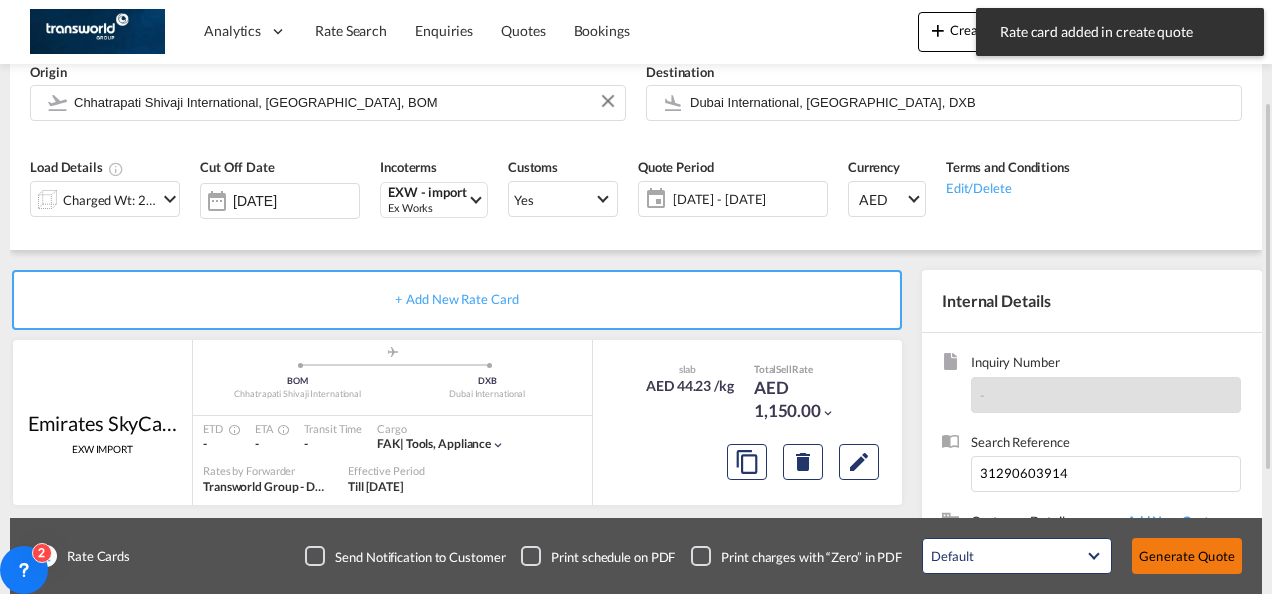 click on "Generate Quote" at bounding box center [1187, 556] 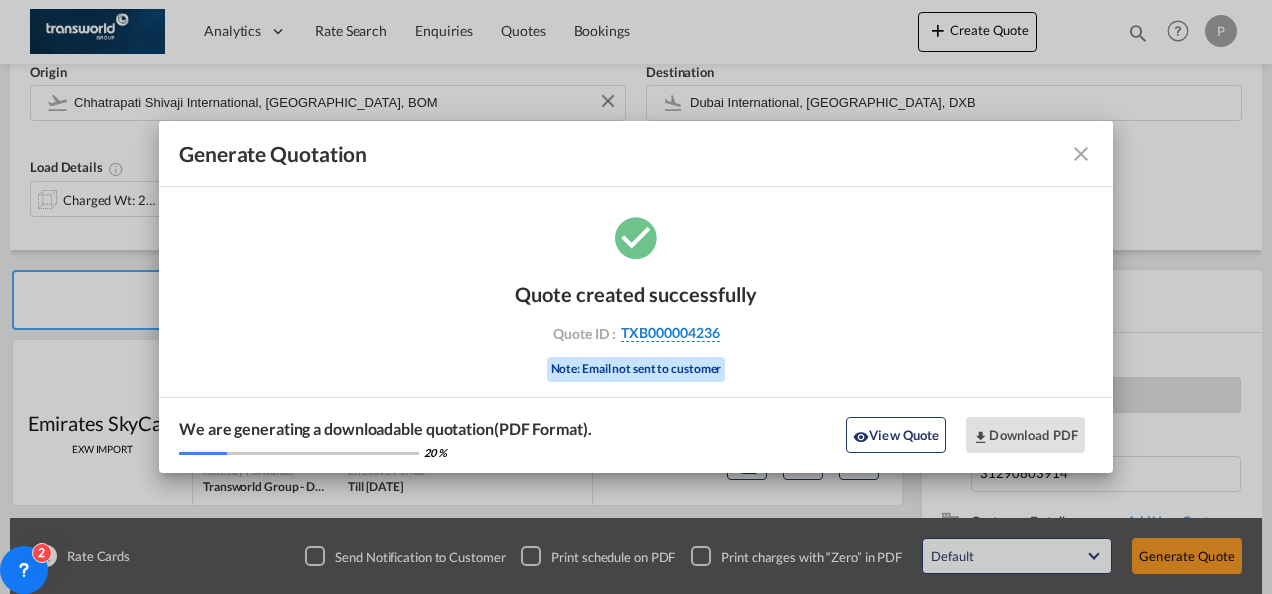 click on "TXB000004236" at bounding box center (670, 333) 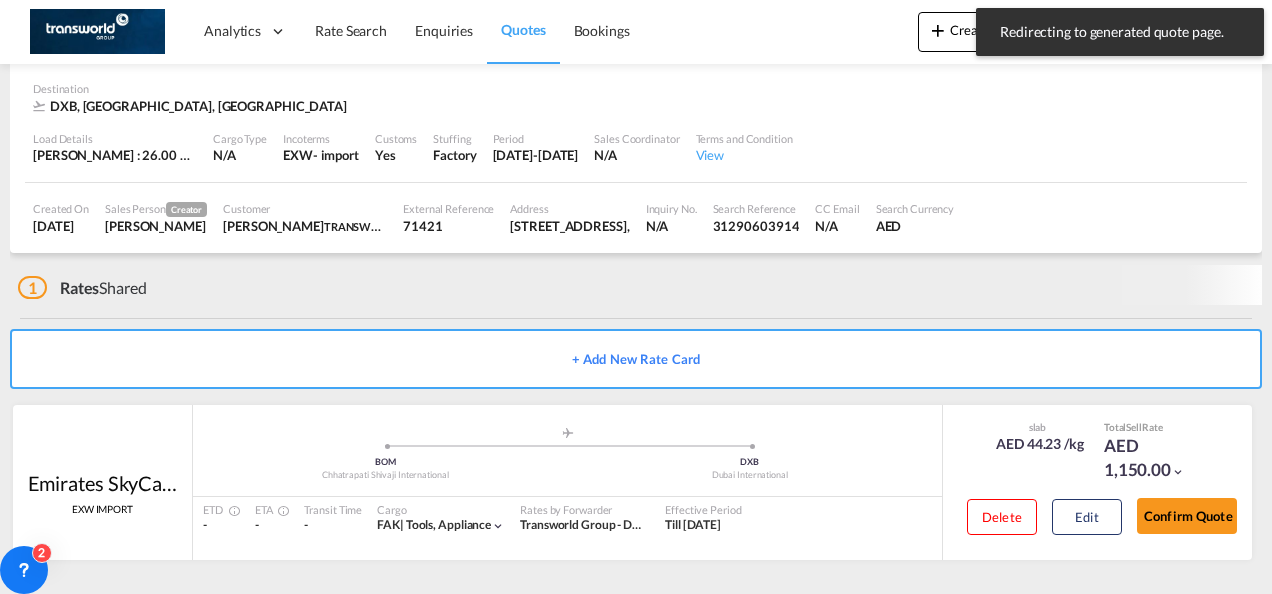 scroll, scrollTop: 122, scrollLeft: 0, axis: vertical 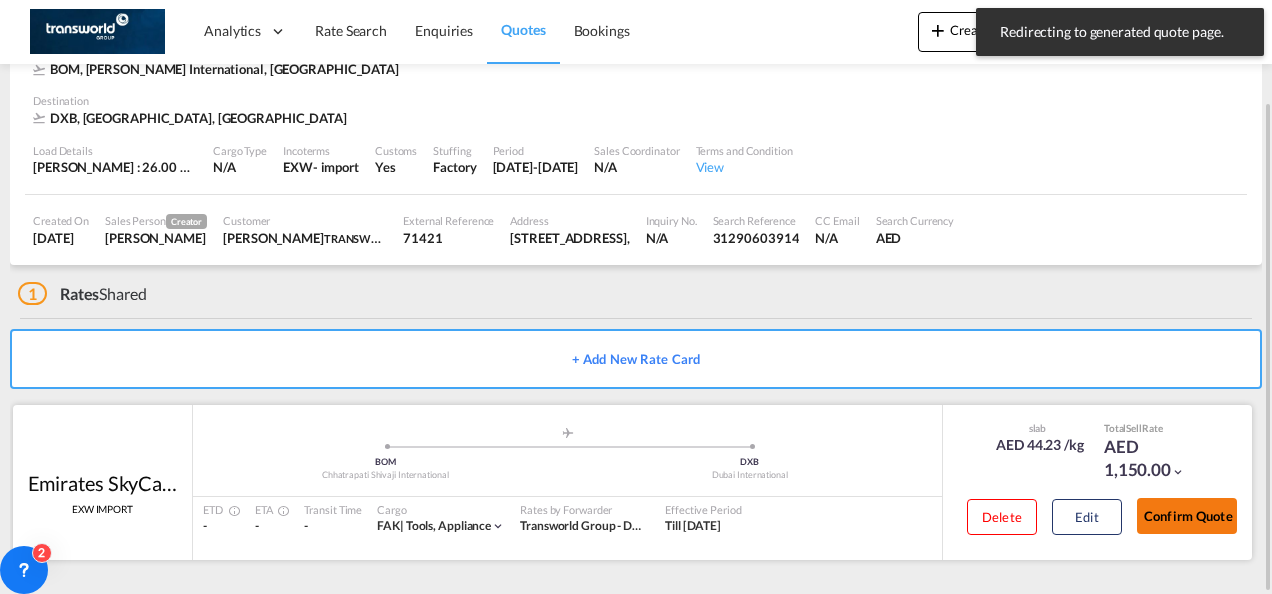 click on "Confirm Quote" at bounding box center (1187, 516) 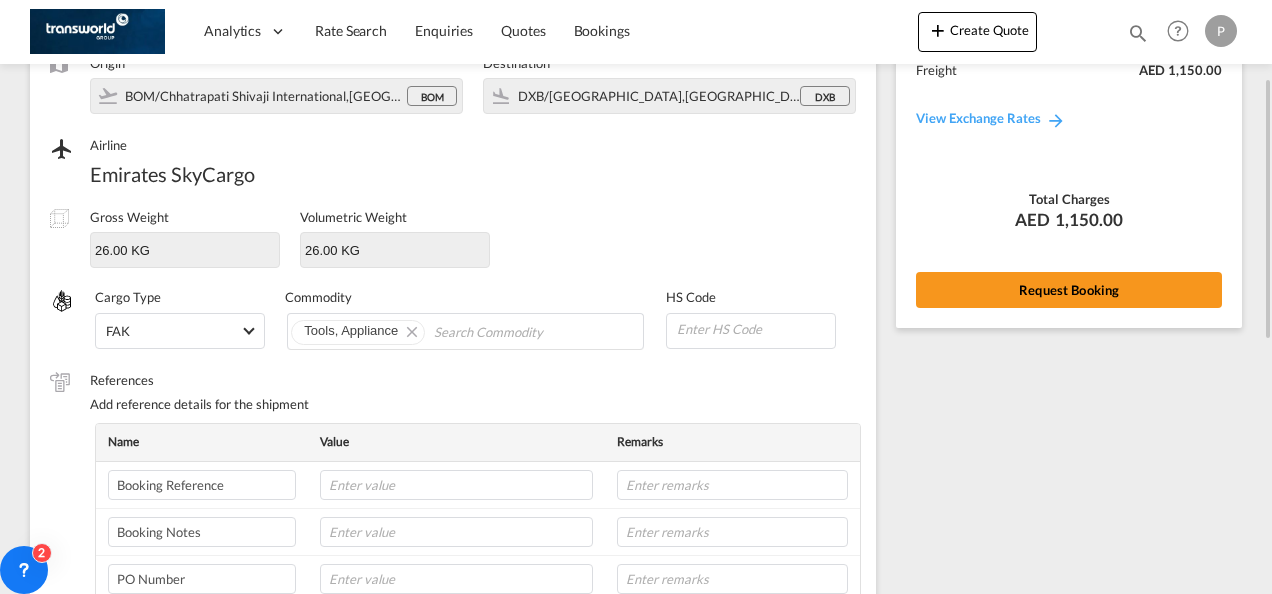 scroll, scrollTop: 183, scrollLeft: 0, axis: vertical 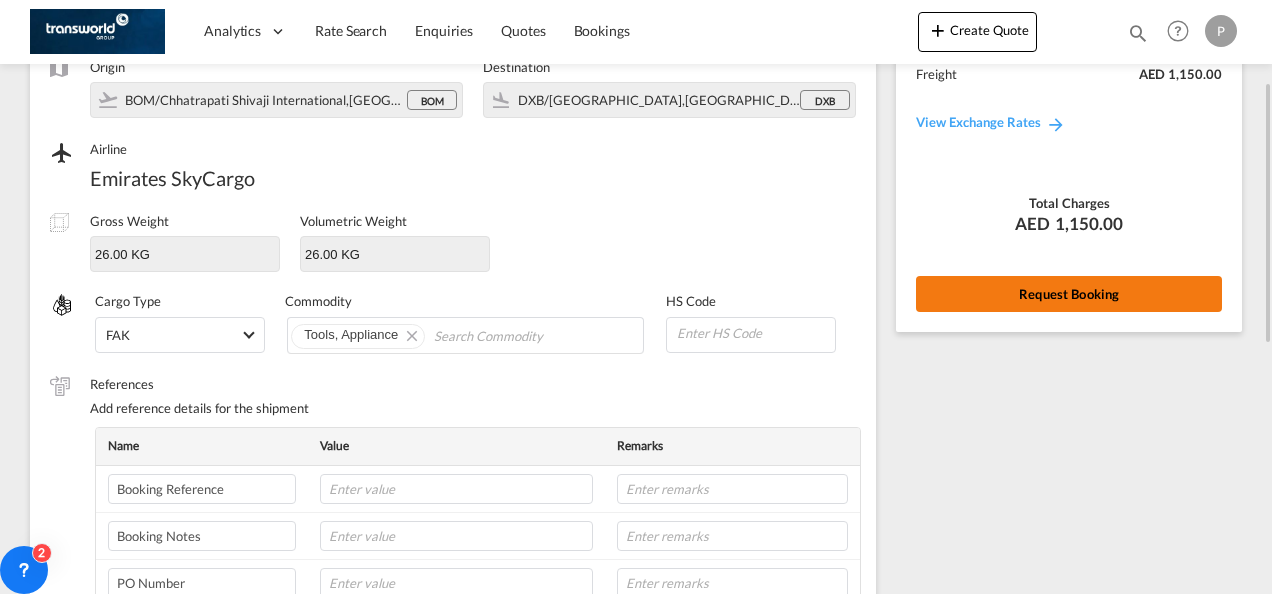click on "Request Booking" at bounding box center [1069, 294] 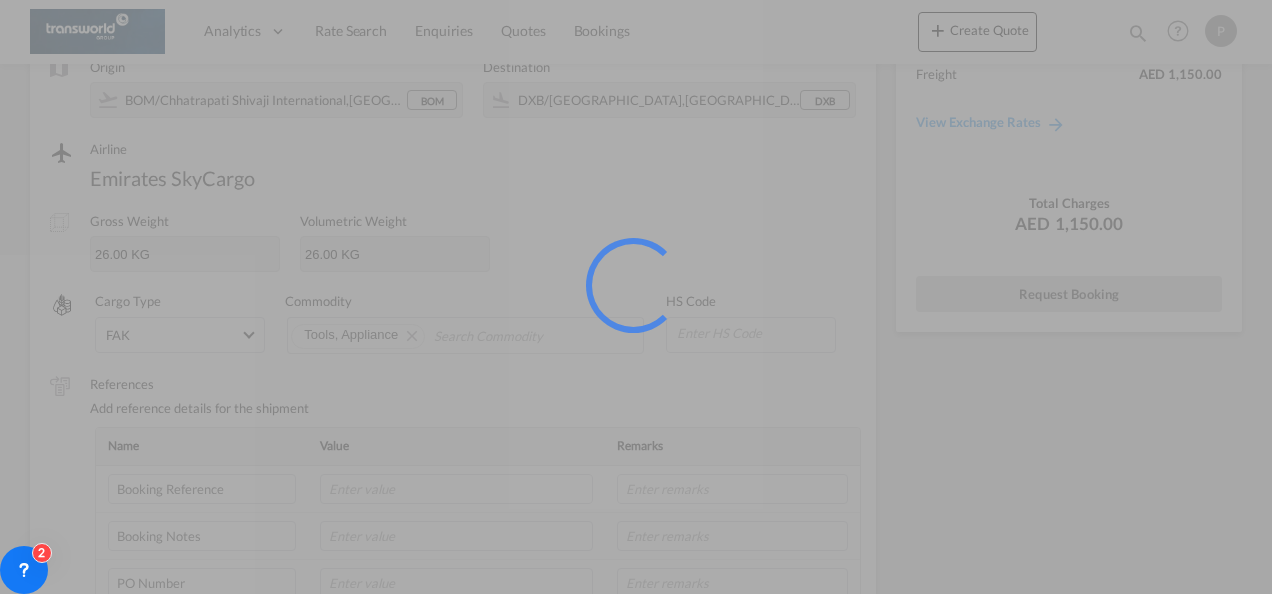 scroll, scrollTop: 37, scrollLeft: 0, axis: vertical 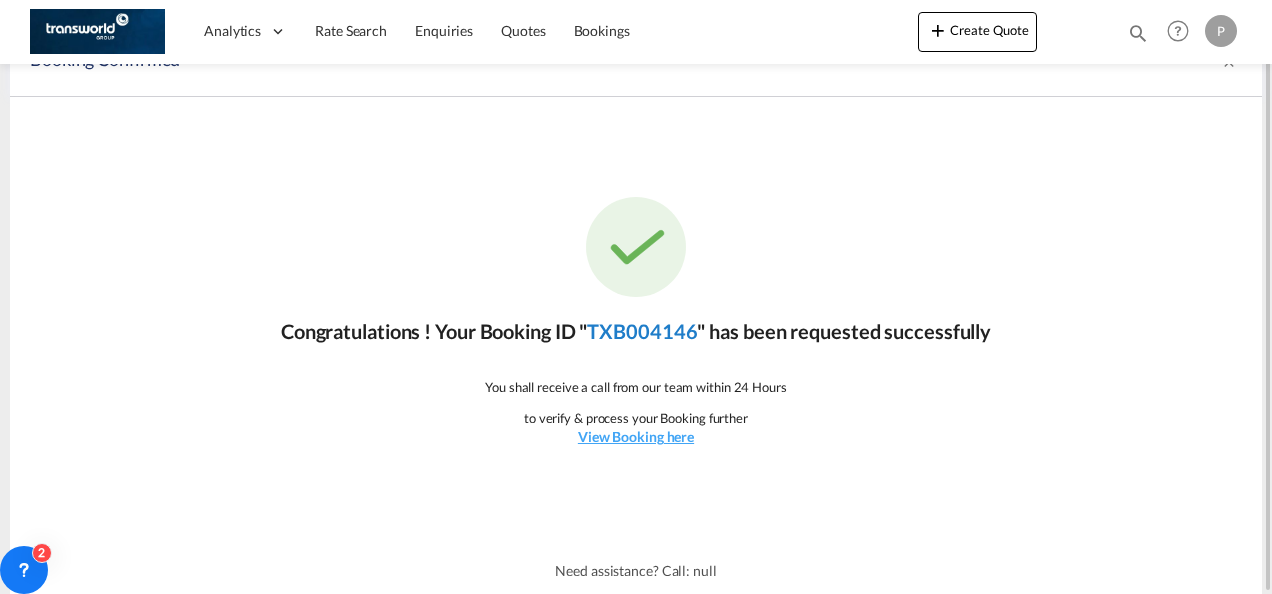 click on "TXB004146" 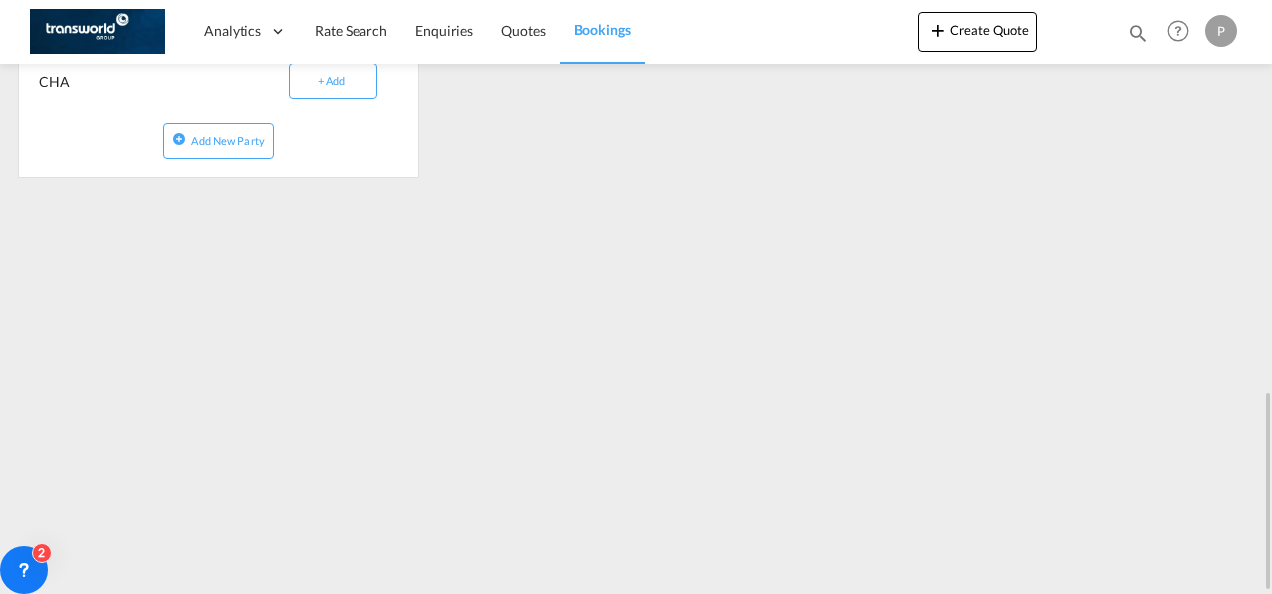 scroll, scrollTop: 0, scrollLeft: 0, axis: both 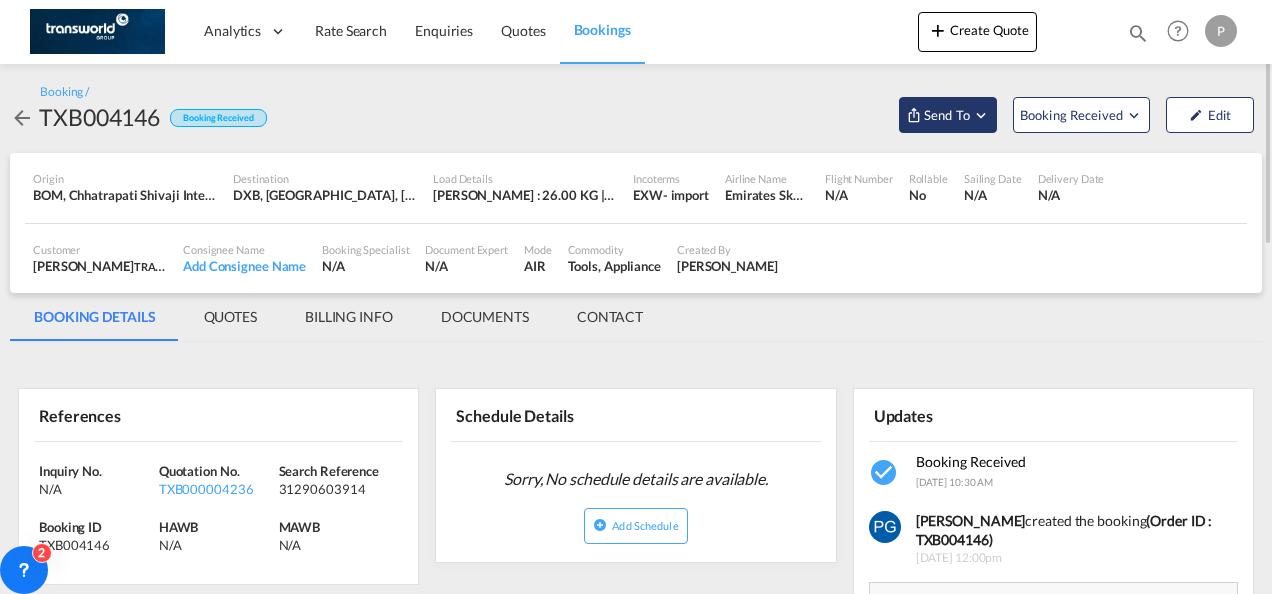 click on "Send To" at bounding box center [947, 115] 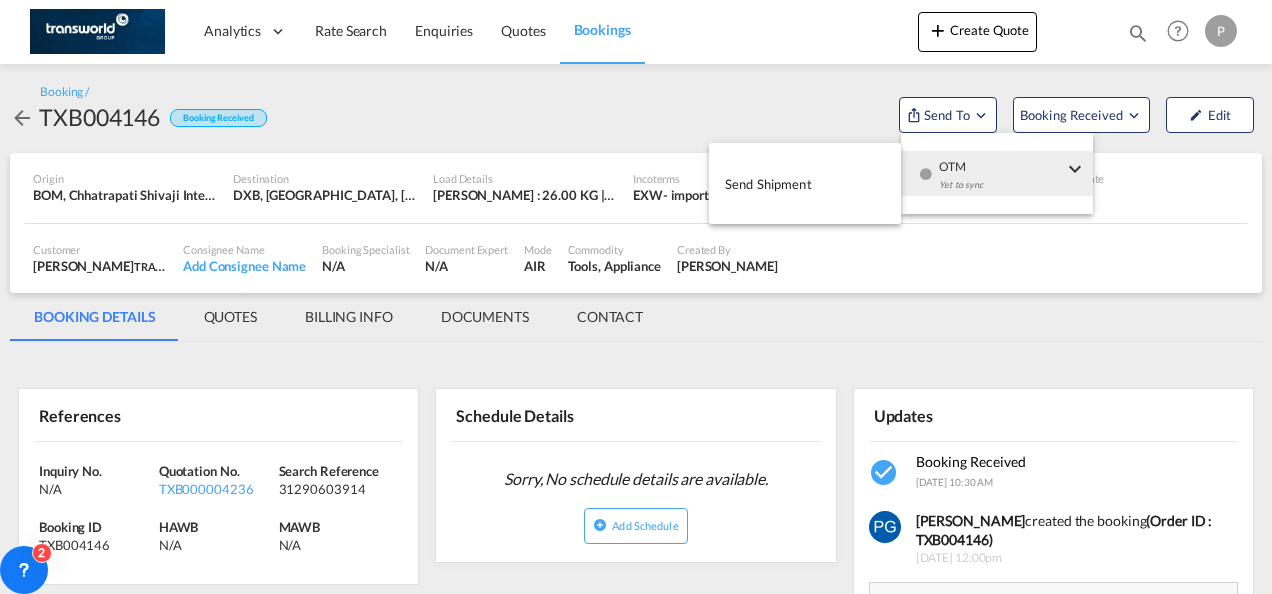 click on "Send Shipment" at bounding box center (805, 183) 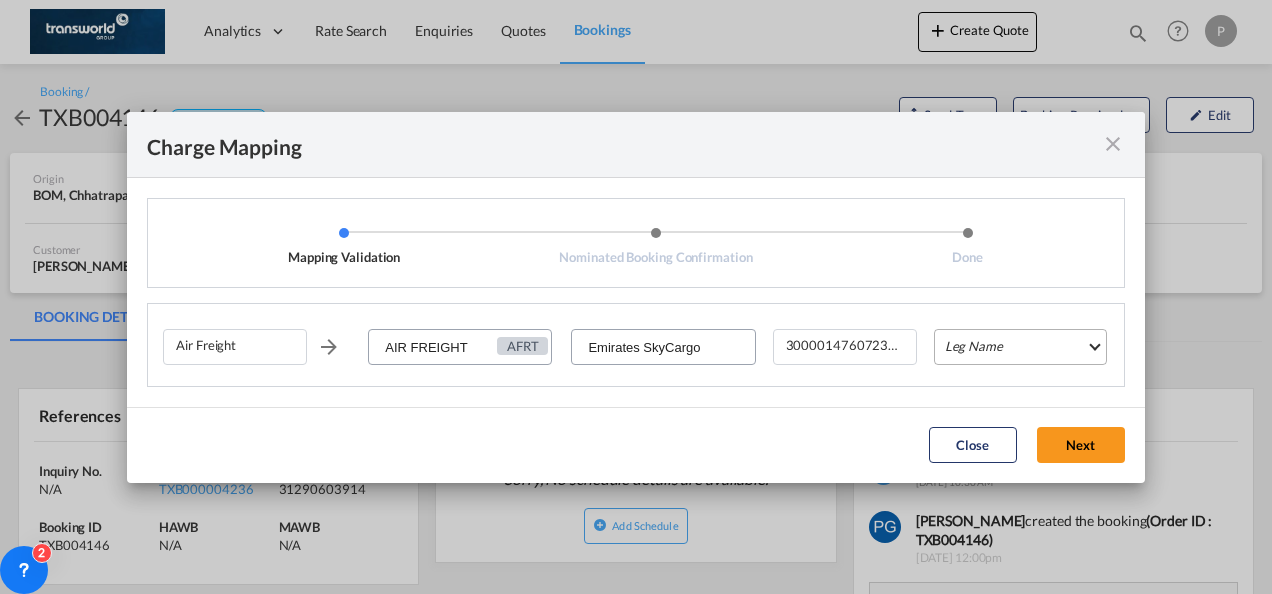 click on "Leg Name HANDLING ORIGIN HANDLING DESTINATION OTHERS TL PICK UP CUSTOMS ORIGIN AIR CUSTOMS DESTINATION TL DELIVERY" at bounding box center (1020, 347) 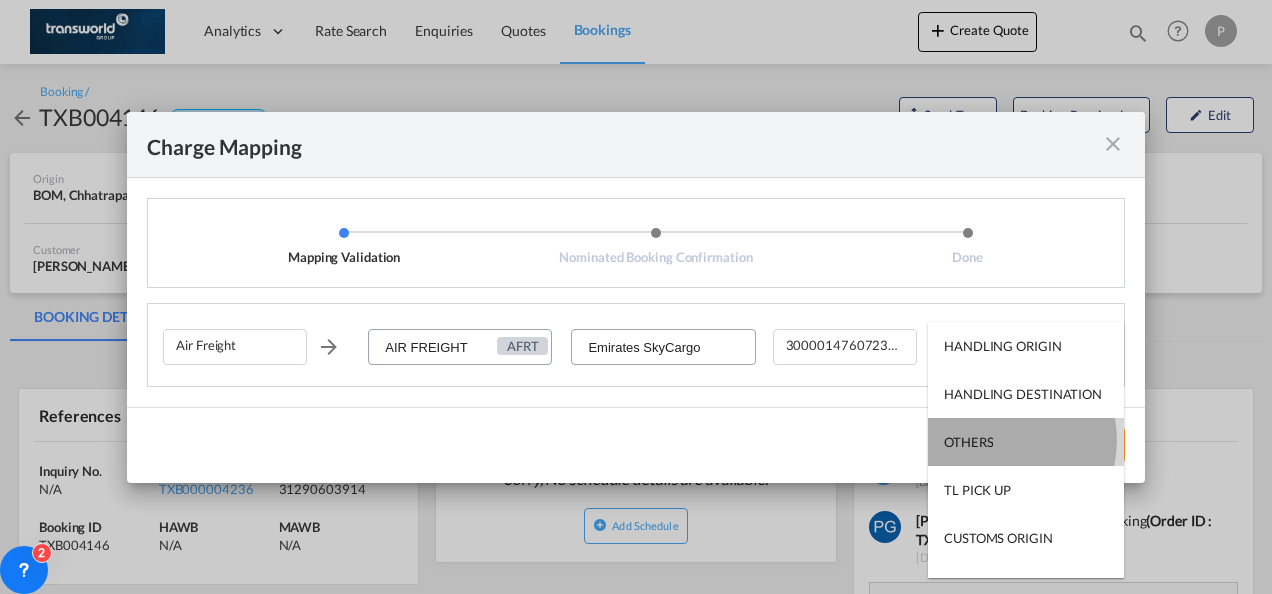 click on "OTHERS" at bounding box center (1026, 442) 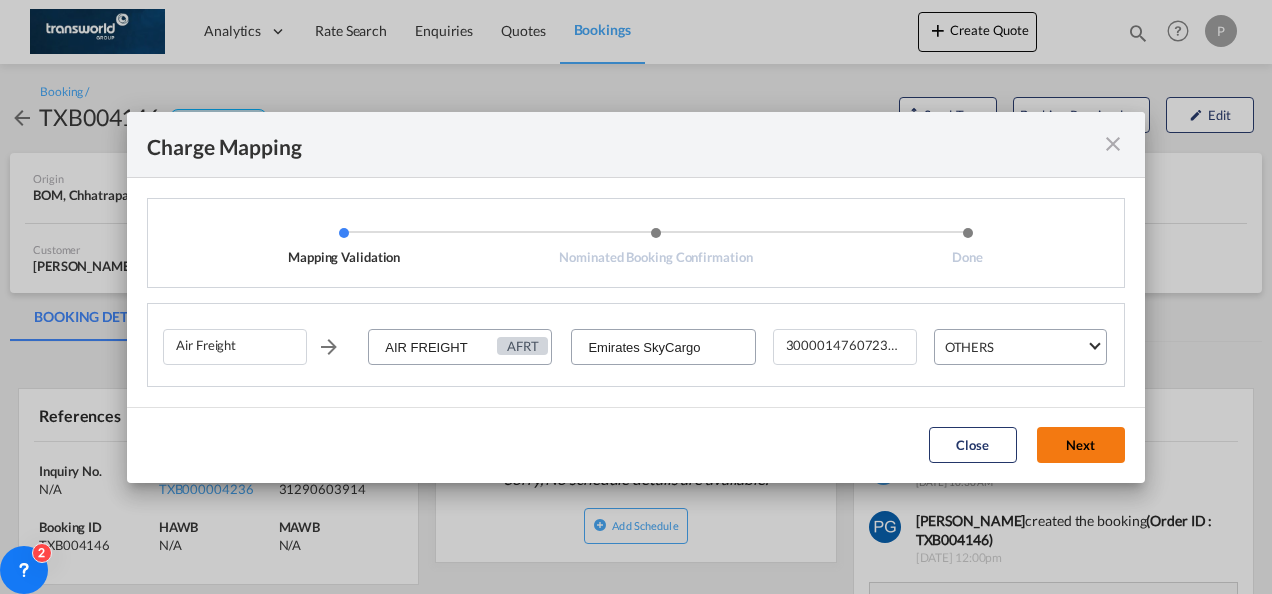 click on "Next" 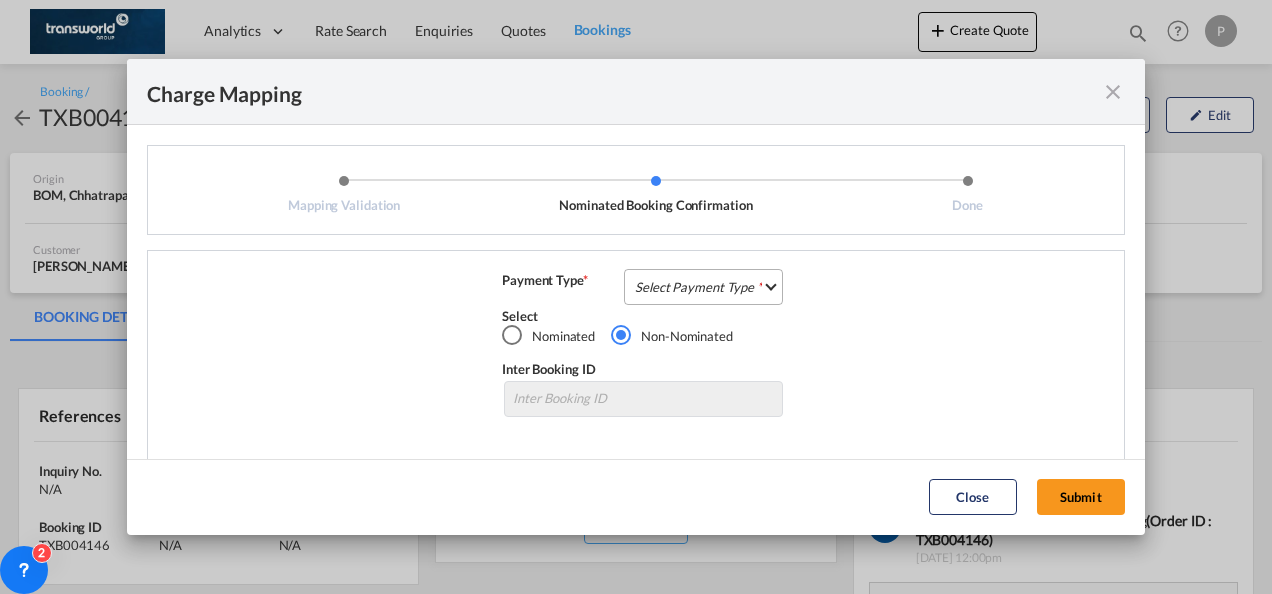 click on "Select Payment Type
COLLECT
PREPAID" at bounding box center (703, 287) 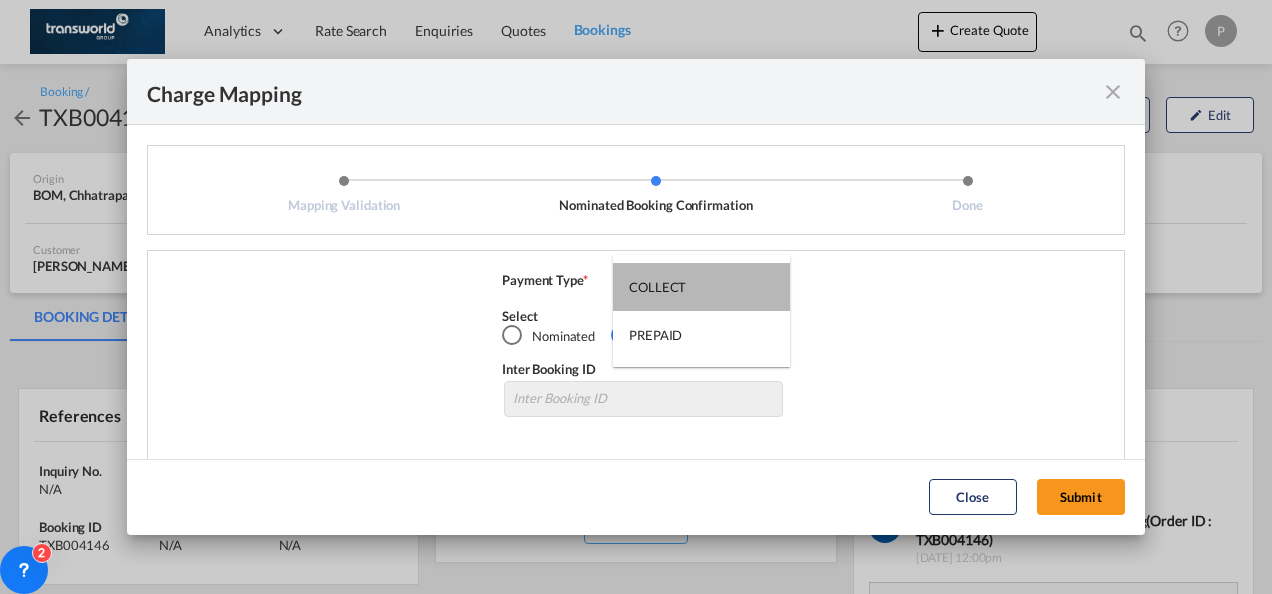 click on "COLLECT" at bounding box center (701, 287) 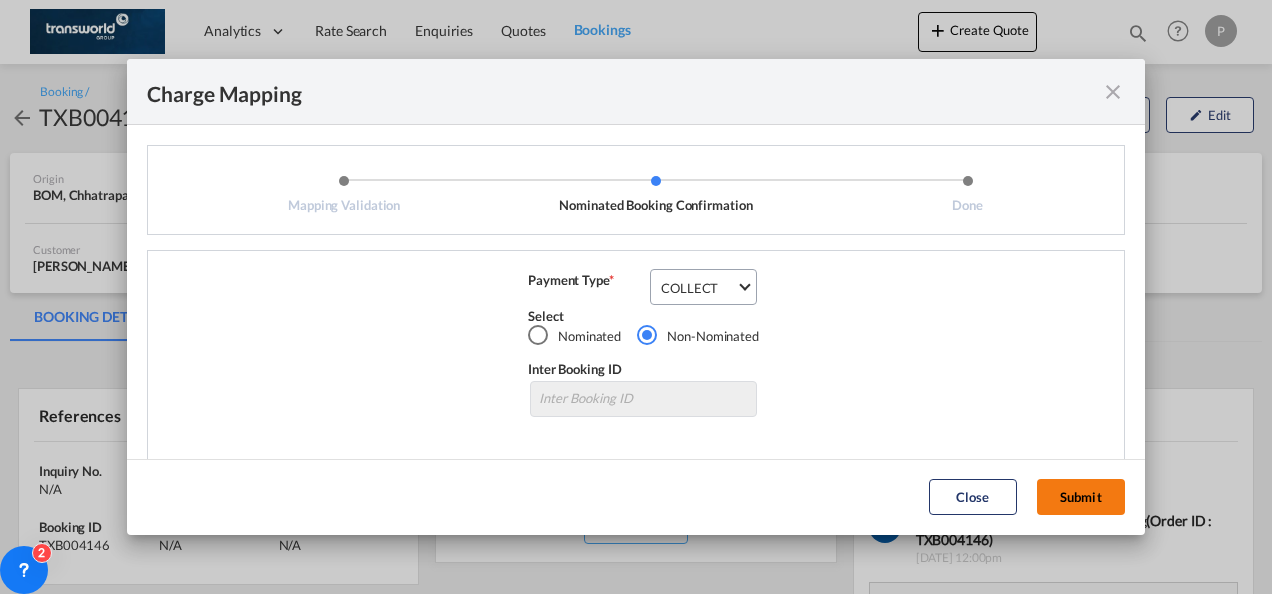 click on "Submit" 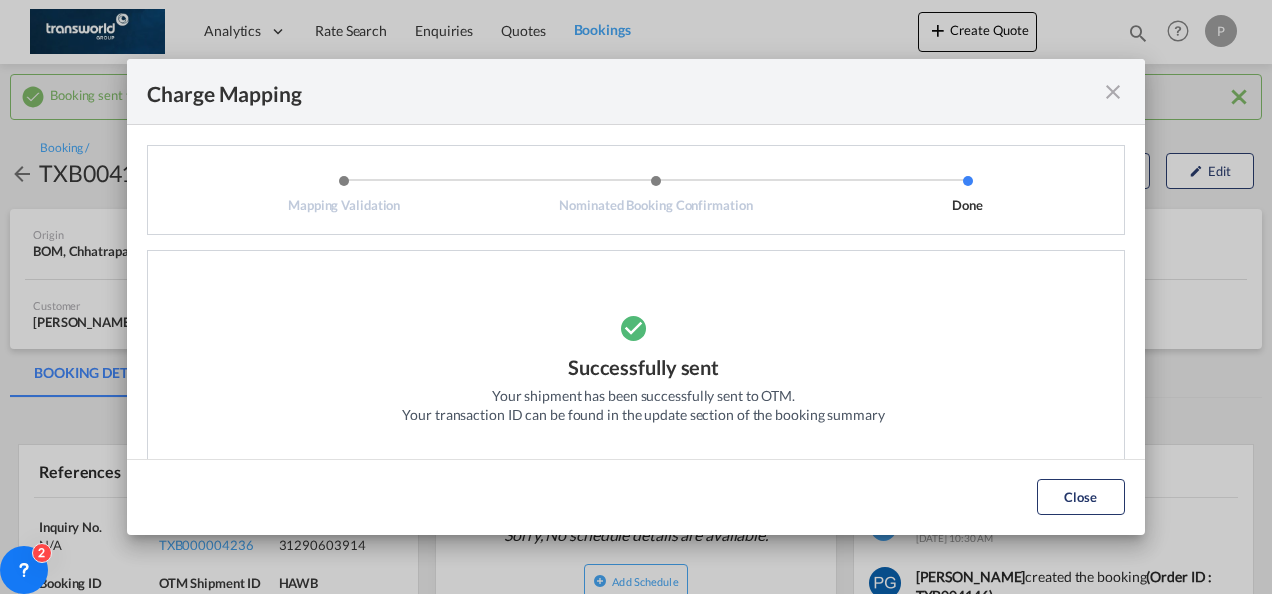 click at bounding box center [1113, 92] 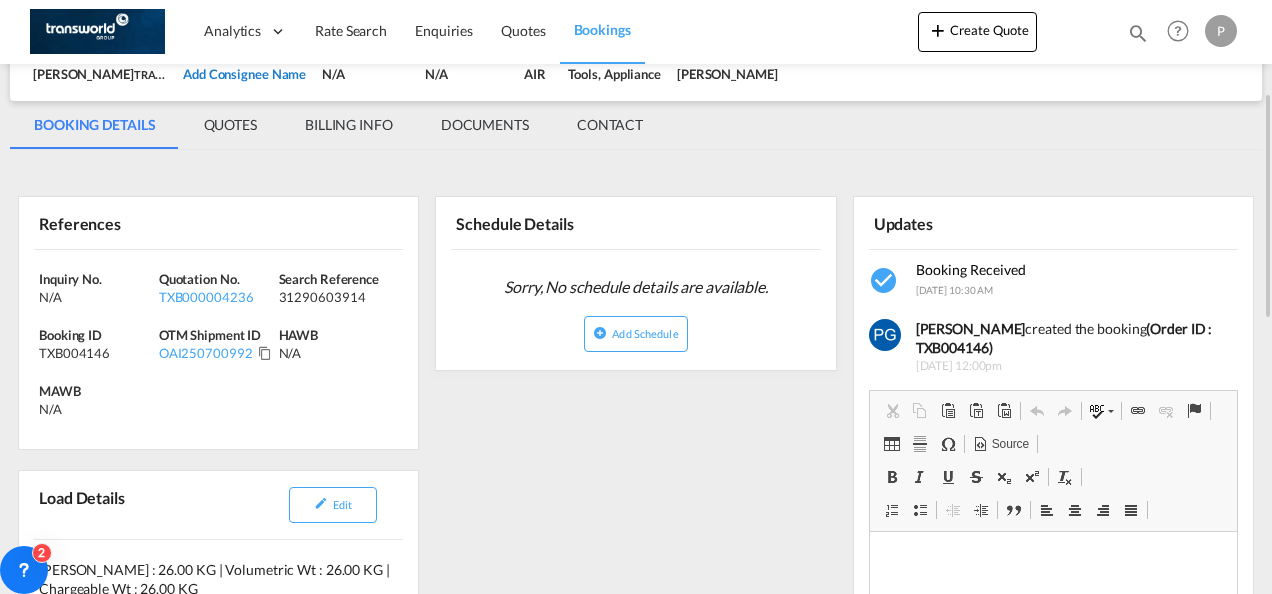 scroll, scrollTop: 249, scrollLeft: 0, axis: vertical 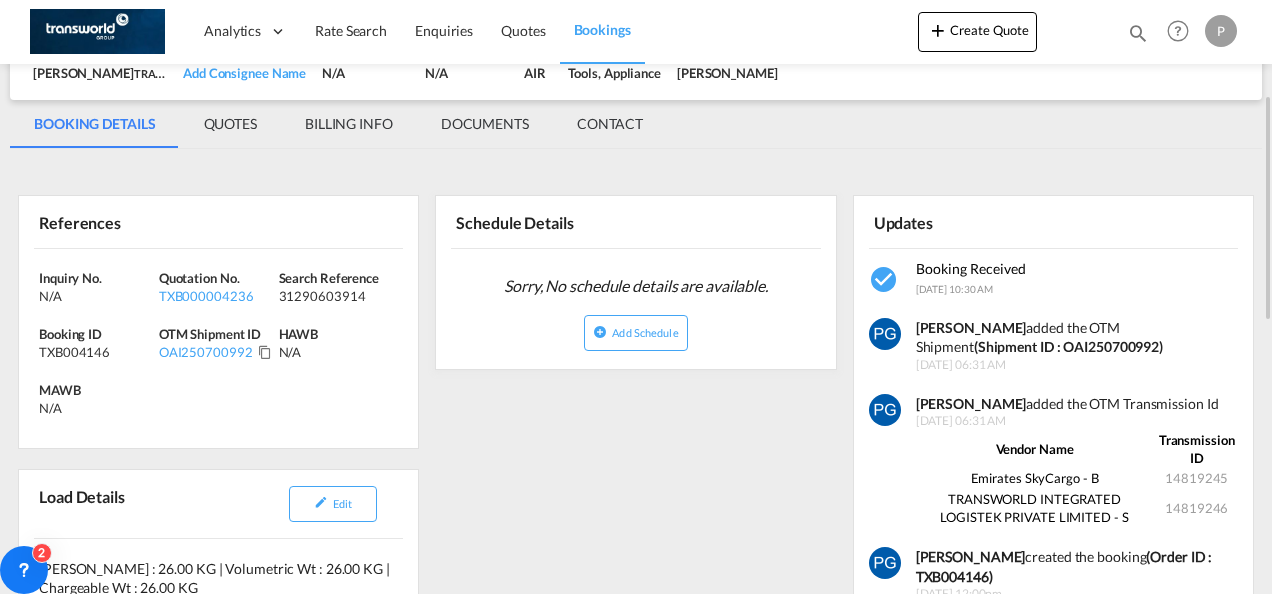 click on "References" at bounding box center (124, 221) 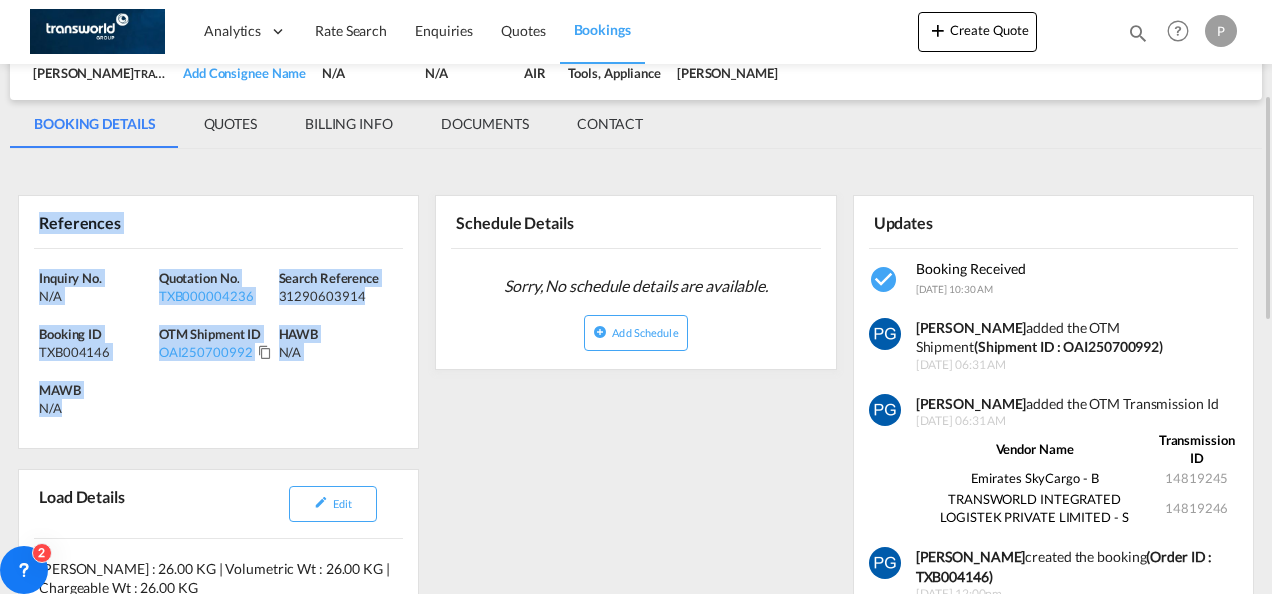 drag, startPoint x: 42, startPoint y: 216, endPoint x: 92, endPoint y: 401, distance: 191.63768 